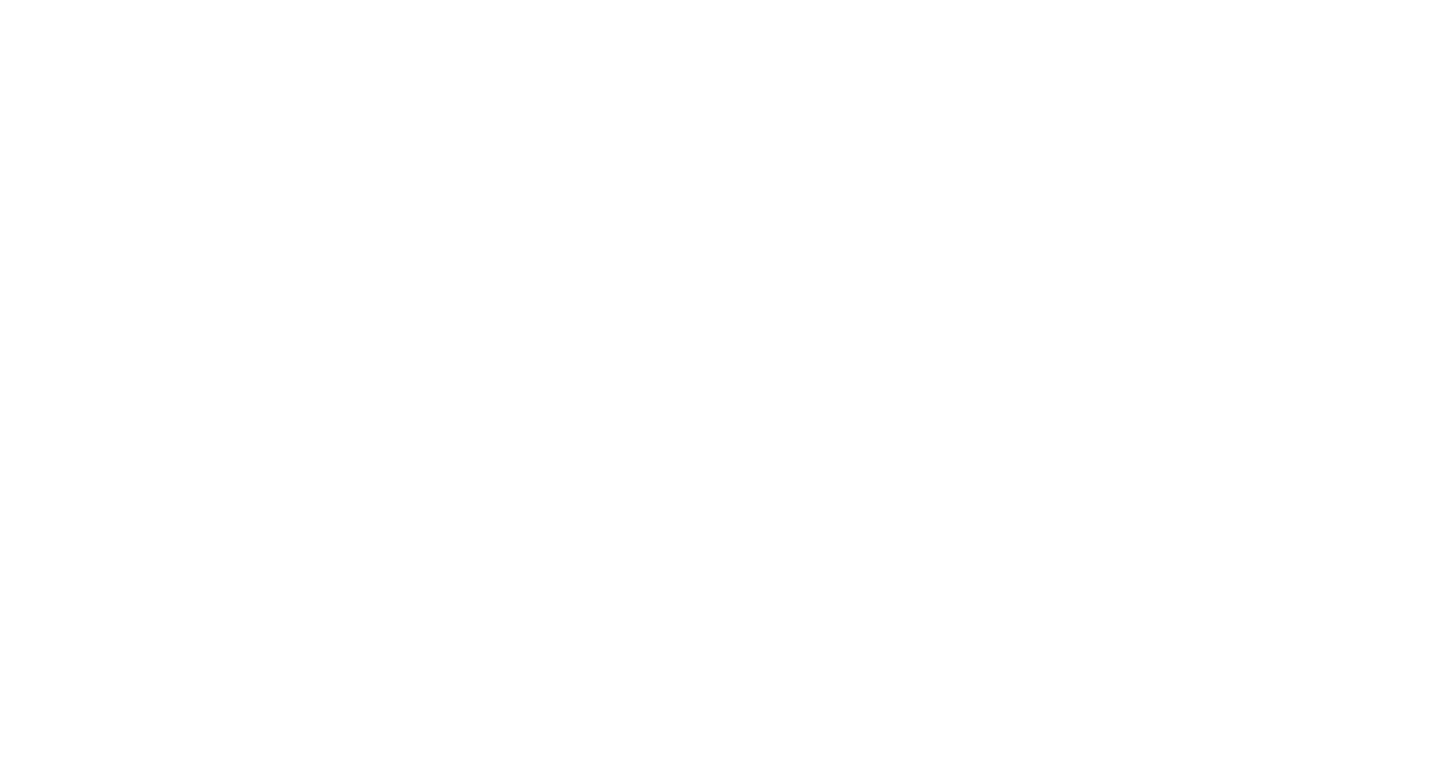 scroll, scrollTop: 0, scrollLeft: 0, axis: both 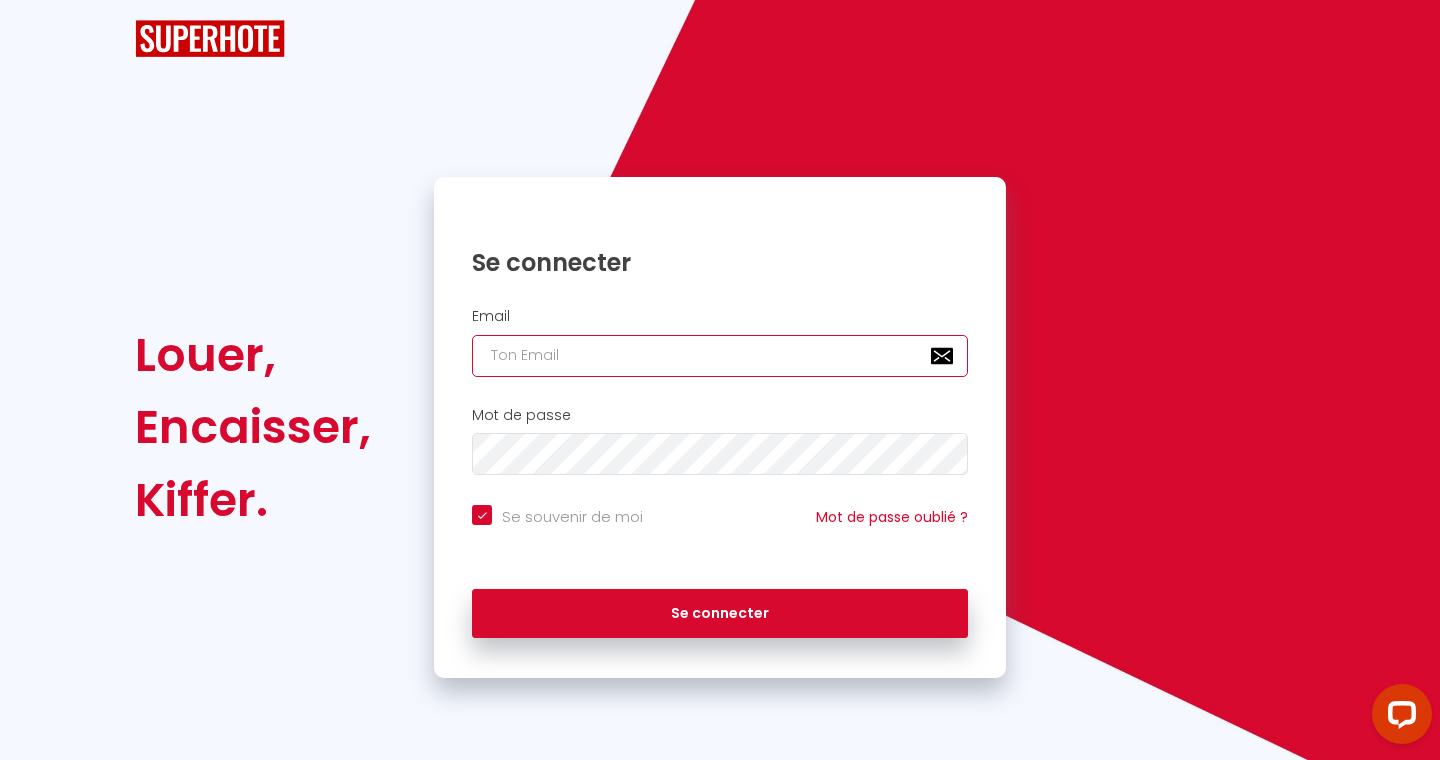 click at bounding box center (720, 356) 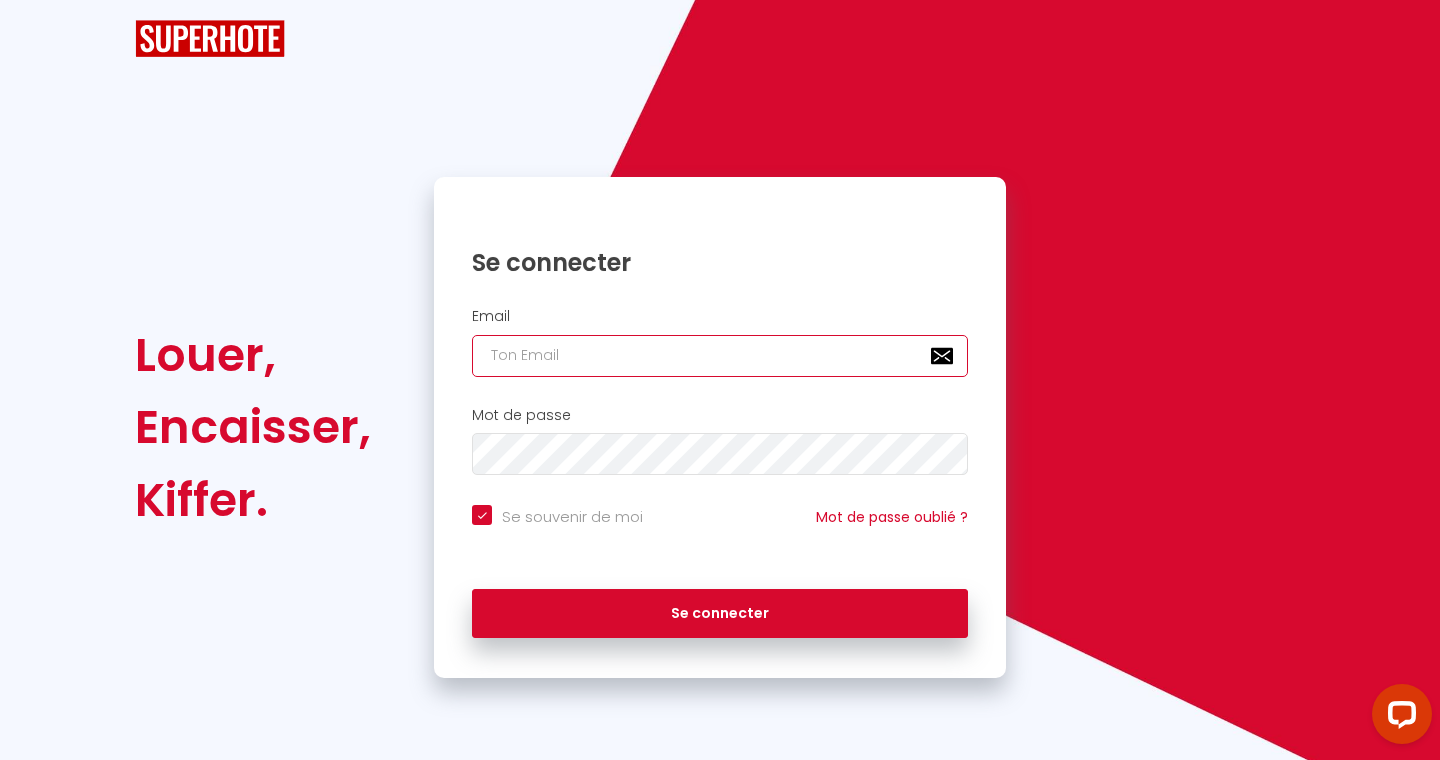 type on "c" 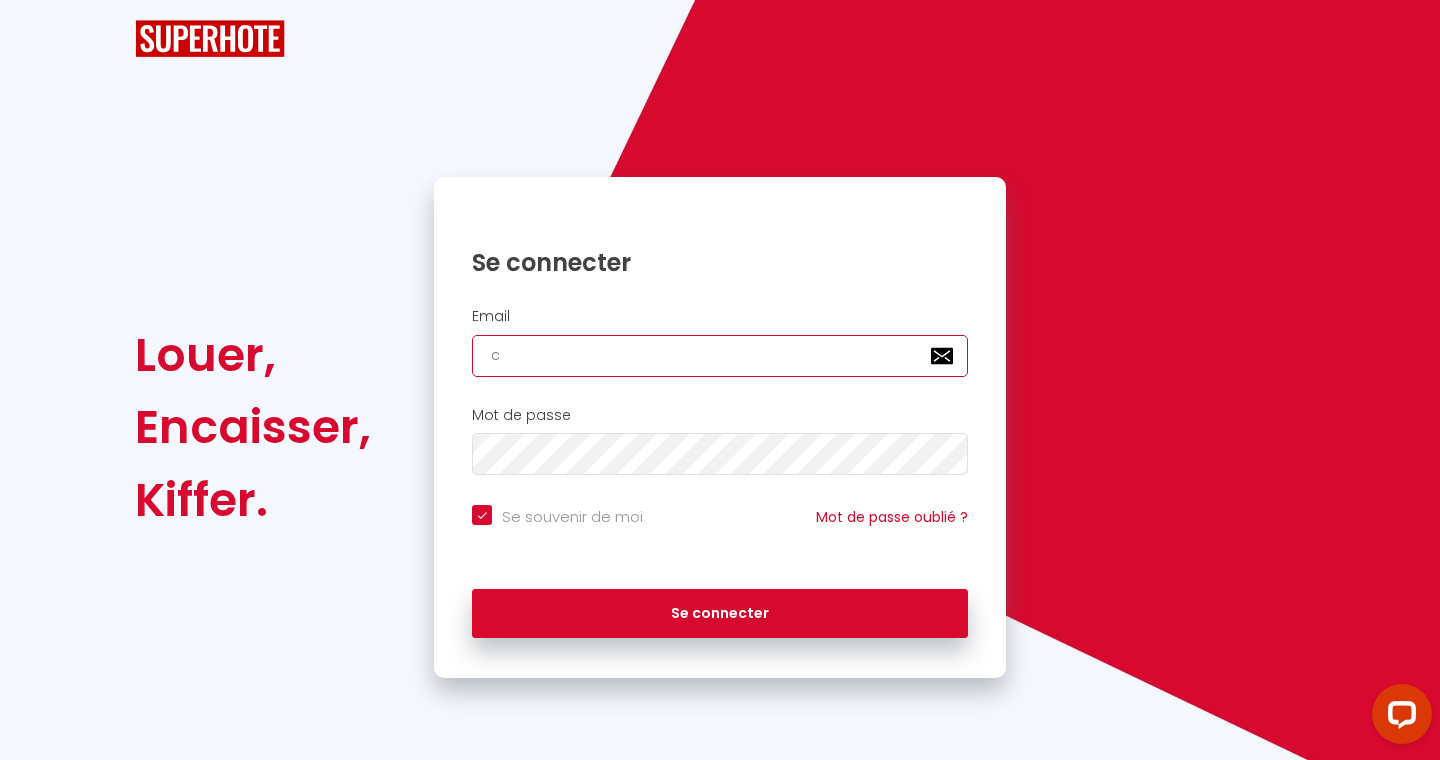 checkbox on "true" 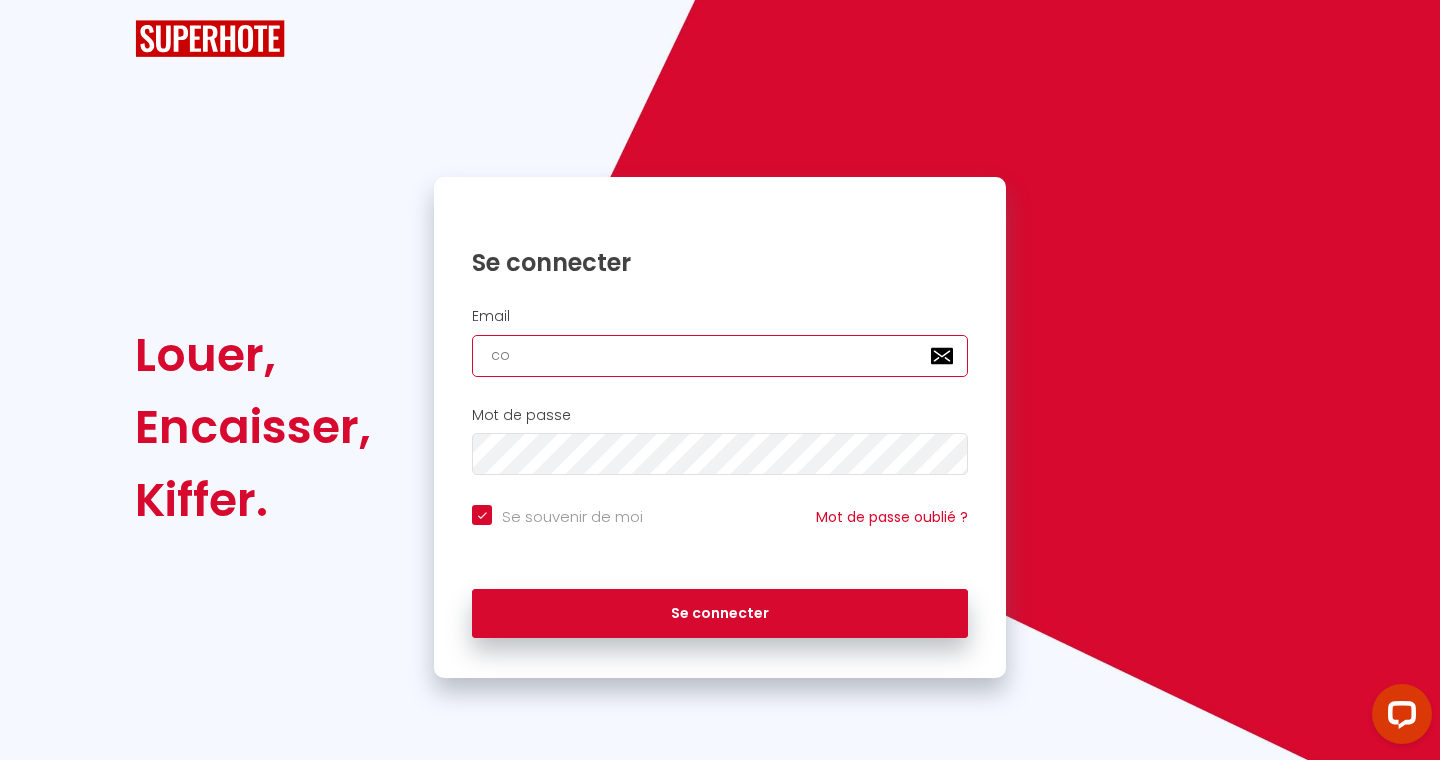 checkbox on "true" 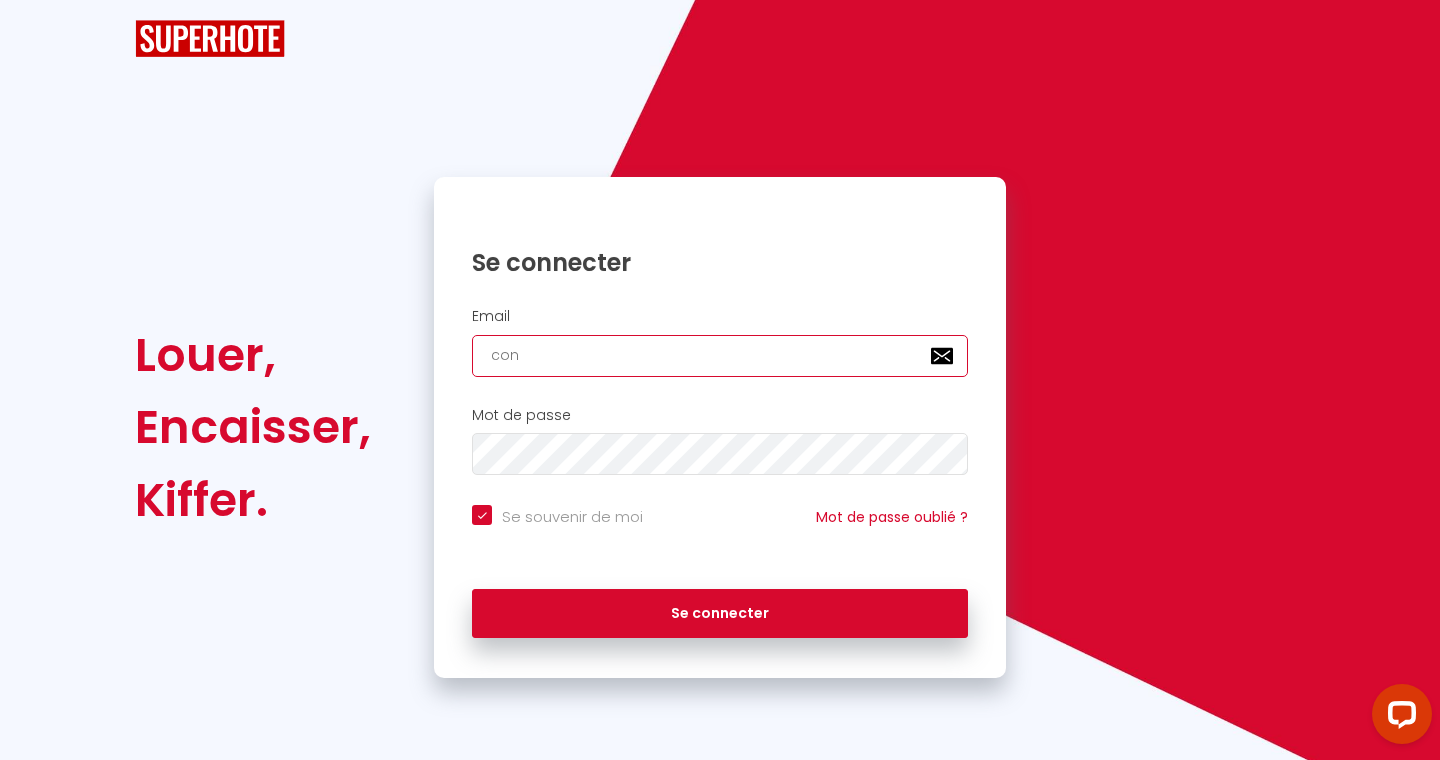 checkbox on "true" 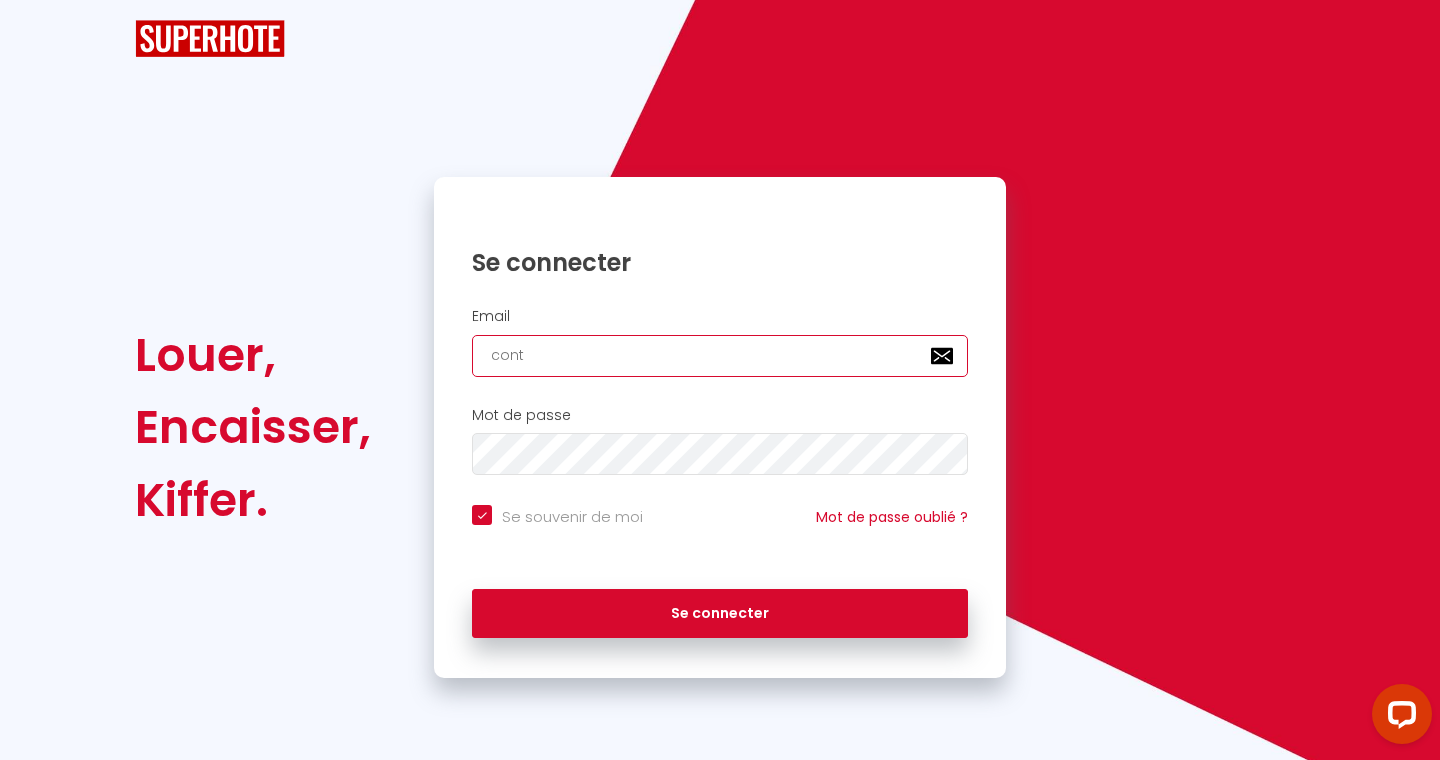 checkbox on "true" 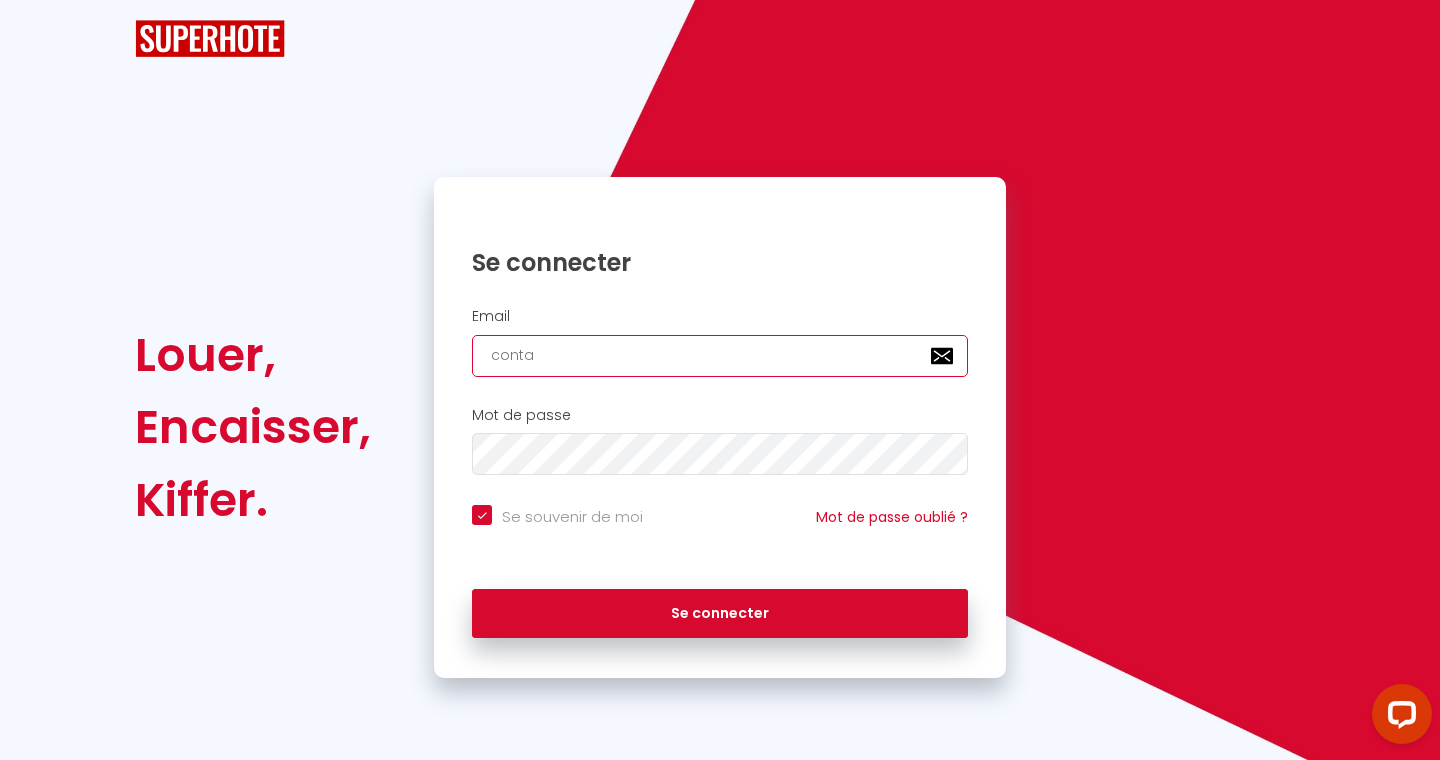 checkbox on "true" 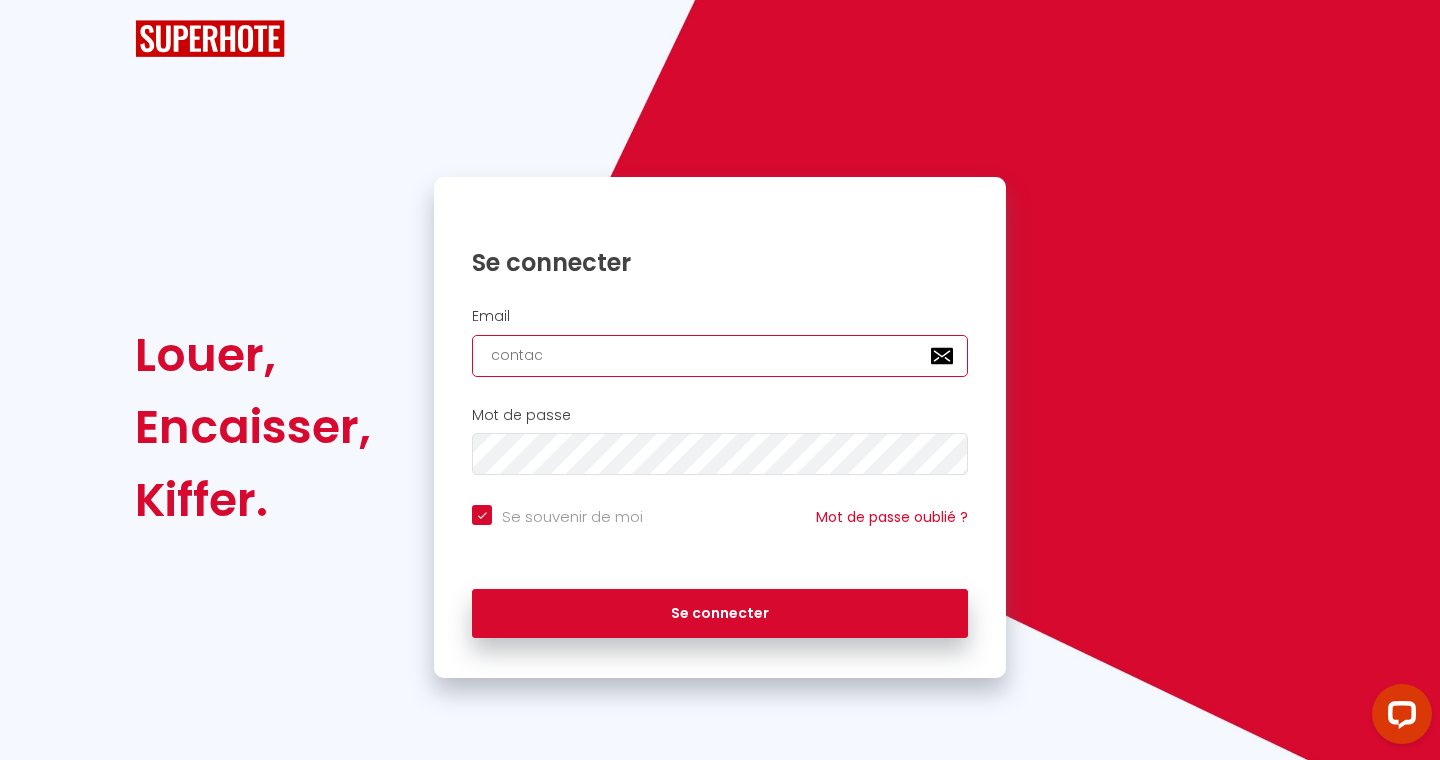 checkbox on "true" 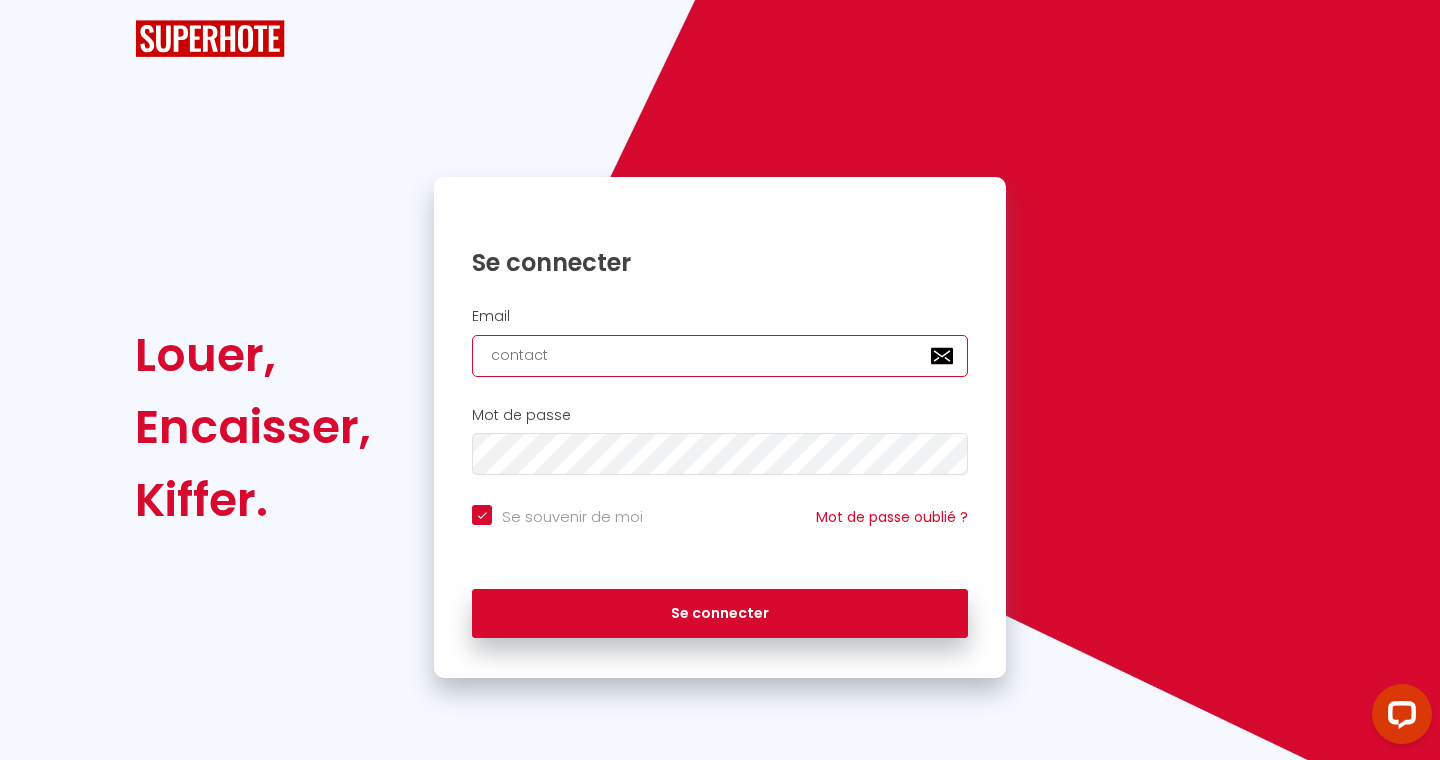 checkbox on "true" 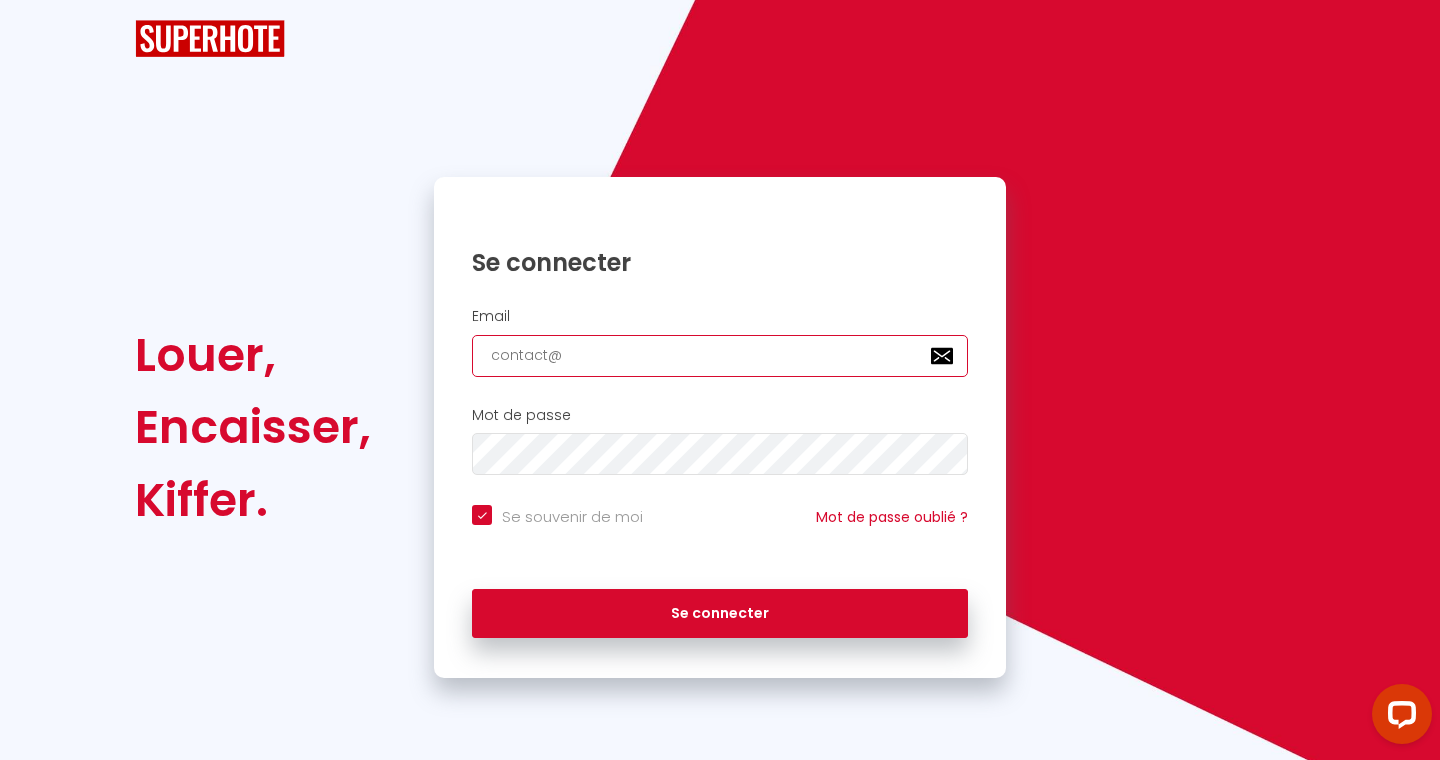 checkbox on "true" 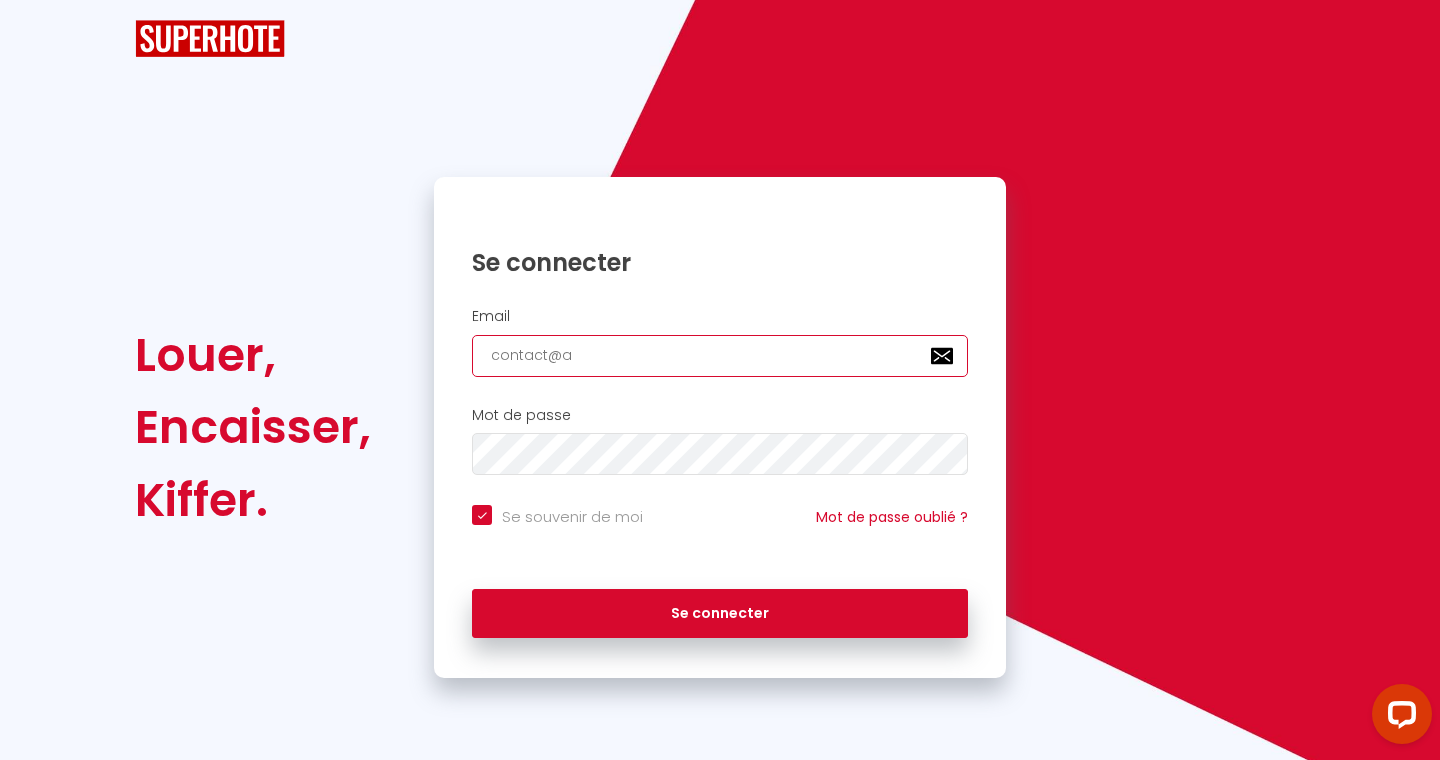checkbox on "true" 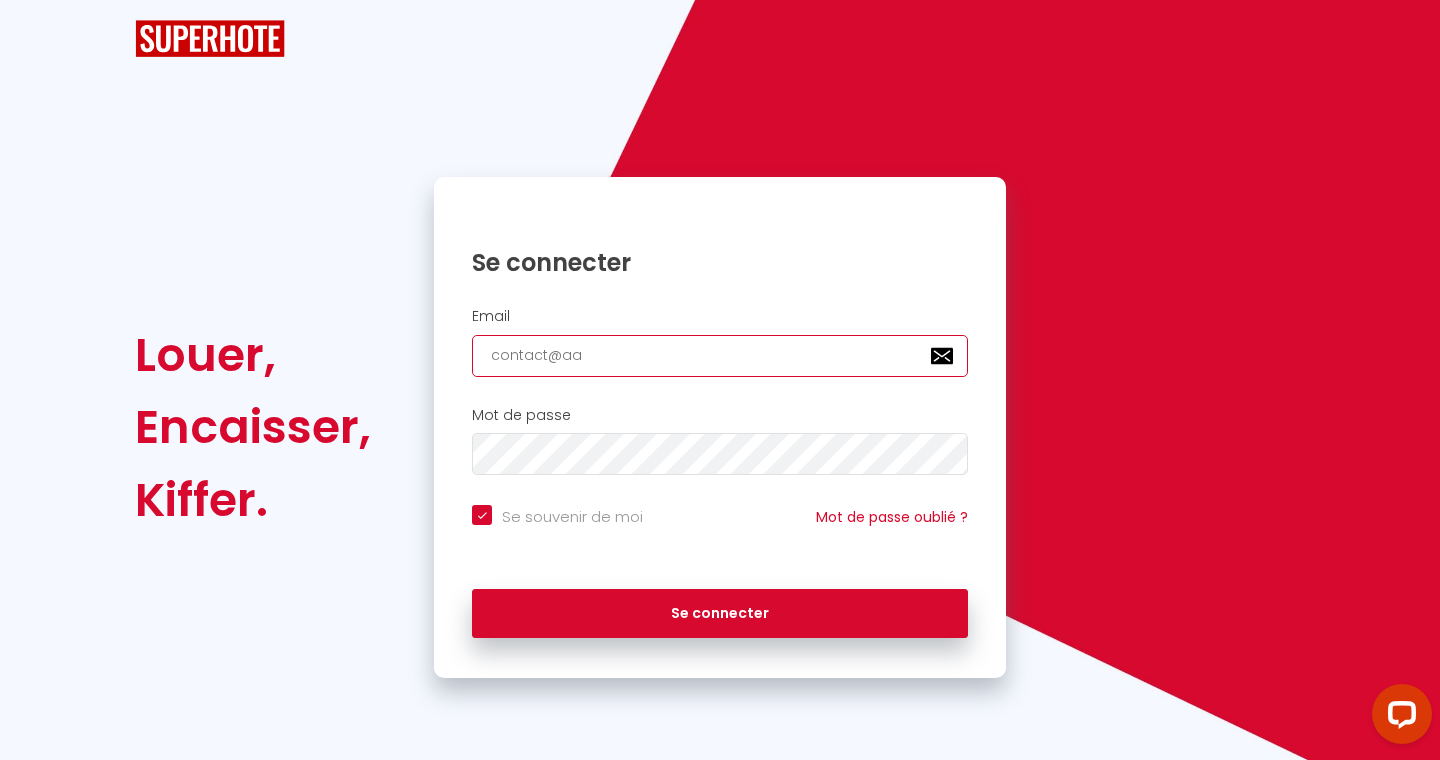 checkbox on "true" 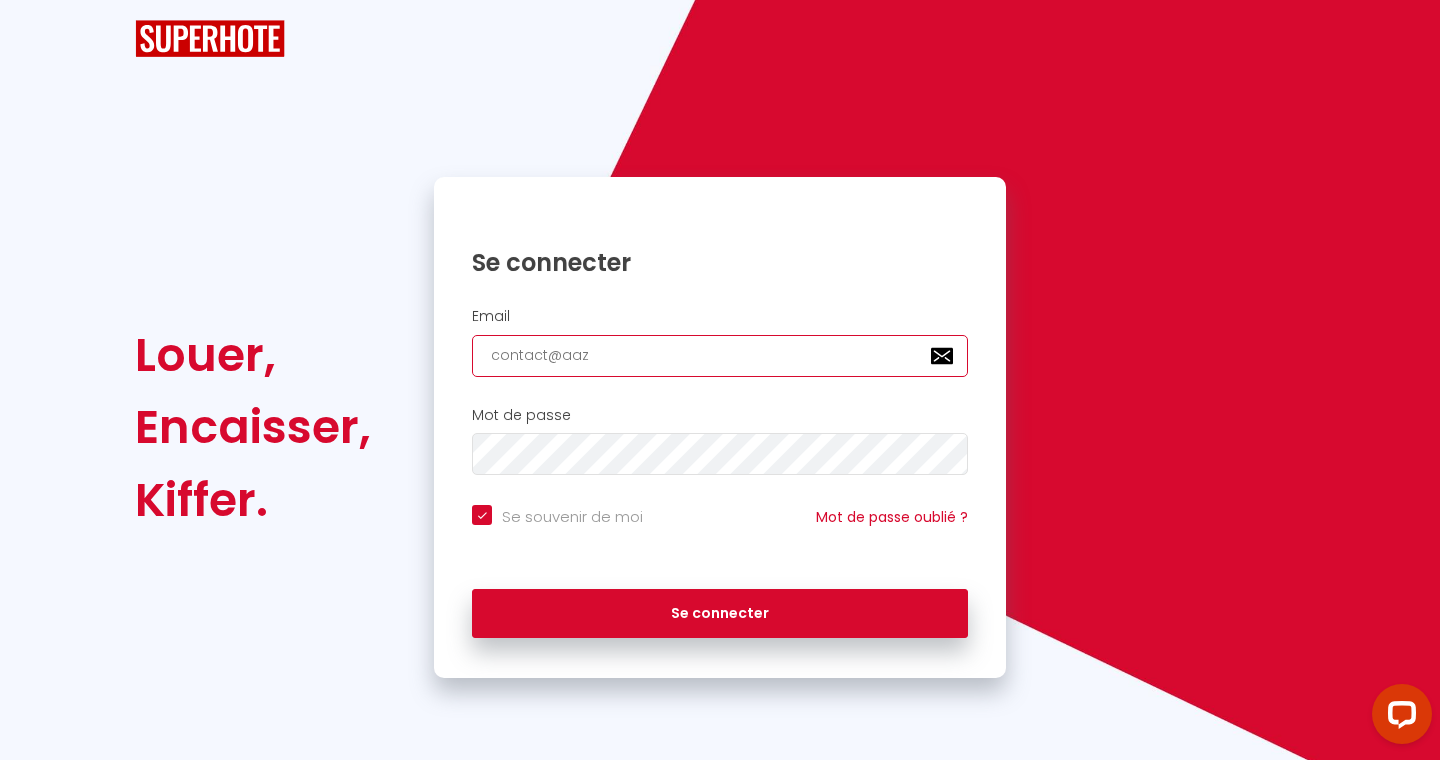 checkbox on "true" 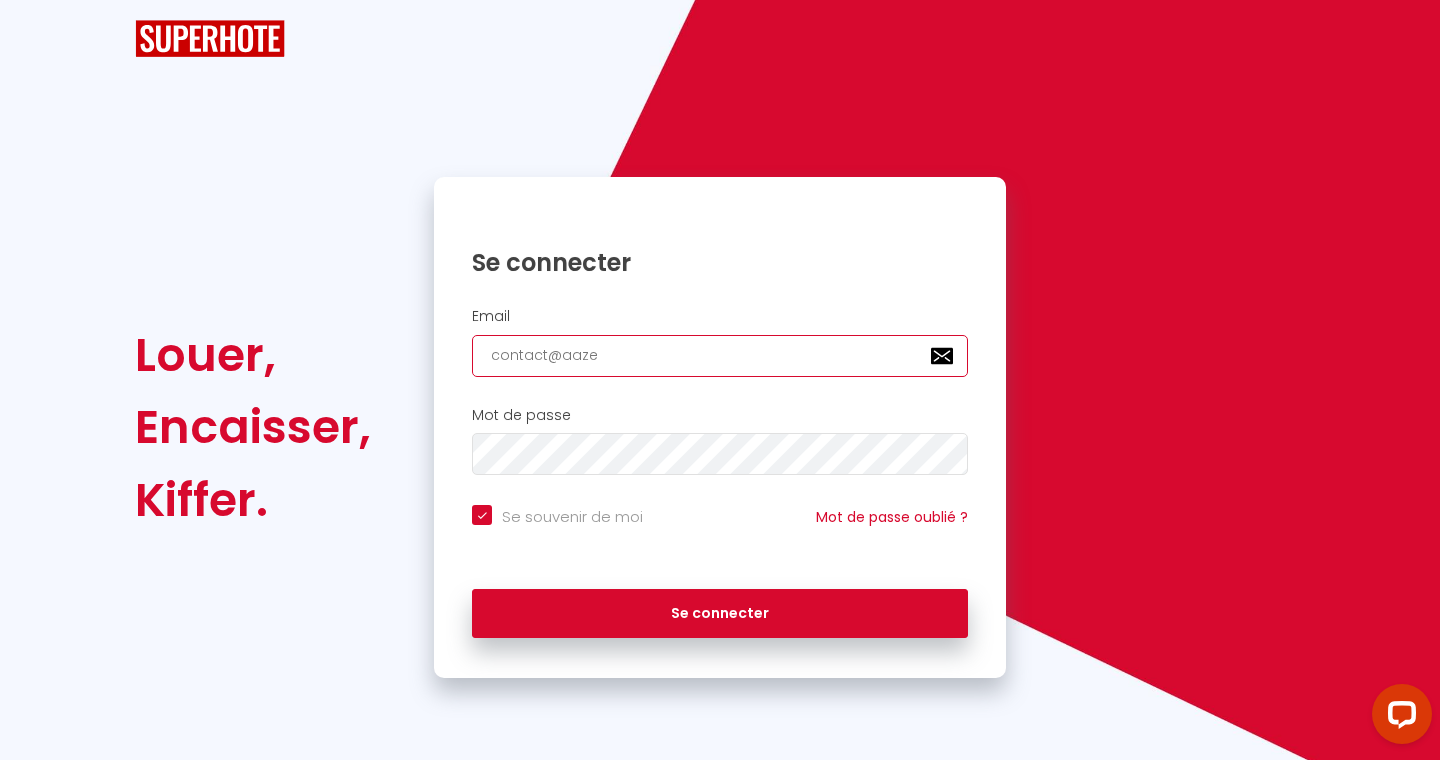 checkbox on "true" 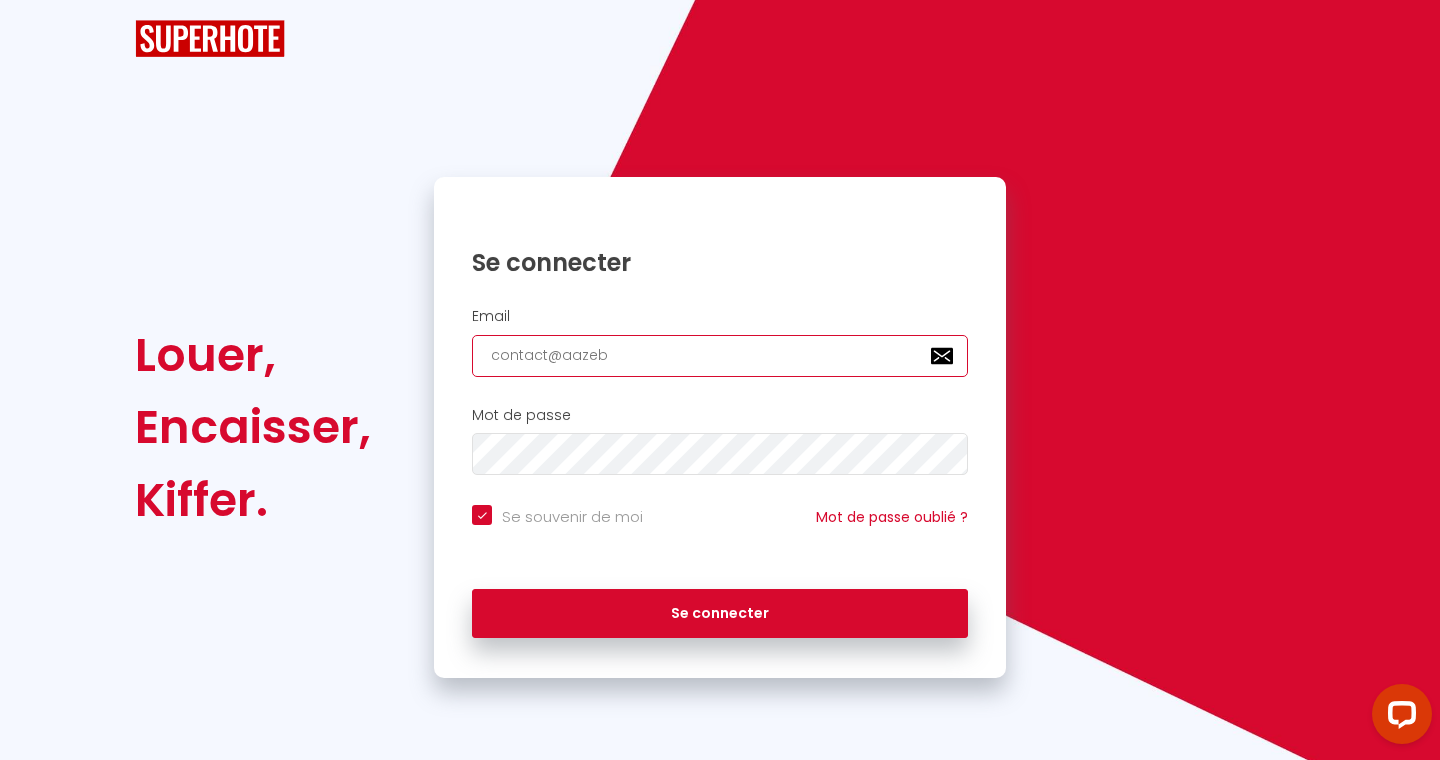 checkbox on "true" 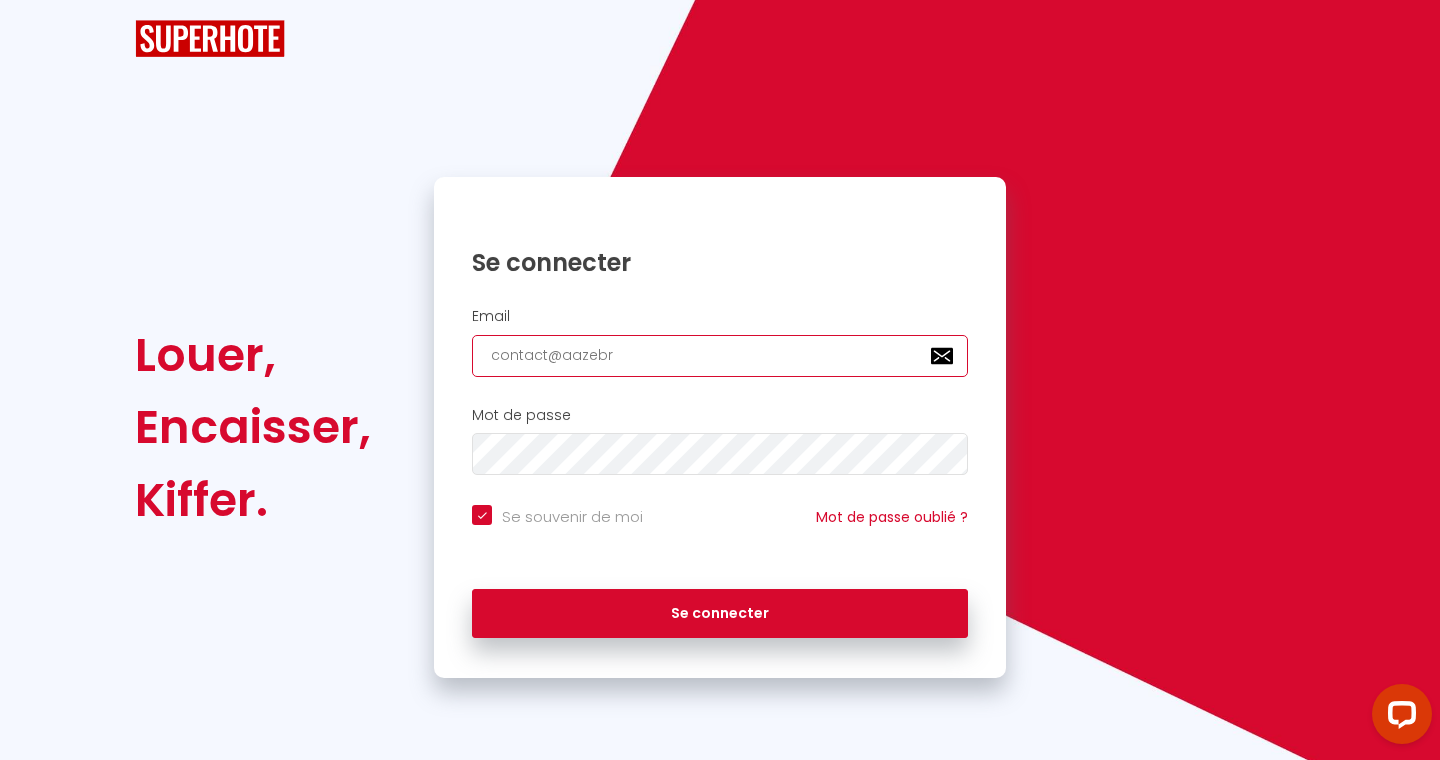 checkbox on "true" 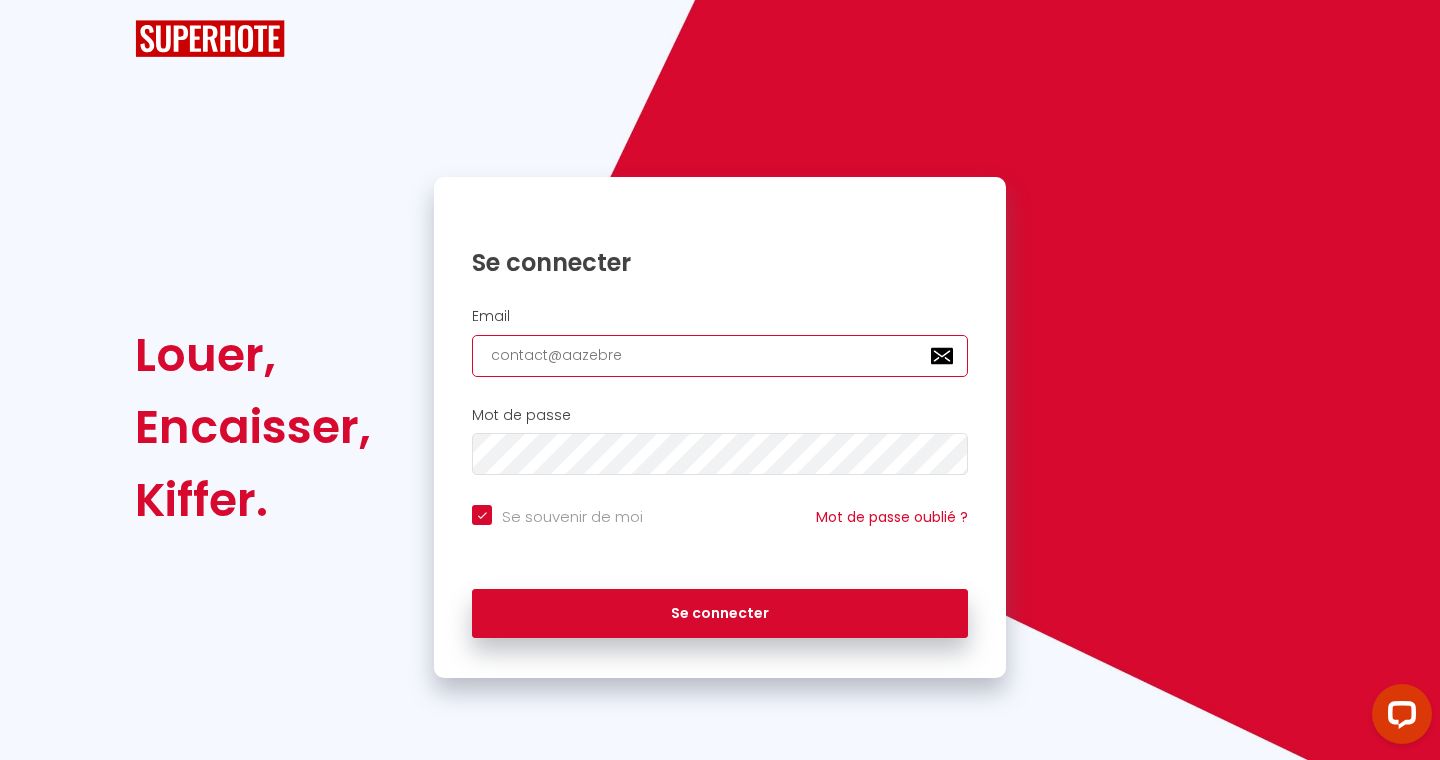 checkbox on "true" 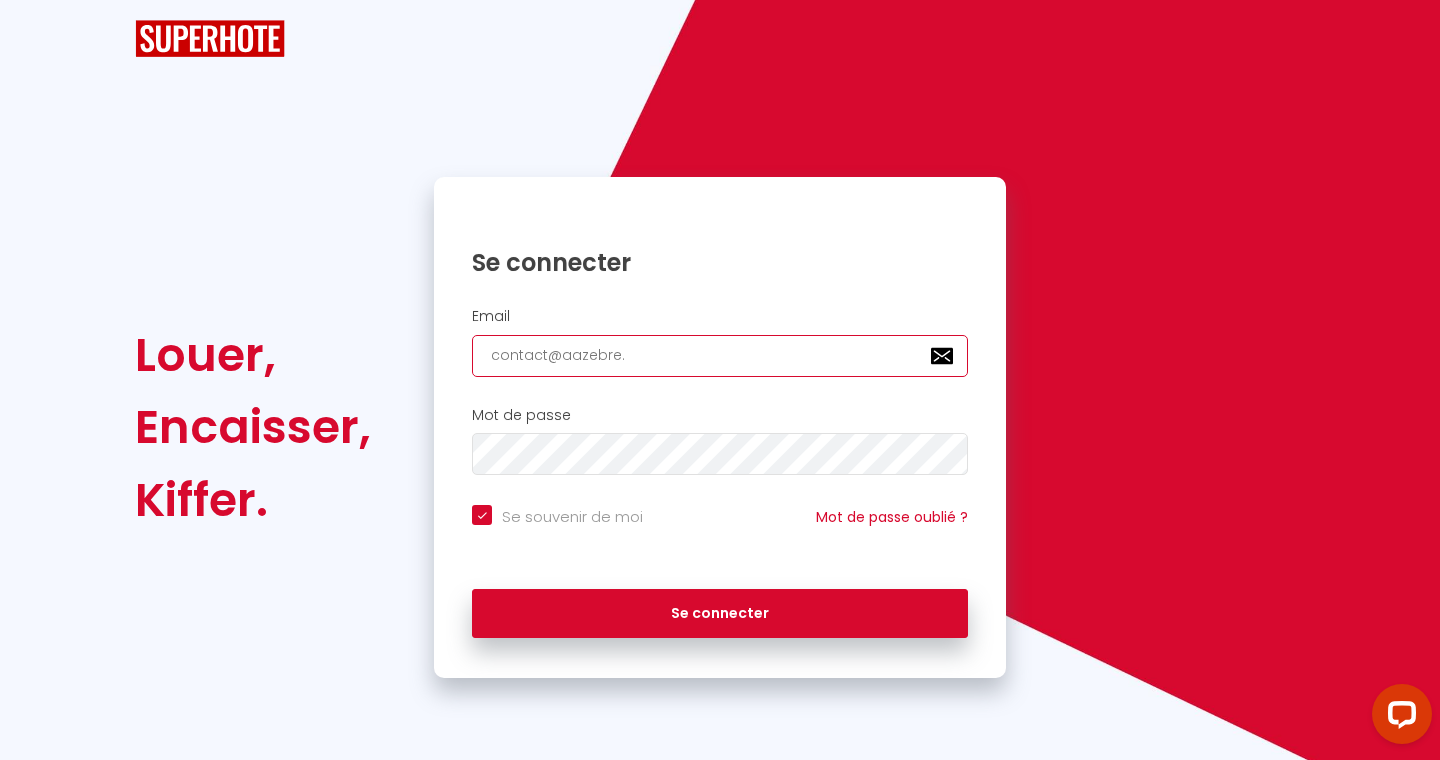 checkbox on "true" 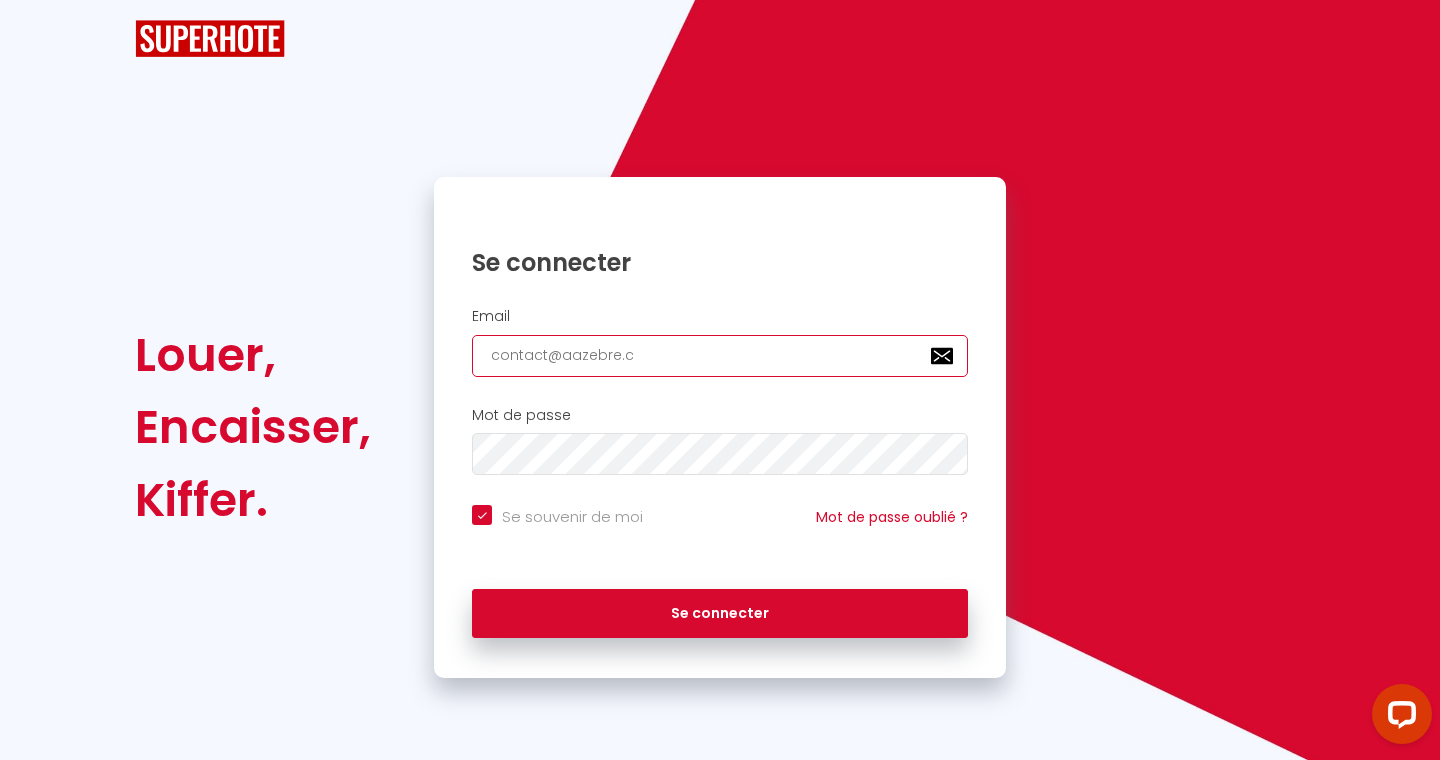 checkbox on "true" 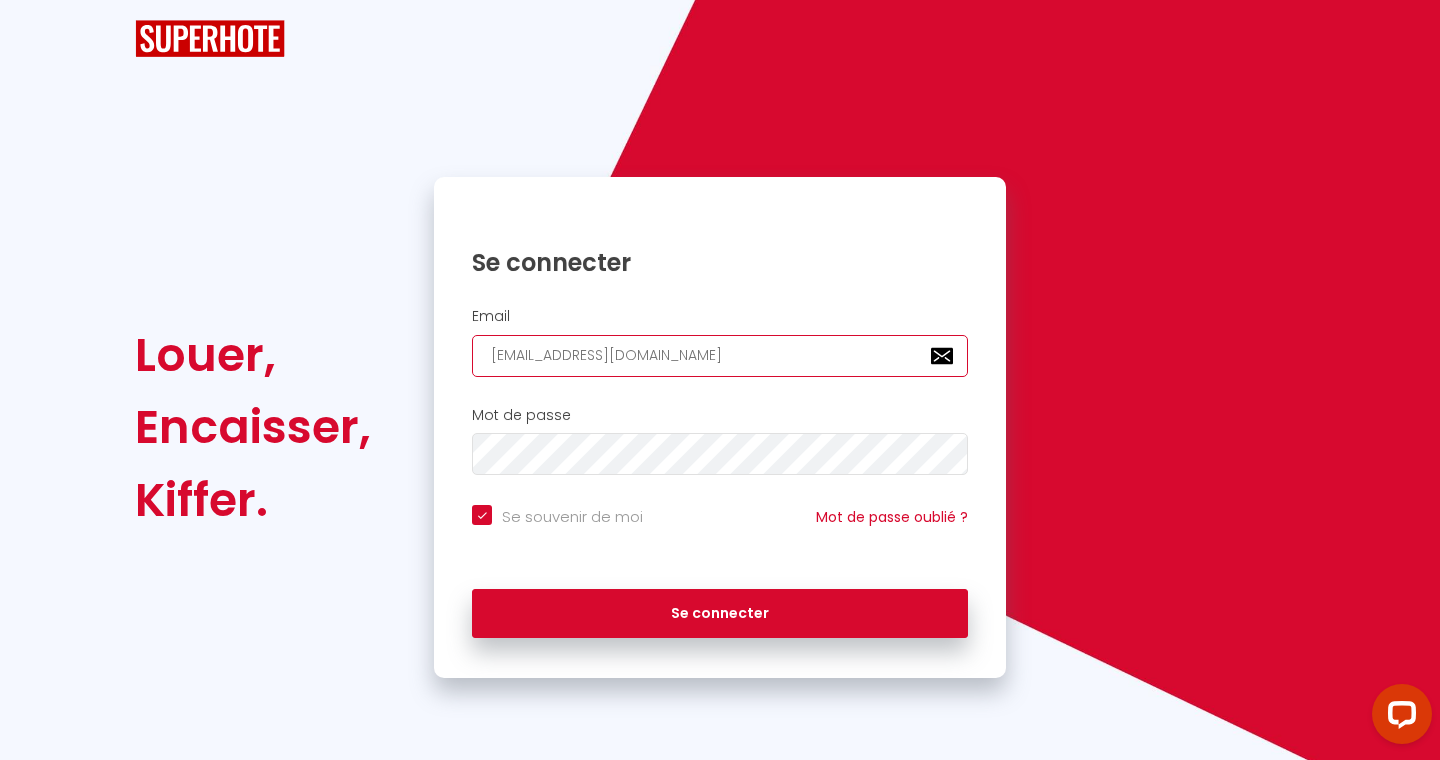 checkbox on "true" 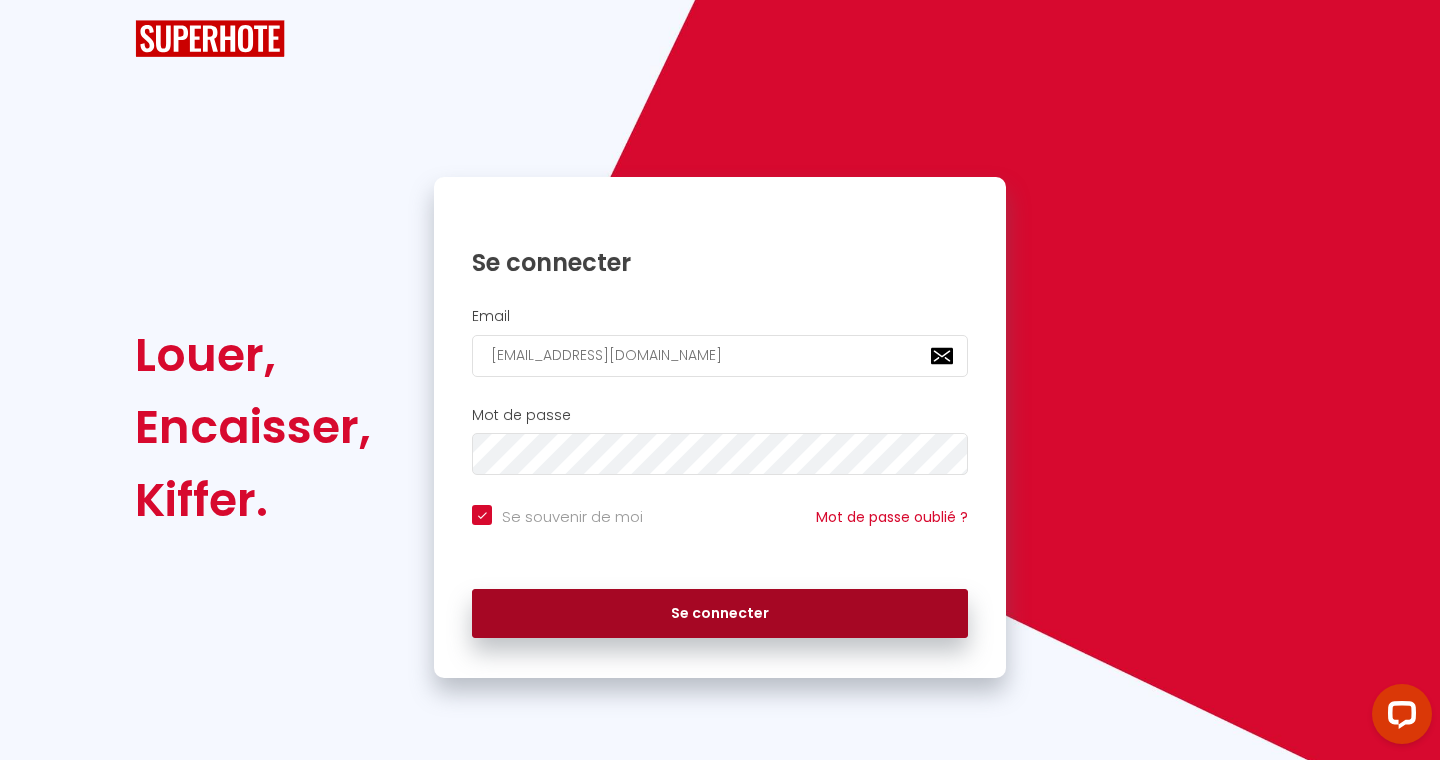click on "Se connecter" at bounding box center (720, 614) 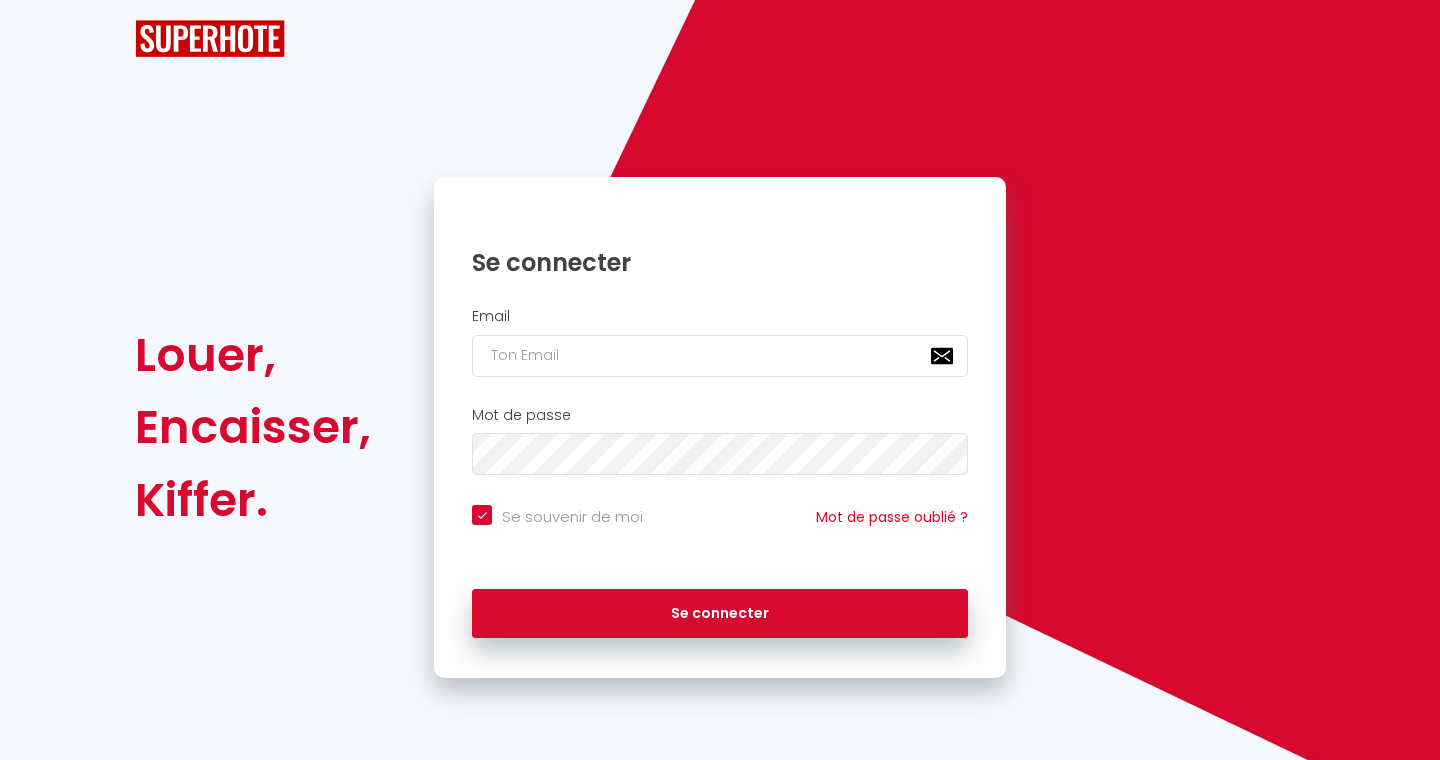 scroll, scrollTop: 0, scrollLeft: 0, axis: both 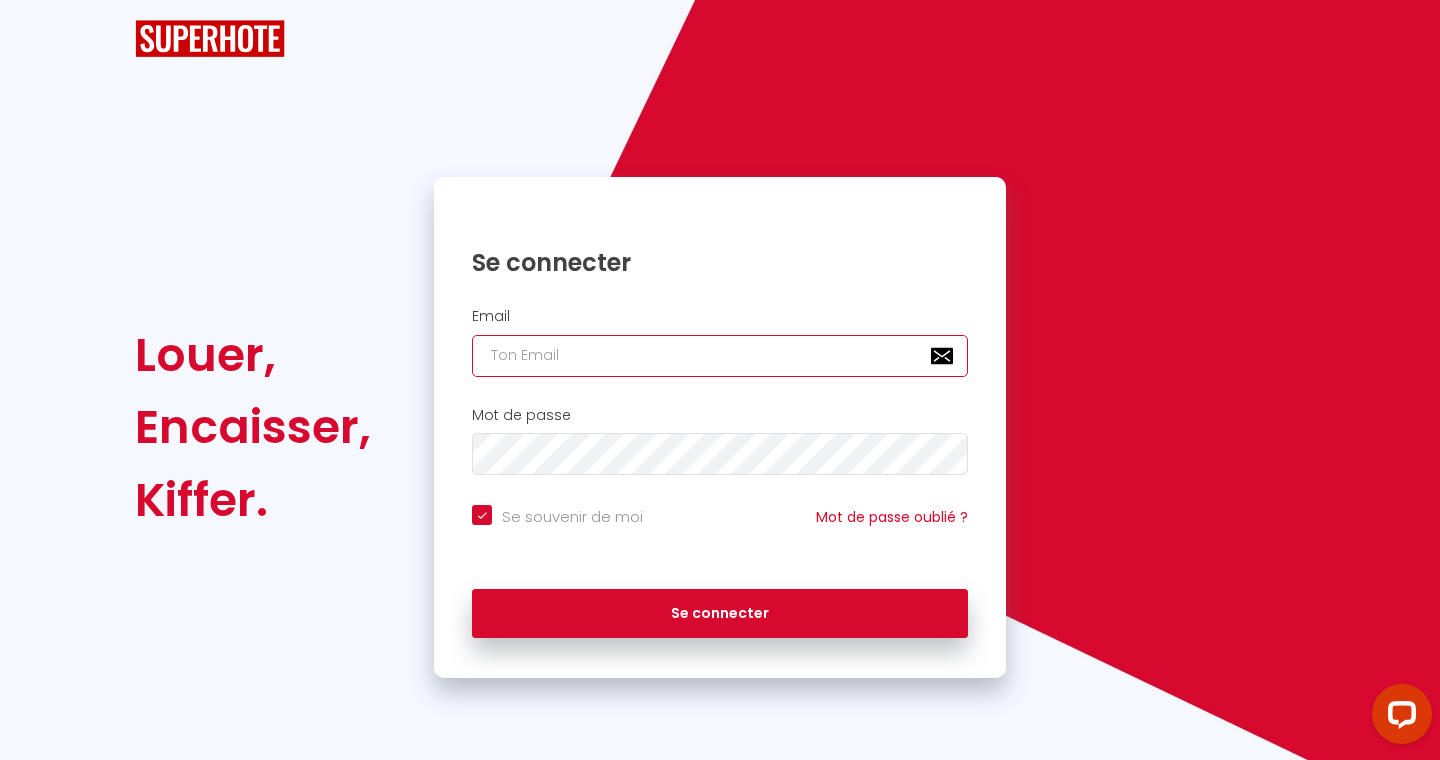 click at bounding box center [720, 356] 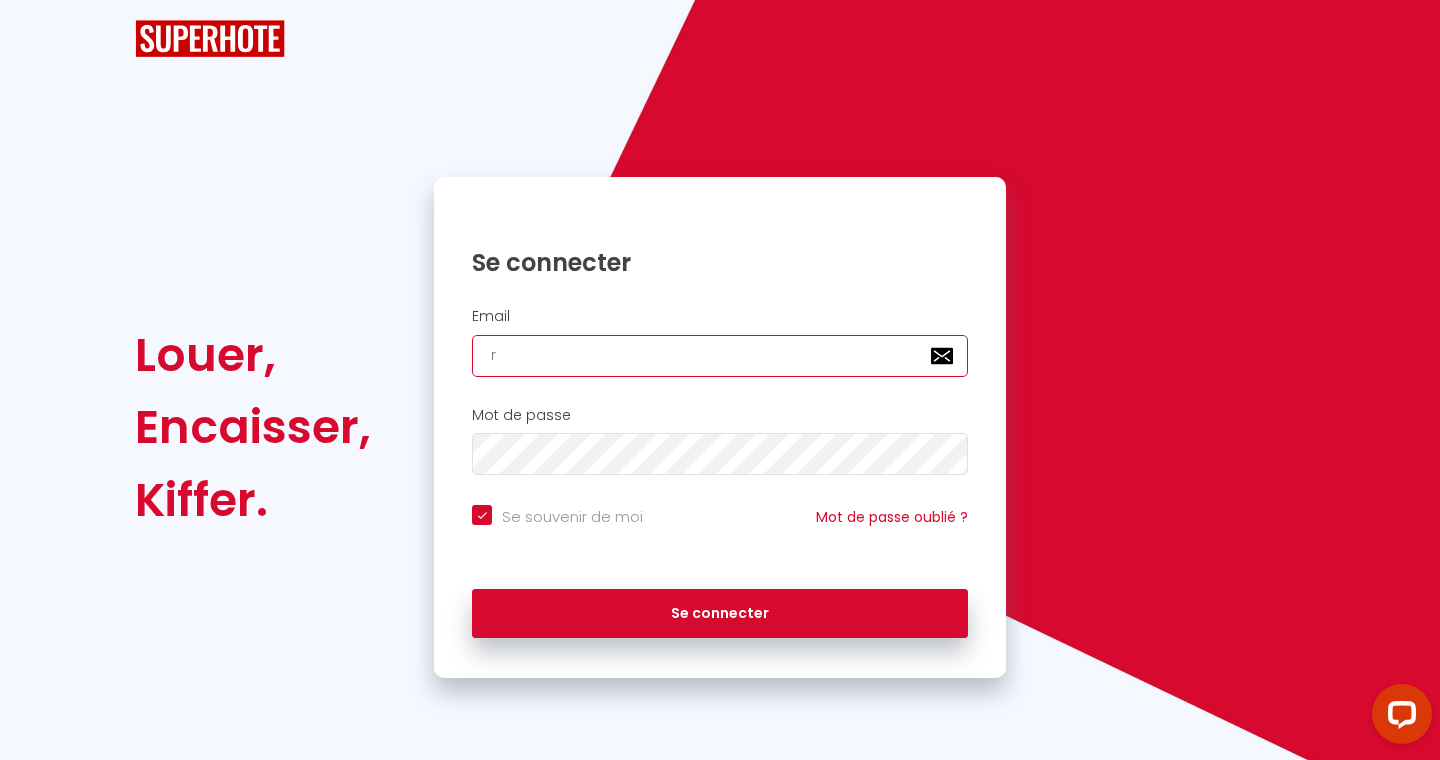 checkbox on "true" 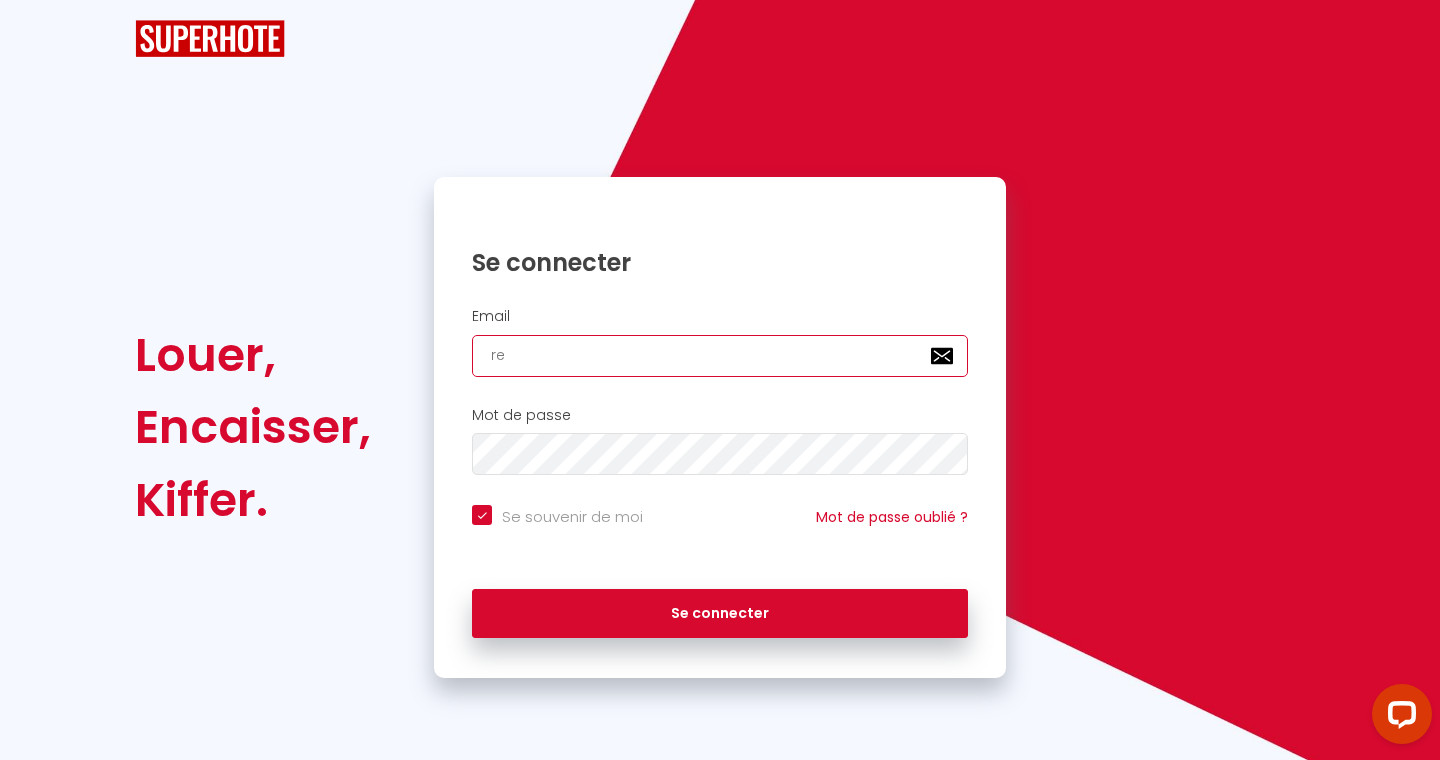checkbox on "true" 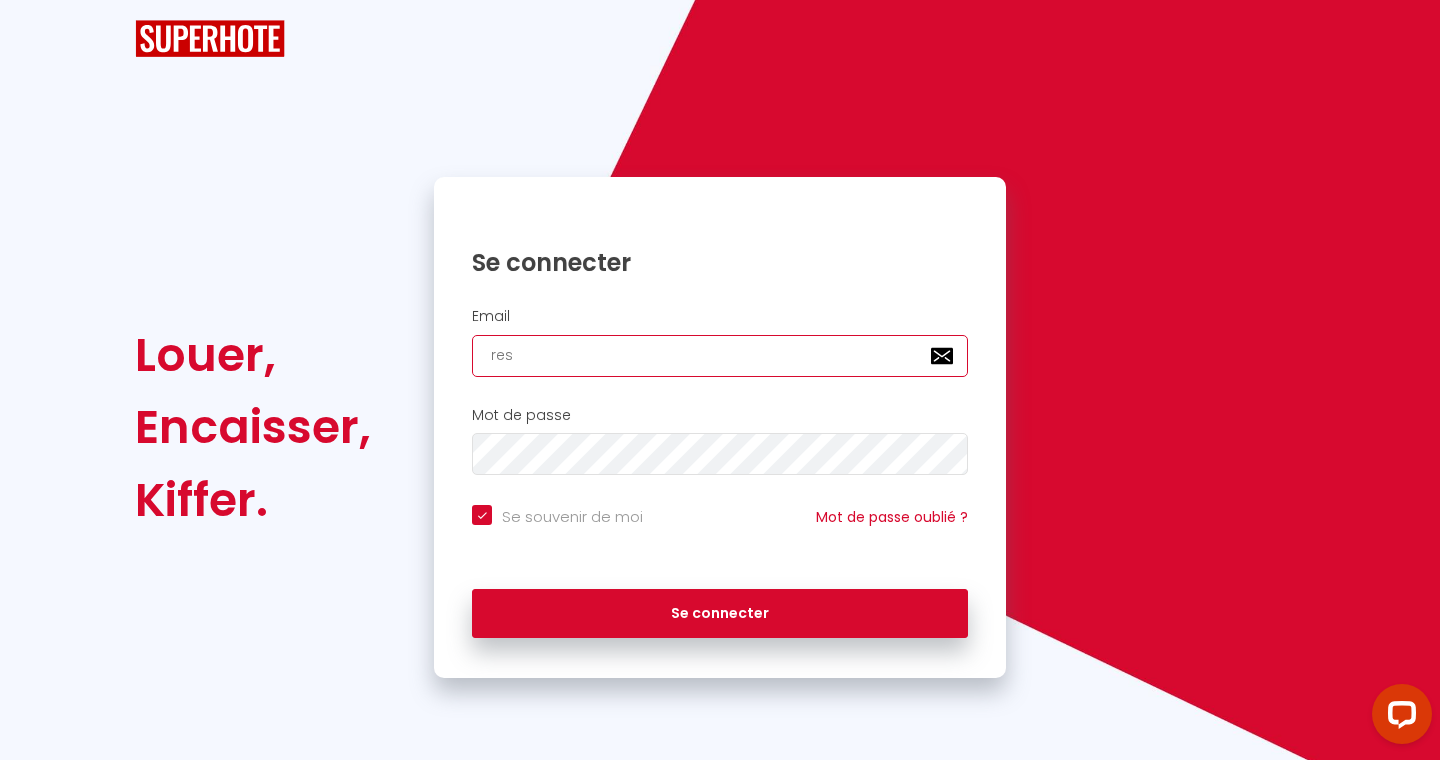 checkbox on "true" 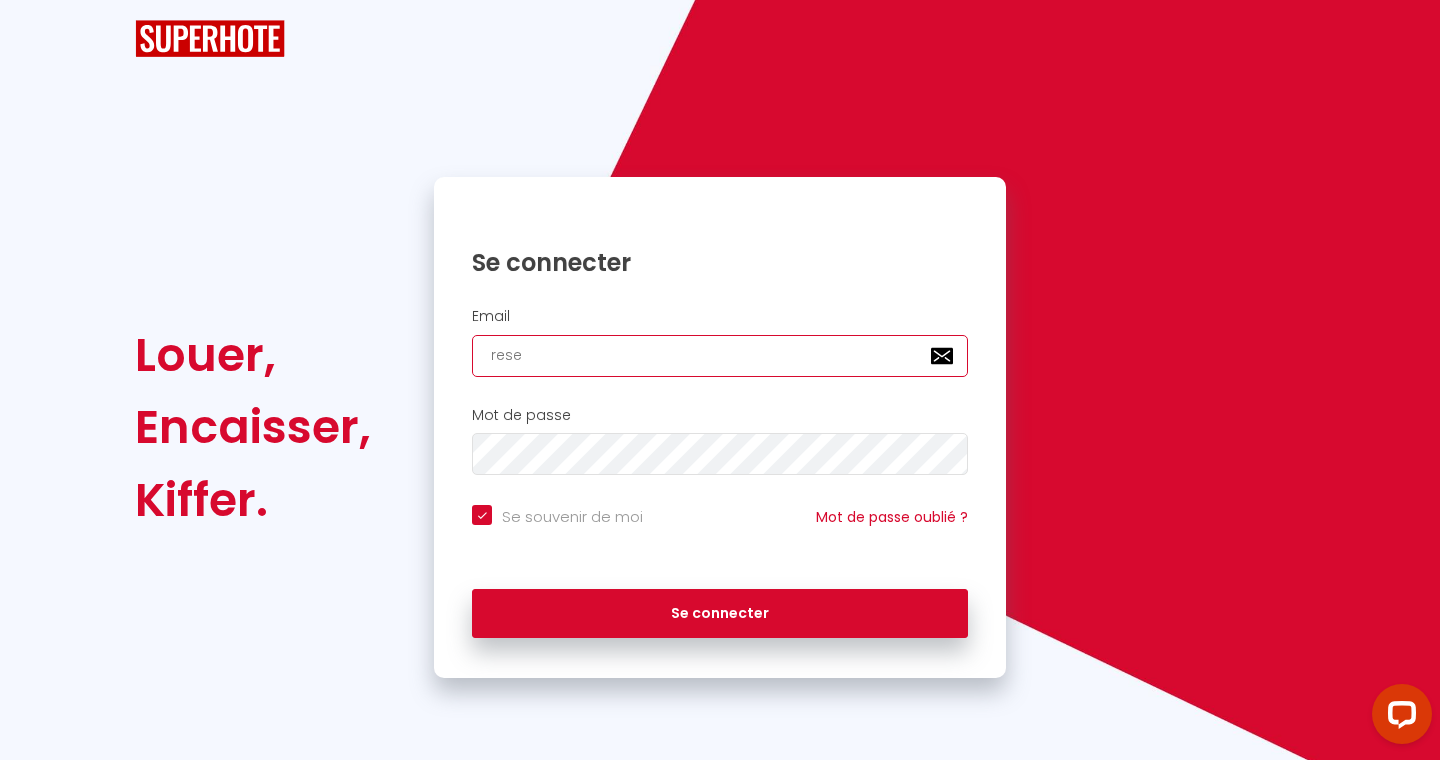 checkbox on "true" 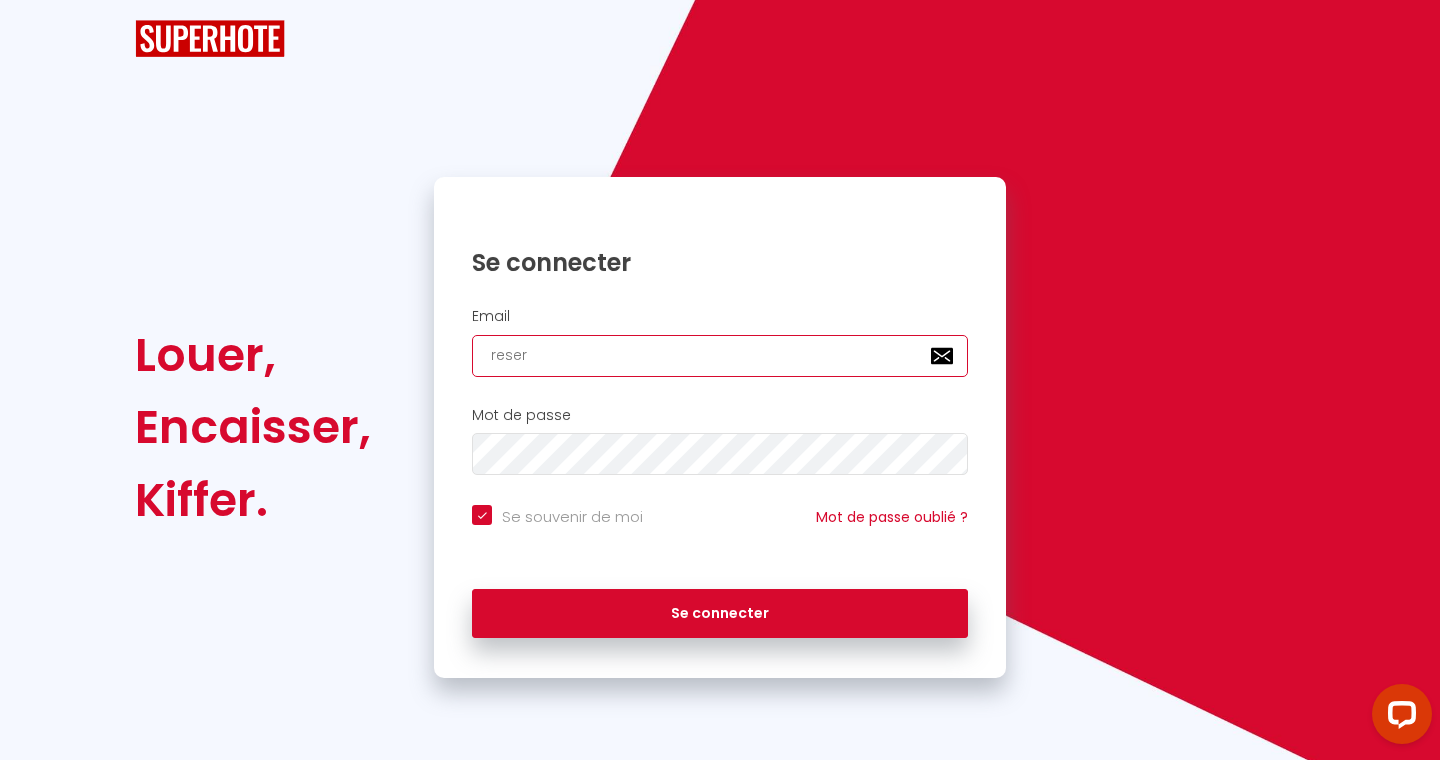 checkbox on "true" 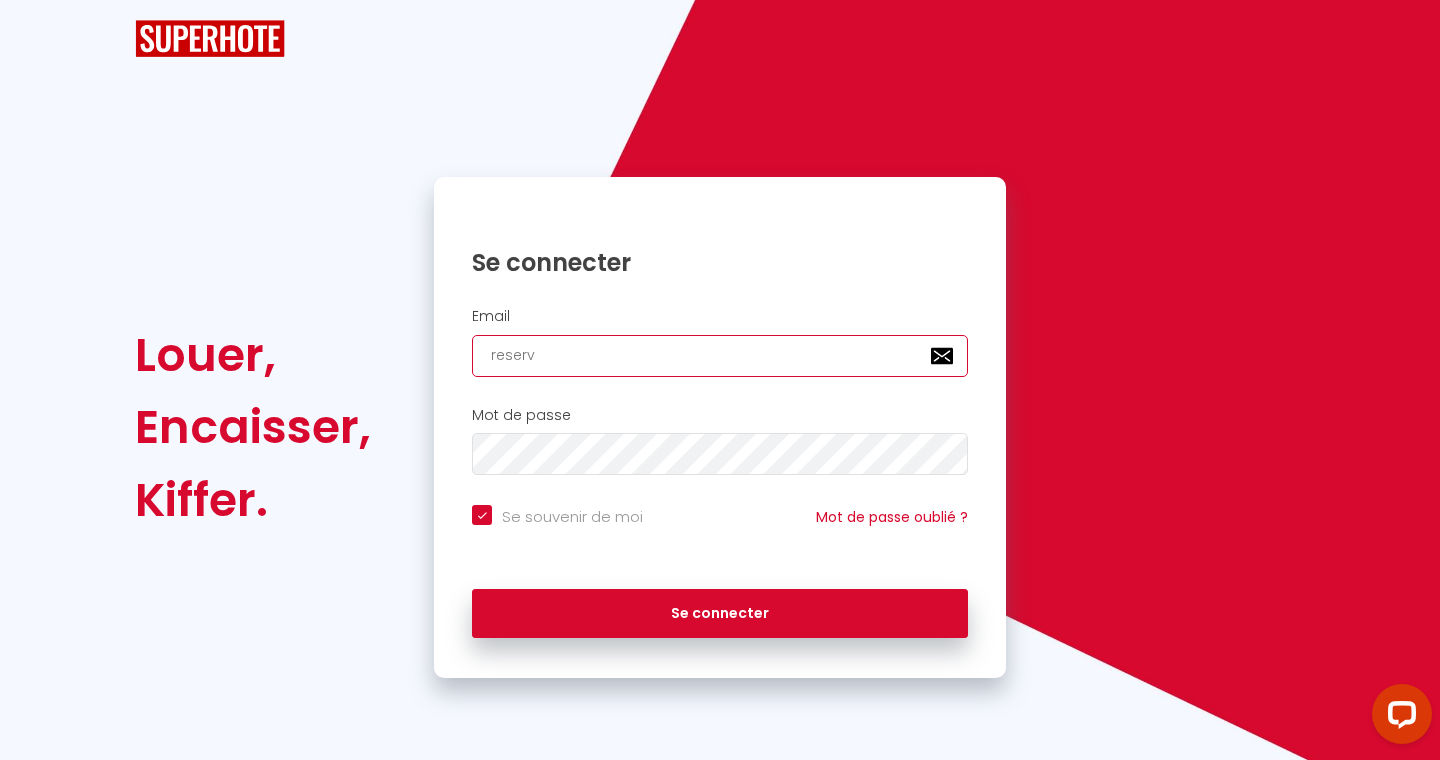 checkbox on "true" 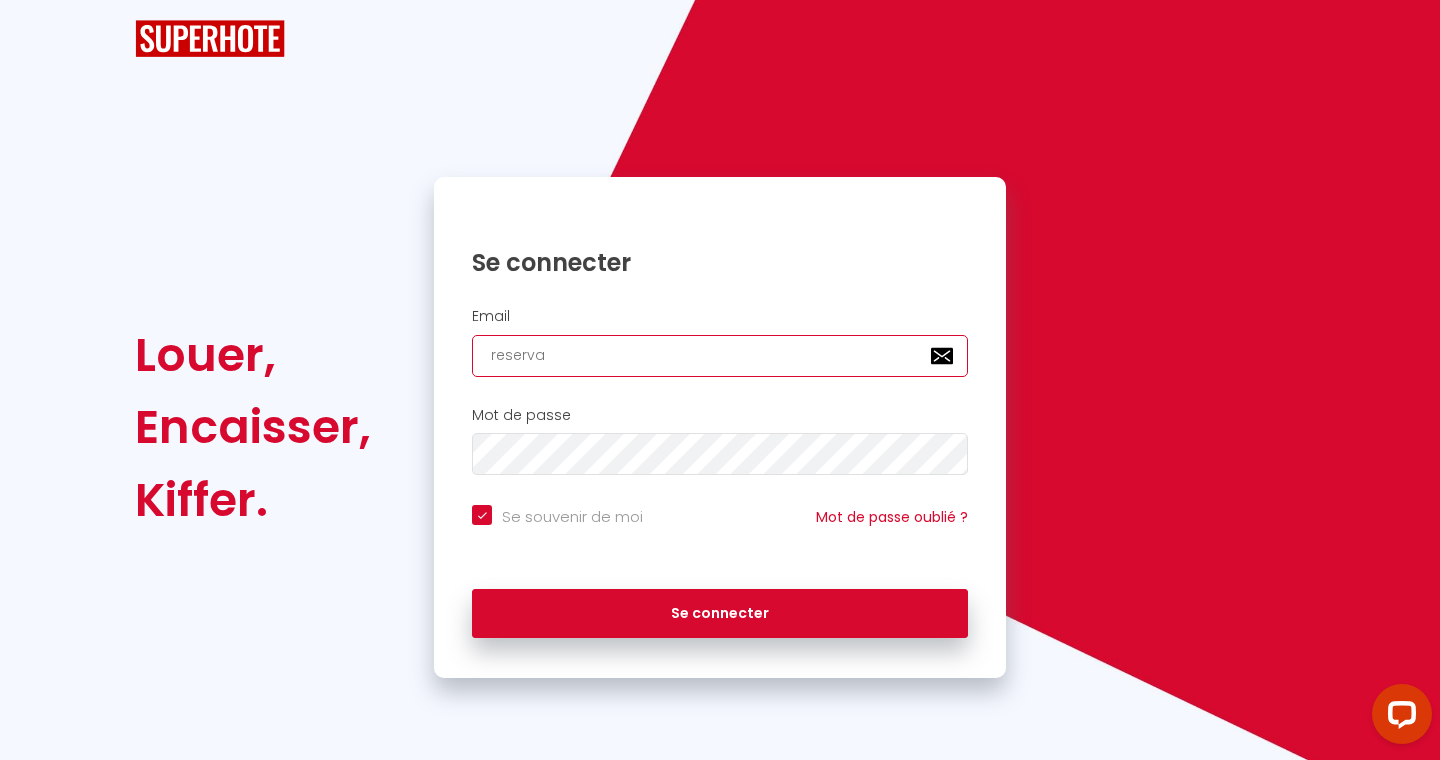 checkbox on "true" 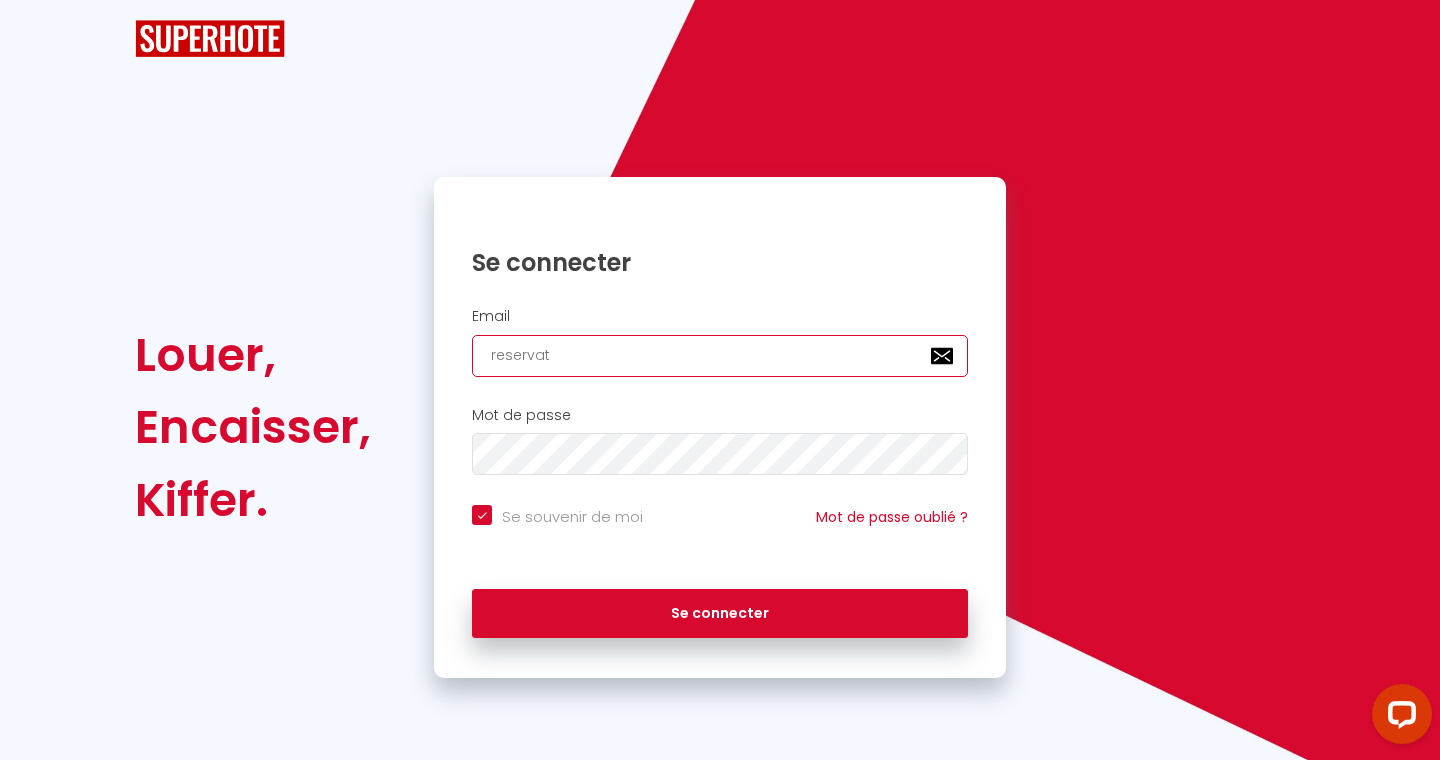 checkbox on "true" 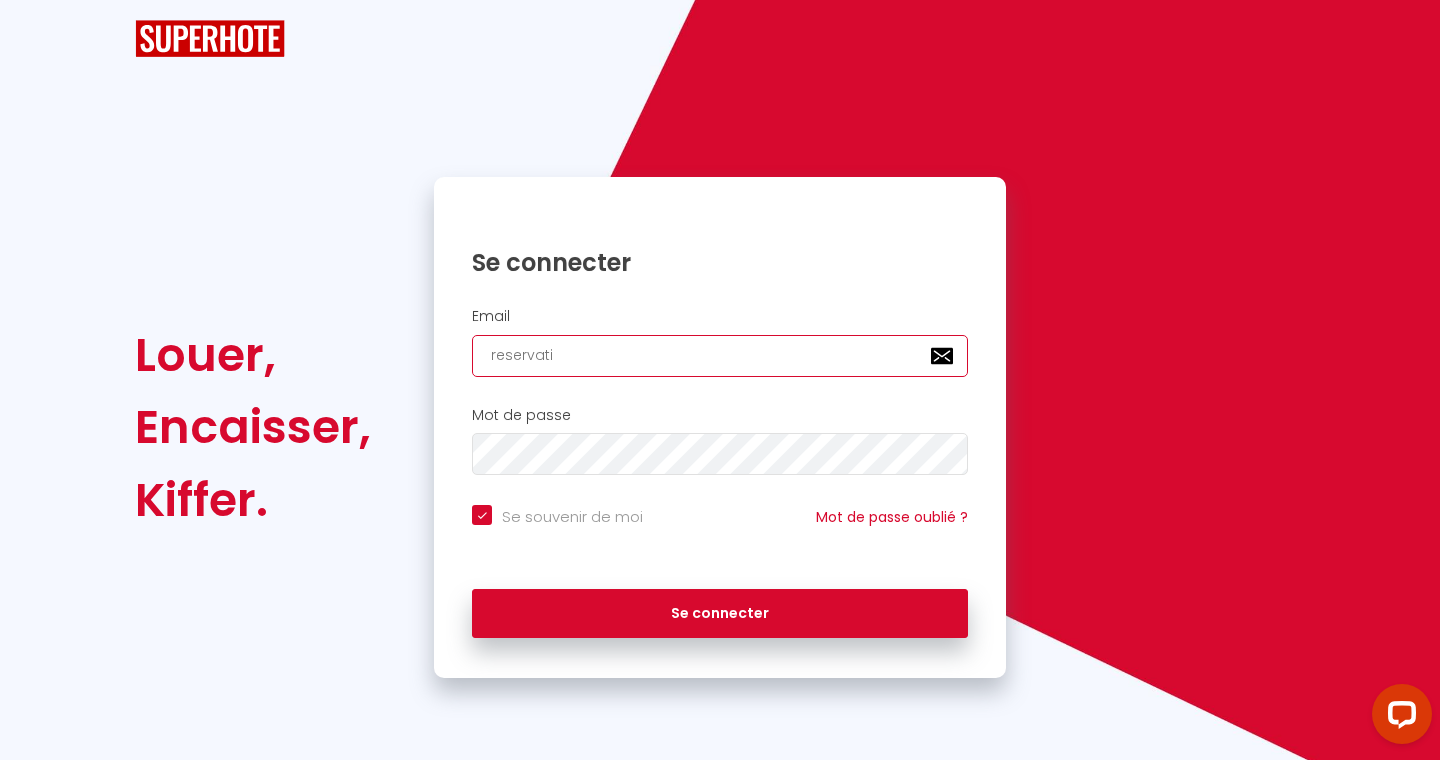 checkbox on "true" 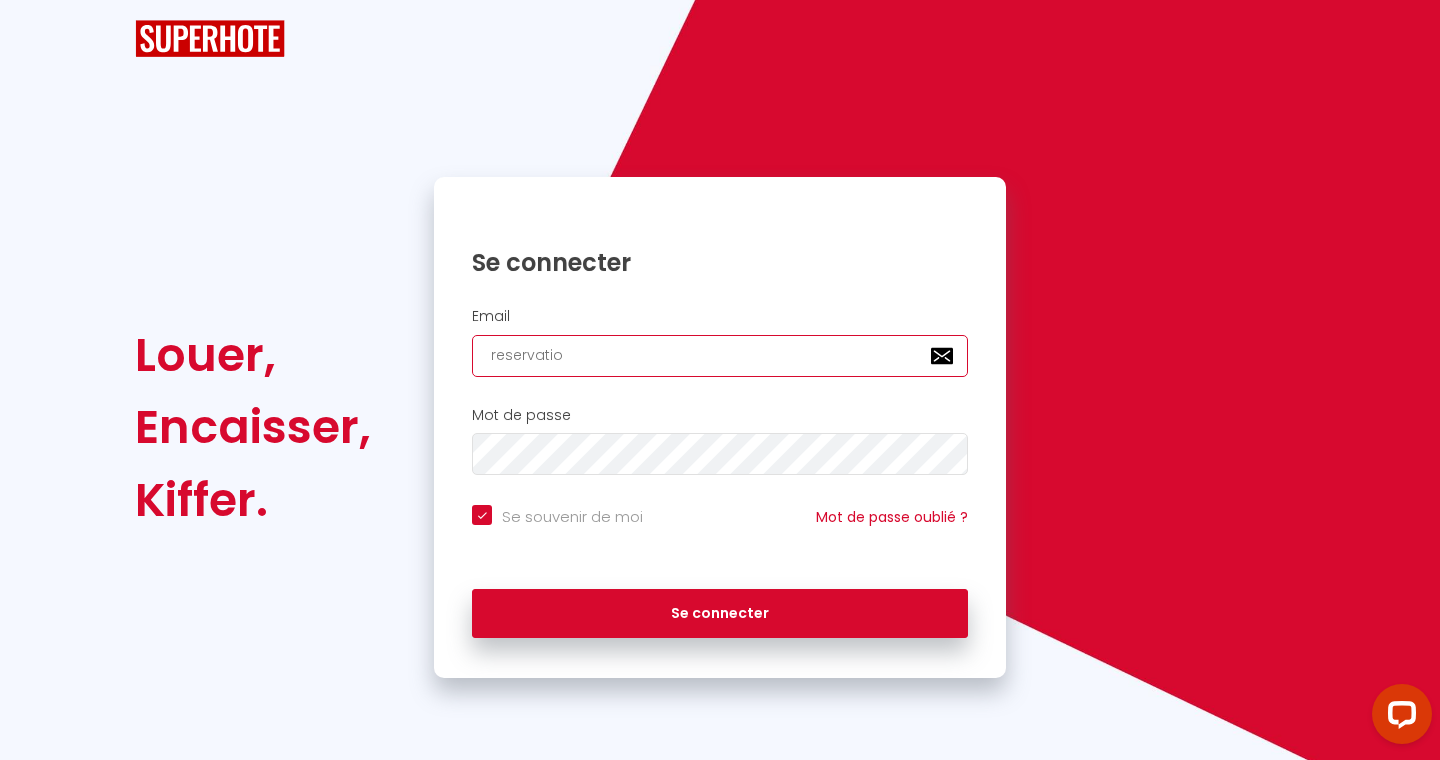type on "reservation" 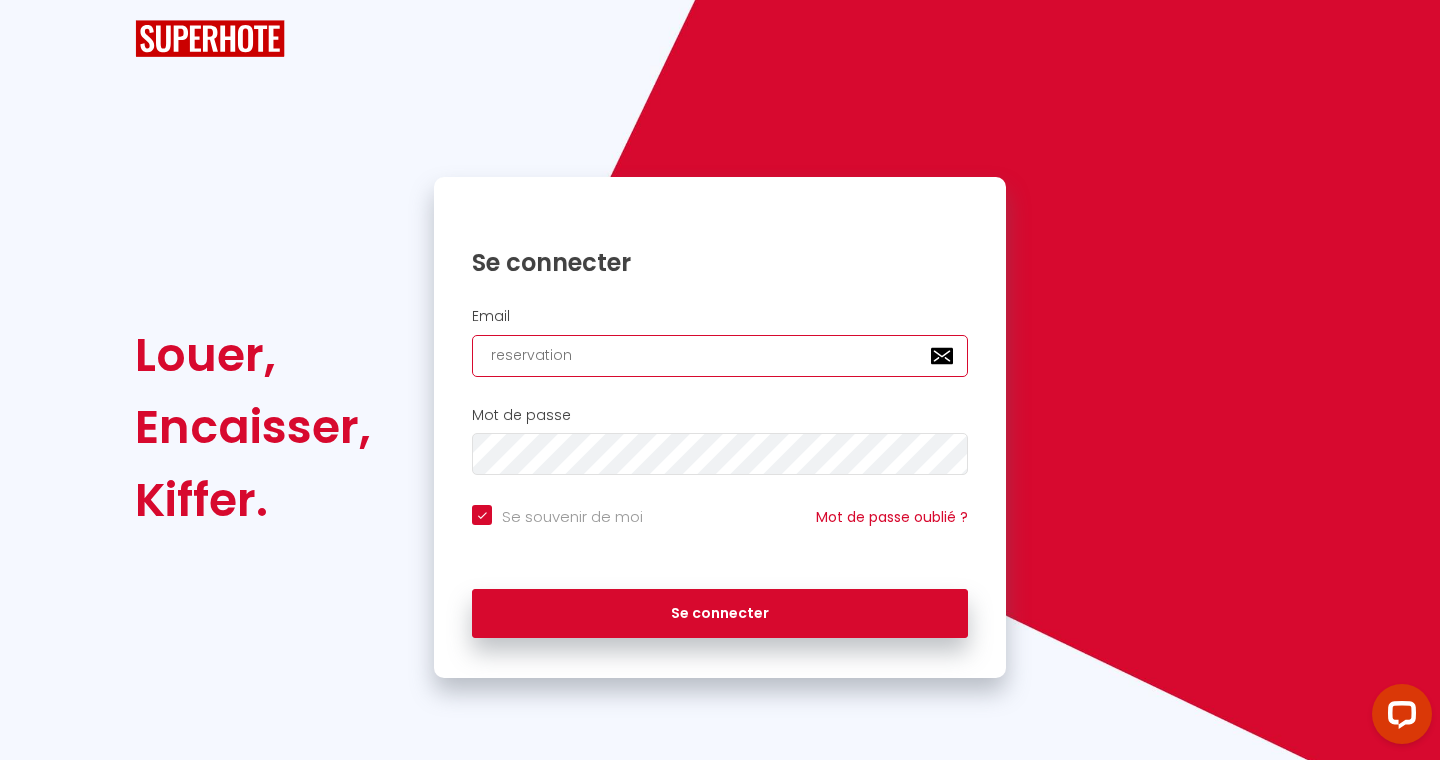 type on "reservation@" 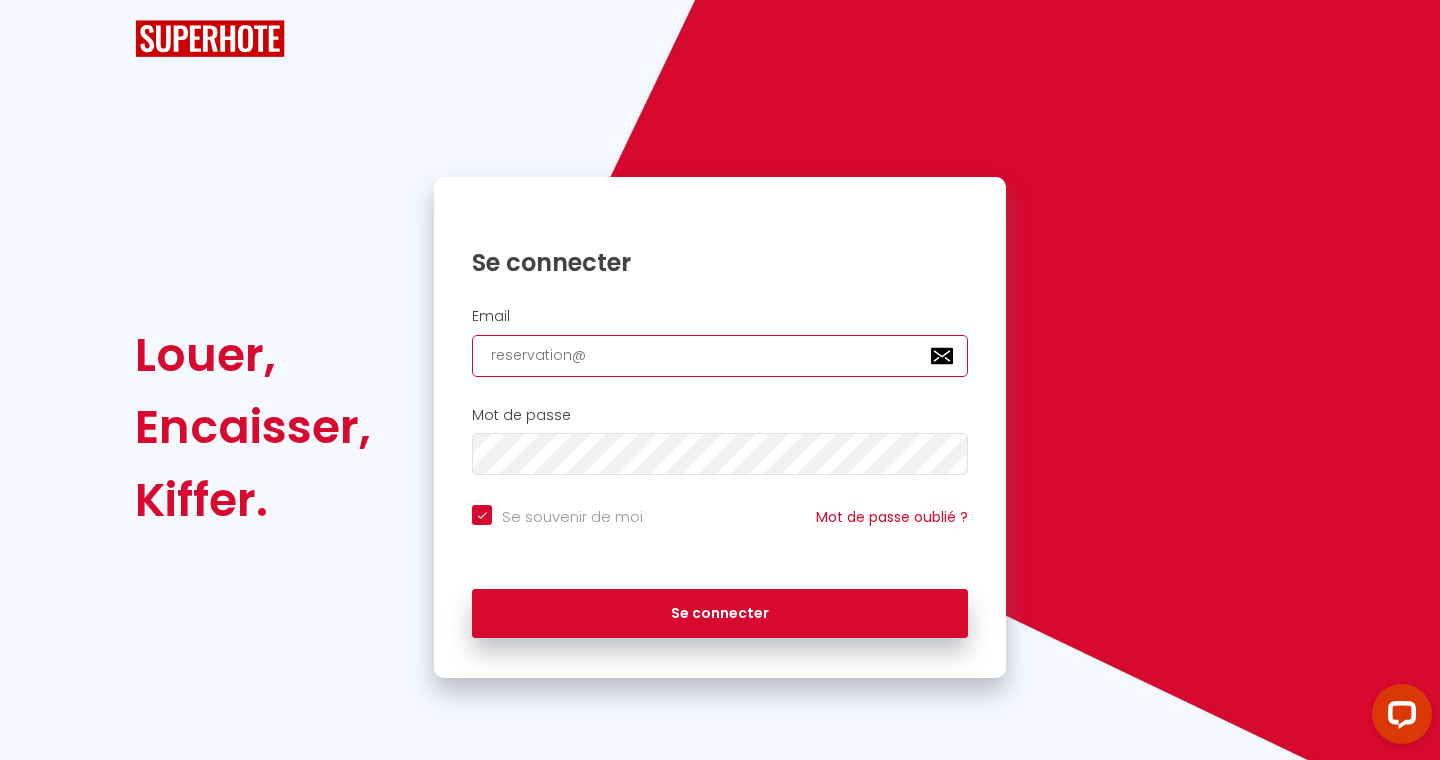 checkbox on "true" 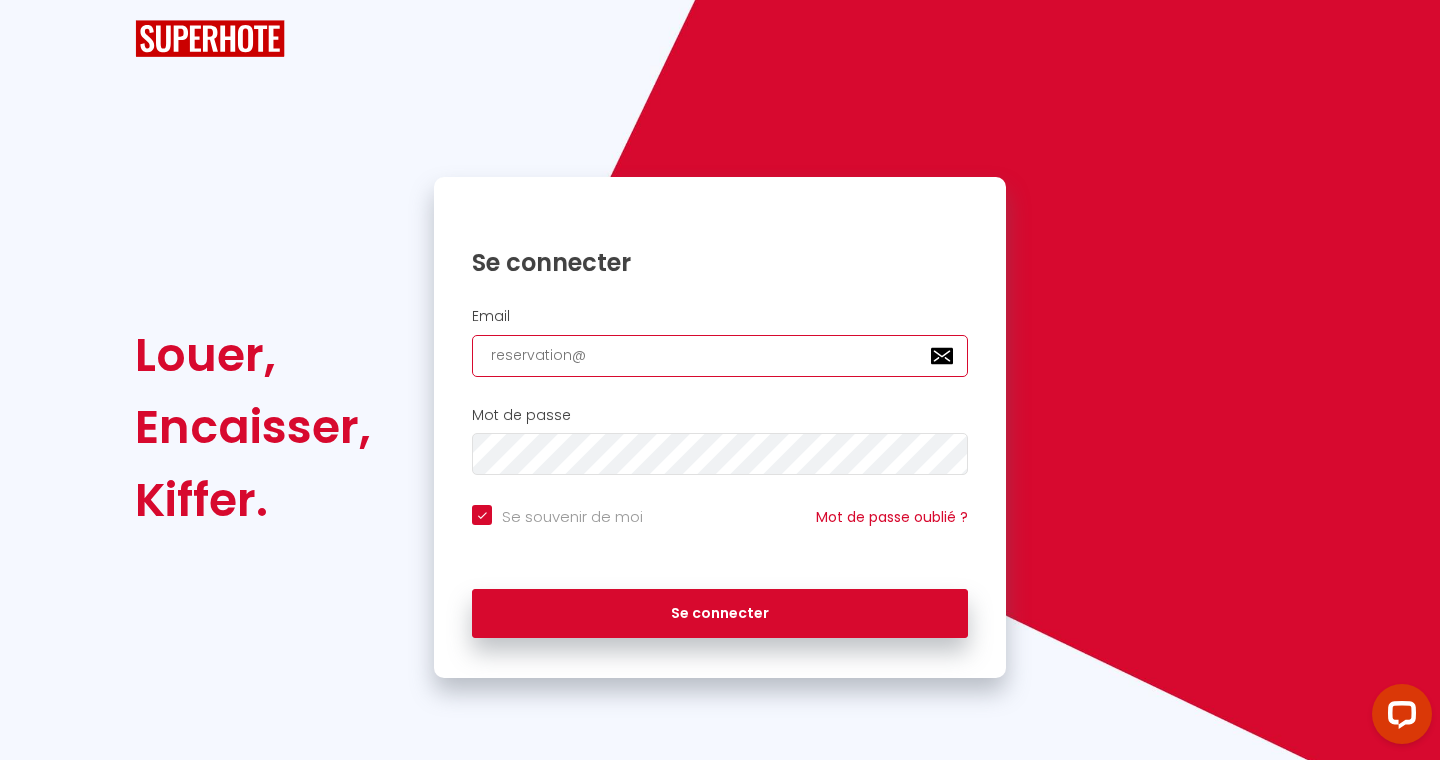 type on "reservation@a" 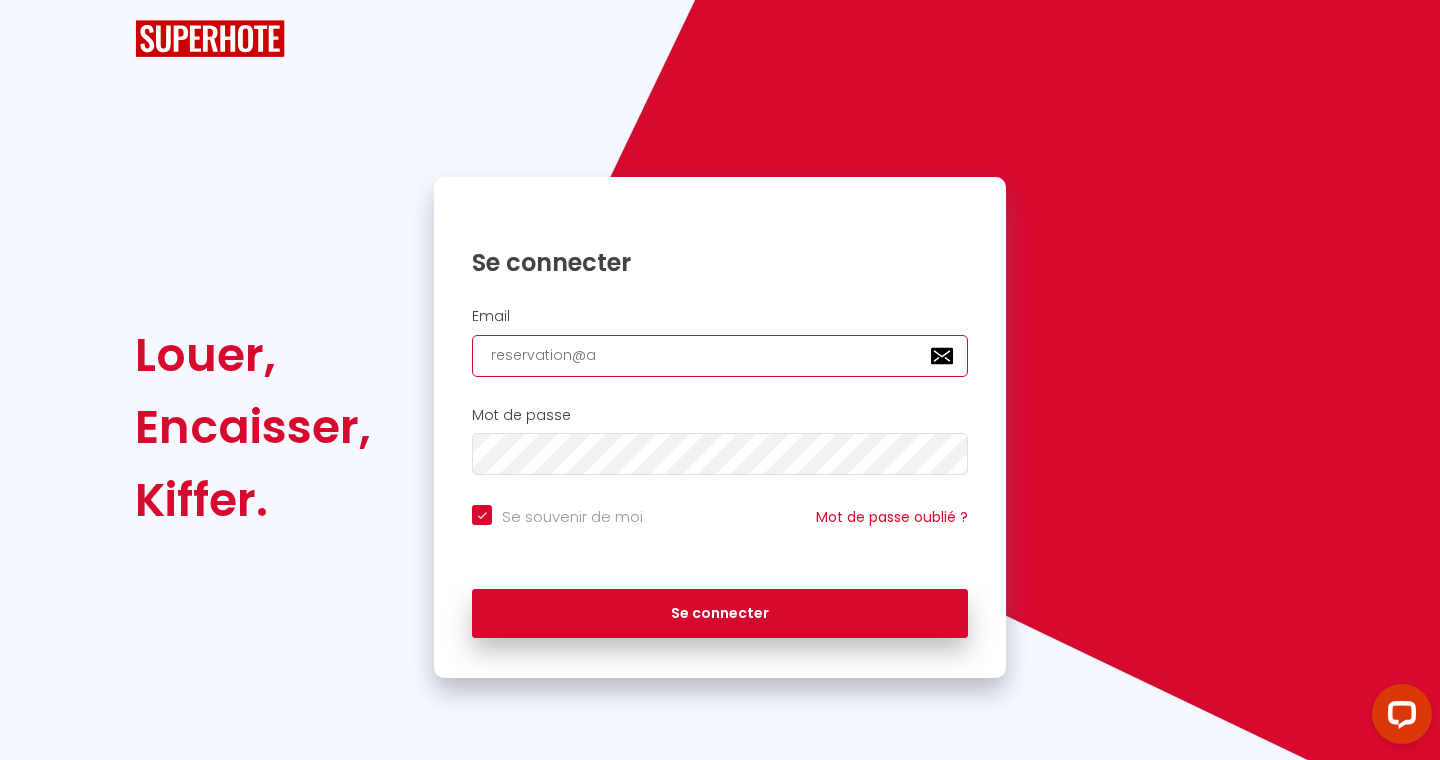 checkbox on "true" 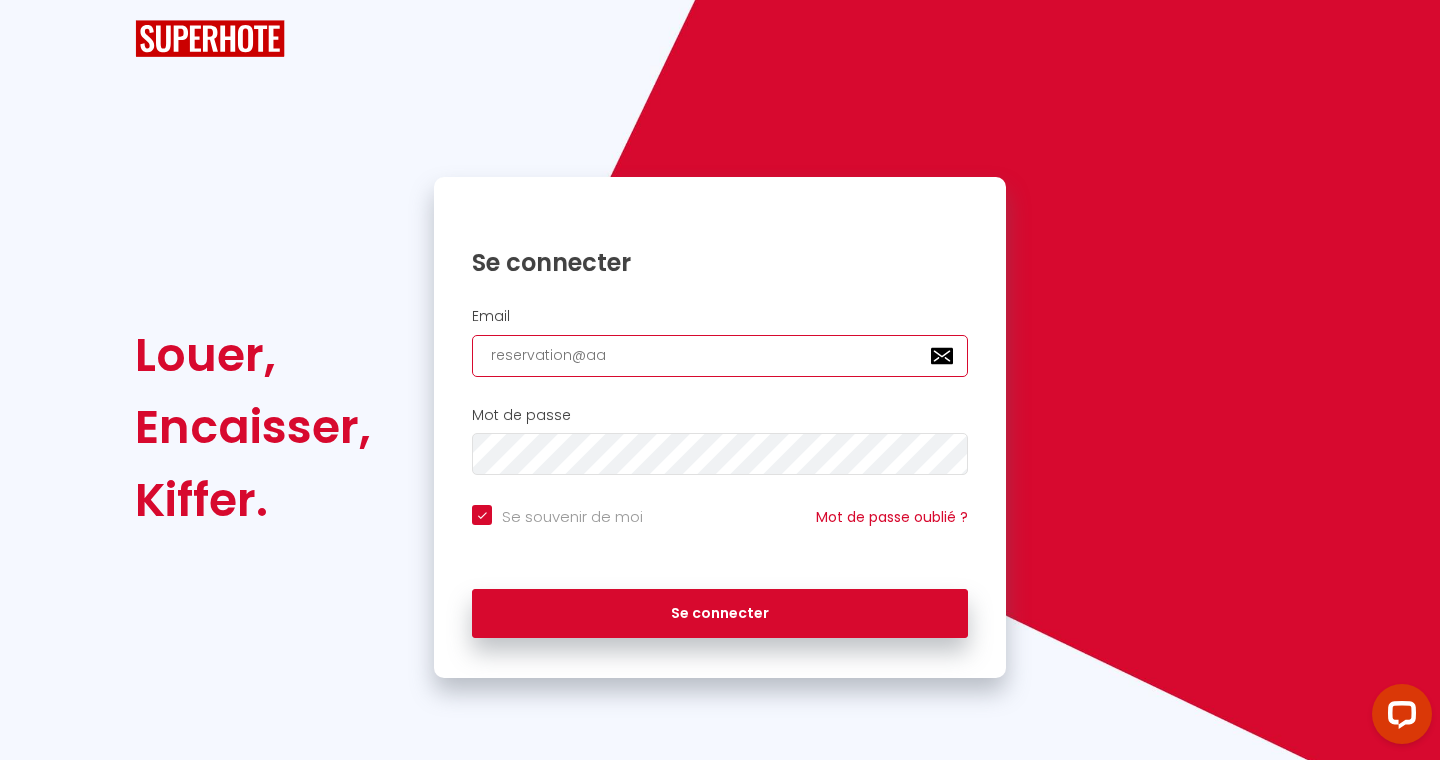 checkbox on "true" 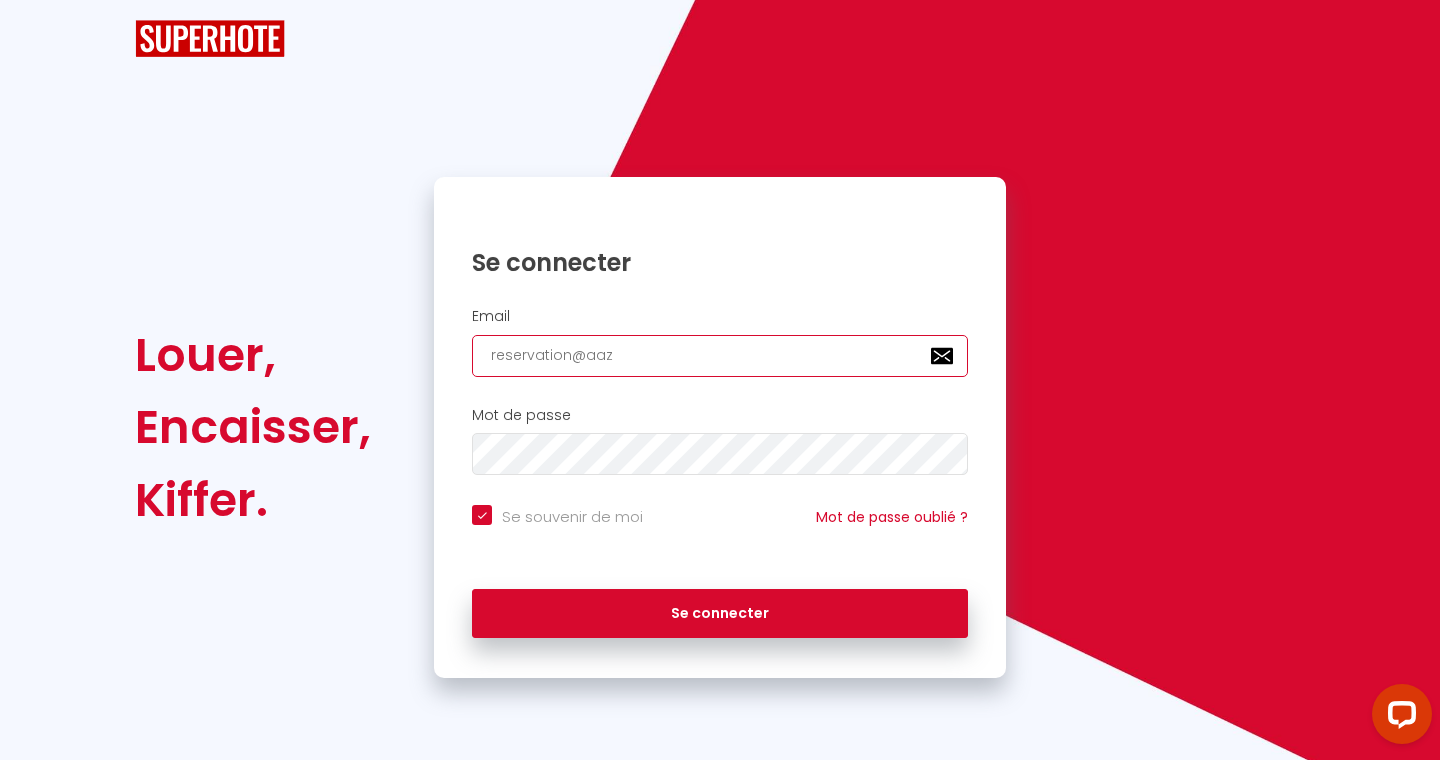 checkbox on "true" 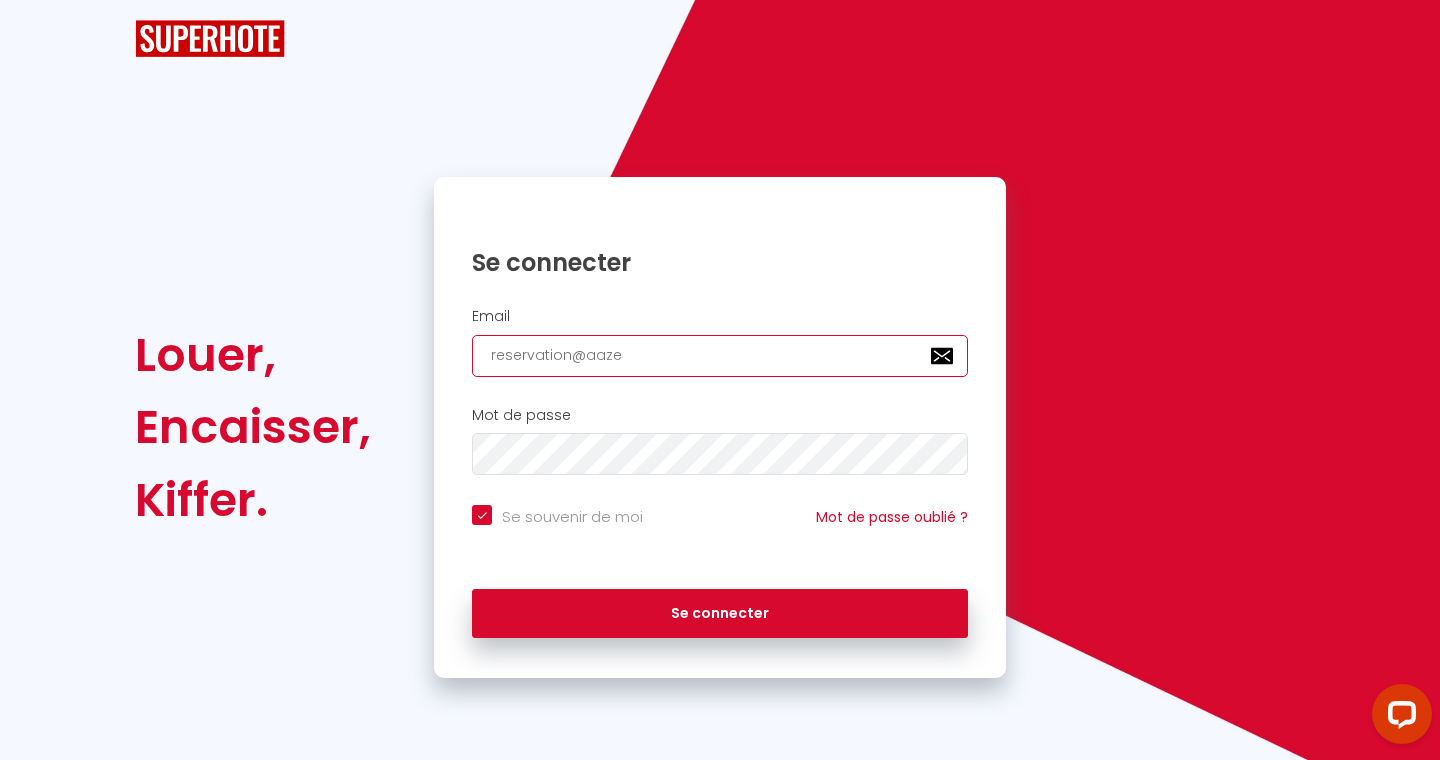 checkbox on "true" 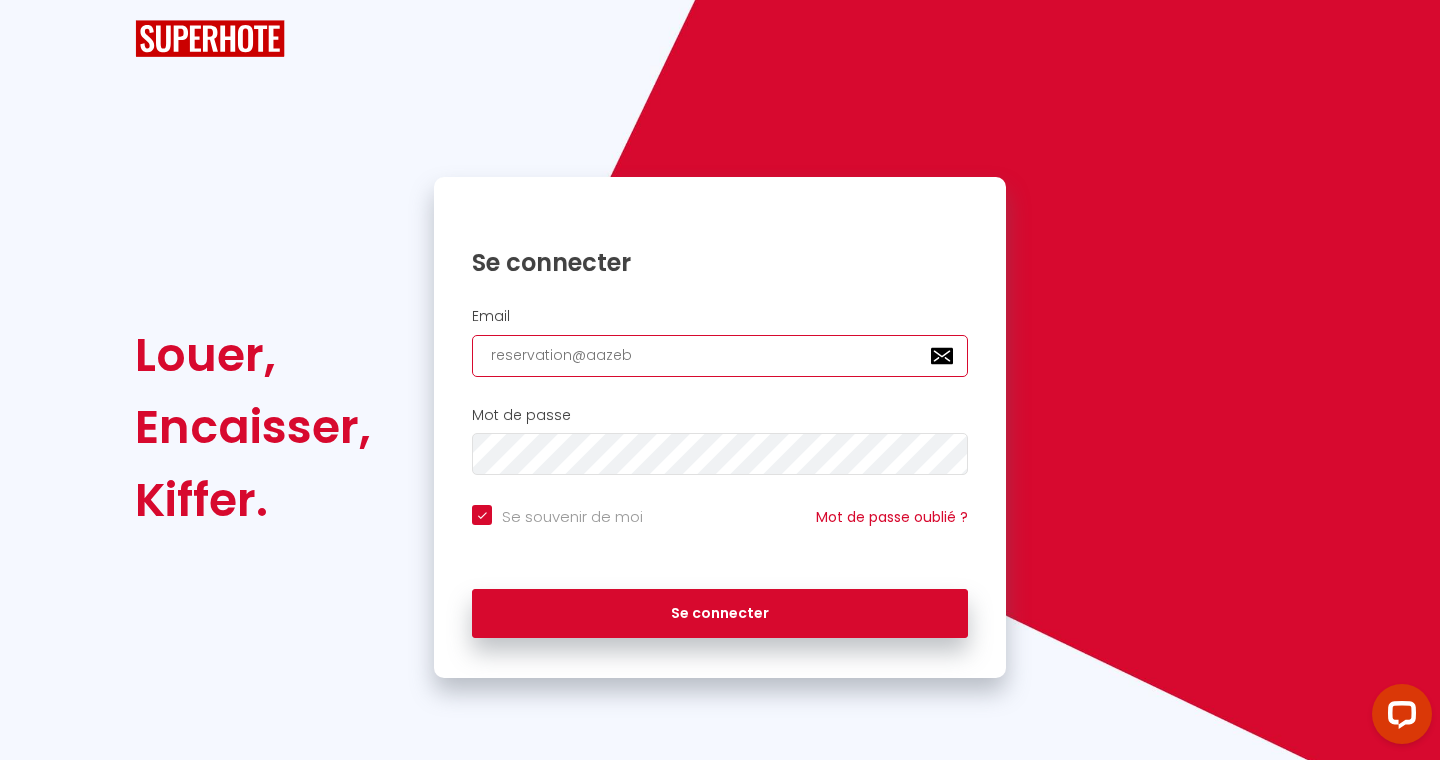 checkbox on "true" 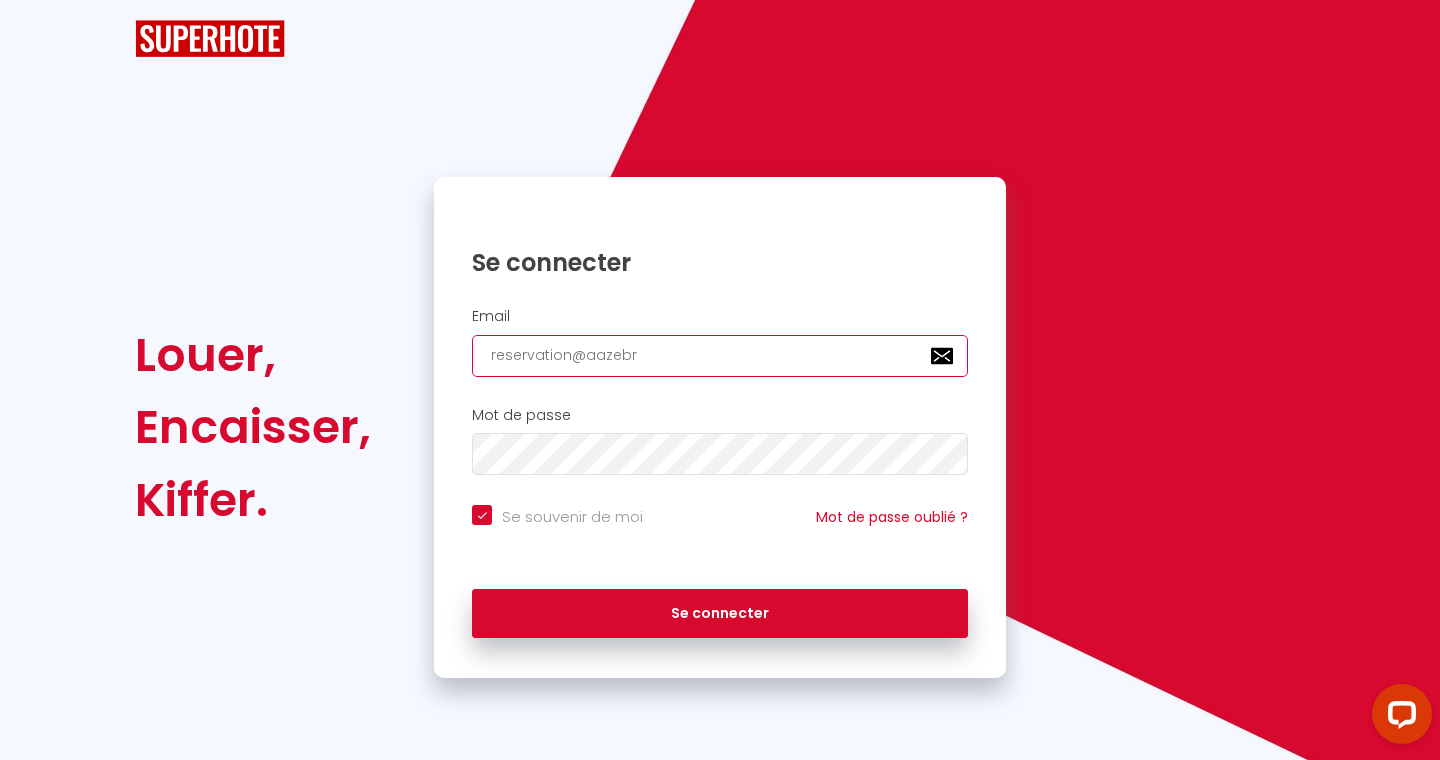 type on "reservation@aazebre" 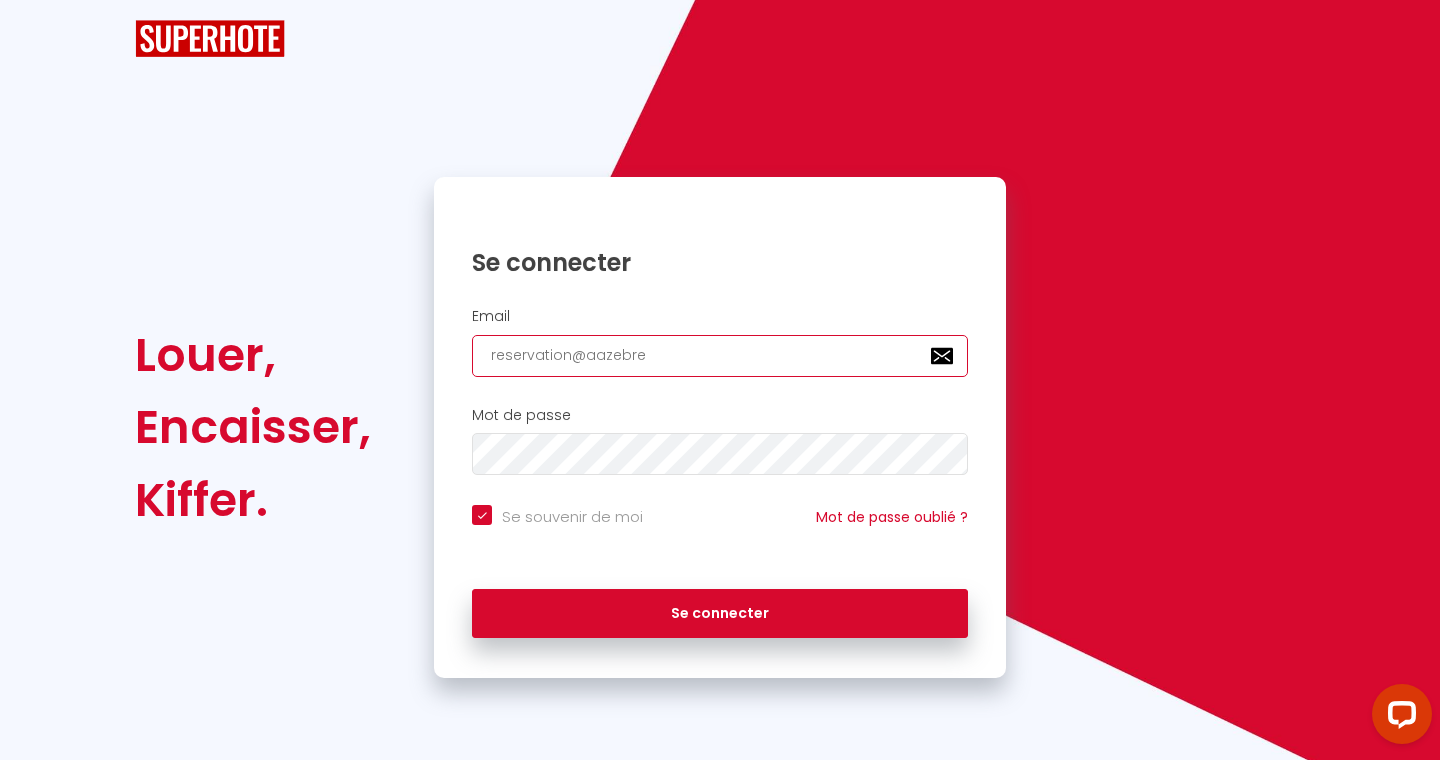 type on "reservation@aazebre?" 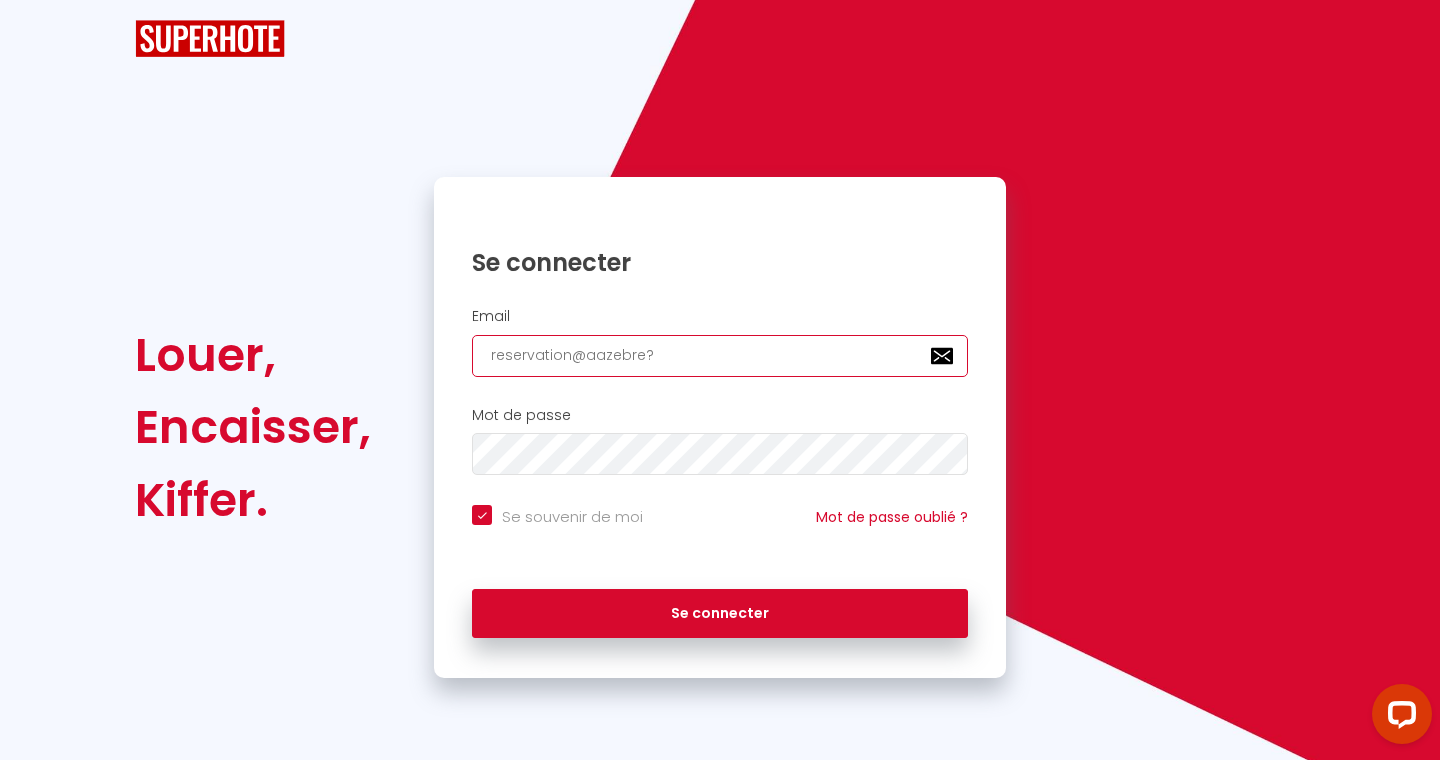 checkbox on "true" 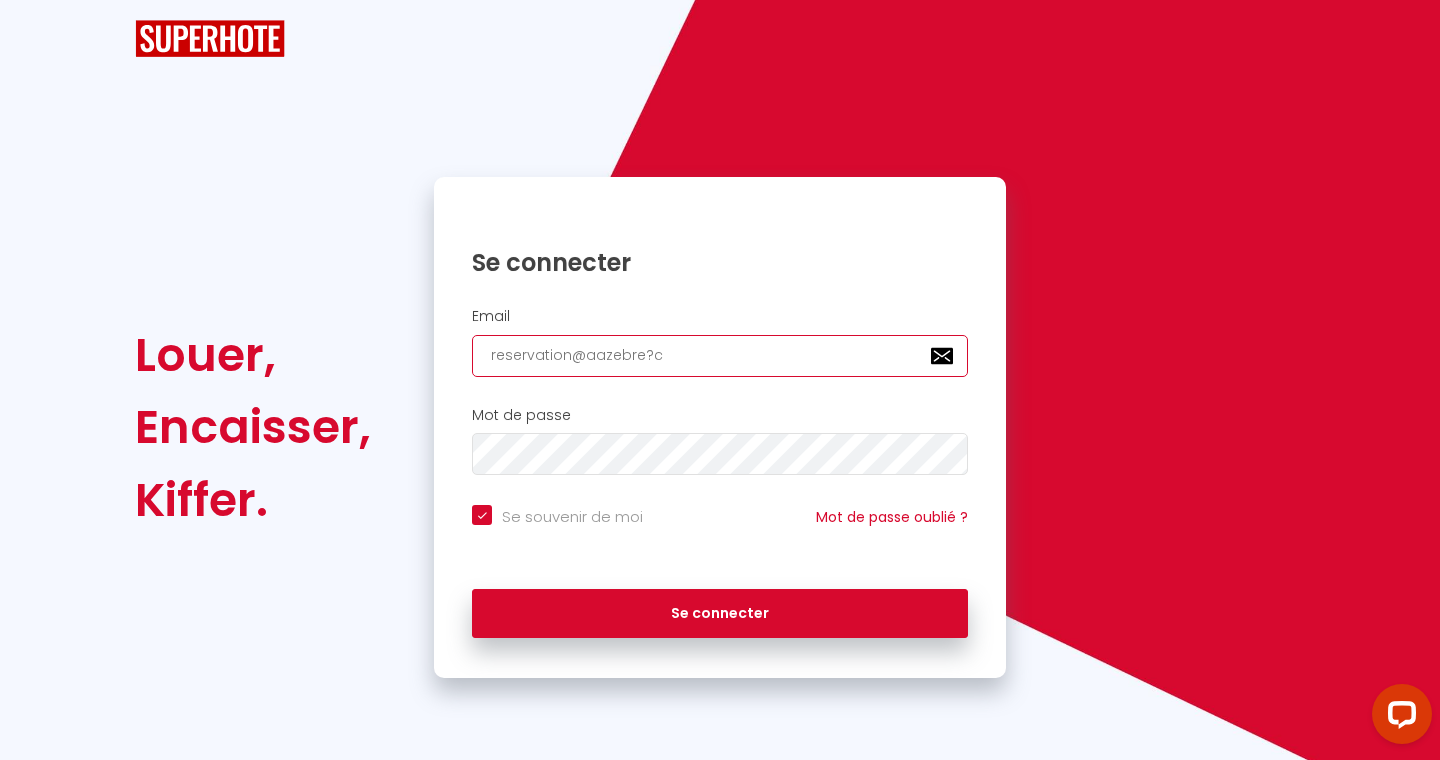 checkbox on "true" 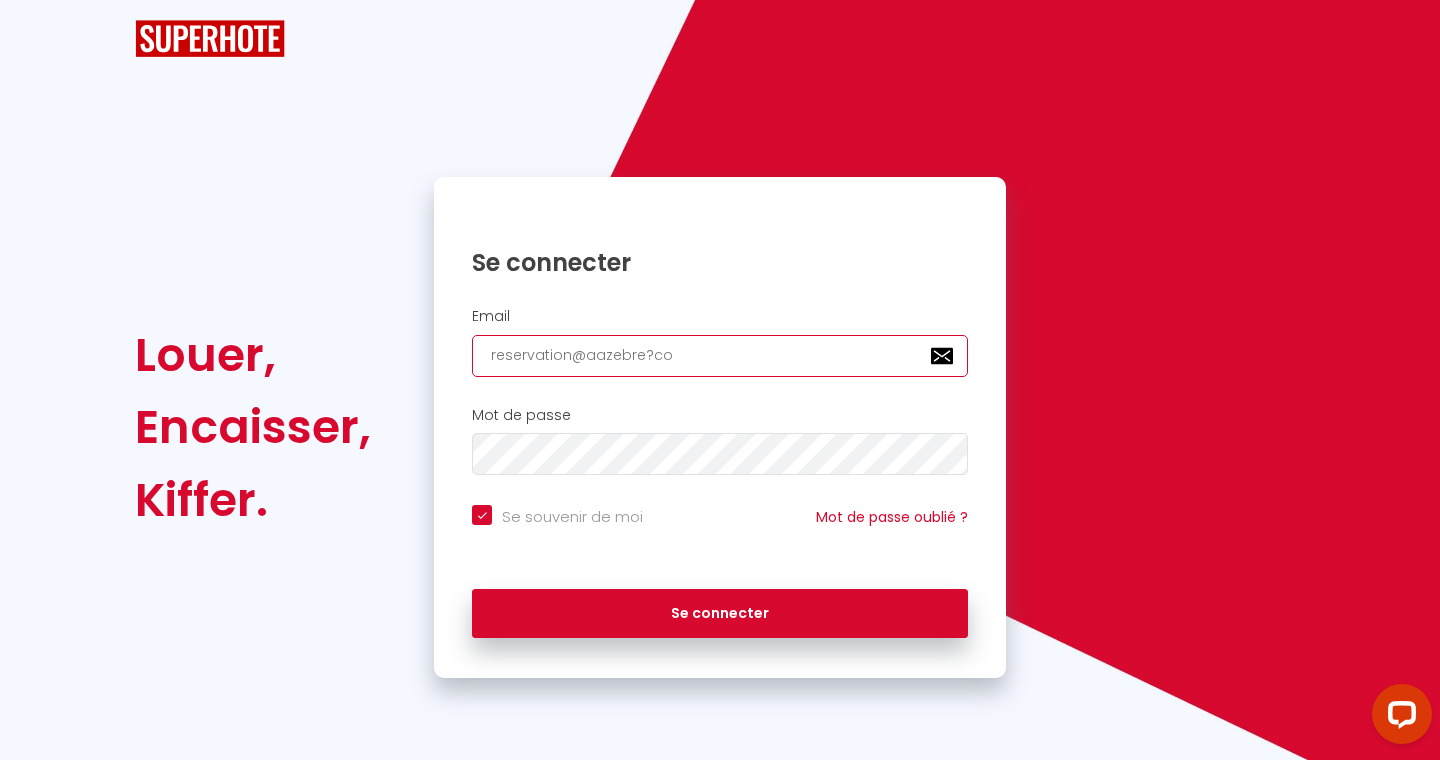 checkbox on "true" 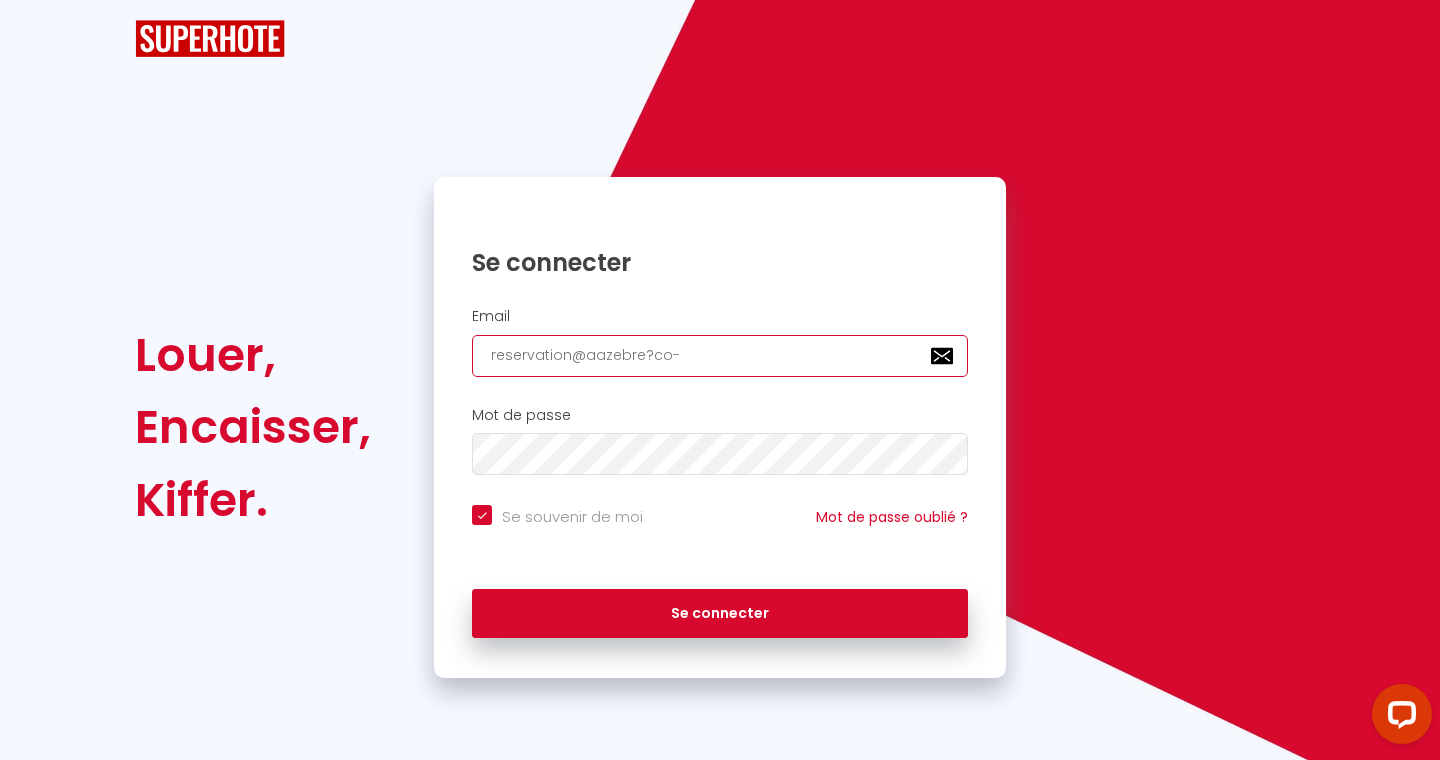 type on "reservation@aazebre?co" 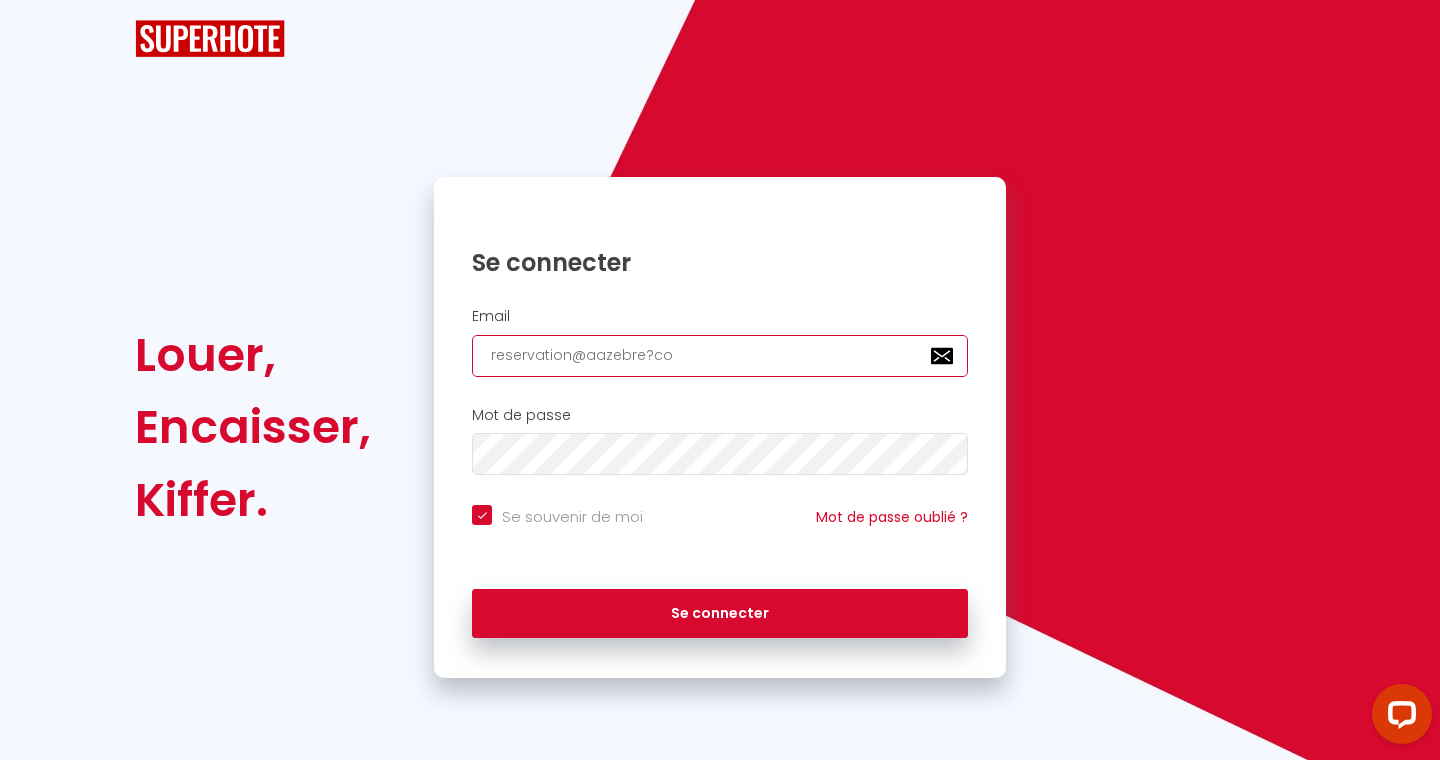 checkbox on "true" 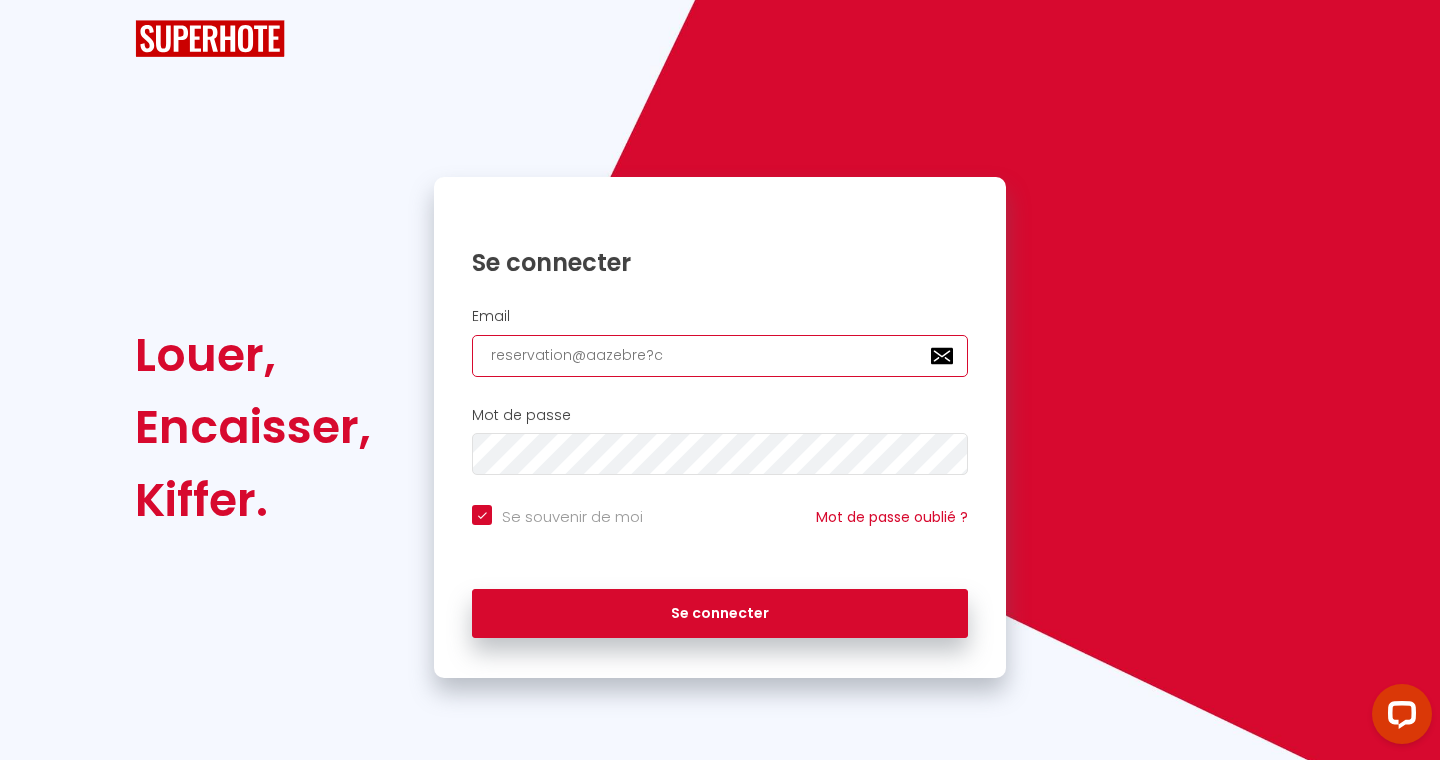 checkbox on "true" 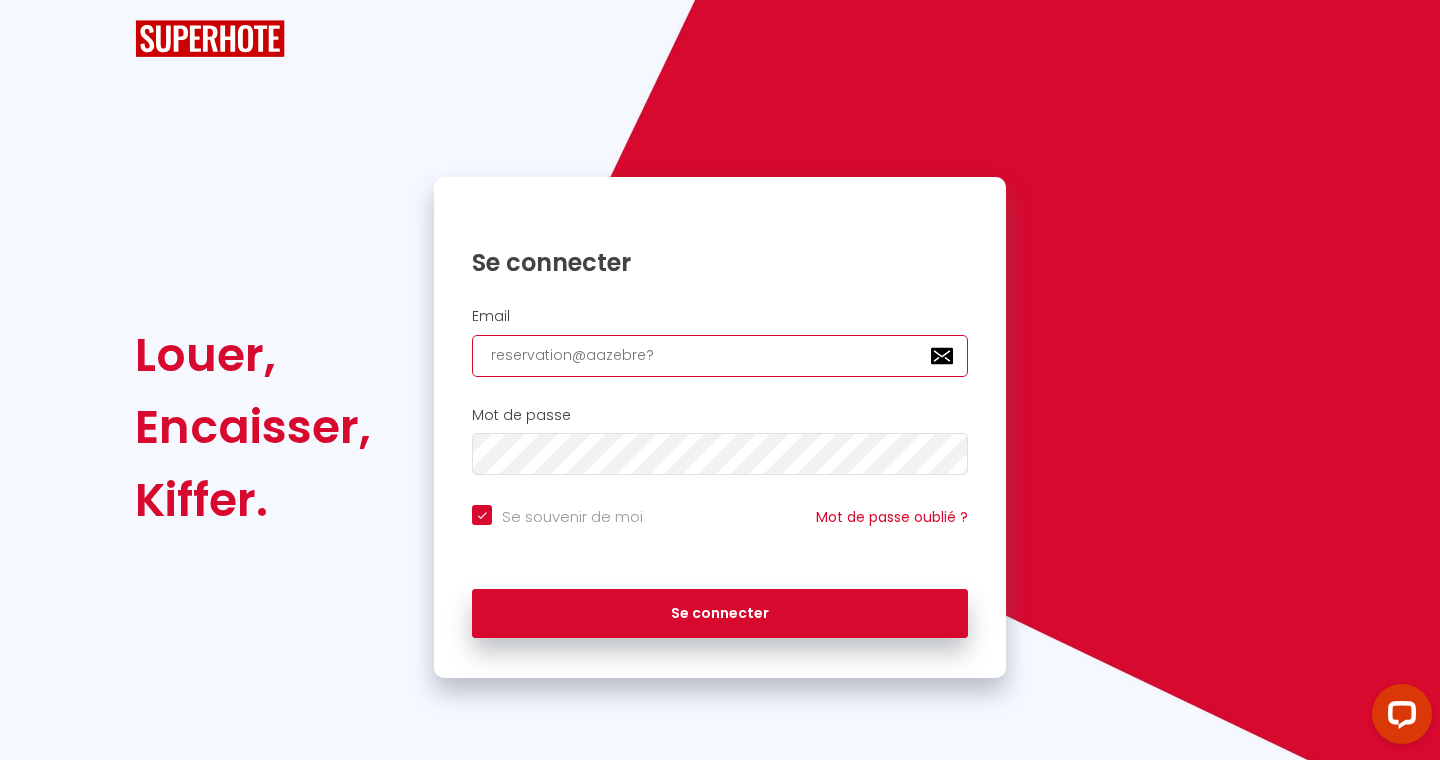type on "reservation@aazebre" 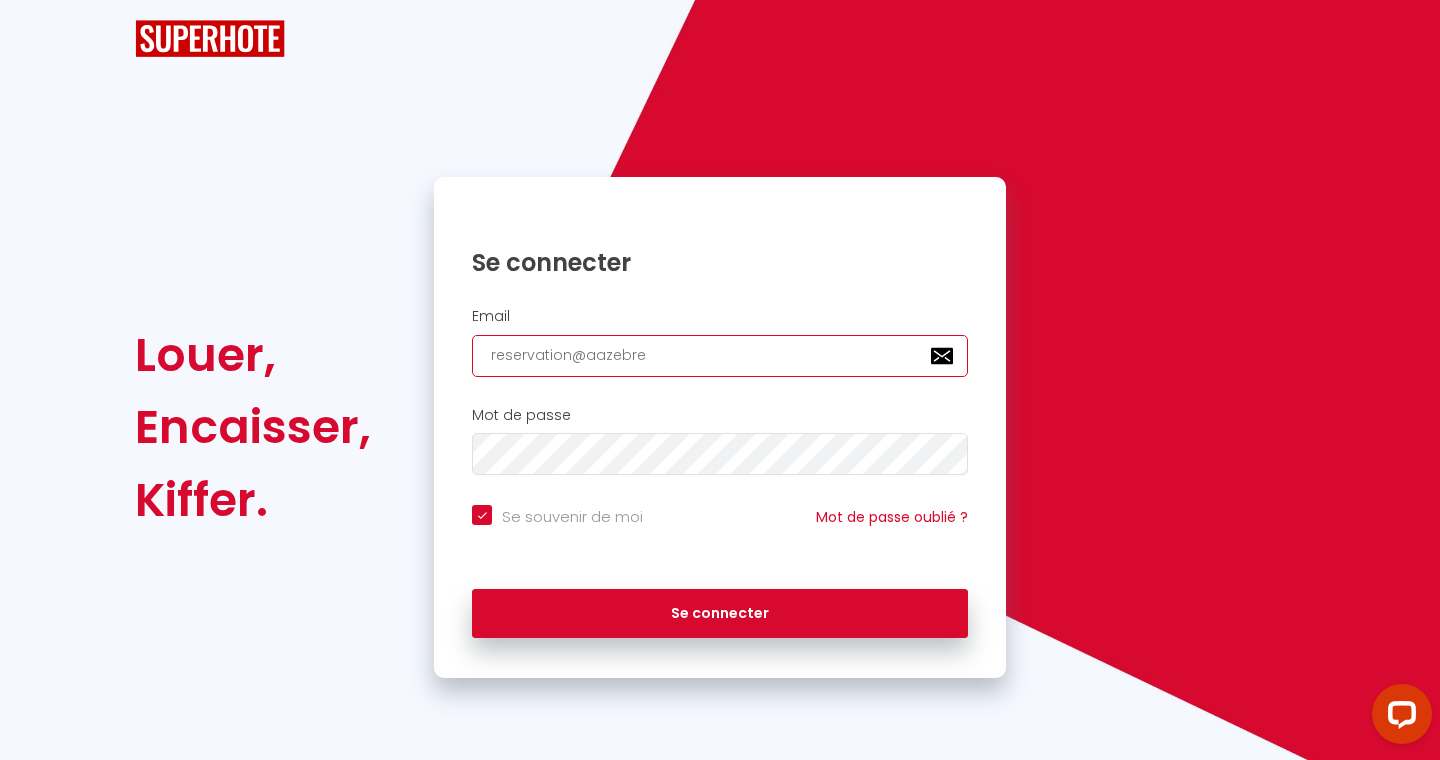 checkbox on "true" 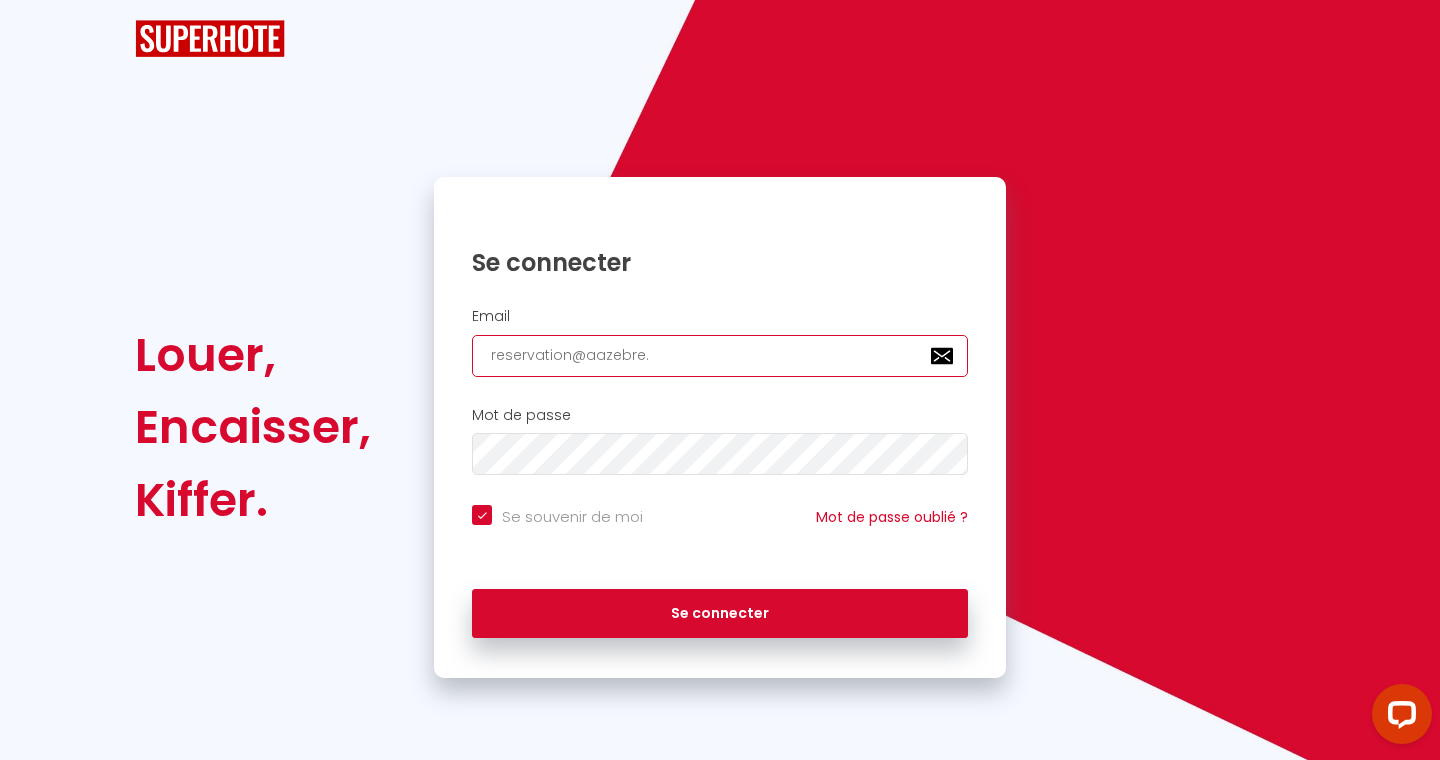 type on "reservation@aazebre.c" 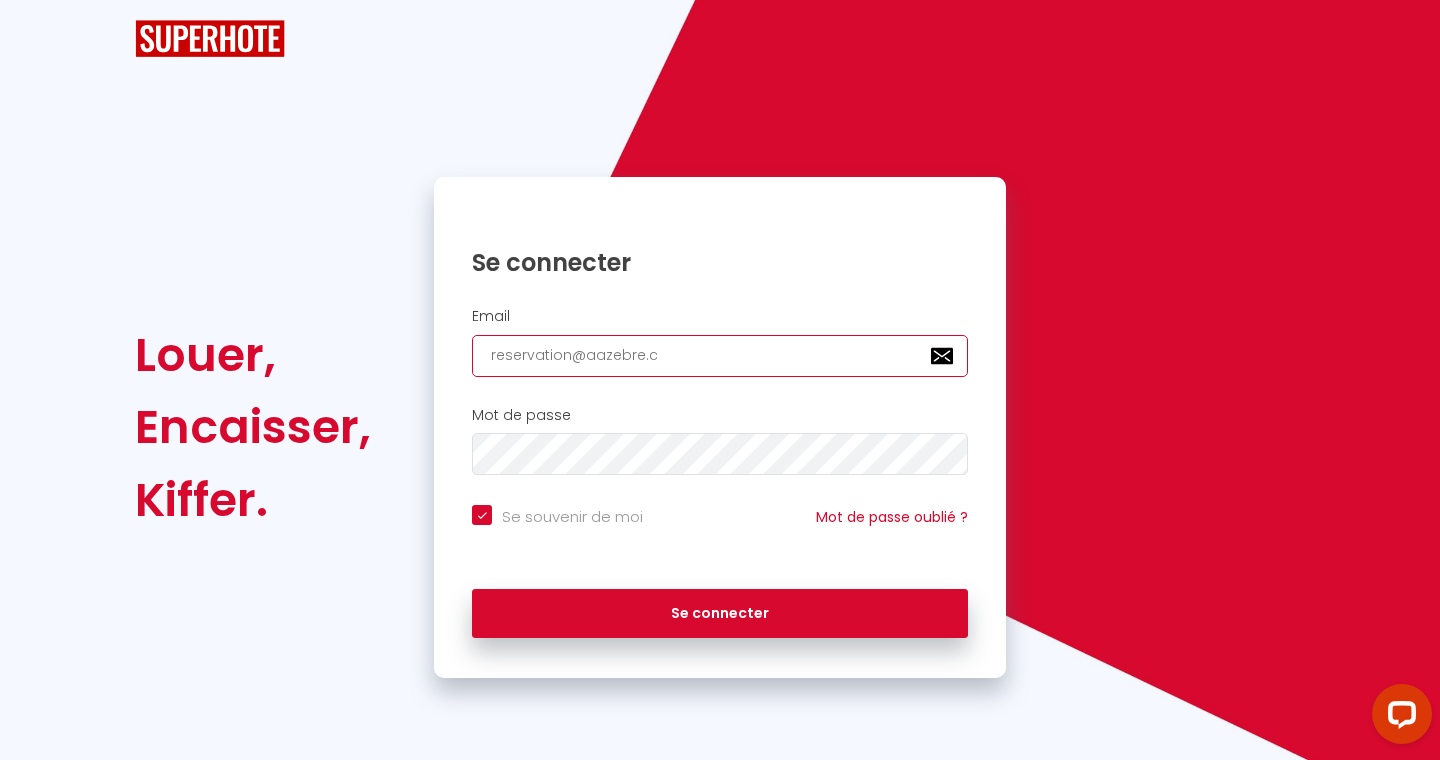 checkbox on "true" 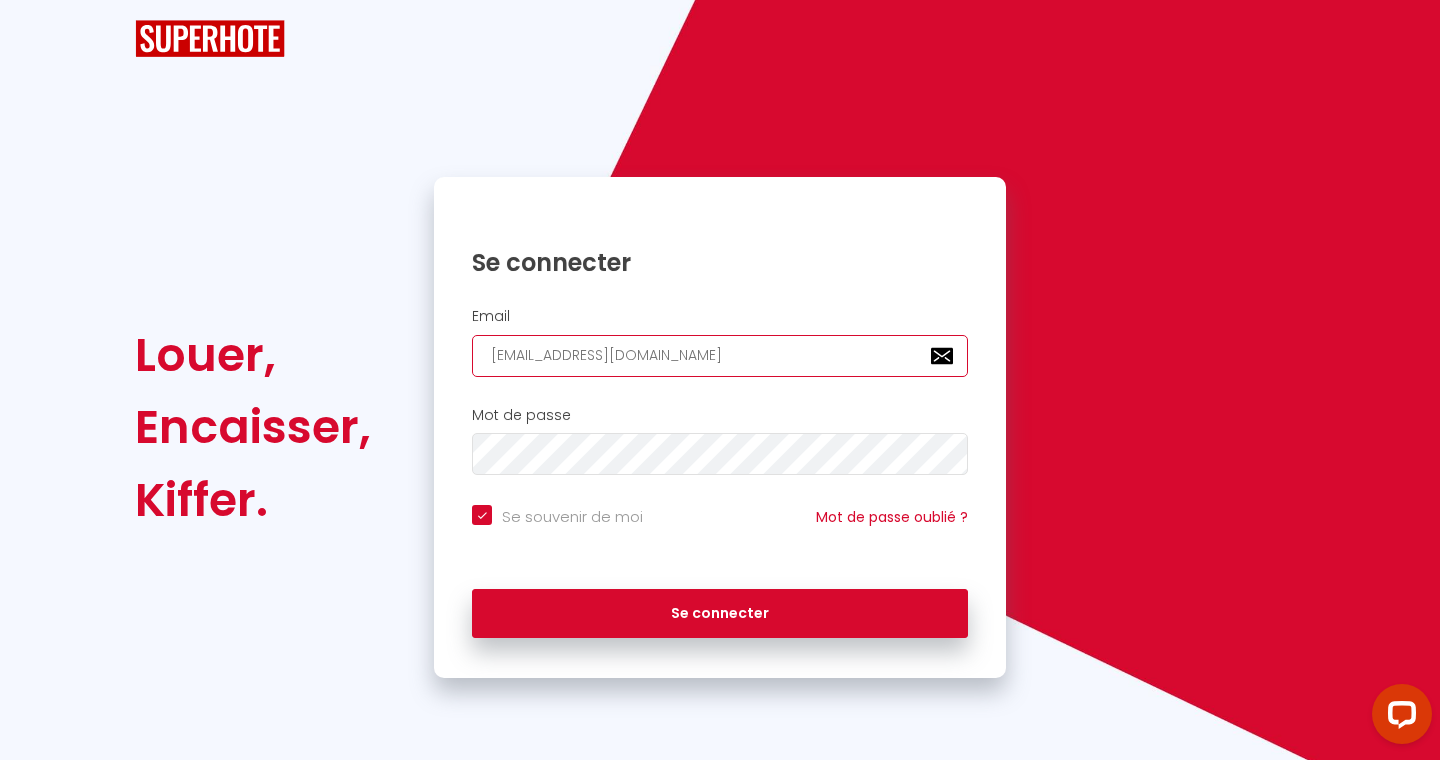 checkbox on "true" 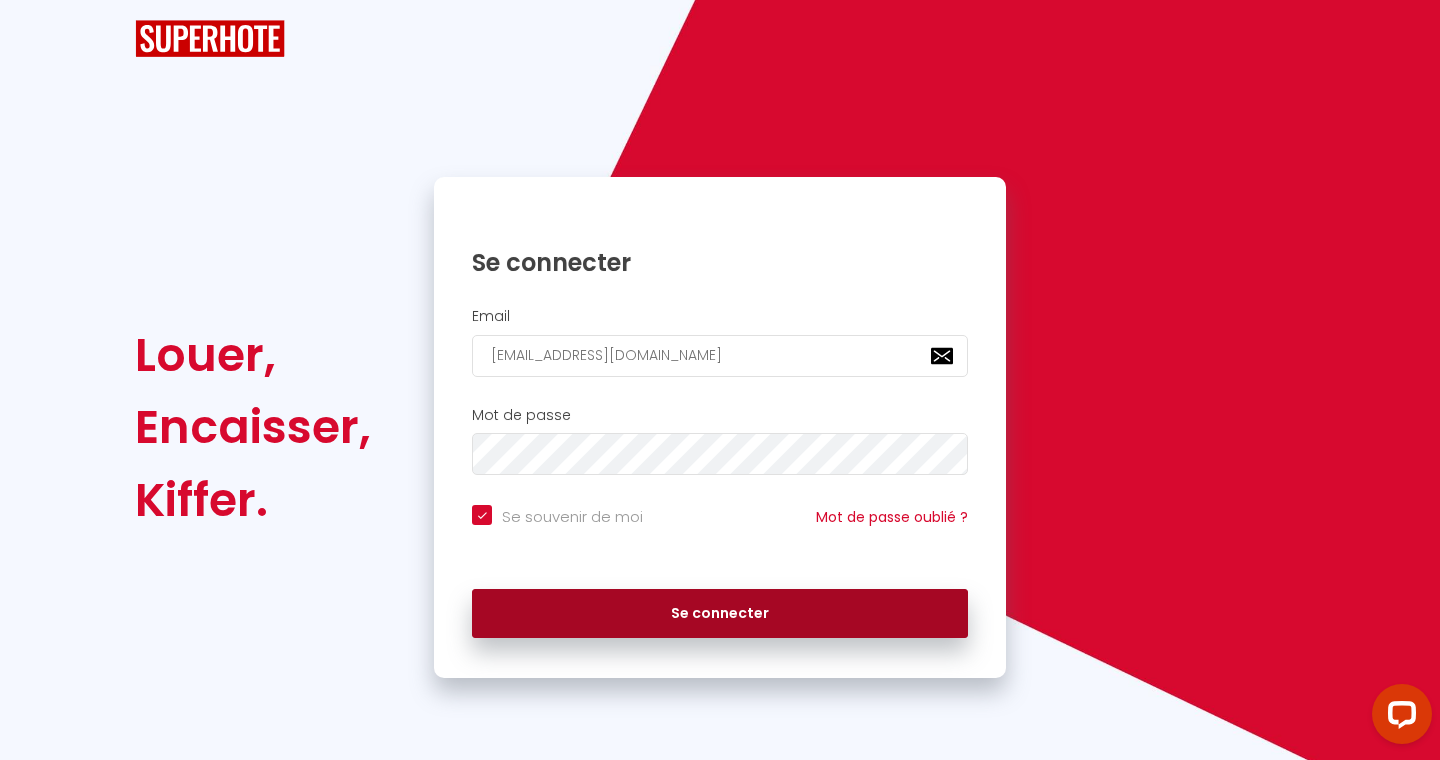click on "Se connecter" at bounding box center (720, 614) 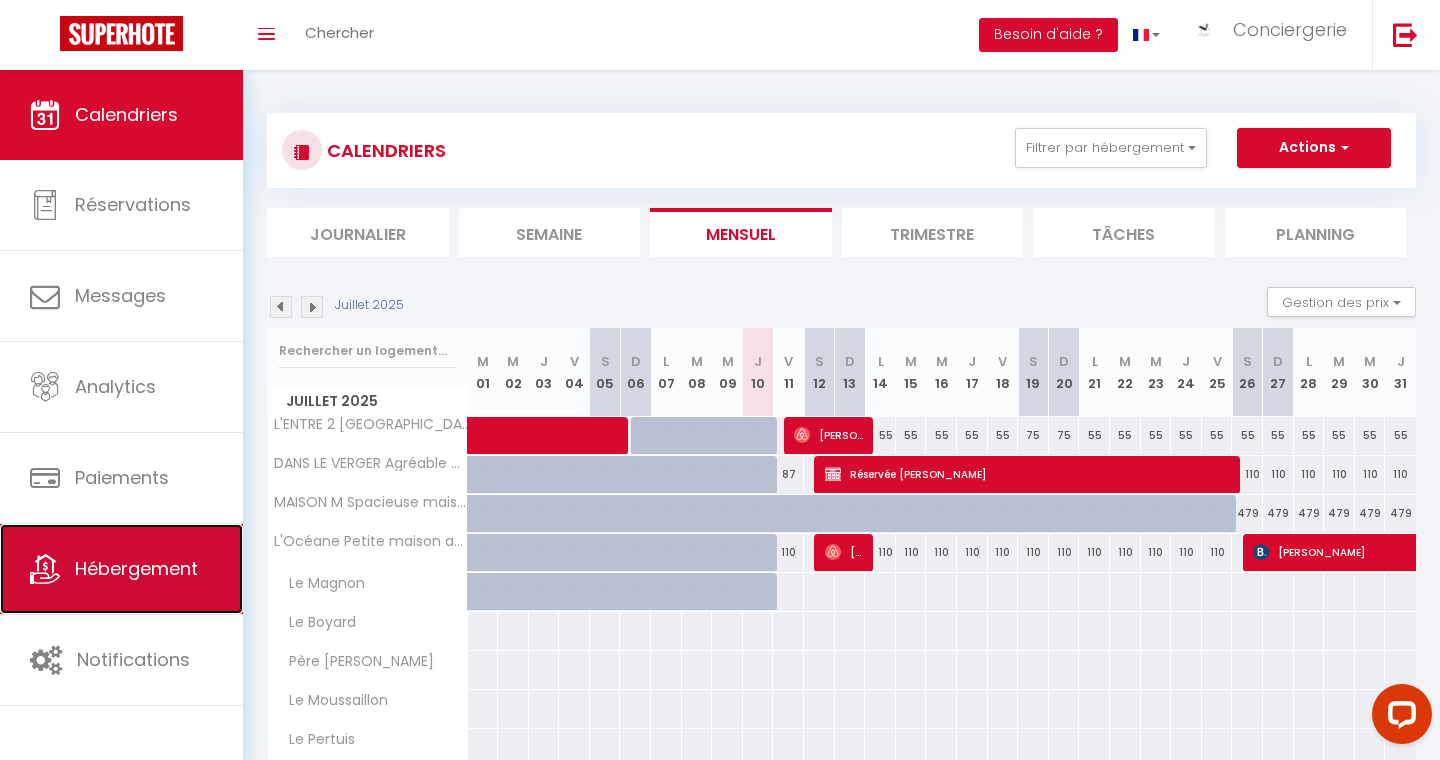 click on "Hébergement" at bounding box center [136, 568] 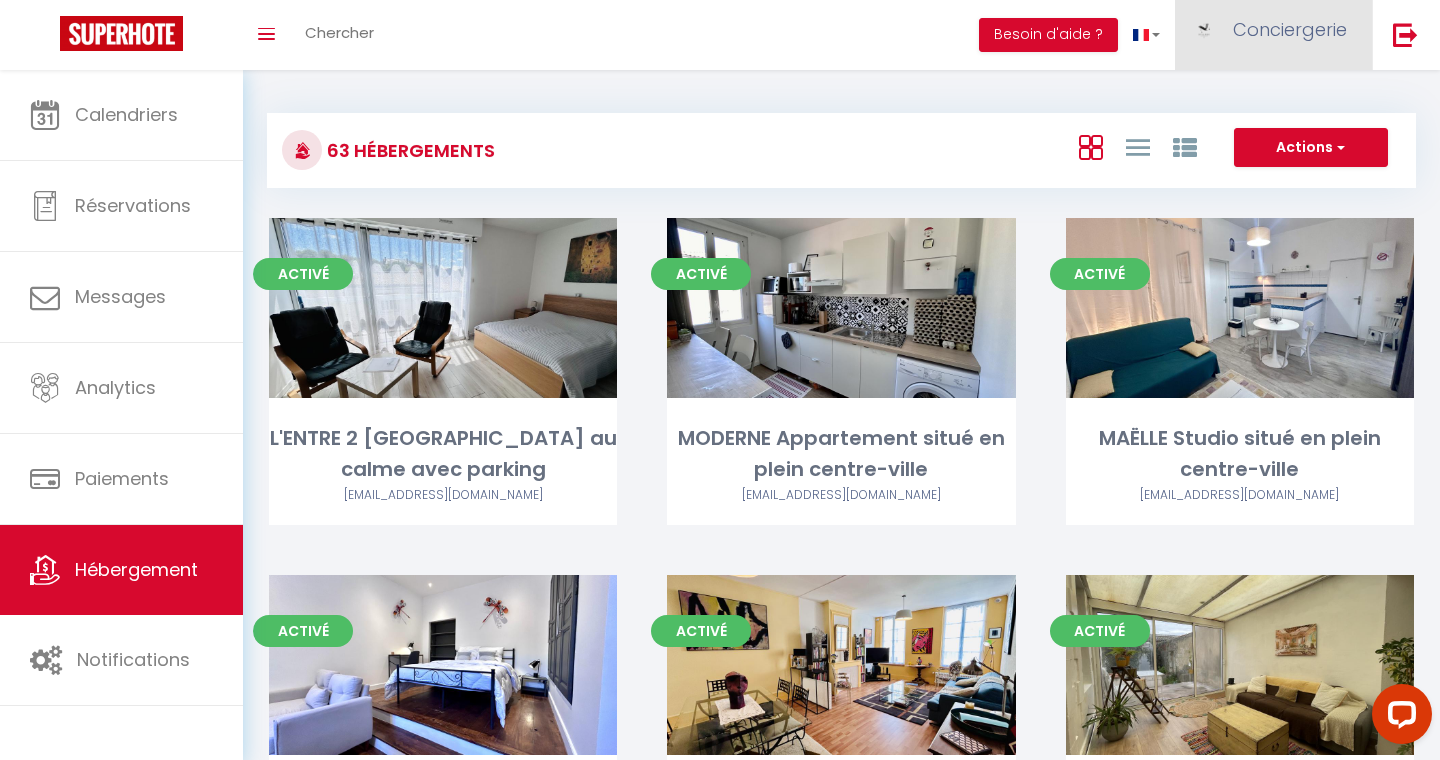 click on "Conciergerie" at bounding box center (1290, 29) 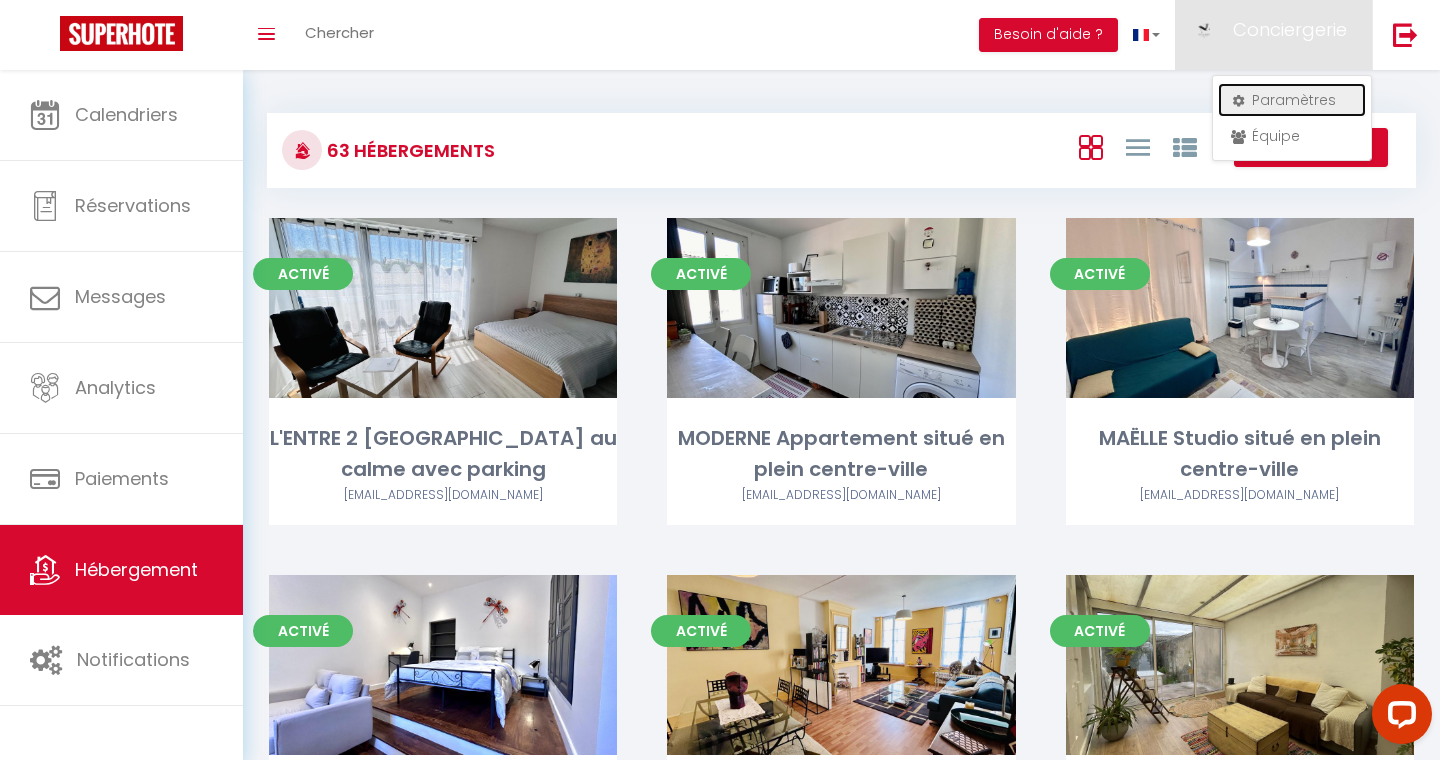 click on "Paramètres" at bounding box center (1292, 100) 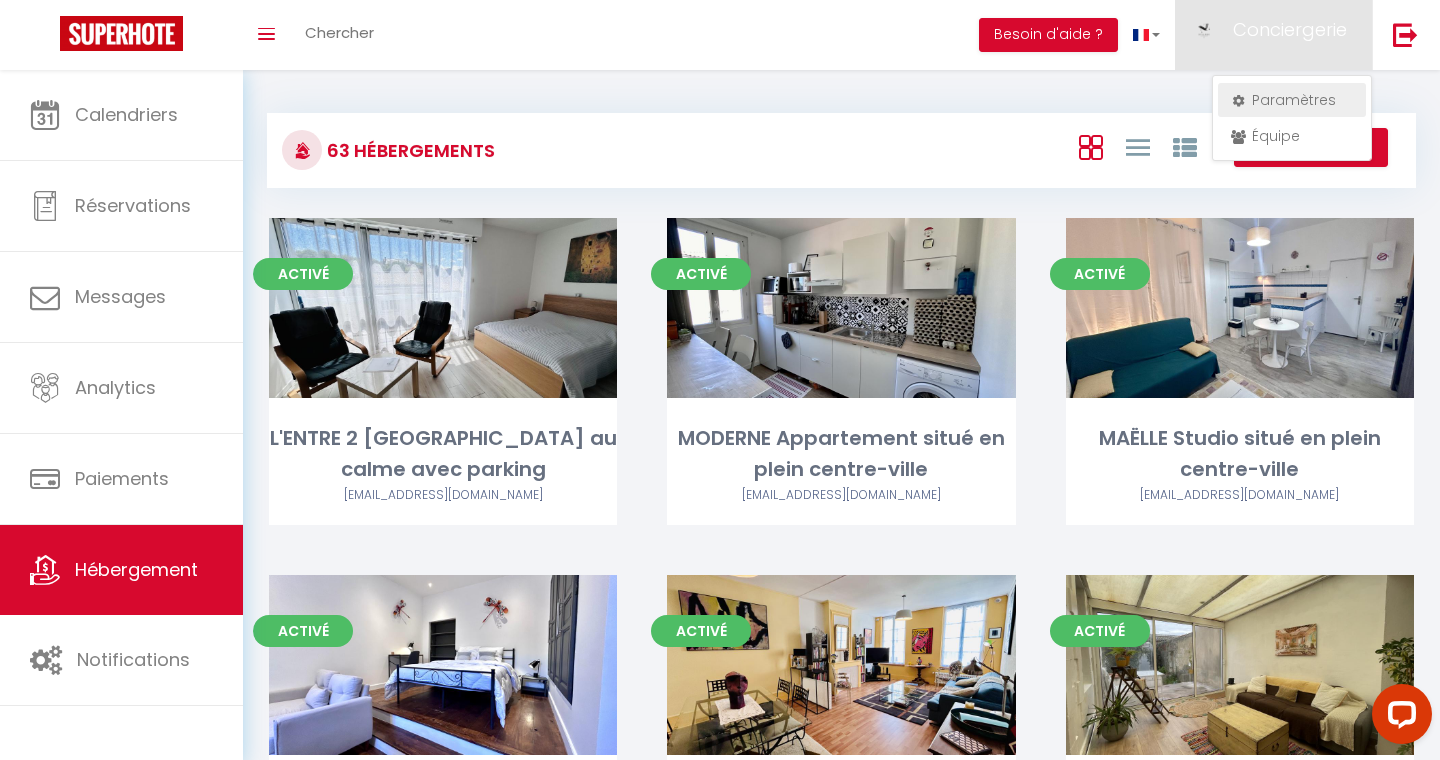select on "fr" 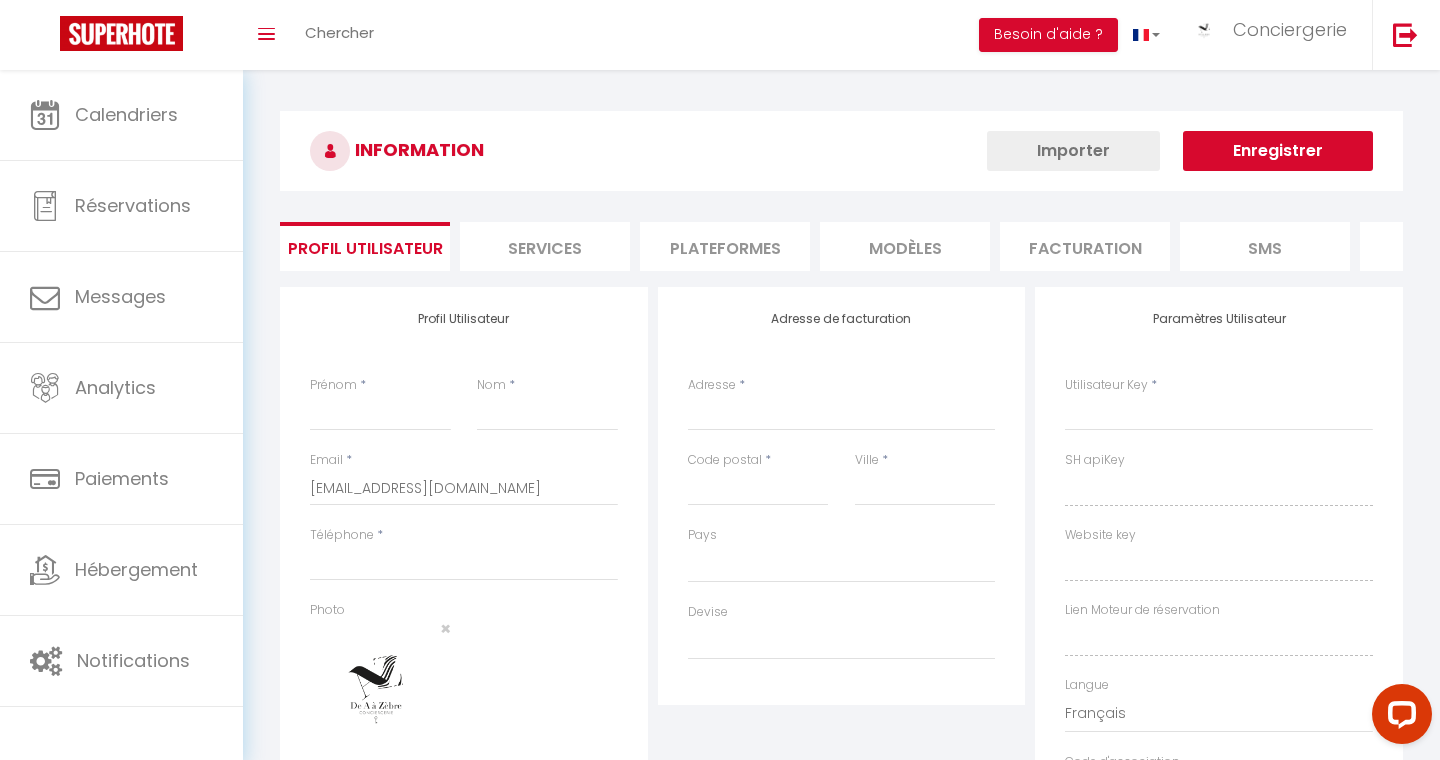 select 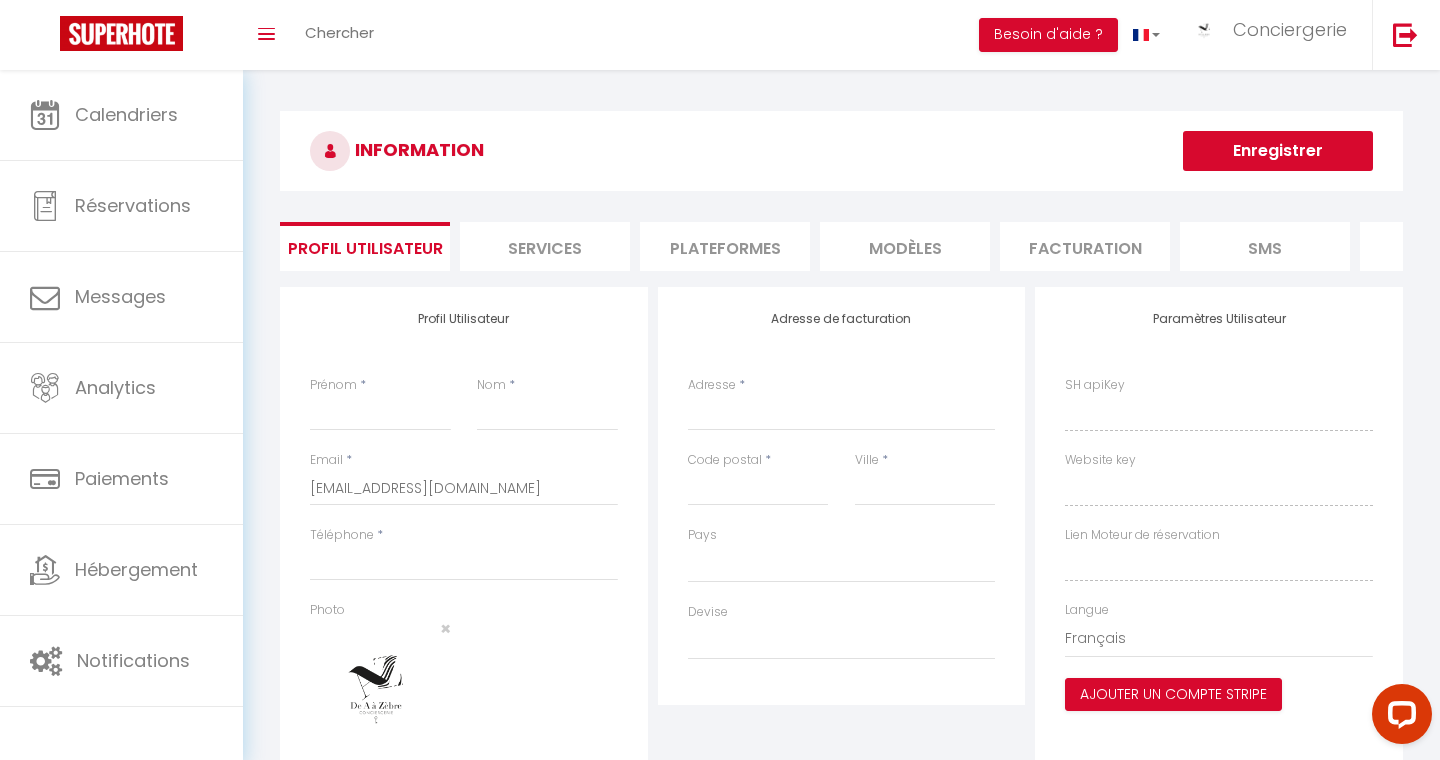 click on "Plateformes" at bounding box center (725, 246) 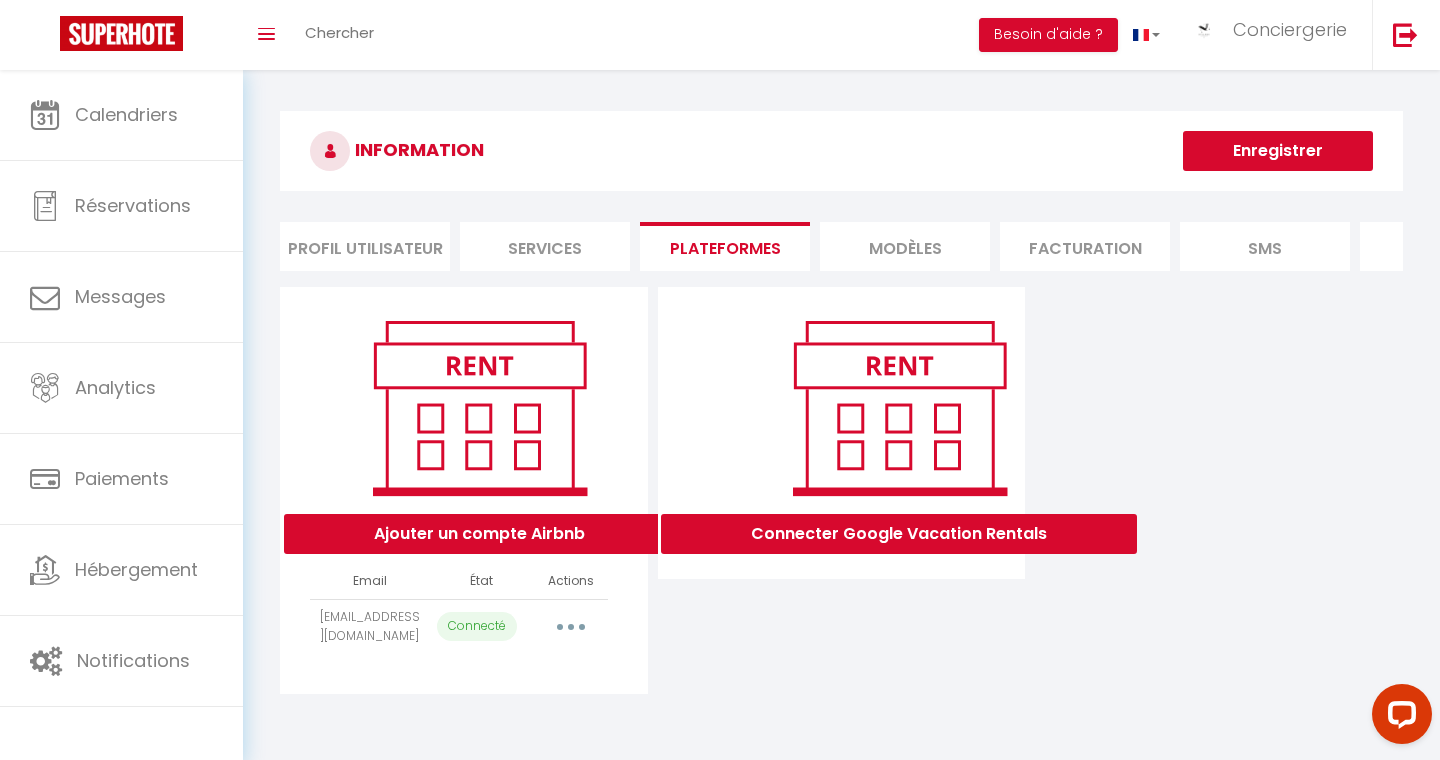 click at bounding box center [571, 627] 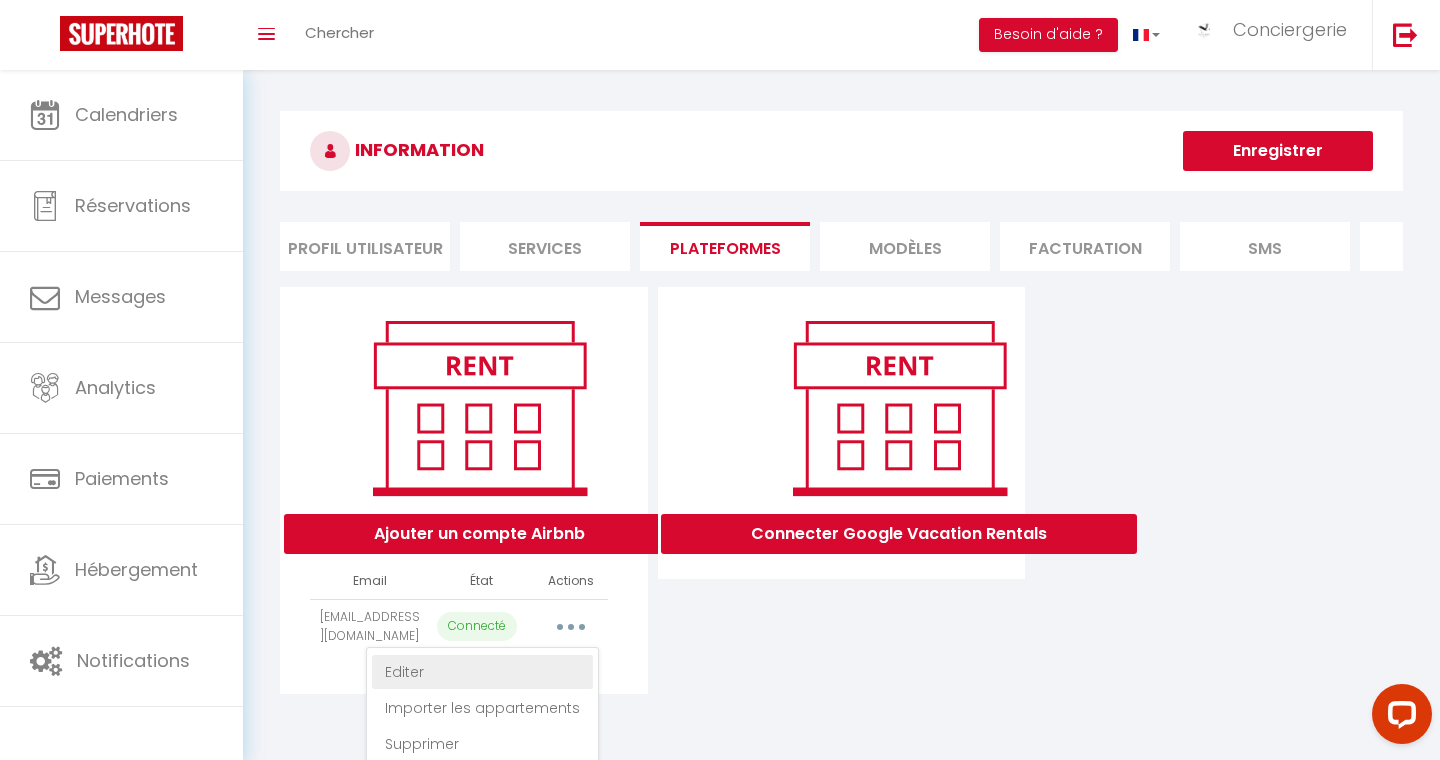 scroll, scrollTop: 70, scrollLeft: 0, axis: vertical 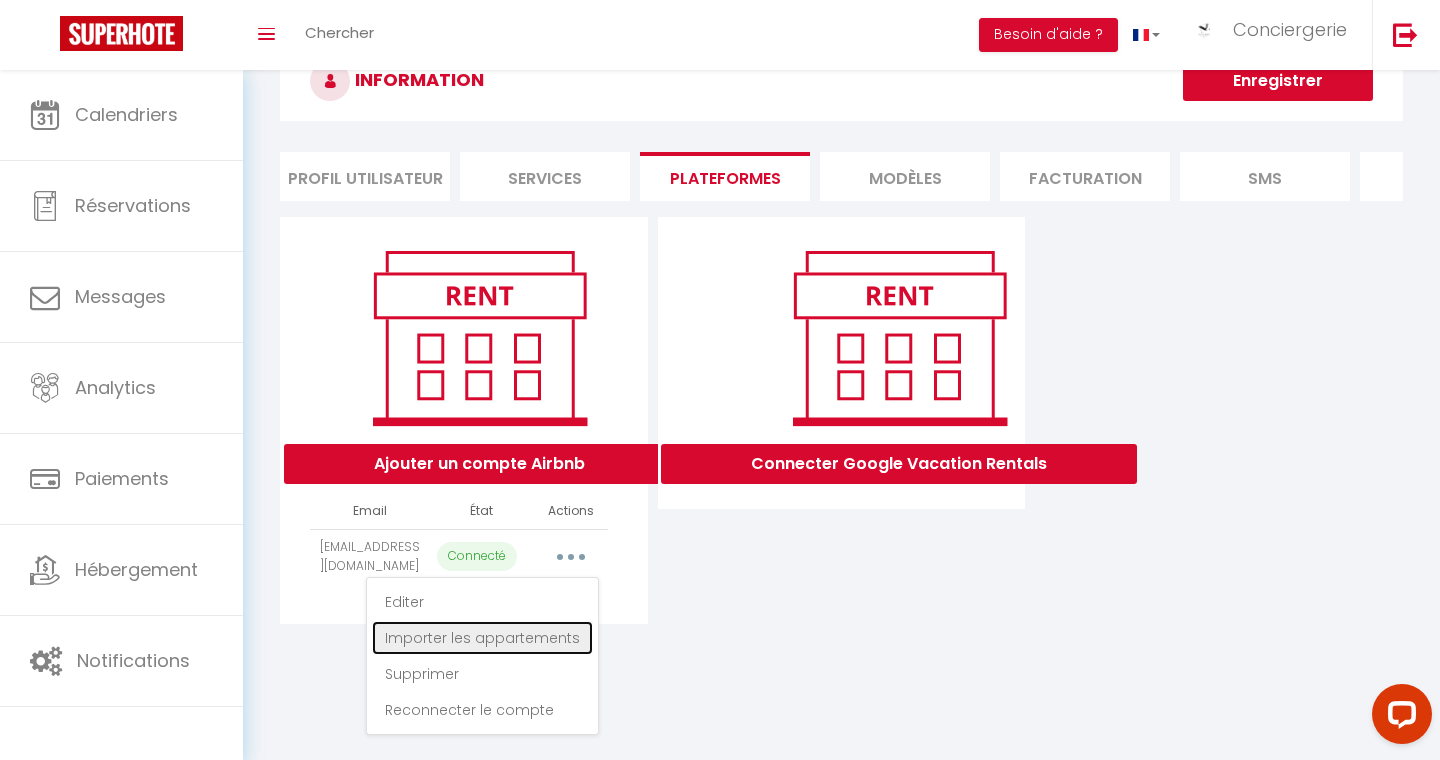 click on "Importer les appartements" at bounding box center (482, 638) 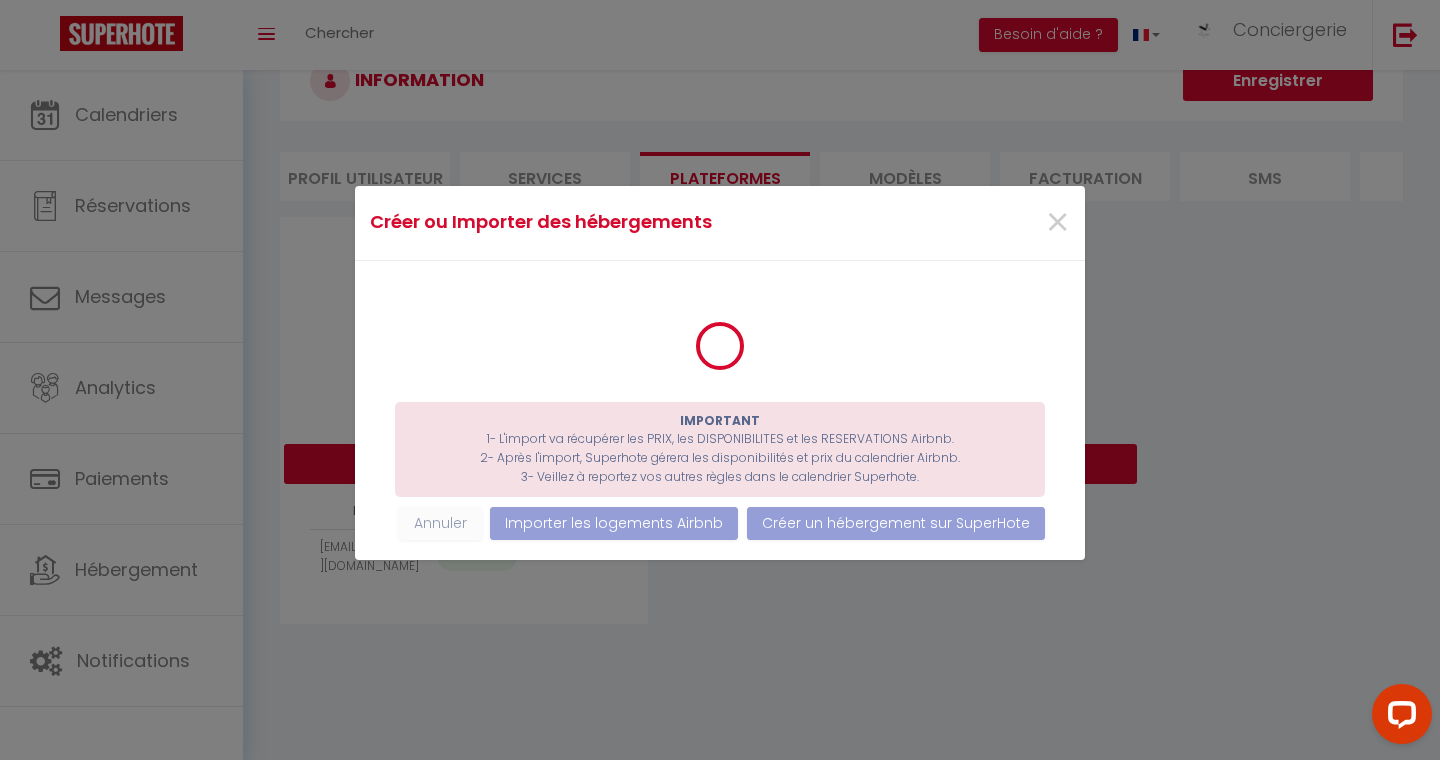 scroll, scrollTop: 0, scrollLeft: 0, axis: both 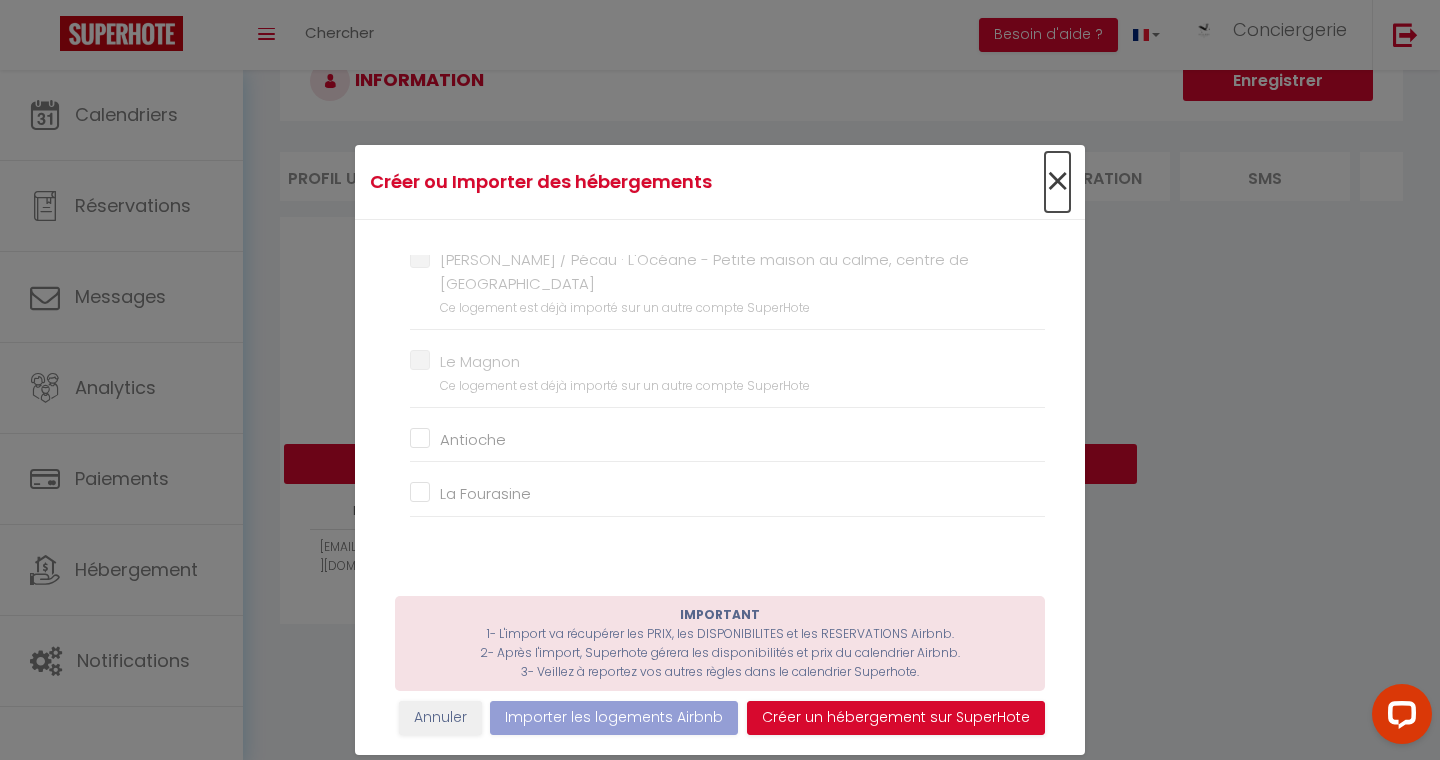 click on "×" at bounding box center (1057, 182) 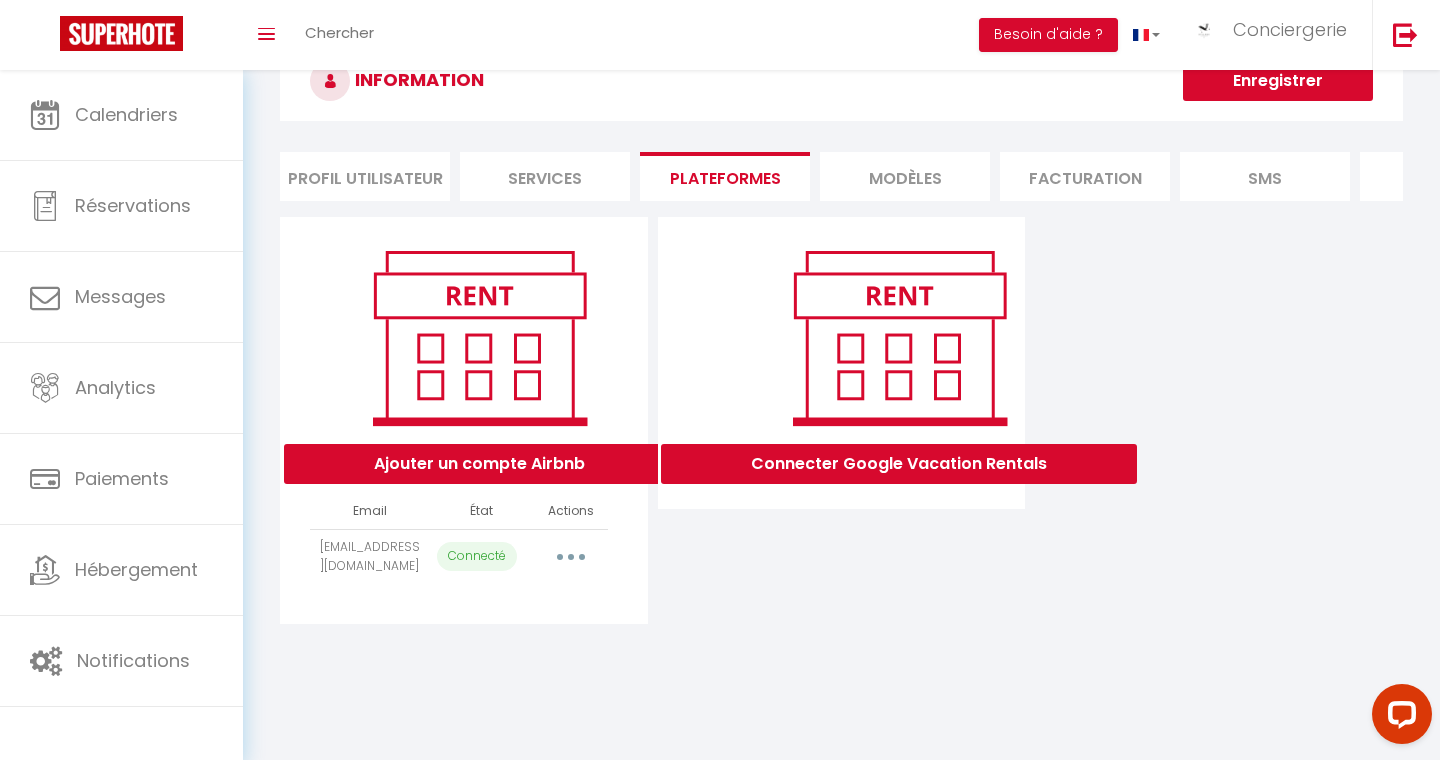 scroll, scrollTop: 0, scrollLeft: 0, axis: both 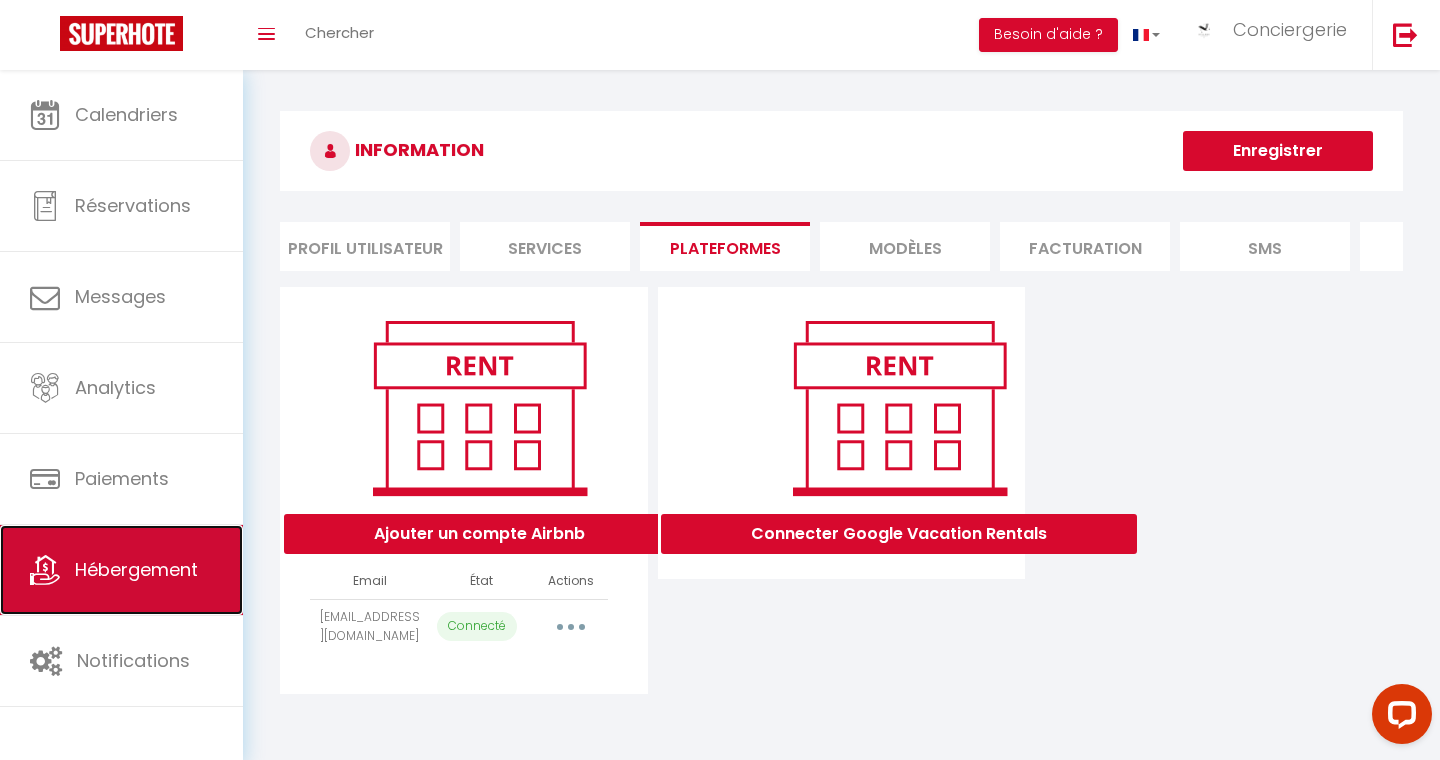 click on "Hébergement" at bounding box center [121, 570] 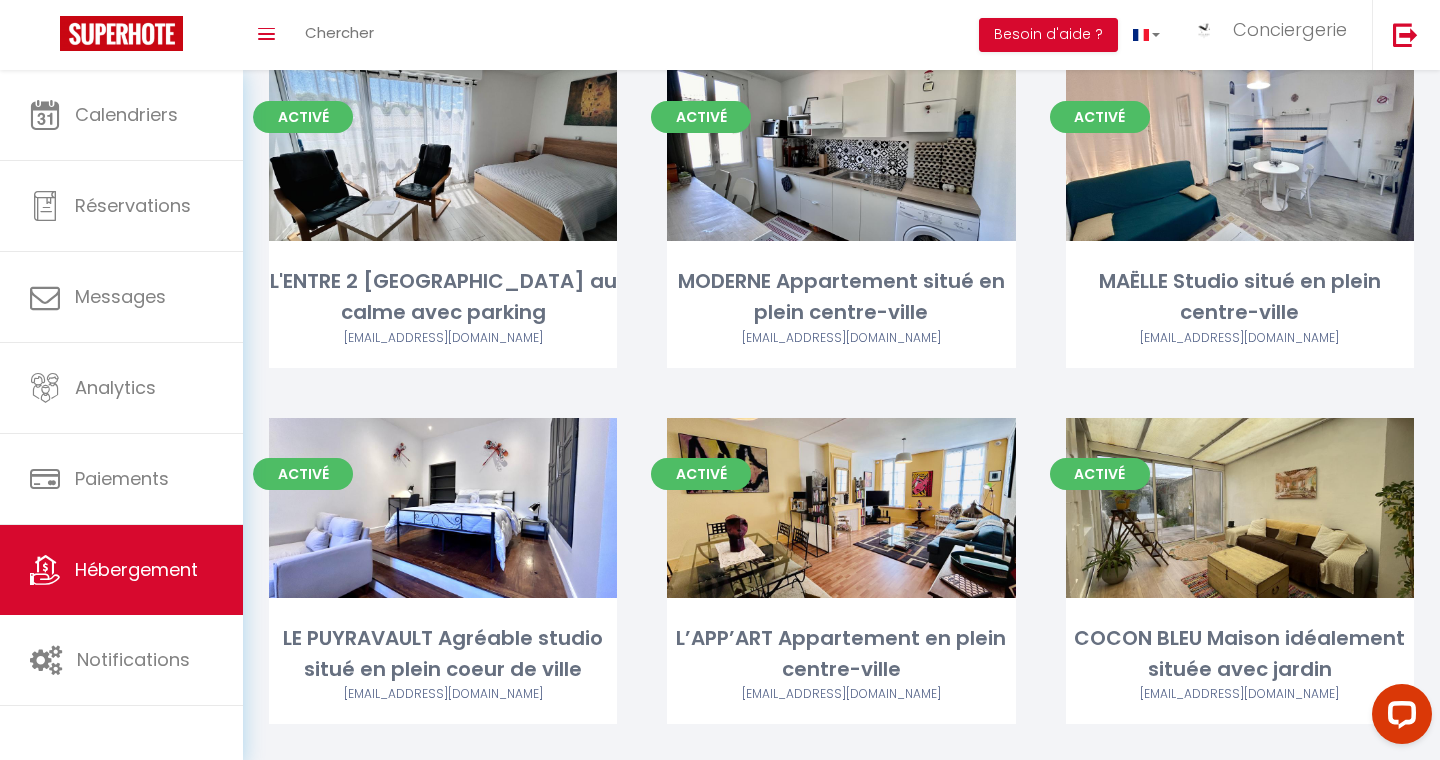 scroll, scrollTop: 0, scrollLeft: 0, axis: both 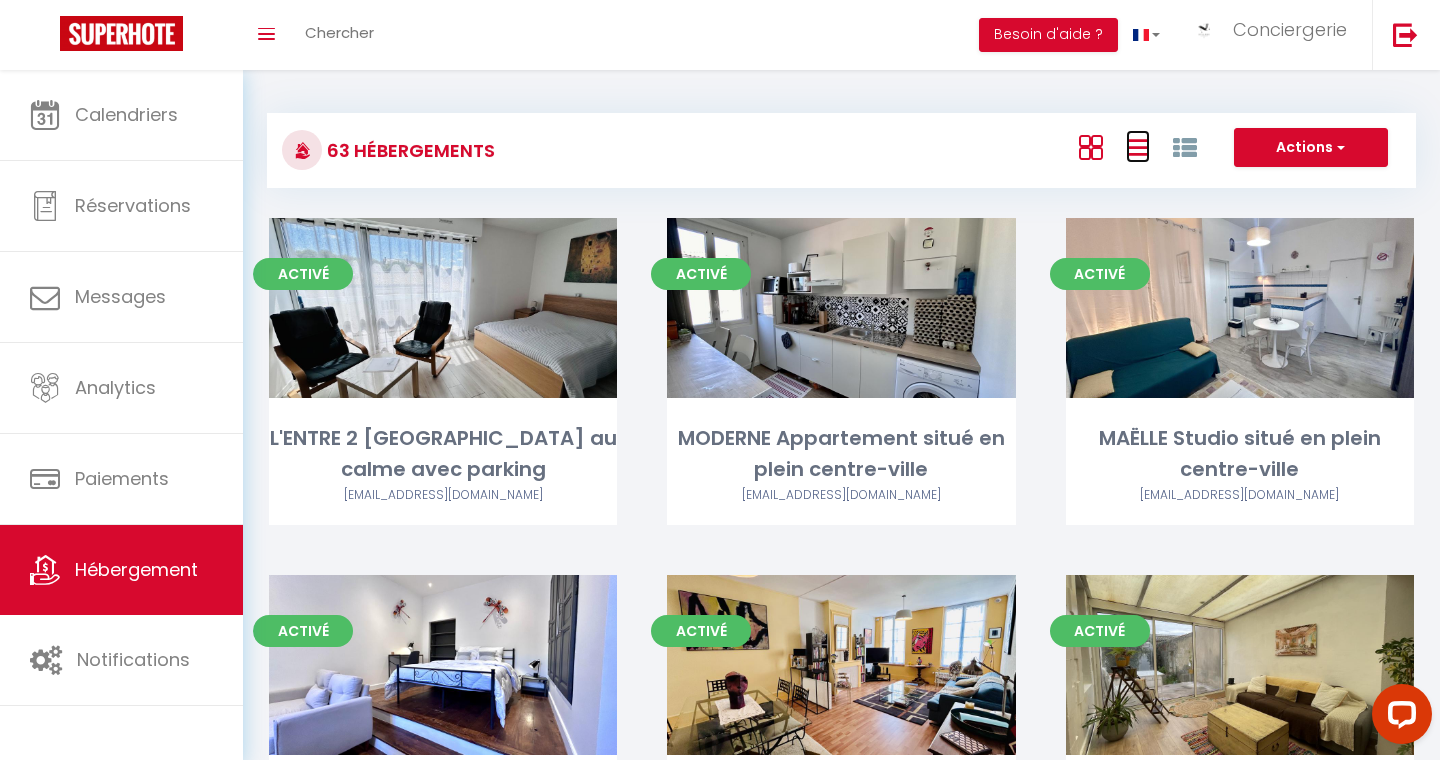 click at bounding box center (1138, 147) 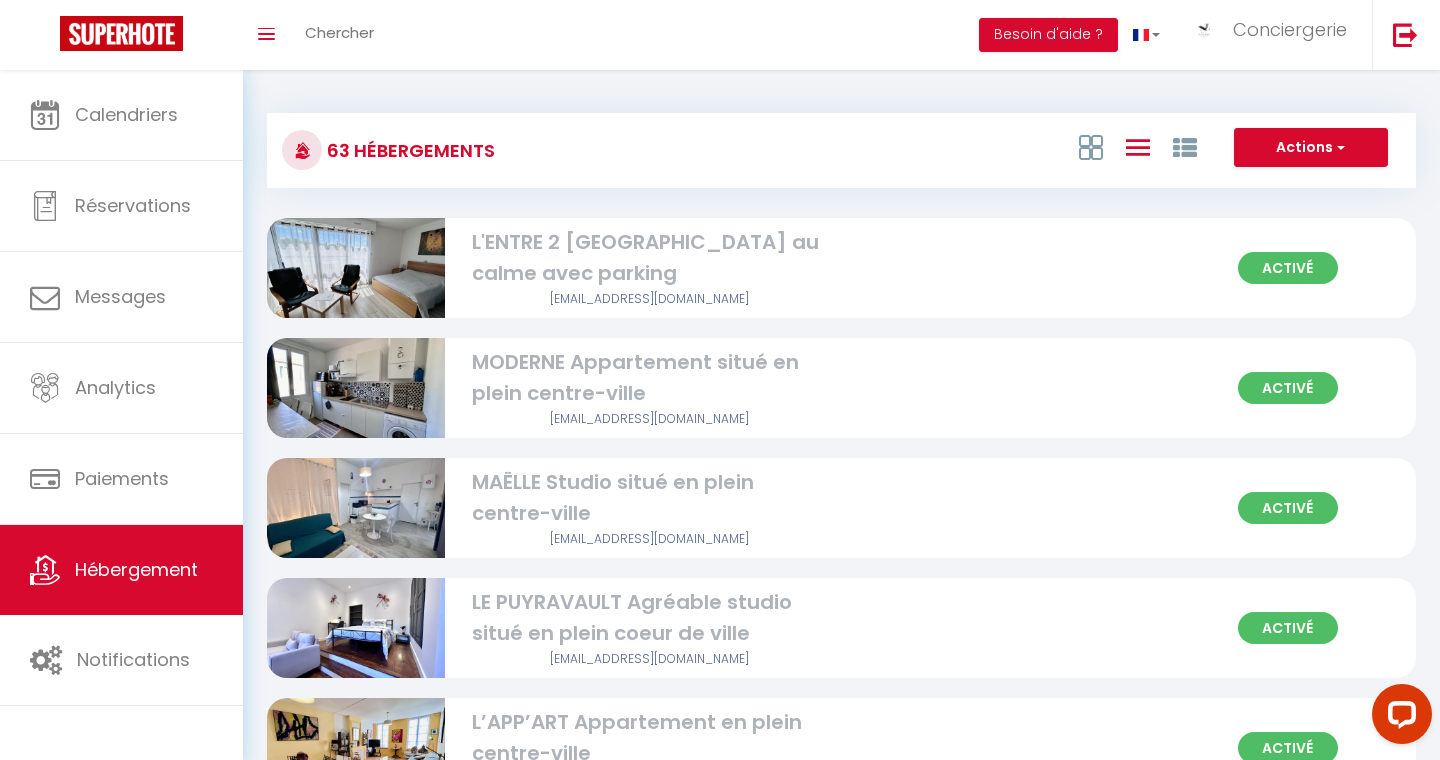 click at bounding box center [1138, 147] 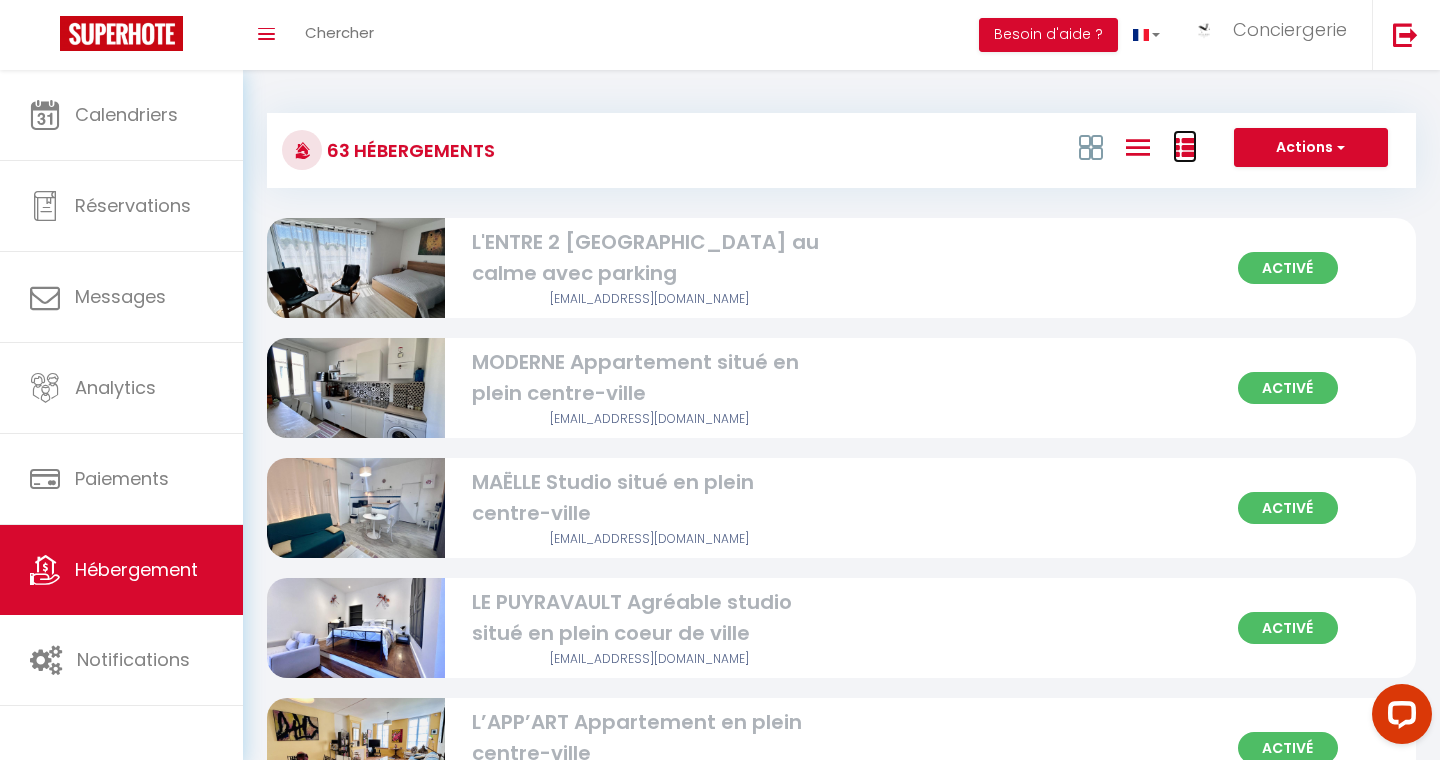 click at bounding box center (1185, 148) 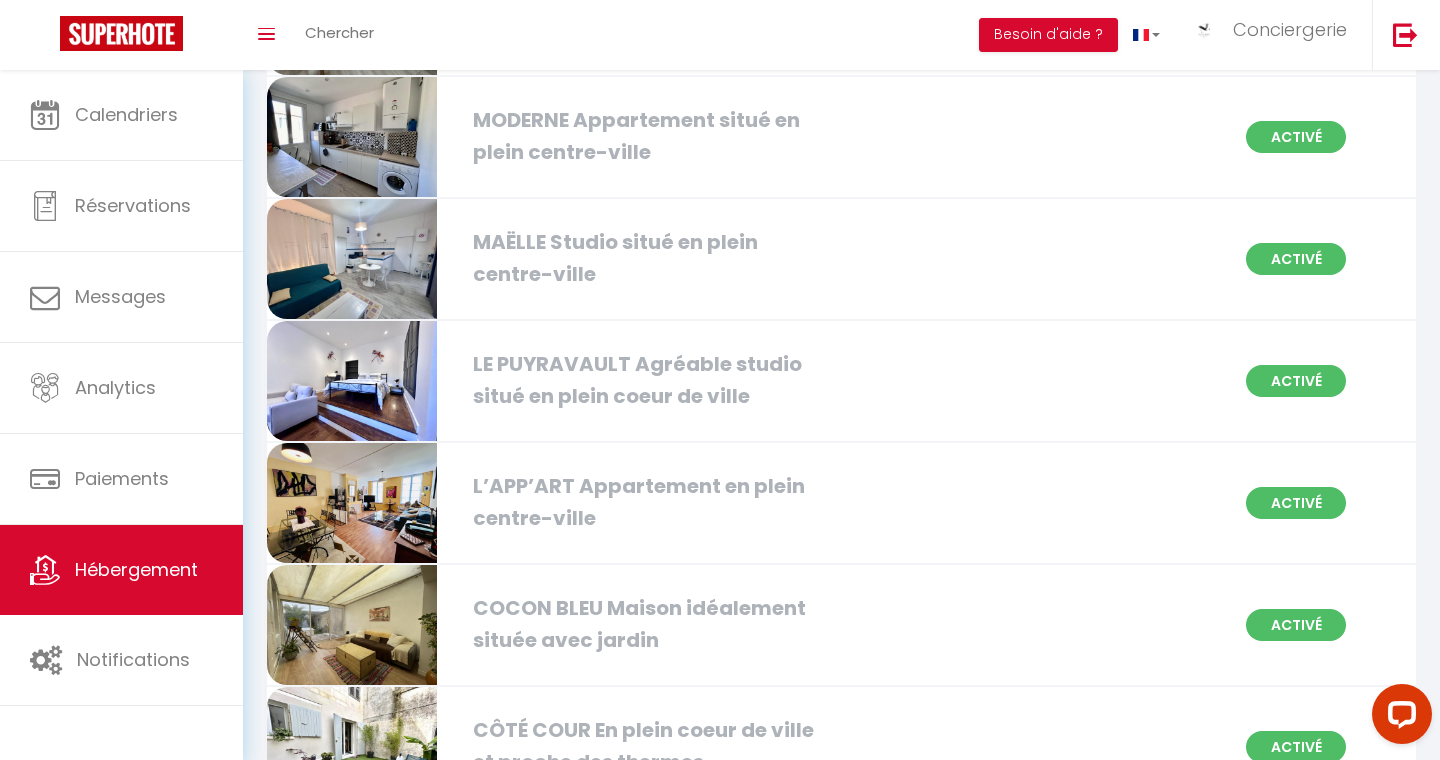 scroll, scrollTop: 0, scrollLeft: 0, axis: both 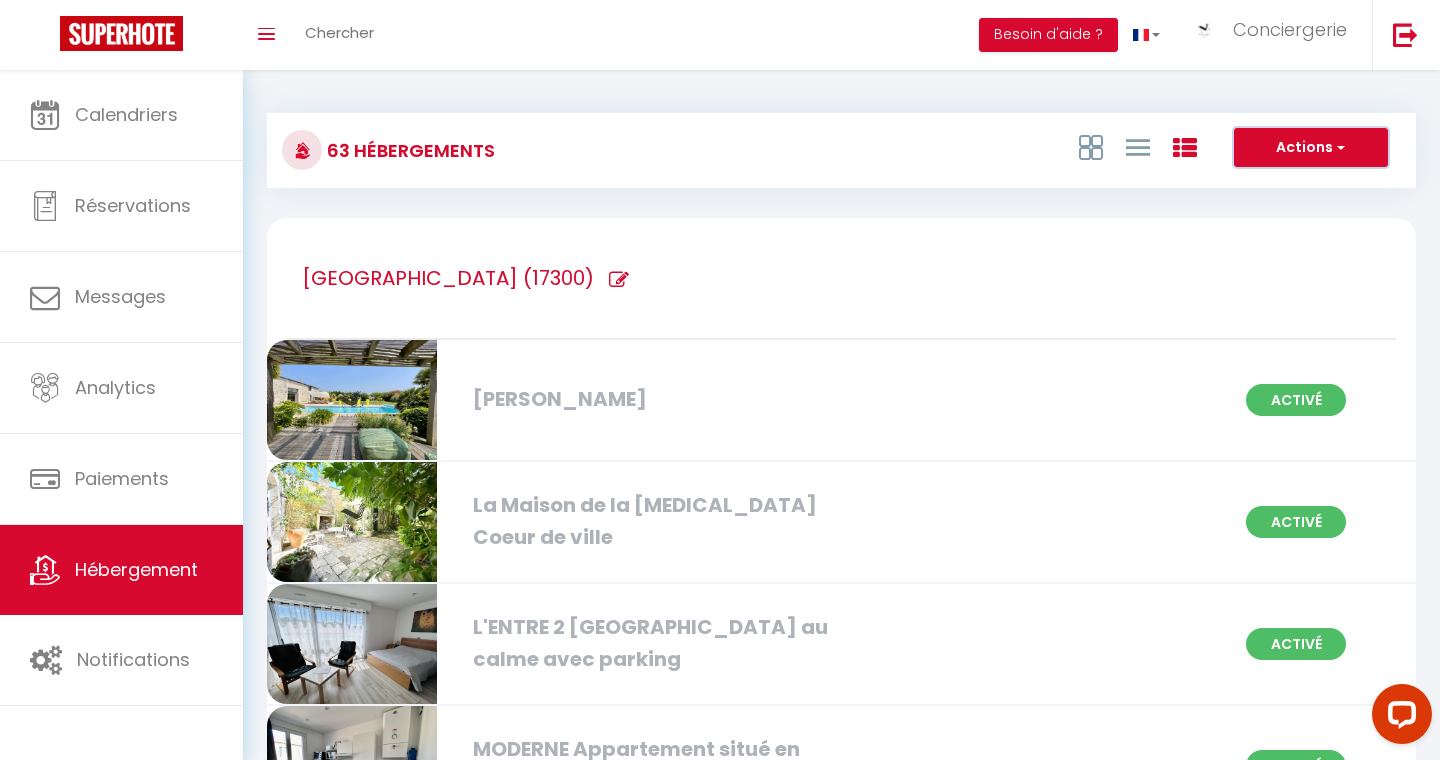 click on "Actions" at bounding box center (1311, 148) 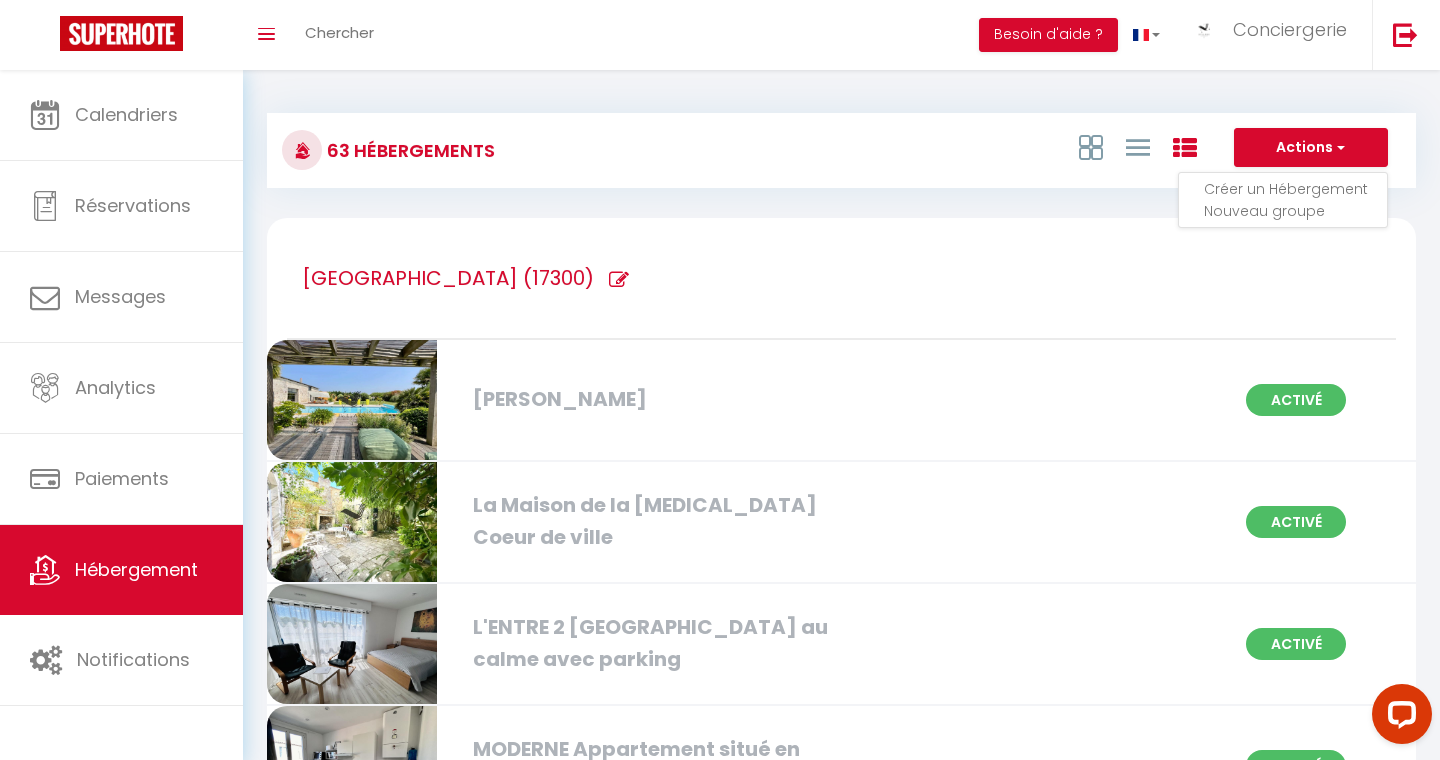 click at bounding box center (1138, 147) 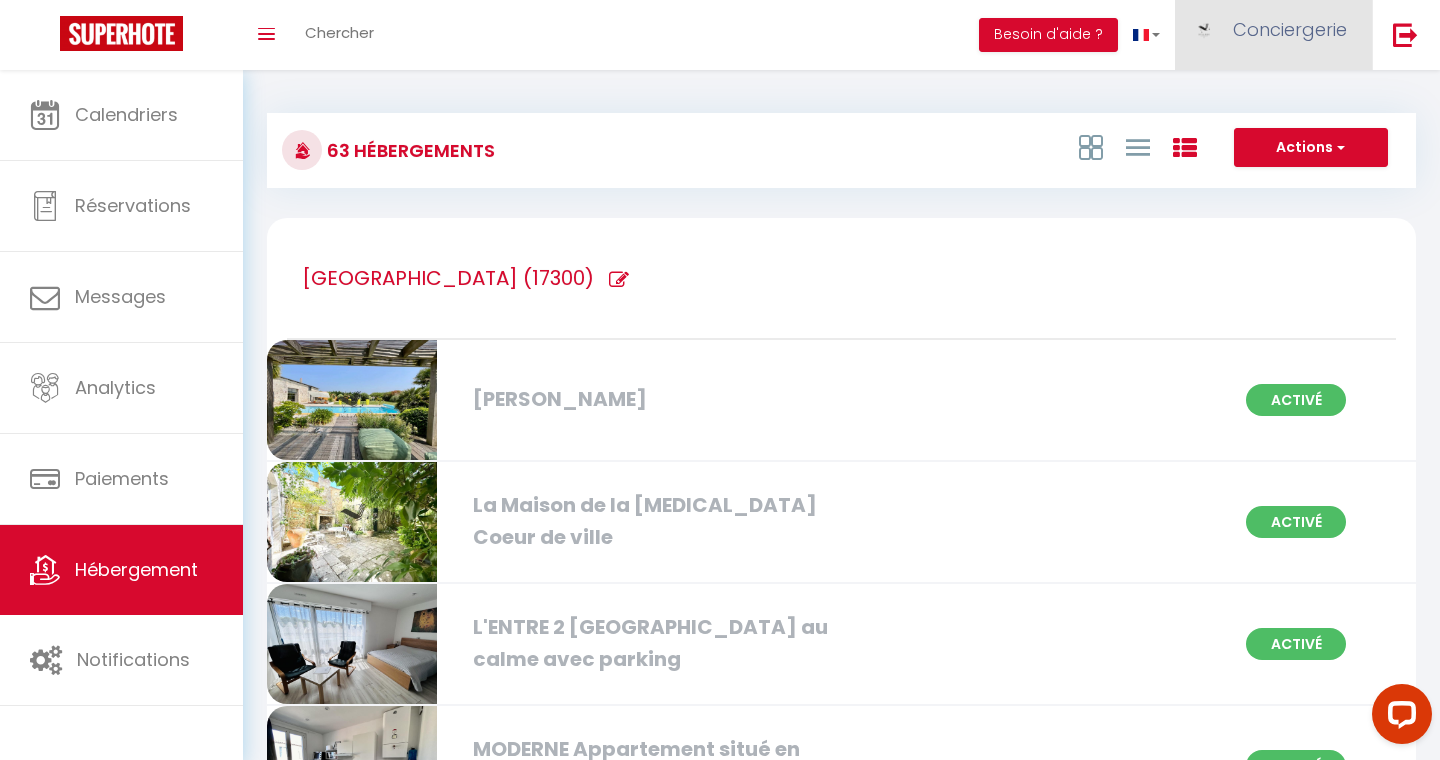 click on "Conciergerie" at bounding box center [1290, 29] 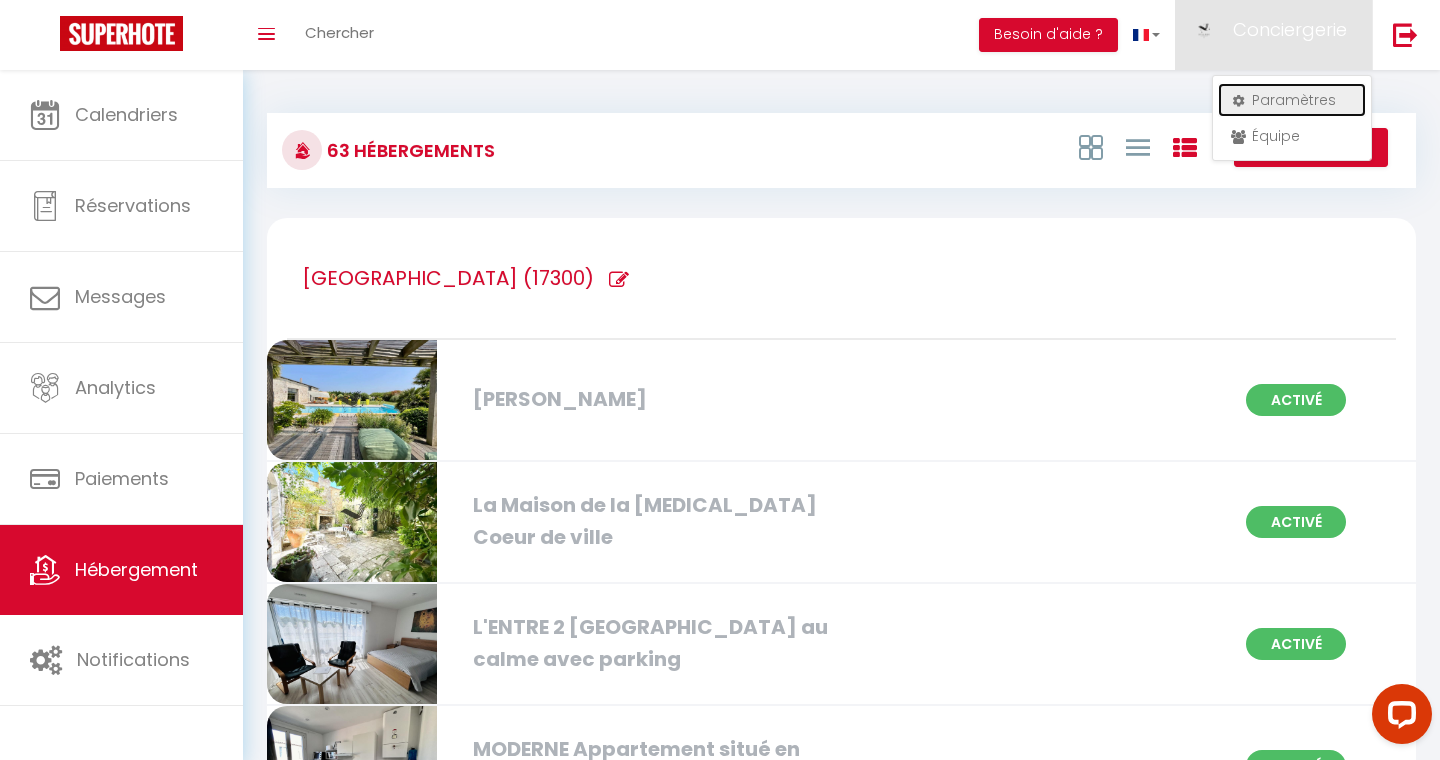 click on "Paramètres" at bounding box center (1292, 100) 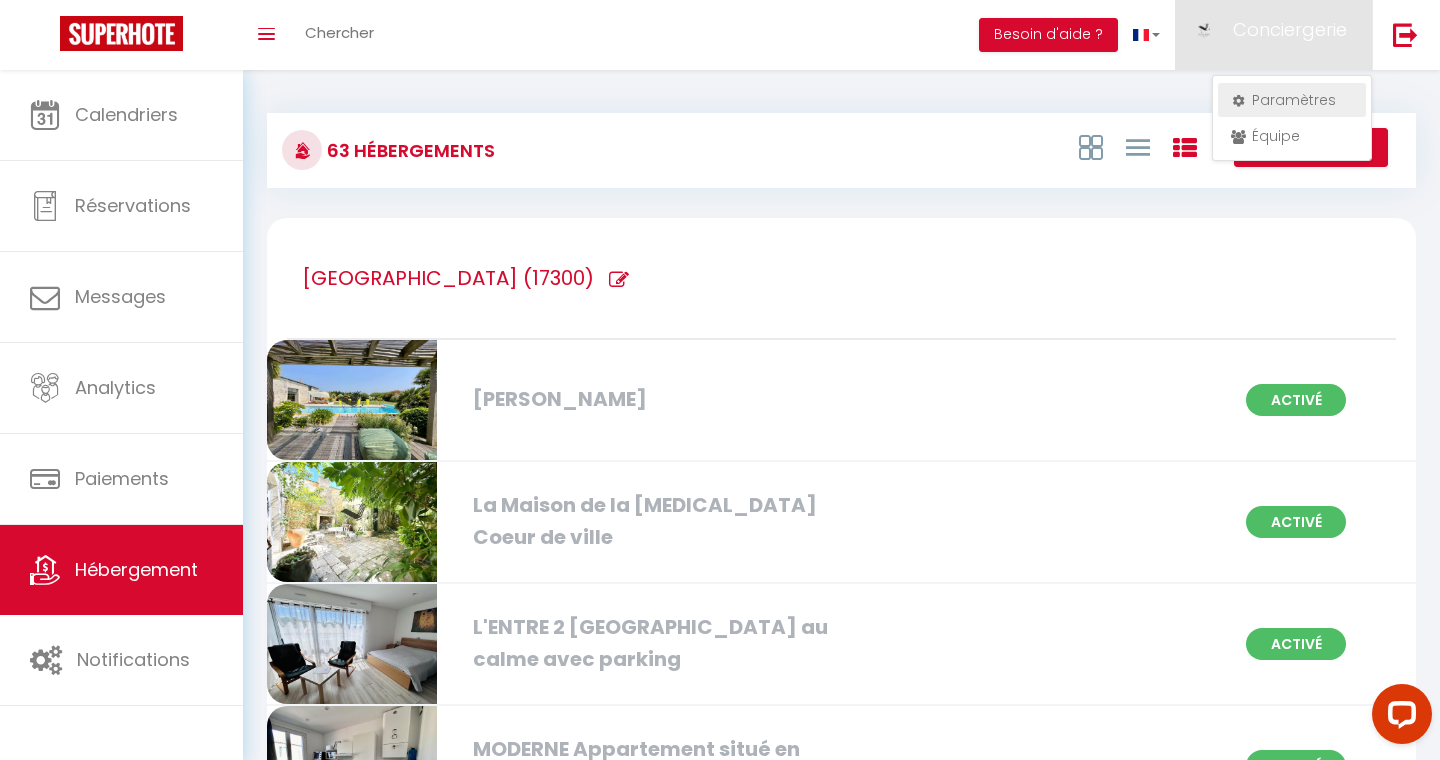 select on "fr" 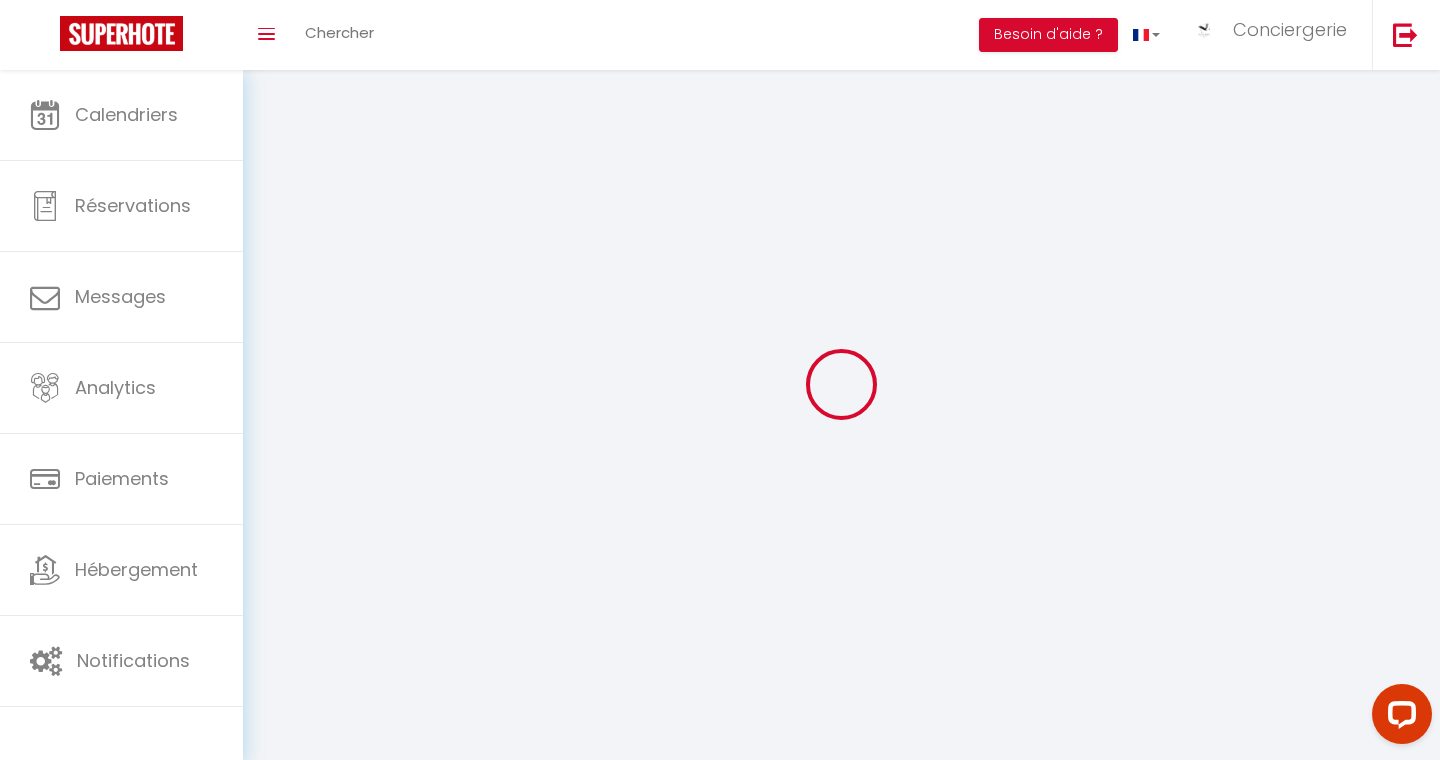 select 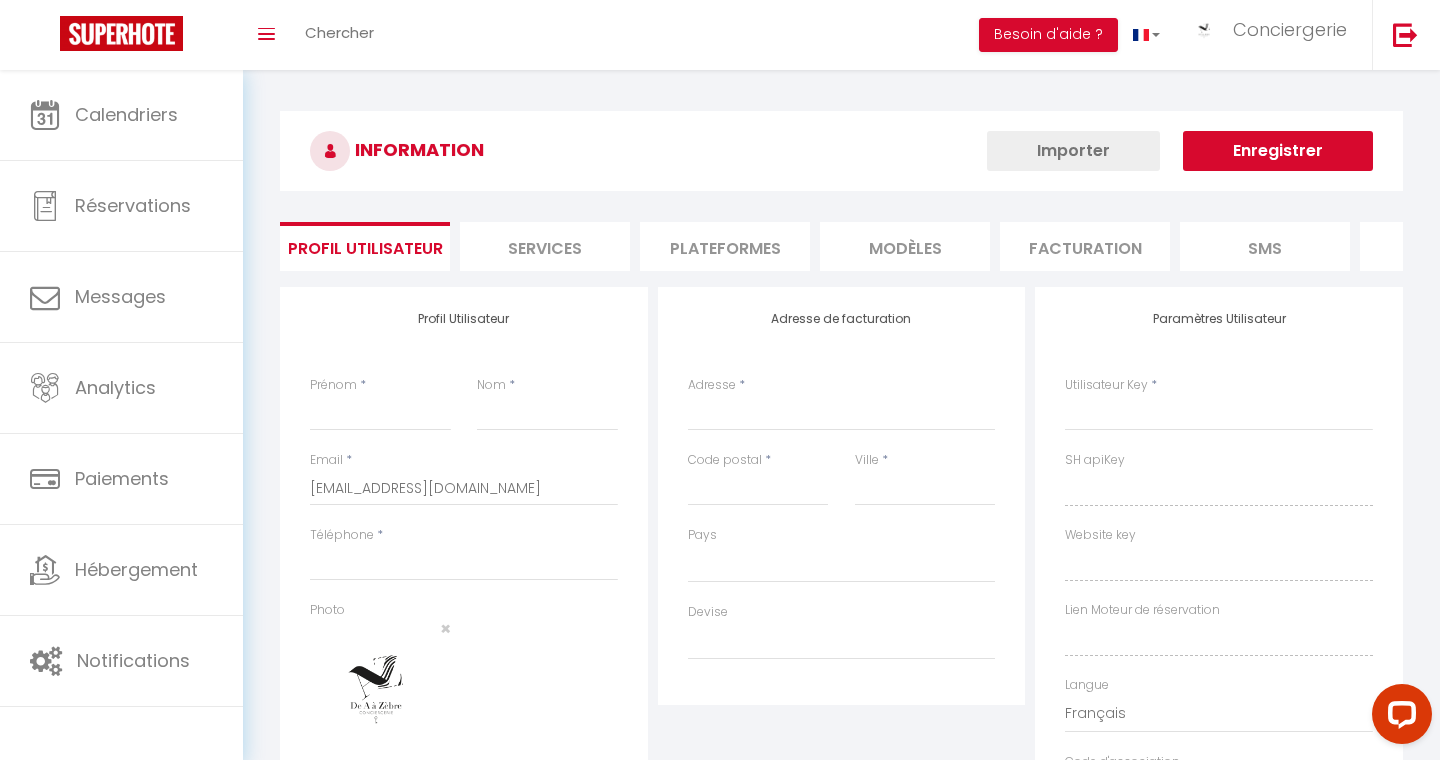 select 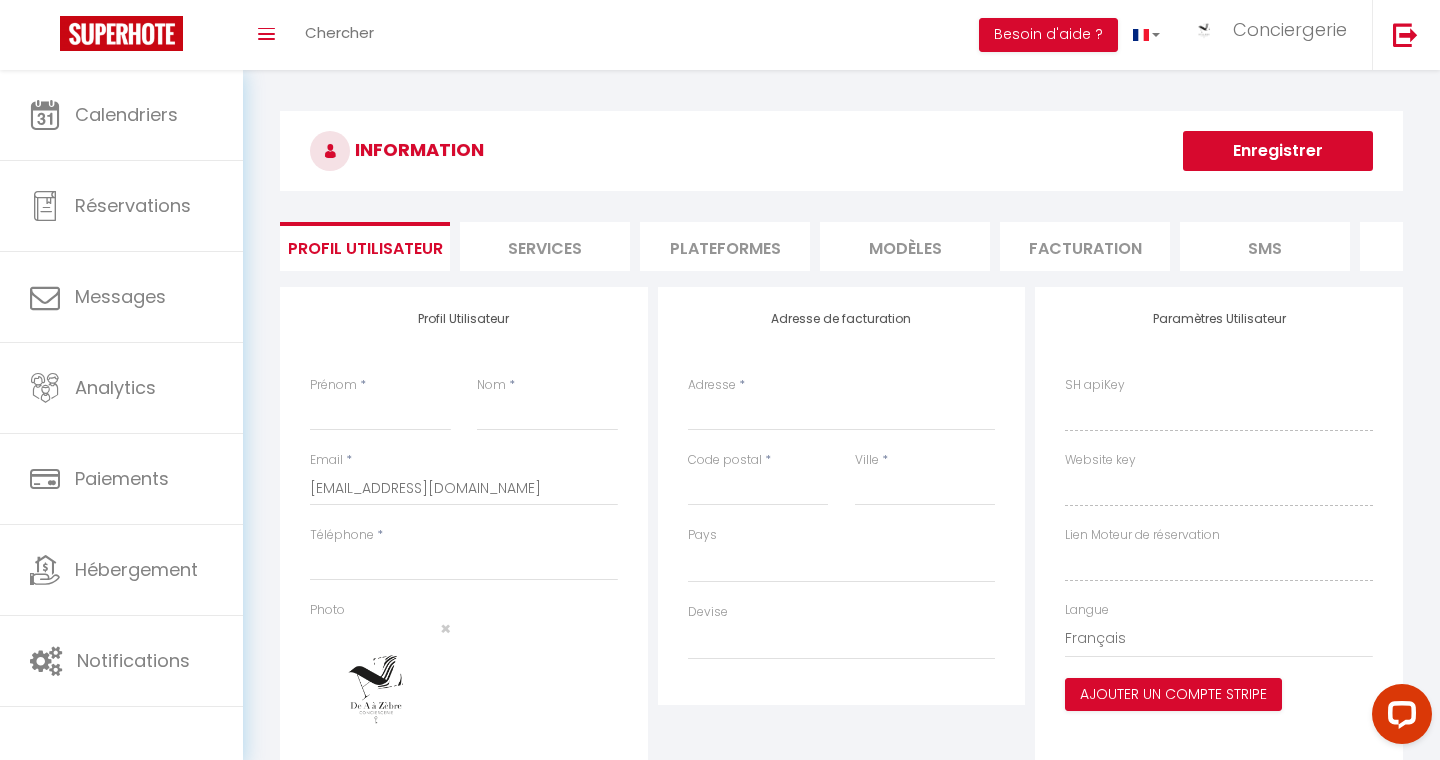 click on "Plateformes" at bounding box center (725, 246) 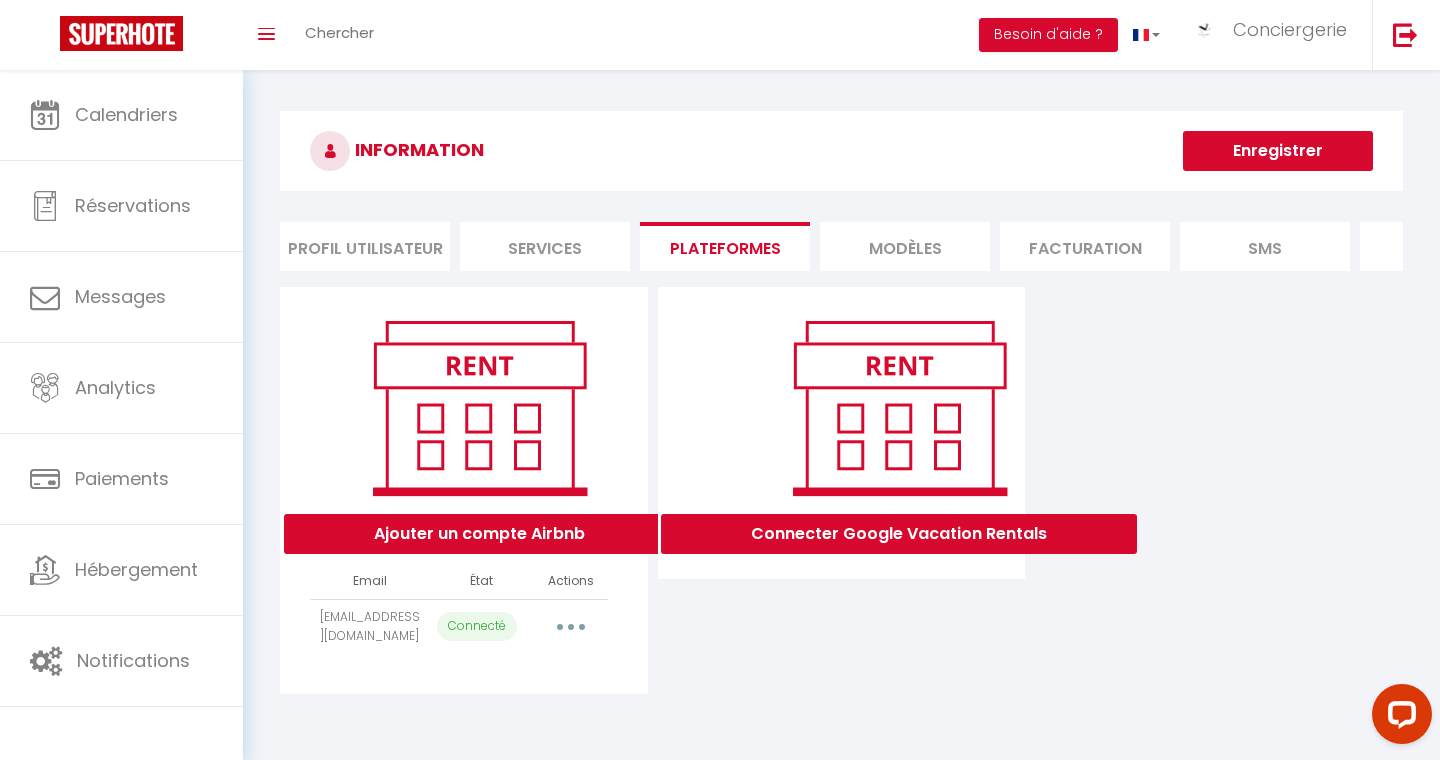 click at bounding box center [571, 627] 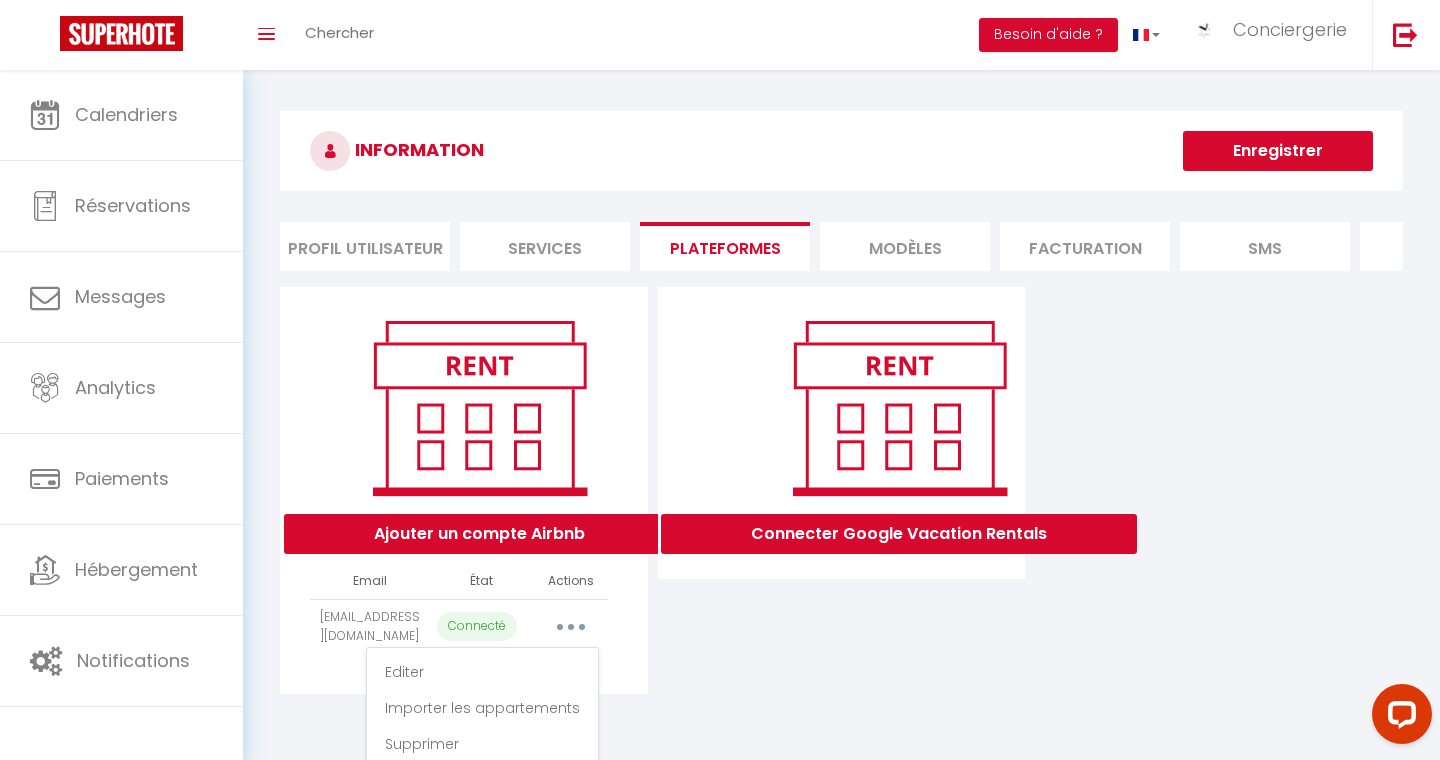 scroll, scrollTop: 70, scrollLeft: 0, axis: vertical 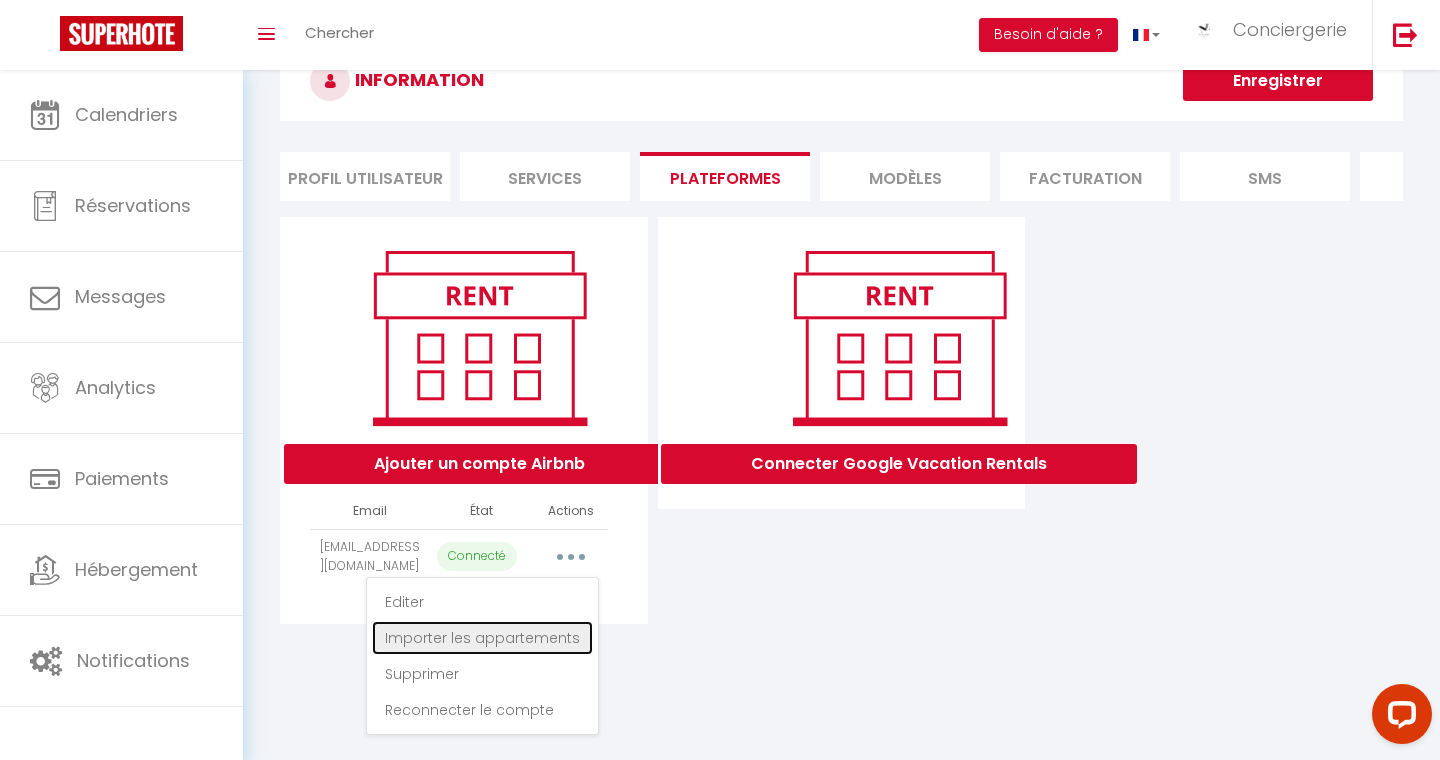 click on "Importer les appartements" at bounding box center (482, 638) 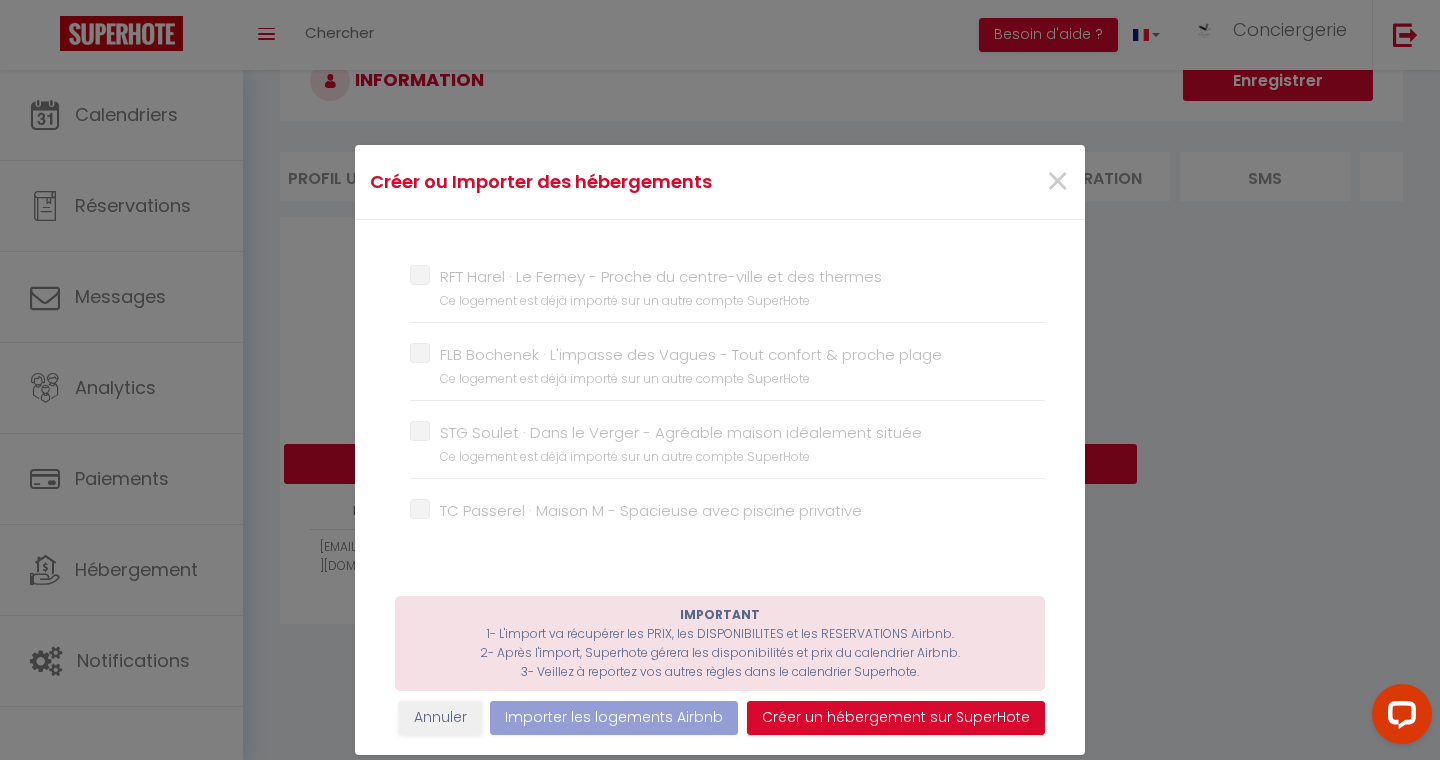 scroll, scrollTop: 4171, scrollLeft: 0, axis: vertical 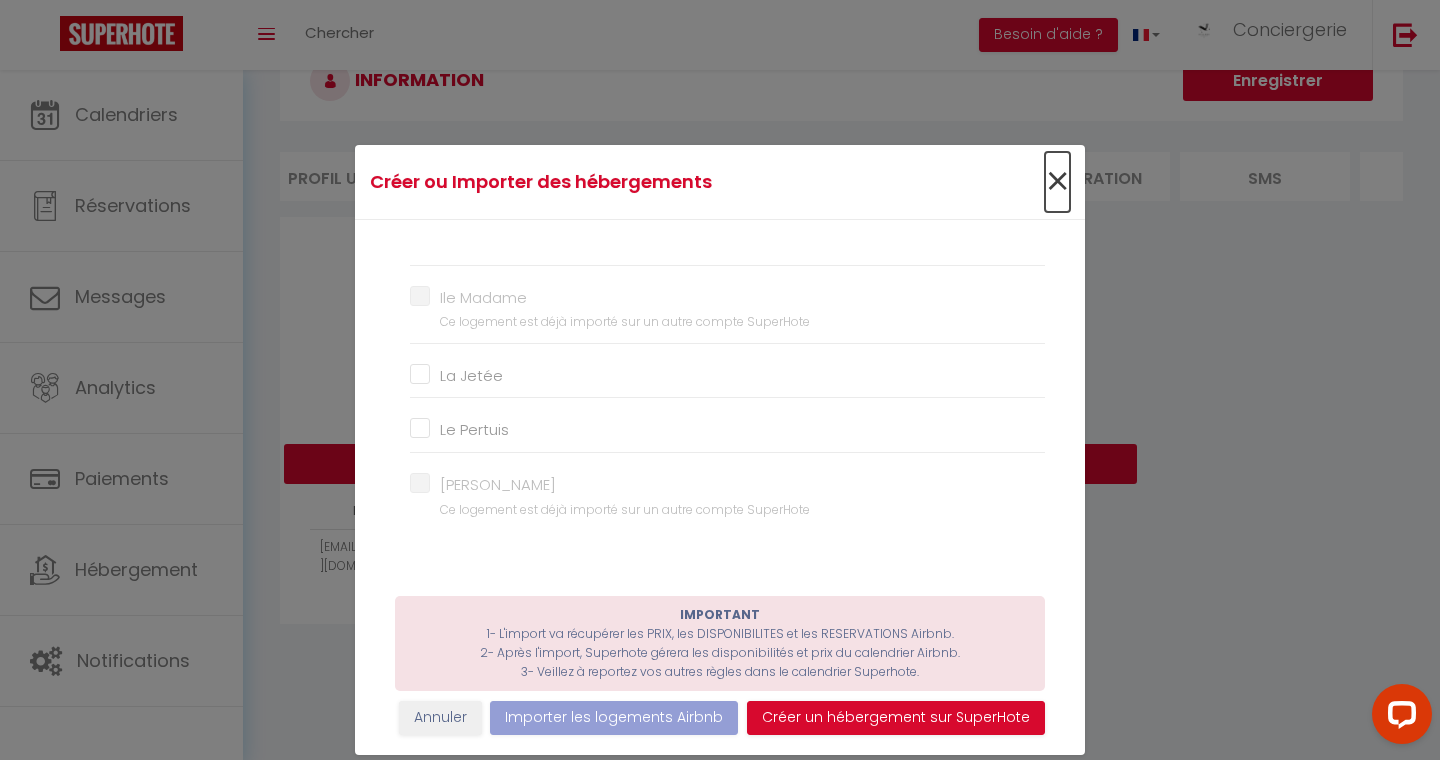 click on "×" at bounding box center [1057, 182] 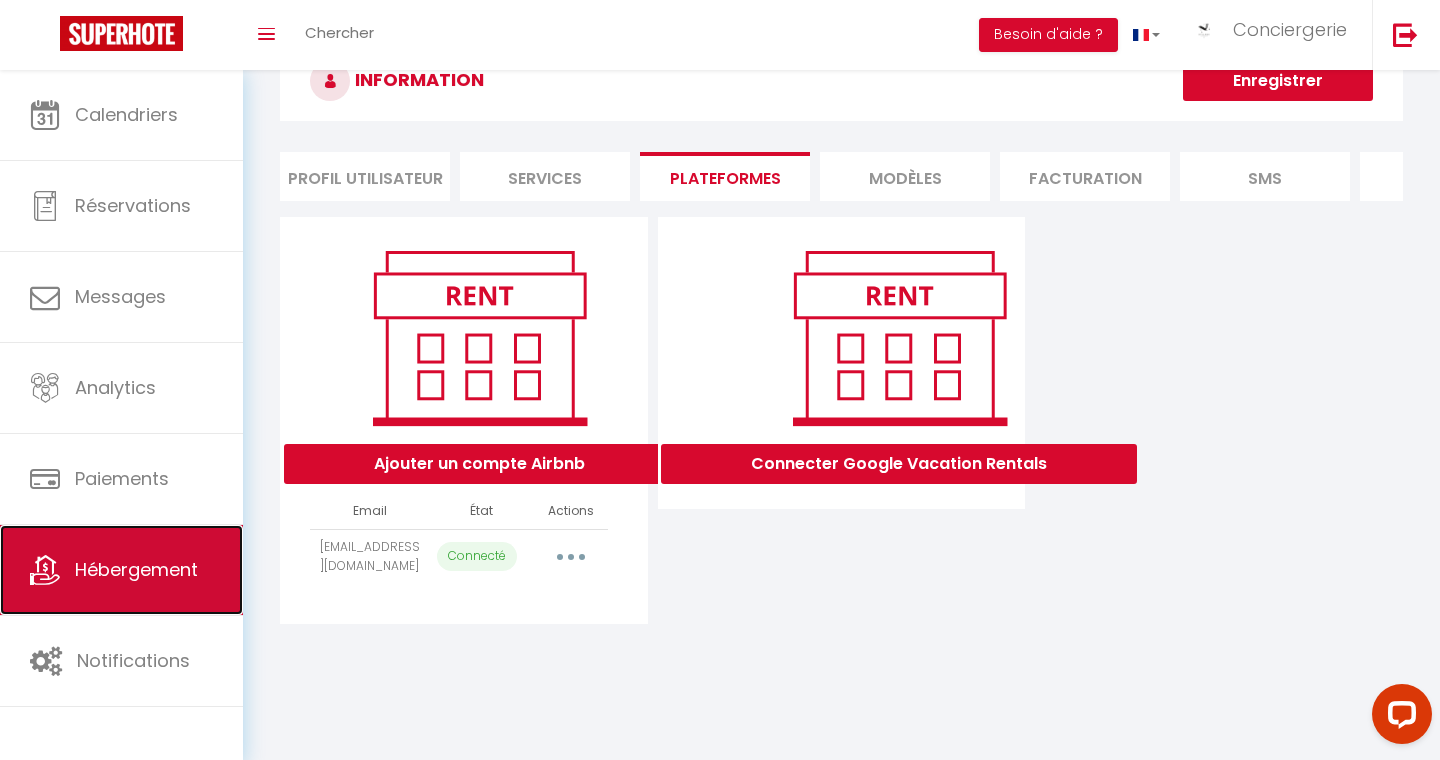 click on "Hébergement" at bounding box center [136, 569] 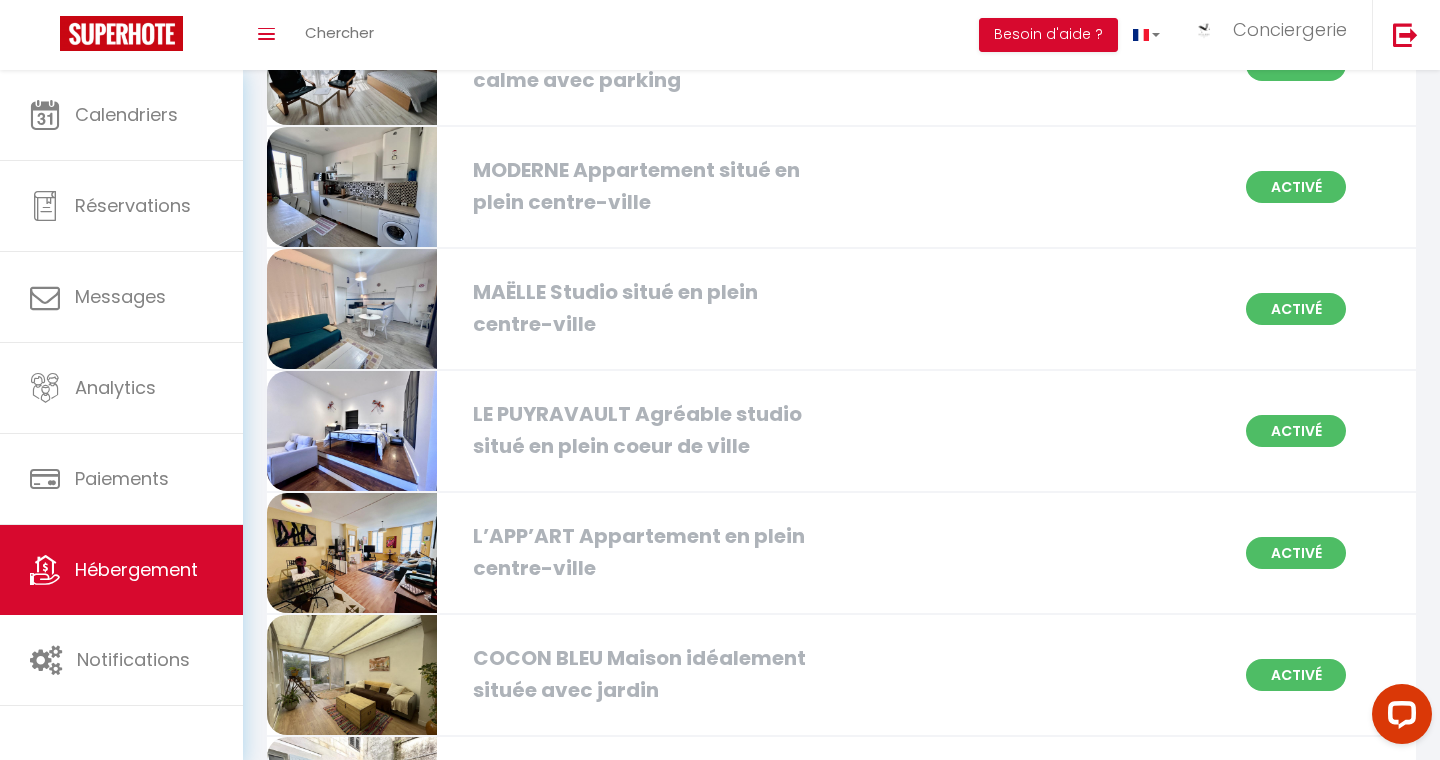 scroll, scrollTop: 0, scrollLeft: 0, axis: both 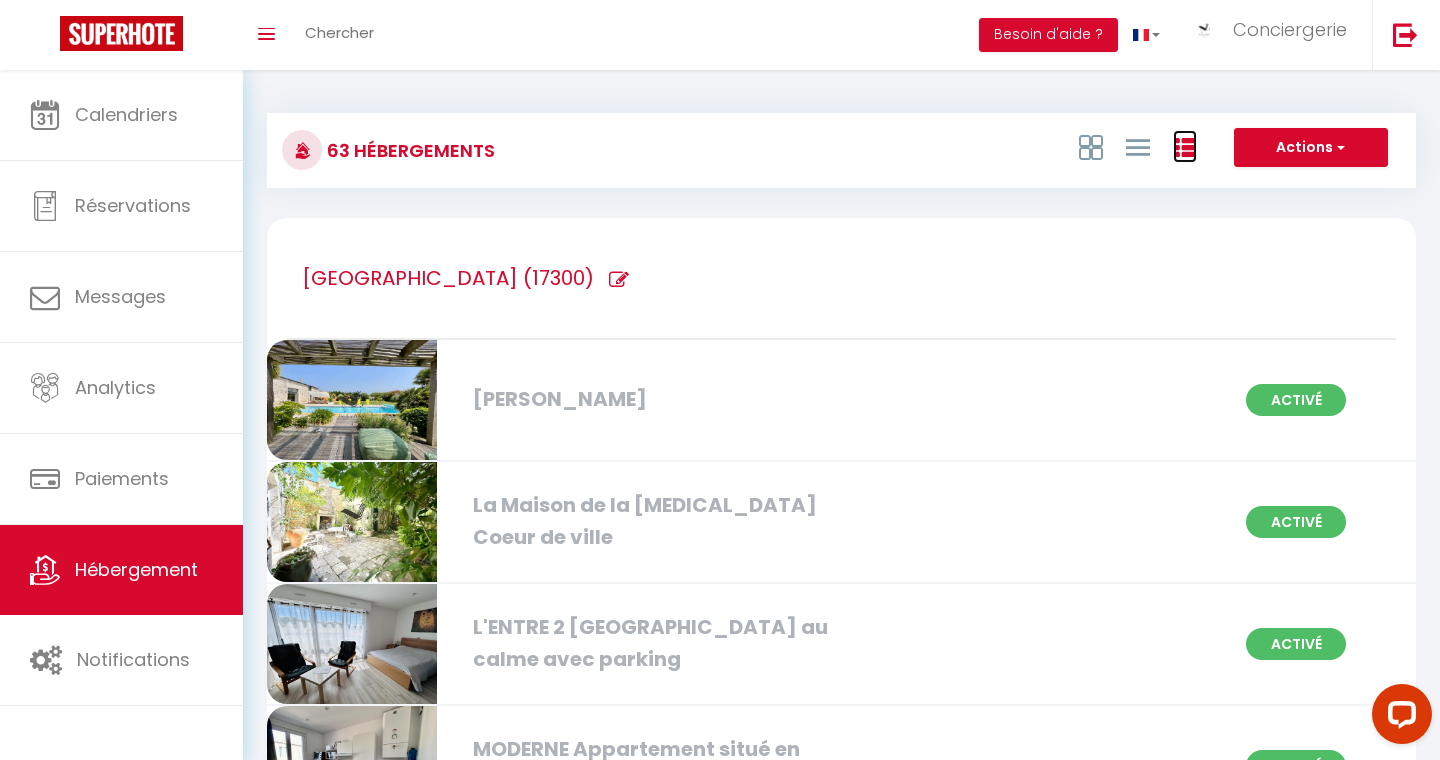 click at bounding box center (1185, 148) 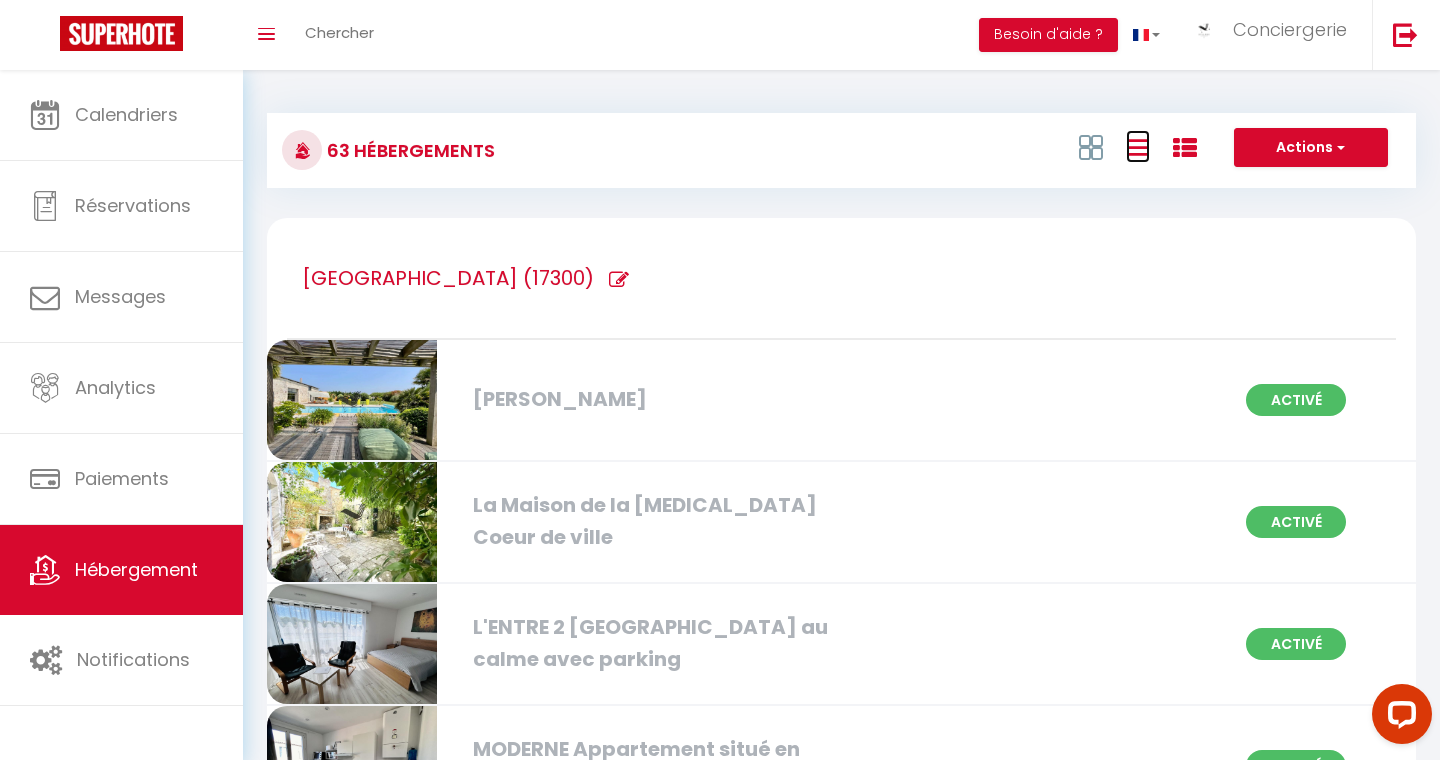 click at bounding box center [1138, 147] 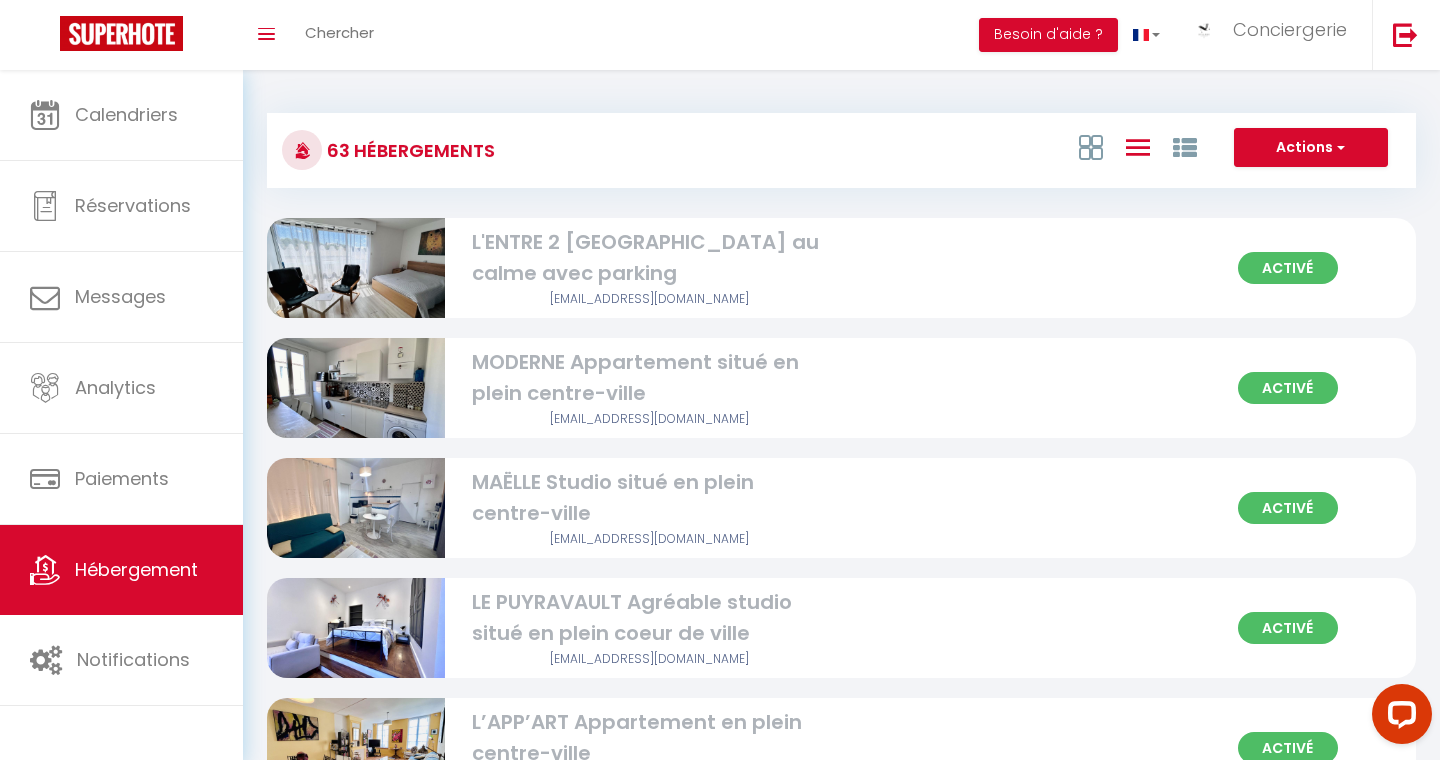 click at bounding box center [1138, 147] 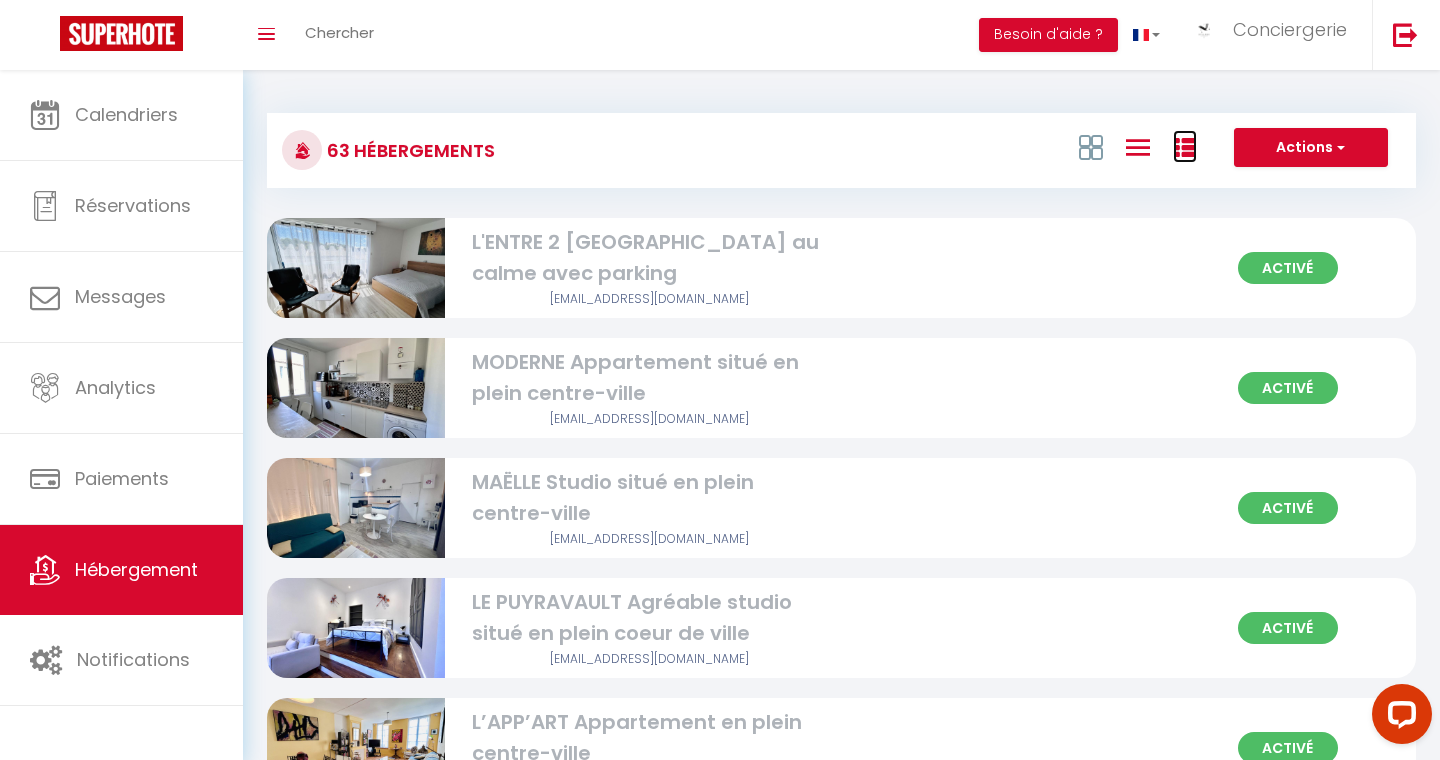 click at bounding box center (1185, 148) 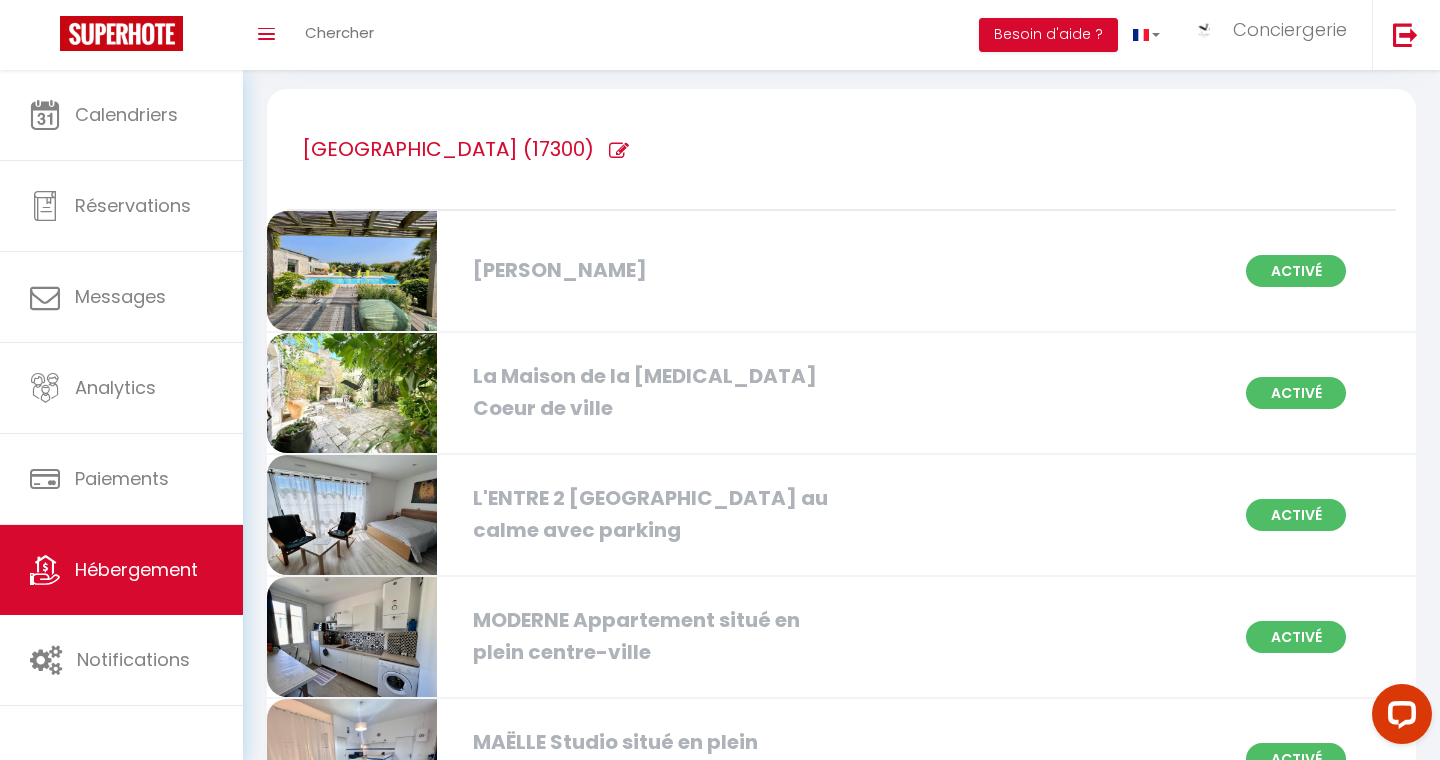 scroll, scrollTop: 0, scrollLeft: 0, axis: both 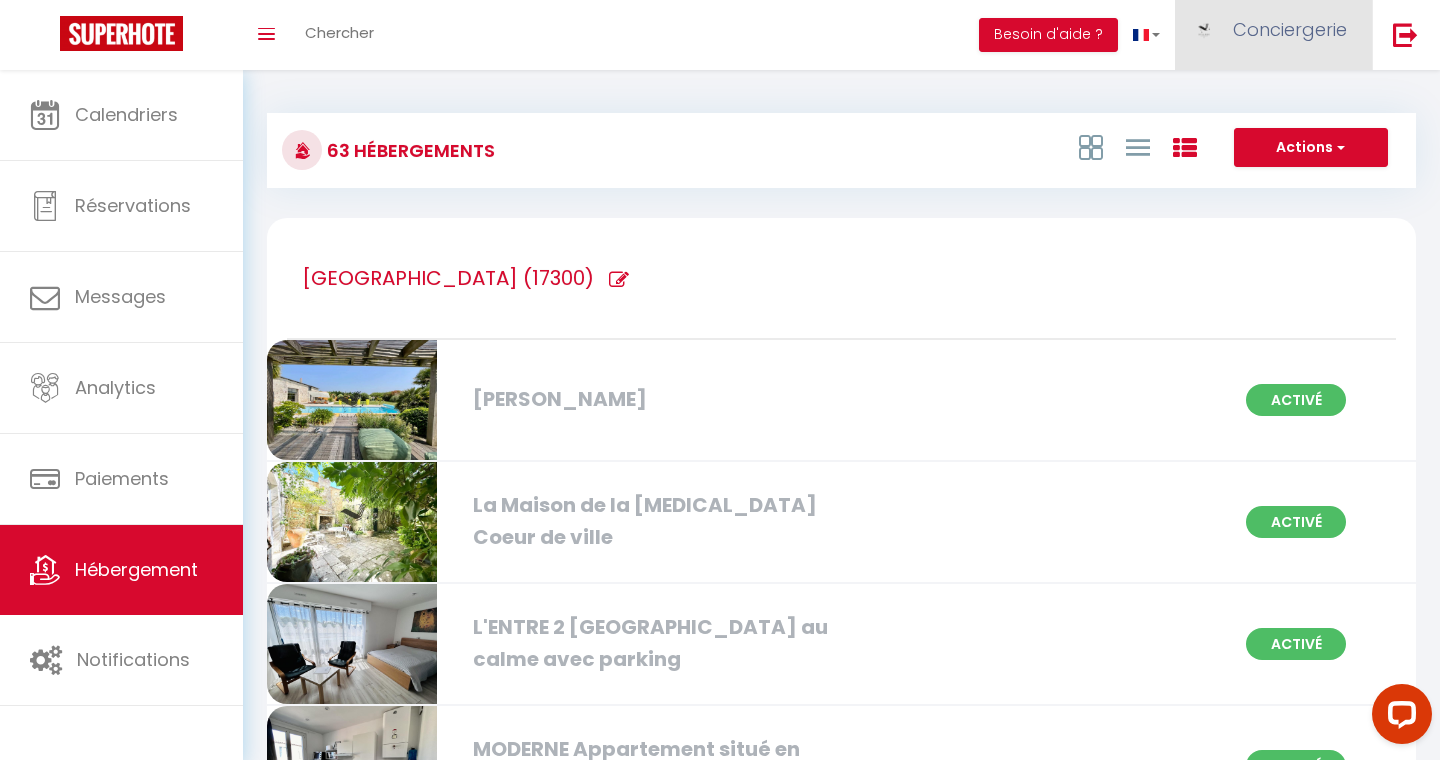 click on "Conciergerie" at bounding box center [1273, 35] 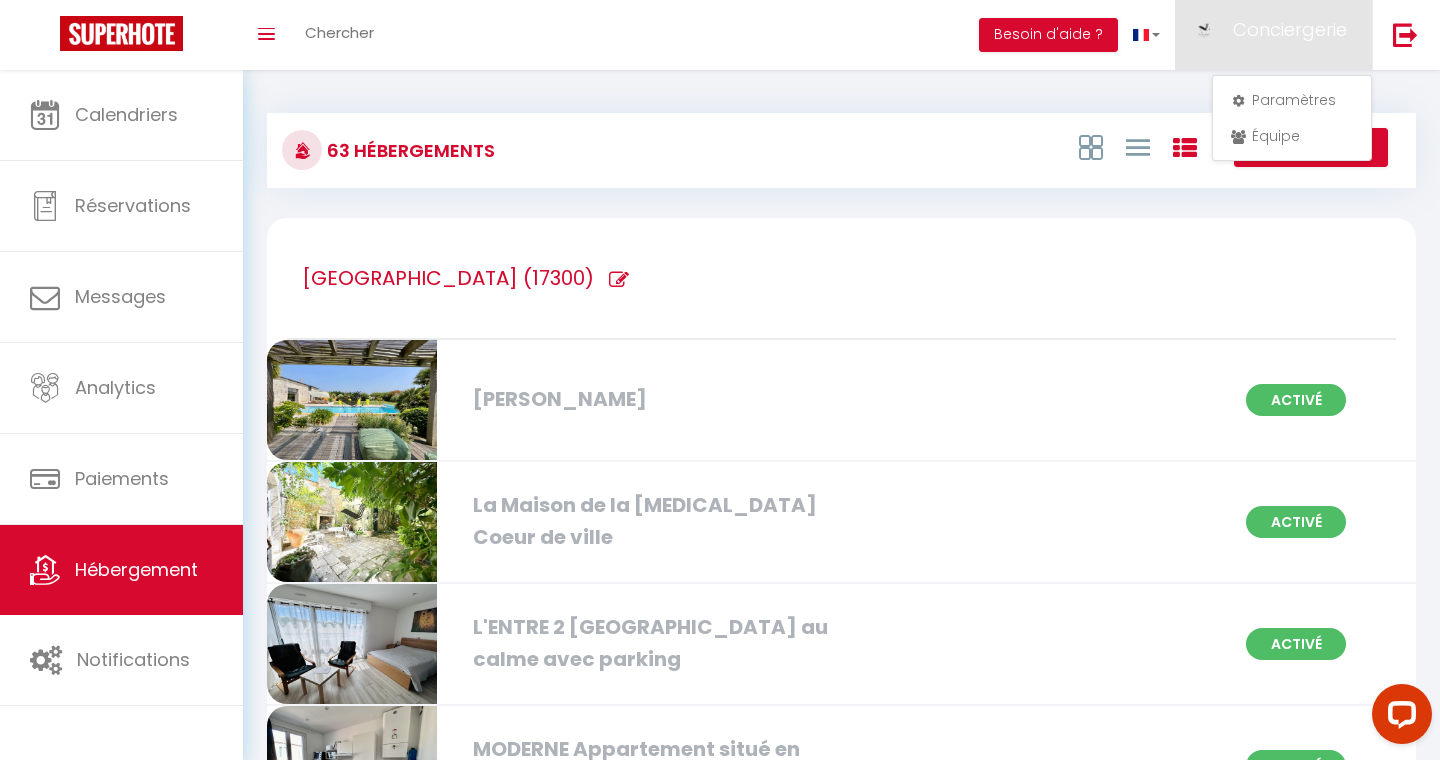 click on "63 Hébergements
Actions
Créer un Hébergement
Nouveau groupe
Initialiser les appartements
Nouveau groupe
×   Nom de groupe     Hébergement     L'ENTRE 2 ÎLES Studio au calme avec parking   MODERNE Appartement situé en plein centre-ville   MAËLLE Studio situé en plein centre-ville   LE PUYRAVAULT Agréable studio situé en plein coeur de ville   L’APP’ART Appartement en plein centre-ville   COCON BLEU Maison idéalement située avec jardin   CÔTÉ COUR En plein coeur de ville et proche des thermes   L'ESCALE D'AUDRY Appartement avec cour situé en plein coeur de ville   AU PHIL DE l'EAU Balcon et parking privatif   LE REPOS DU MARIN Balcon et parking privatif   LE GAMBETTA Proche du centre-ville et des thermes" at bounding box center [841, 141] 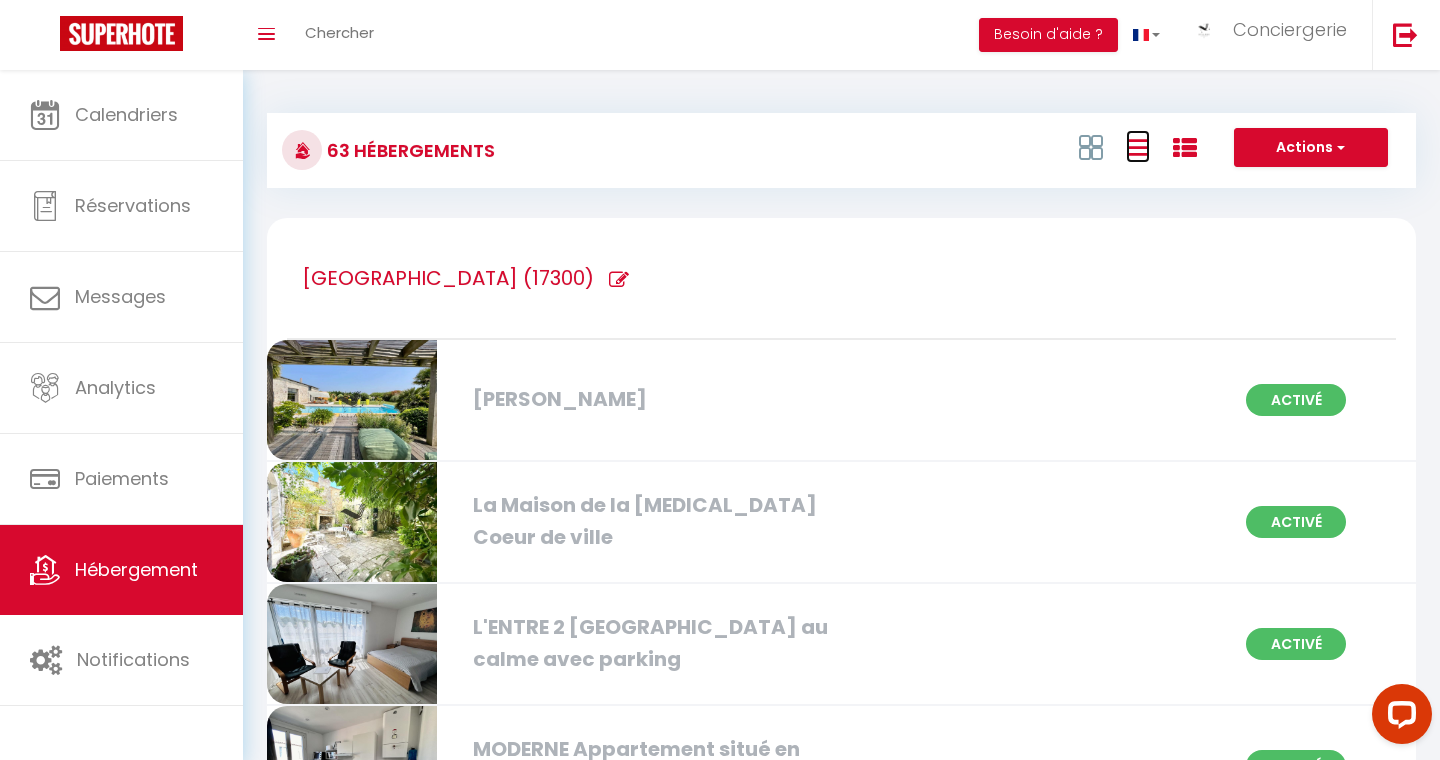click at bounding box center (1138, 147) 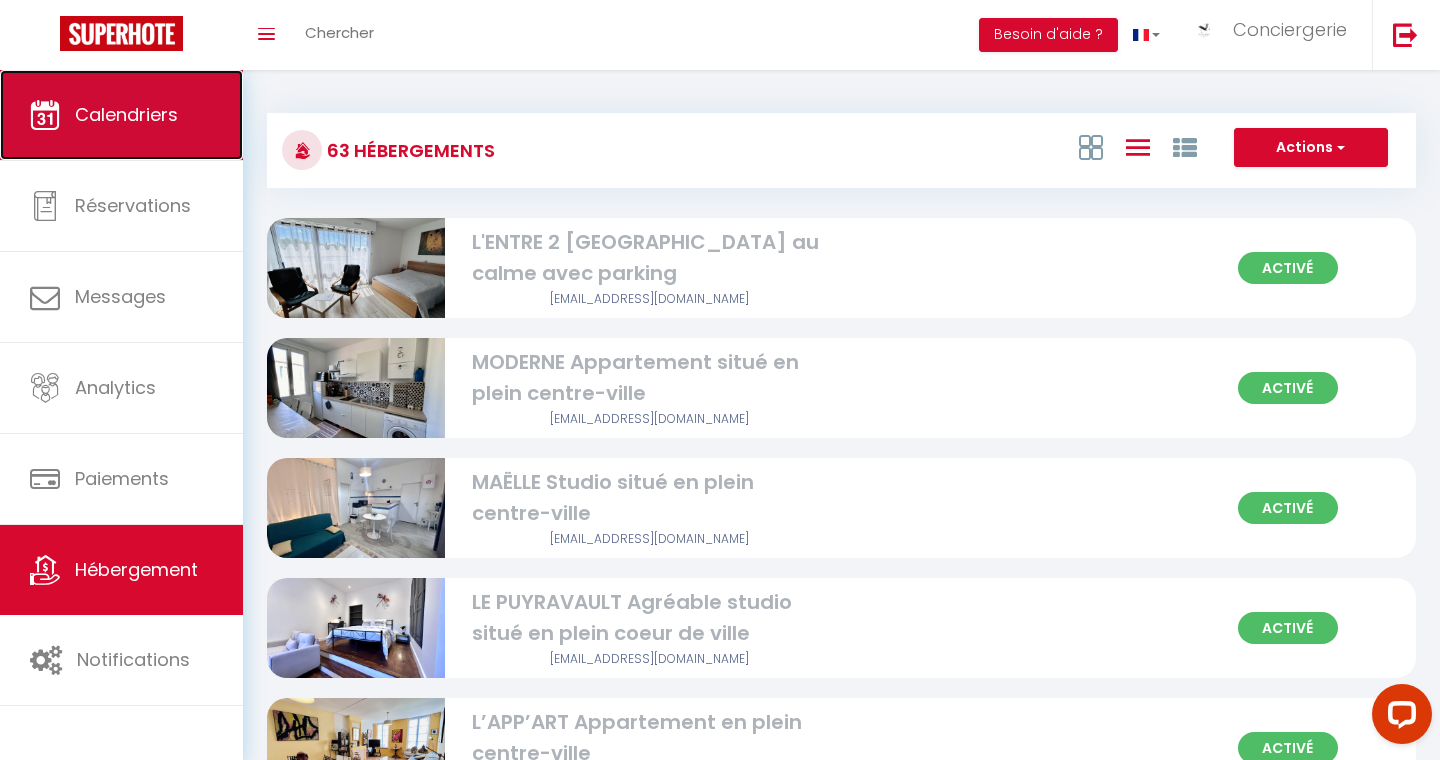 click at bounding box center (45, 115) 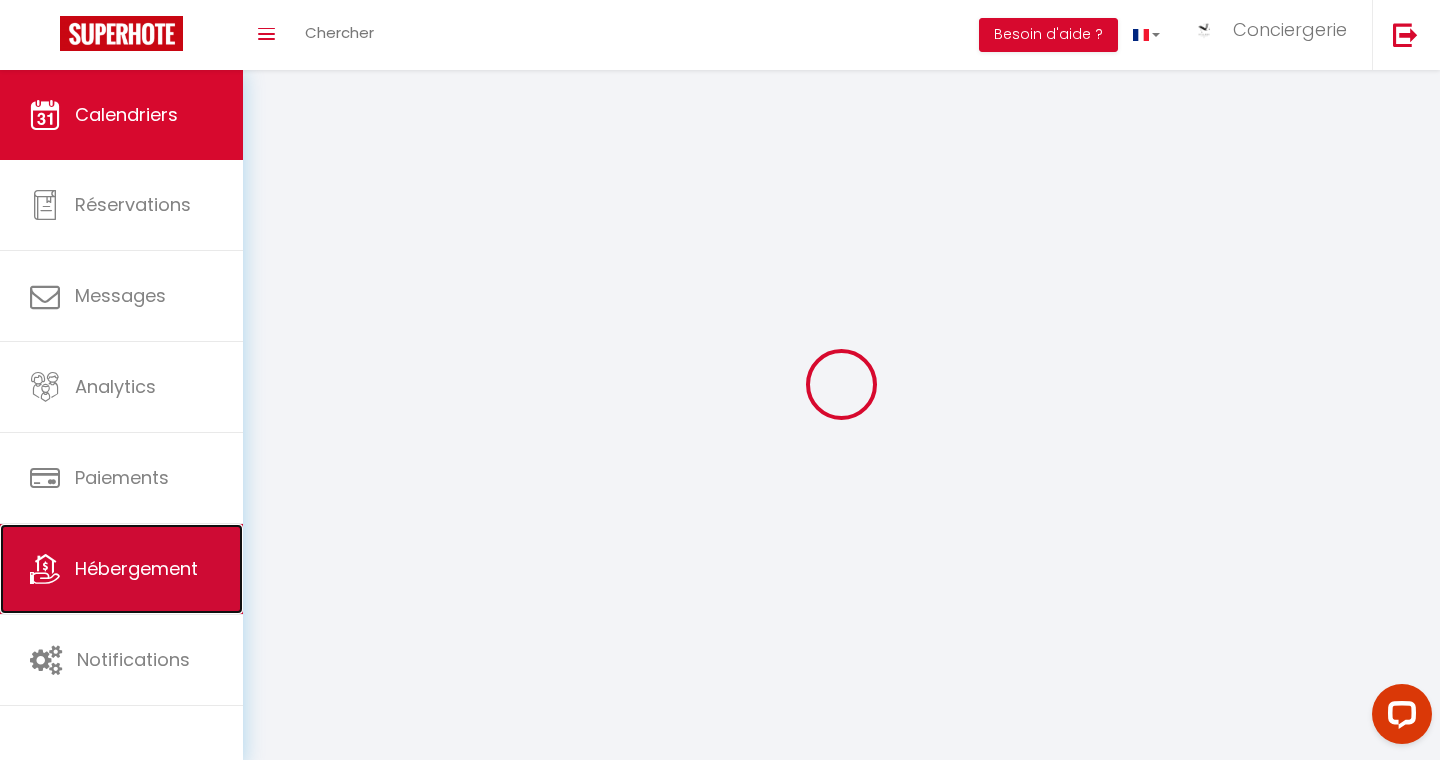 click on "Hébergement" at bounding box center [121, 569] 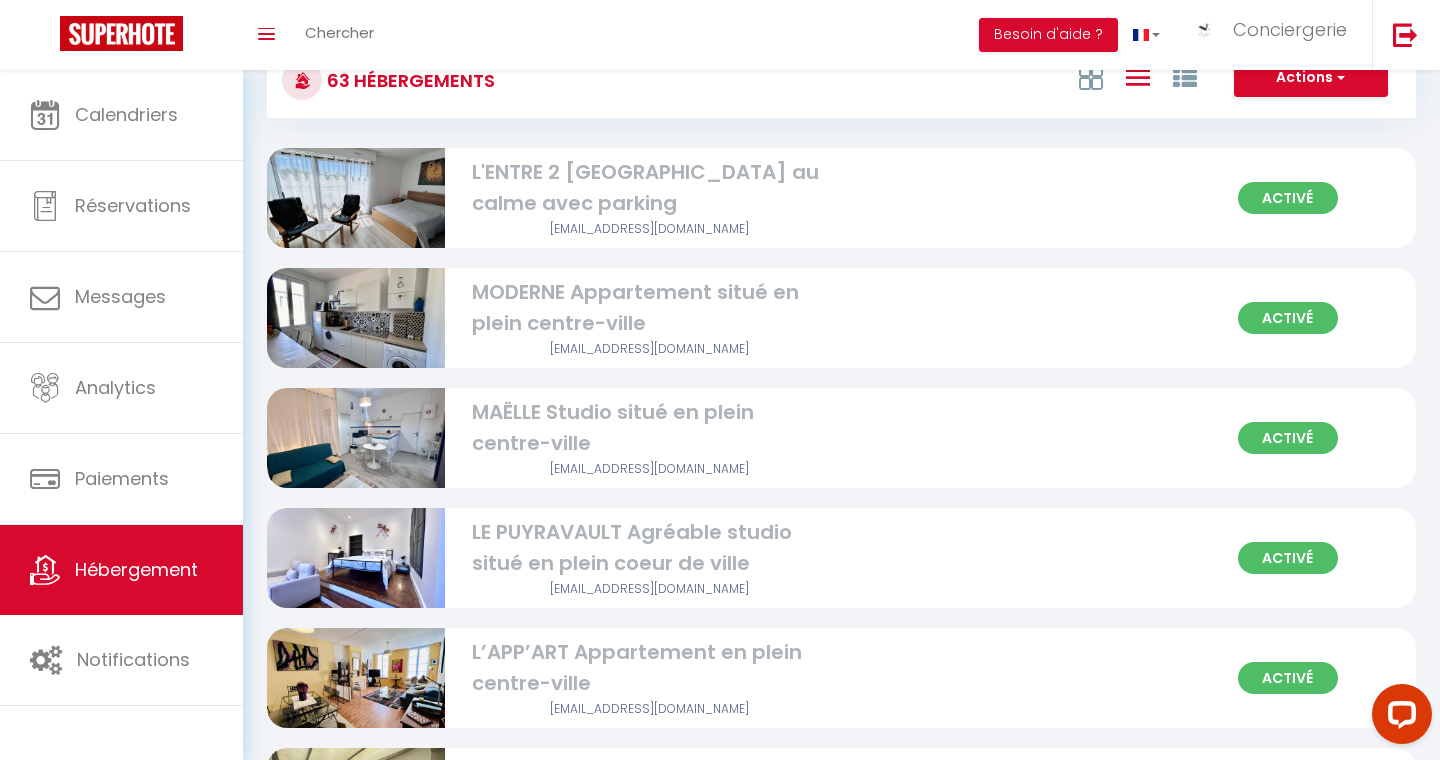scroll, scrollTop: 0, scrollLeft: 0, axis: both 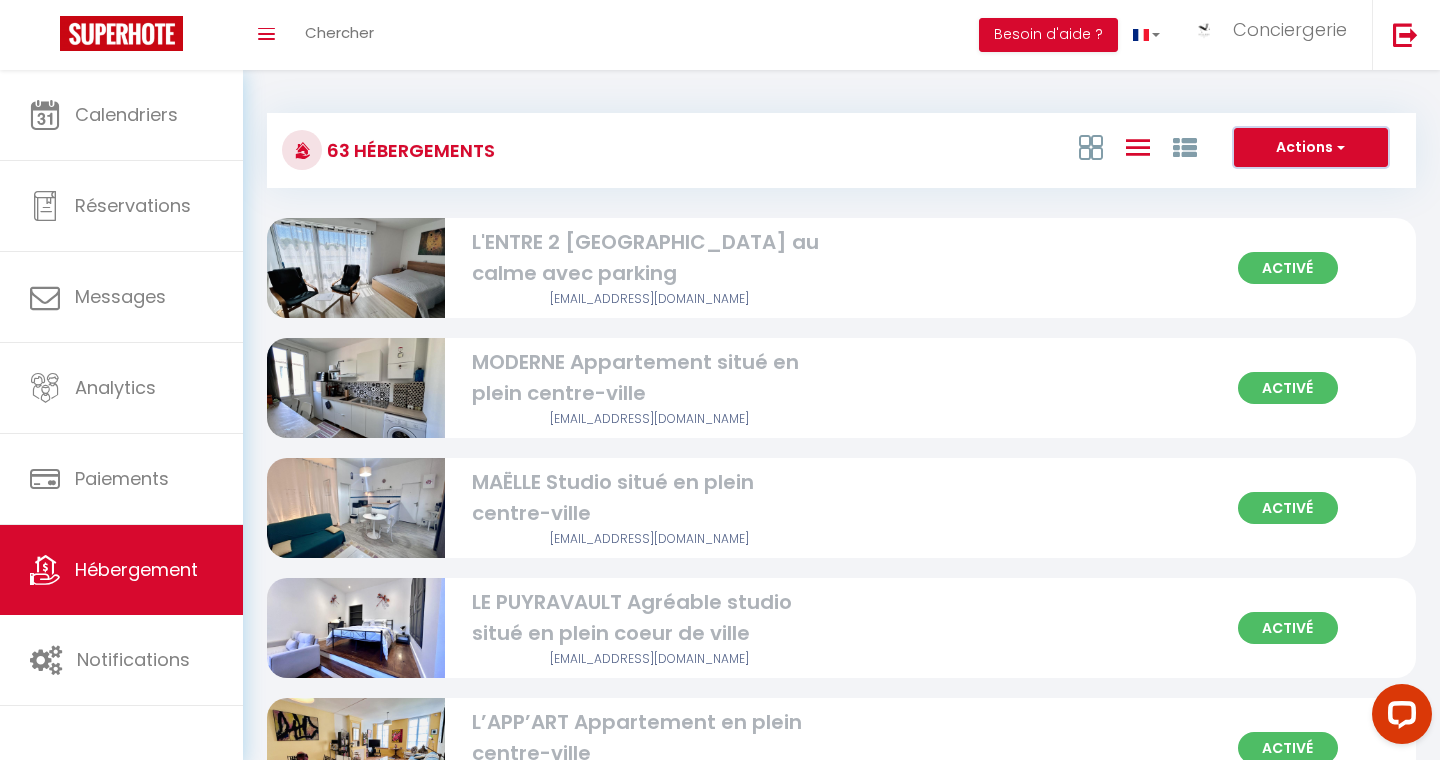click on "Actions" at bounding box center [1311, 148] 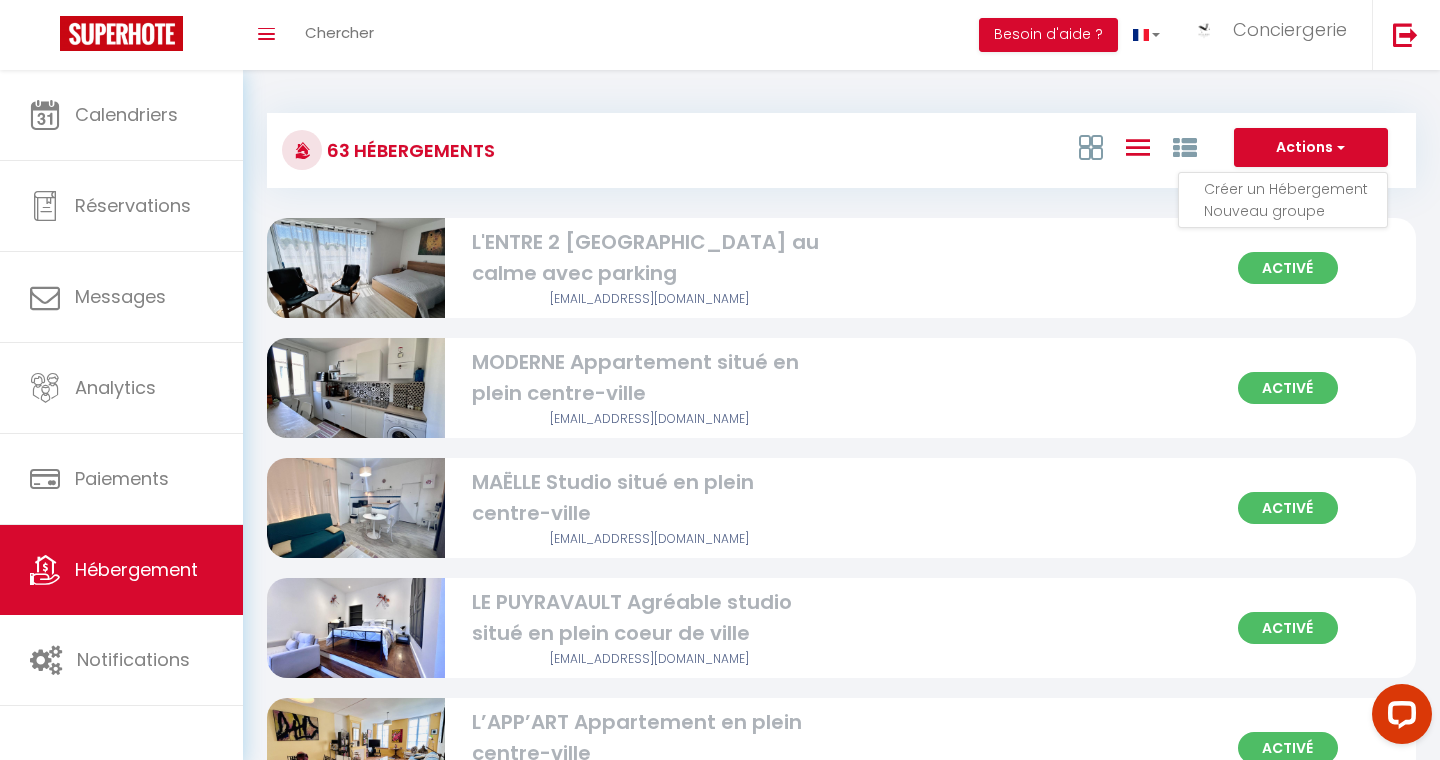 click on "Actions
Créer un Hébergement
Nouveau groupe" at bounding box center (1033, 150) 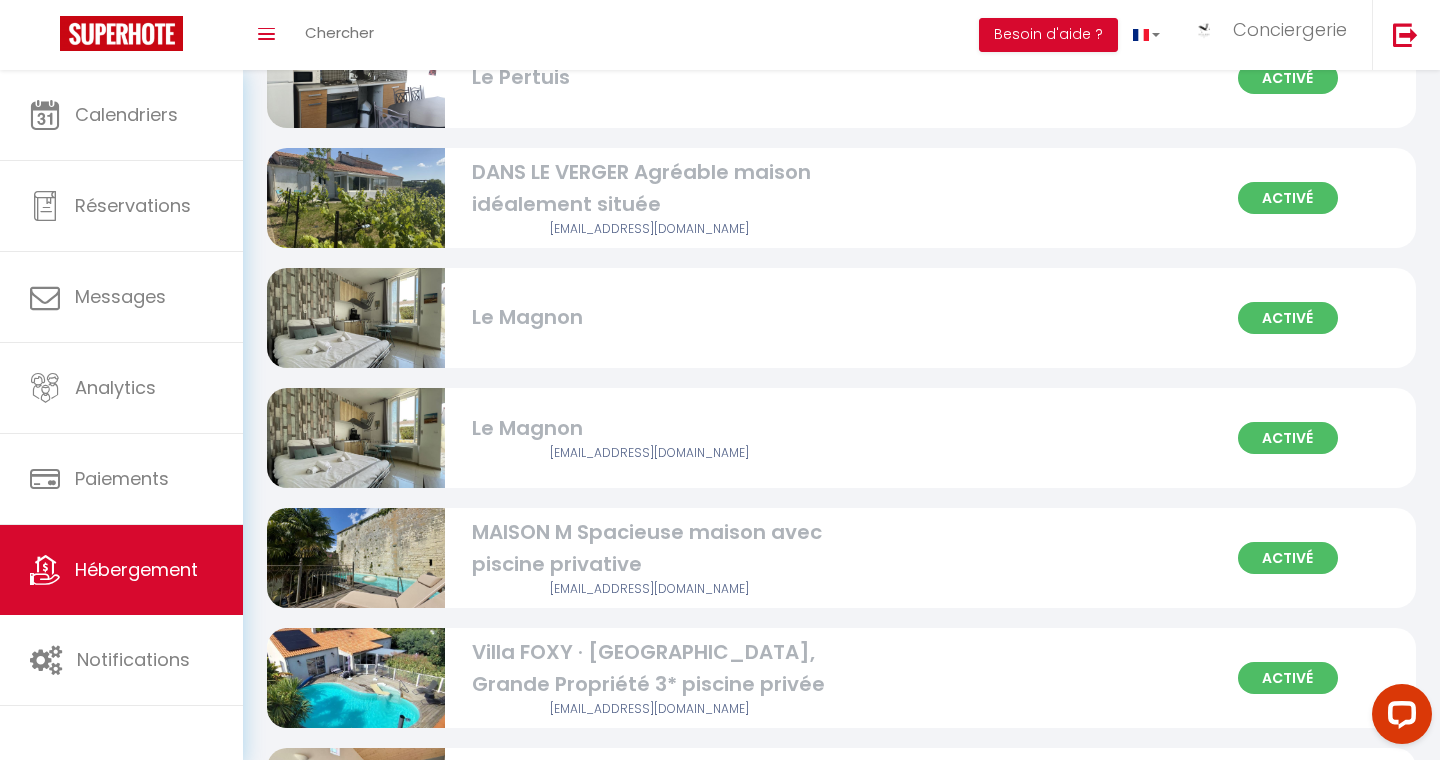 scroll, scrollTop: 6488, scrollLeft: 0, axis: vertical 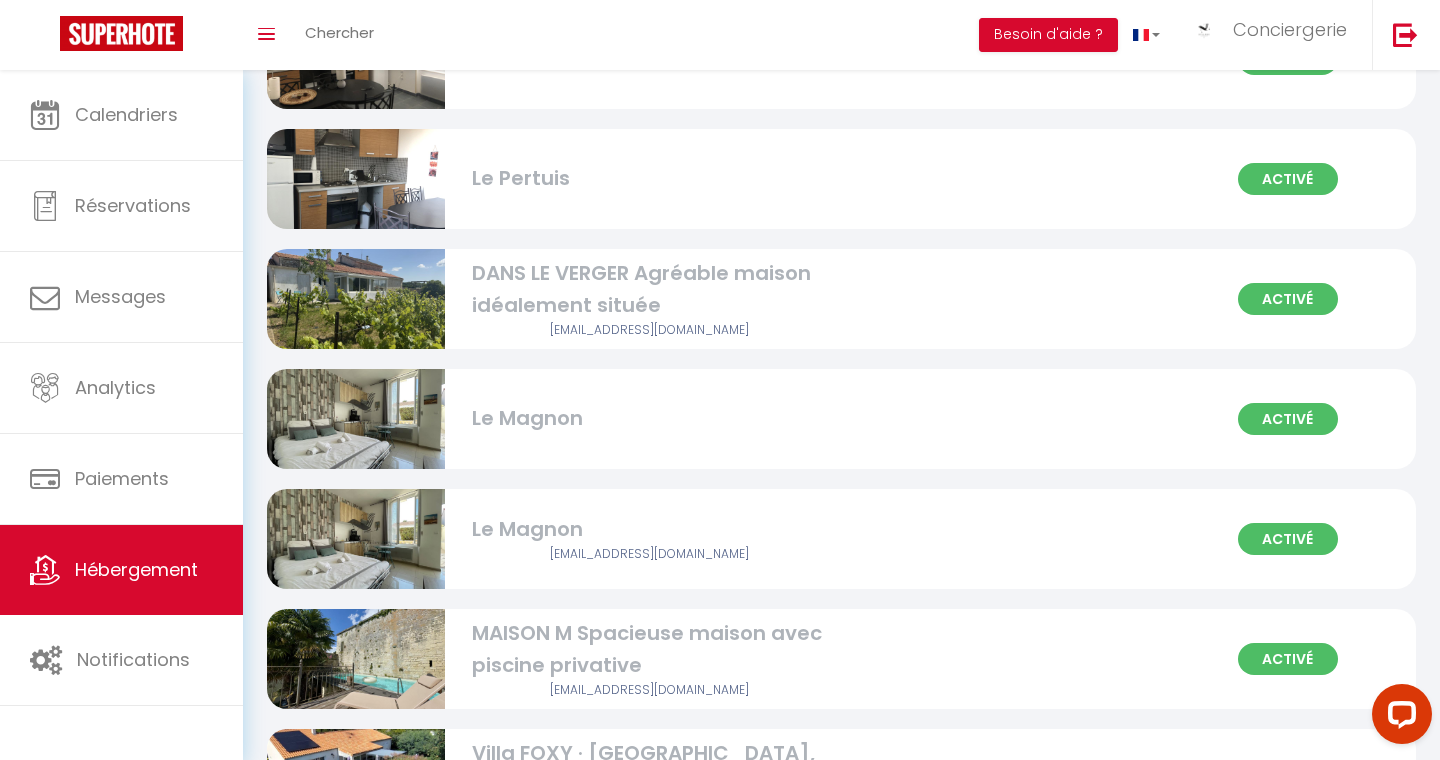 click on "Activé       Le Magnon" at bounding box center [841, 419] 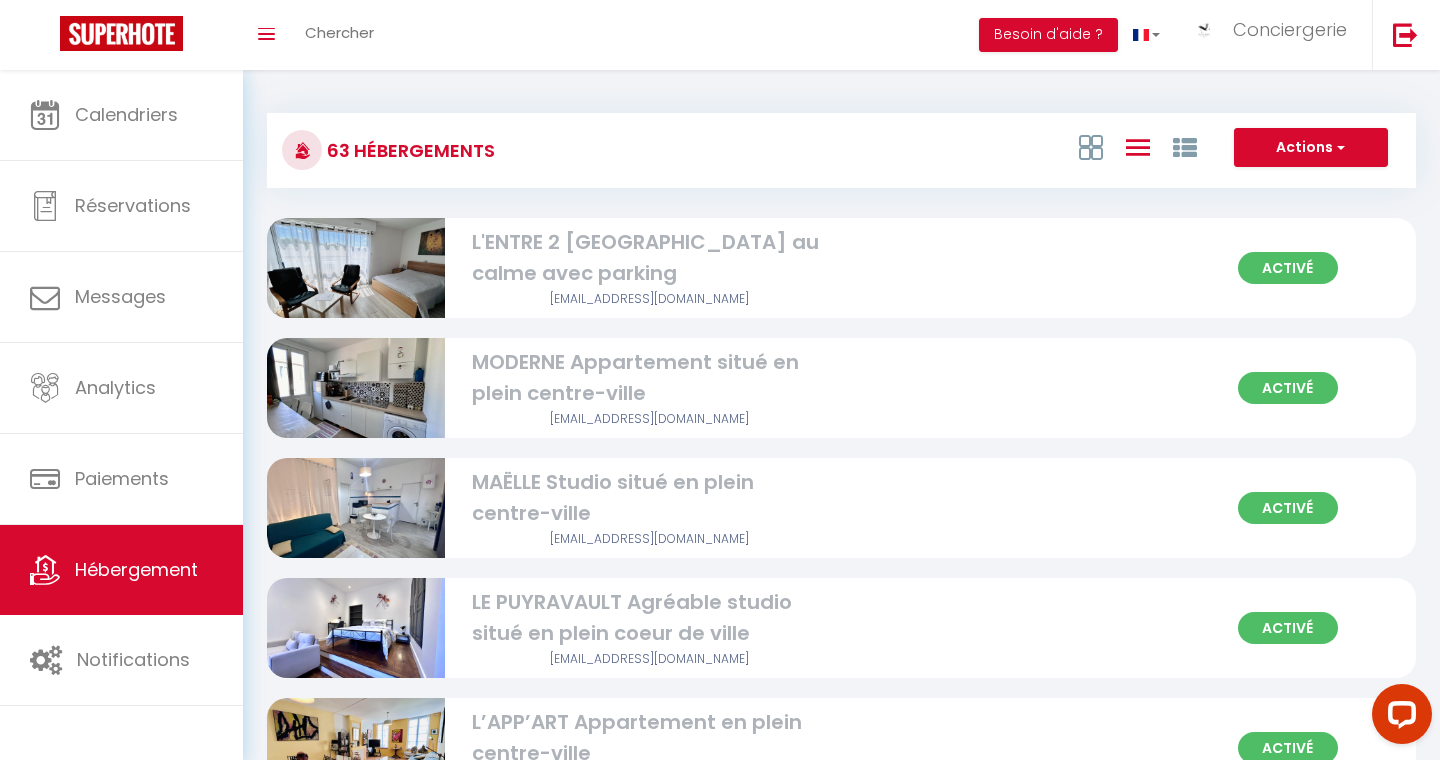 select on "3" 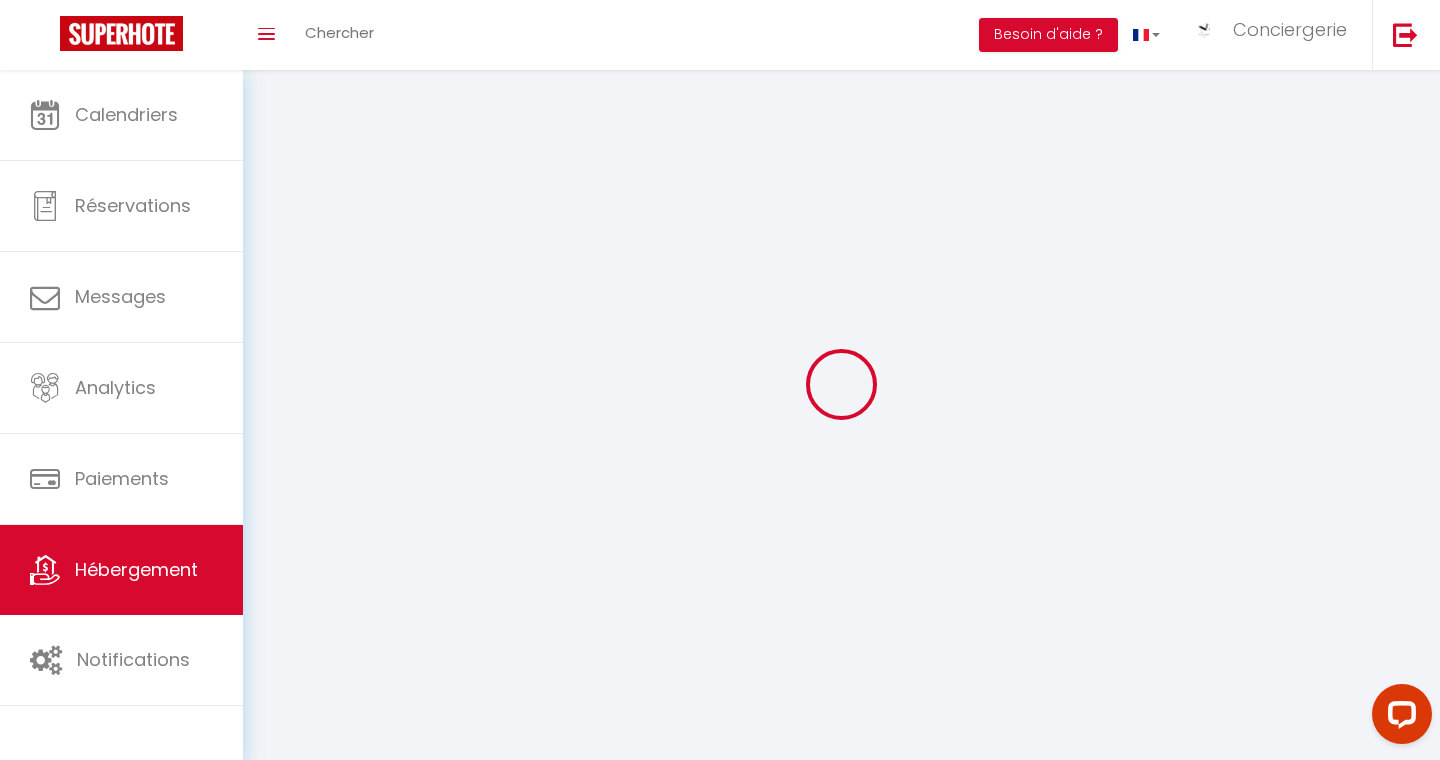 select 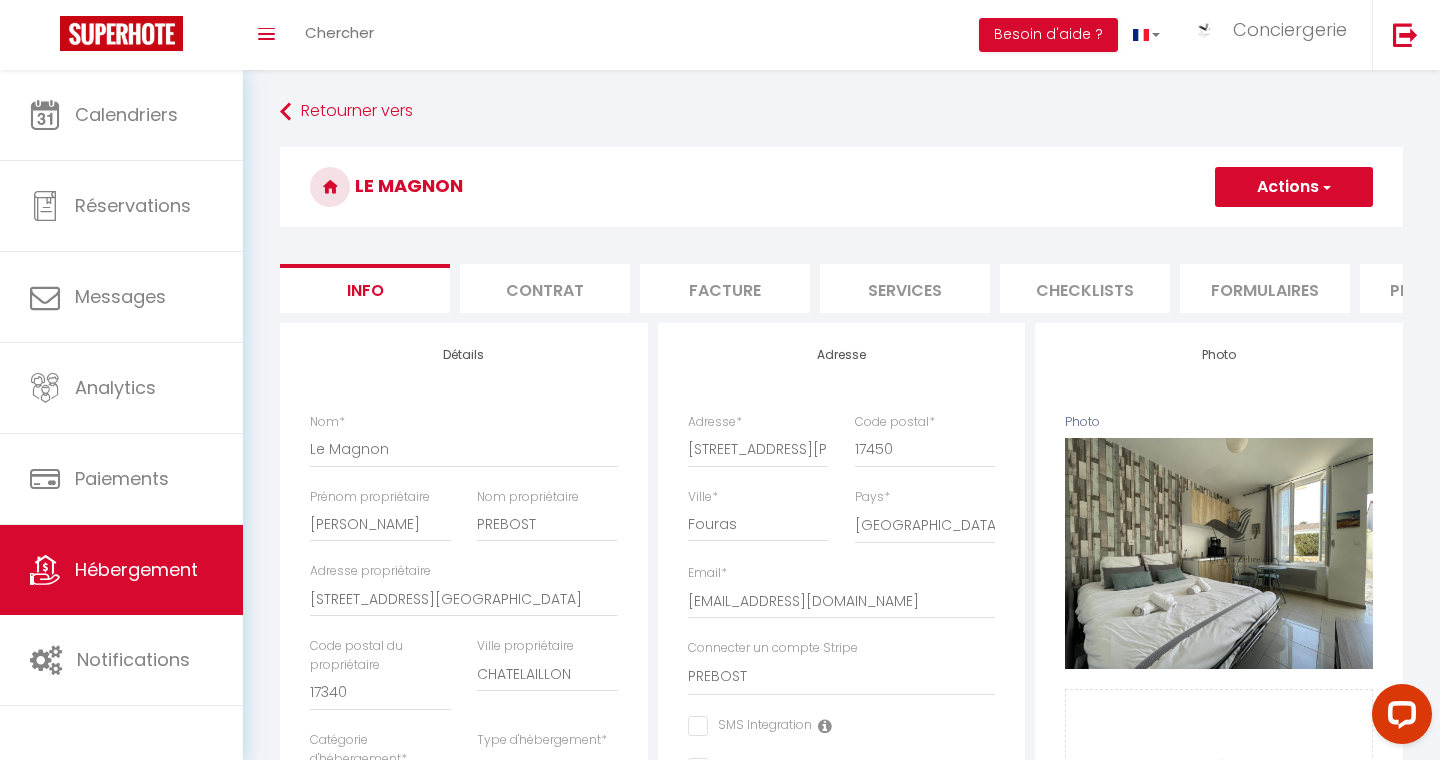 checkbox on "false" 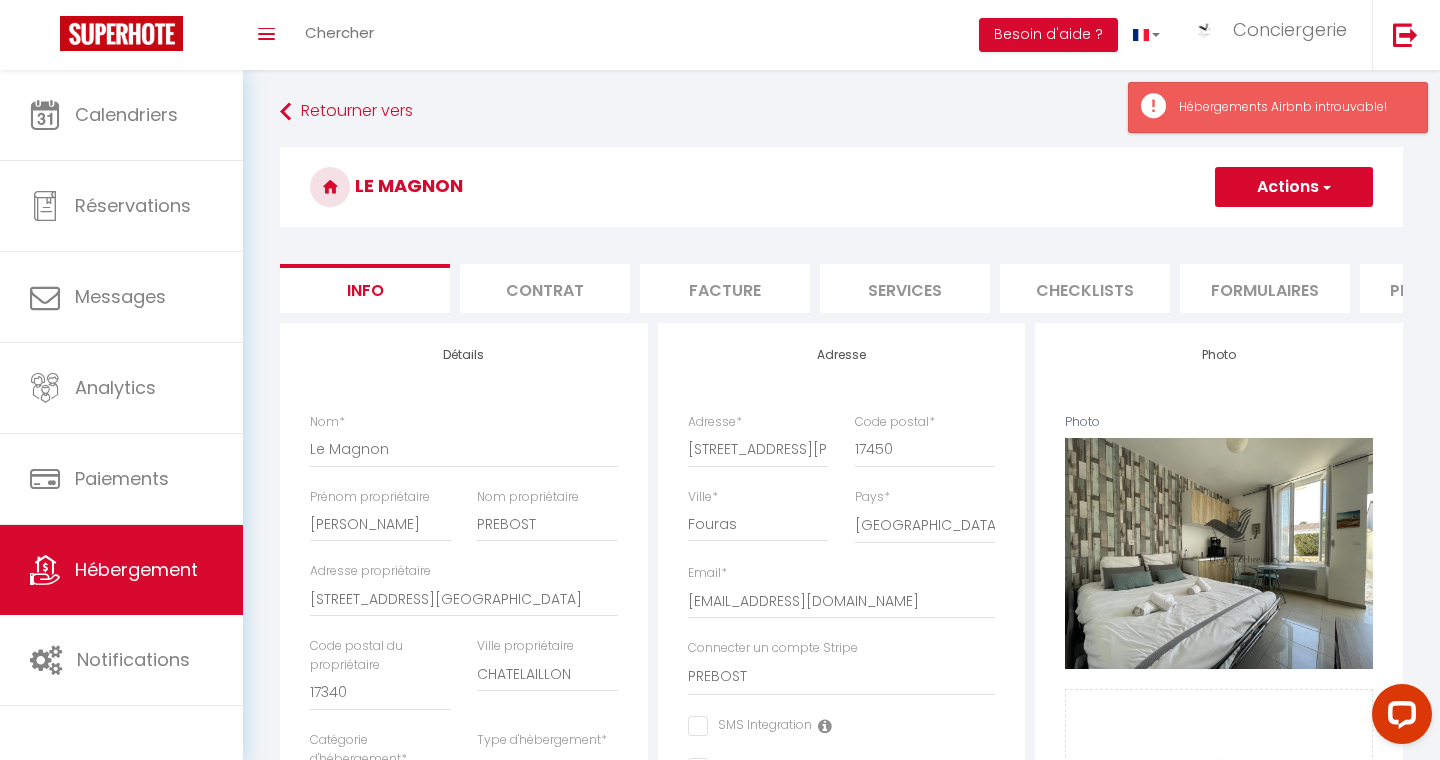 click on "Actions" at bounding box center (1294, 187) 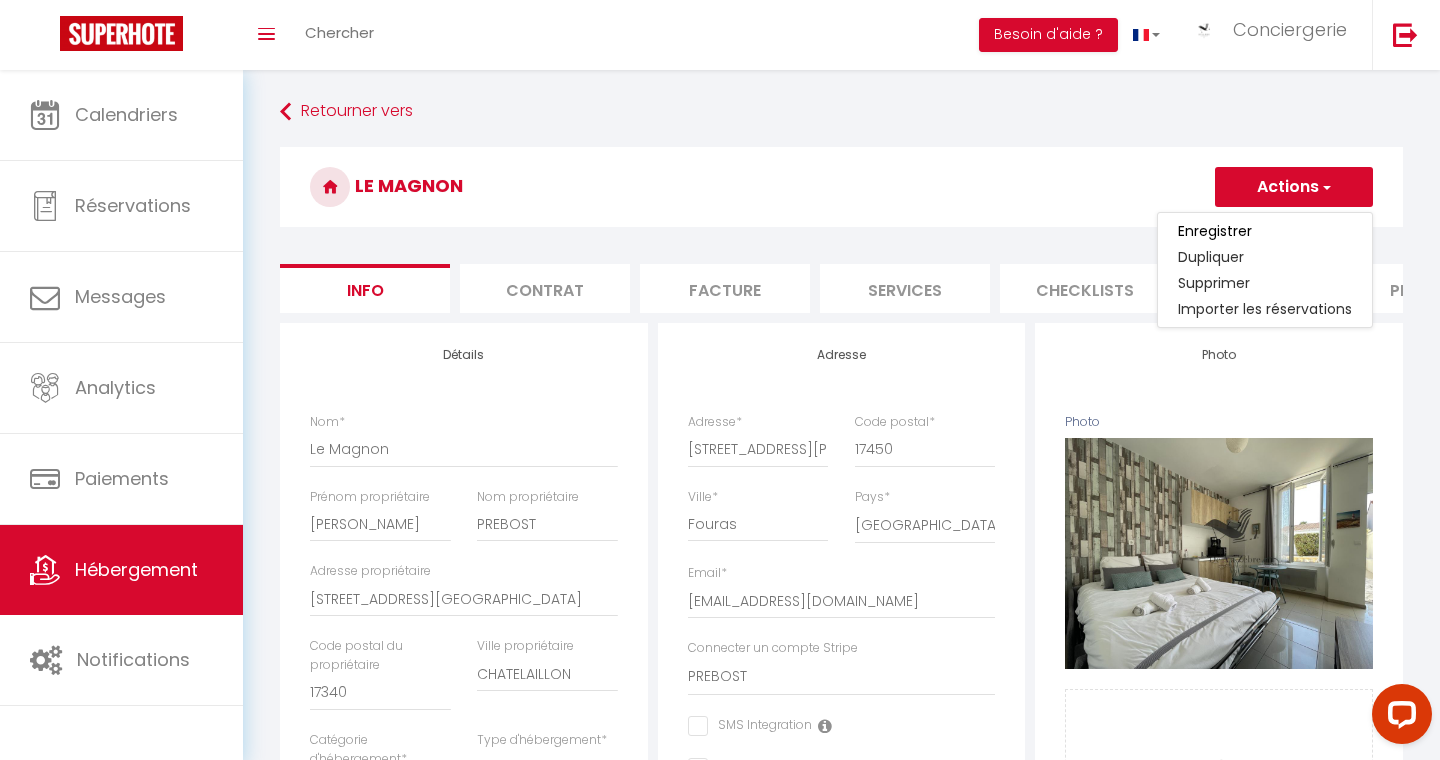click on "Retourner vers    Le Magnon
Actions
Enregistrer   Dupliquer   Supprimer   Importer les réservations
Info
Contrat
Facture
Services
Checklists
Formulaires
Plateformes
Paramètres
Vrbo
website
Journal
Modèle personnalisé
×         Titre Modèle
Annuler
Enregistrer
×
Titre" at bounding box center (841, 896) 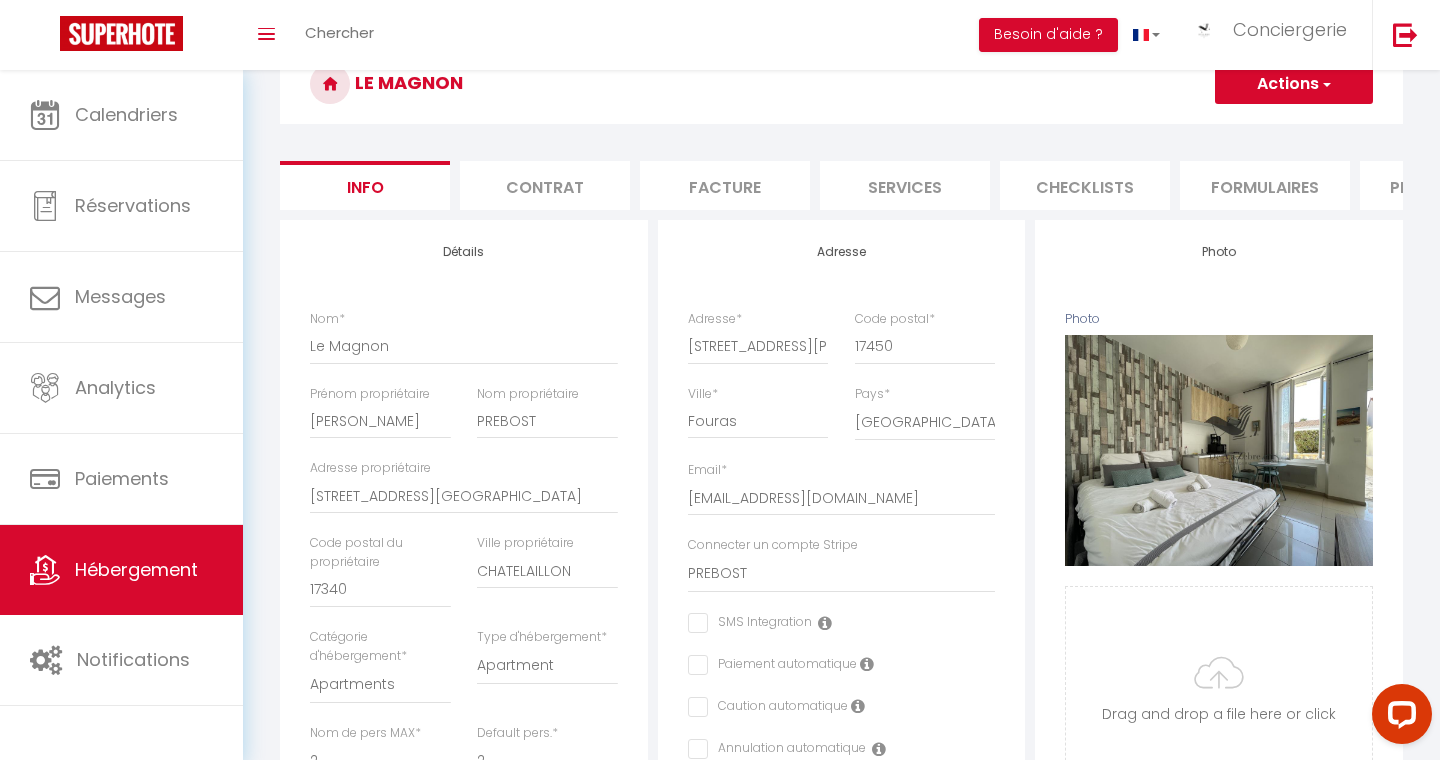 scroll, scrollTop: 0, scrollLeft: 0, axis: both 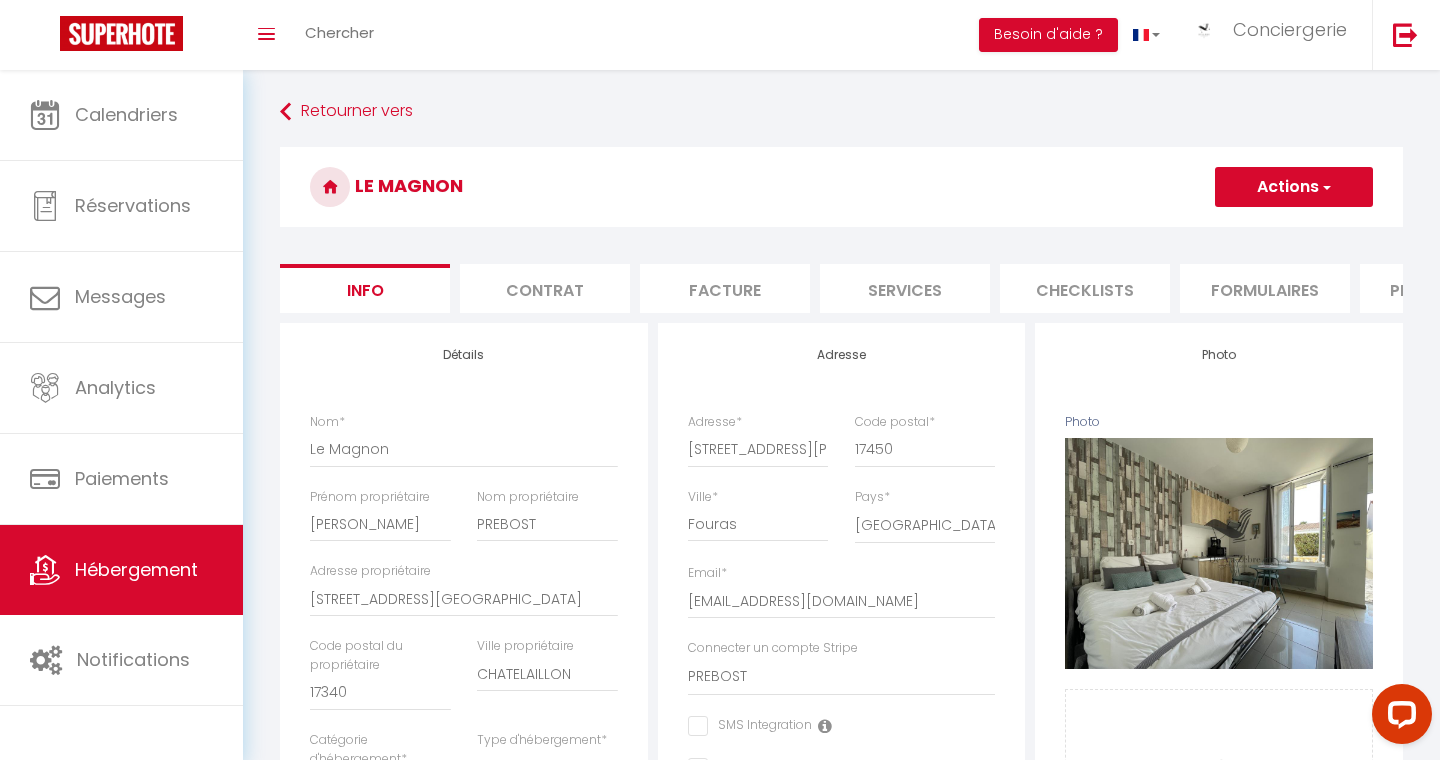 click on "Actions" at bounding box center (1294, 187) 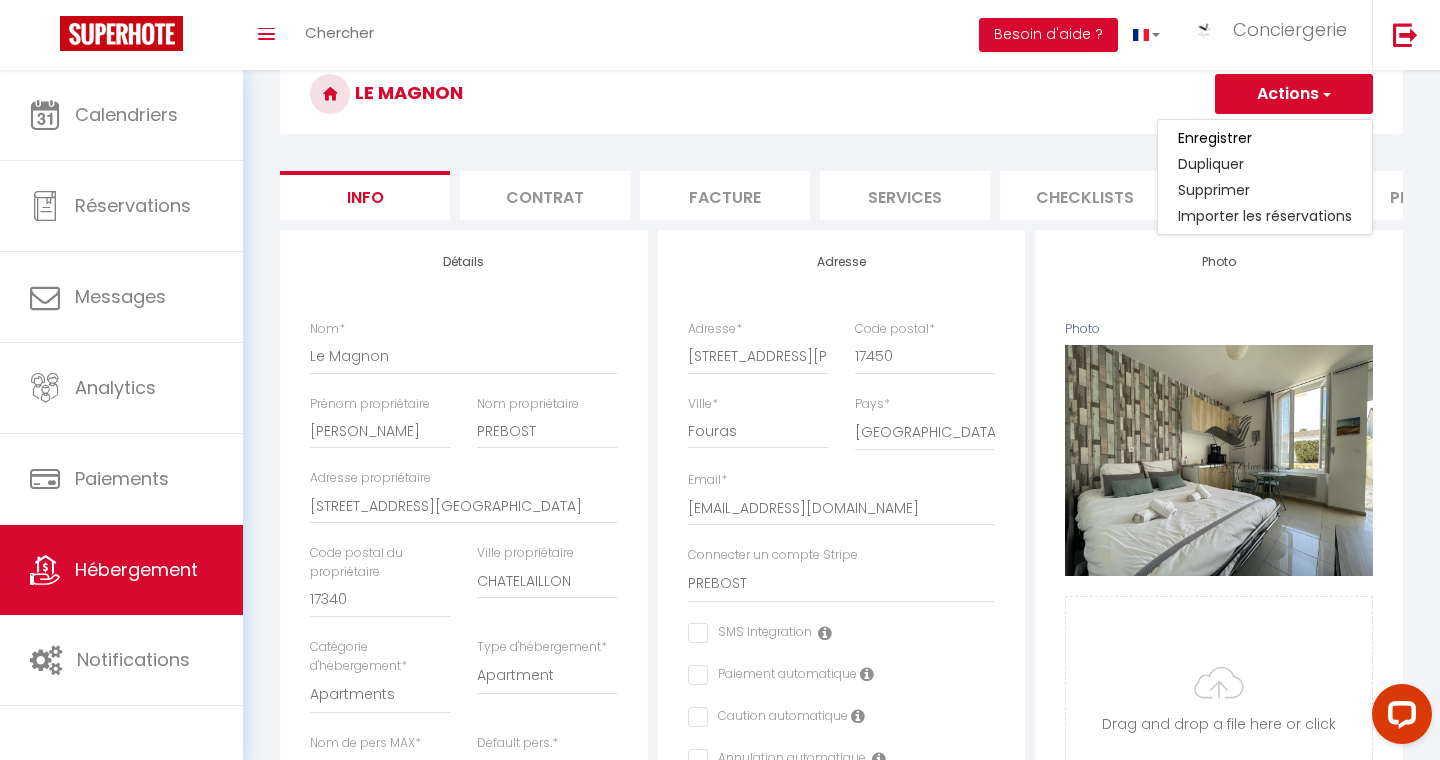 scroll, scrollTop: 0, scrollLeft: 0, axis: both 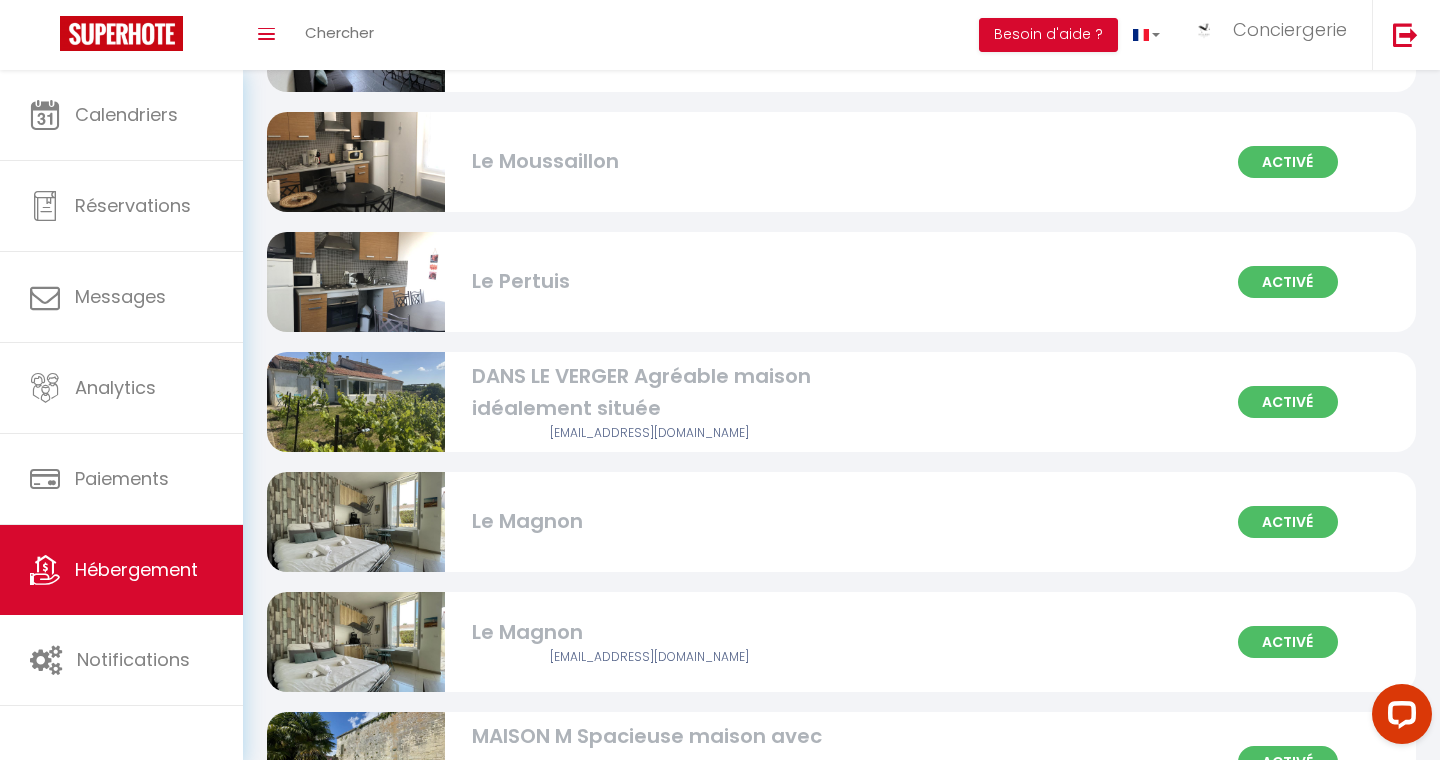 click on "Activé       Le Magnon" at bounding box center [841, 522] 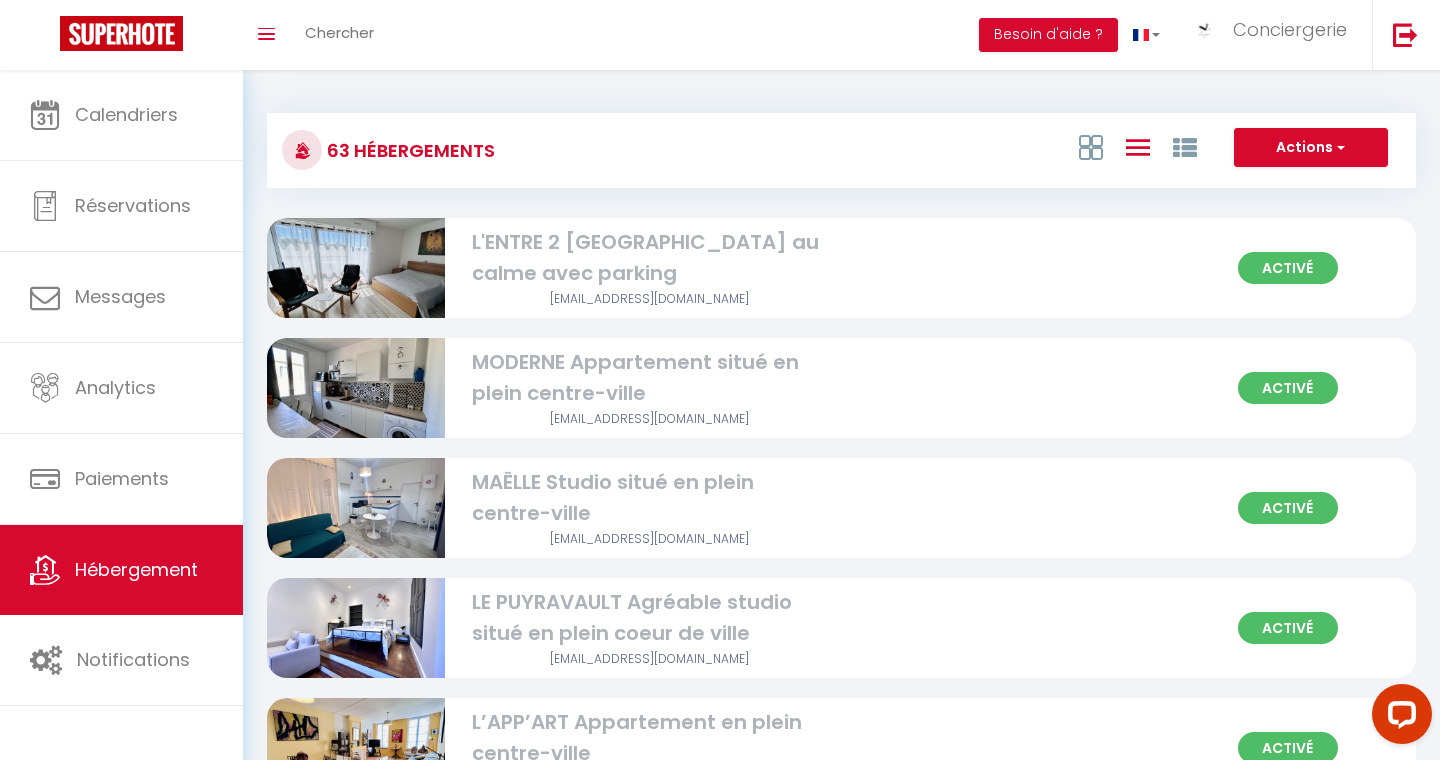 select on "3" 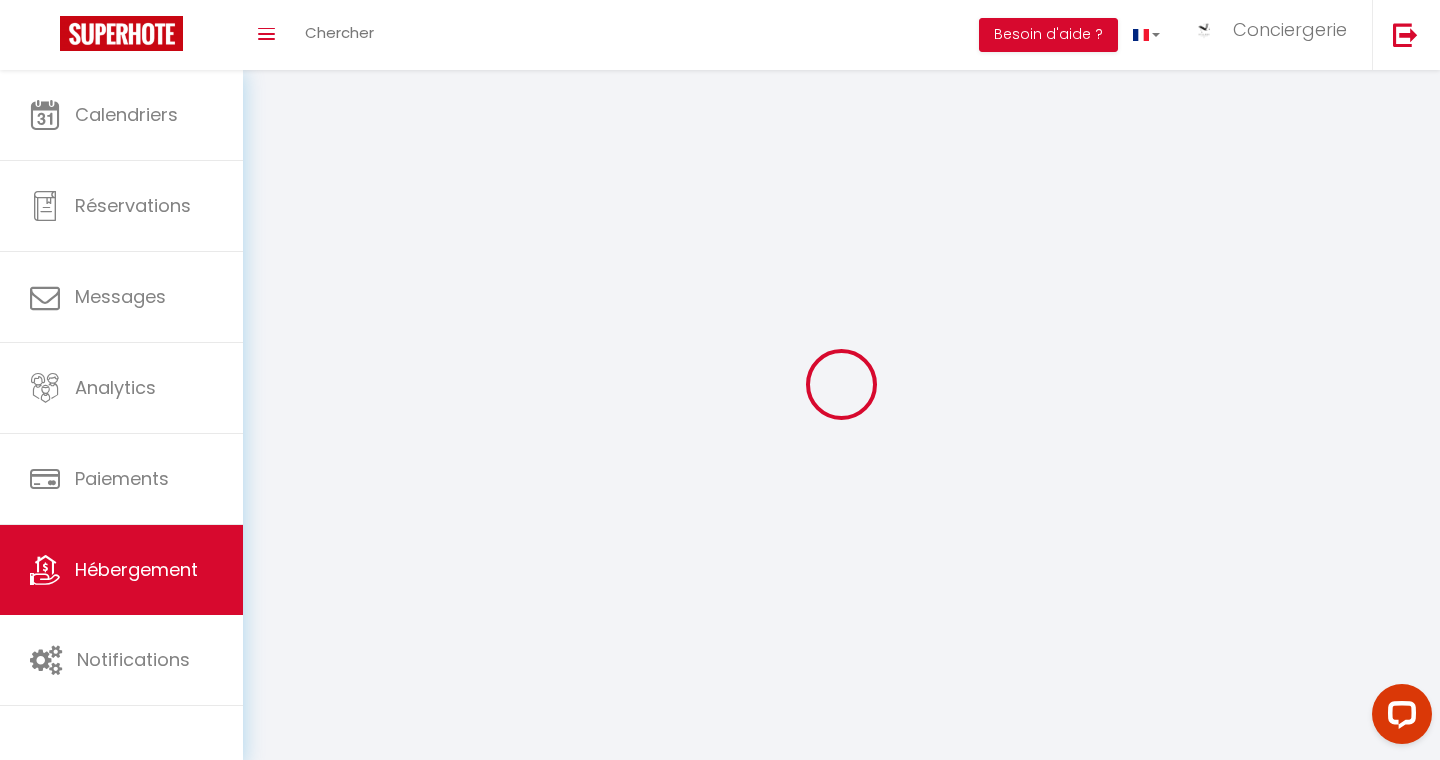 select 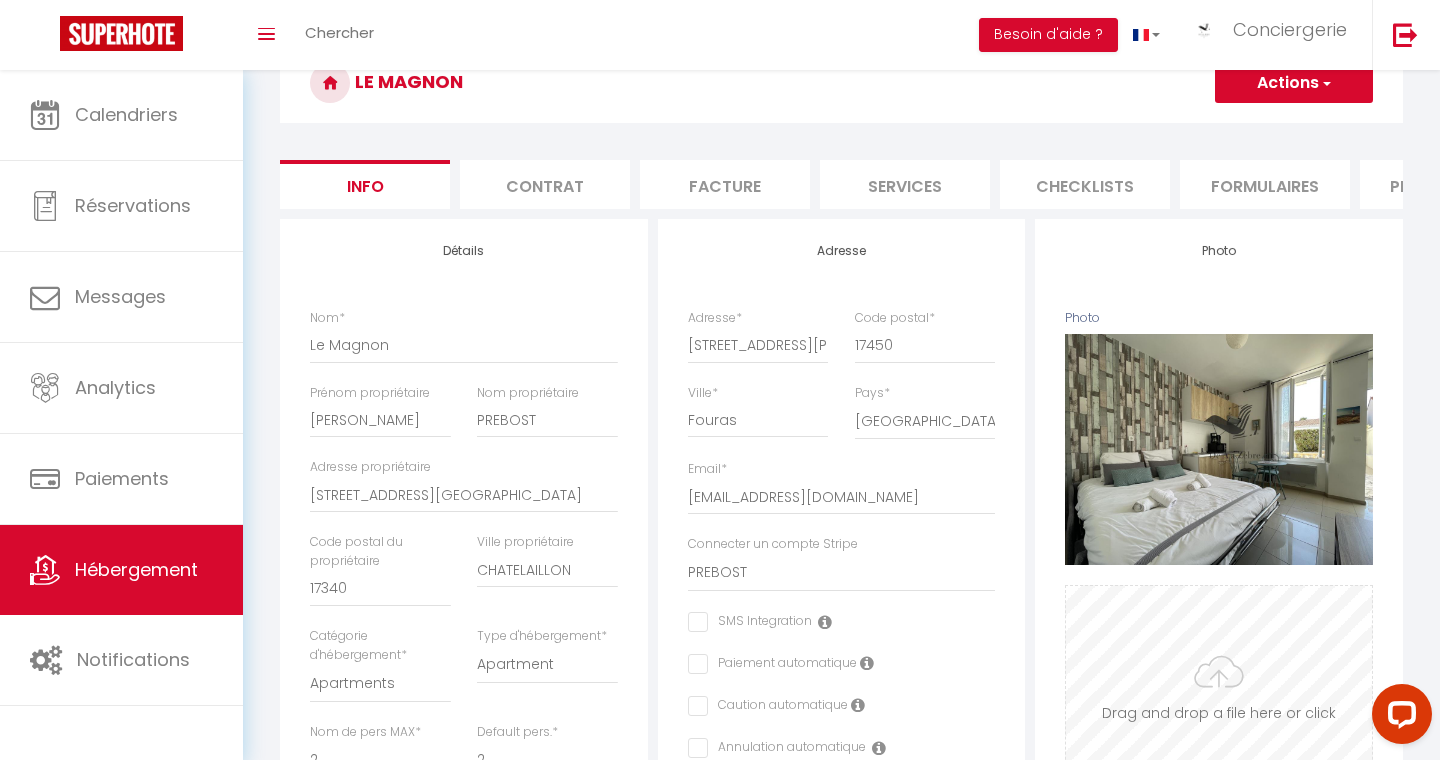 scroll, scrollTop: 0, scrollLeft: 0, axis: both 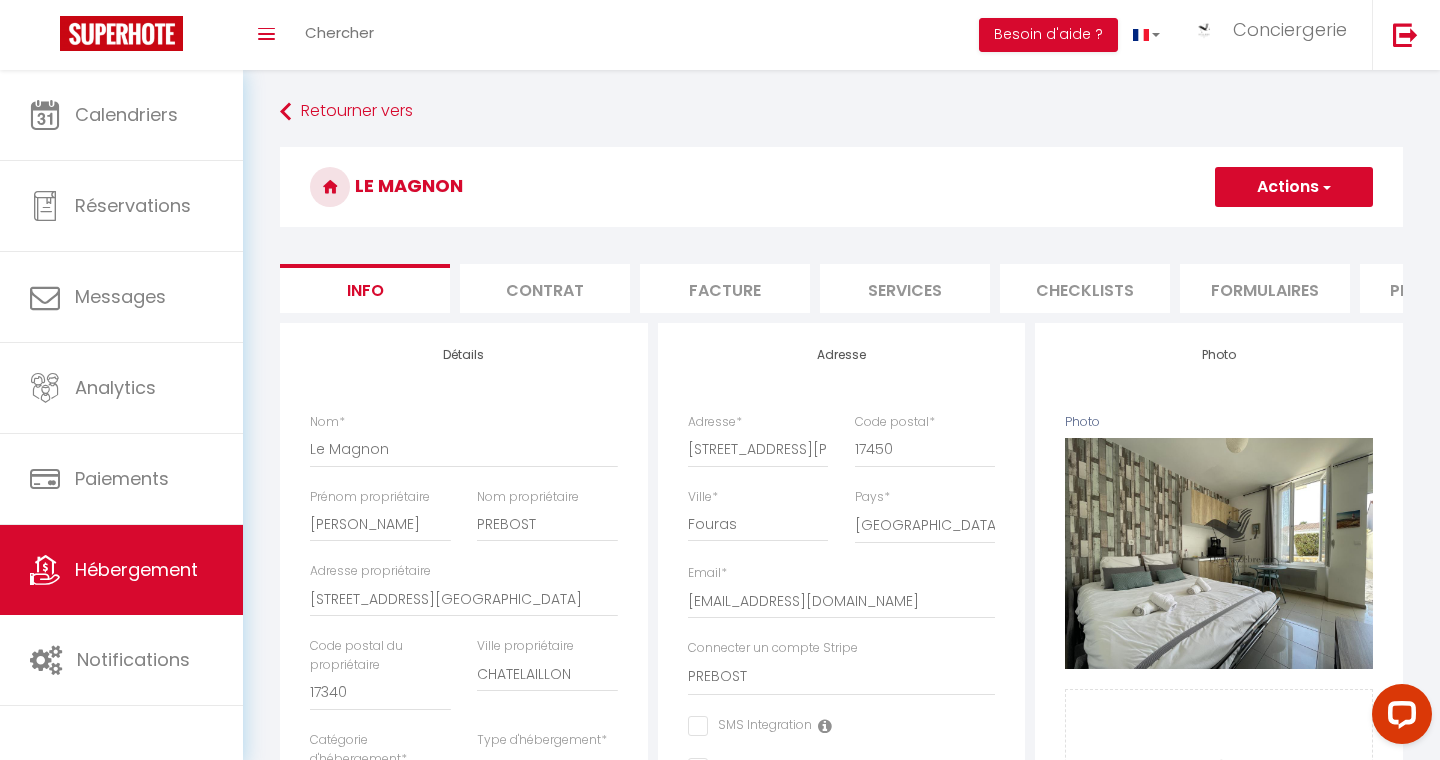 click on "Actions" at bounding box center [1294, 187] 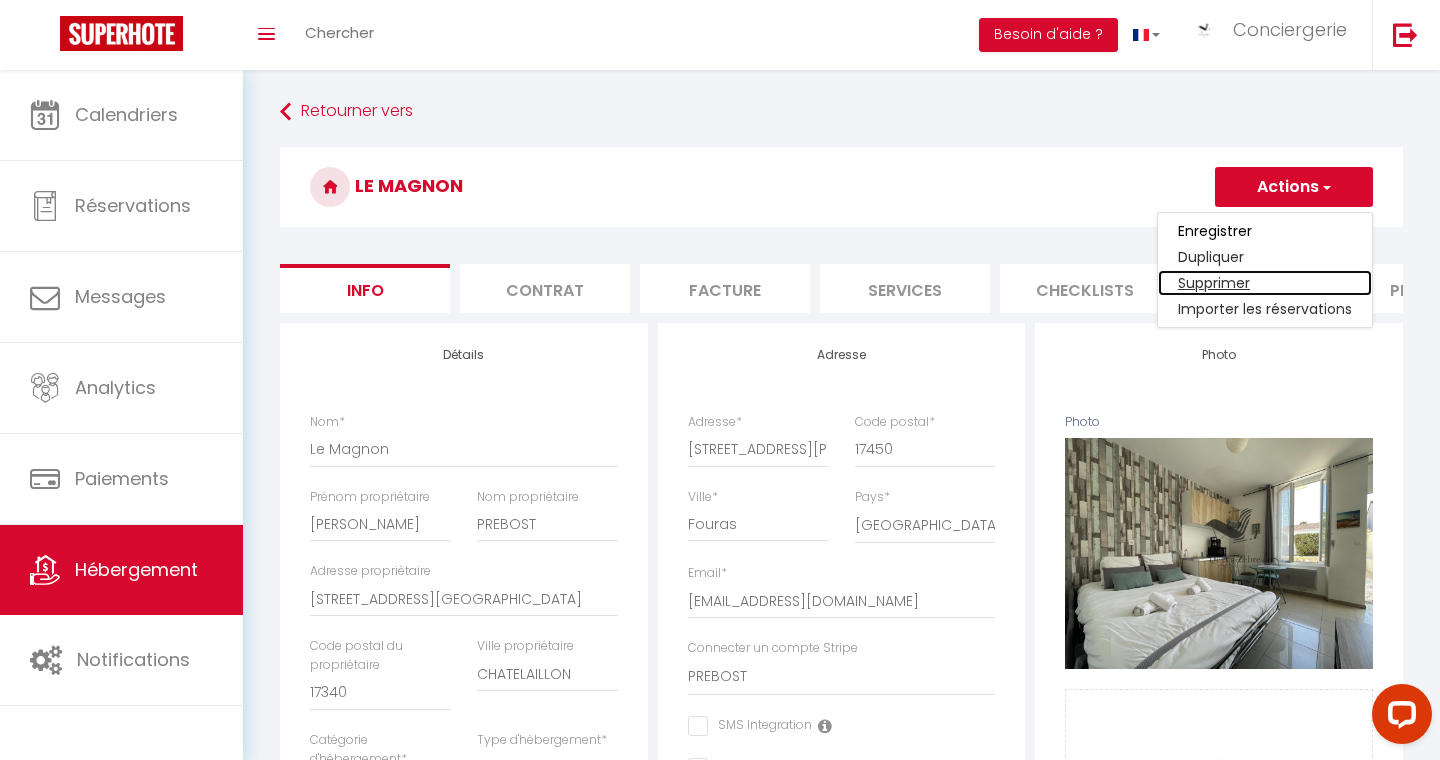 click on "Supprimer" at bounding box center (1265, 283) 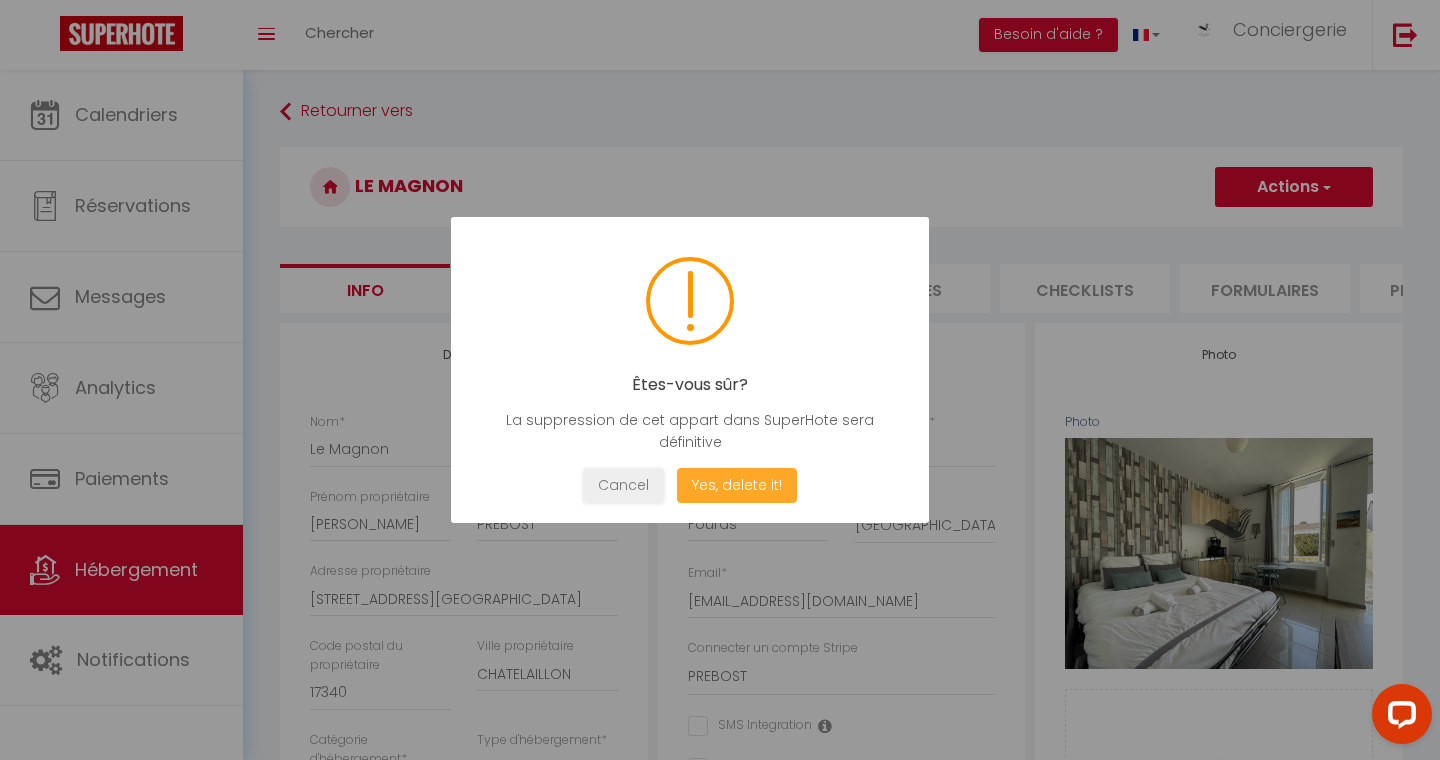 click on "Yes, delete it!" at bounding box center [737, 485] 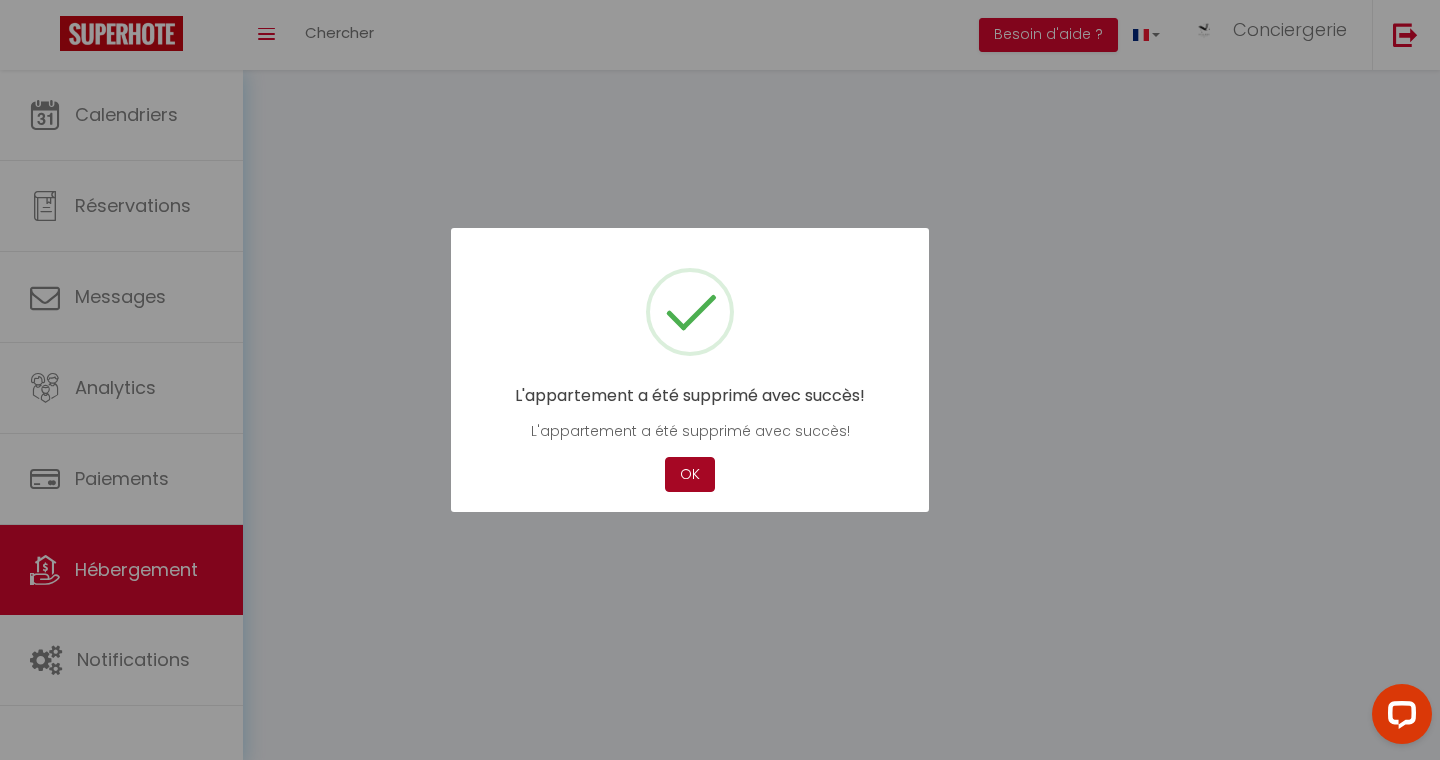 click on "OK" at bounding box center [690, 474] 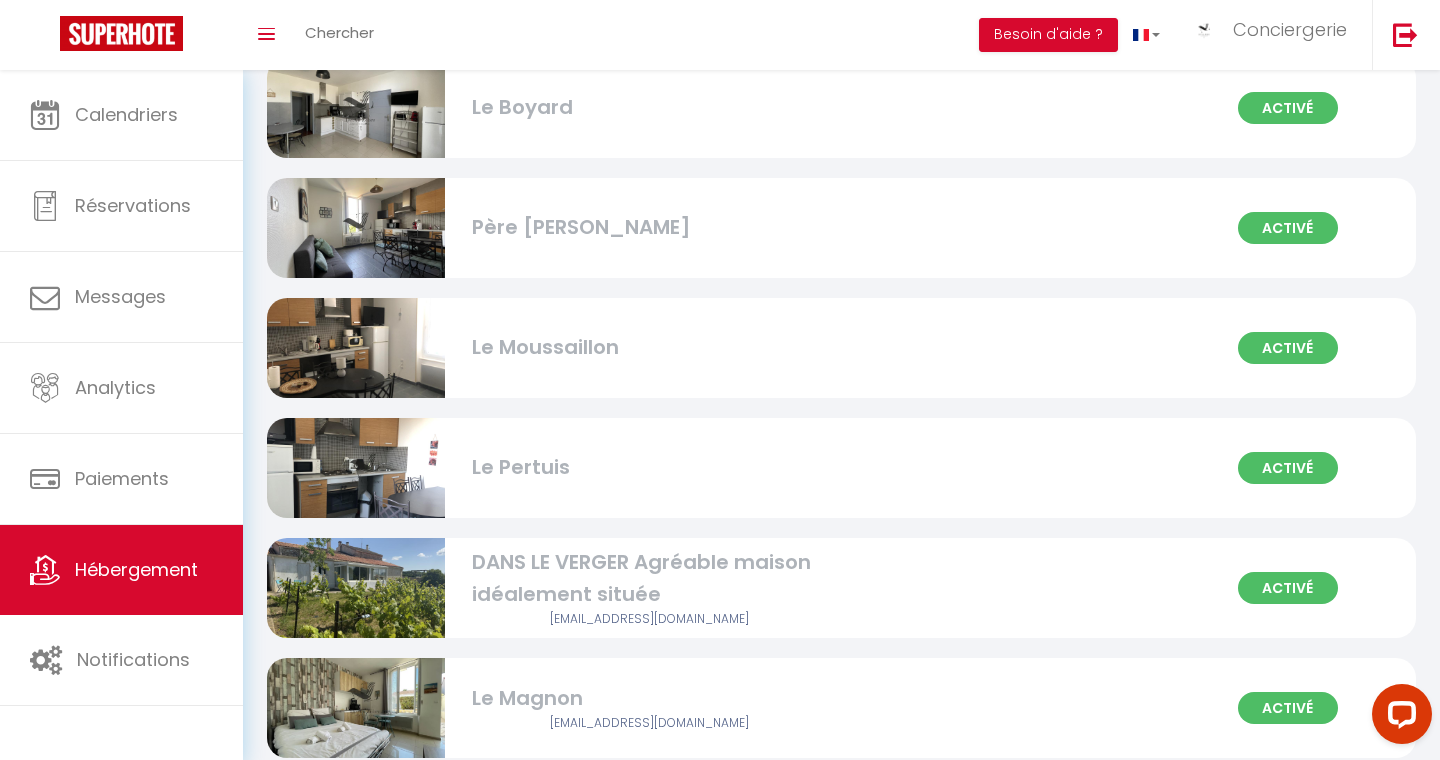 scroll, scrollTop: 6182, scrollLeft: 0, axis: vertical 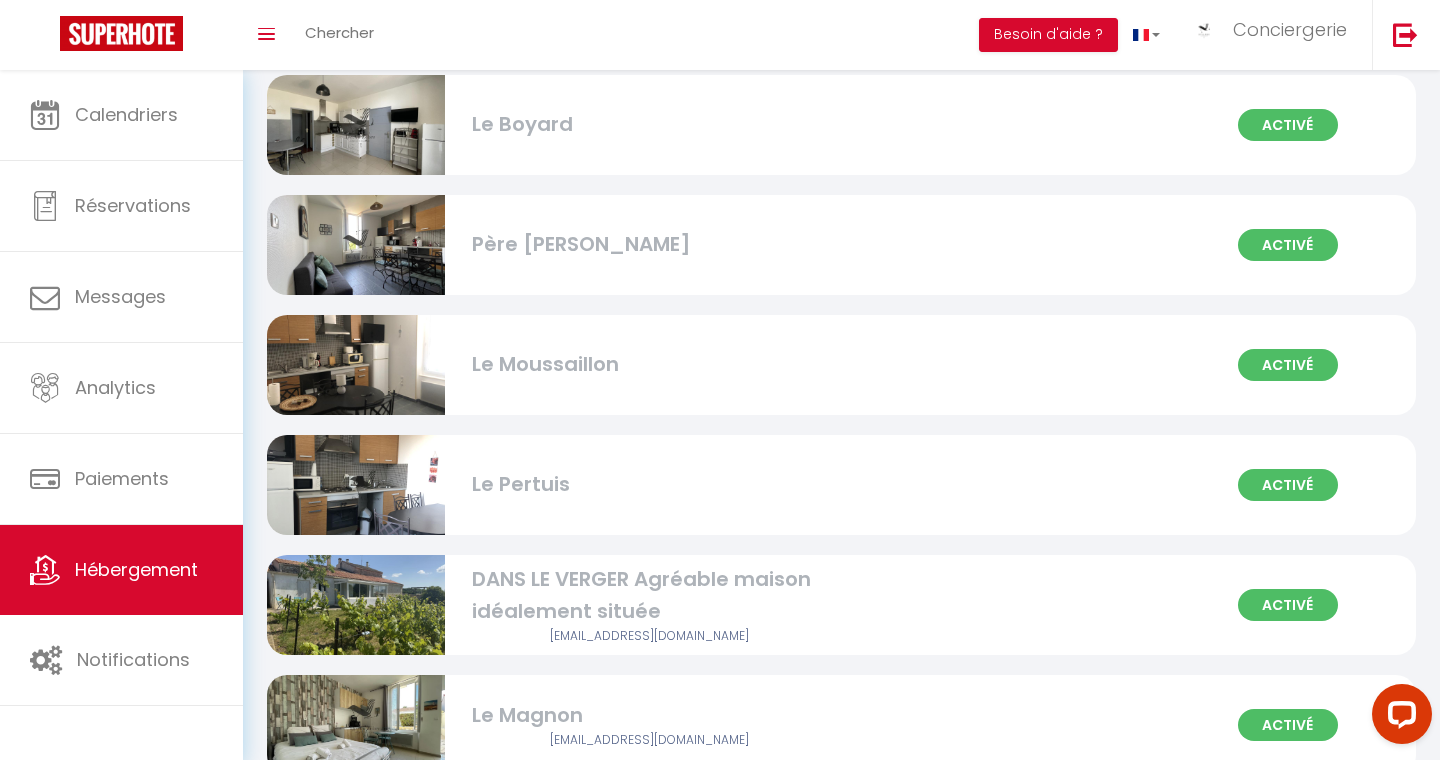 click on "Le Pertuis" at bounding box center (650, 484) 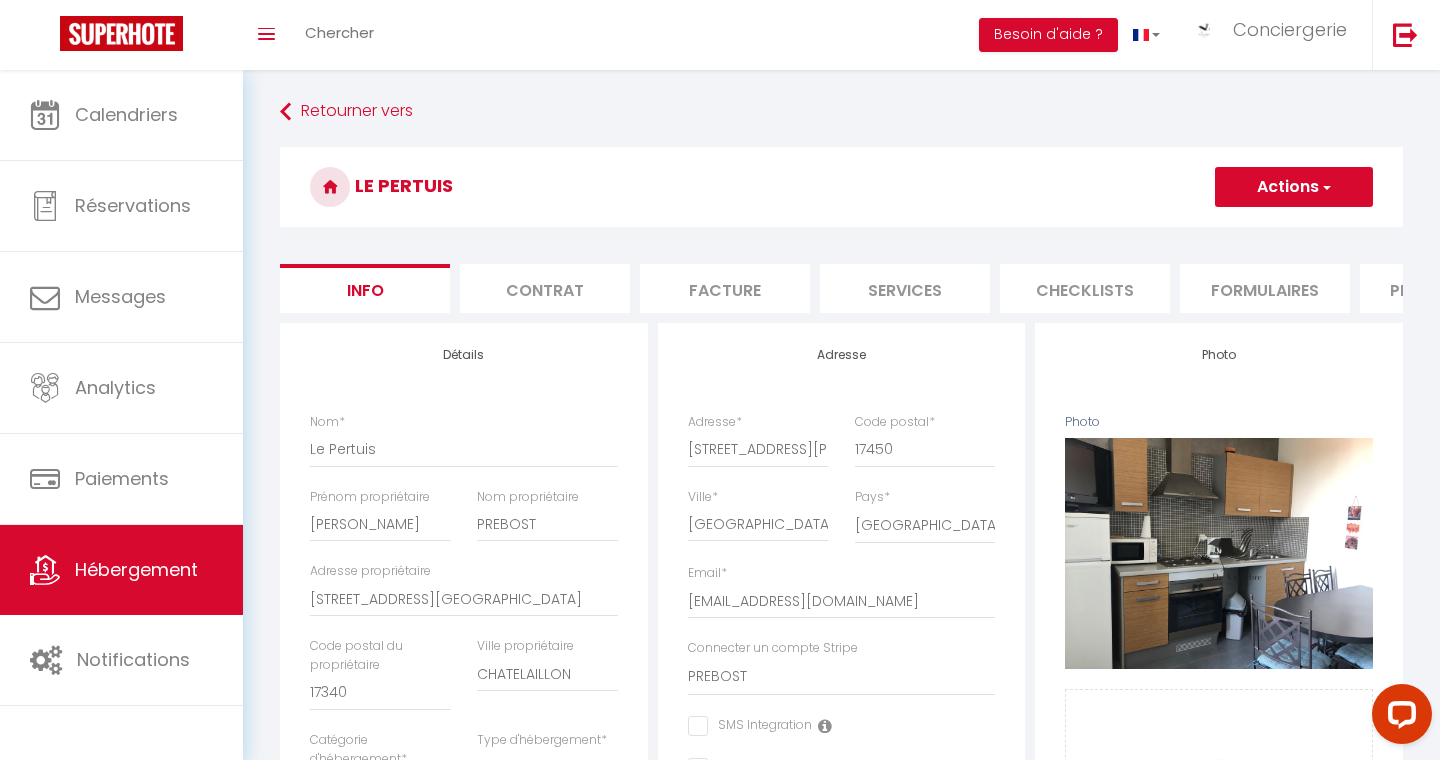 click on "Actions" at bounding box center (1294, 187) 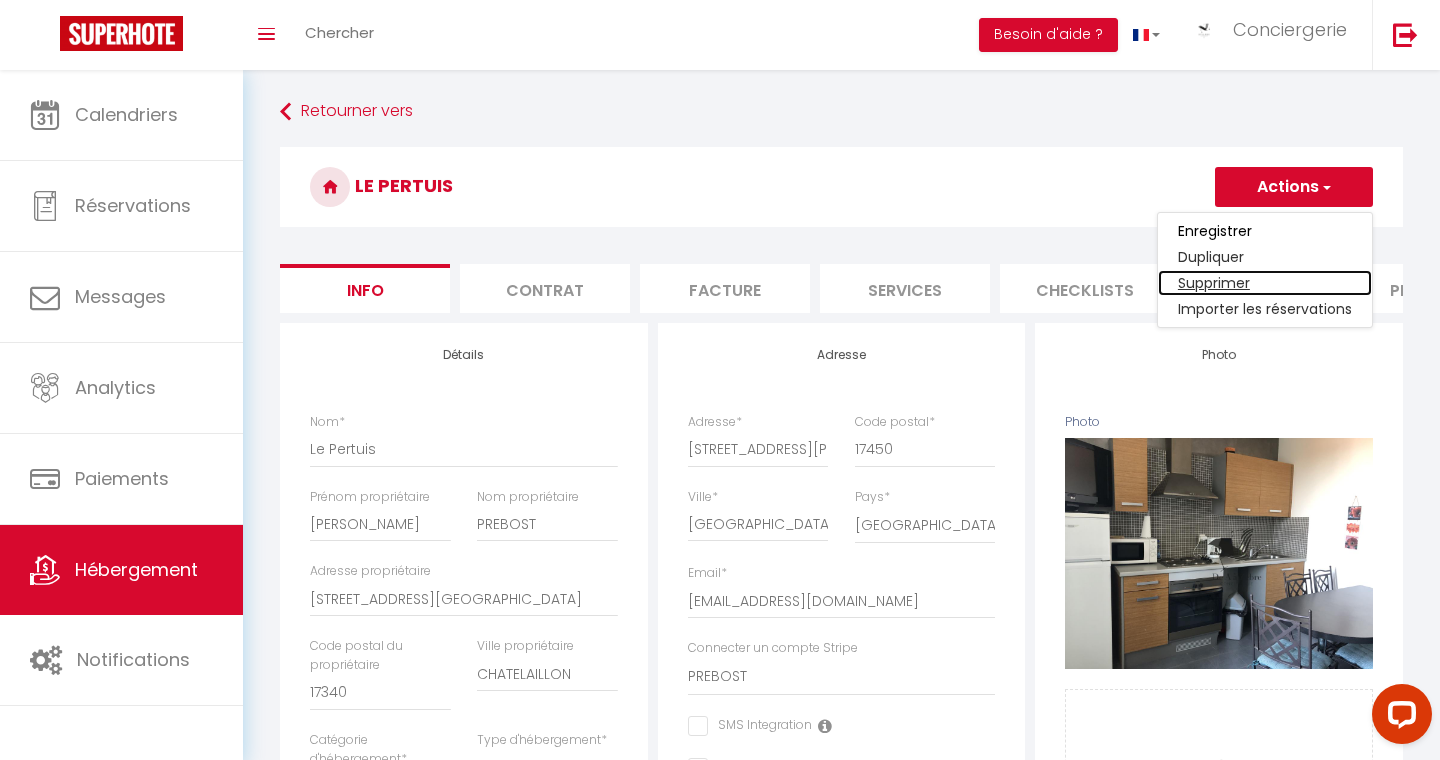 click on "Supprimer" at bounding box center [1265, 283] 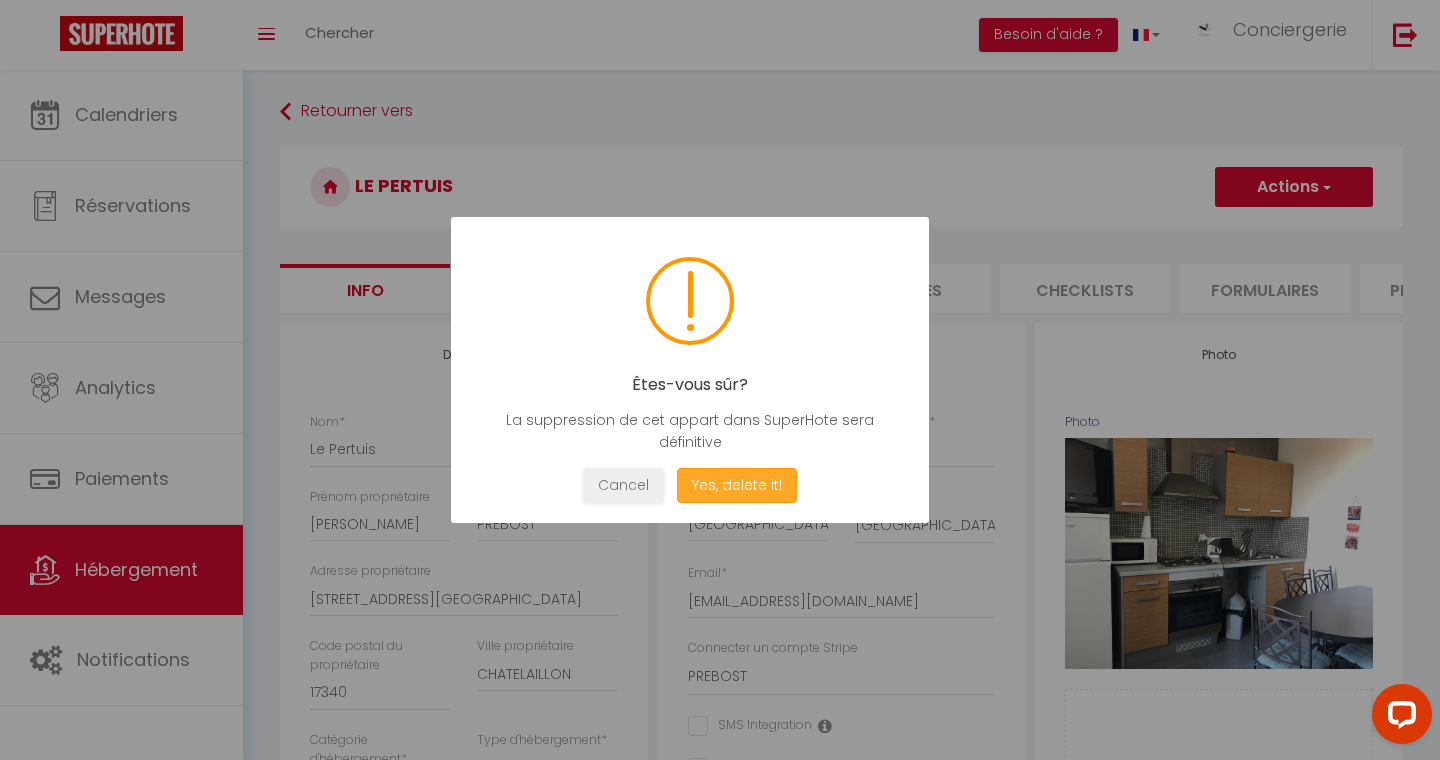 click on "Yes, delete it!" at bounding box center (737, 485) 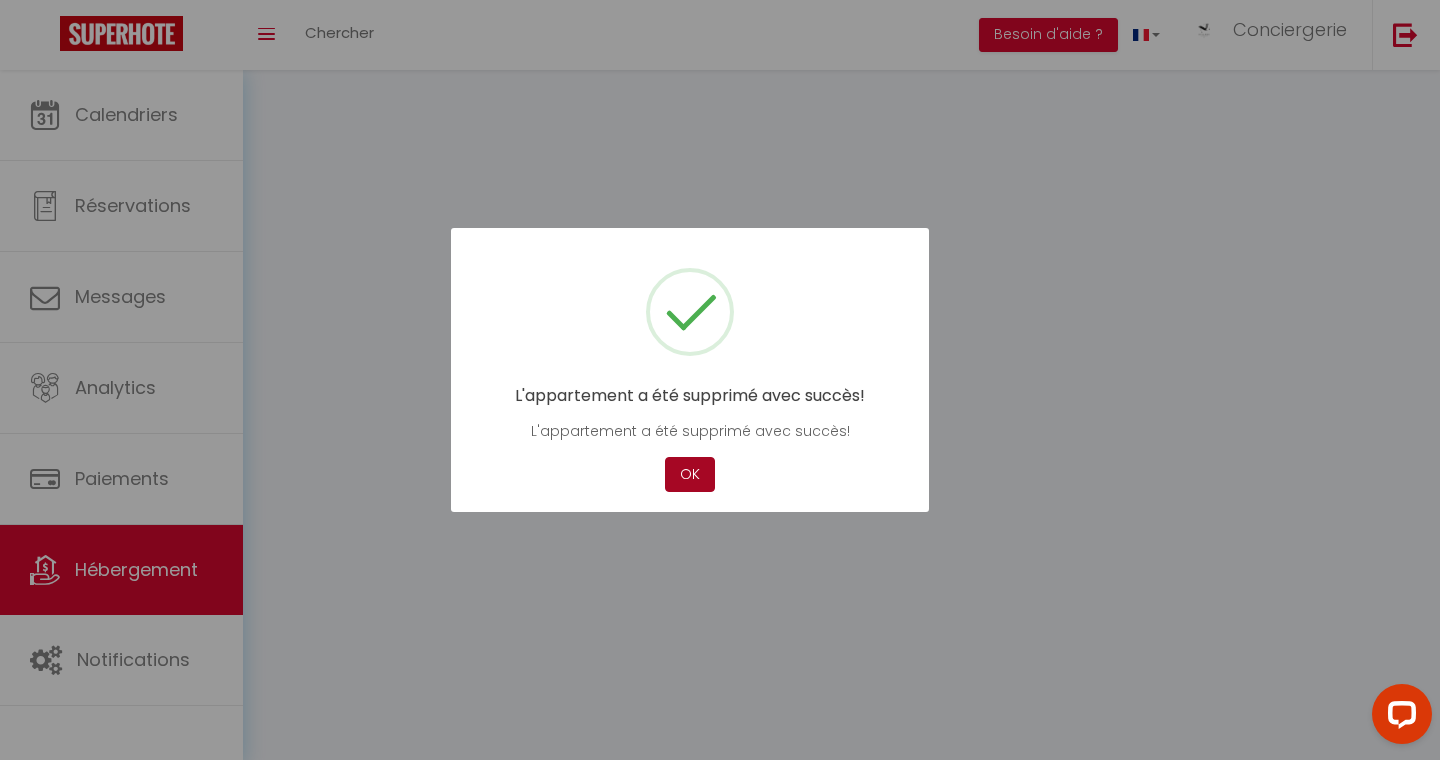 click on "OK" at bounding box center [690, 474] 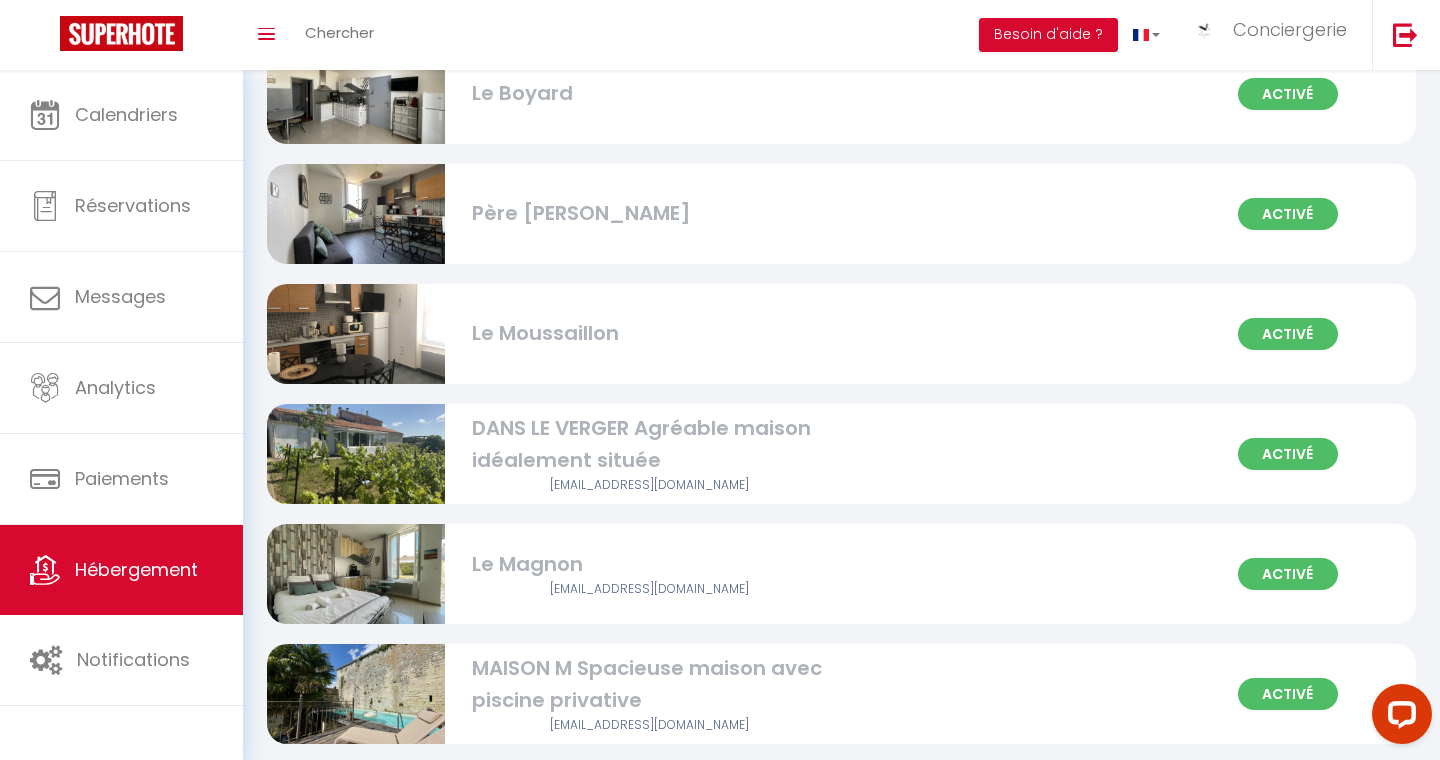 scroll, scrollTop: 6286, scrollLeft: 0, axis: vertical 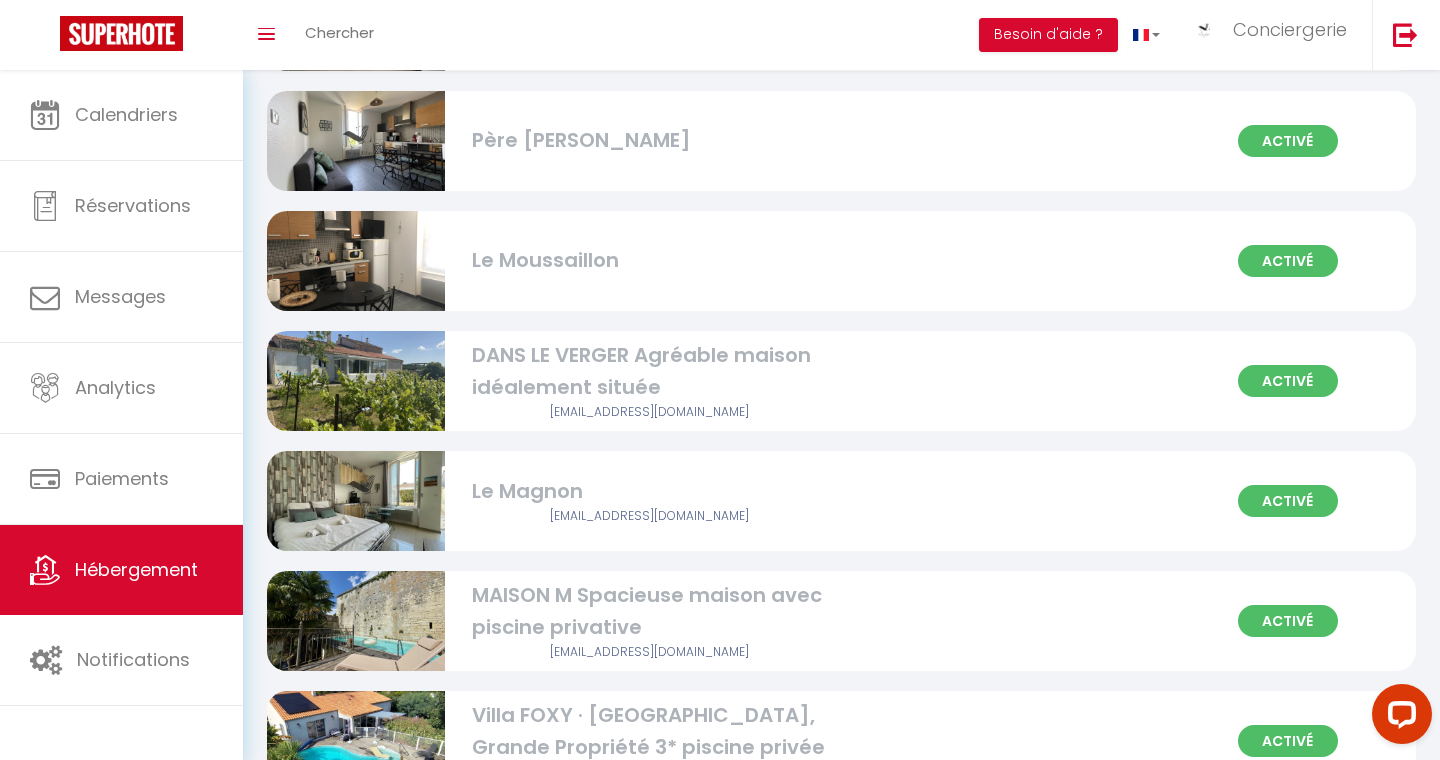 click on "Le Moussaillon" at bounding box center [650, 260] 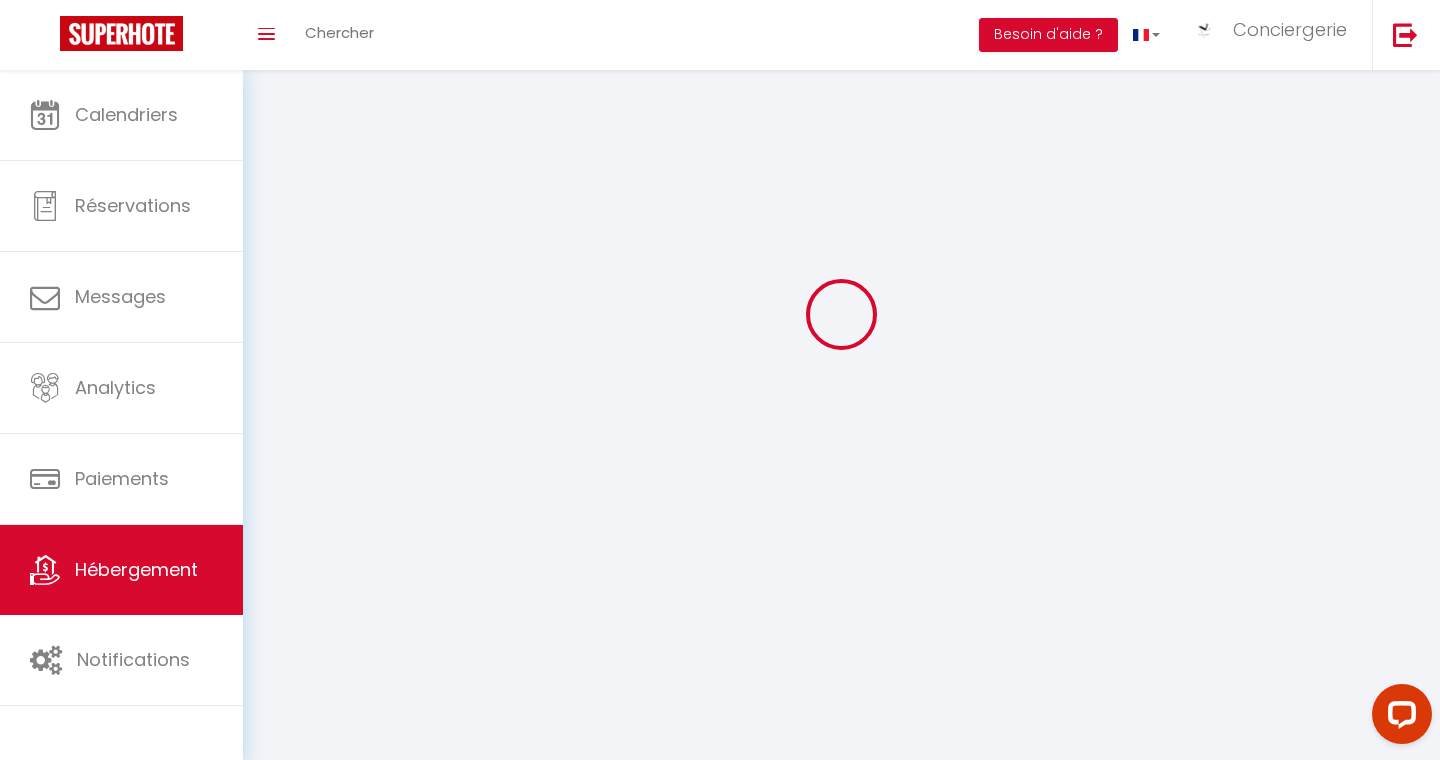 scroll, scrollTop: 0, scrollLeft: 0, axis: both 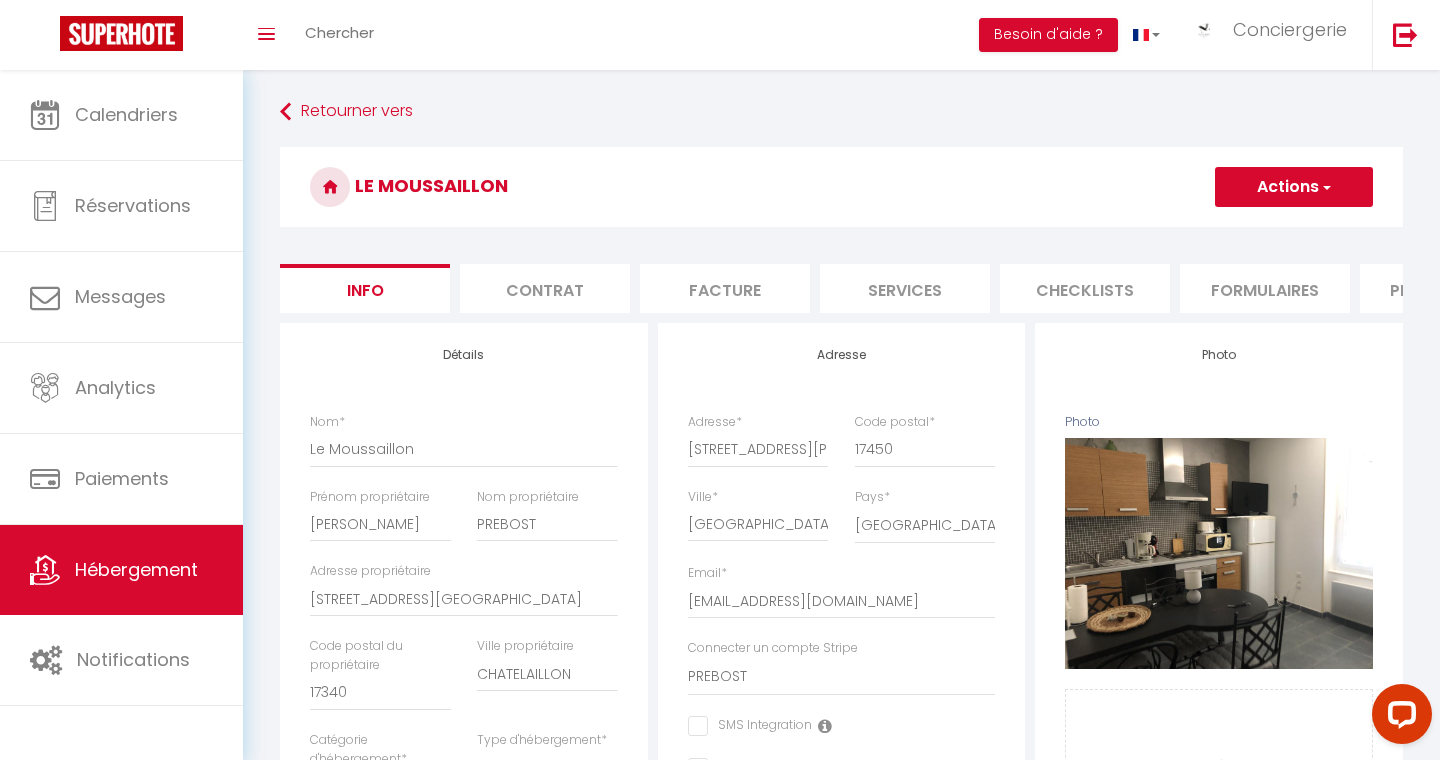 click on "Actions" at bounding box center [1294, 187] 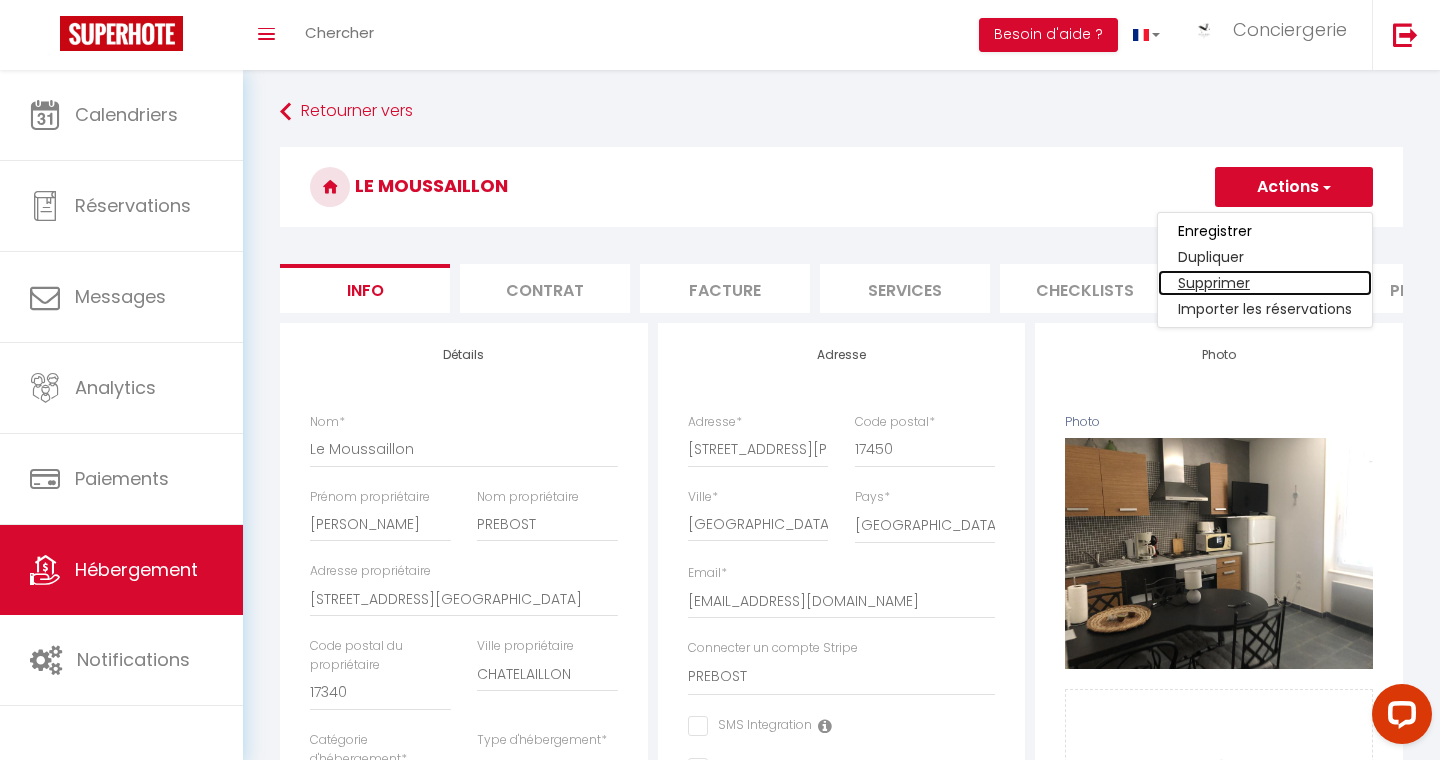 click on "Supprimer" at bounding box center (1265, 283) 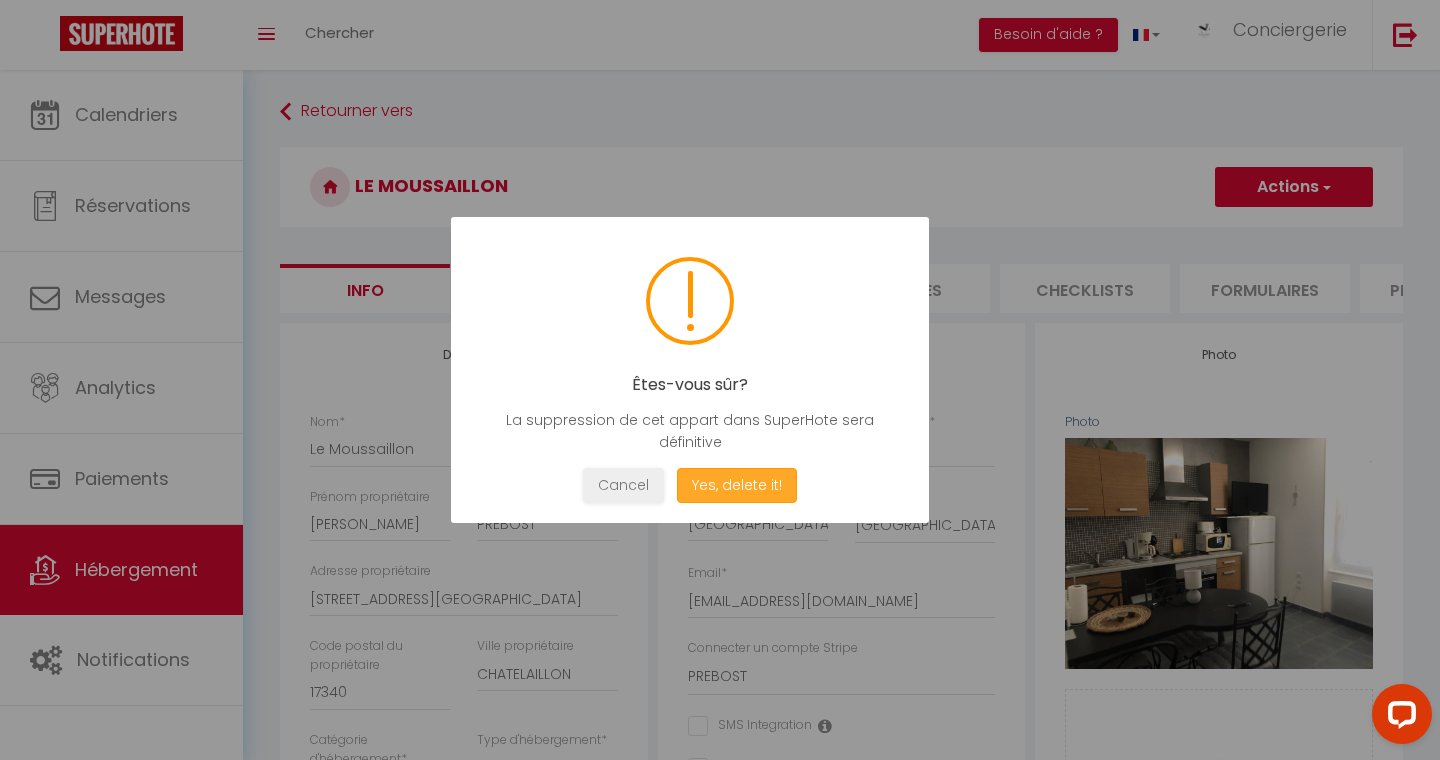 click on "Yes, delete it!" at bounding box center [737, 485] 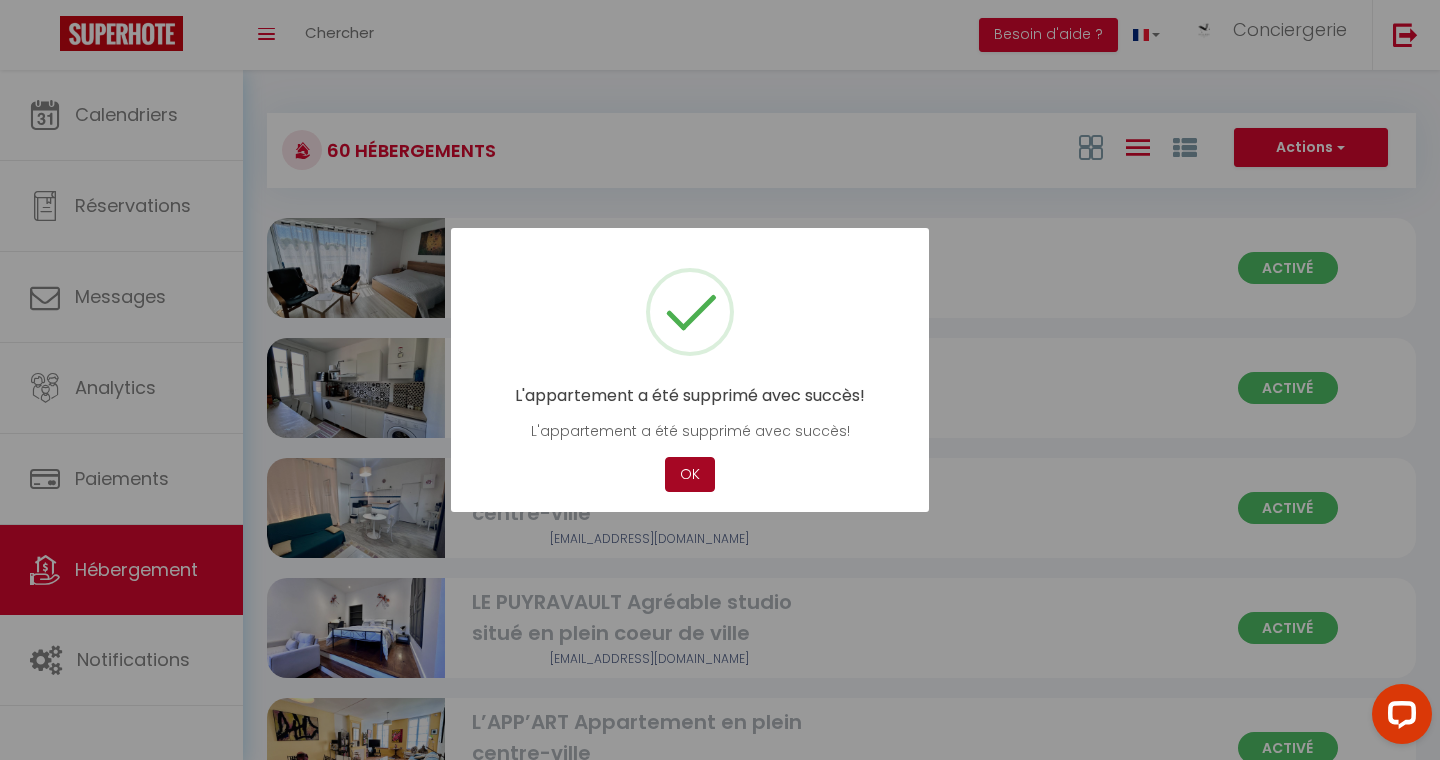 click on "OK" at bounding box center (690, 474) 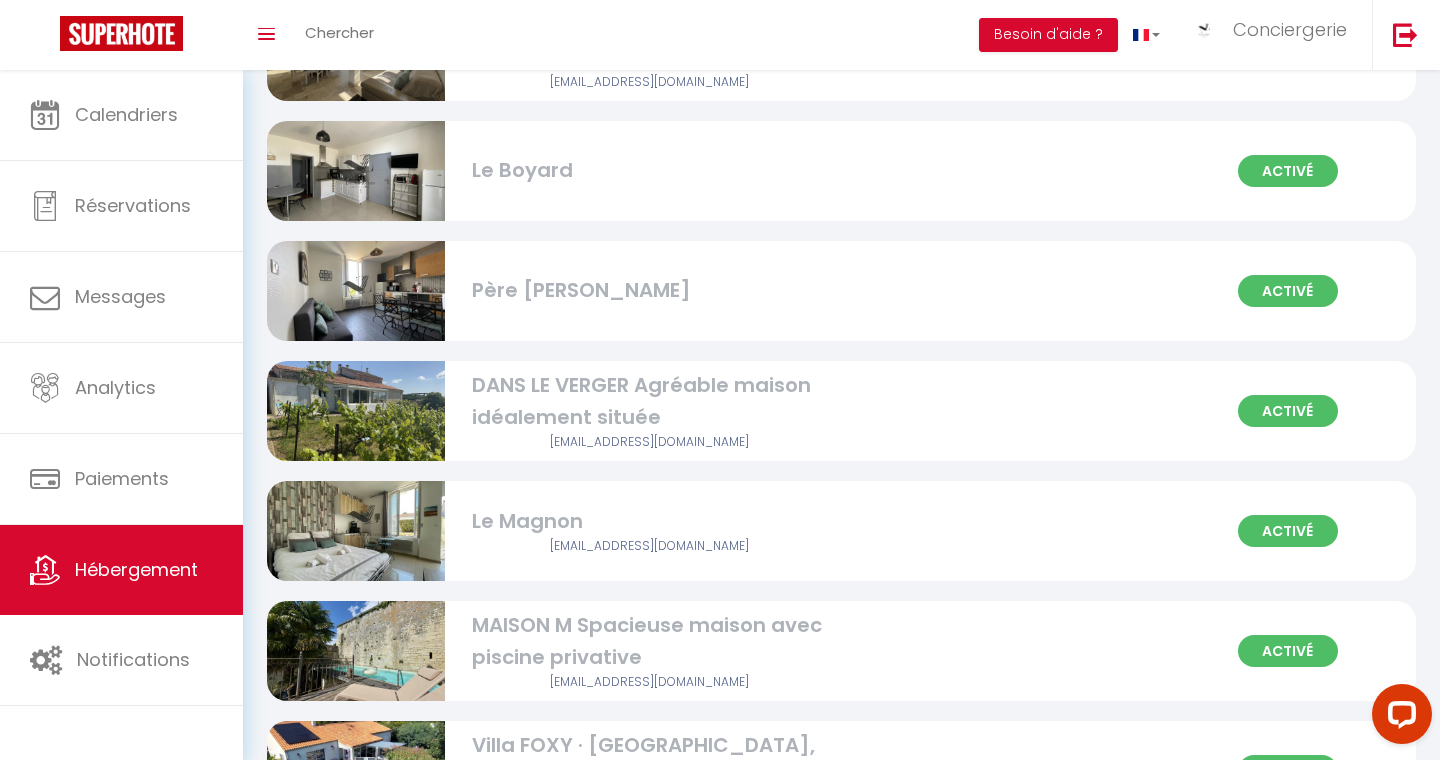 scroll, scrollTop: 6041, scrollLeft: 0, axis: vertical 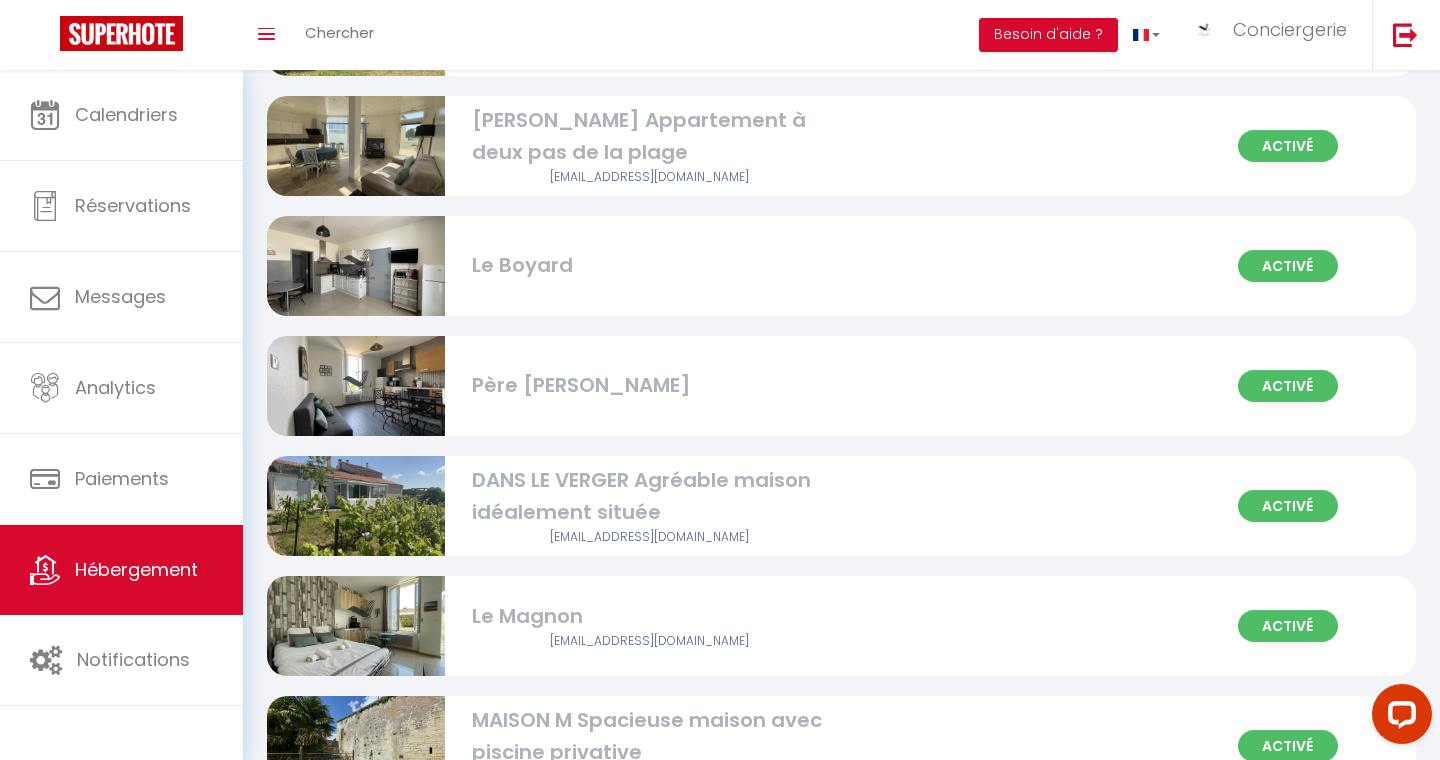 click on "Père Fouras" at bounding box center (650, 385) 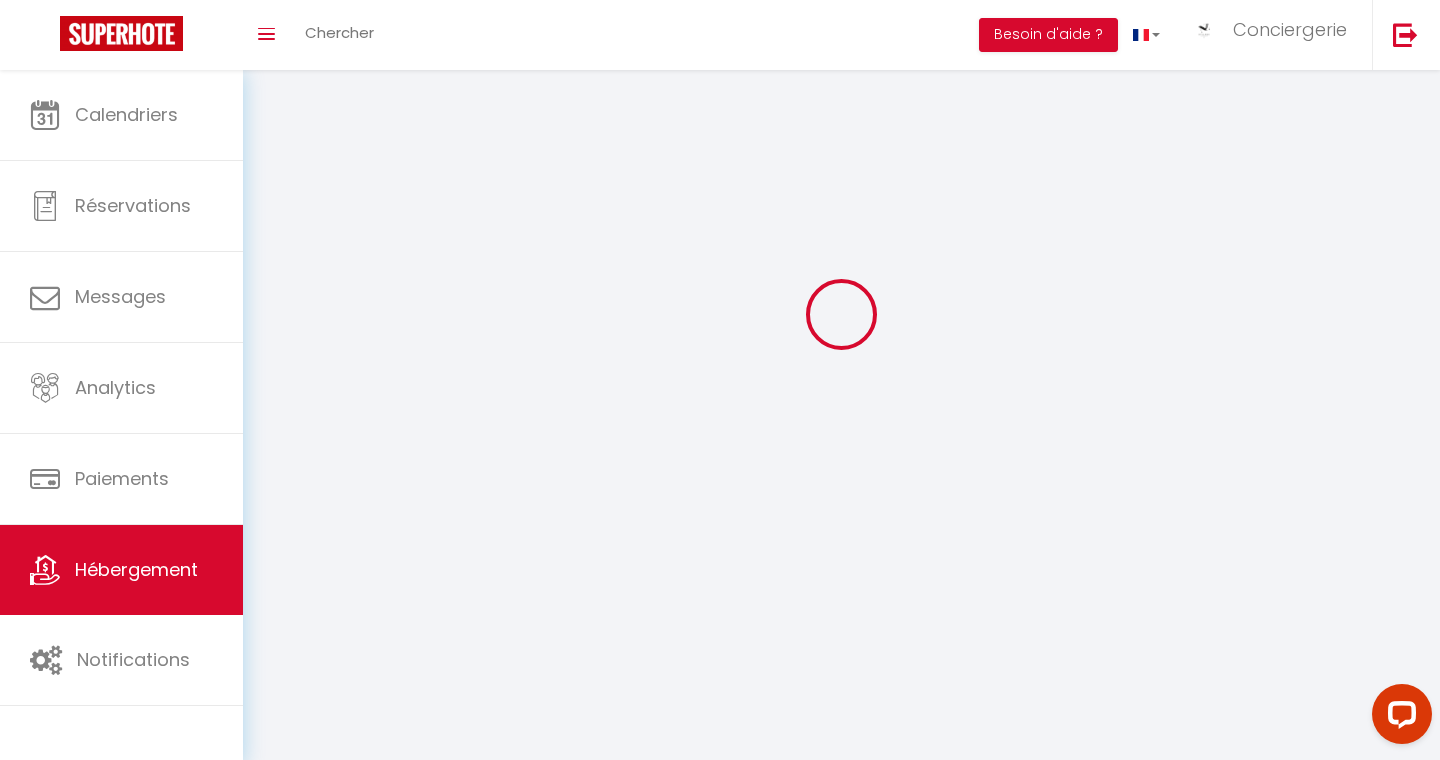 scroll, scrollTop: 0, scrollLeft: 0, axis: both 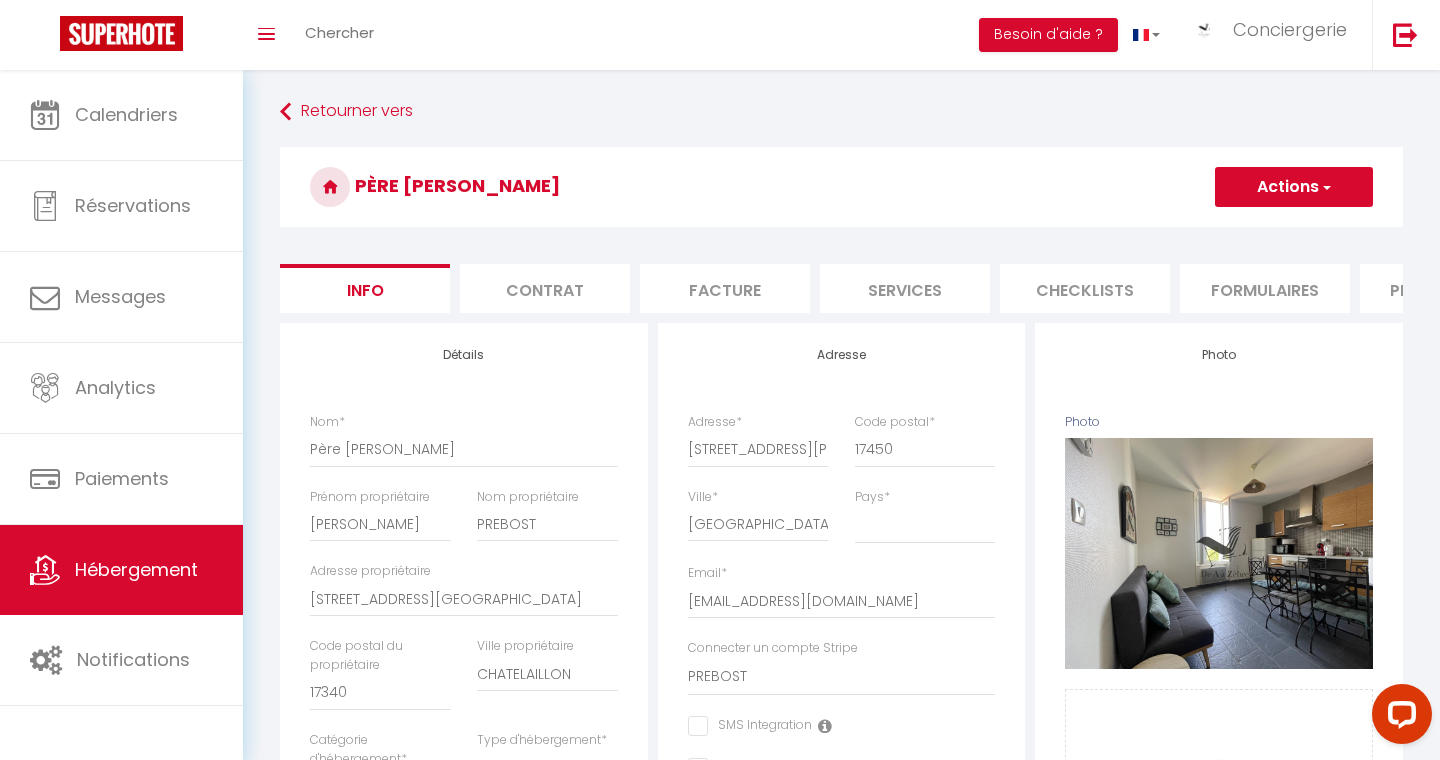 click on "Actions" at bounding box center [1294, 187] 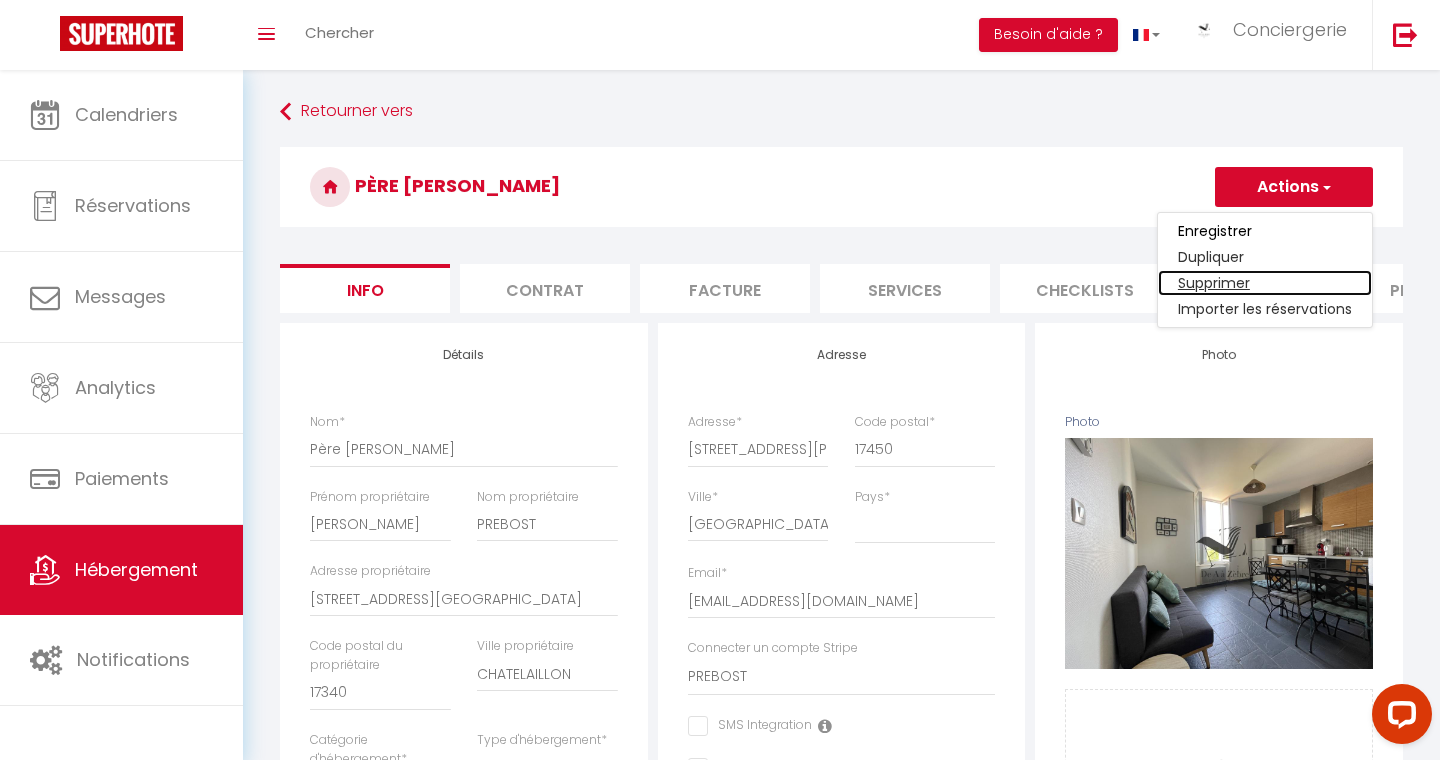 click on "Supprimer" at bounding box center (1265, 283) 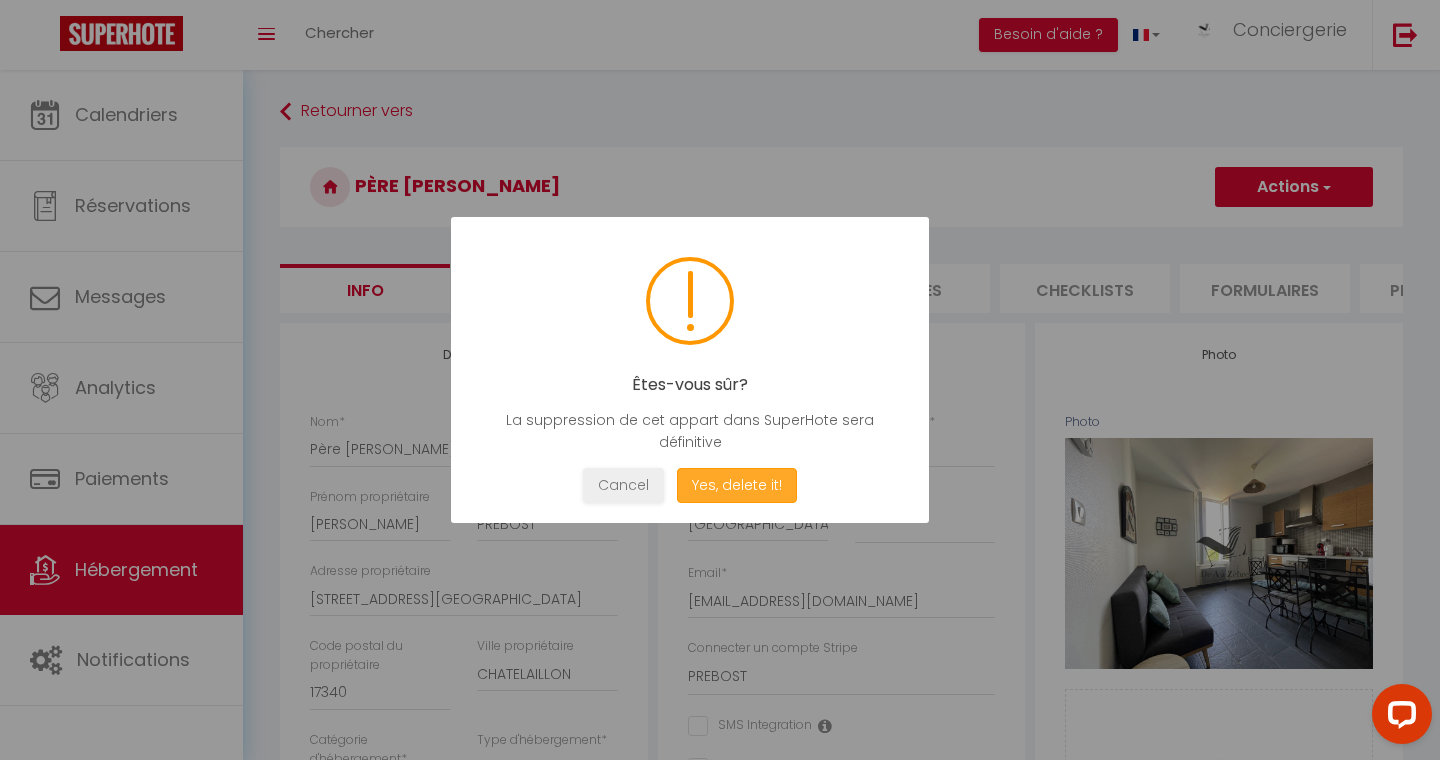 click on "Yes, delete it!" at bounding box center (737, 485) 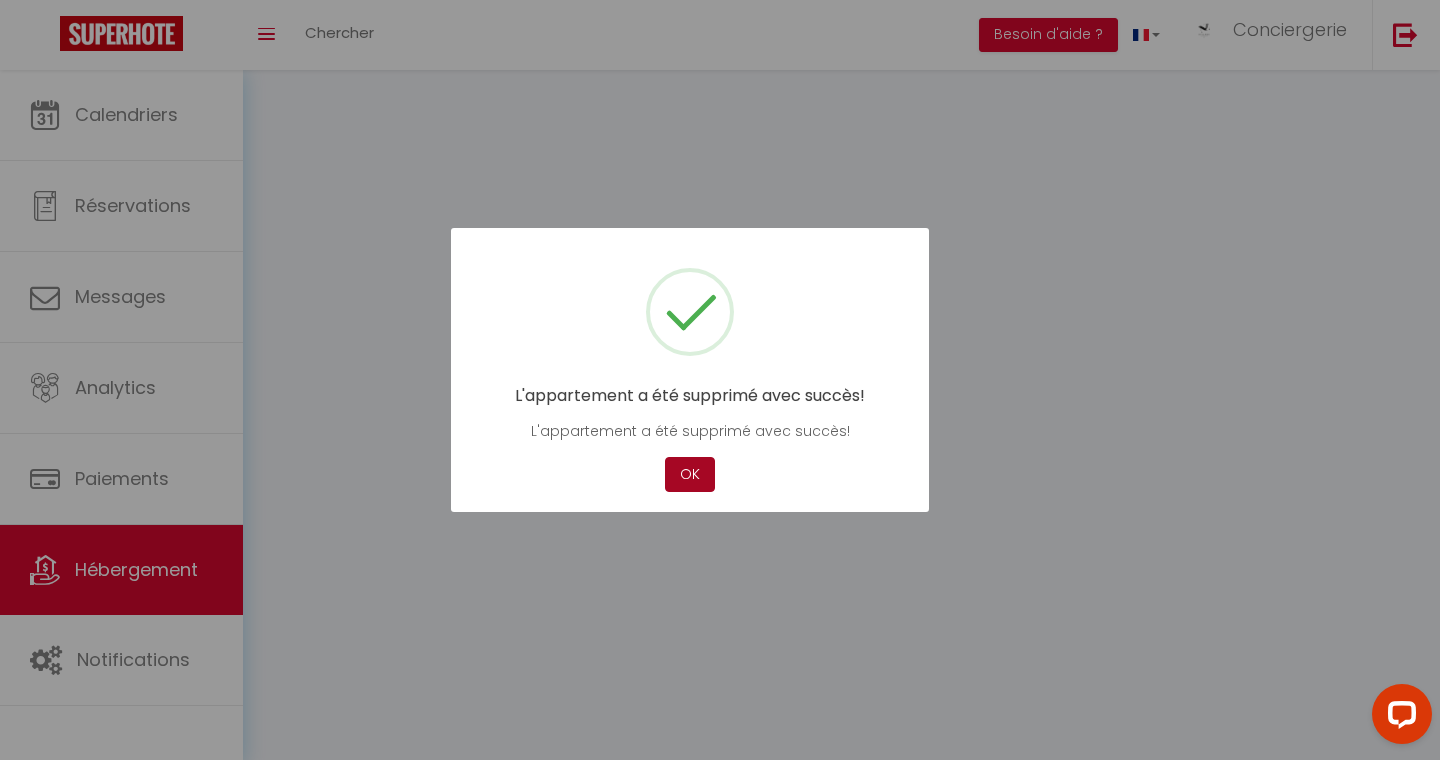 click on "OK" at bounding box center (690, 474) 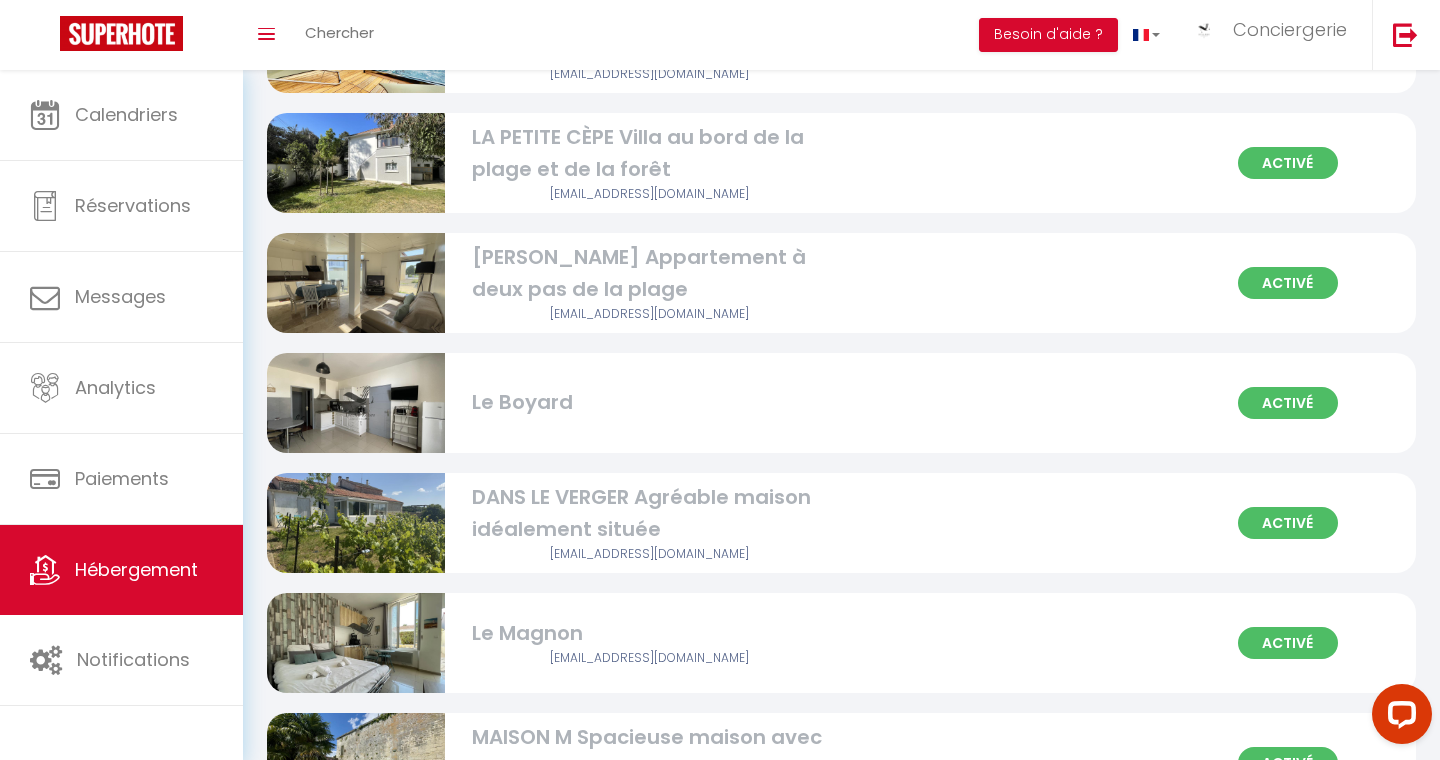 scroll, scrollTop: 5888, scrollLeft: 0, axis: vertical 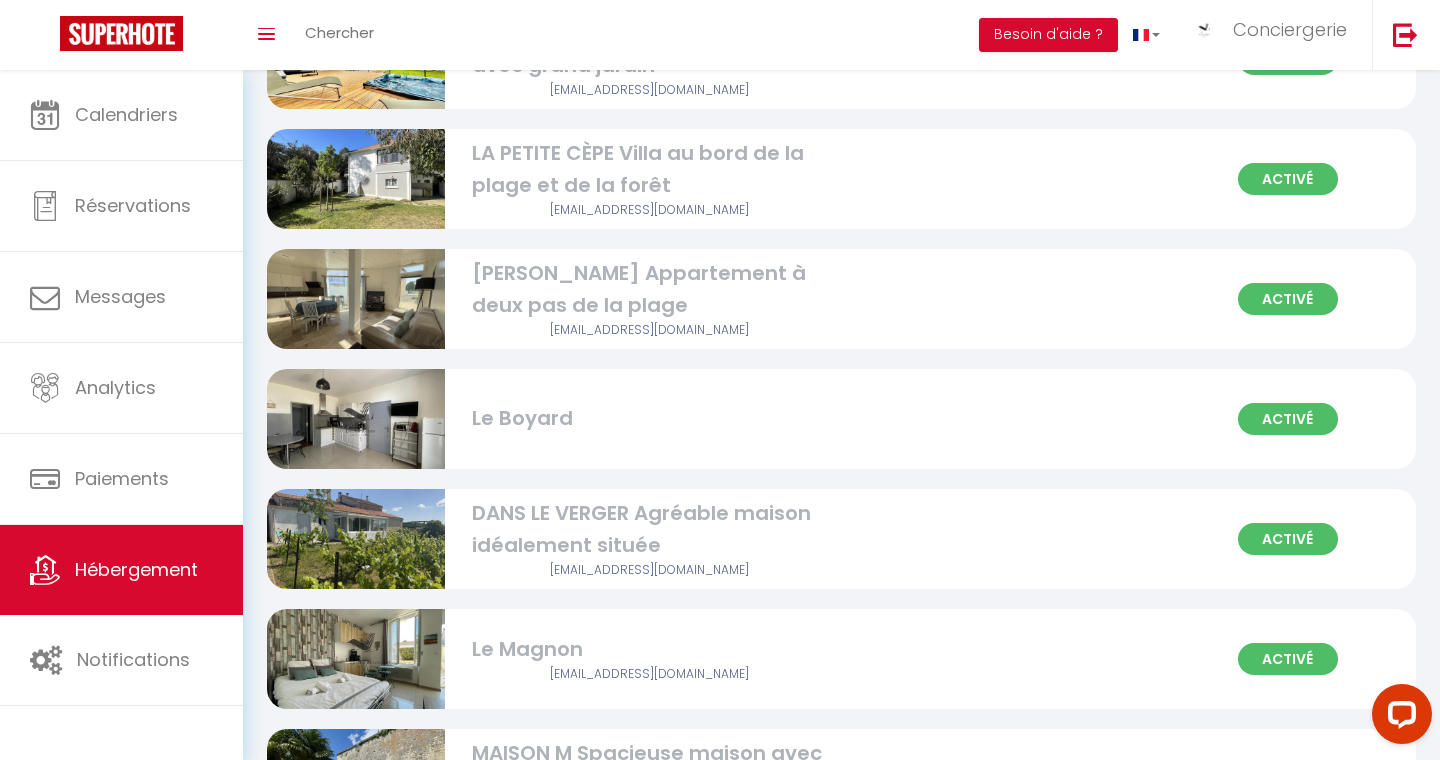click on "Le Boyard" at bounding box center [650, 418] 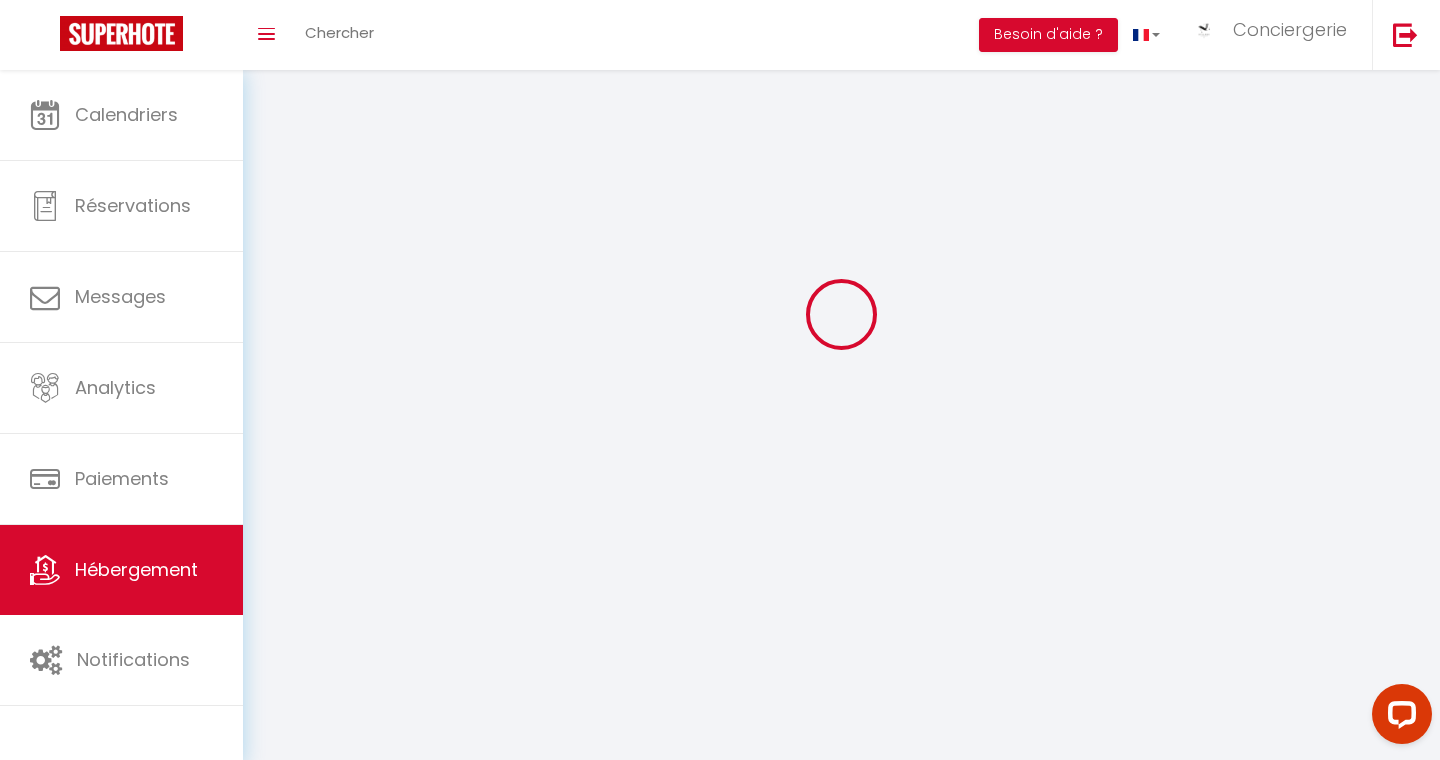 scroll, scrollTop: 0, scrollLeft: 0, axis: both 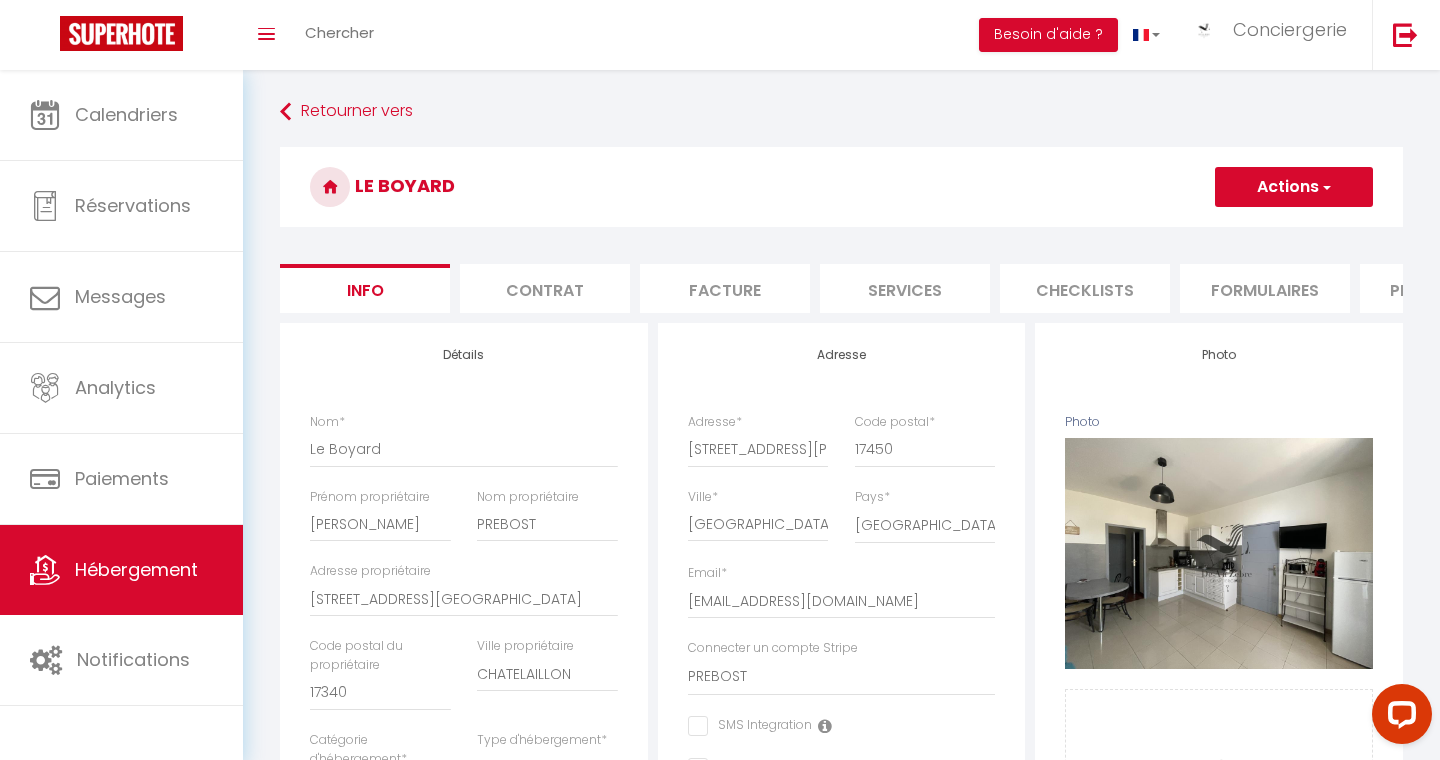click on "Le Boyard" at bounding box center (841, 187) 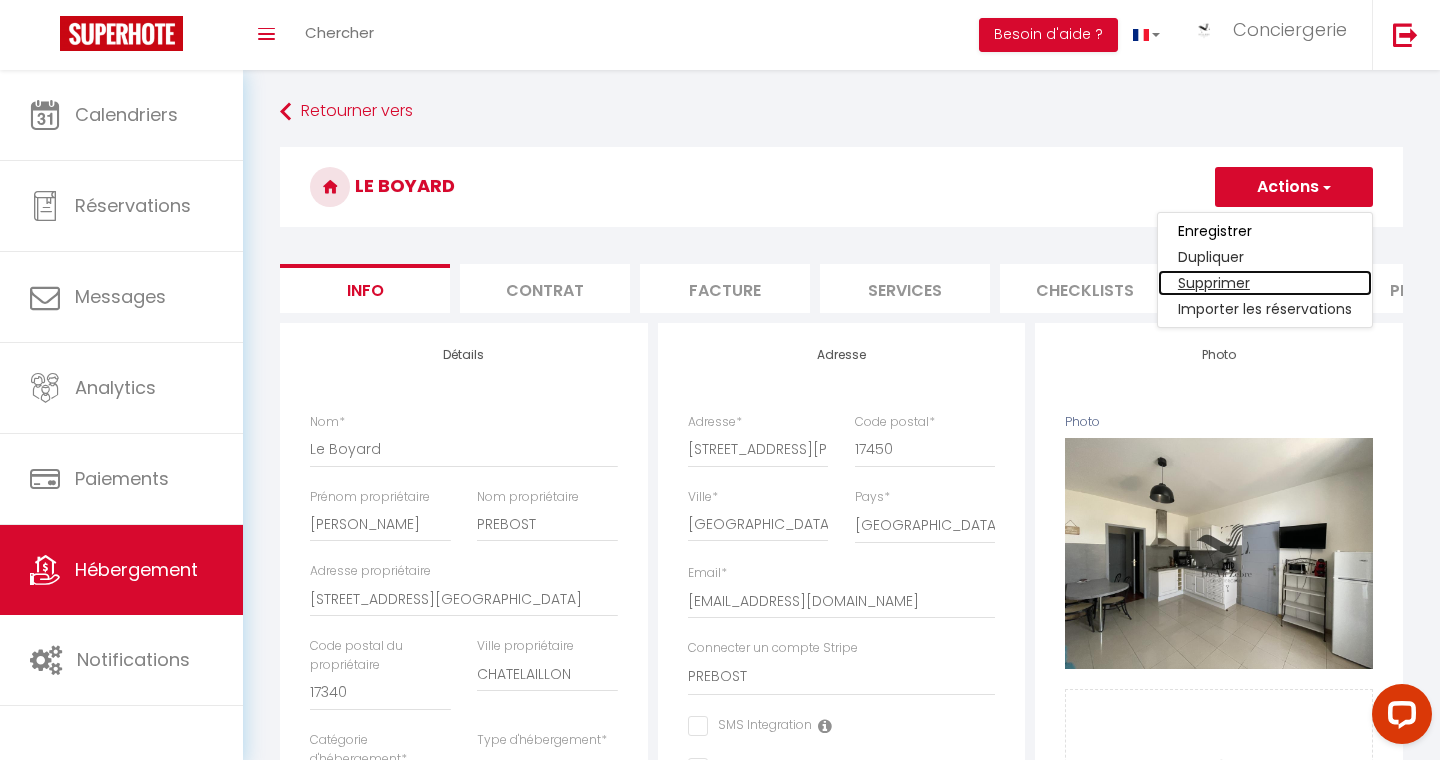 click on "Supprimer" at bounding box center [1265, 283] 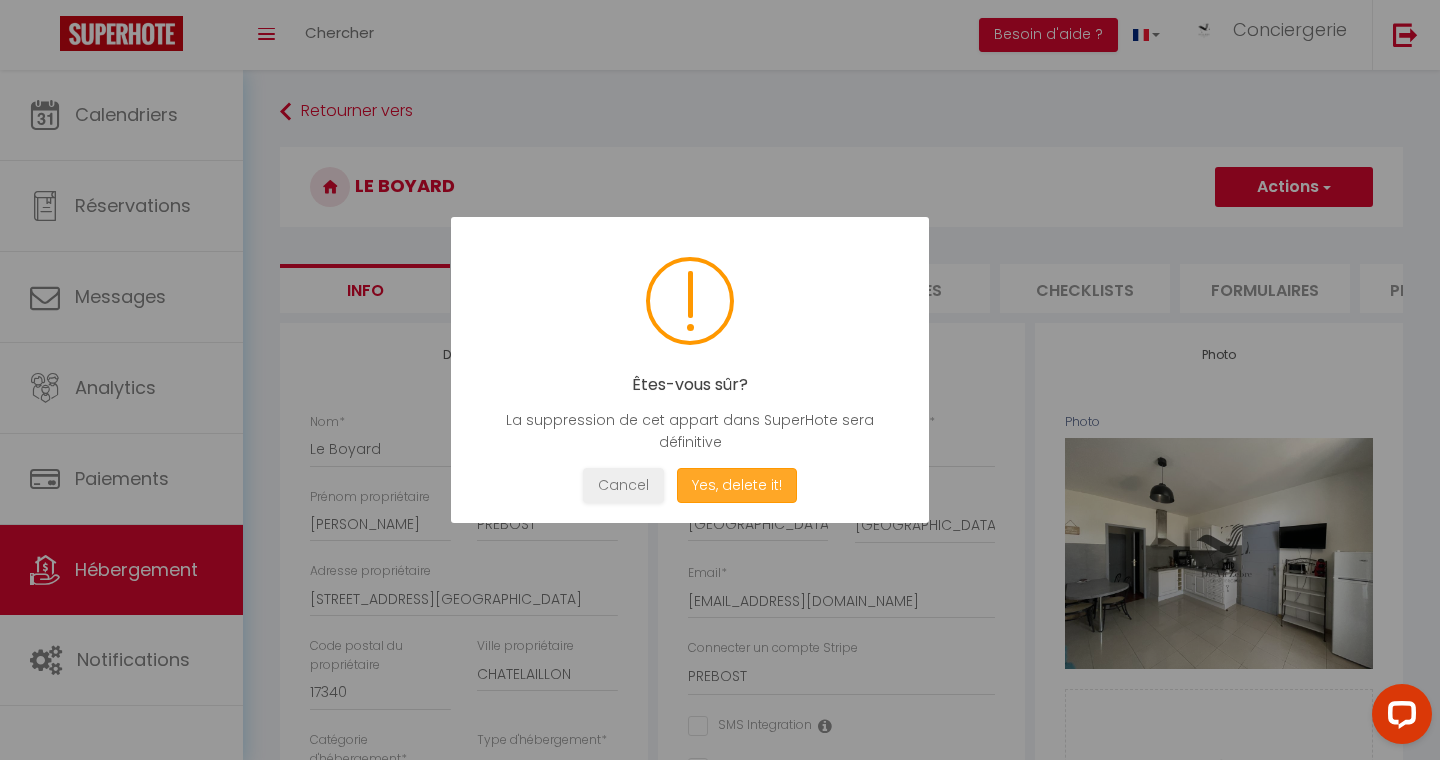 click on "Yes, delete it!" at bounding box center (737, 485) 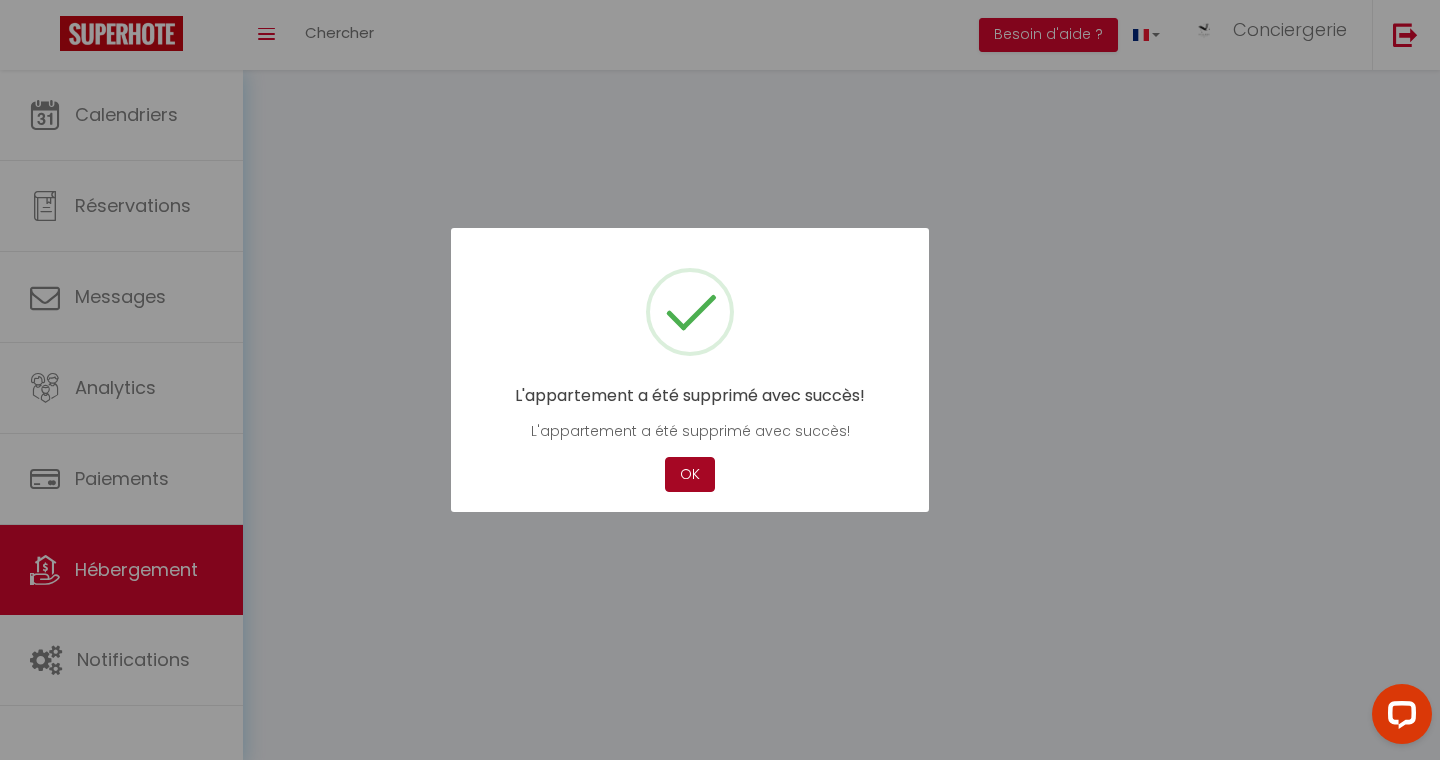 click on "OK" at bounding box center [690, 474] 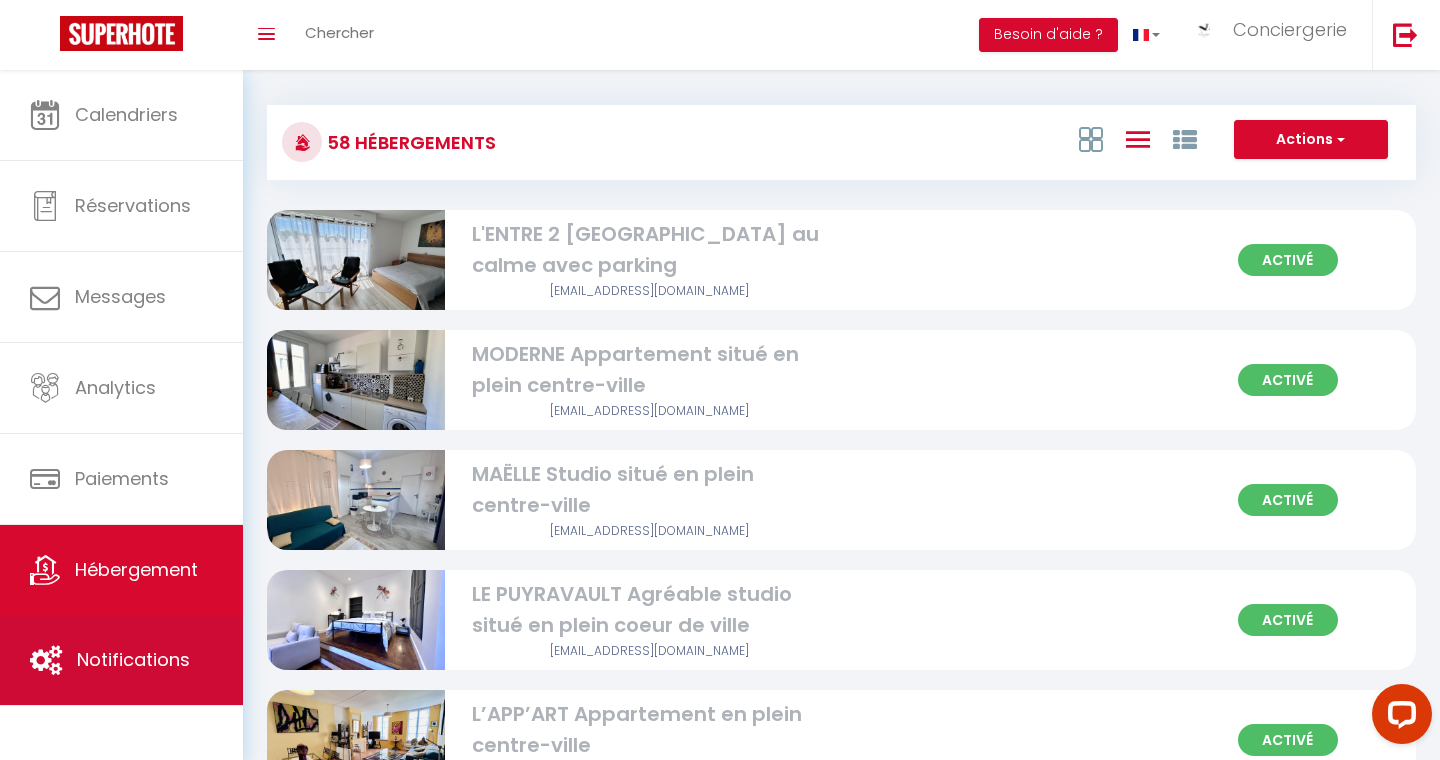 scroll, scrollTop: 0, scrollLeft: 0, axis: both 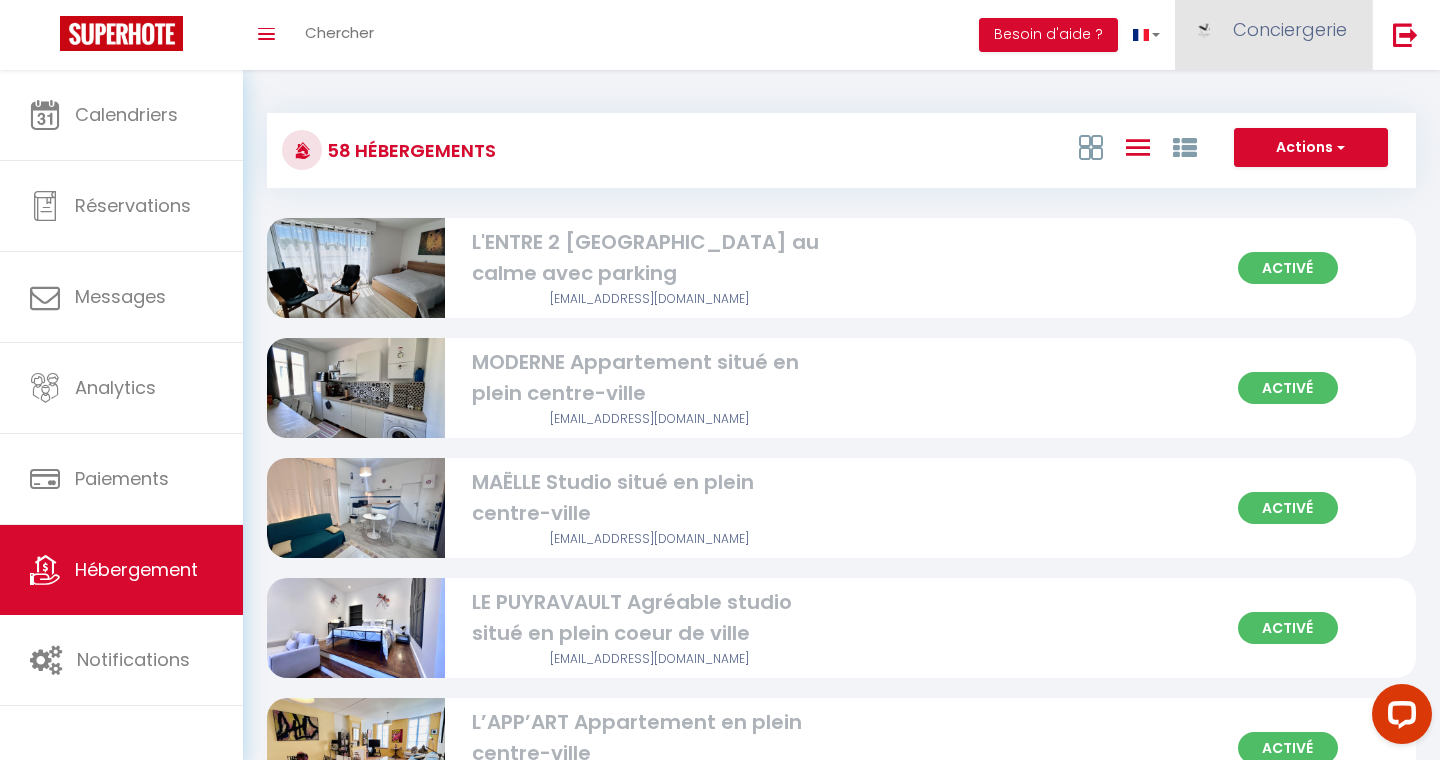 click on "Conciergerie" at bounding box center [1273, 35] 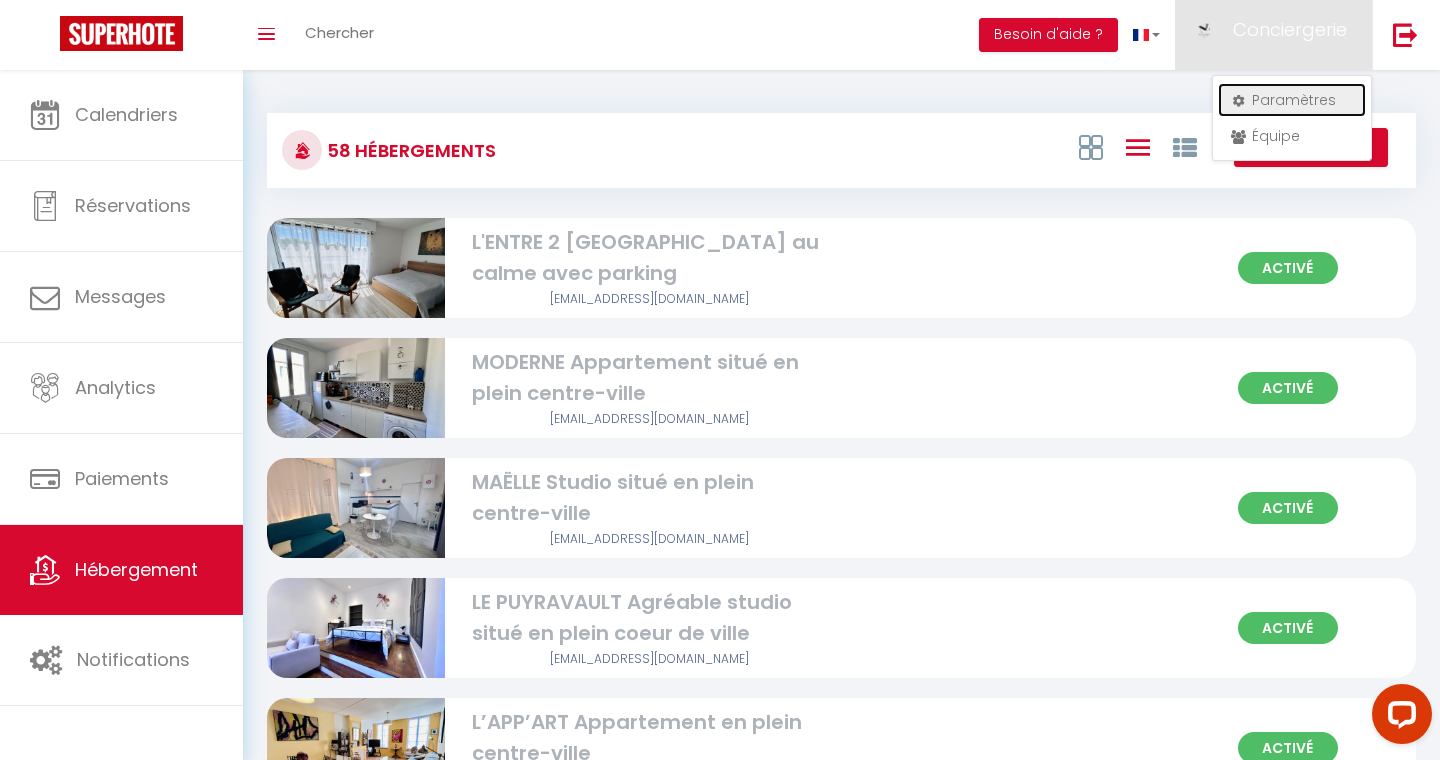 click on "Paramètres" at bounding box center [1292, 100] 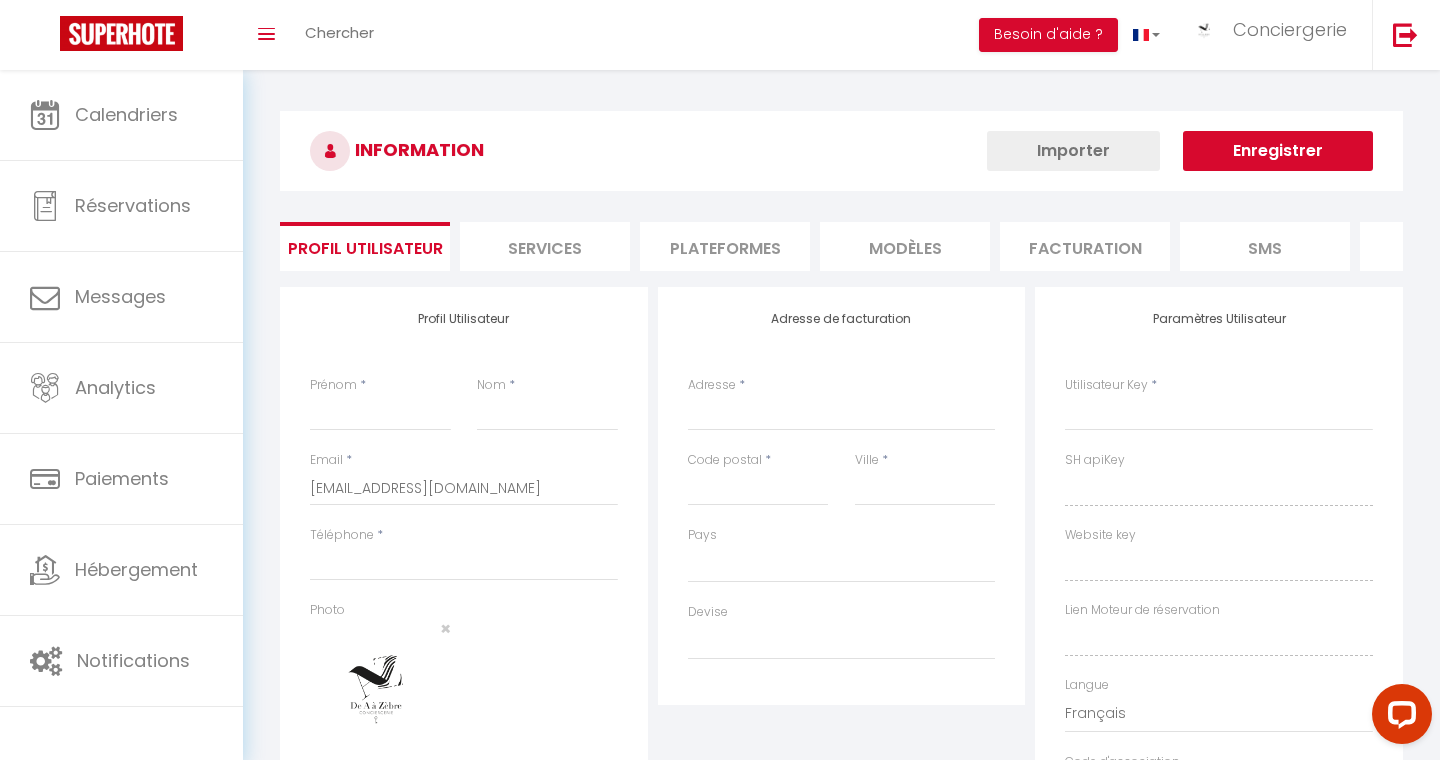 click on "Plateformes" at bounding box center [725, 246] 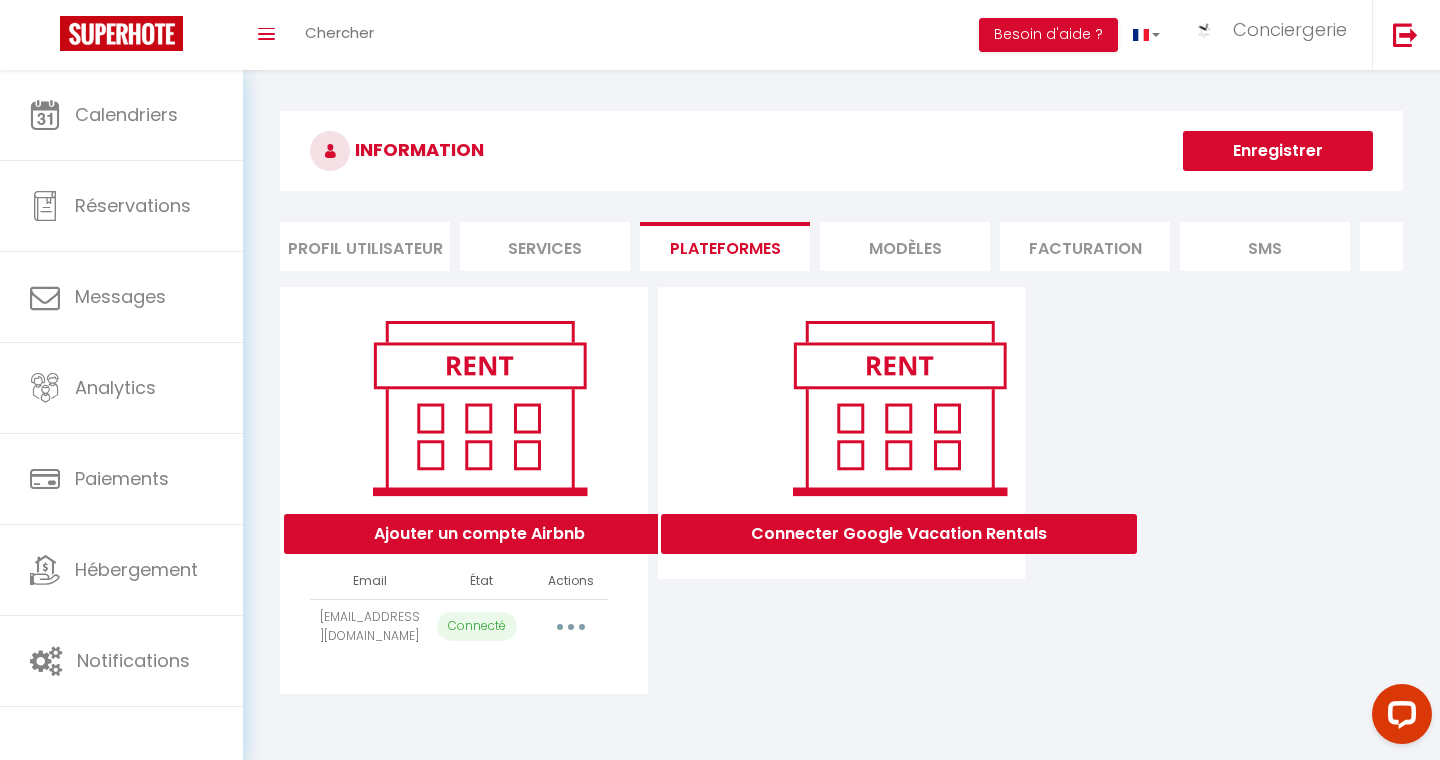click at bounding box center (571, 627) 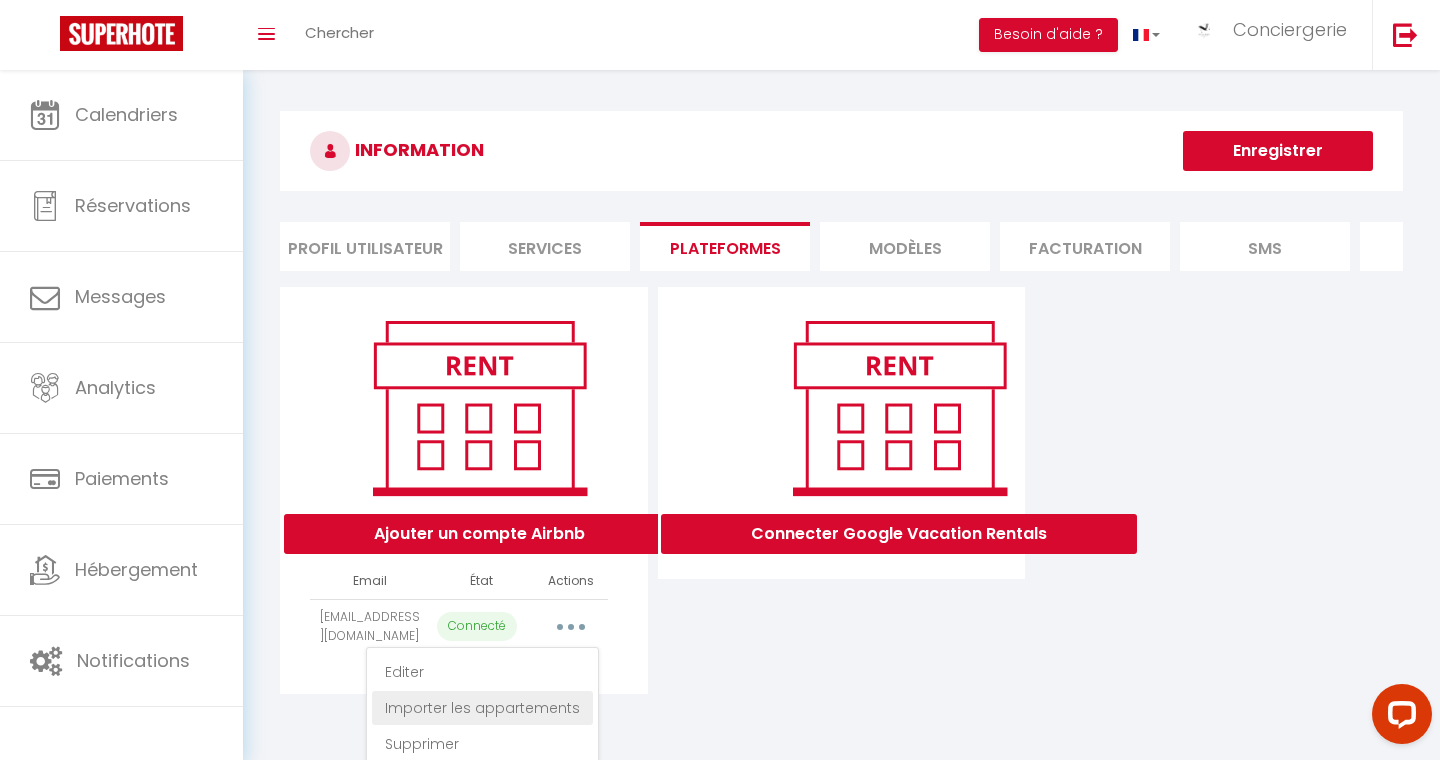scroll, scrollTop: 70, scrollLeft: 0, axis: vertical 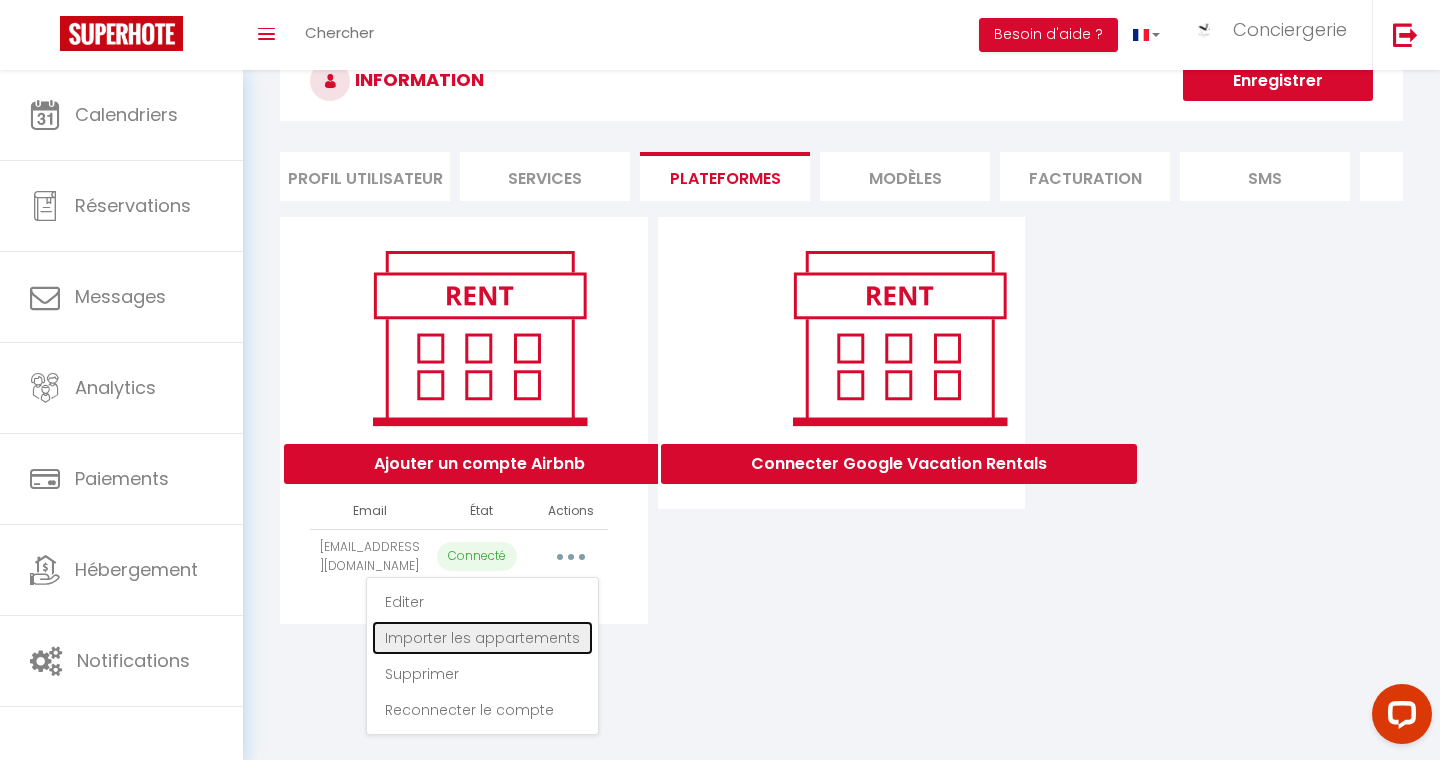 click on "Importer les appartements" at bounding box center [482, 638] 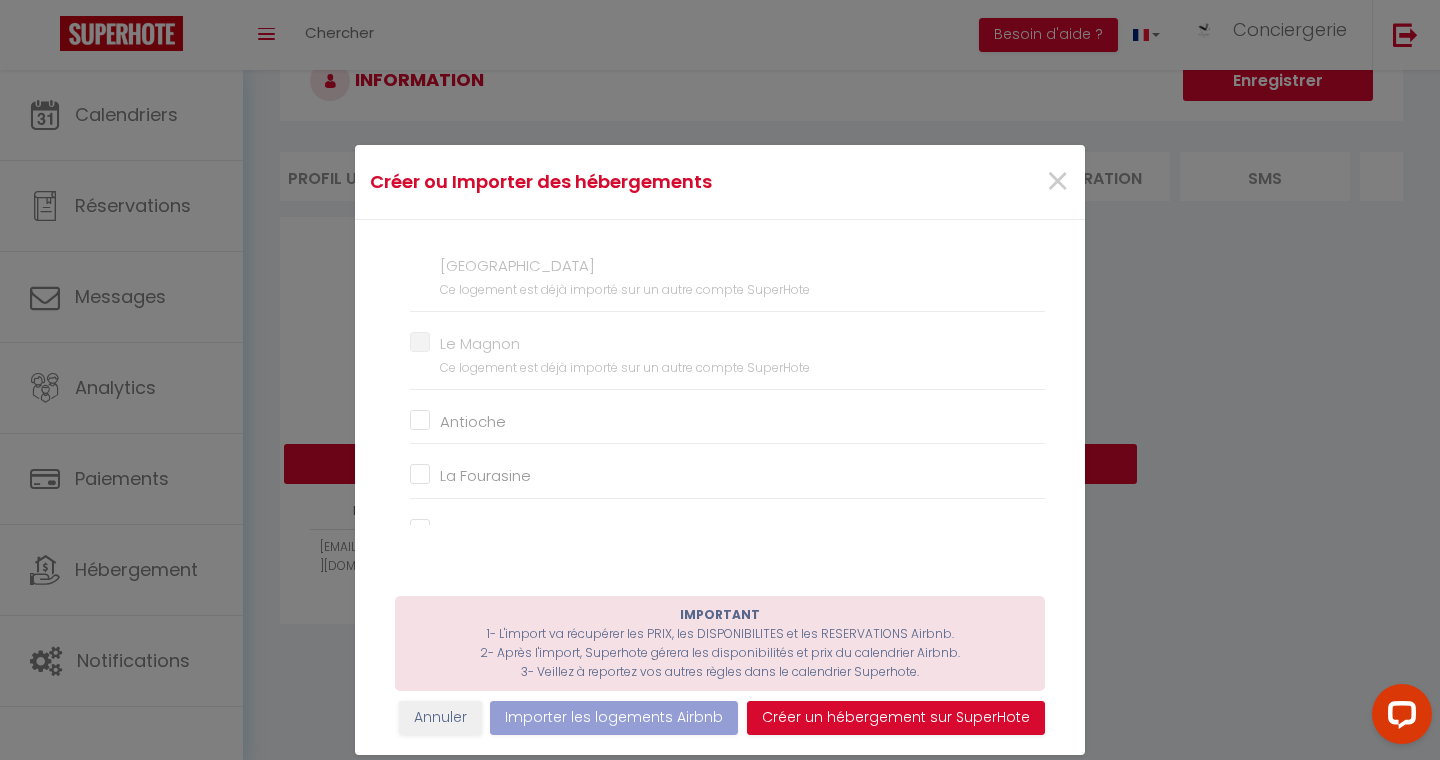 scroll, scrollTop: 3820, scrollLeft: 0, axis: vertical 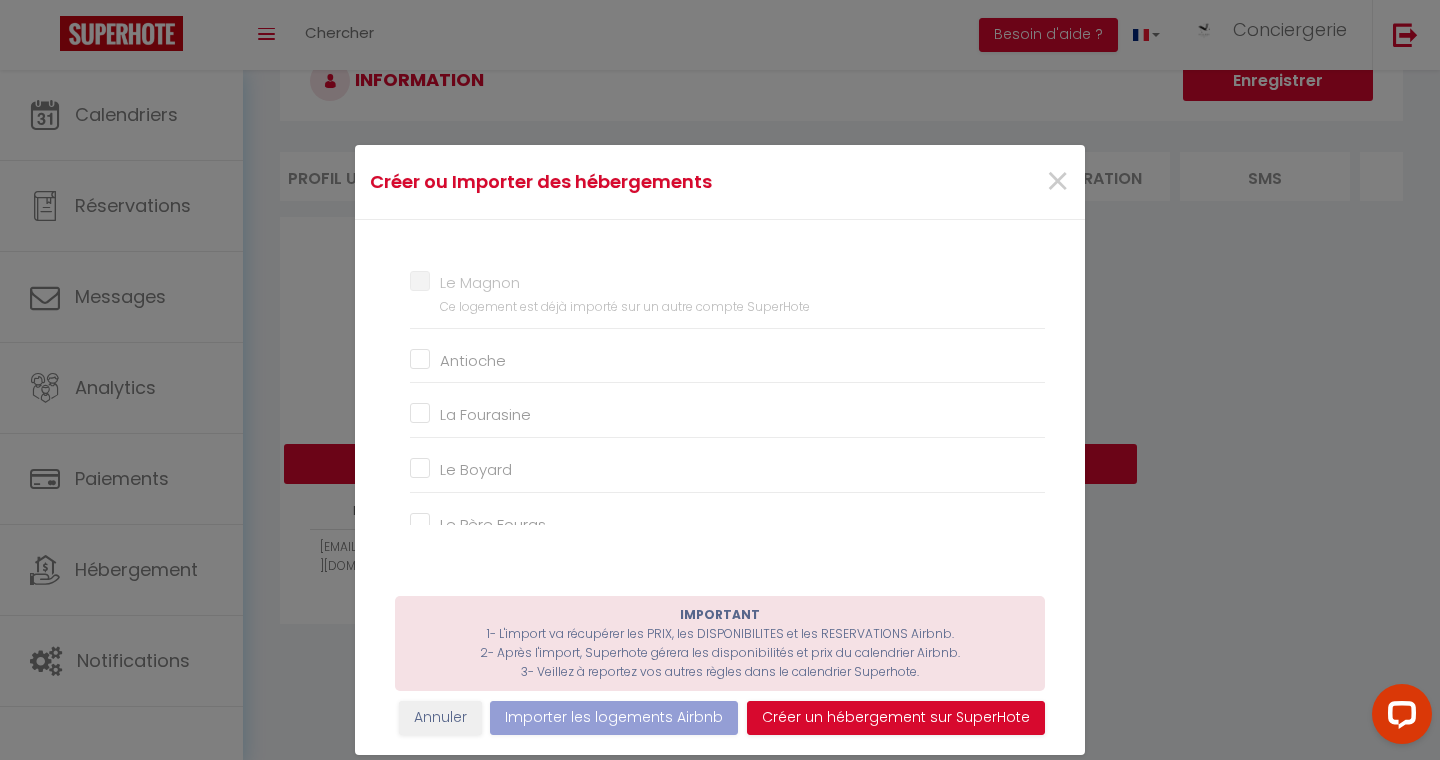 click on "Le Boyard" at bounding box center (727, 470) 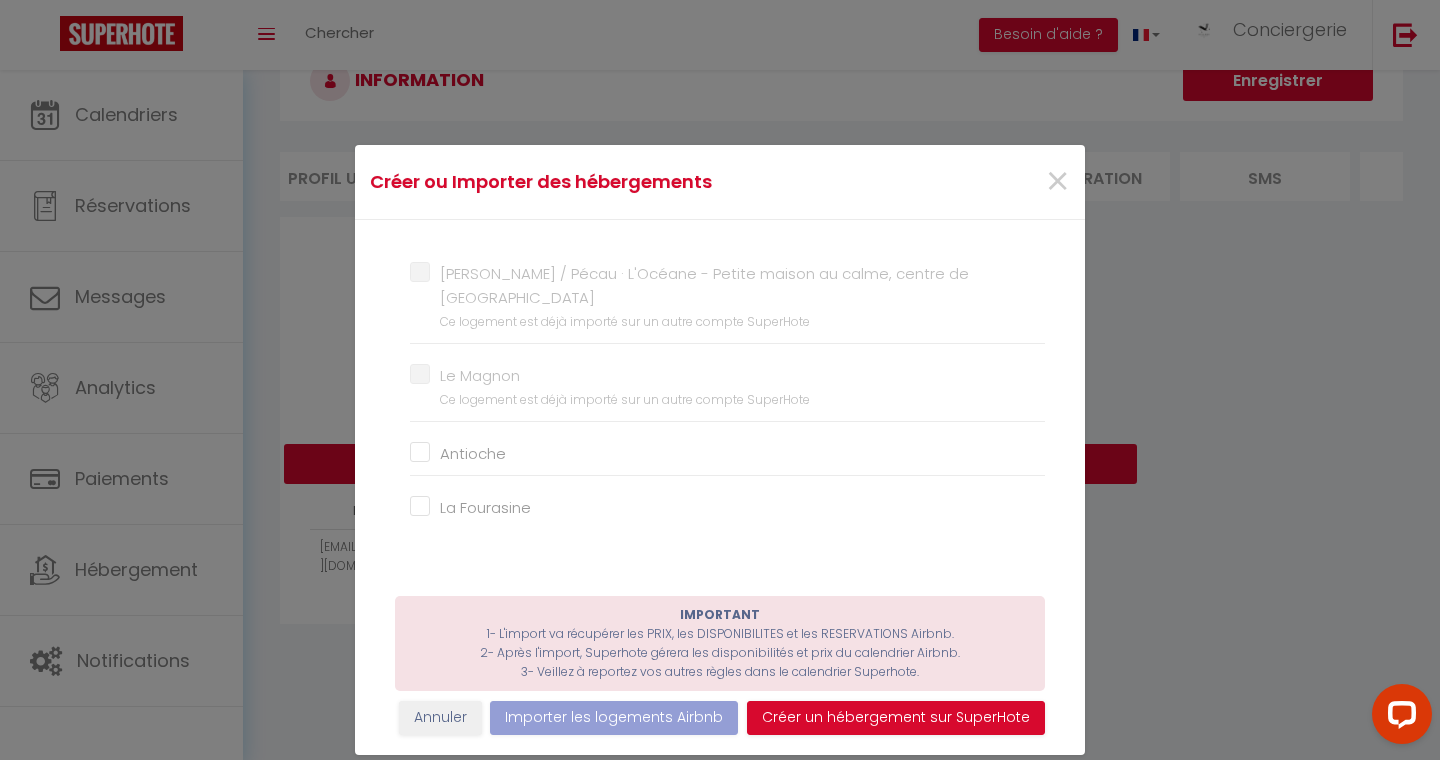 scroll, scrollTop: 3769, scrollLeft: 0, axis: vertical 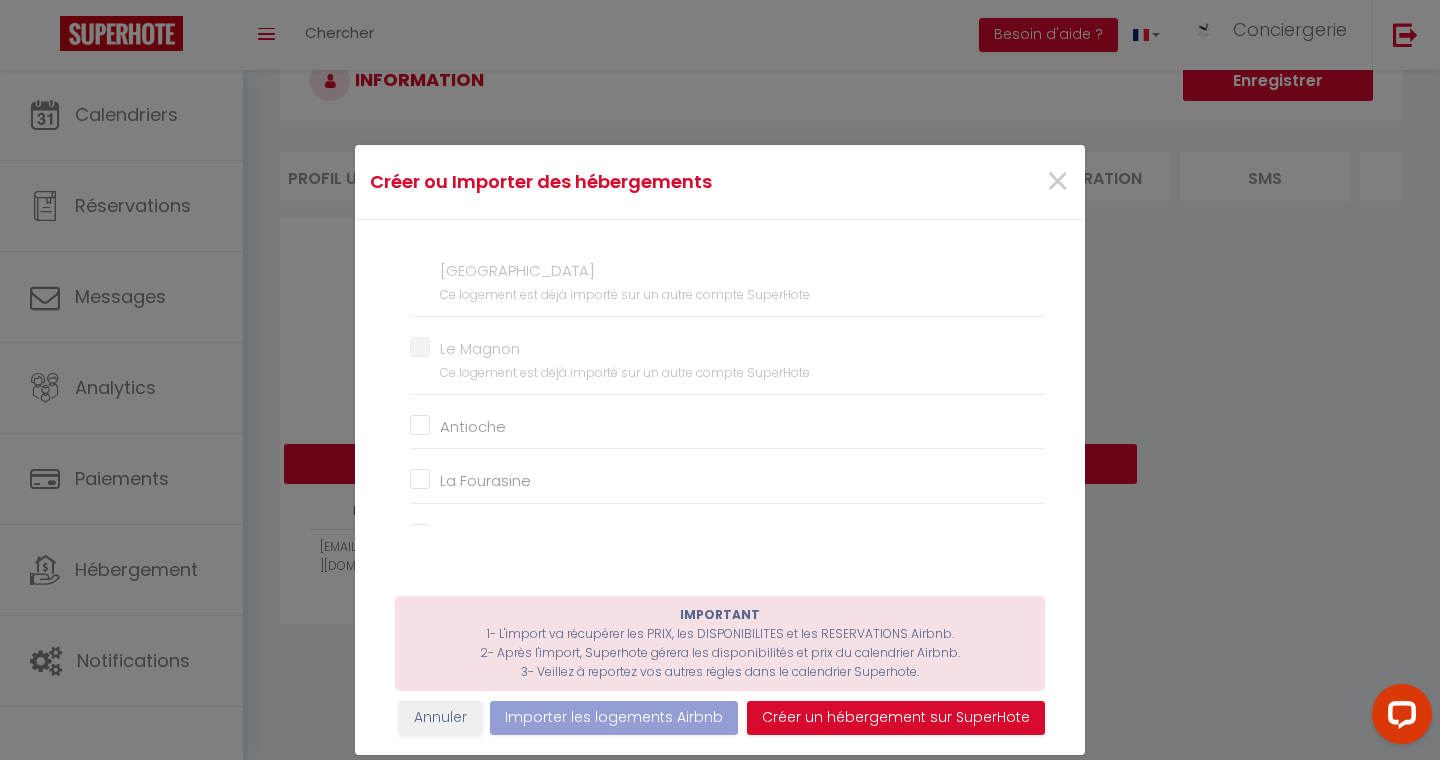 click on "Antioche" at bounding box center [727, 427] 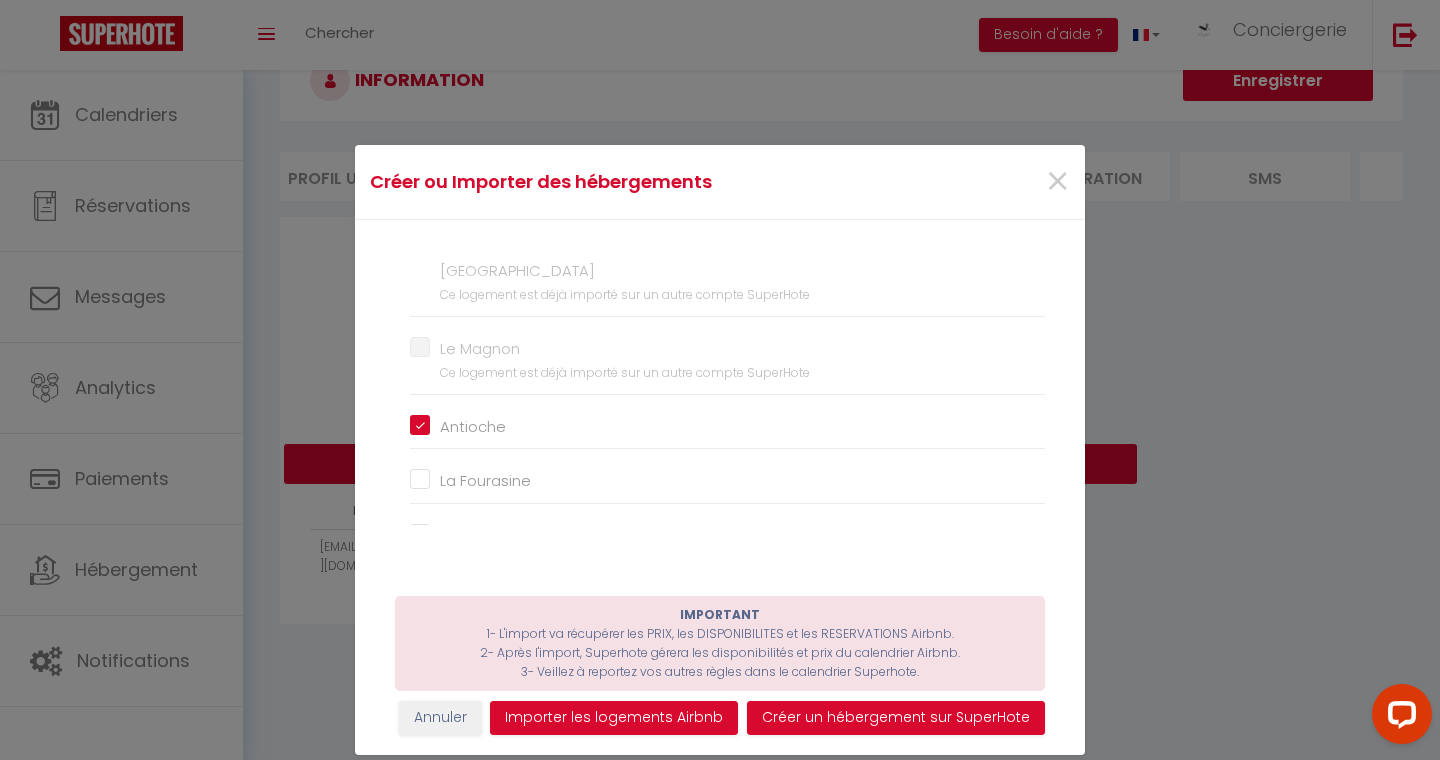 click on "La Fourasine" at bounding box center [727, 481] 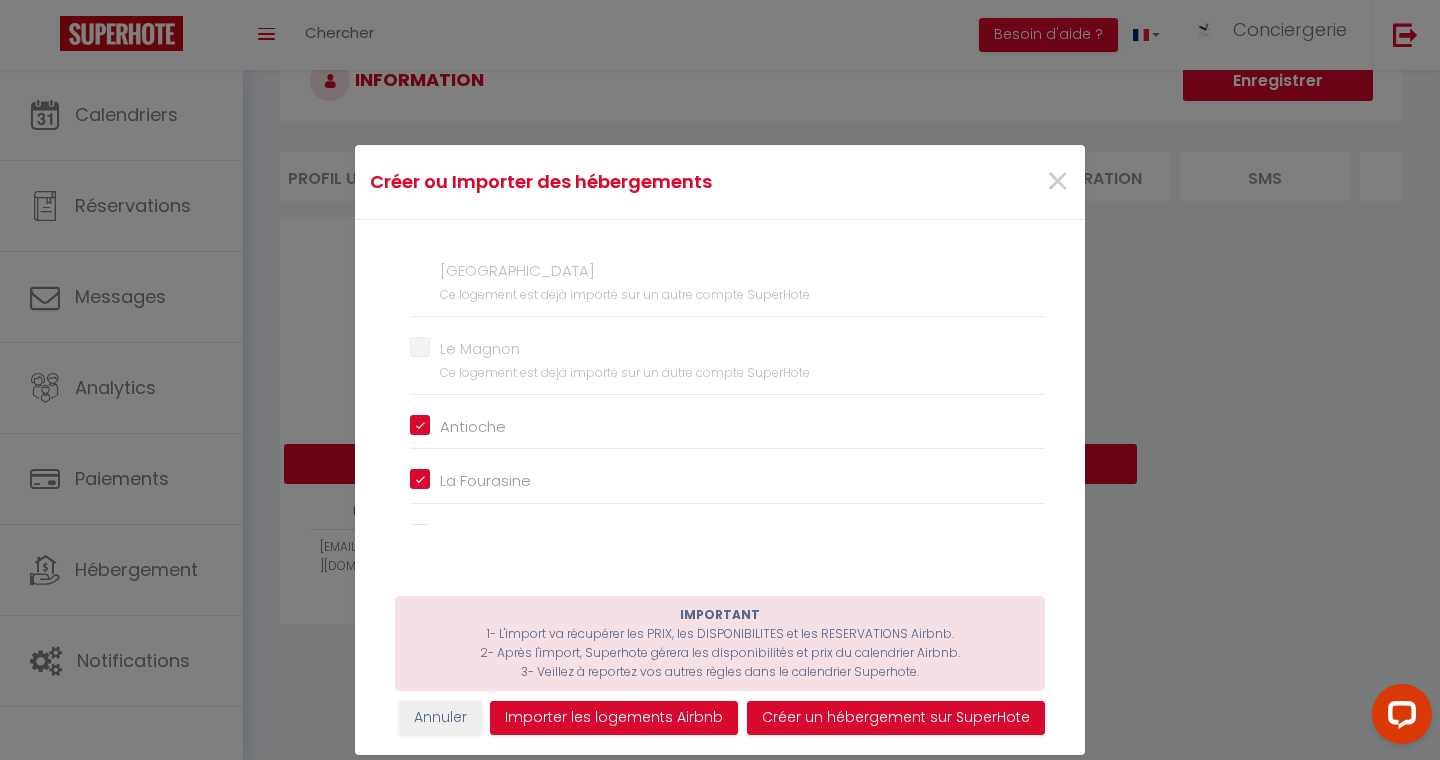click on "Le Boyard" at bounding box center (727, 536) 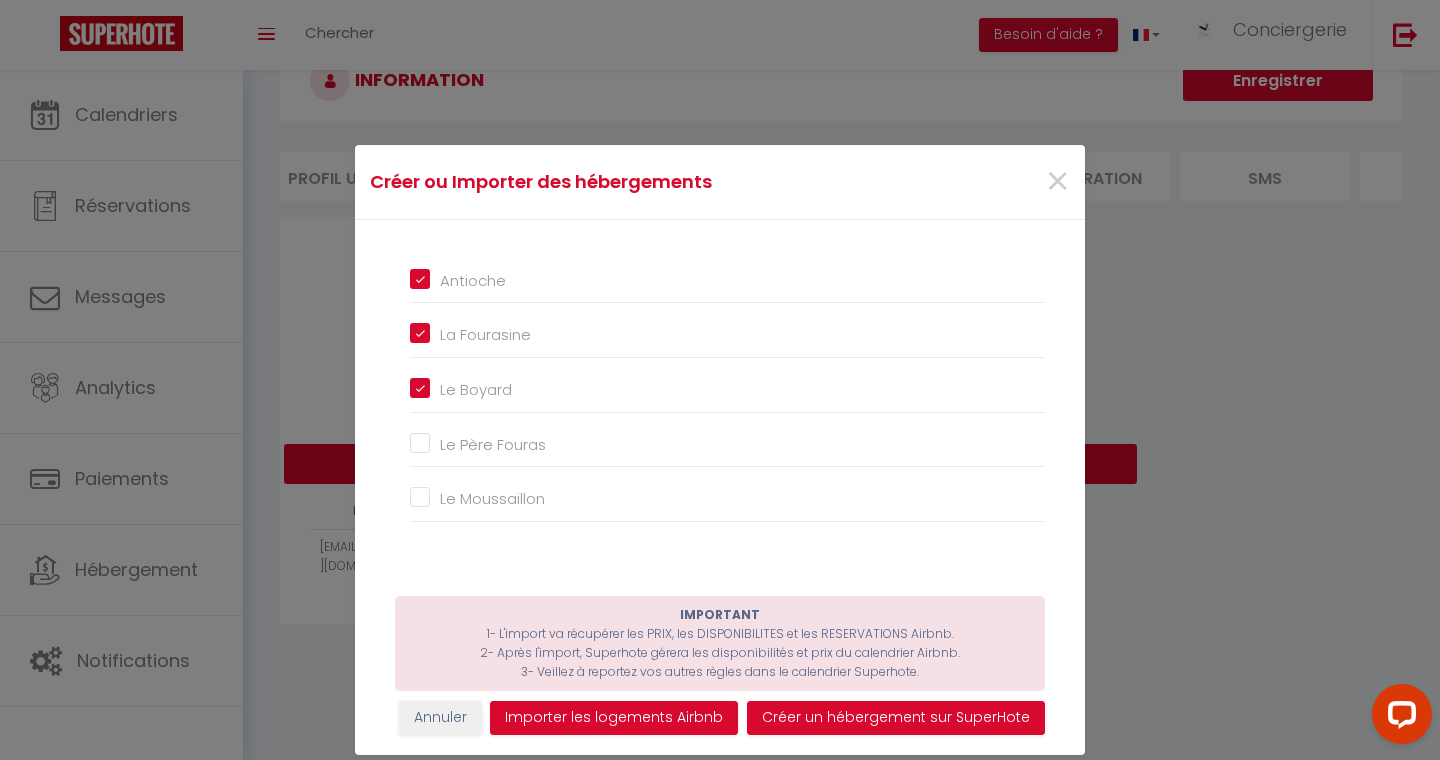 scroll, scrollTop: 3919, scrollLeft: 0, axis: vertical 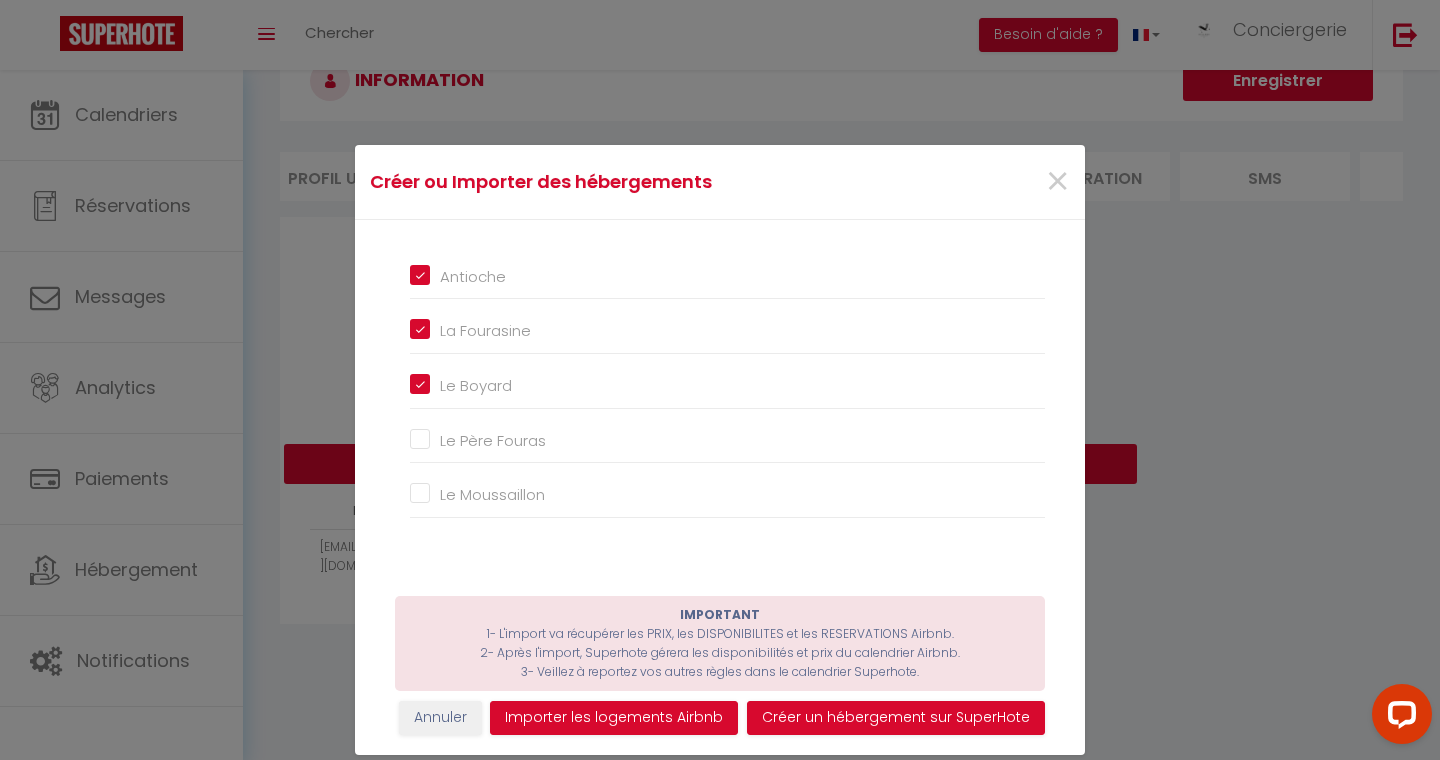 click on "Le Père Fouras" at bounding box center [727, 440] 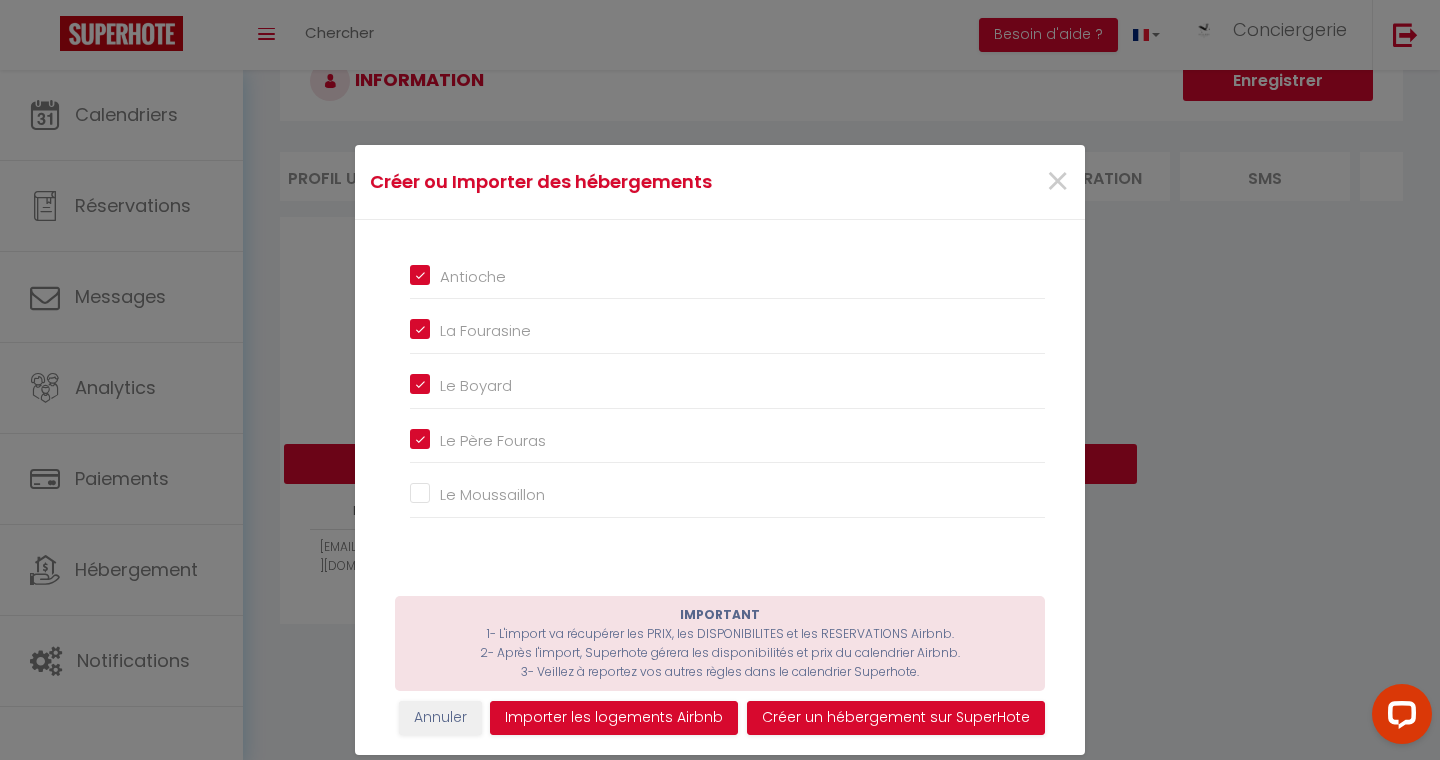 click on "Le Moussaillon" at bounding box center (727, 495) 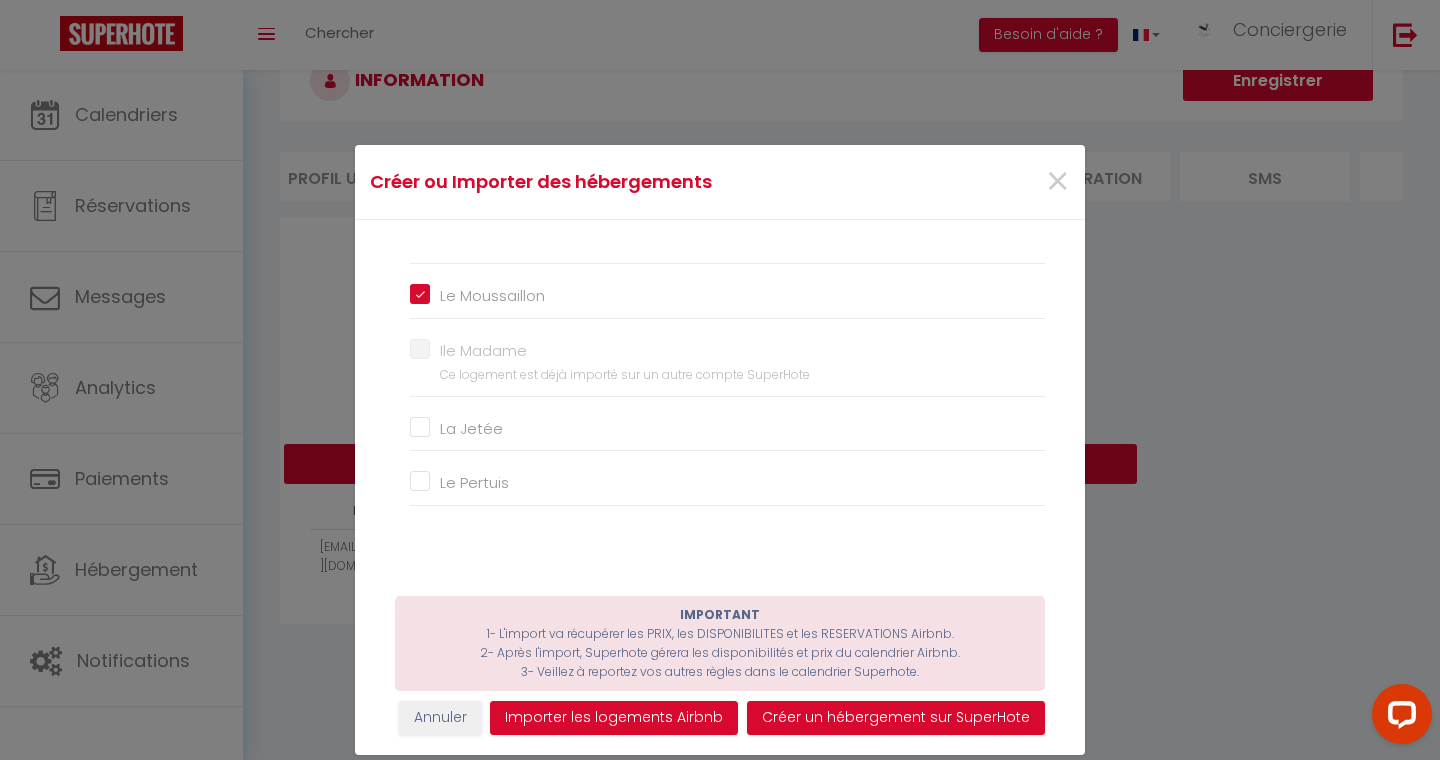 scroll, scrollTop: 4134, scrollLeft: 0, axis: vertical 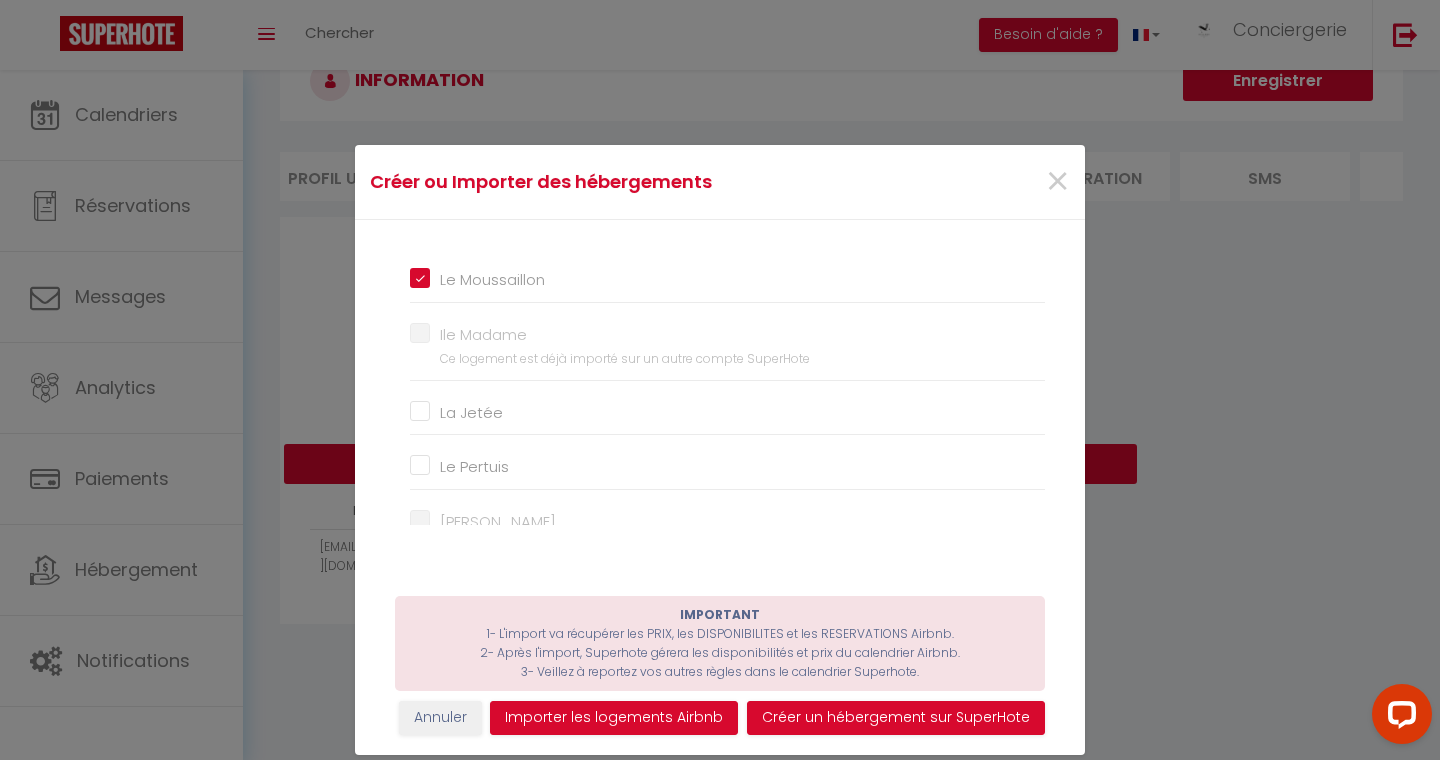 click on "La Jetée" at bounding box center (727, 413) 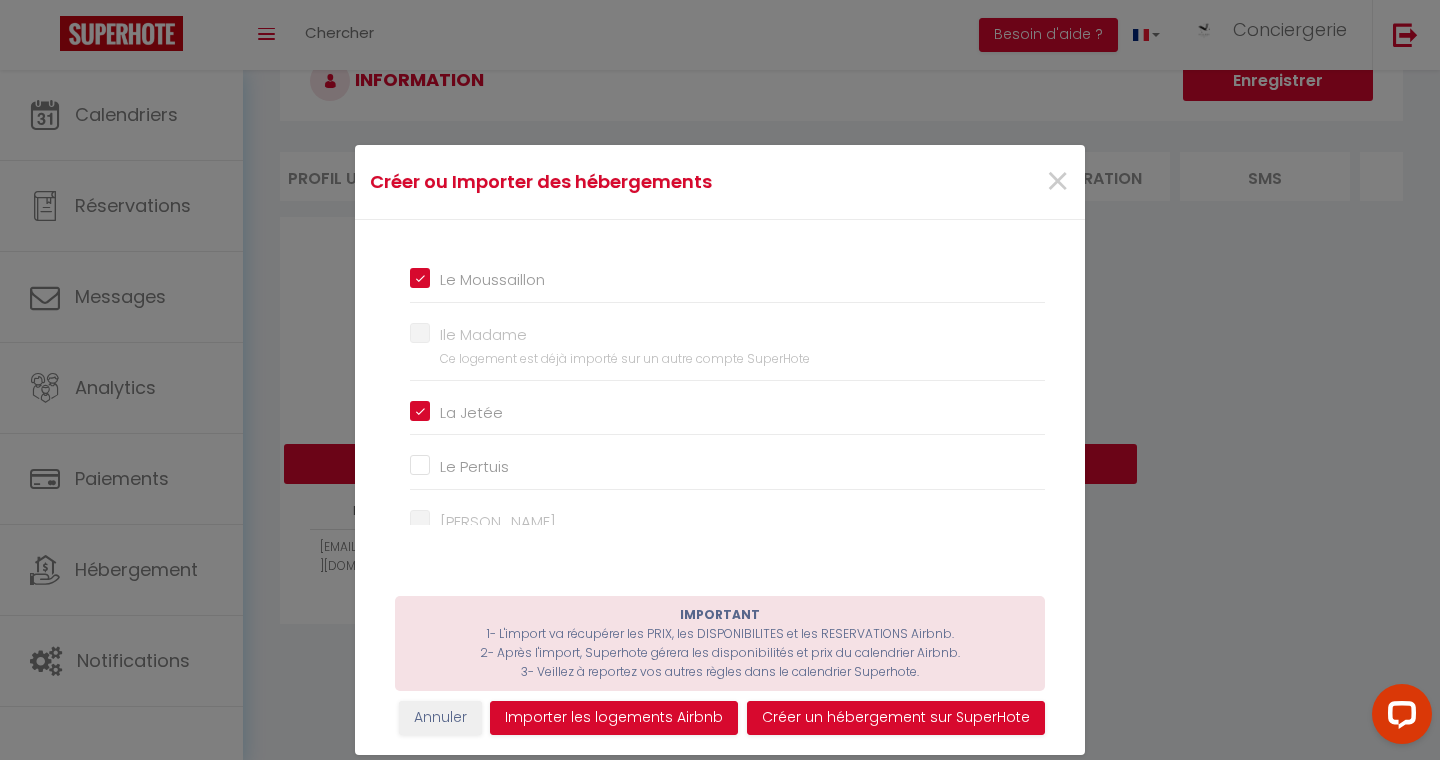 click on "Le Pertuis" at bounding box center [727, 467] 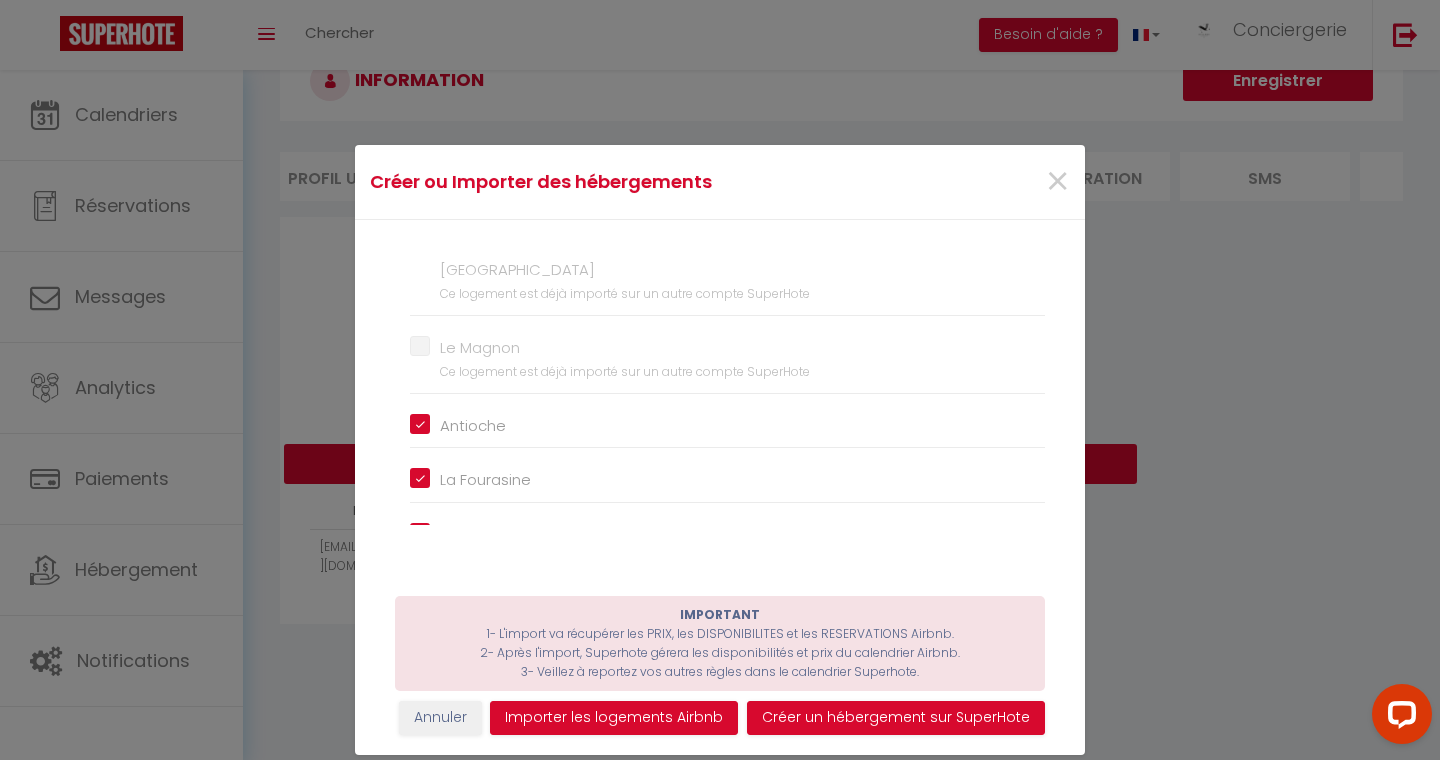 scroll, scrollTop: 3784, scrollLeft: 0, axis: vertical 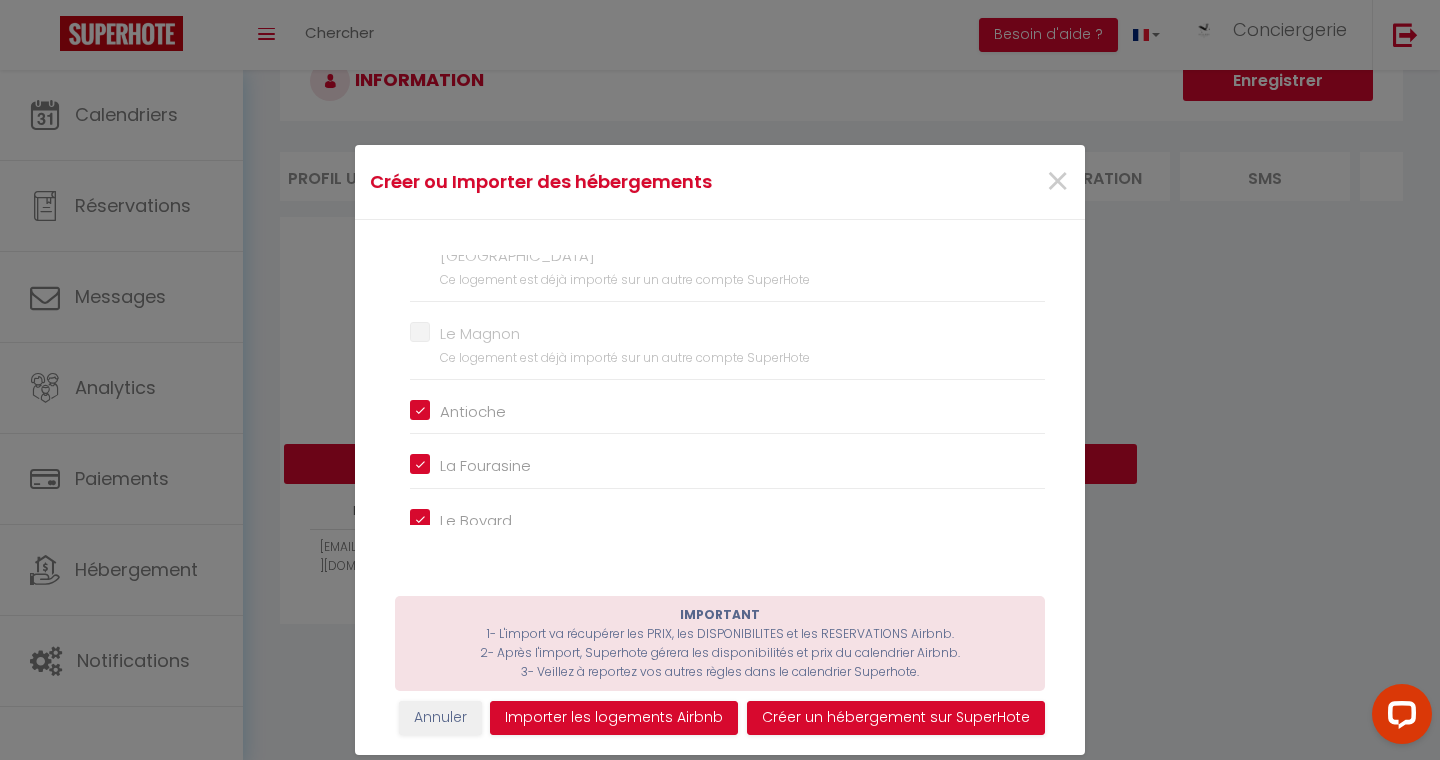 click on "Antioche" at bounding box center (468, 412) 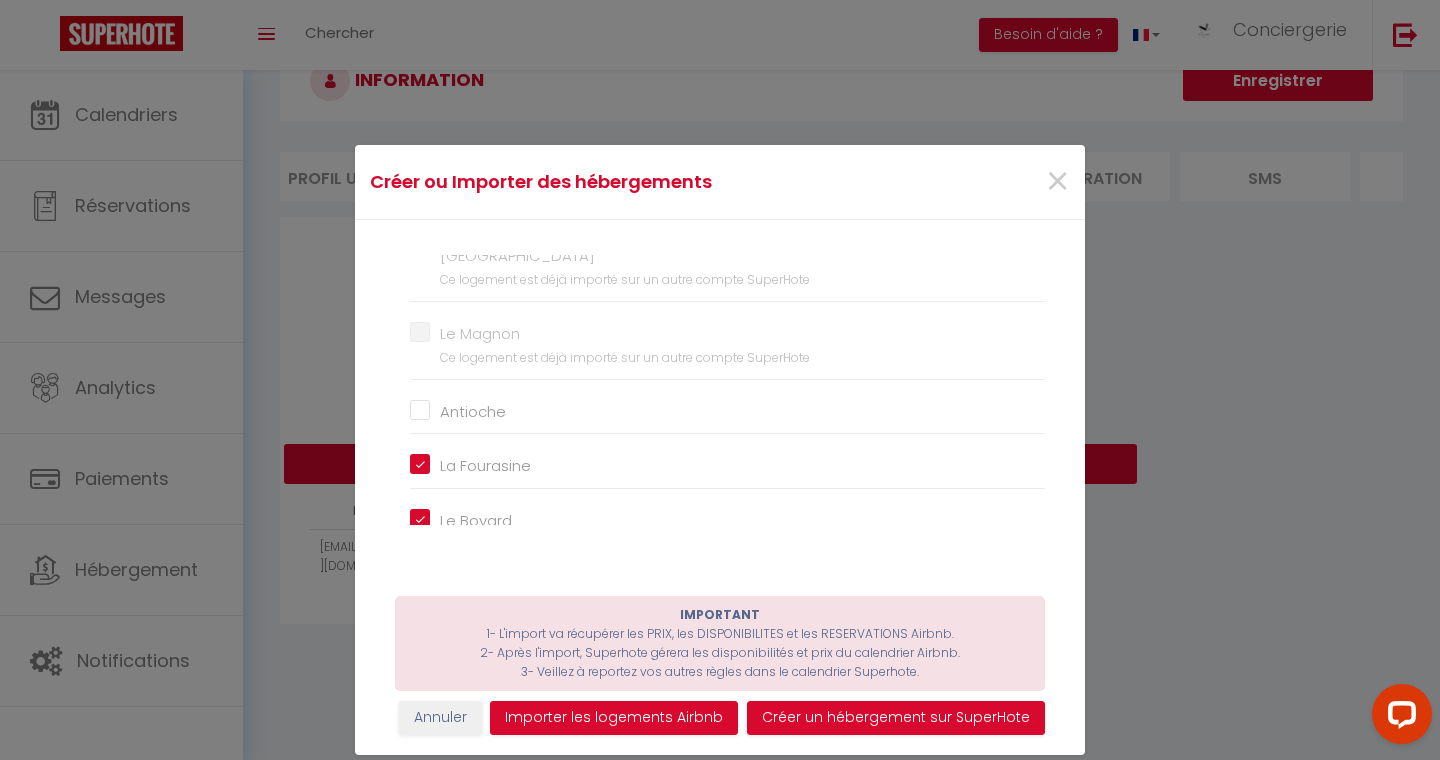 click on "La Fourasine" at bounding box center (727, 466) 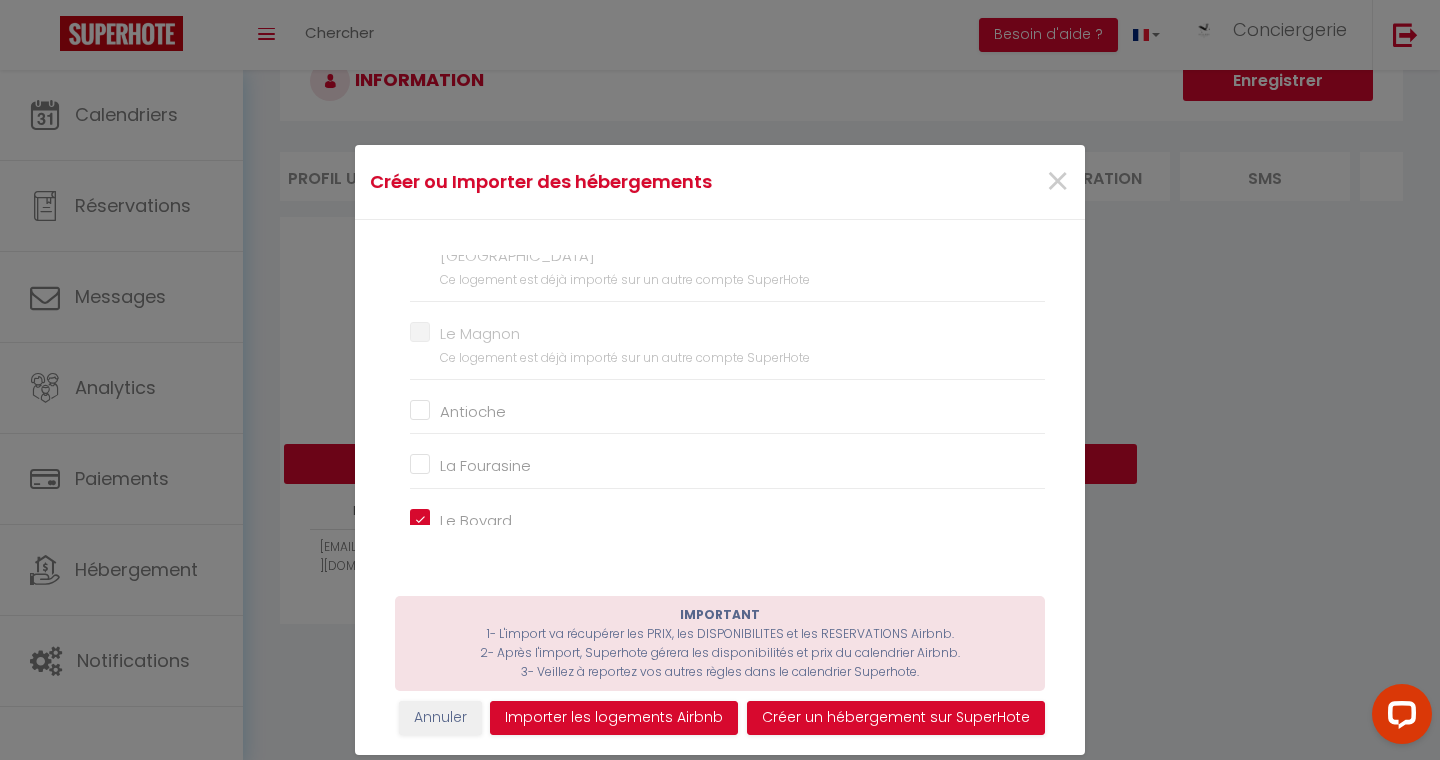 click on "Le Boyard" at bounding box center (727, 521) 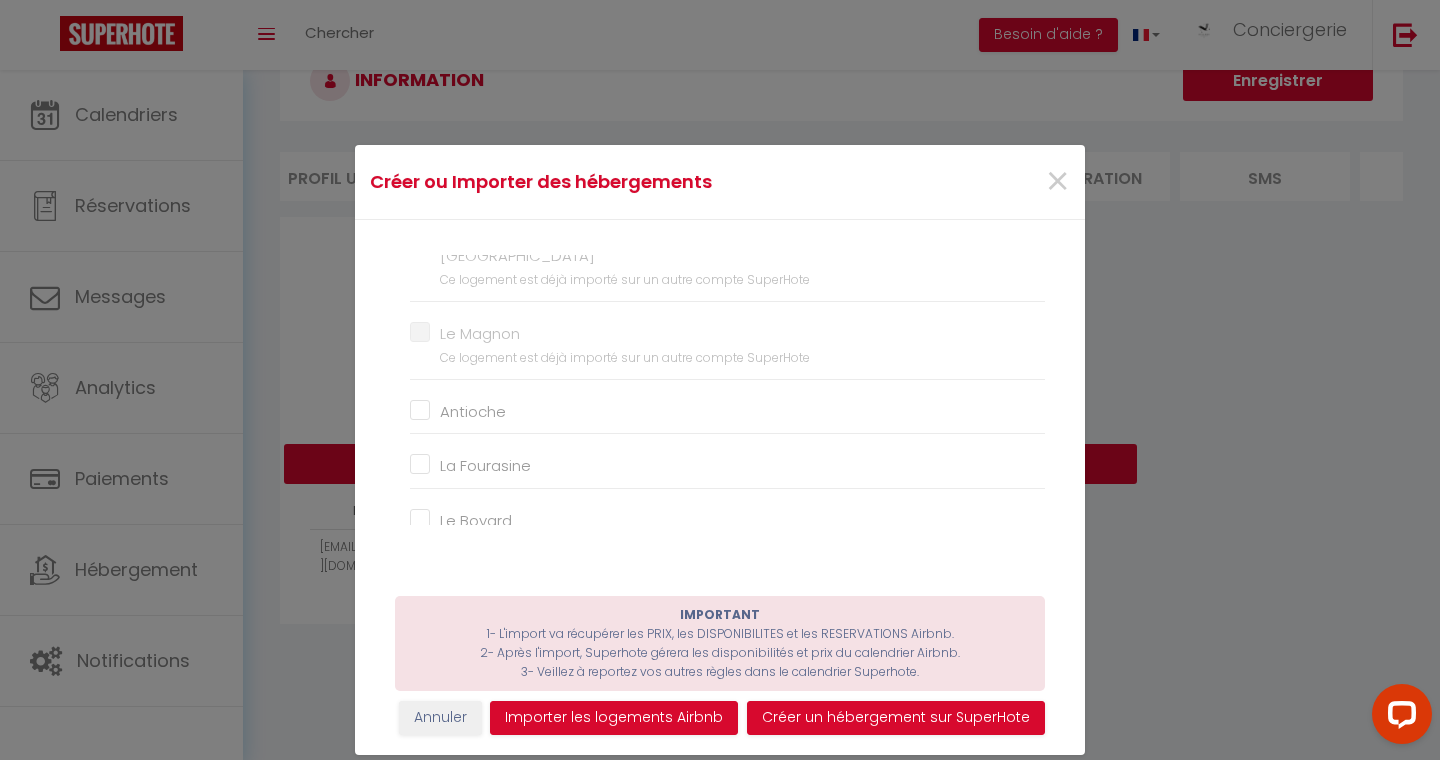click on "Le Père Fouras" at bounding box center (727, 575) 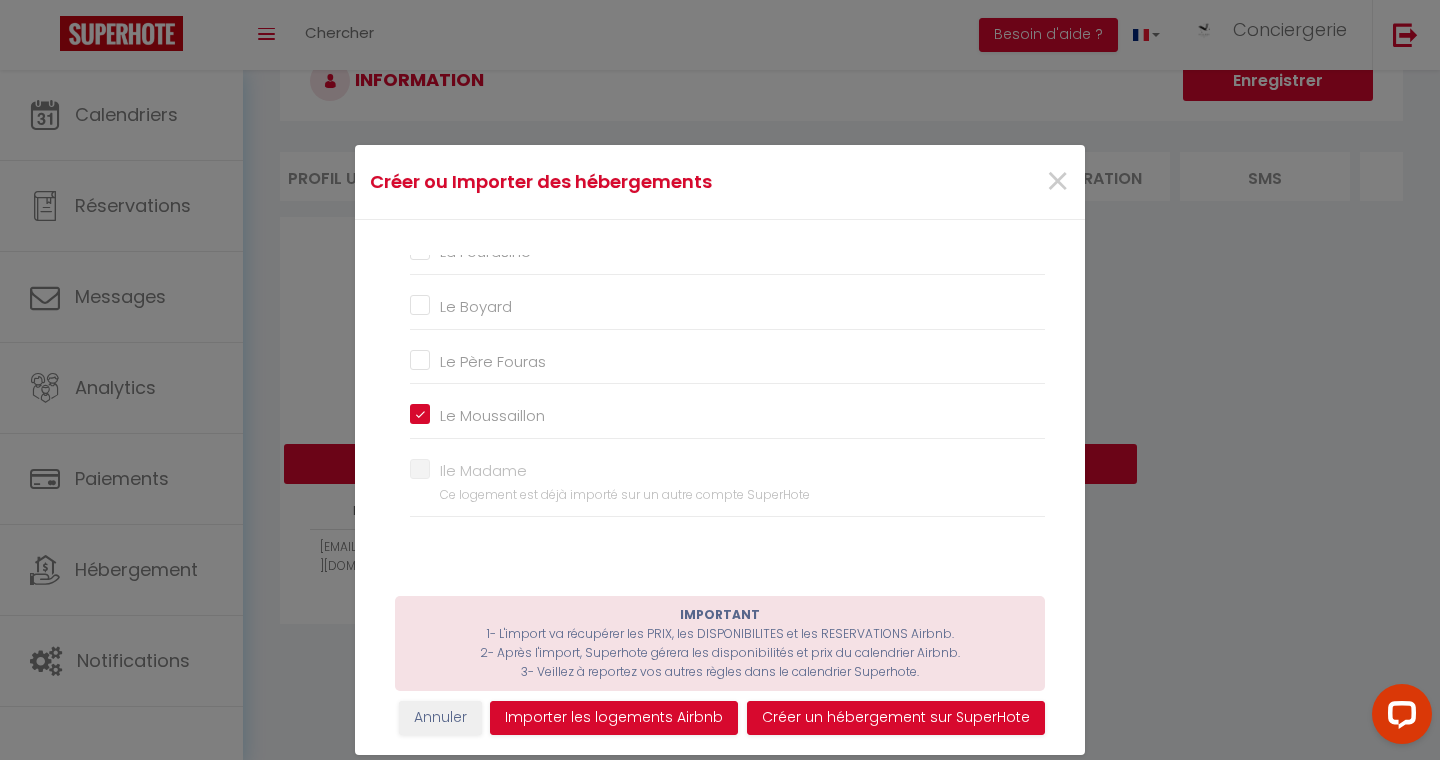 scroll, scrollTop: 4011, scrollLeft: 0, axis: vertical 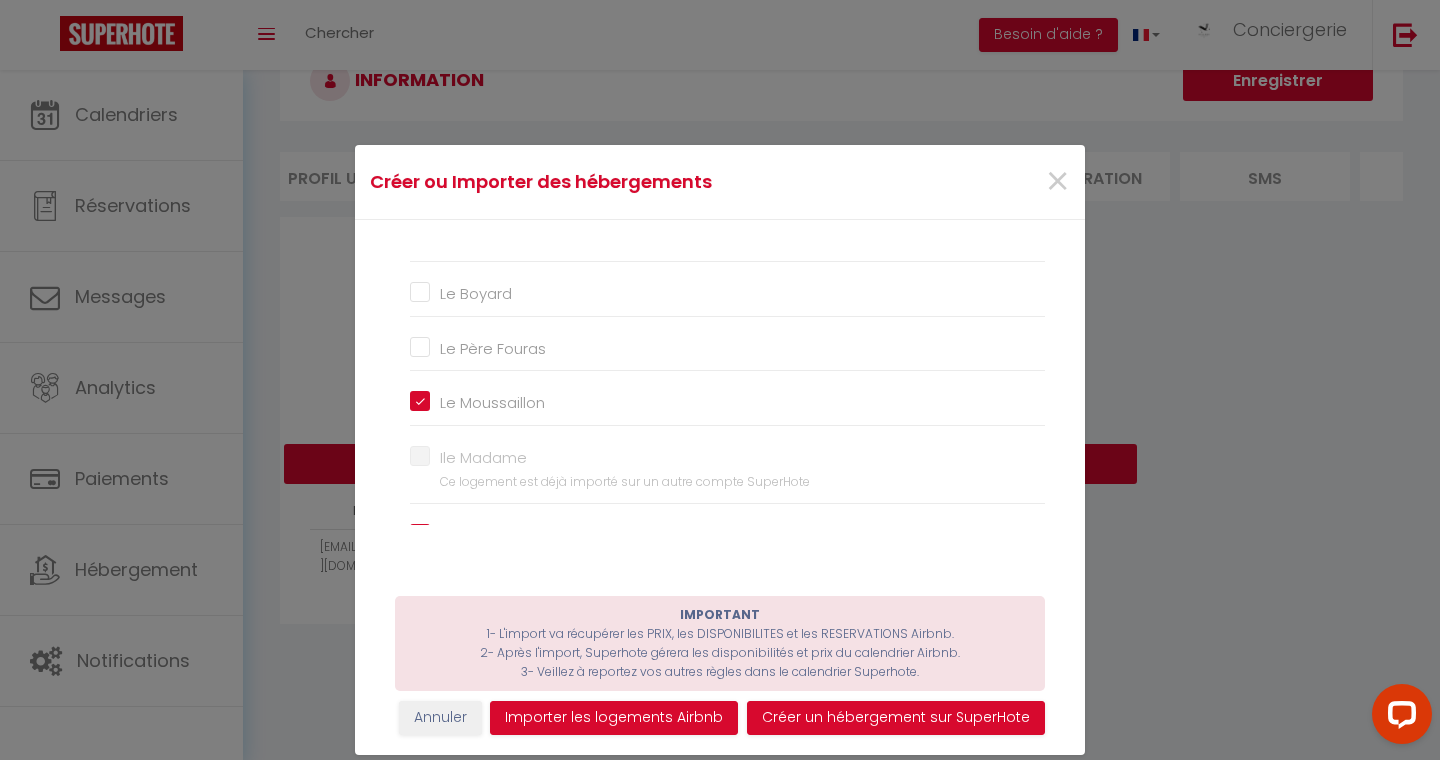 click on "Le Moussaillon" at bounding box center [727, 403] 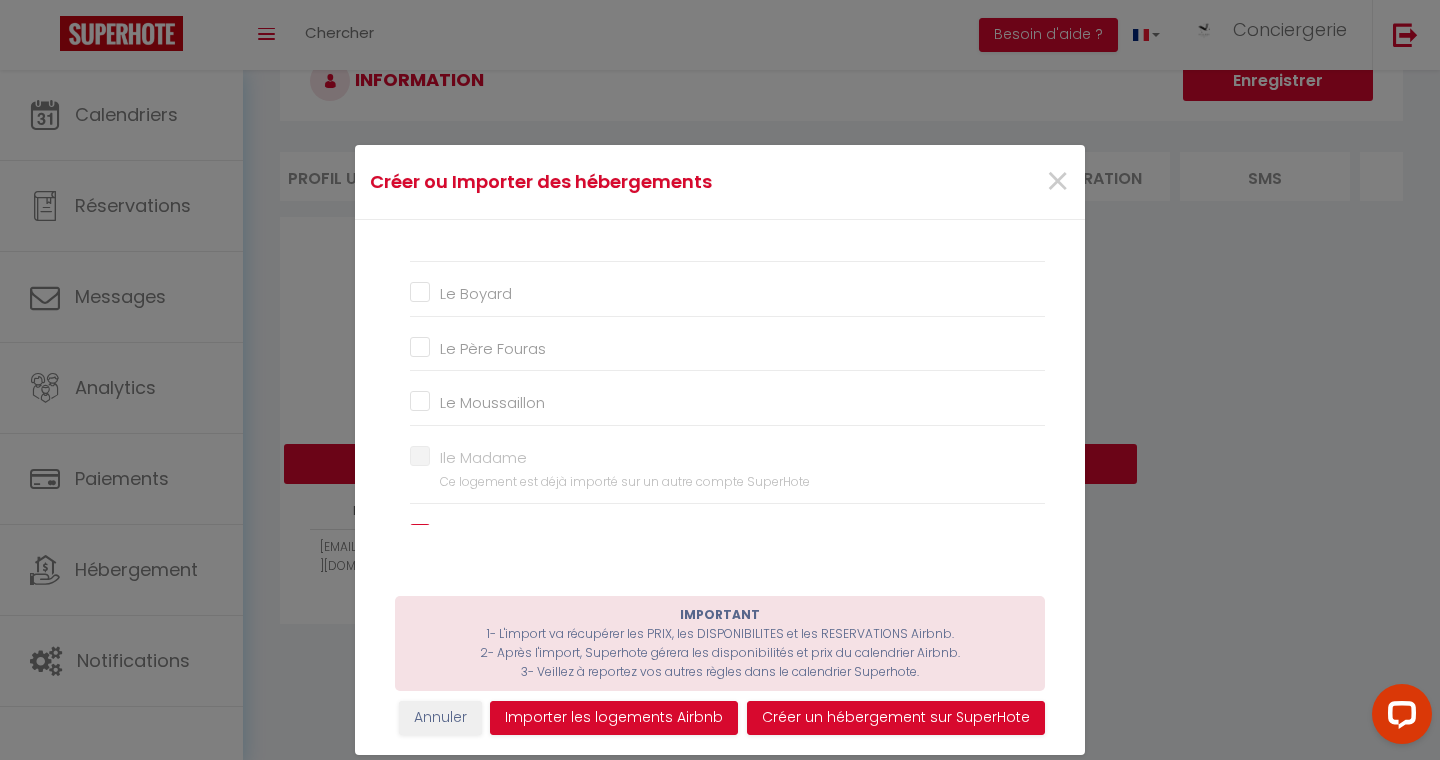 click on "La Jetée" at bounding box center [727, 536] 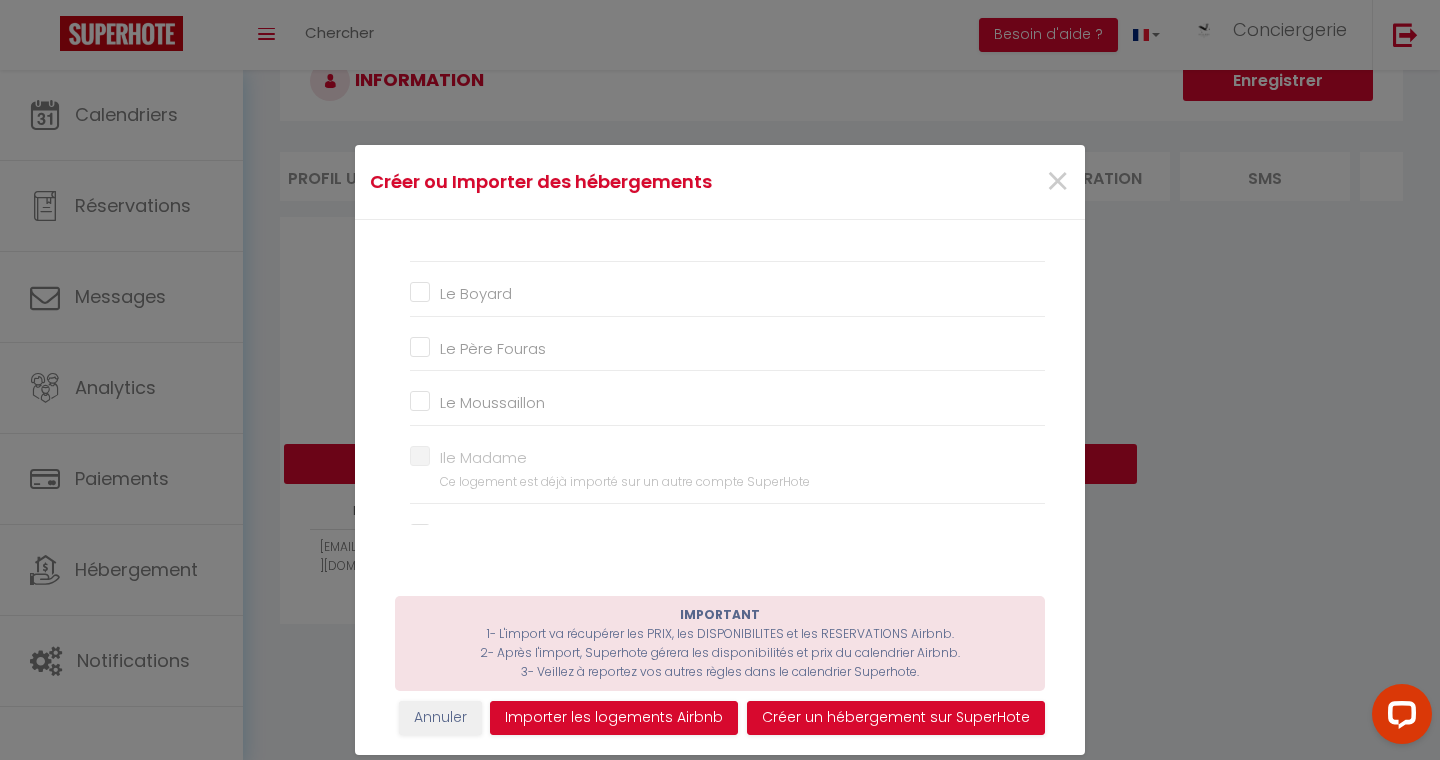 click on "Le Pertuis" at bounding box center (727, 590) 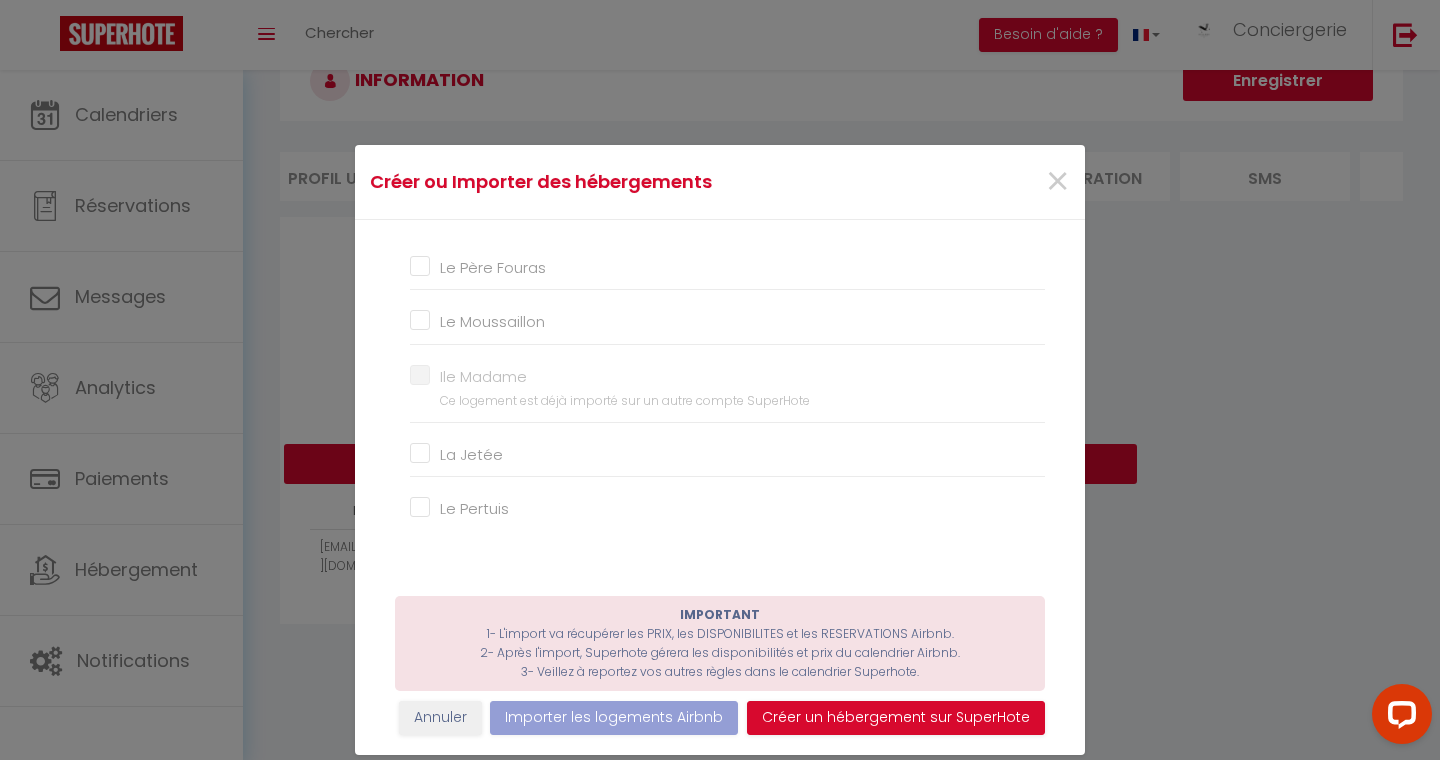 scroll, scrollTop: 4171, scrollLeft: 0, axis: vertical 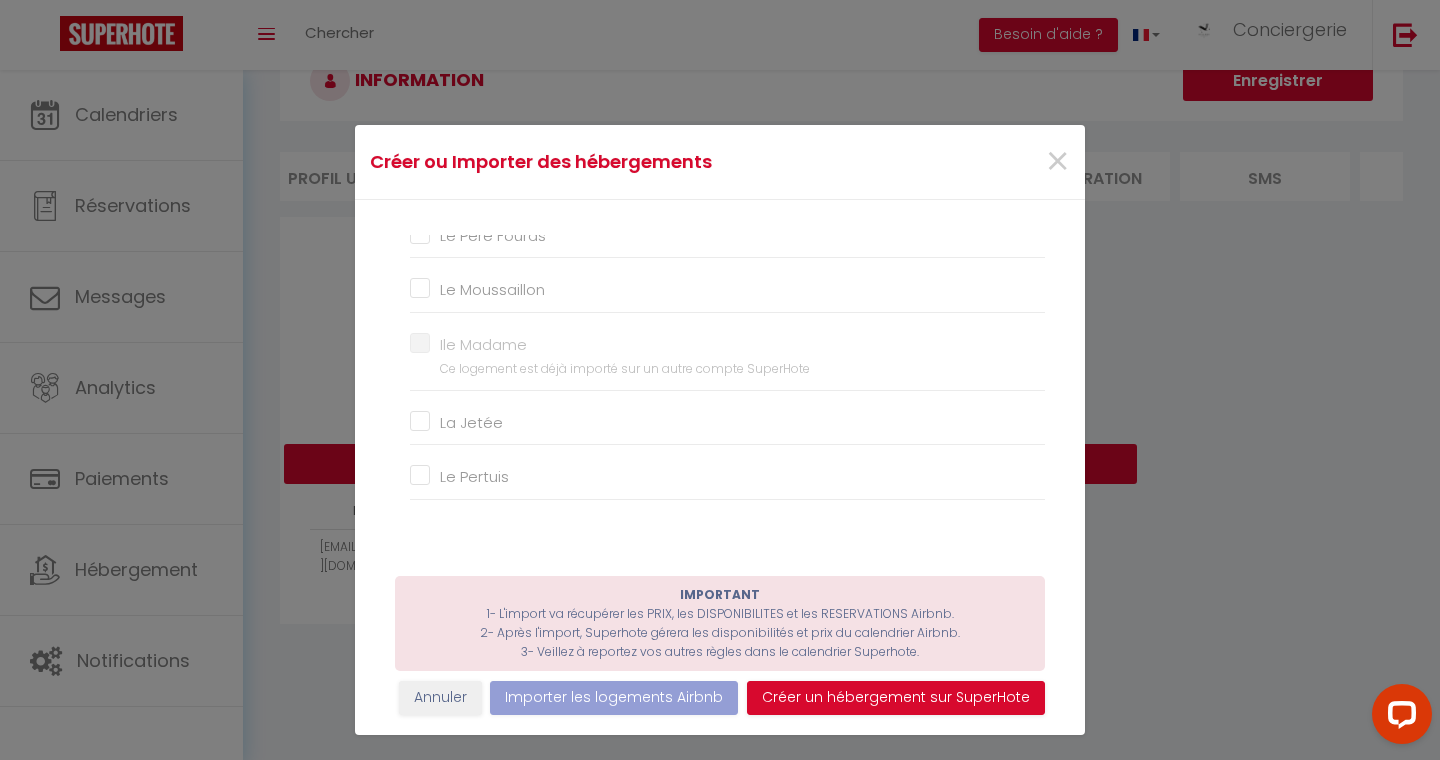 click on "La Jetée" at bounding box center (466, 423) 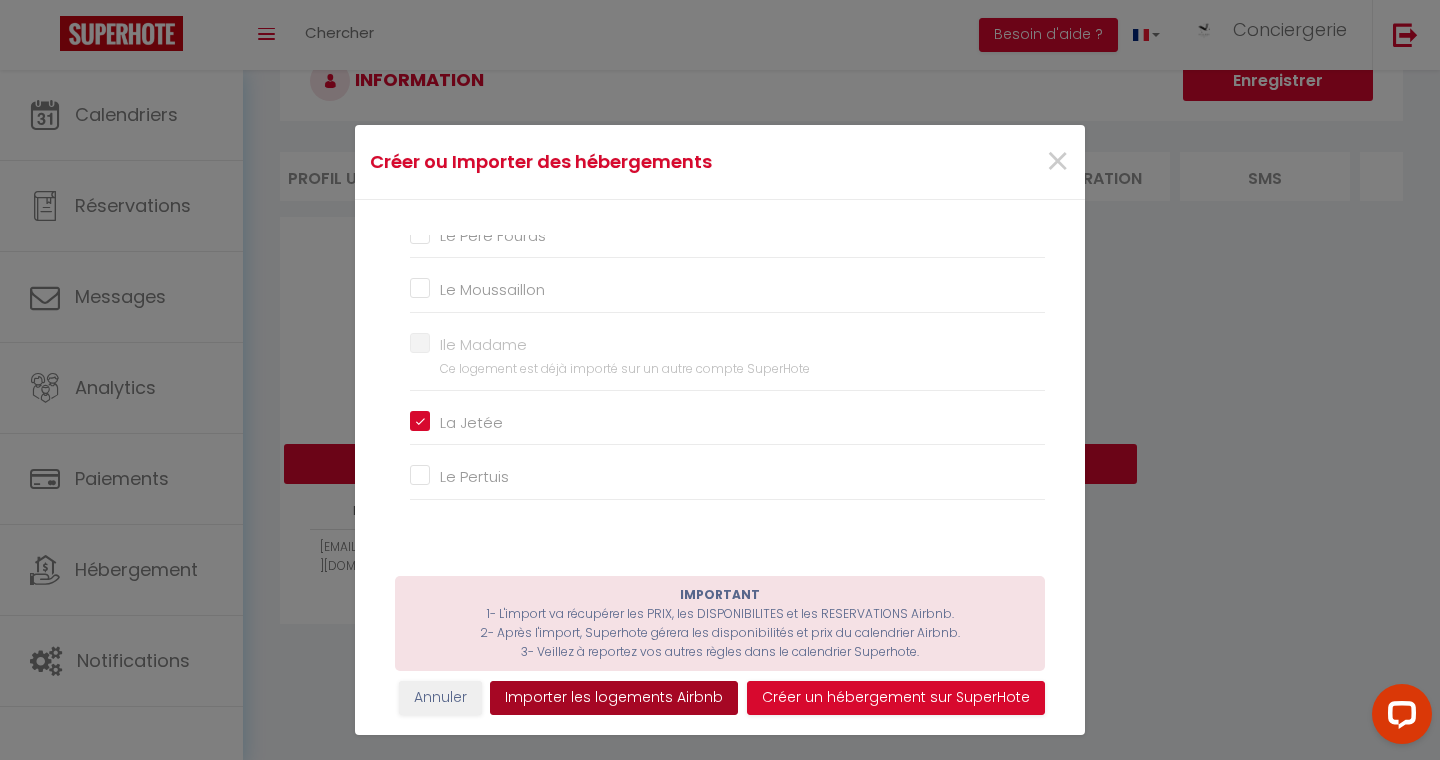 click on "Importer les logements Airbnb" at bounding box center (614, 698) 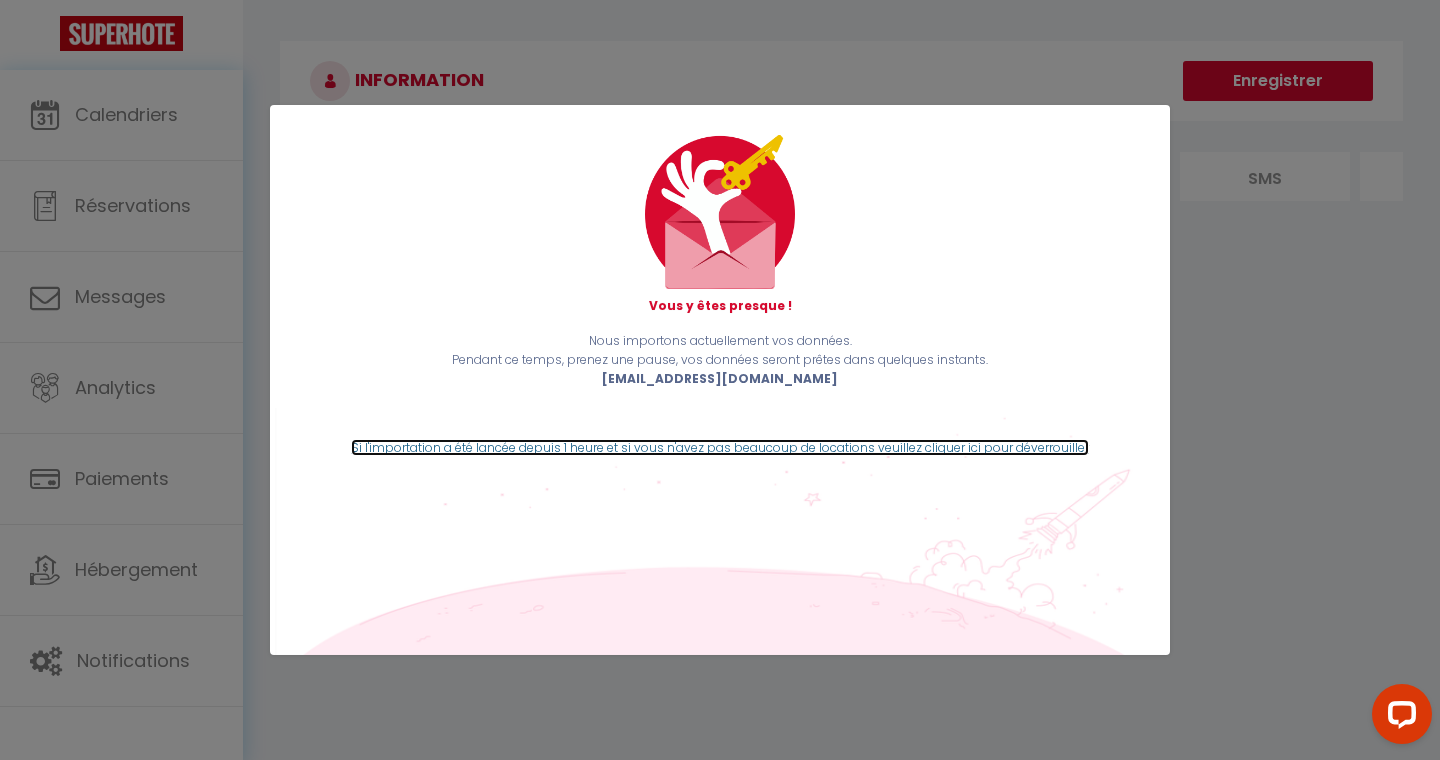 click on "Si l'importation a été lancée depuis 1 heure et si vous n'avez pas beaucoup de locations veuillez cliquer ici pour déverrouiller" at bounding box center [720, 447] 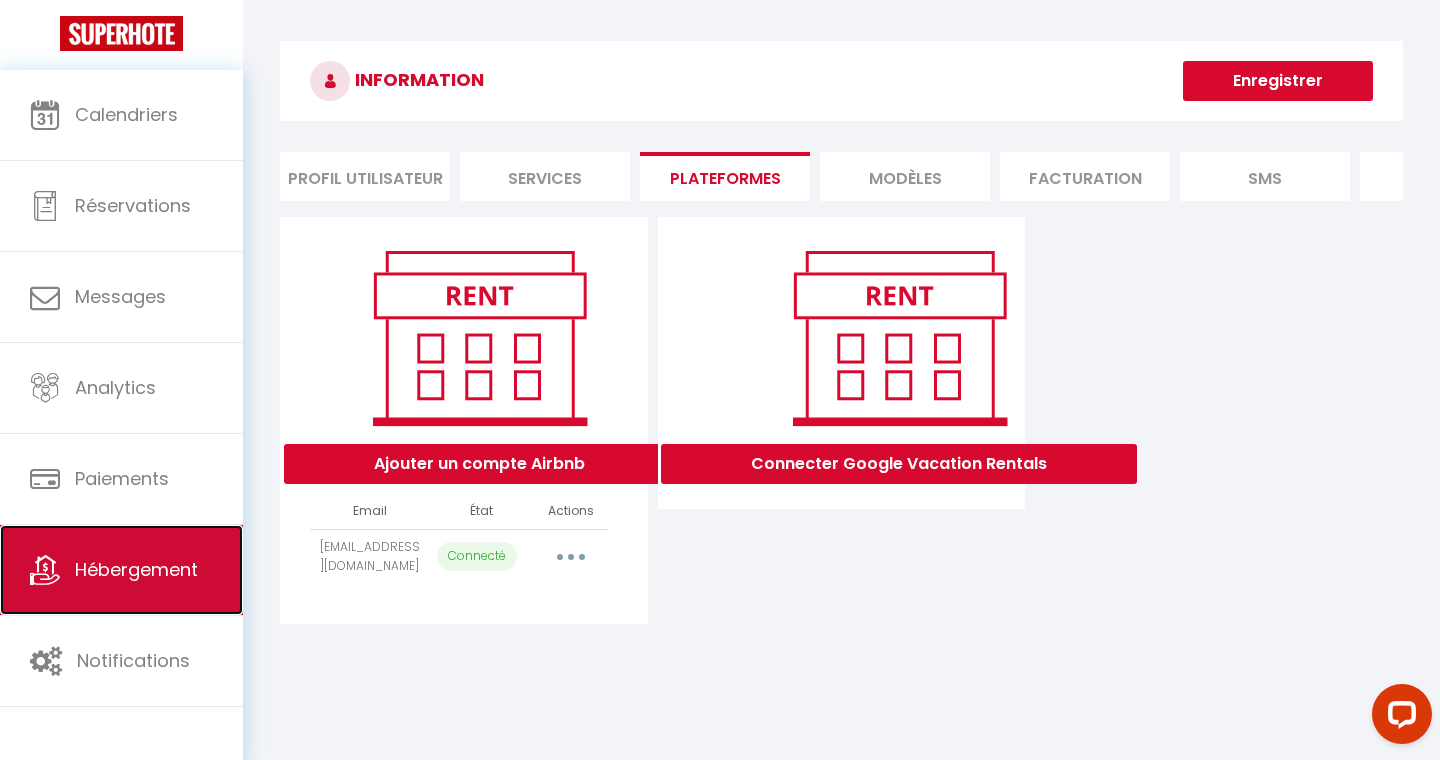 click on "Hébergement" at bounding box center [136, 569] 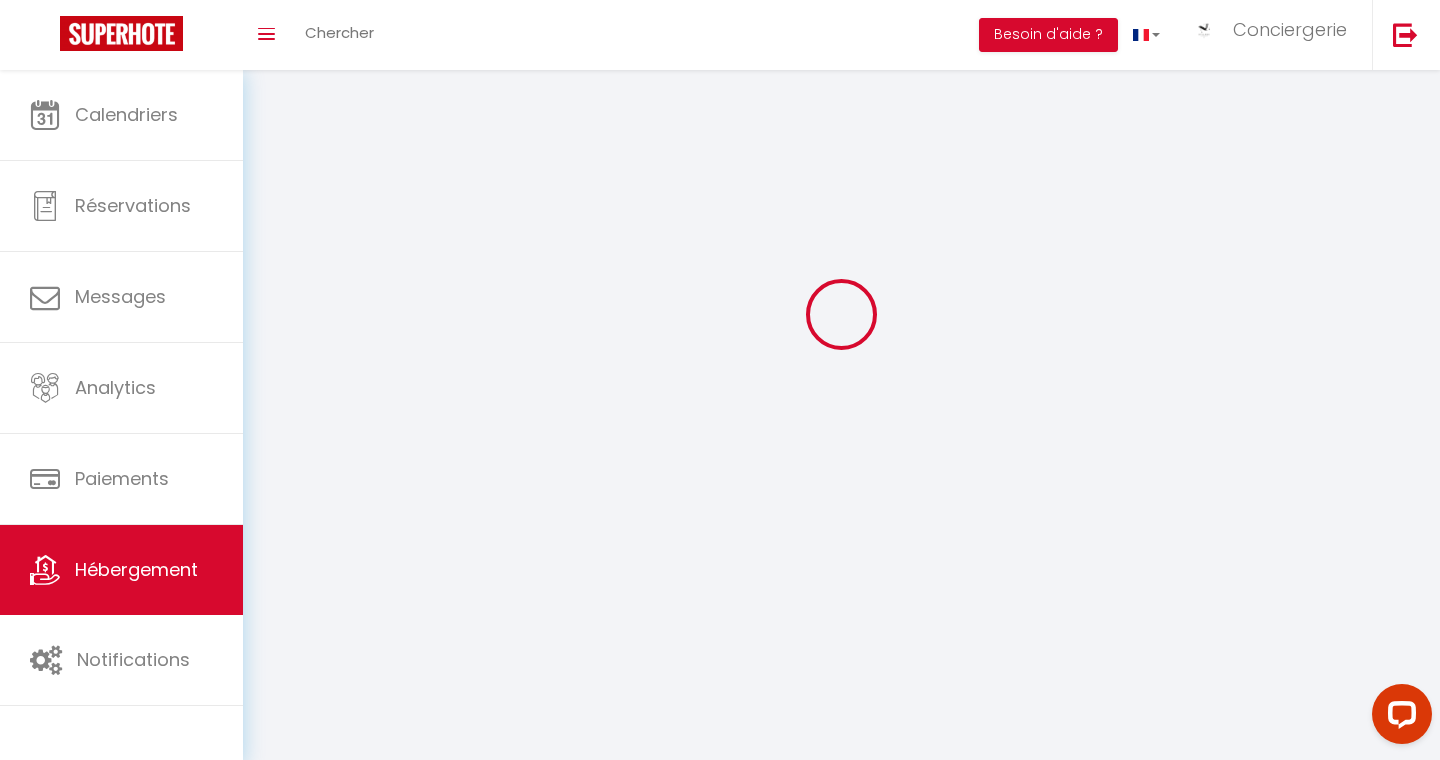 scroll, scrollTop: 0, scrollLeft: 0, axis: both 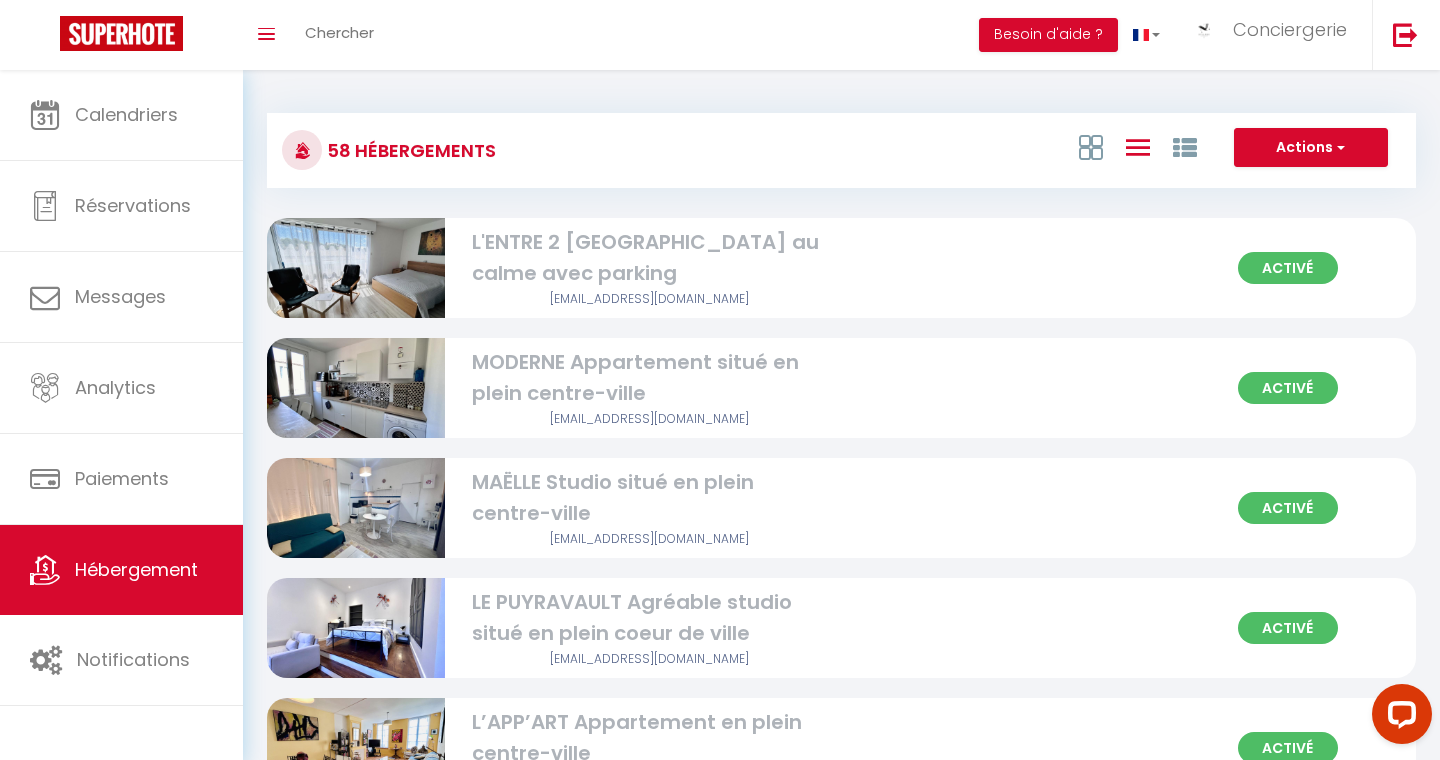 click at bounding box center (1138, 147) 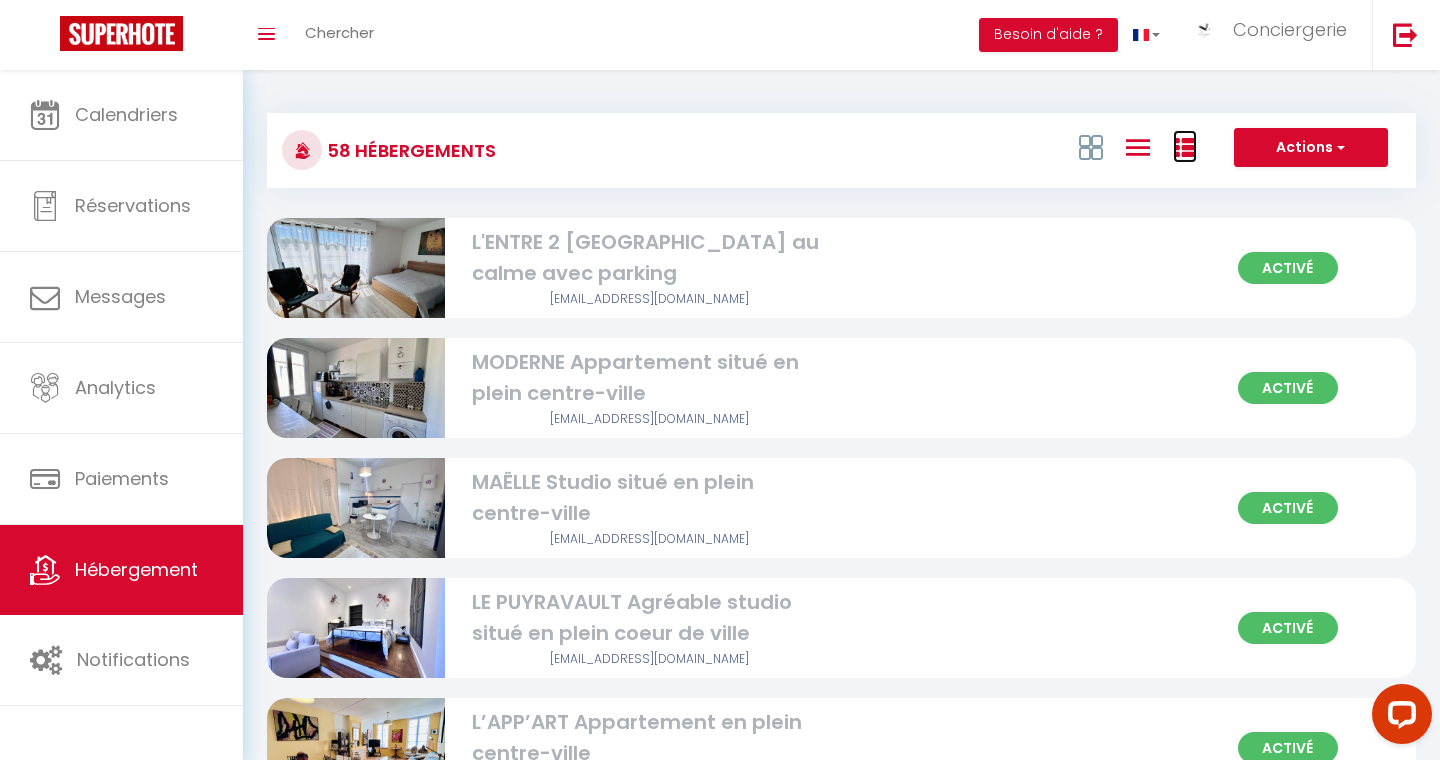 click at bounding box center (1185, 148) 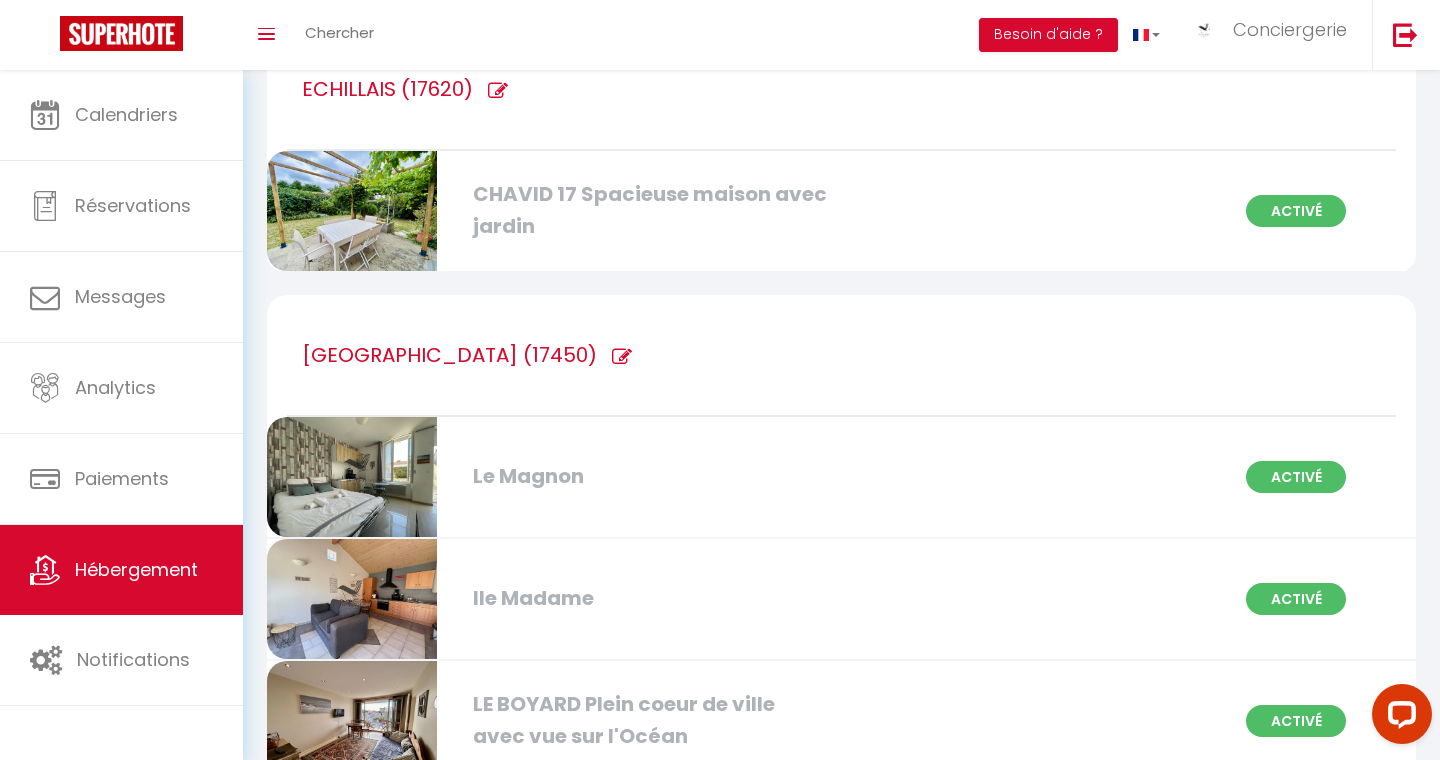 scroll, scrollTop: 3891, scrollLeft: 0, axis: vertical 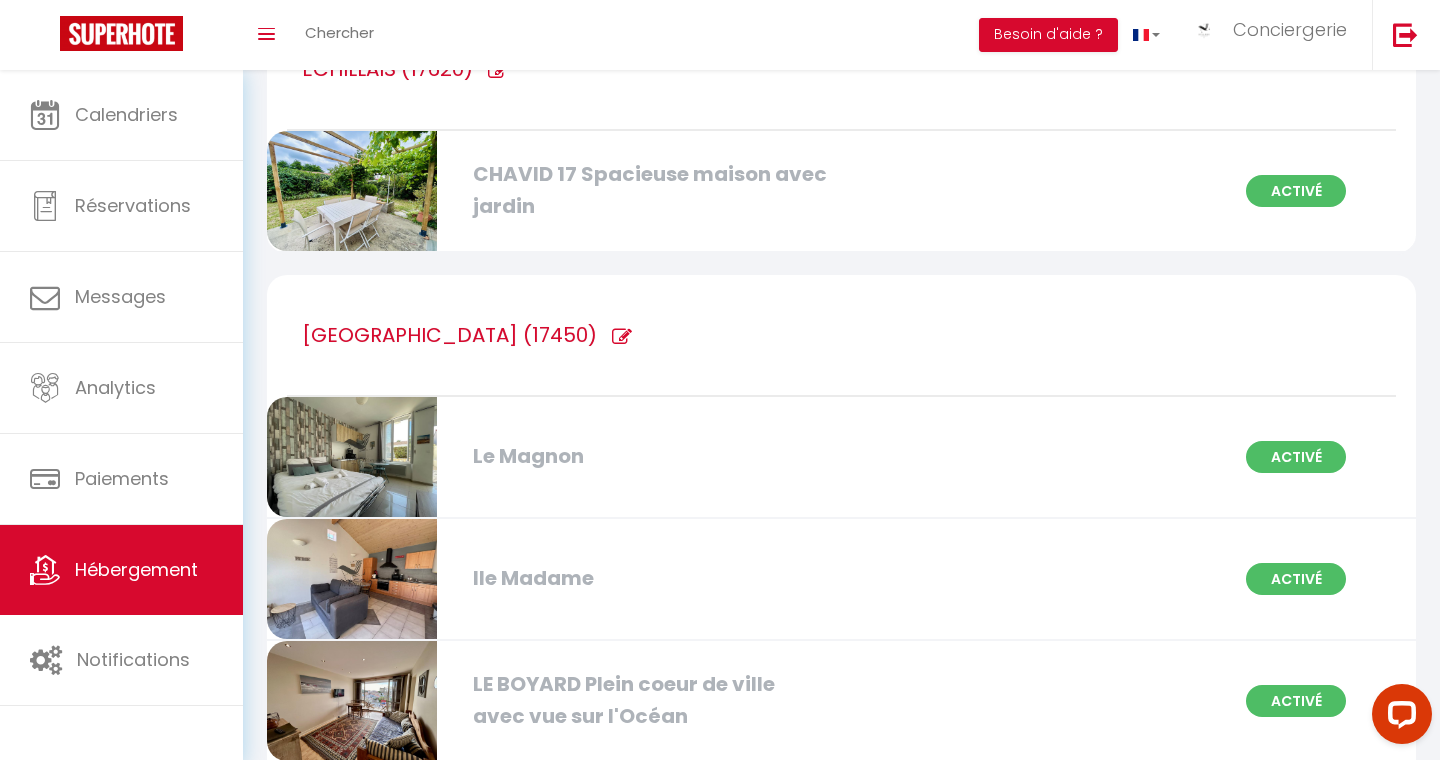 click at bounding box center [622, 337] 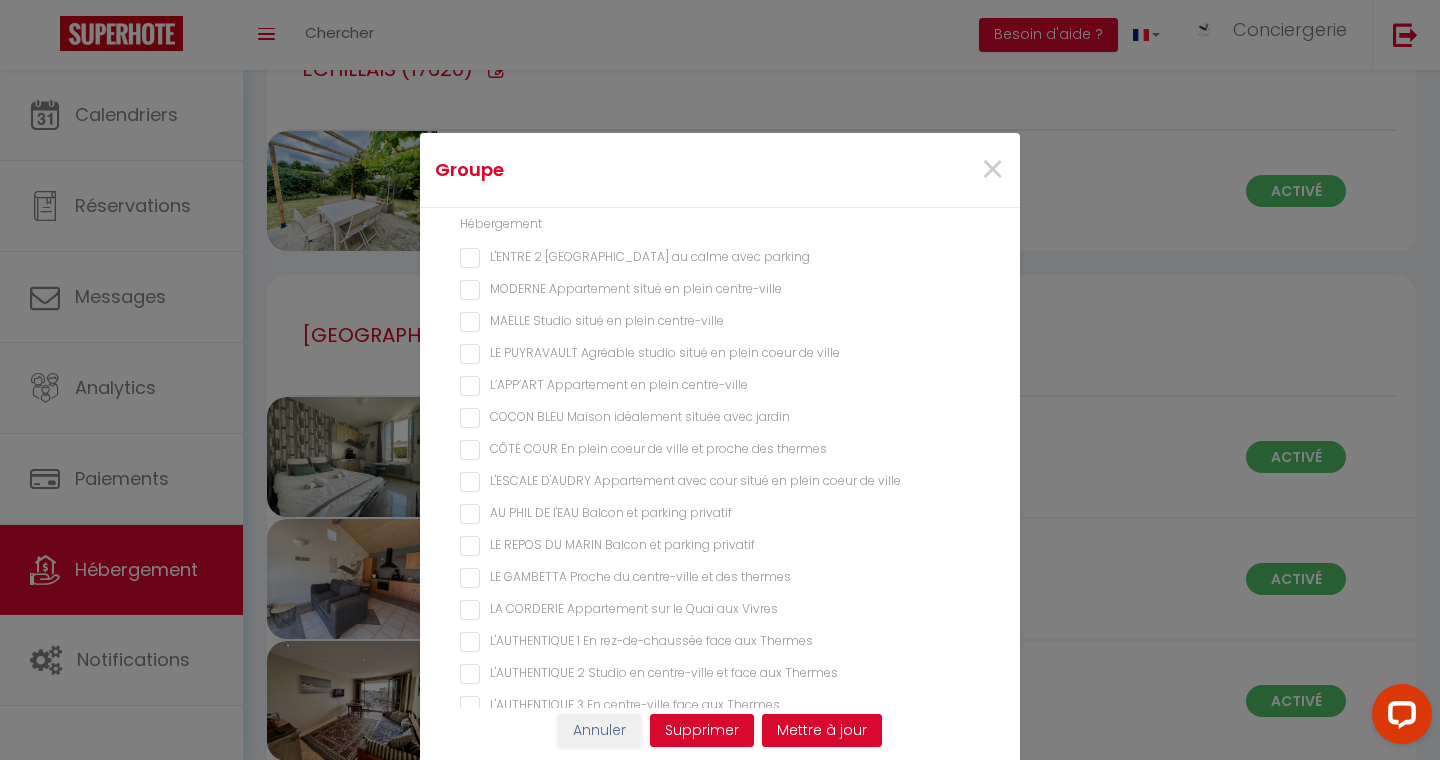 scroll, scrollTop: 0, scrollLeft: 0, axis: both 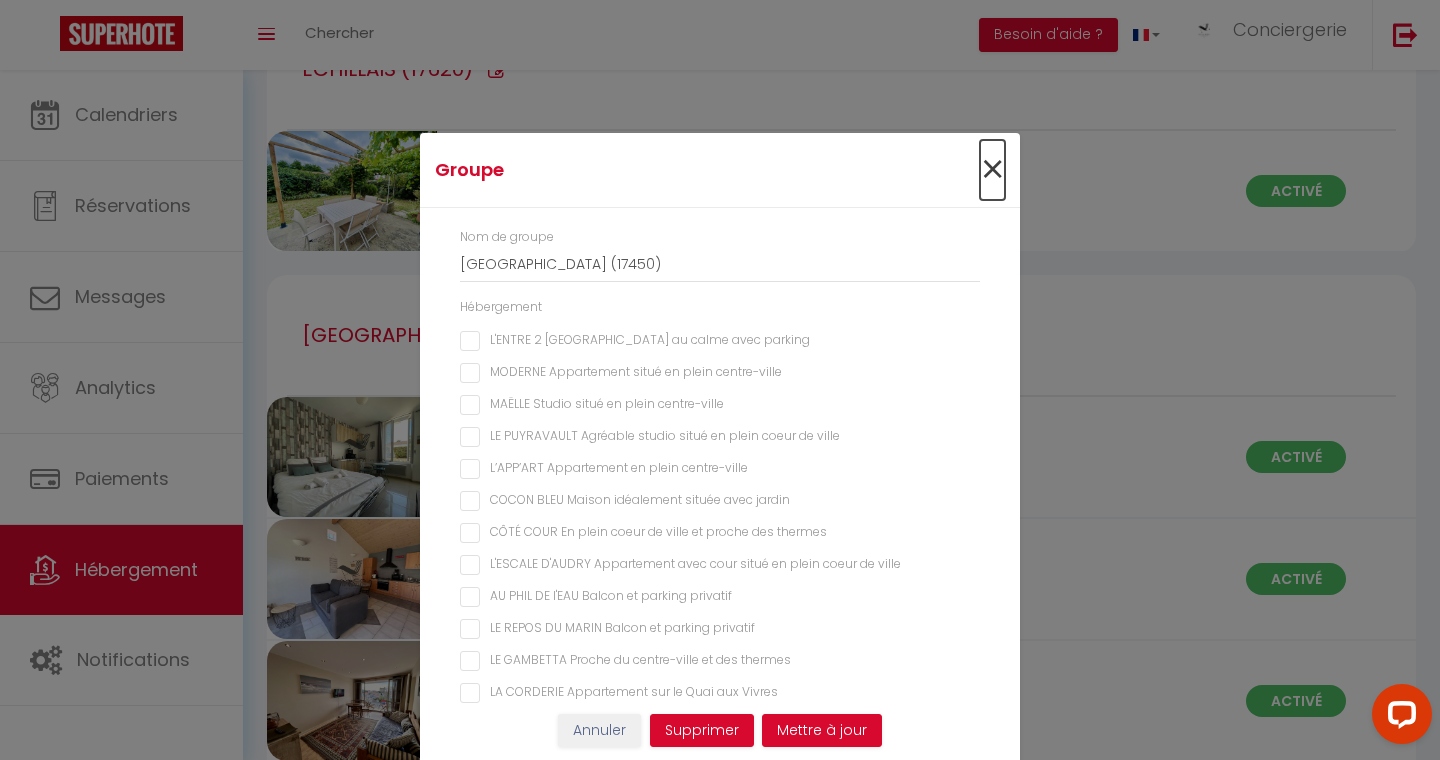 click on "×" at bounding box center [992, 170] 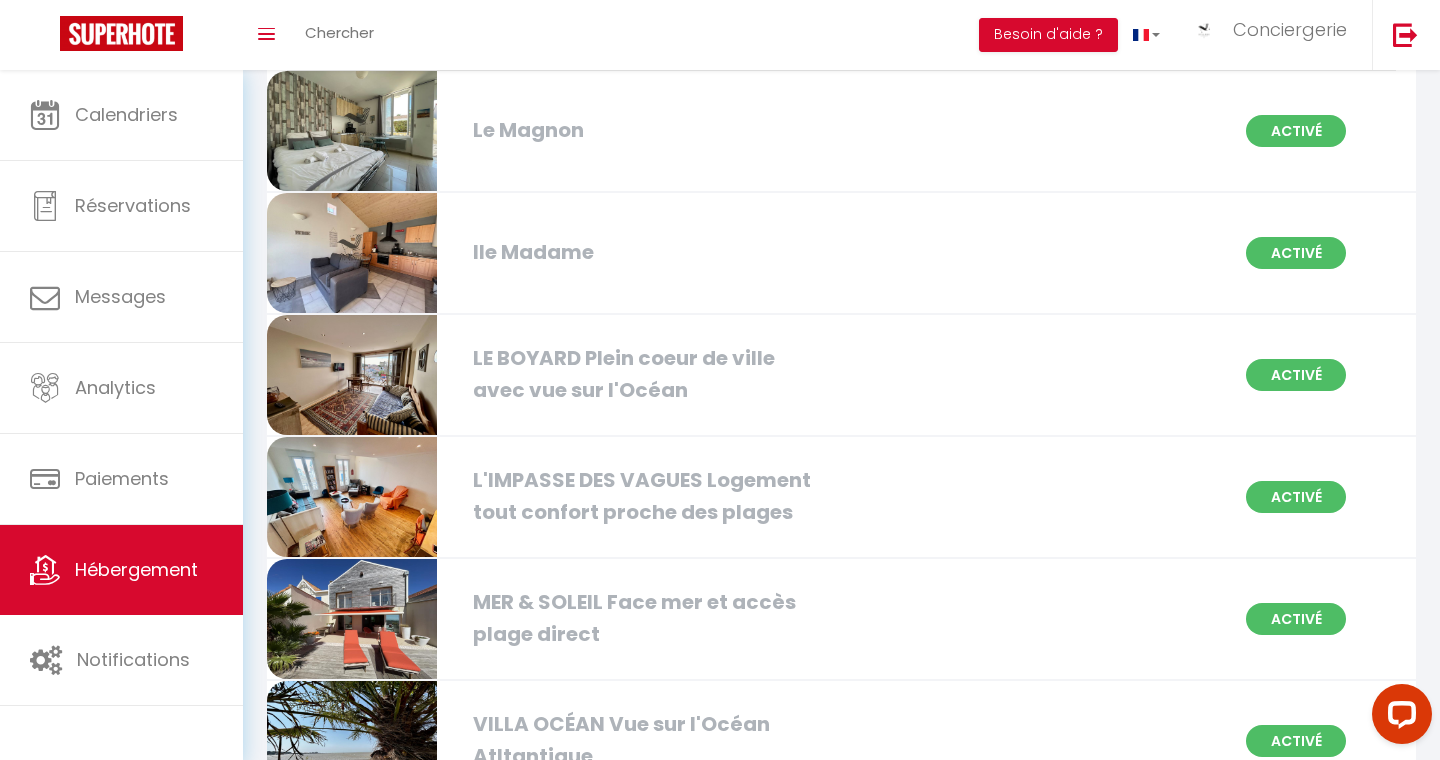 scroll, scrollTop: 4215, scrollLeft: 0, axis: vertical 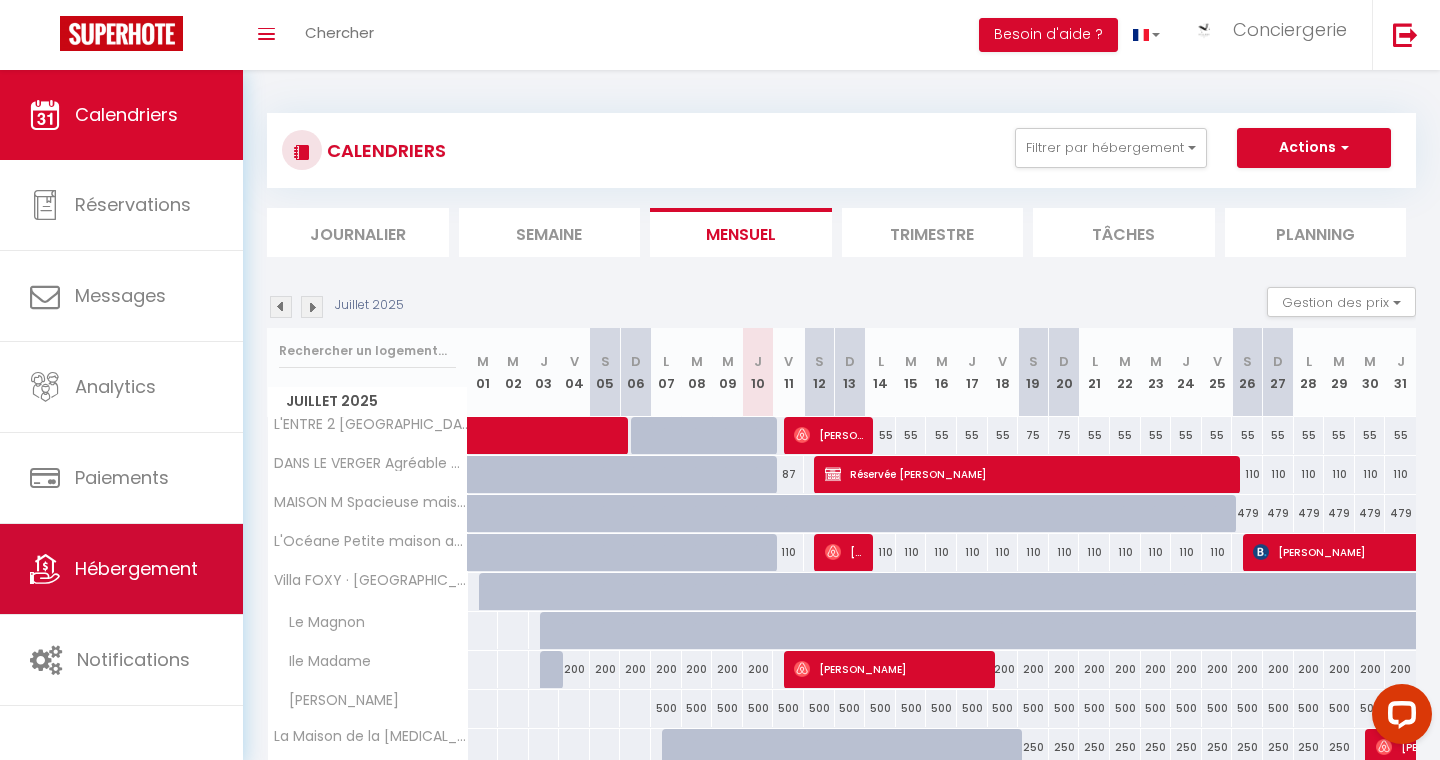 click on "Hébergement" at bounding box center [136, 568] 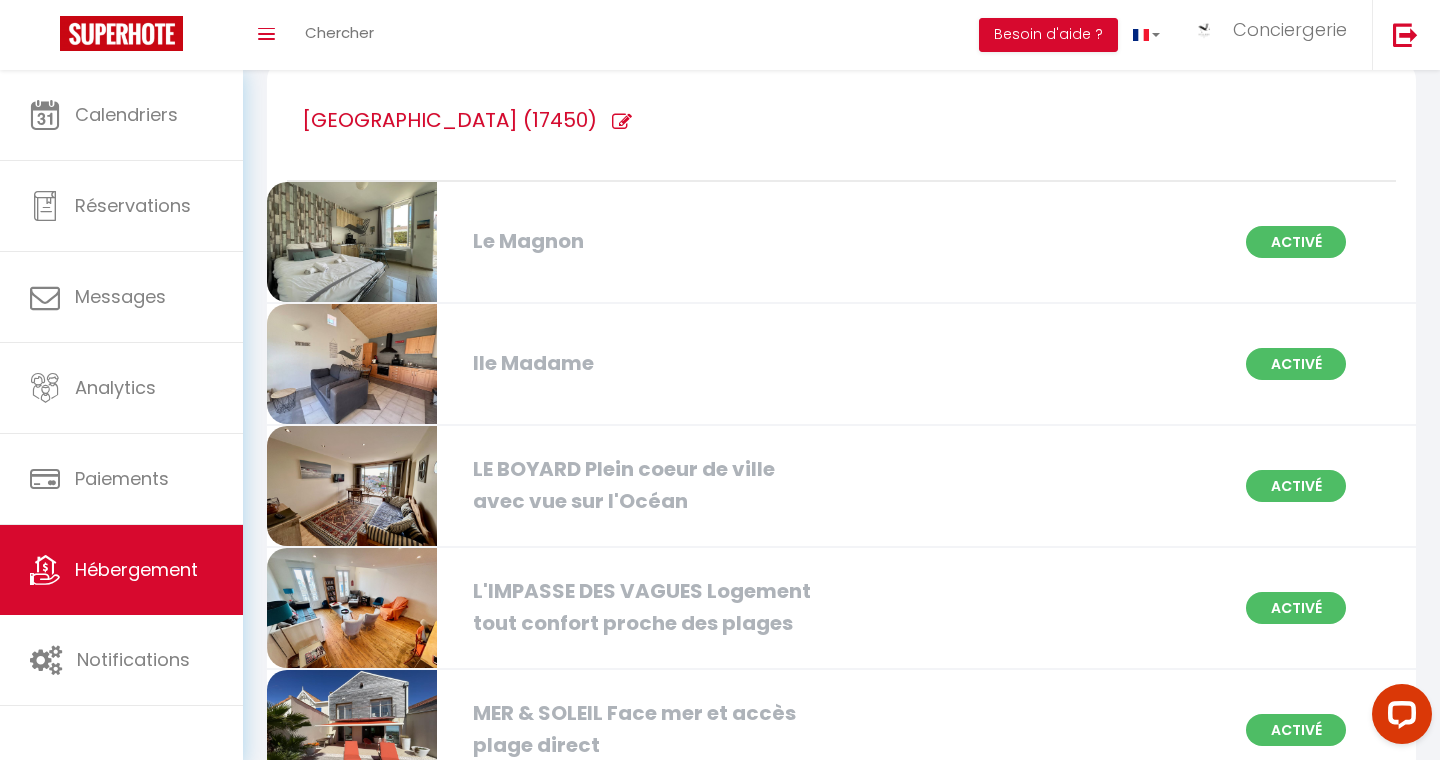 scroll, scrollTop: 4078, scrollLeft: 0, axis: vertical 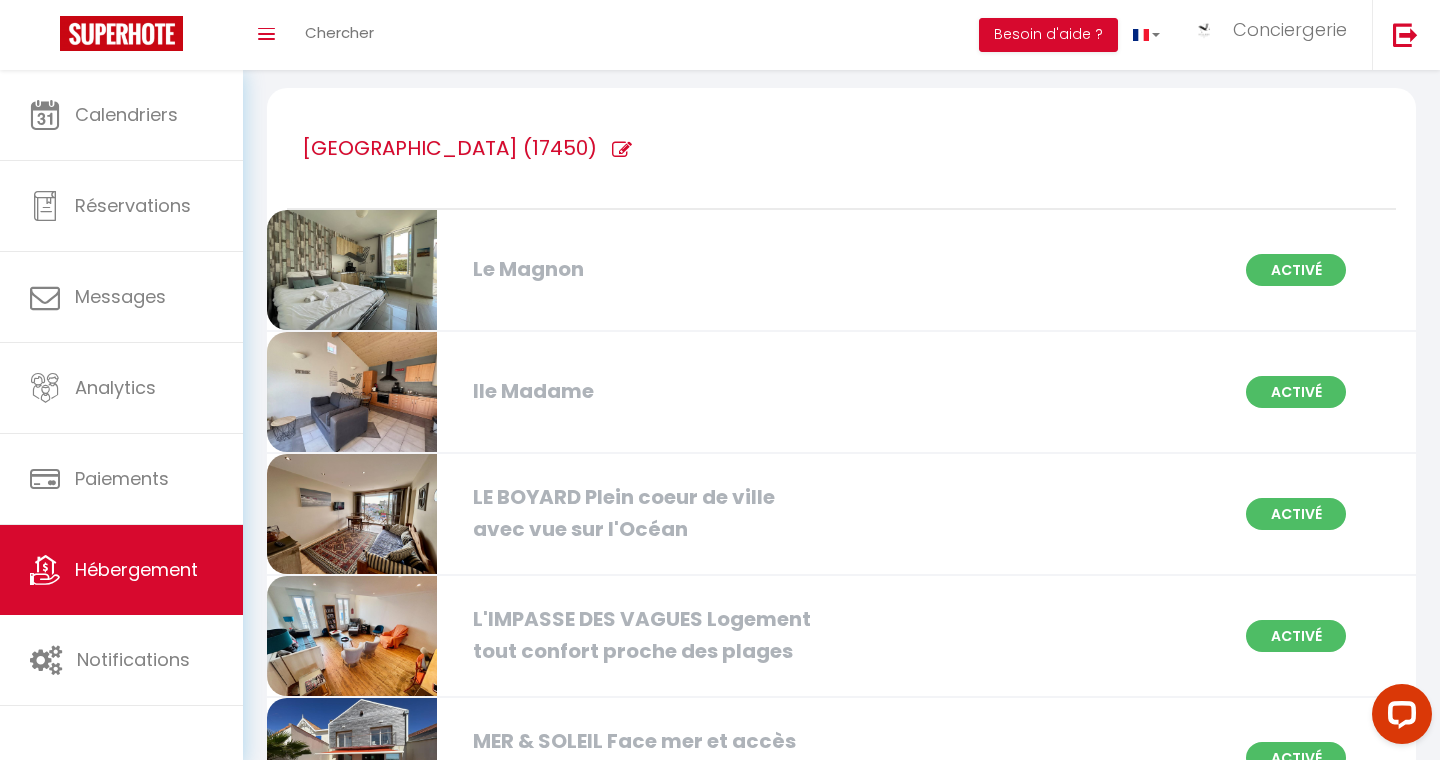 click at bounding box center (614, 150) 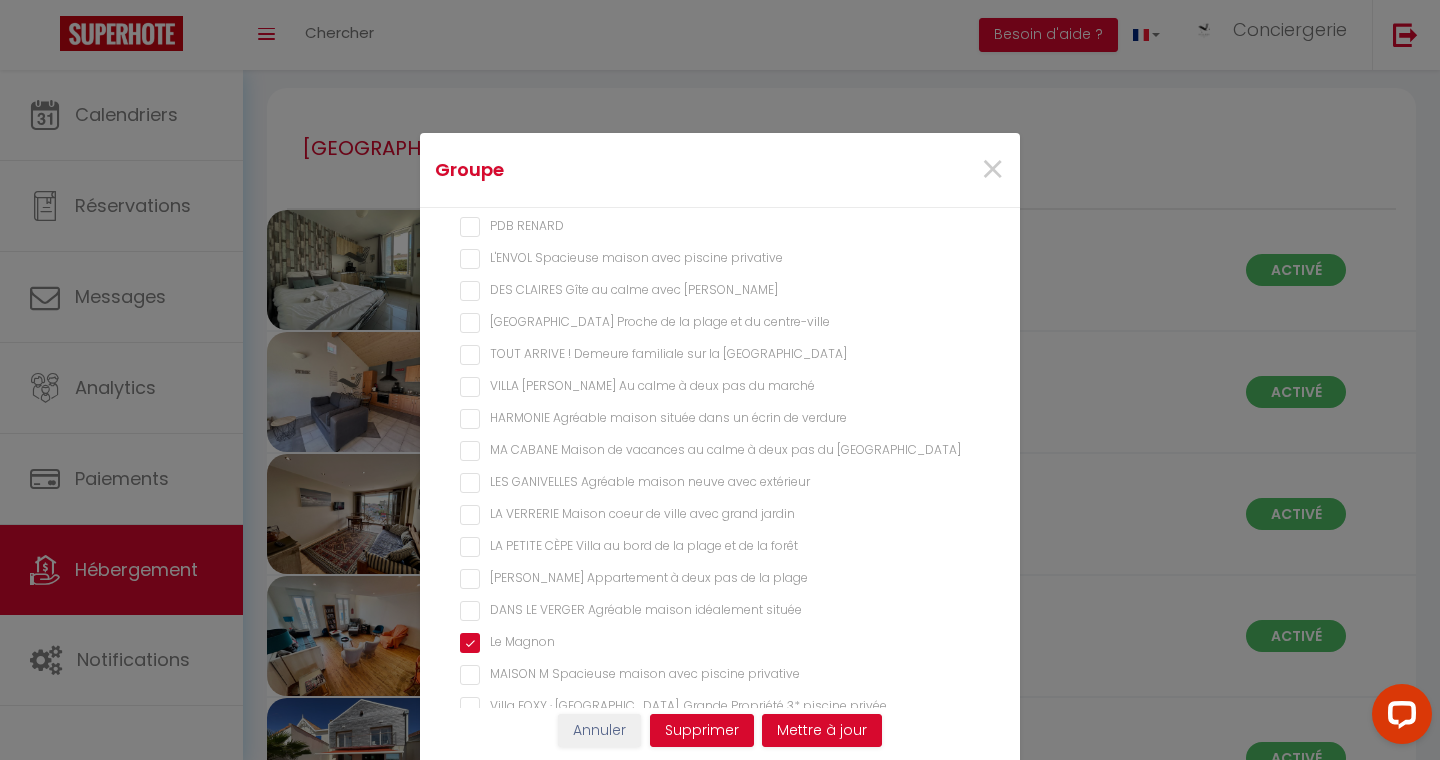 scroll, scrollTop: 1295, scrollLeft: 0, axis: vertical 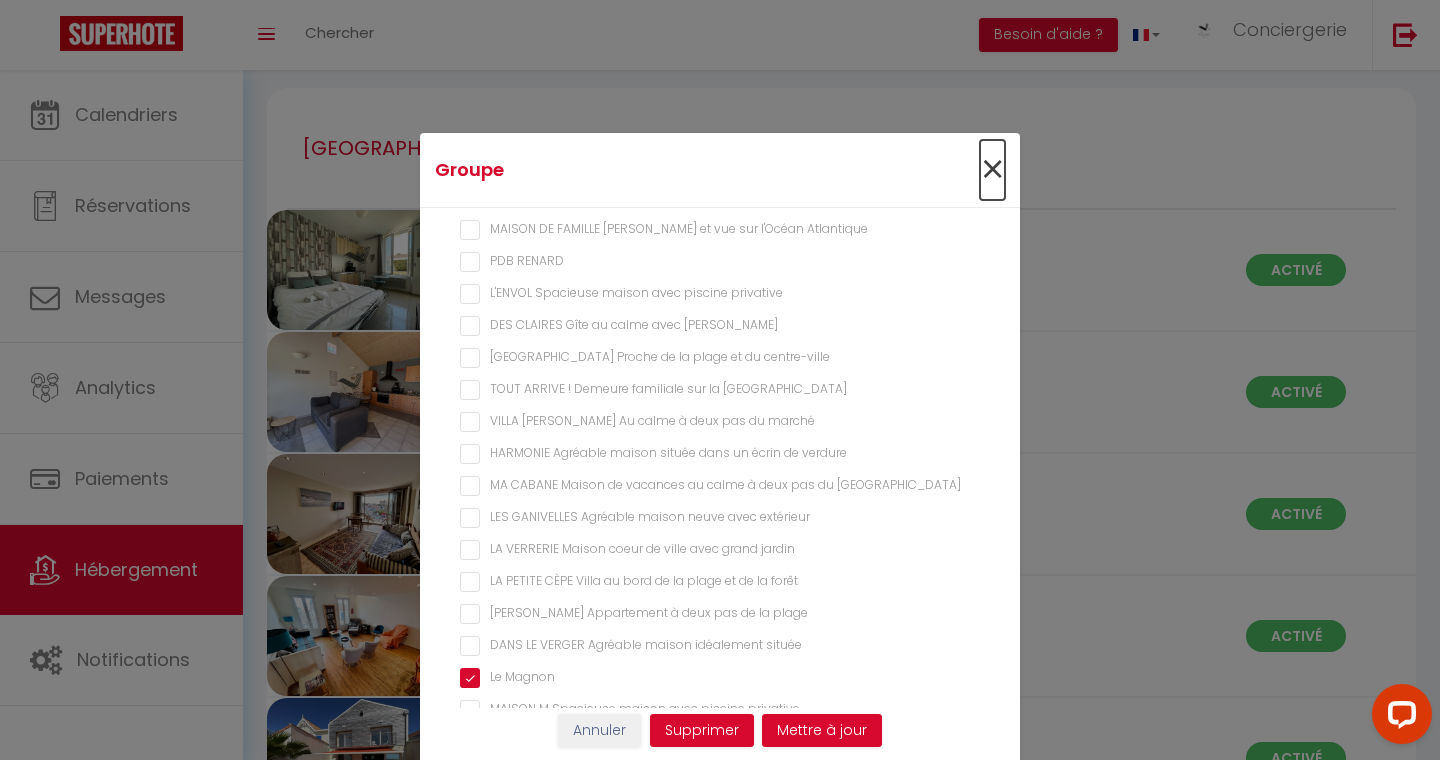 click on "×" at bounding box center [992, 170] 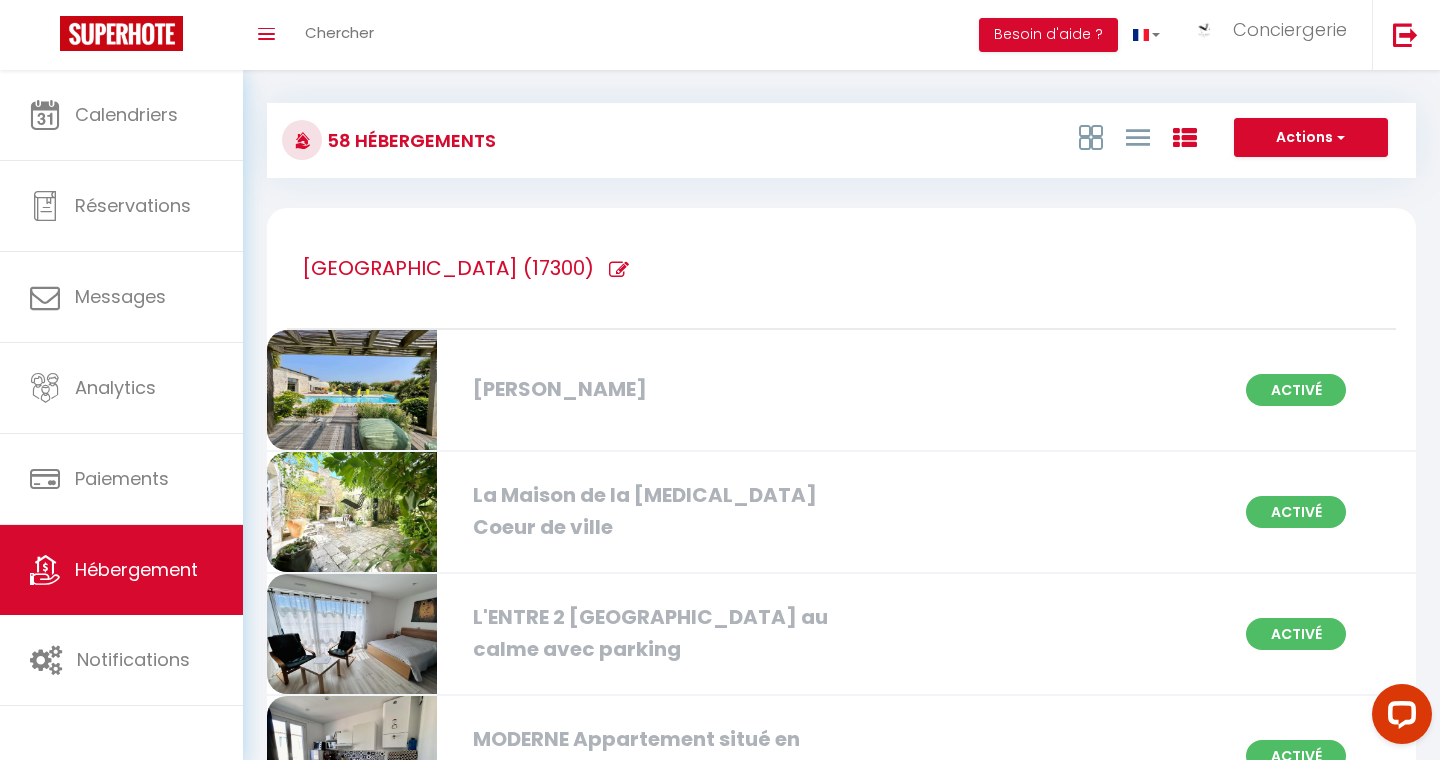 scroll, scrollTop: 0, scrollLeft: 0, axis: both 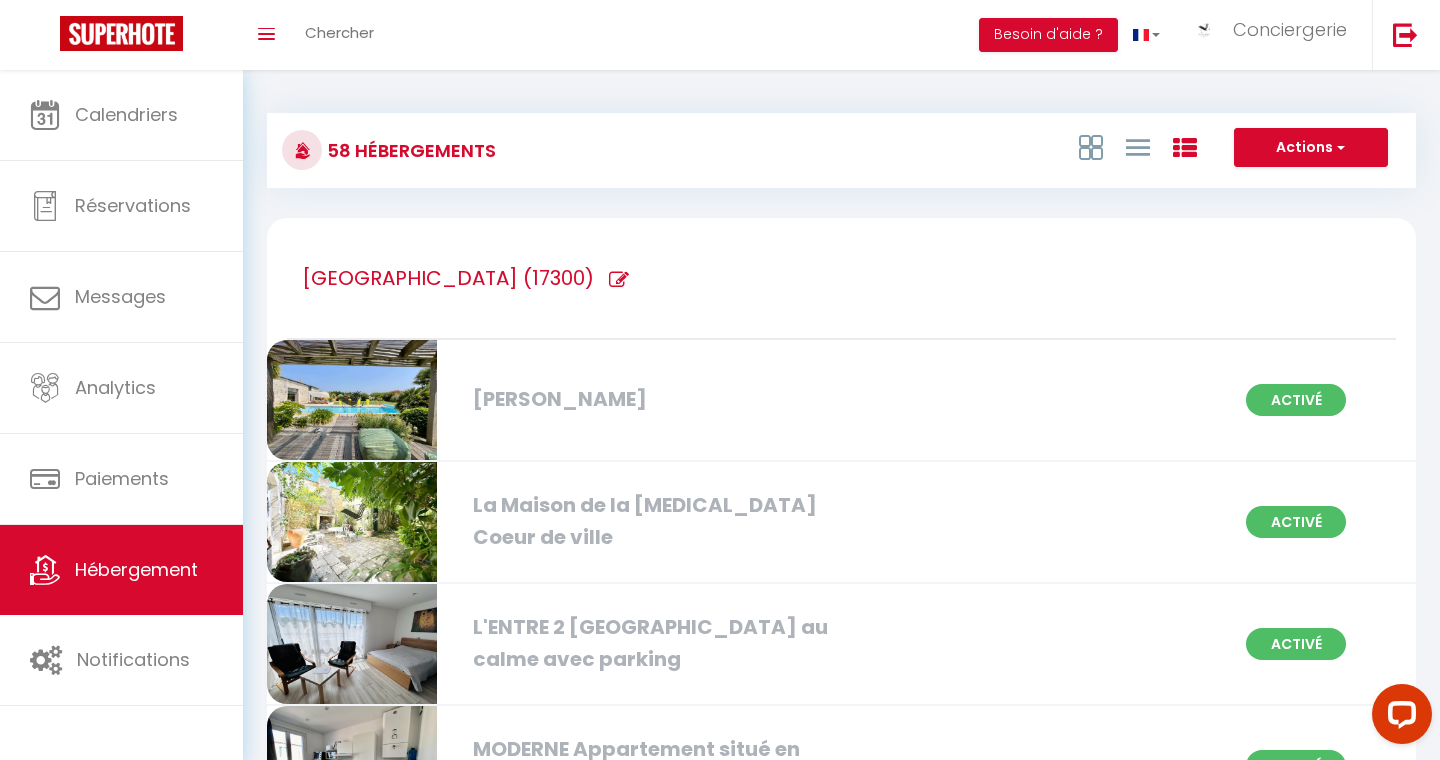 click on "Maison Clarke     Activé" at bounding box center [841, 401] 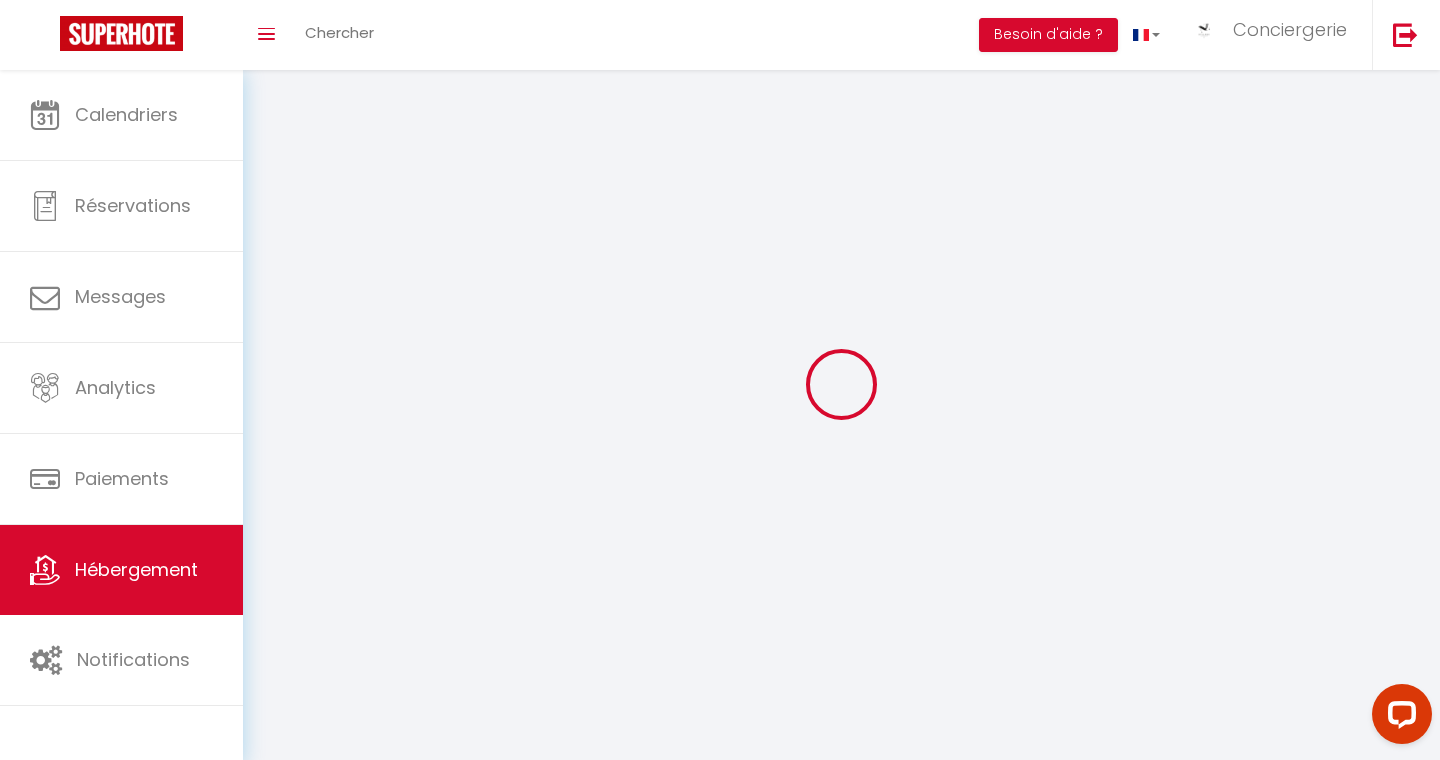 select 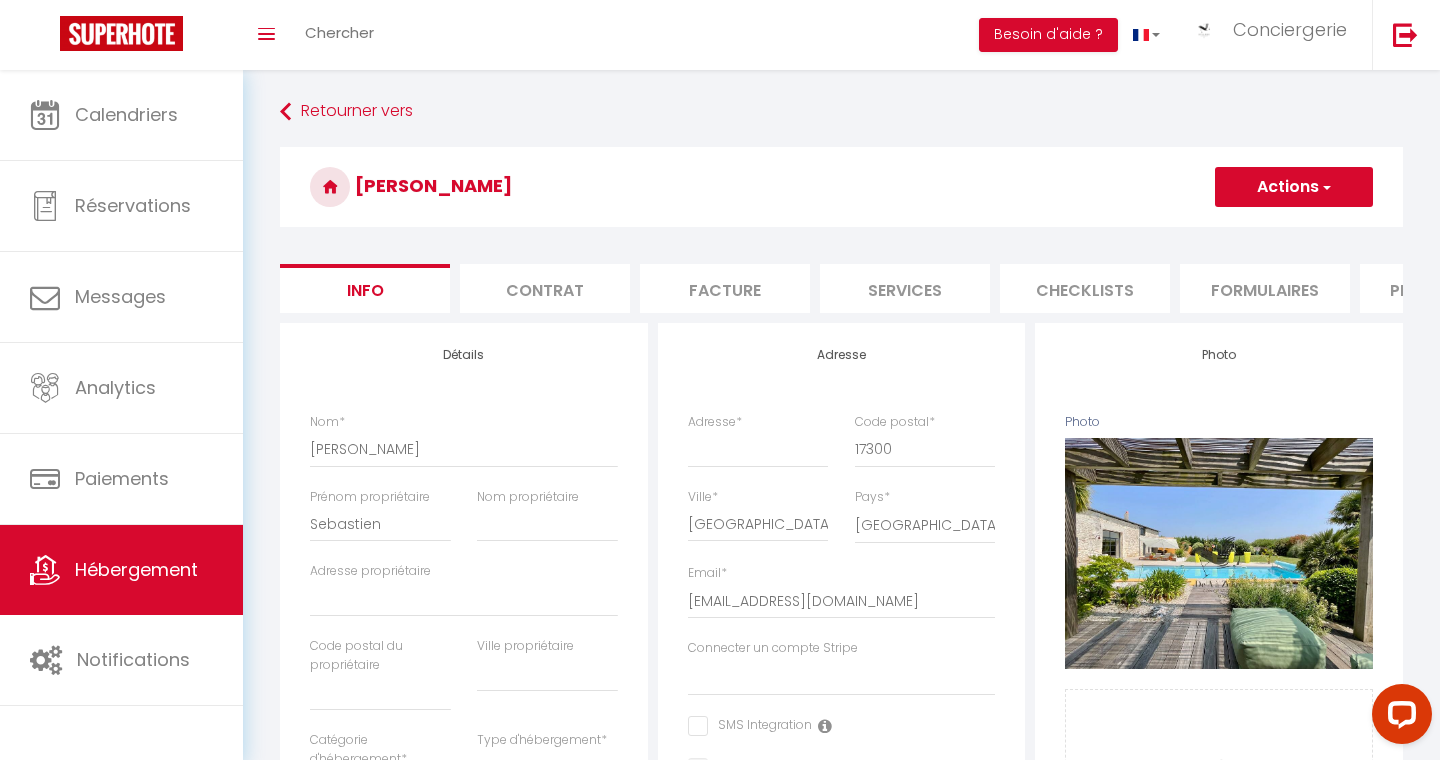 select 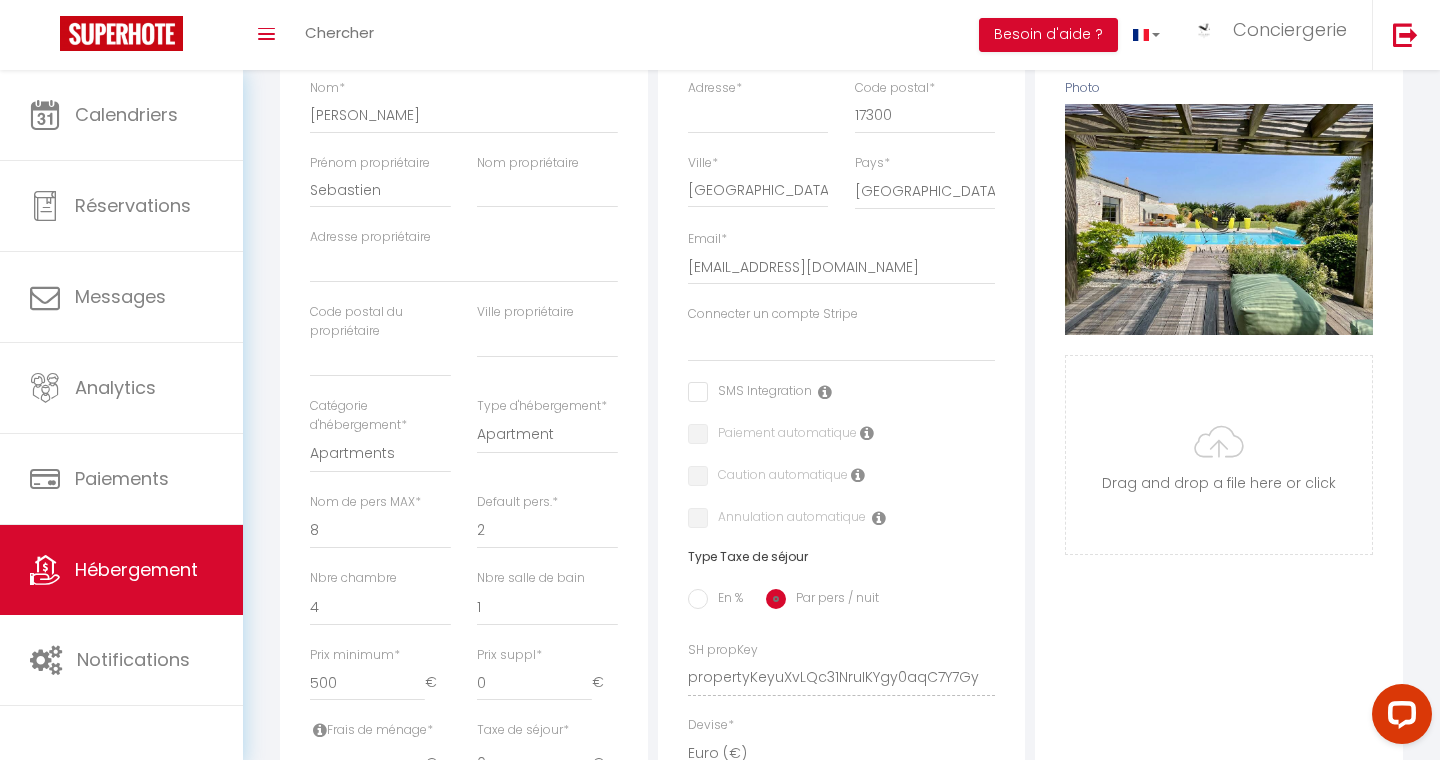 scroll, scrollTop: 325, scrollLeft: 0, axis: vertical 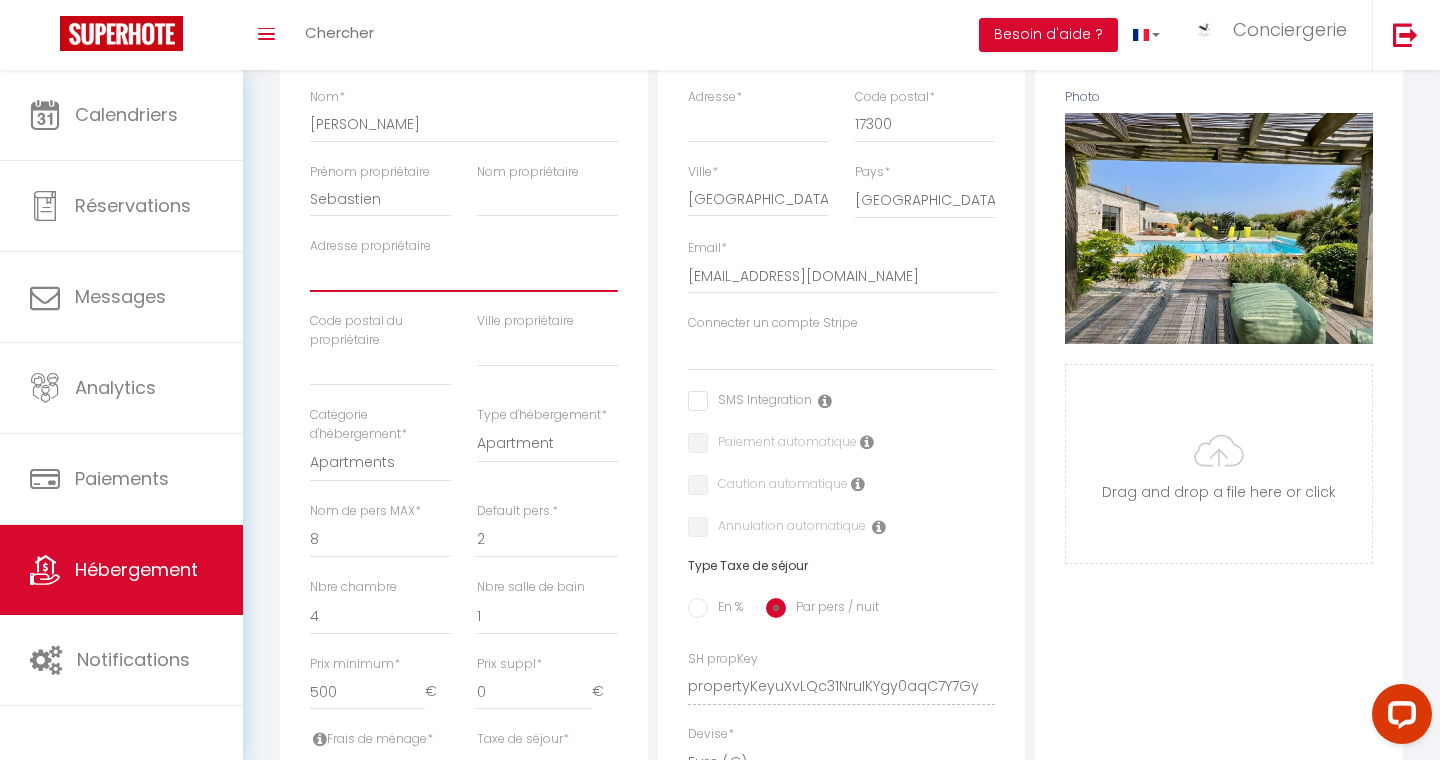 click on "Adresse propriétaire" at bounding box center [464, 274] 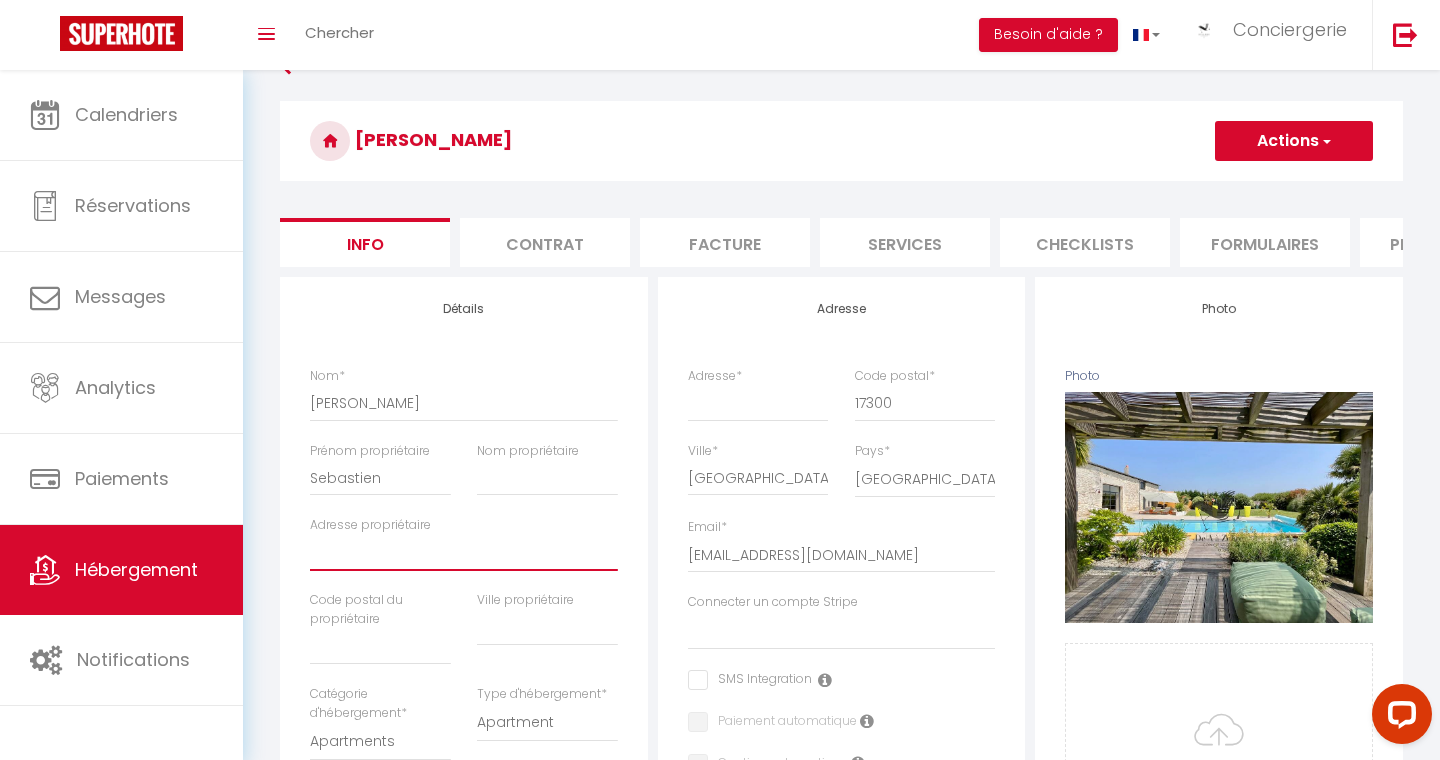 scroll, scrollTop: 0, scrollLeft: 0, axis: both 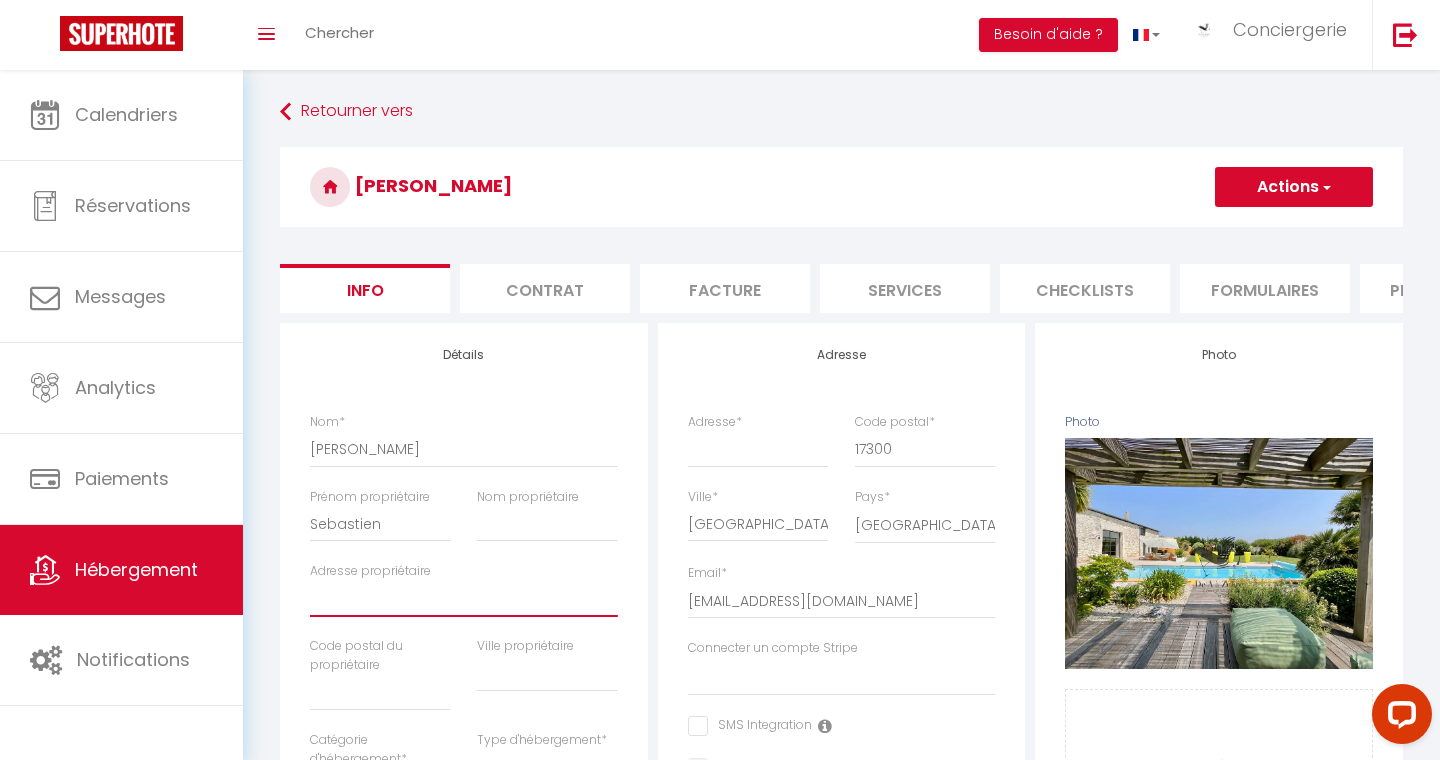 type on "2" 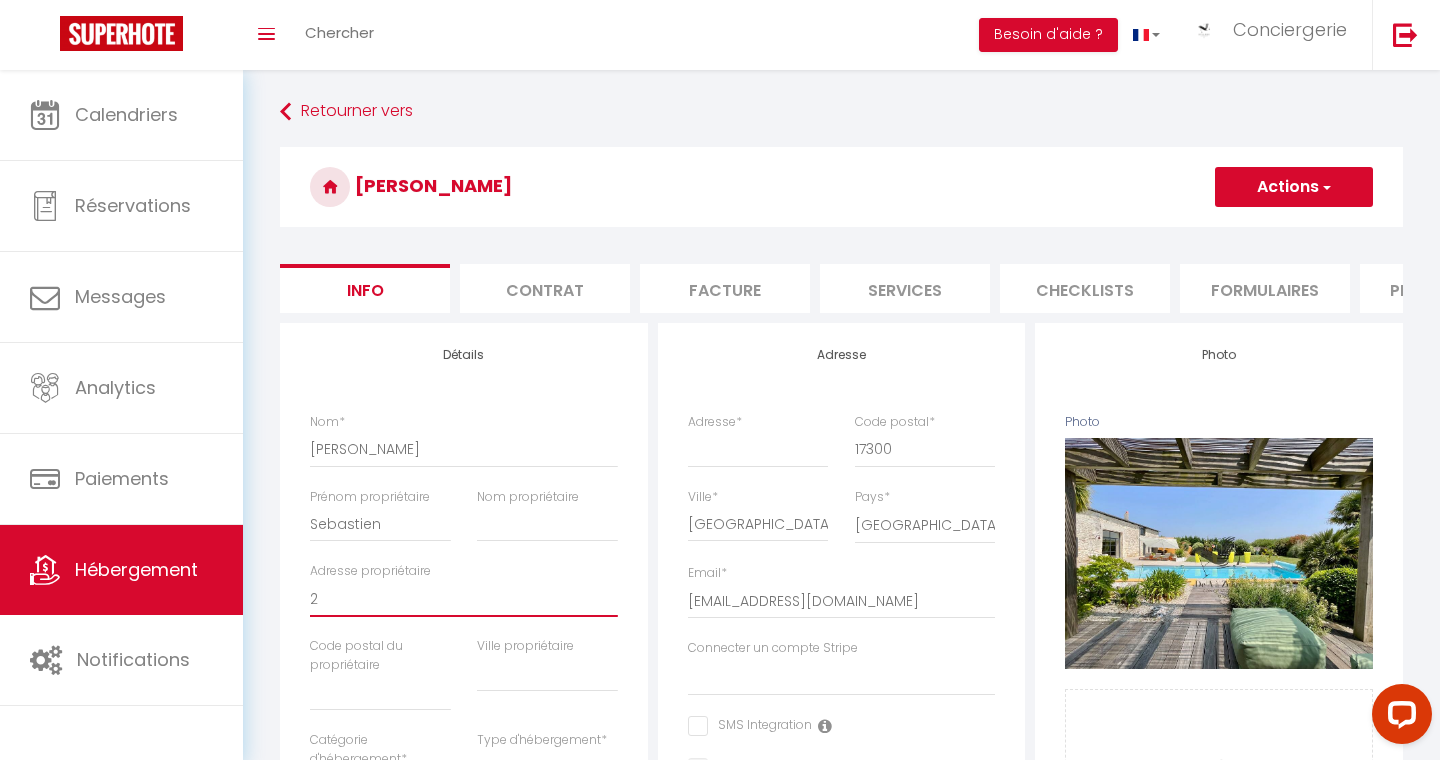 select 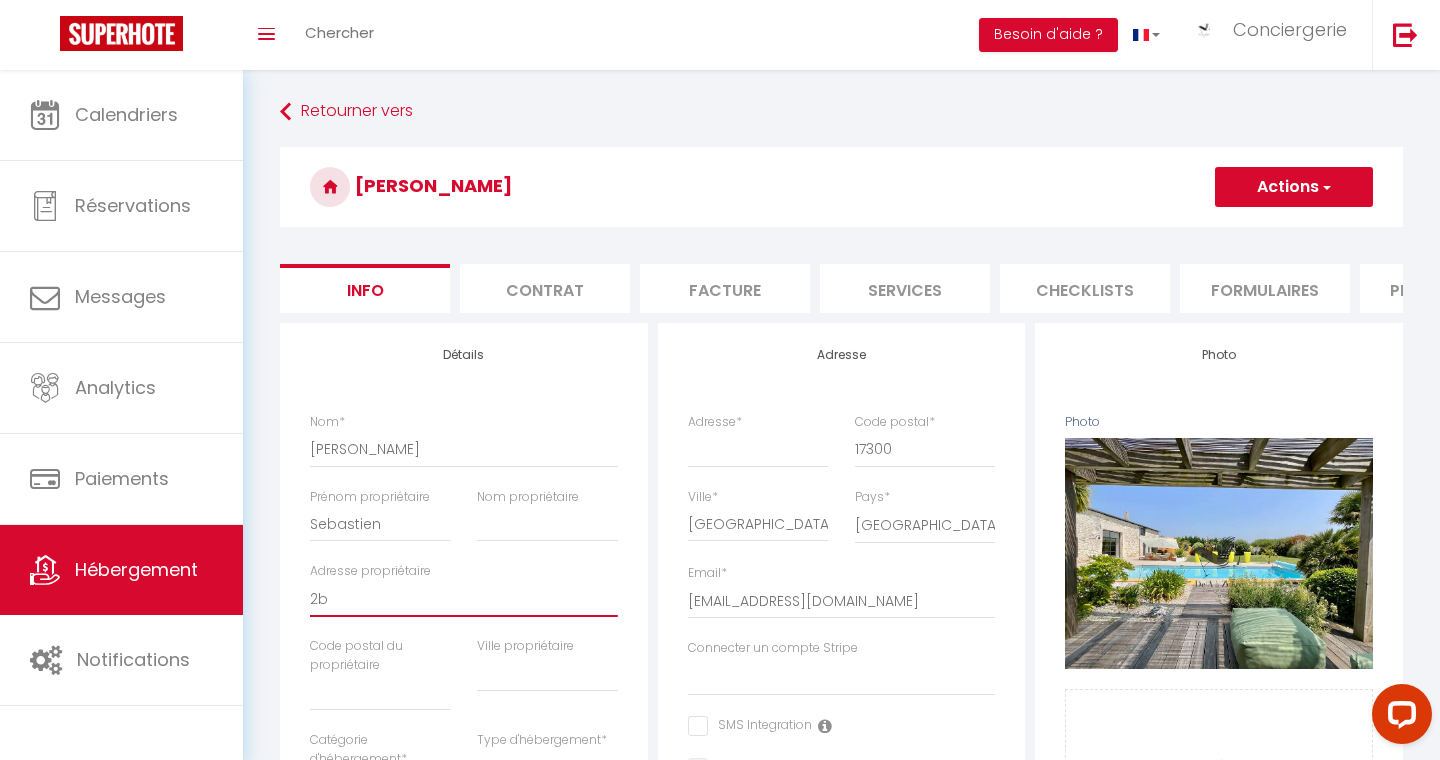 select 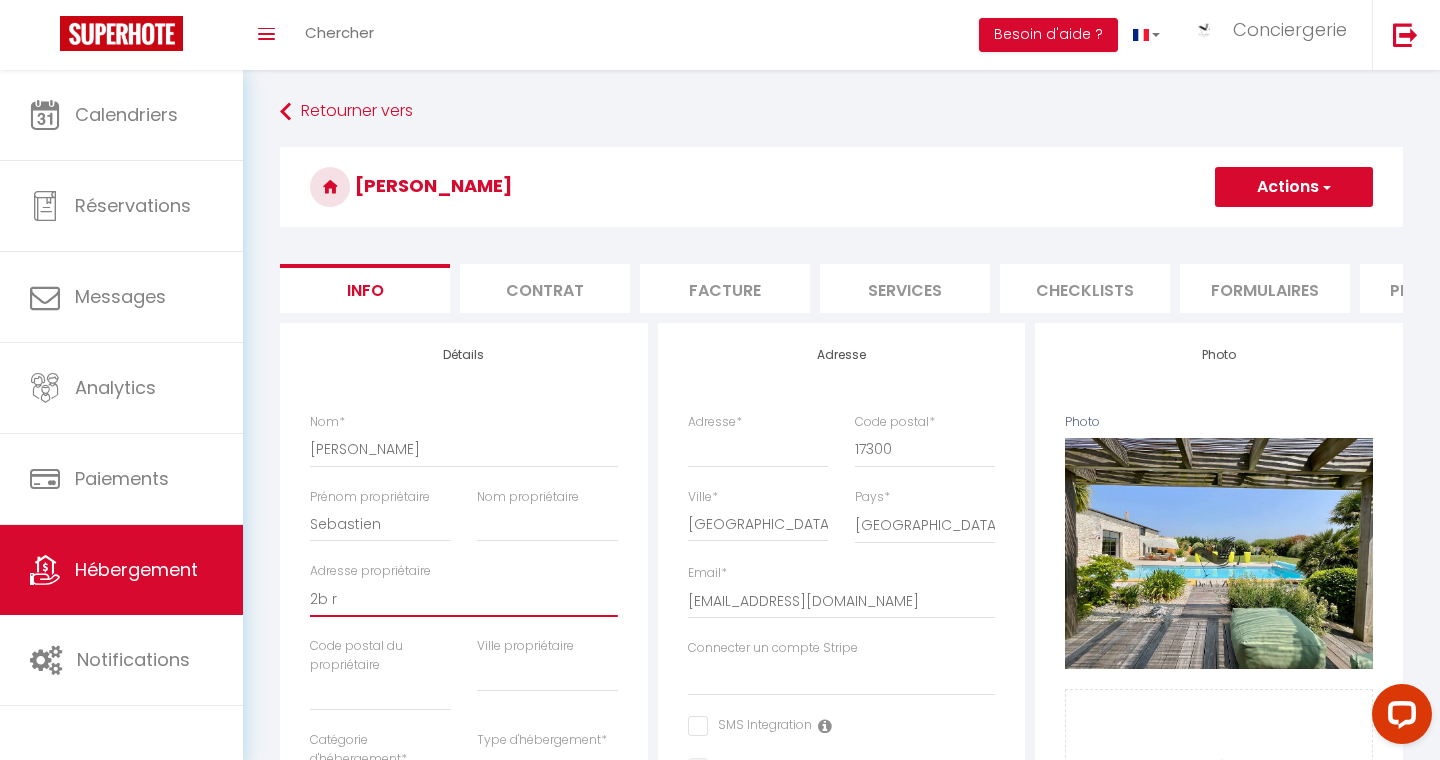 select 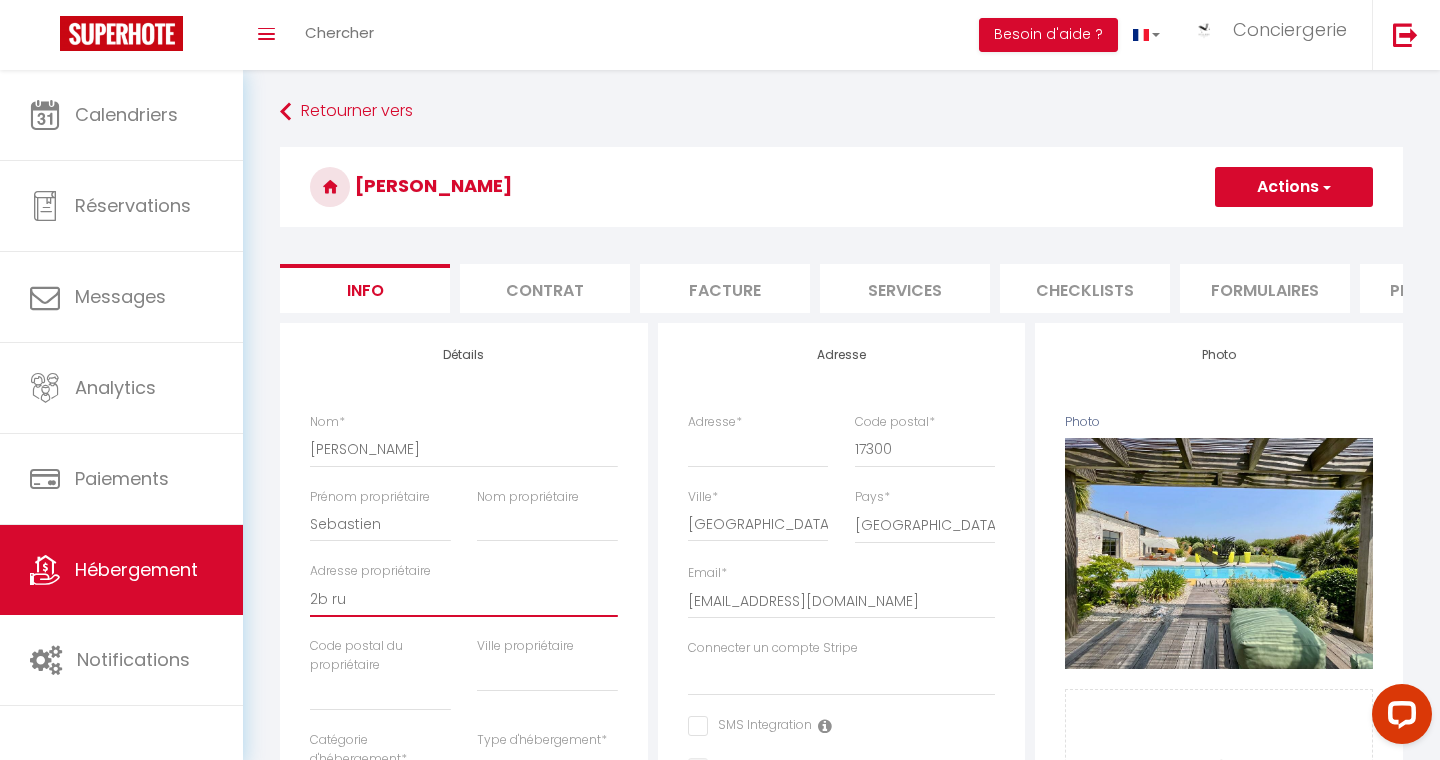 select 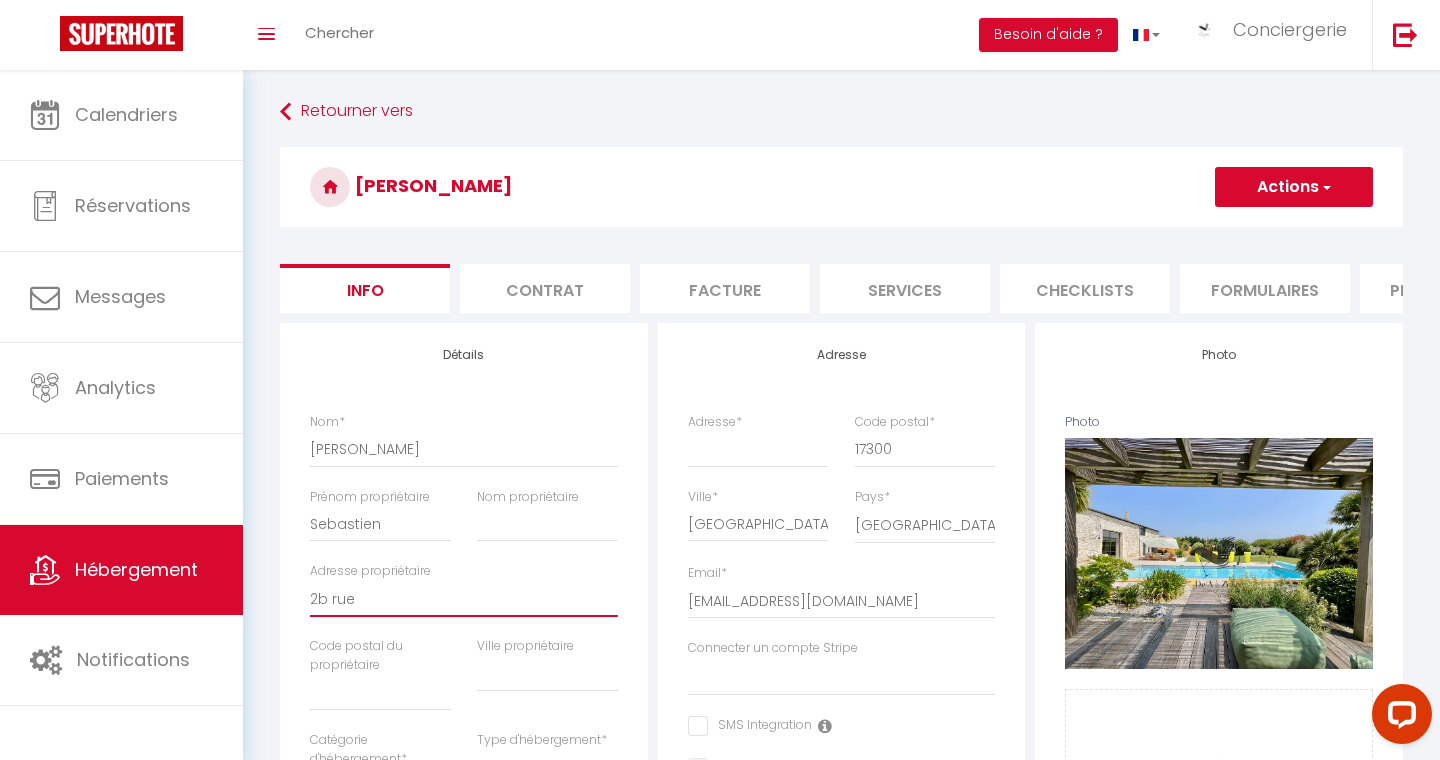 select 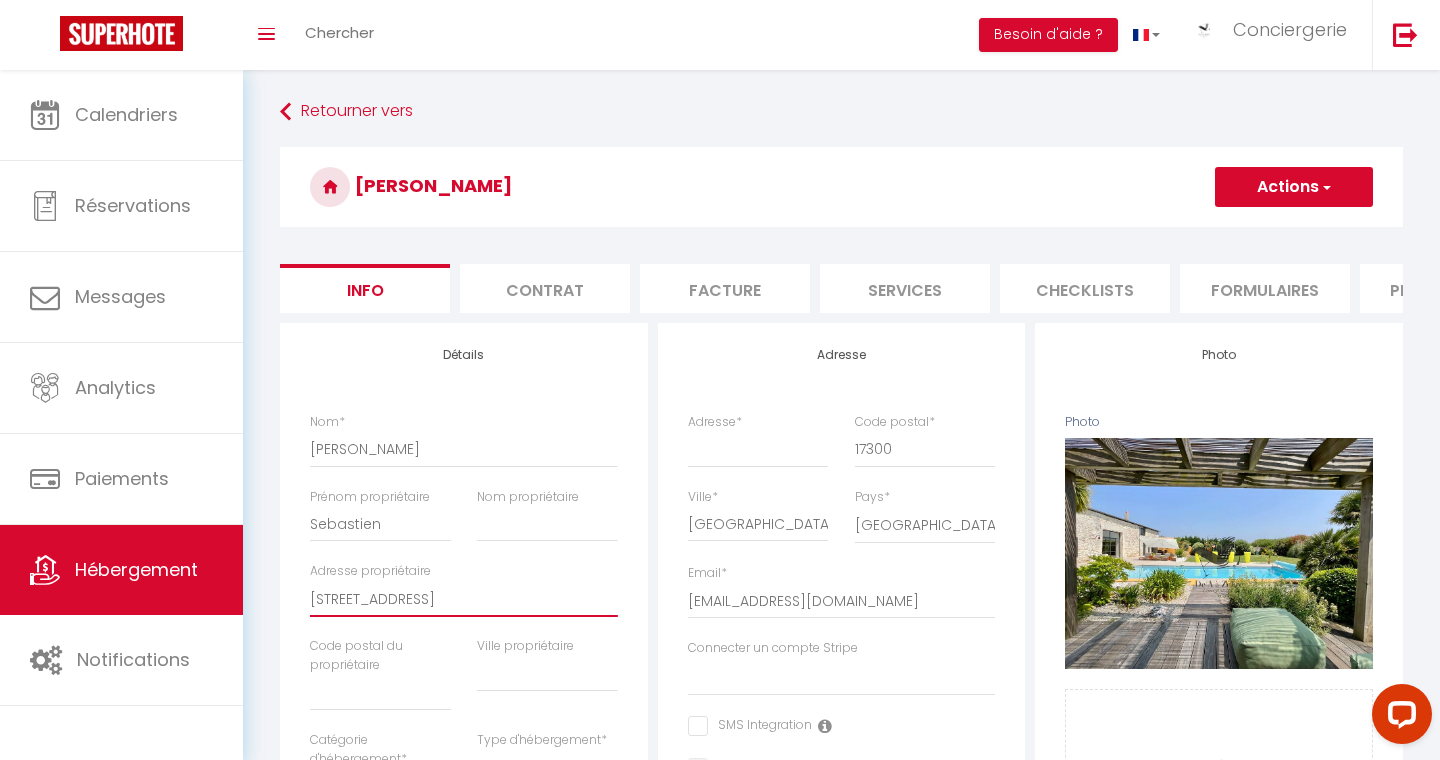 select 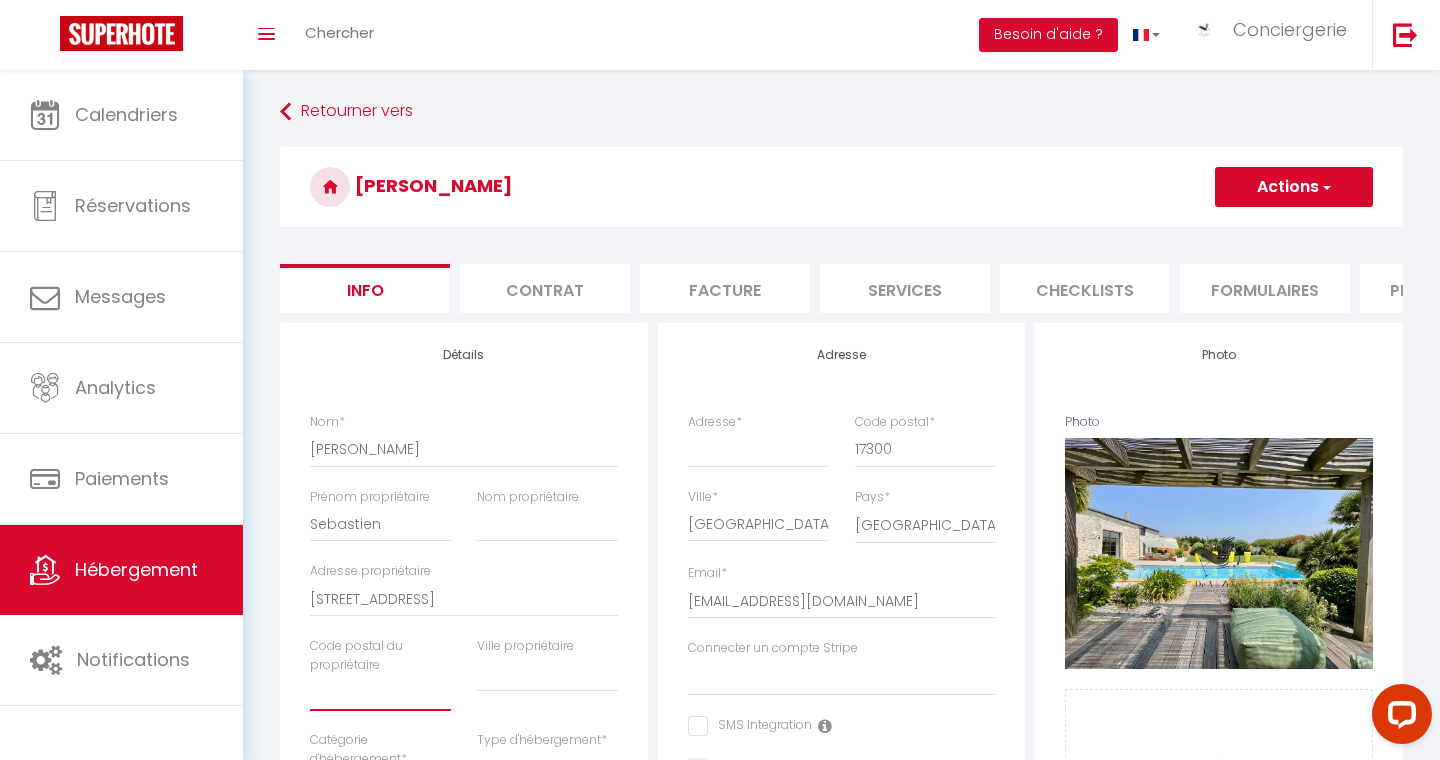 click at bounding box center (380, 693) 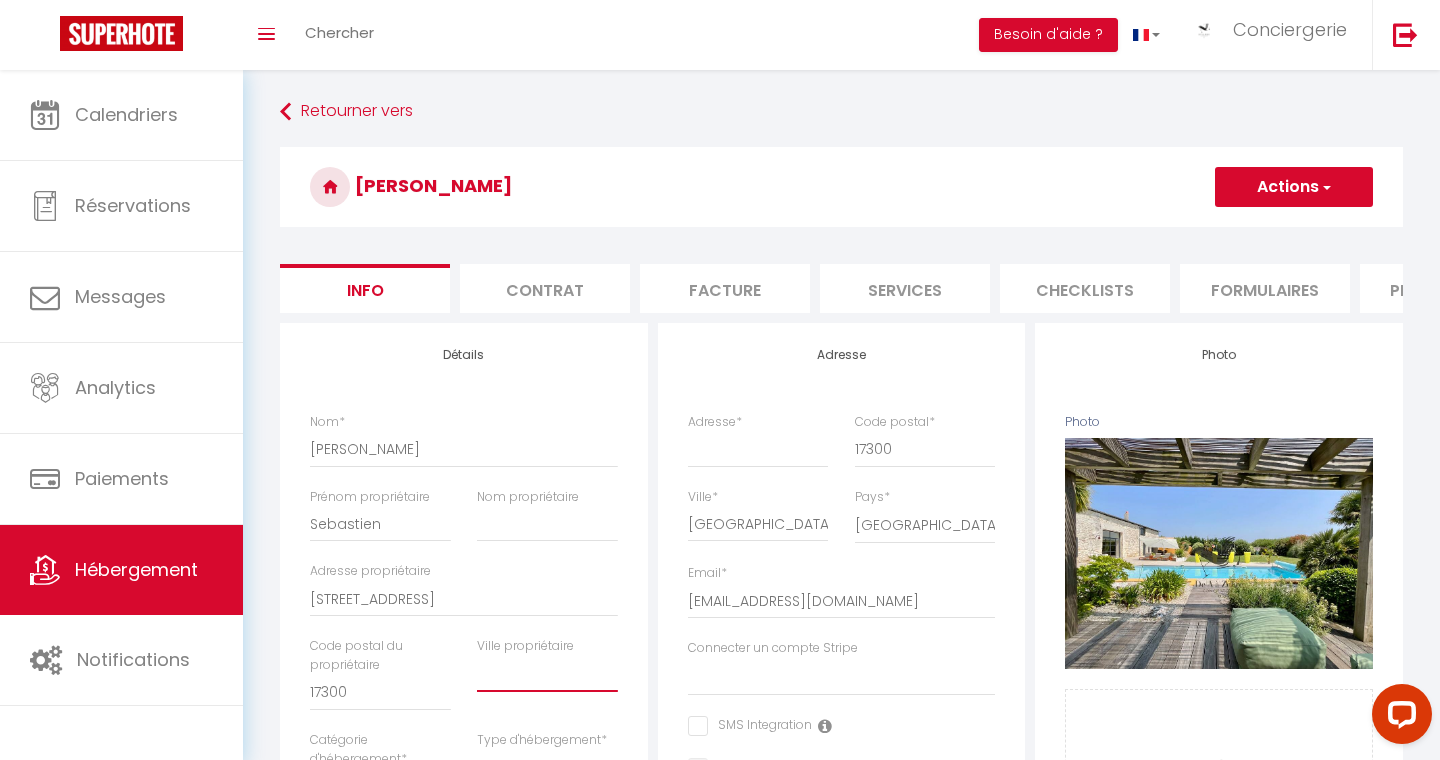 click at bounding box center (547, 674) 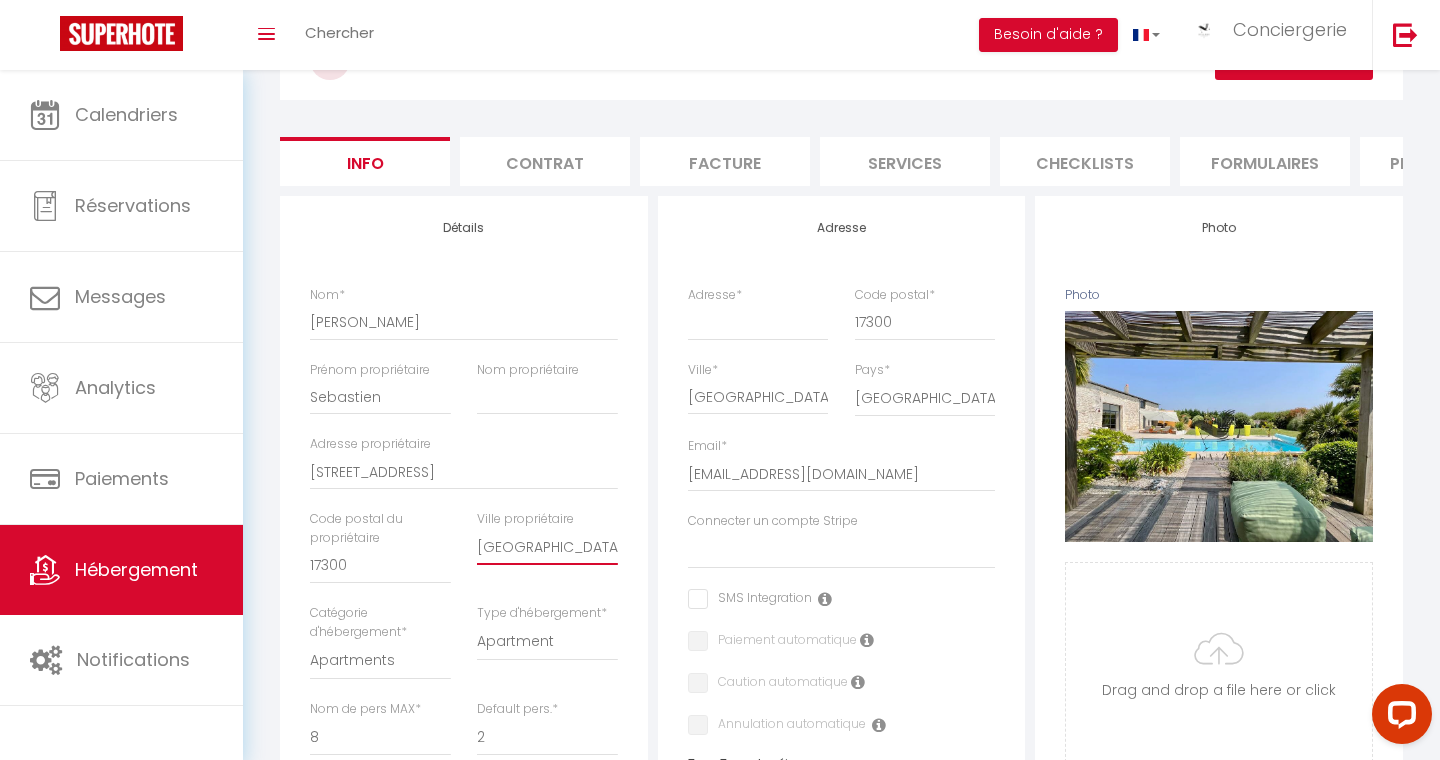 scroll, scrollTop: 175, scrollLeft: 0, axis: vertical 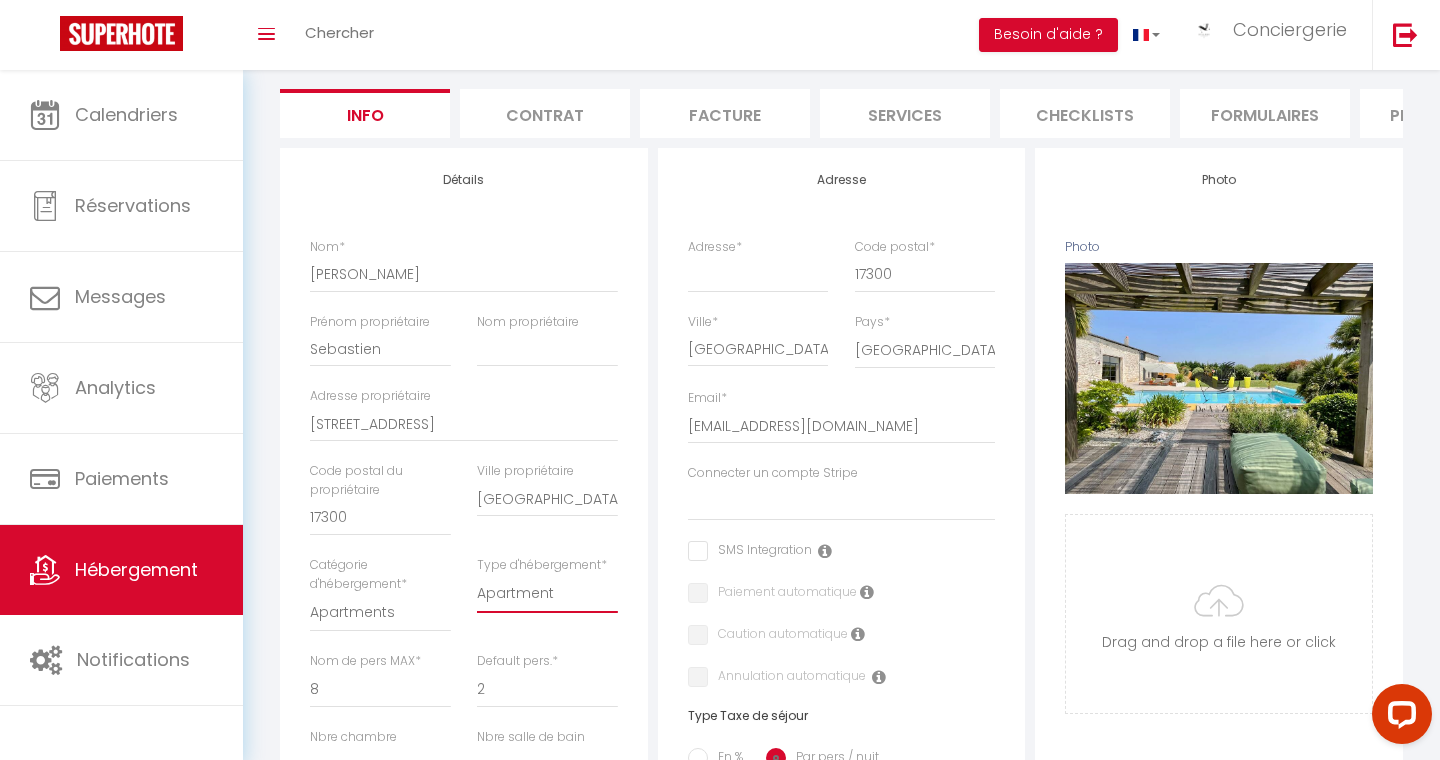 click on "Apartment
Condominium
Loft
Serviced Apartment" at bounding box center [547, 594] 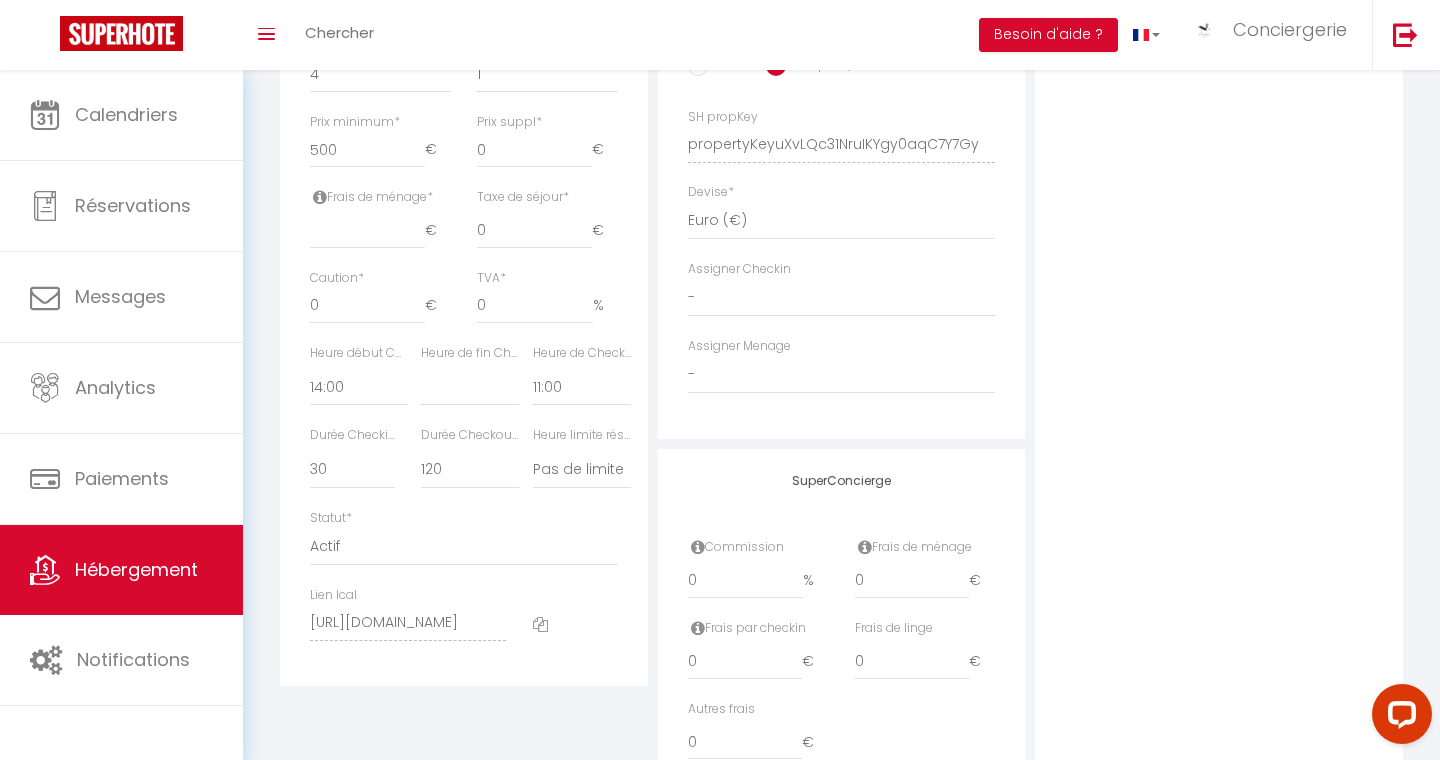 scroll, scrollTop: 870, scrollLeft: 0, axis: vertical 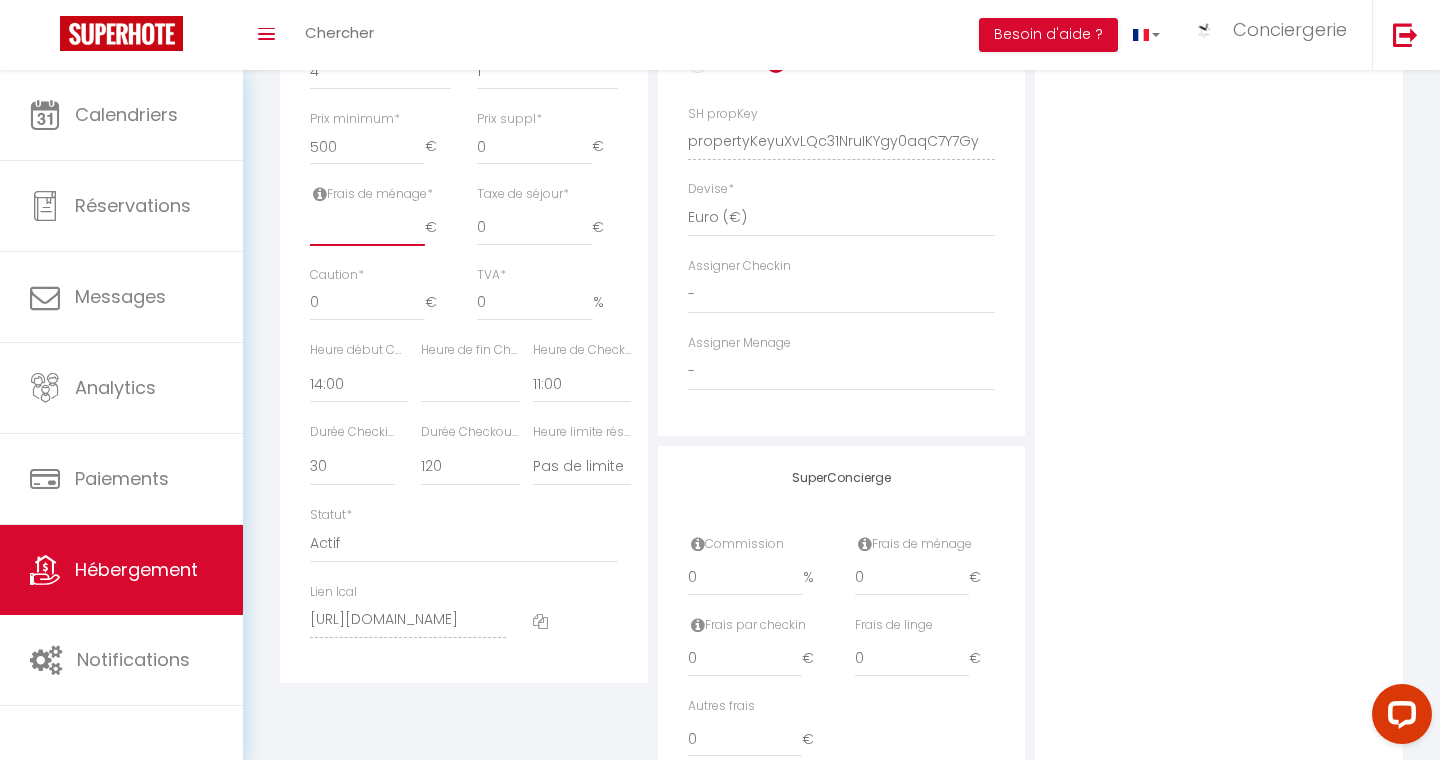 click at bounding box center (367, 228) 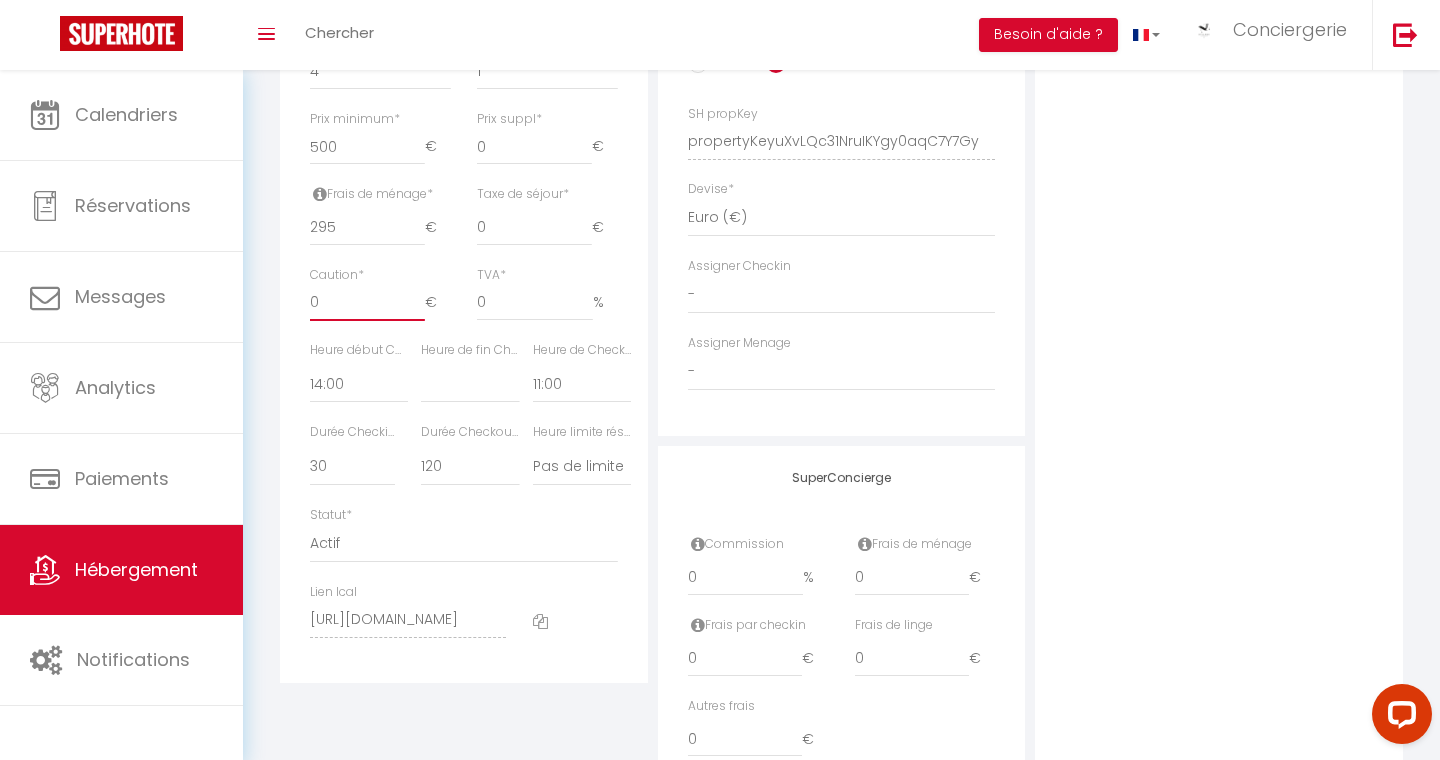 click on "0" at bounding box center (367, 303) 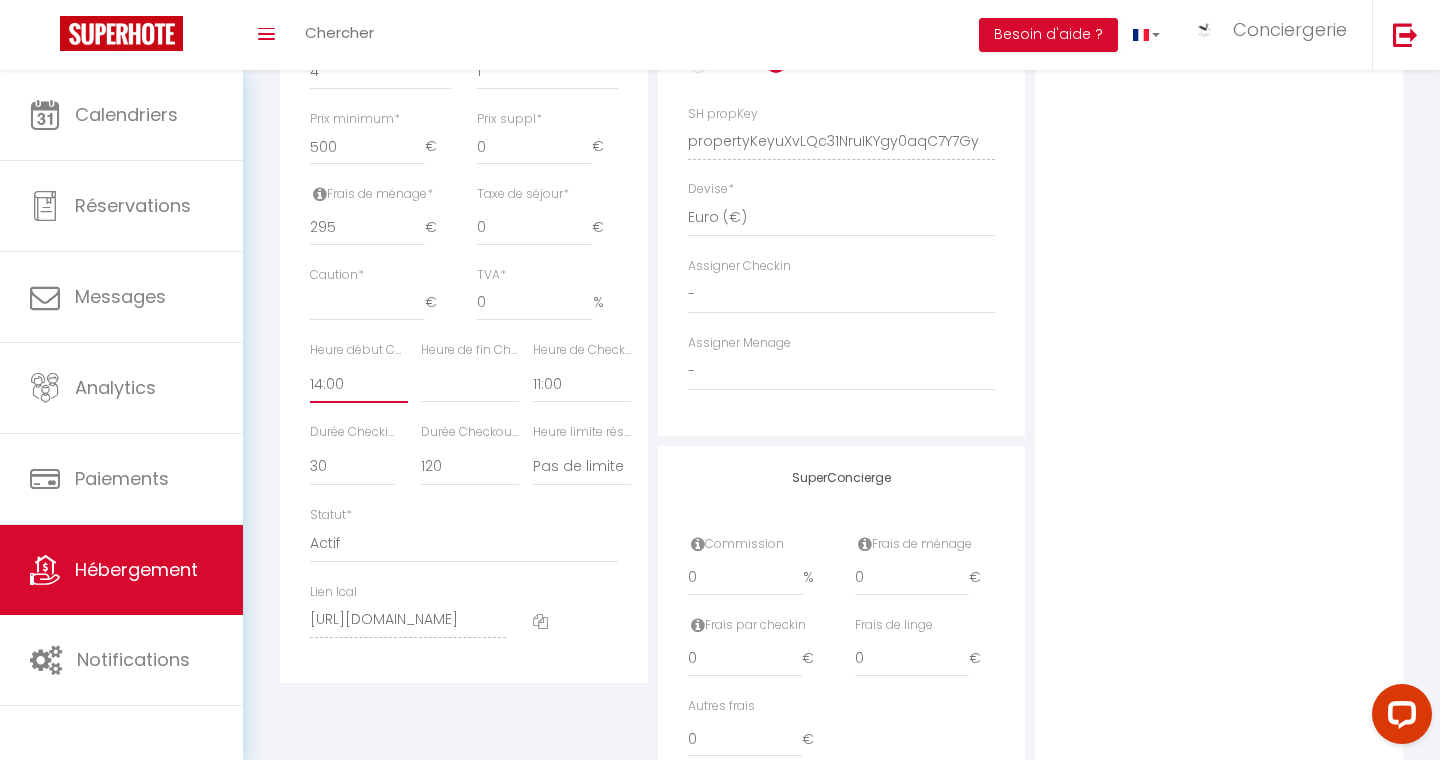 click on "00:00
00:15
00:30
00:45
01:00
01:15
01:30
01:45
02:00
02:15
02:30
02:45
03:00" at bounding box center (359, 384) 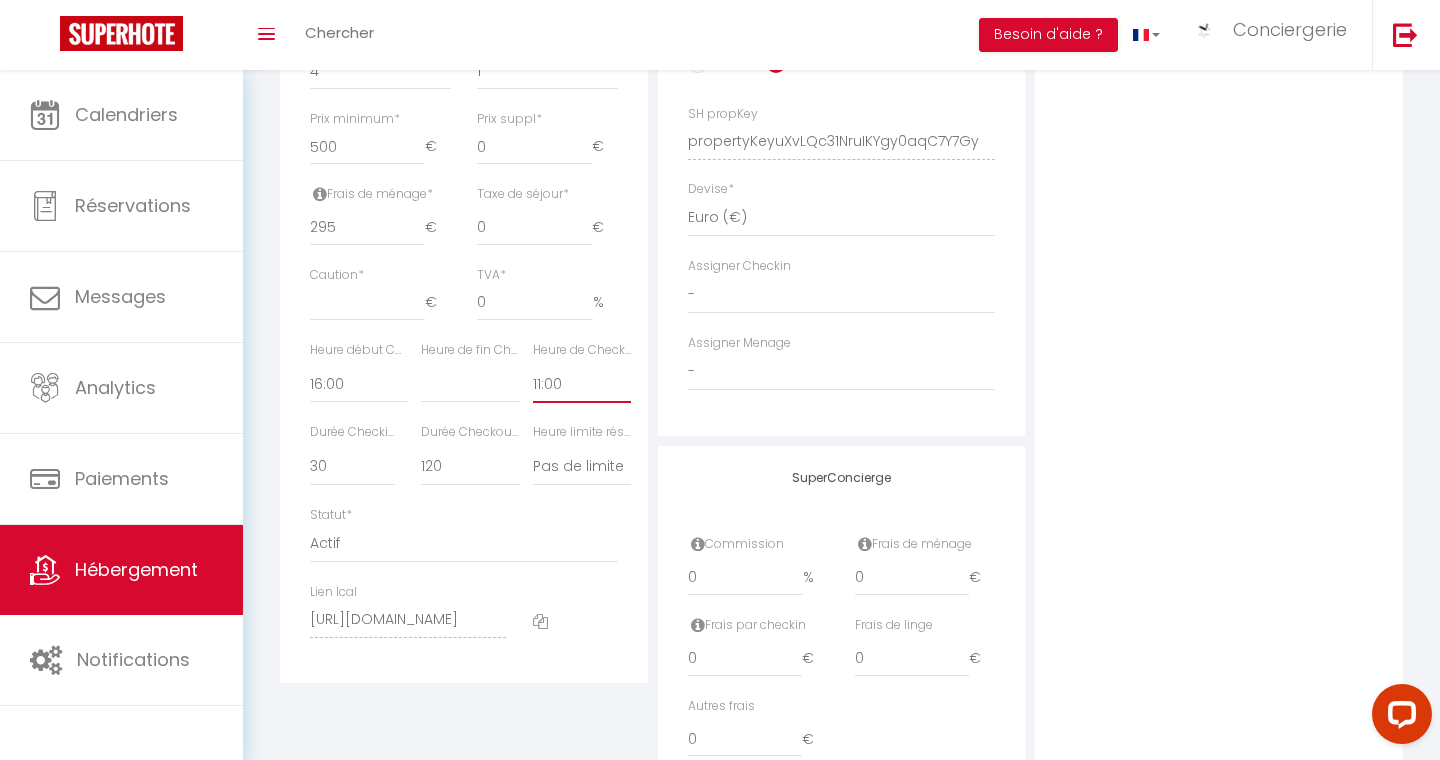 click on "00:00
00:15
00:30
00:45
01:00
01:15
01:30
01:45
02:00
02:15
02:30
02:45
03:00" at bounding box center [582, 384] 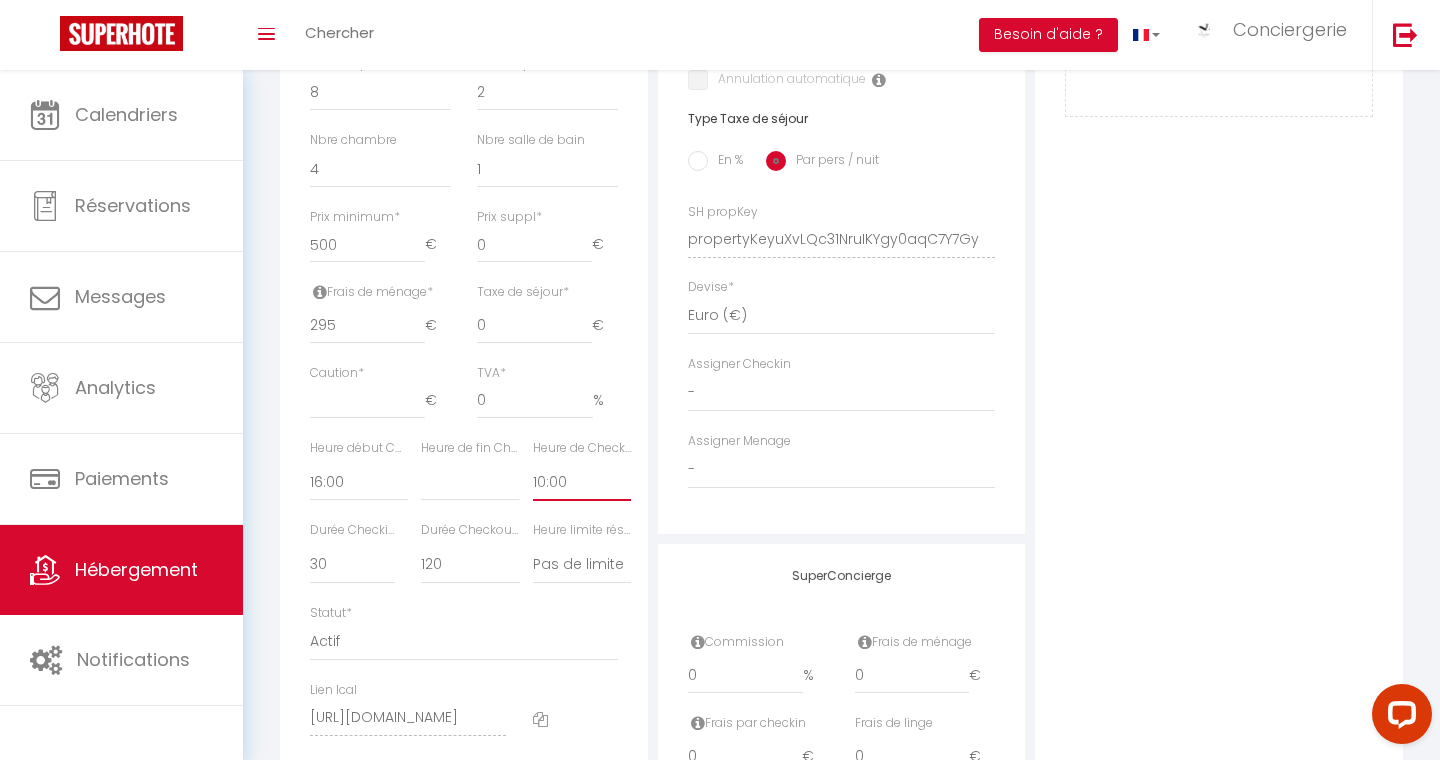 scroll, scrollTop: 744, scrollLeft: 0, axis: vertical 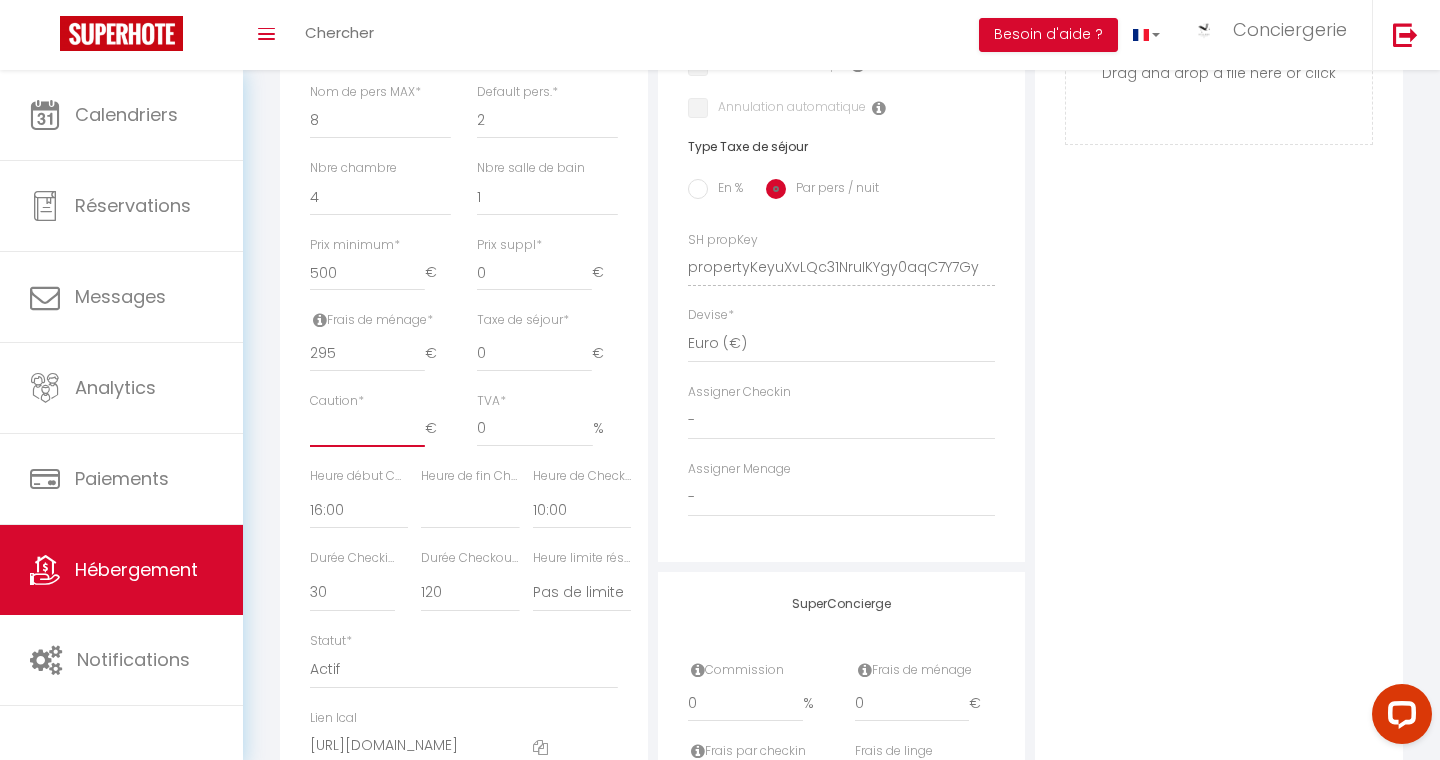 click on "Caution
*" at bounding box center (367, 429) 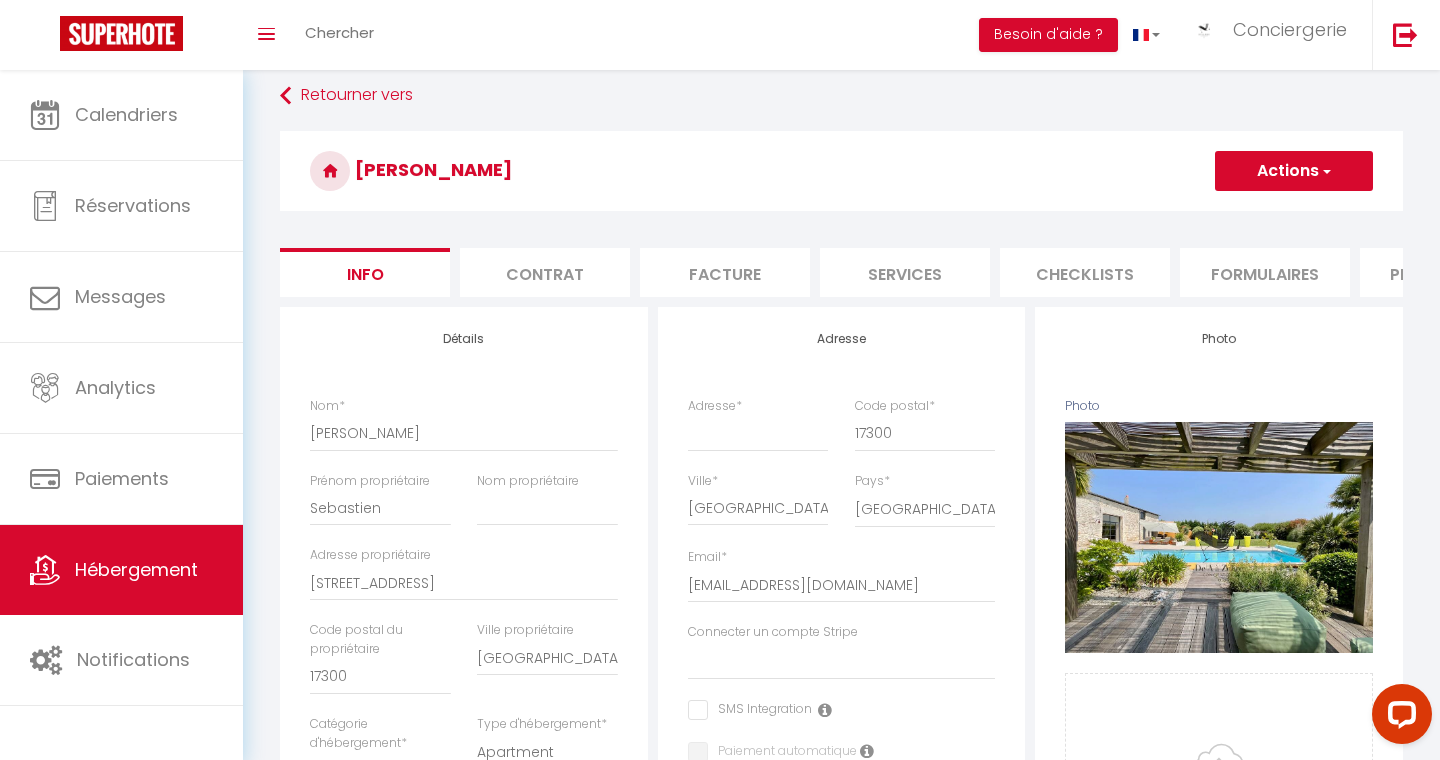 scroll, scrollTop: 0, scrollLeft: 0, axis: both 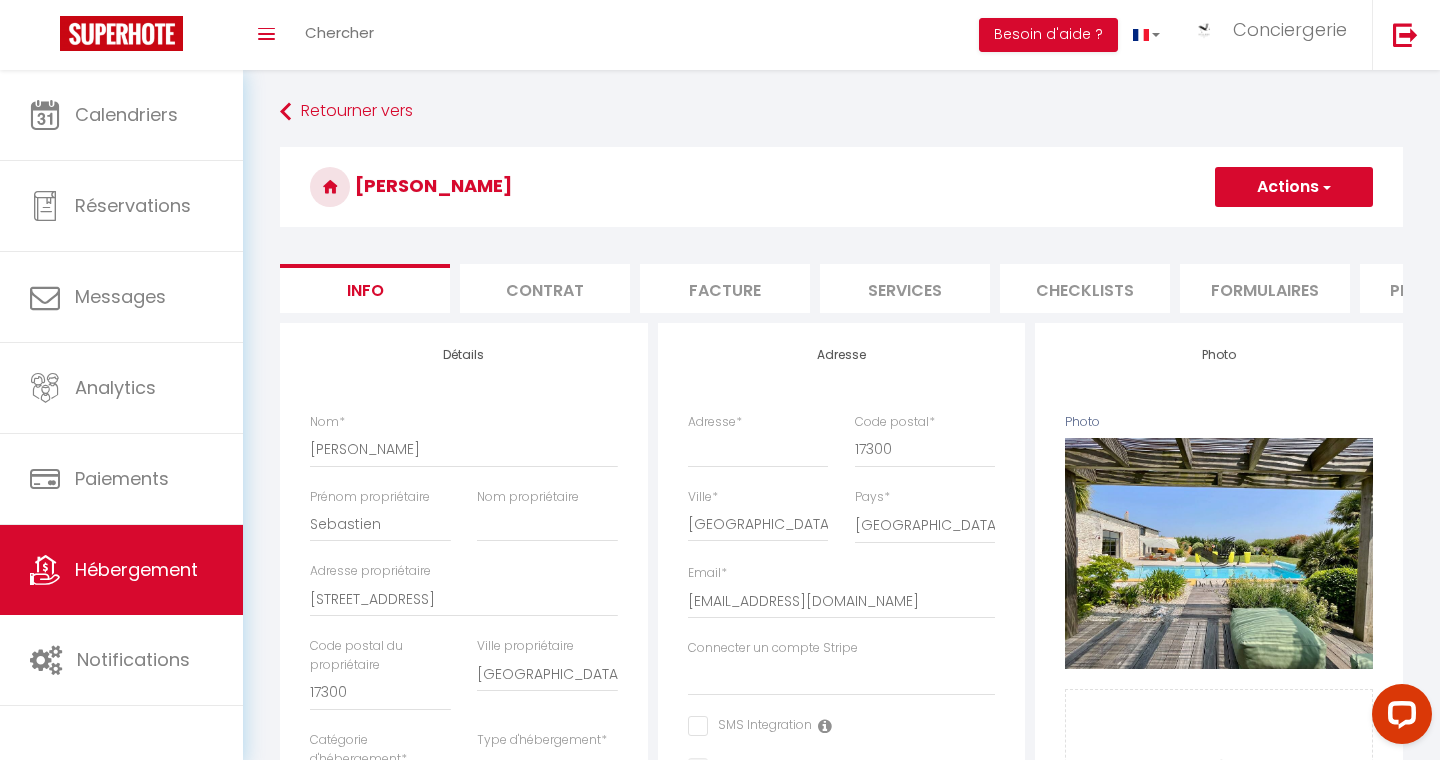 click on "Actions" at bounding box center [1294, 187] 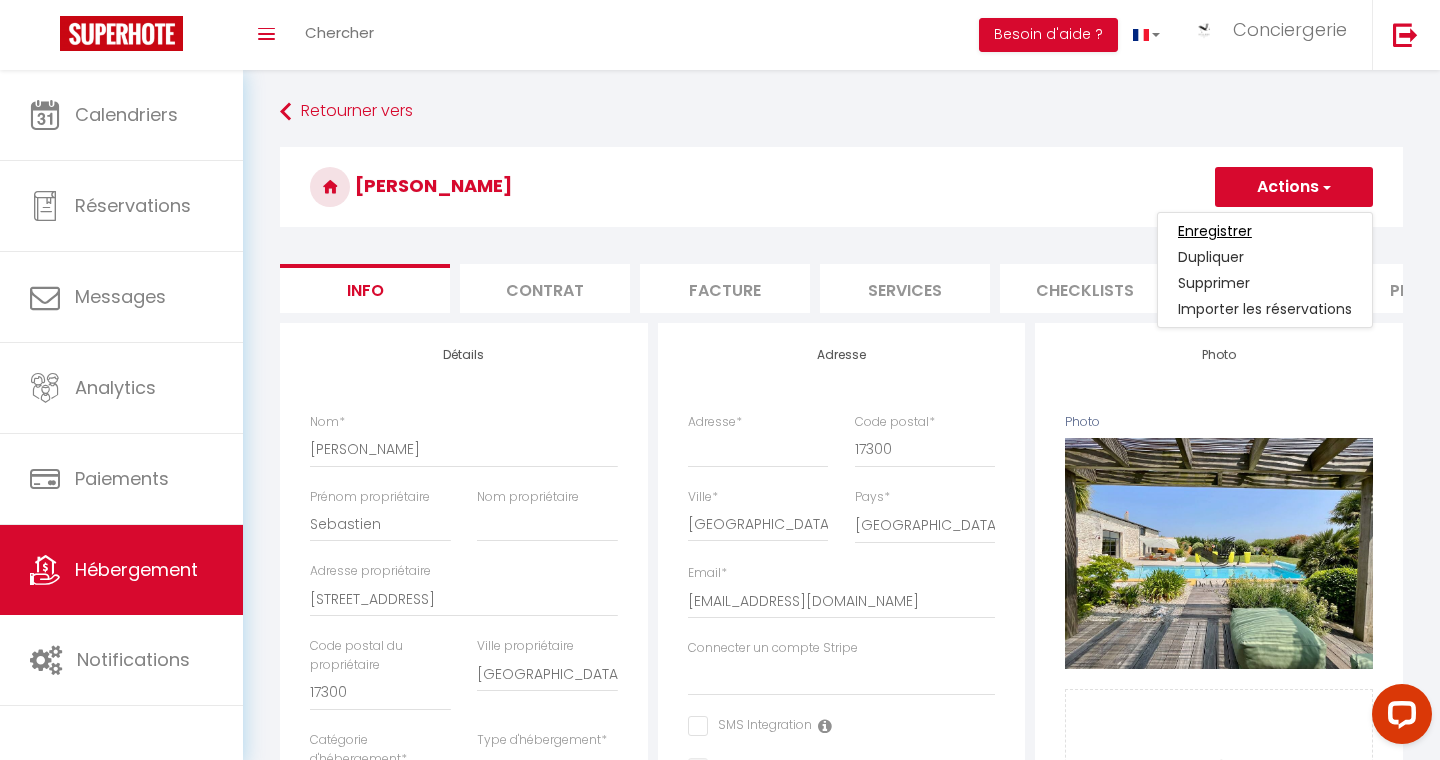 click on "Enregistrer" at bounding box center [1215, 231] 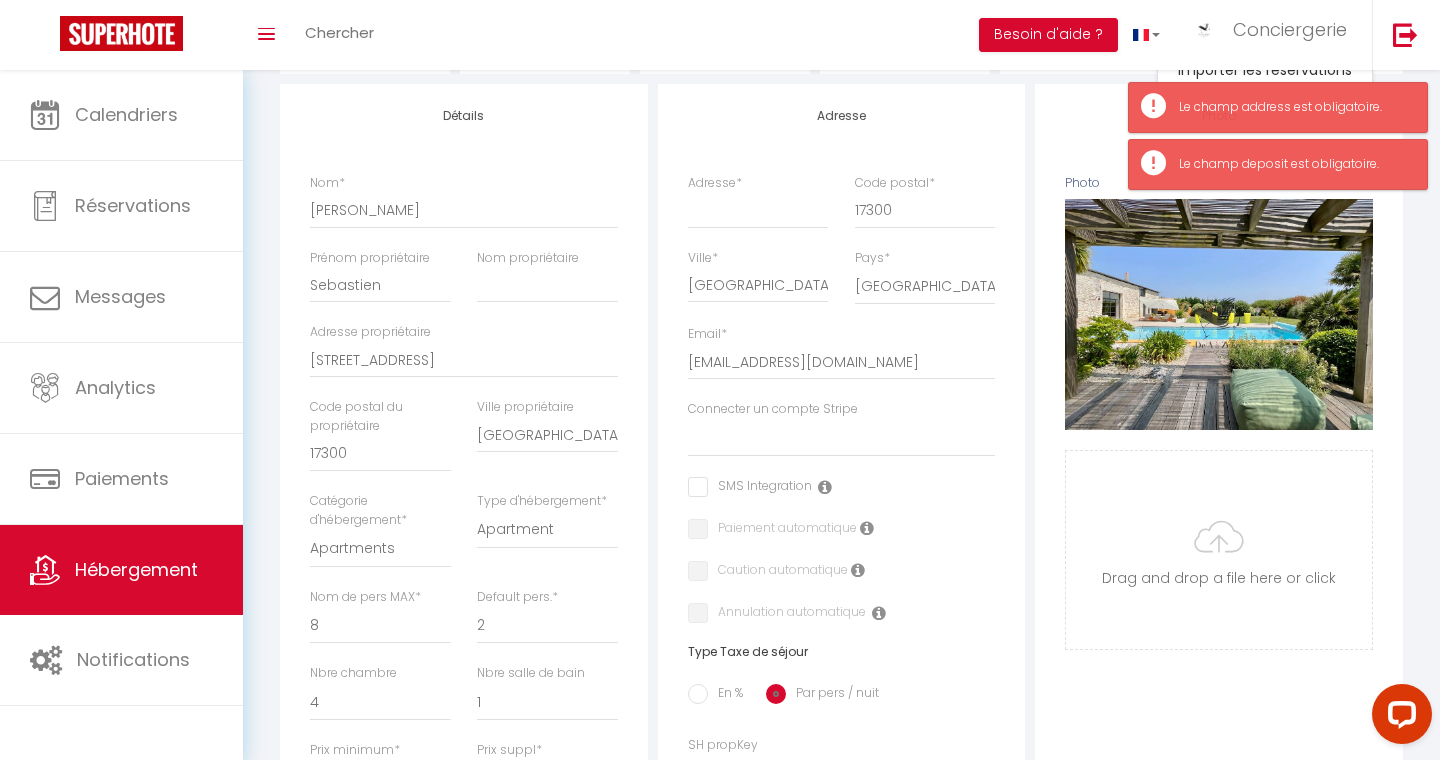 scroll, scrollTop: 271, scrollLeft: 0, axis: vertical 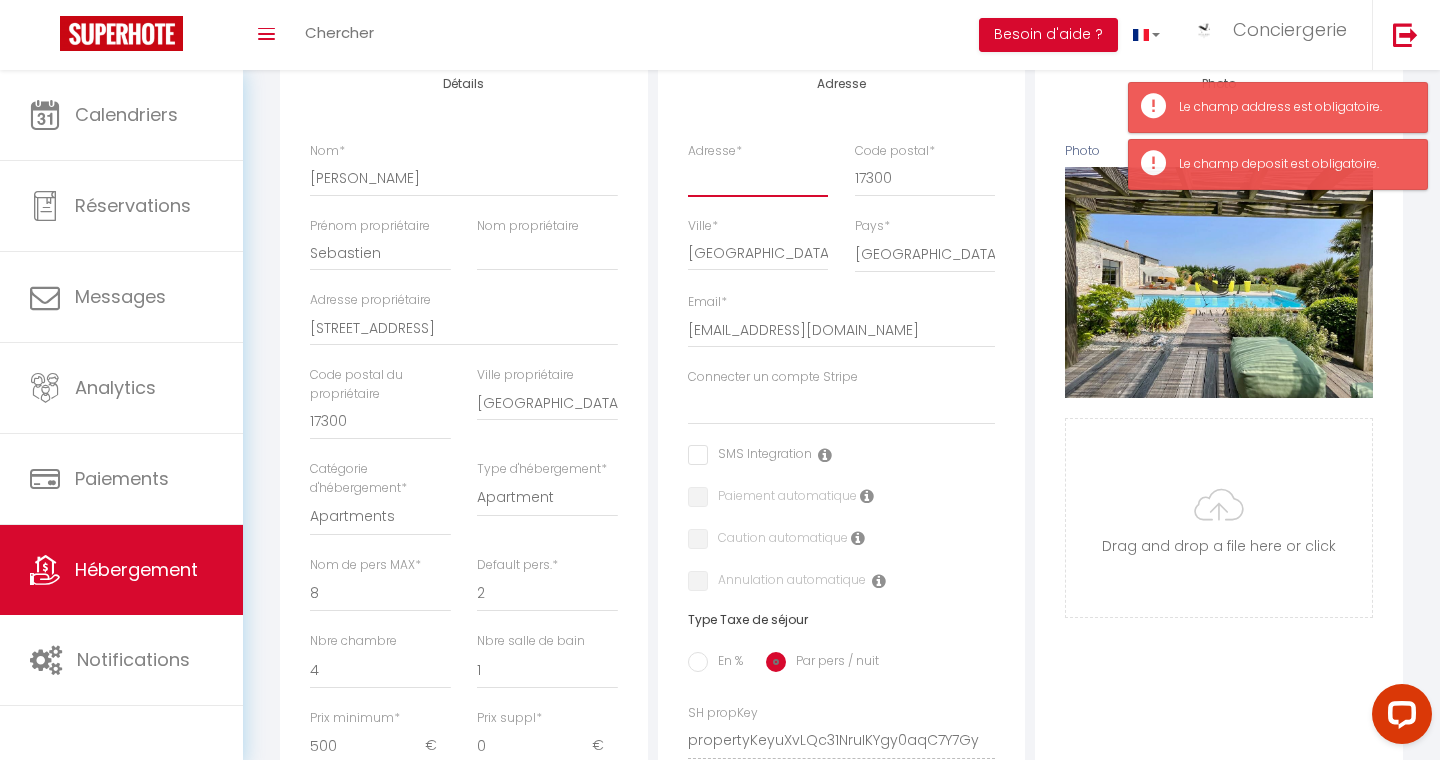 click on "Adresse
*" at bounding box center (758, 178) 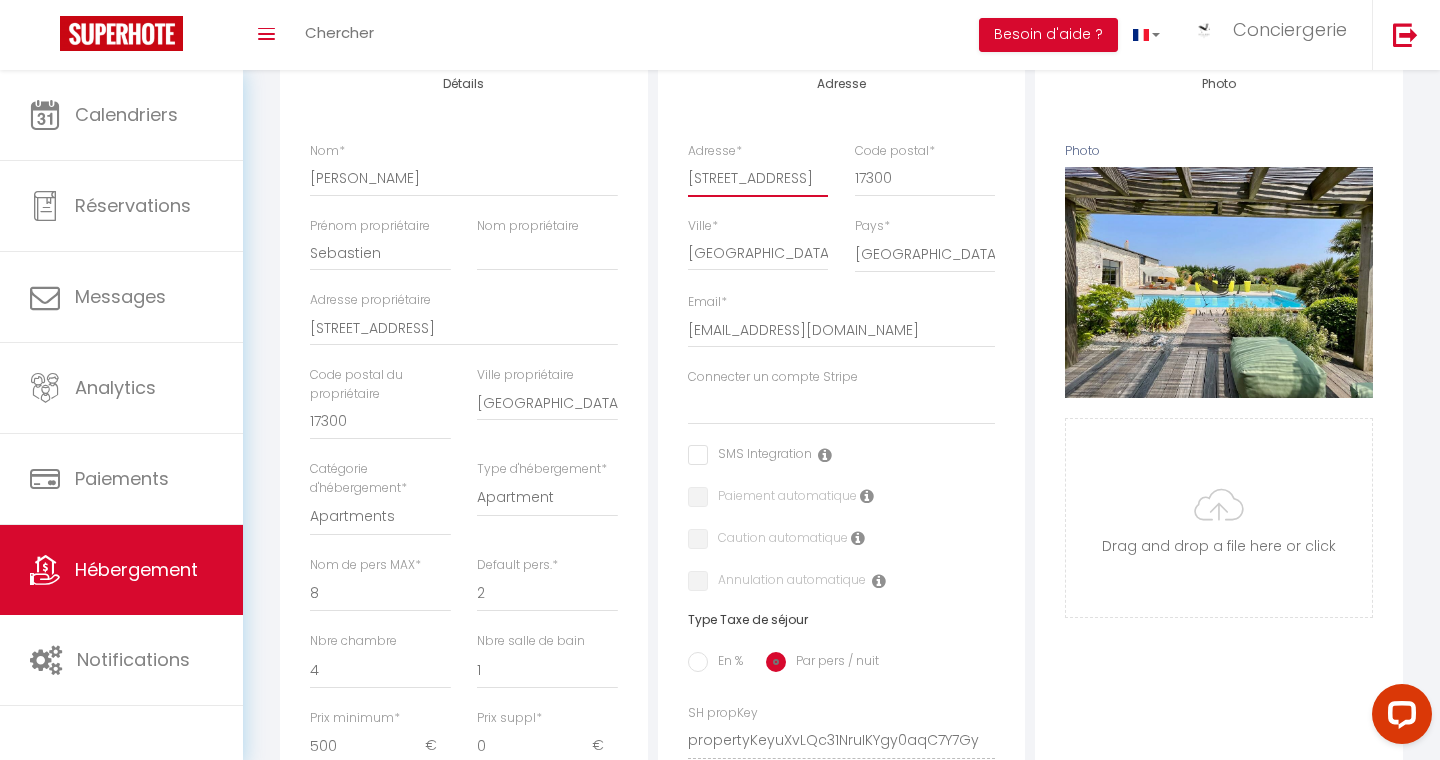 scroll, scrollTop: 0, scrollLeft: 0, axis: both 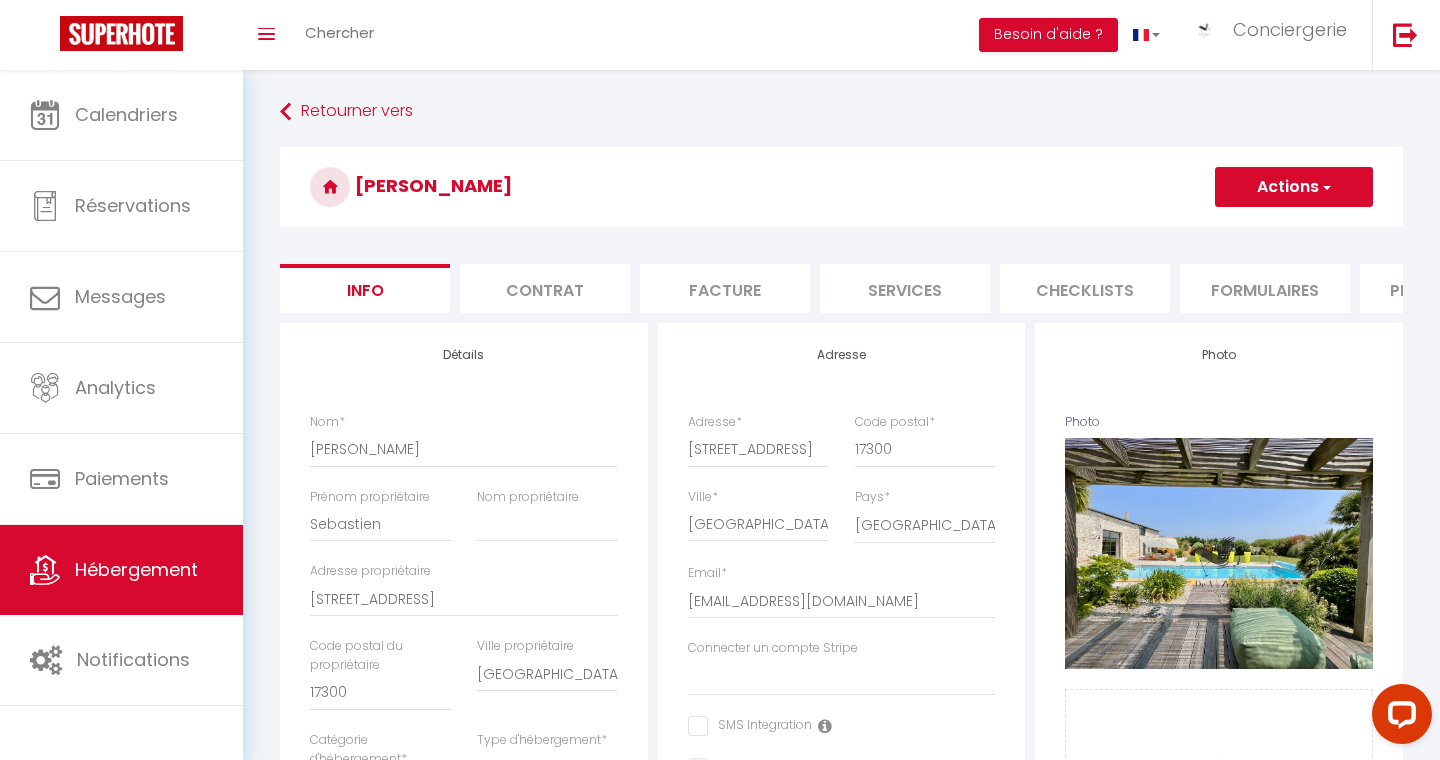 click on "Actions" at bounding box center (1294, 187) 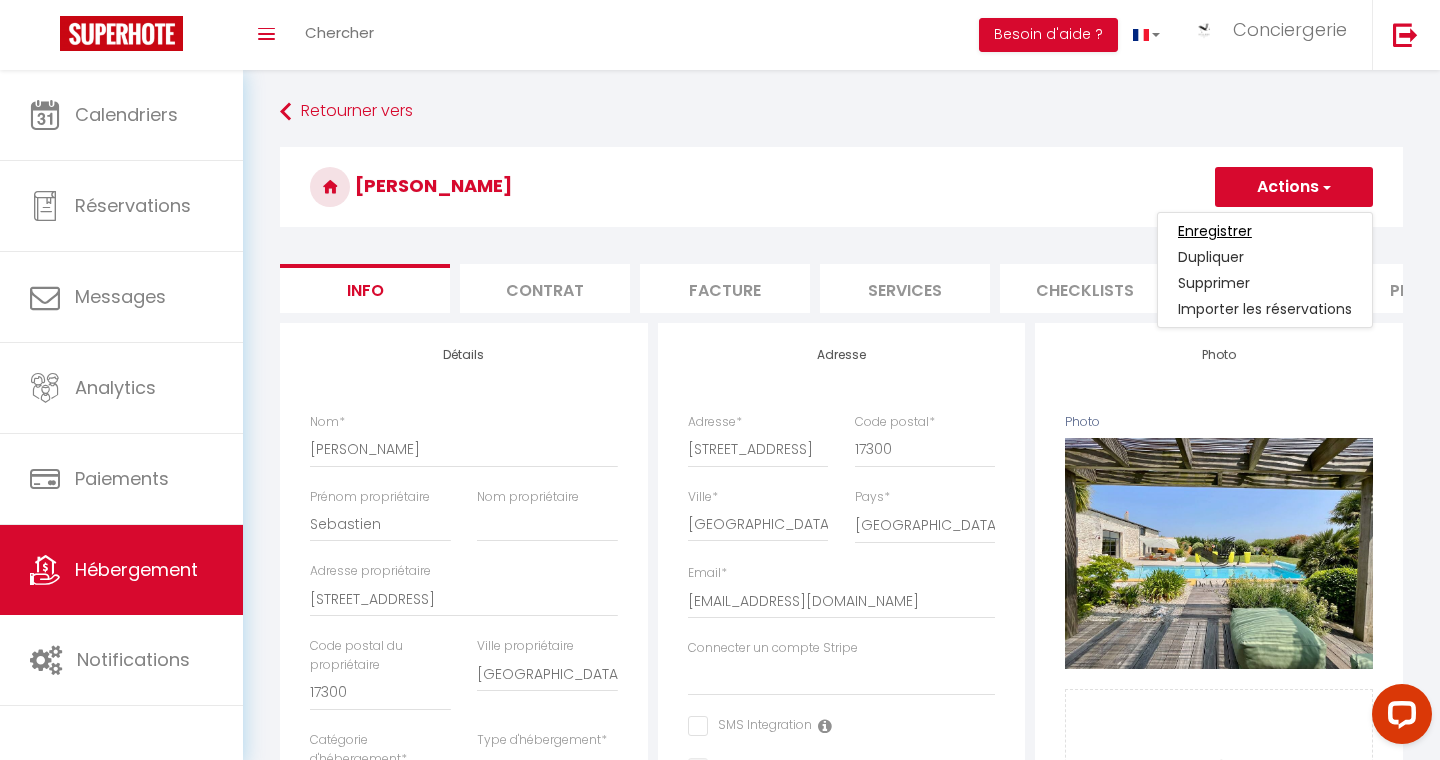 click on "Enregistrer" at bounding box center (1215, 231) 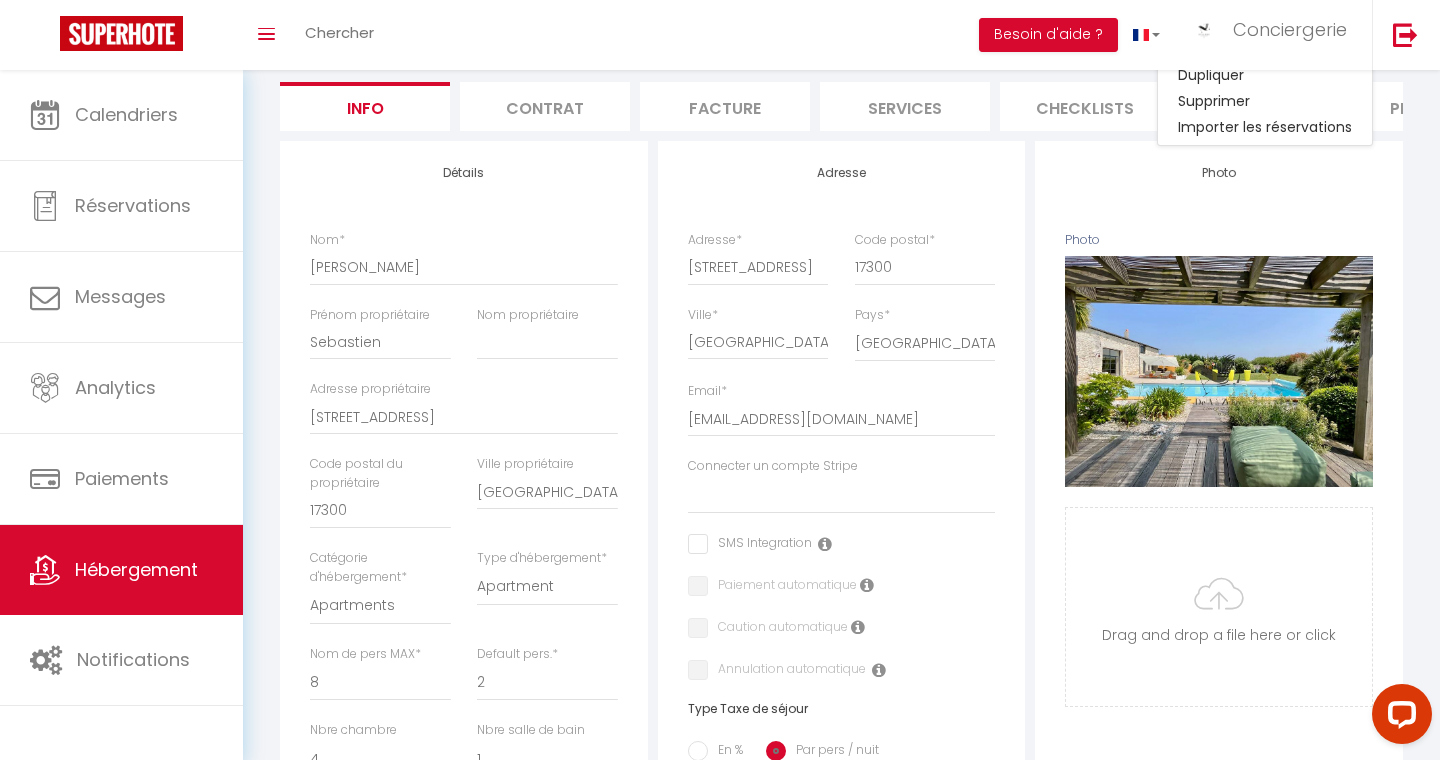 scroll, scrollTop: 192, scrollLeft: 0, axis: vertical 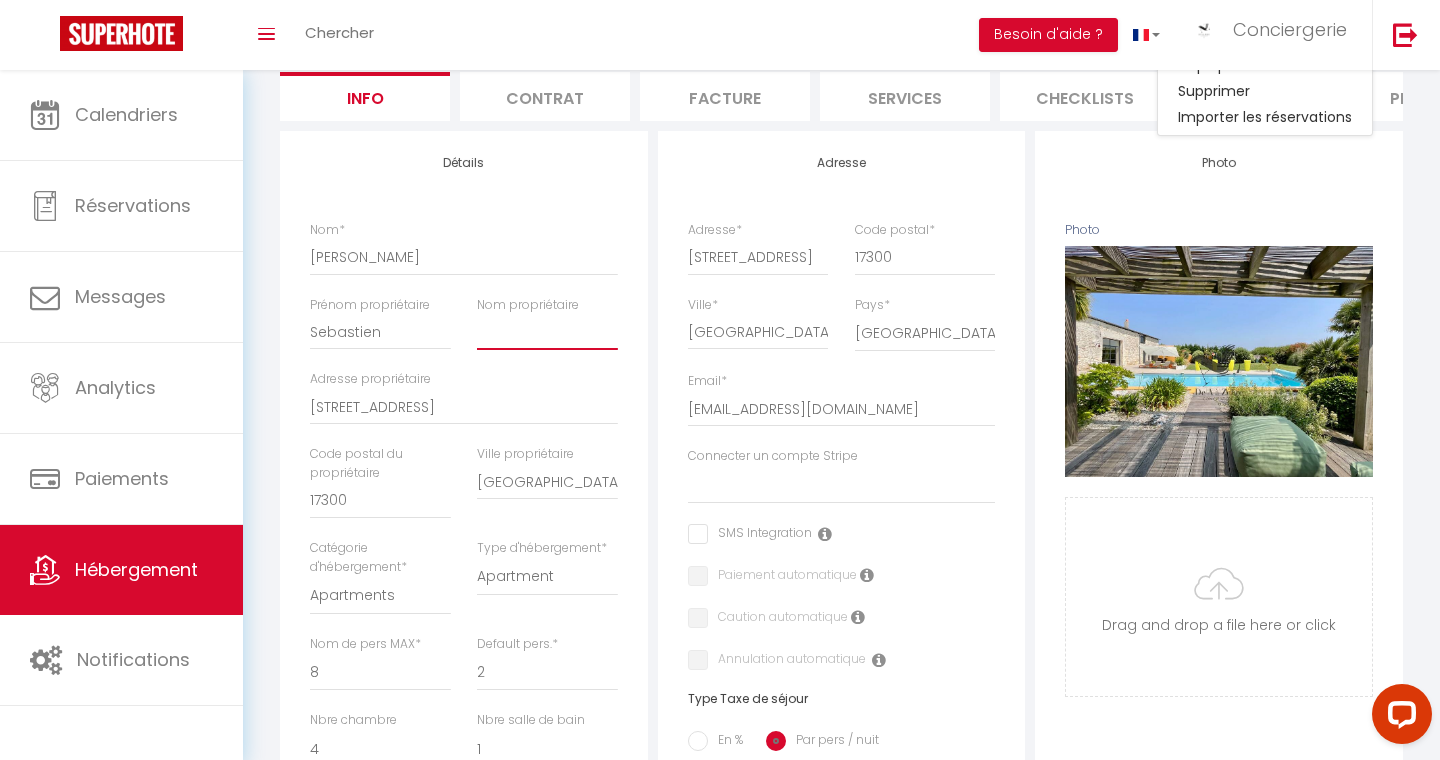 click on "Nom propriétaire" at bounding box center [547, 332] 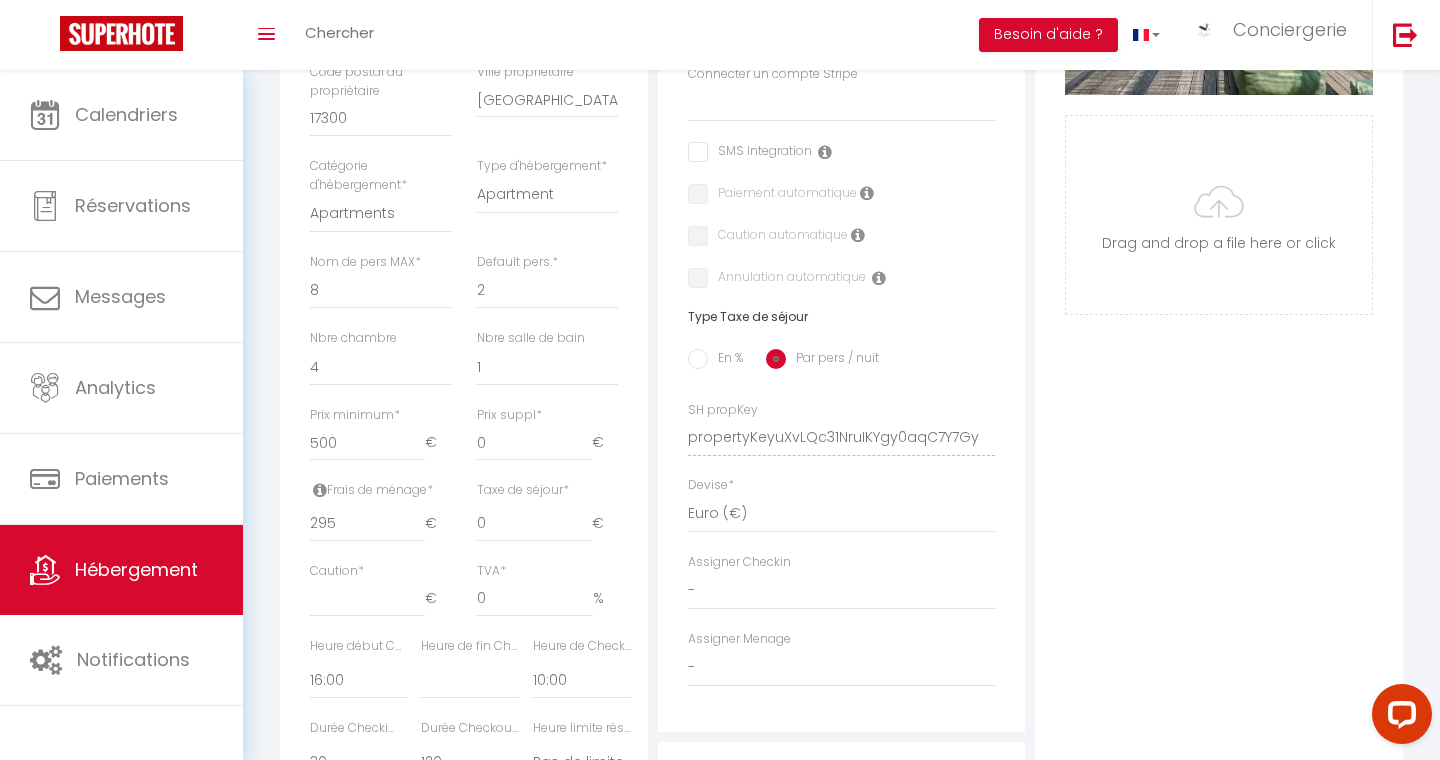 scroll, scrollTop: 644, scrollLeft: 0, axis: vertical 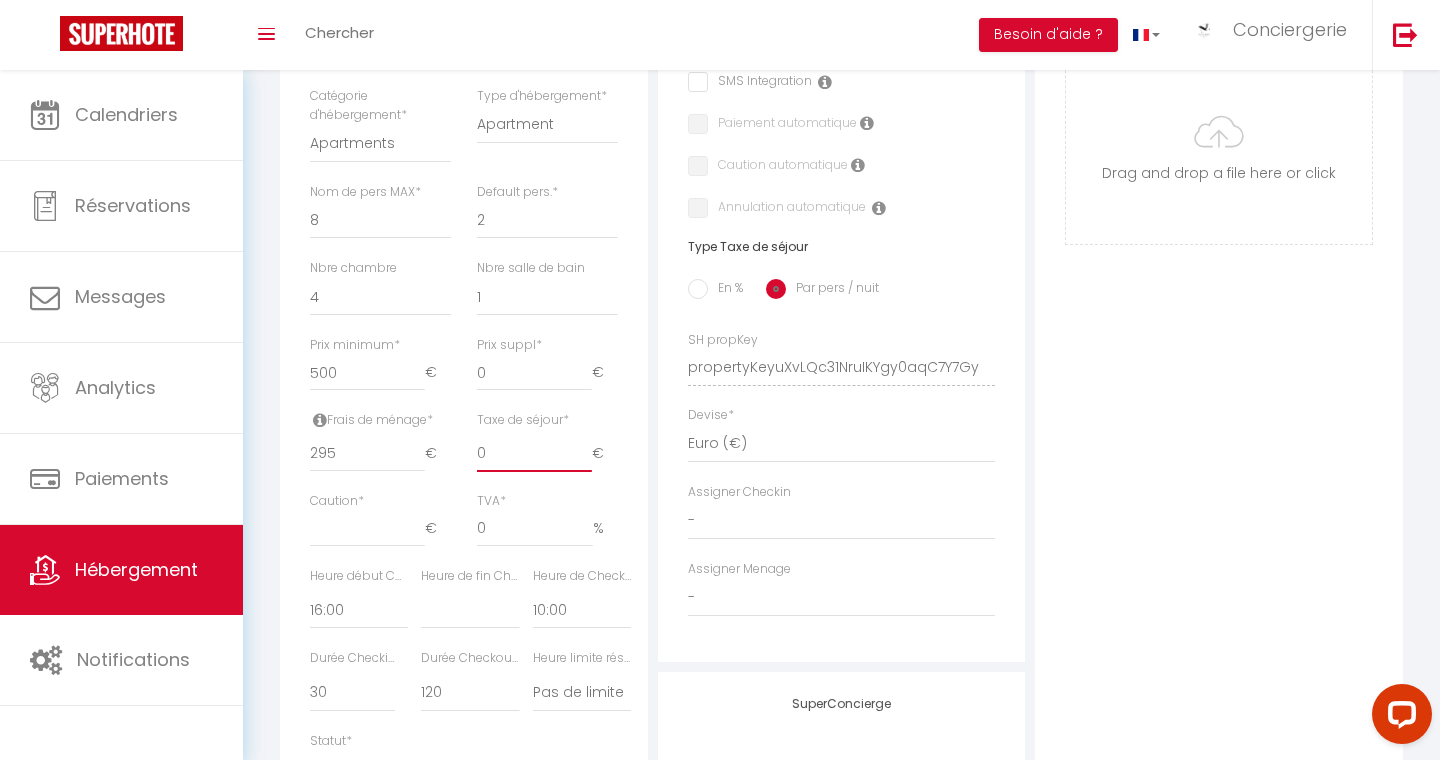 click on "0" at bounding box center [534, 454] 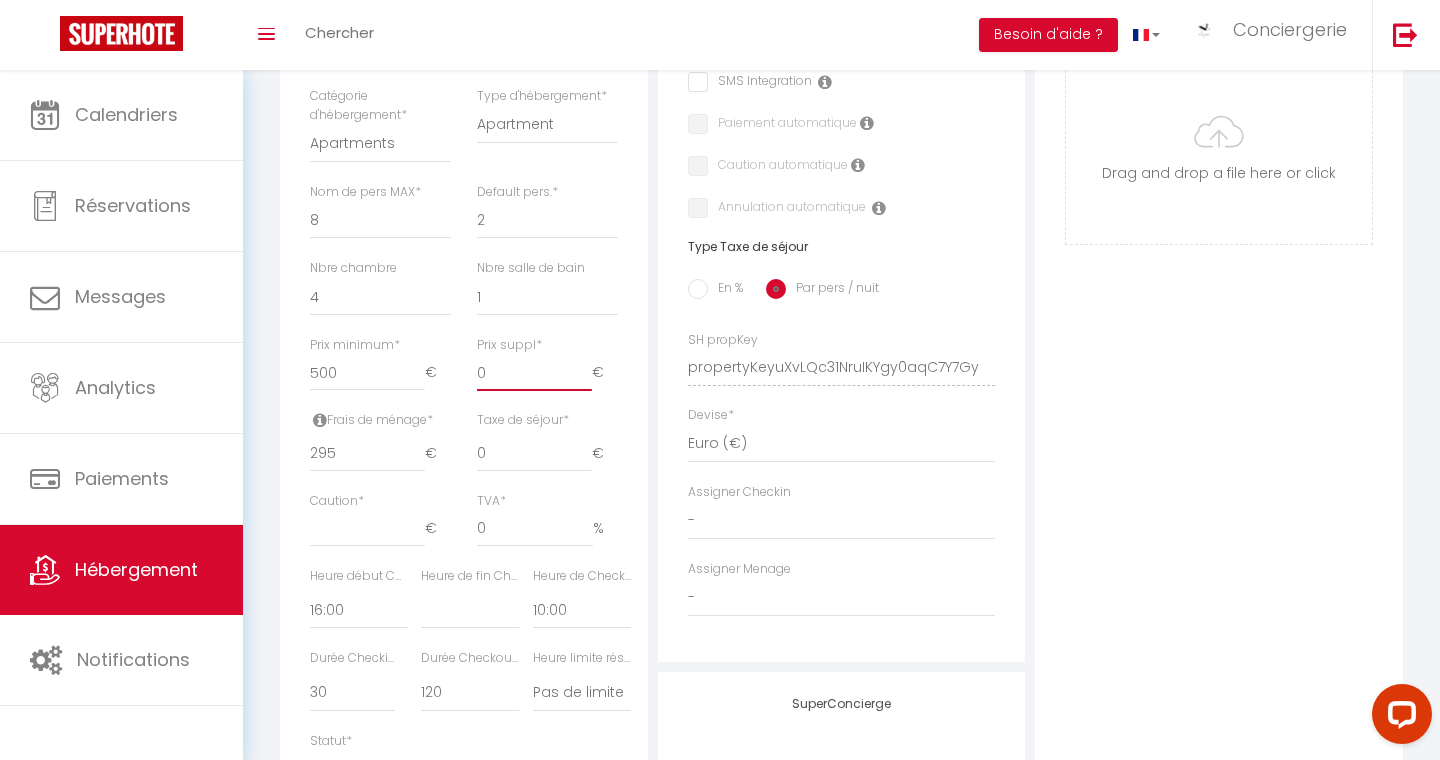 click on "0" at bounding box center [534, 373] 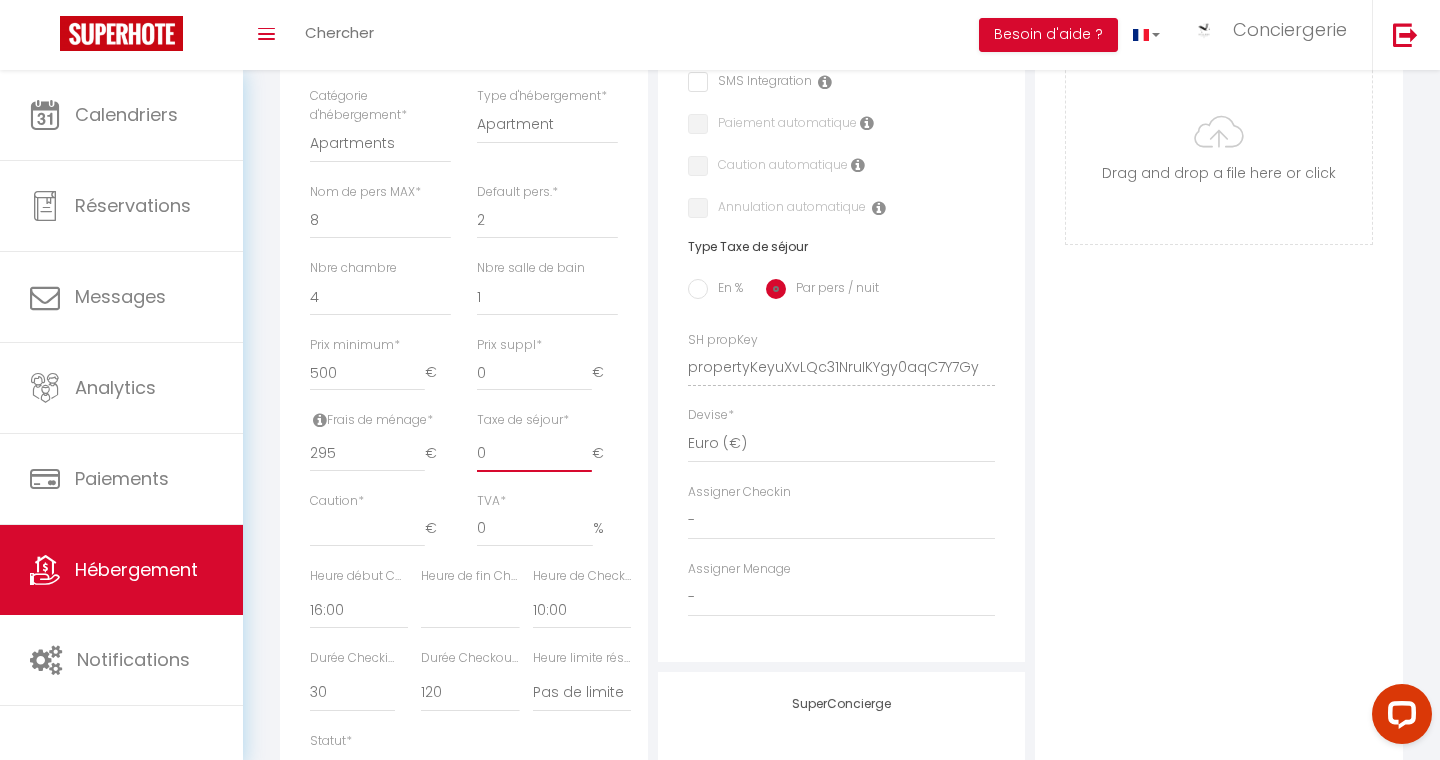 click on "0" at bounding box center [534, 454] 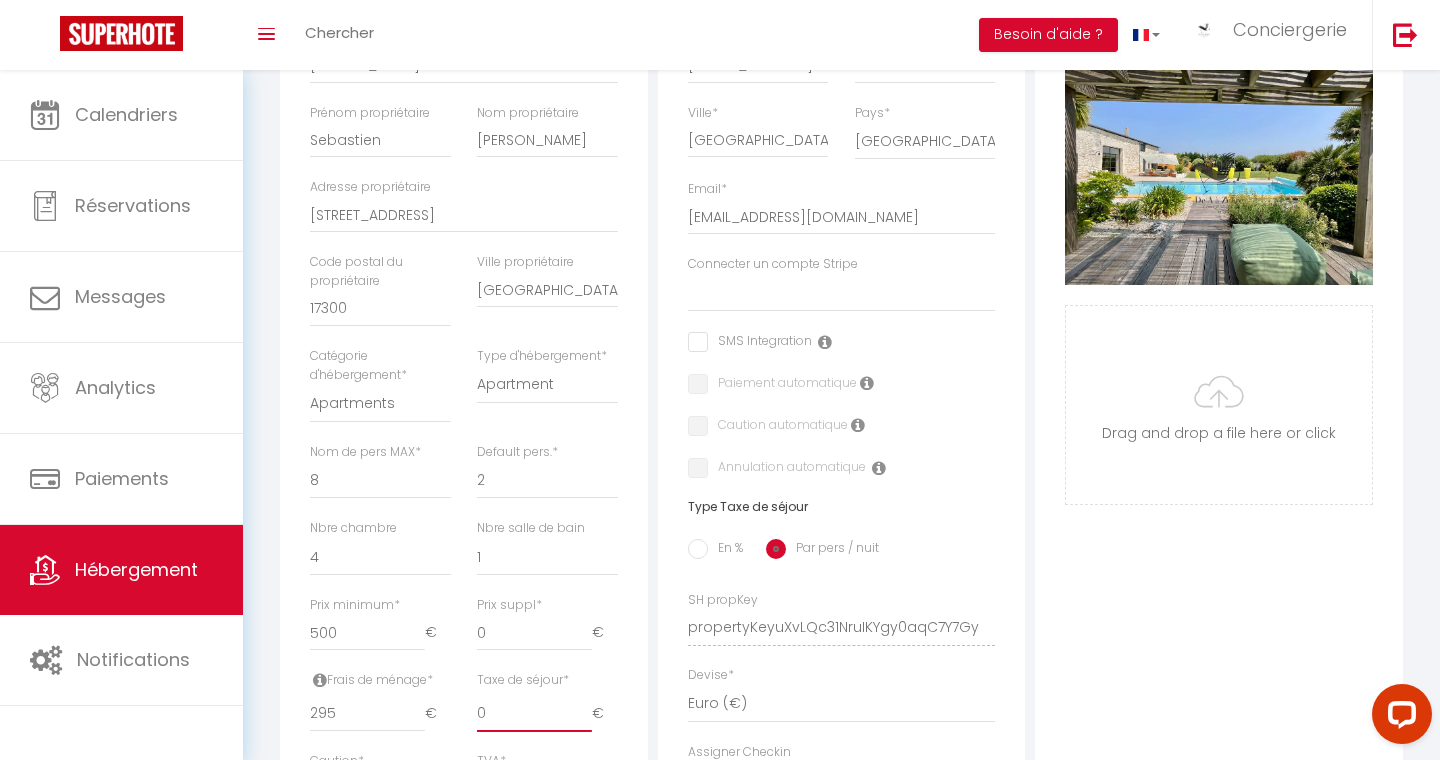 scroll, scrollTop: 0, scrollLeft: 0, axis: both 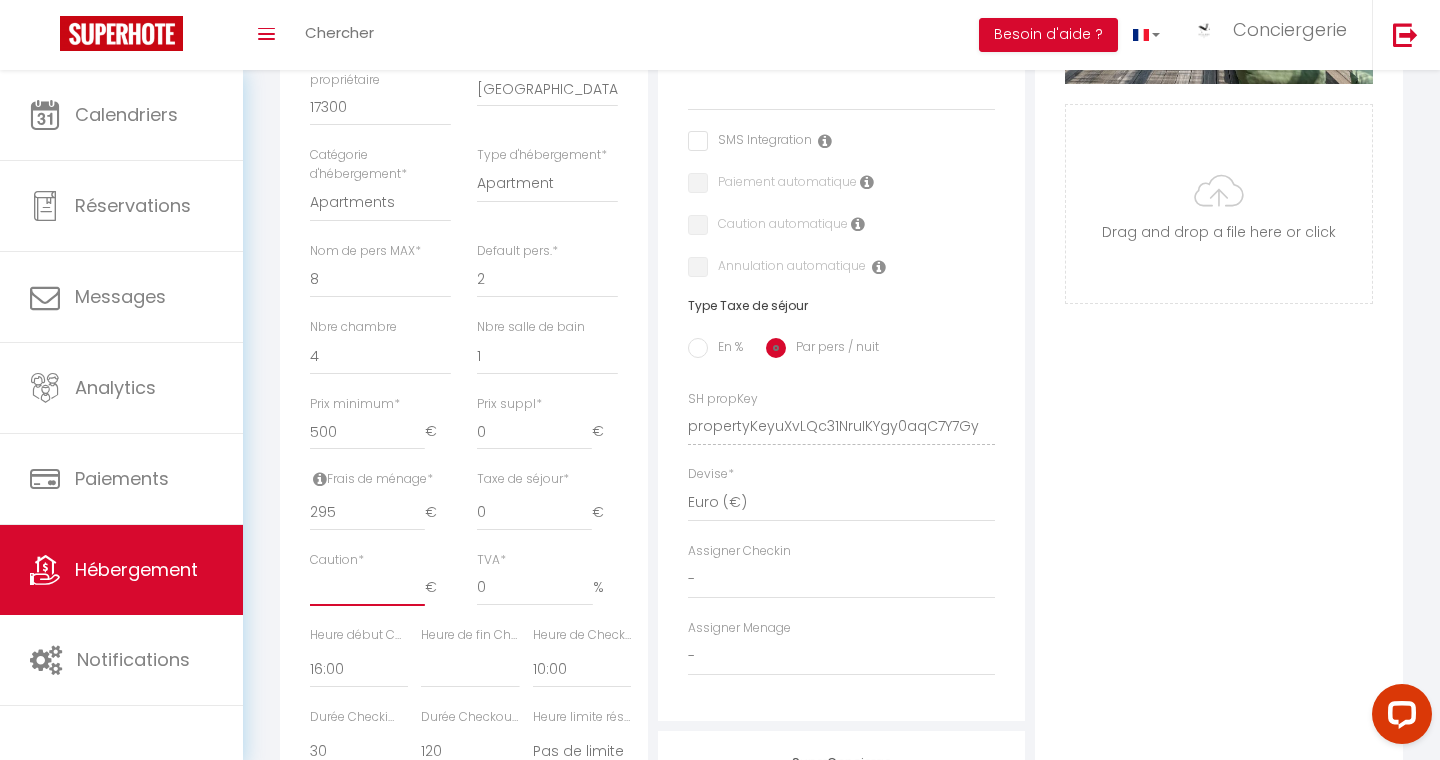 click on "Caution
*" at bounding box center [367, 588] 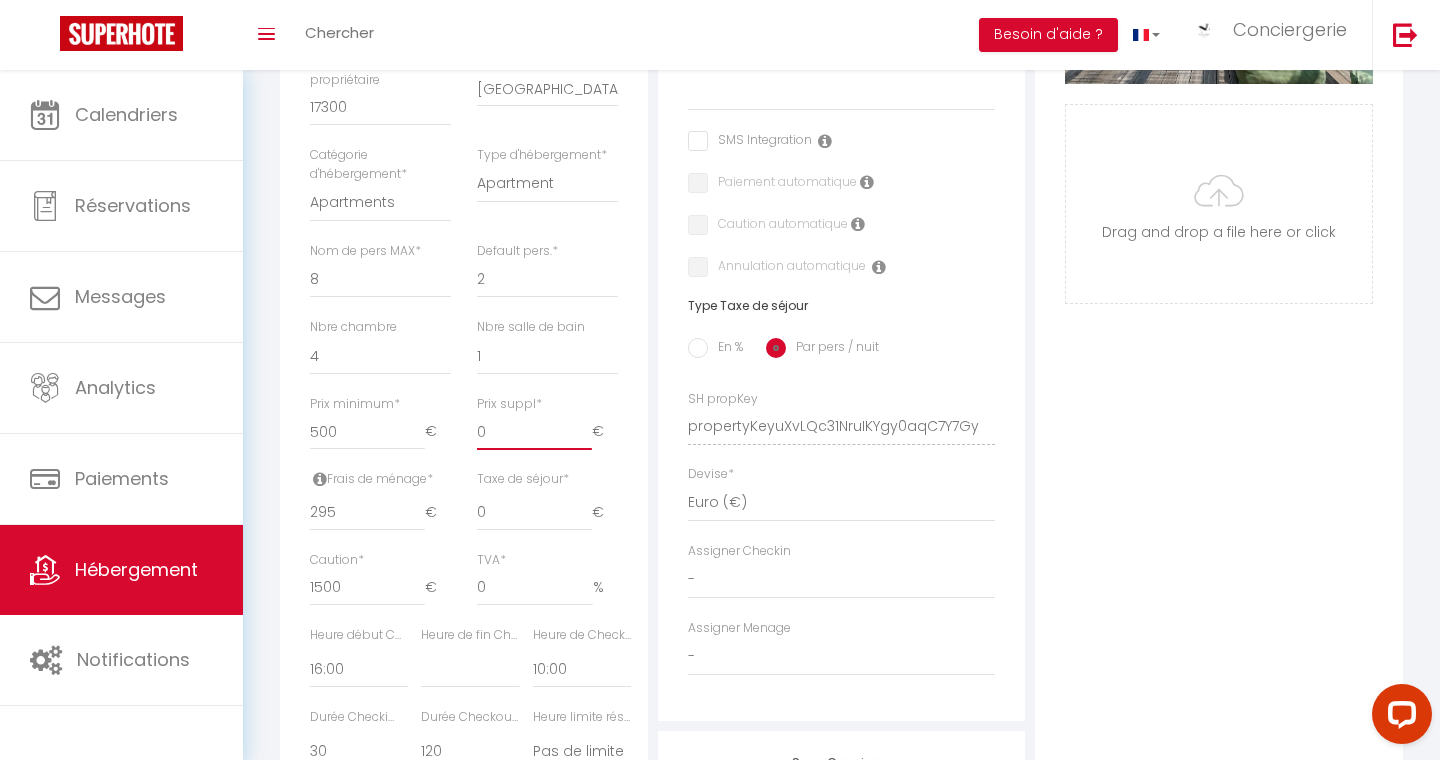click on "0" at bounding box center (534, 432) 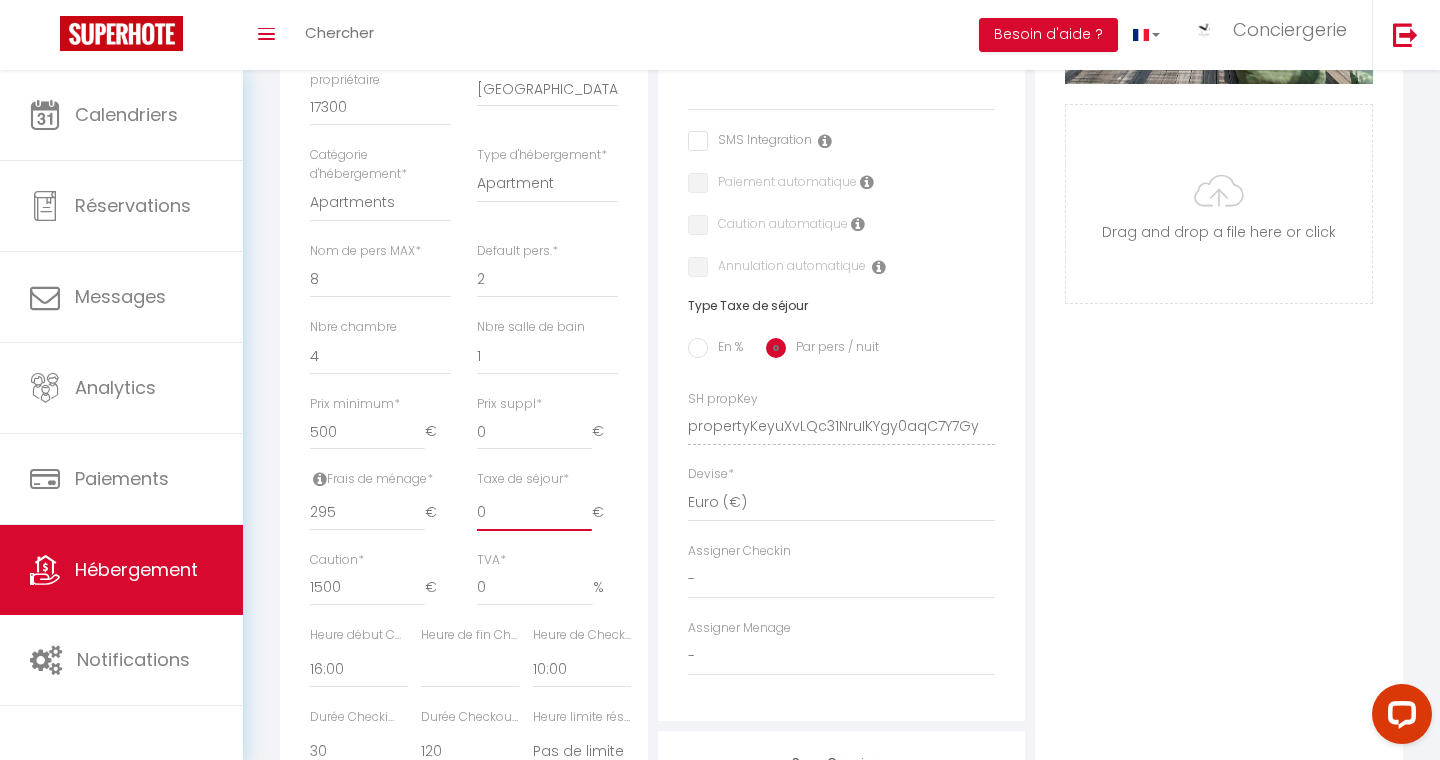click on "0" at bounding box center [534, 513] 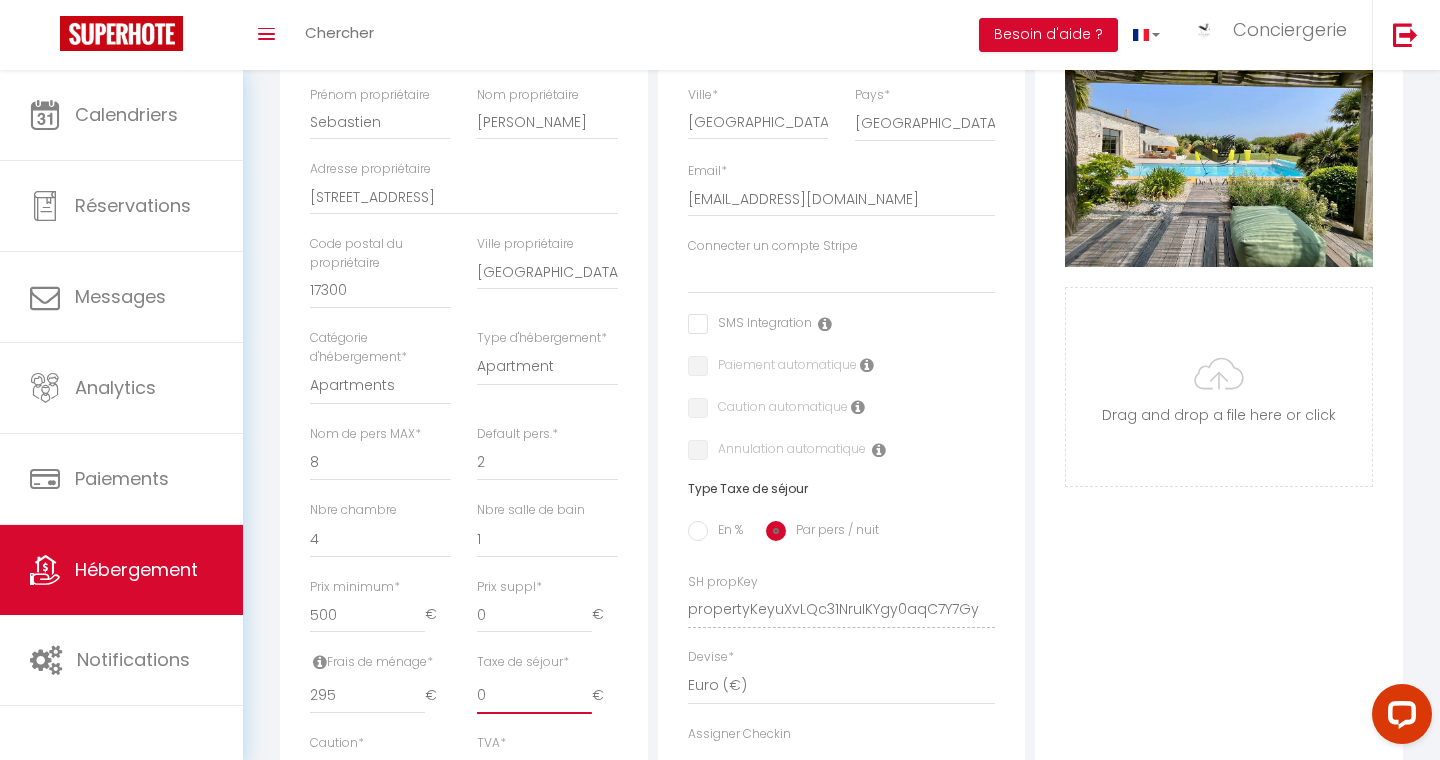 scroll, scrollTop: 608, scrollLeft: 0, axis: vertical 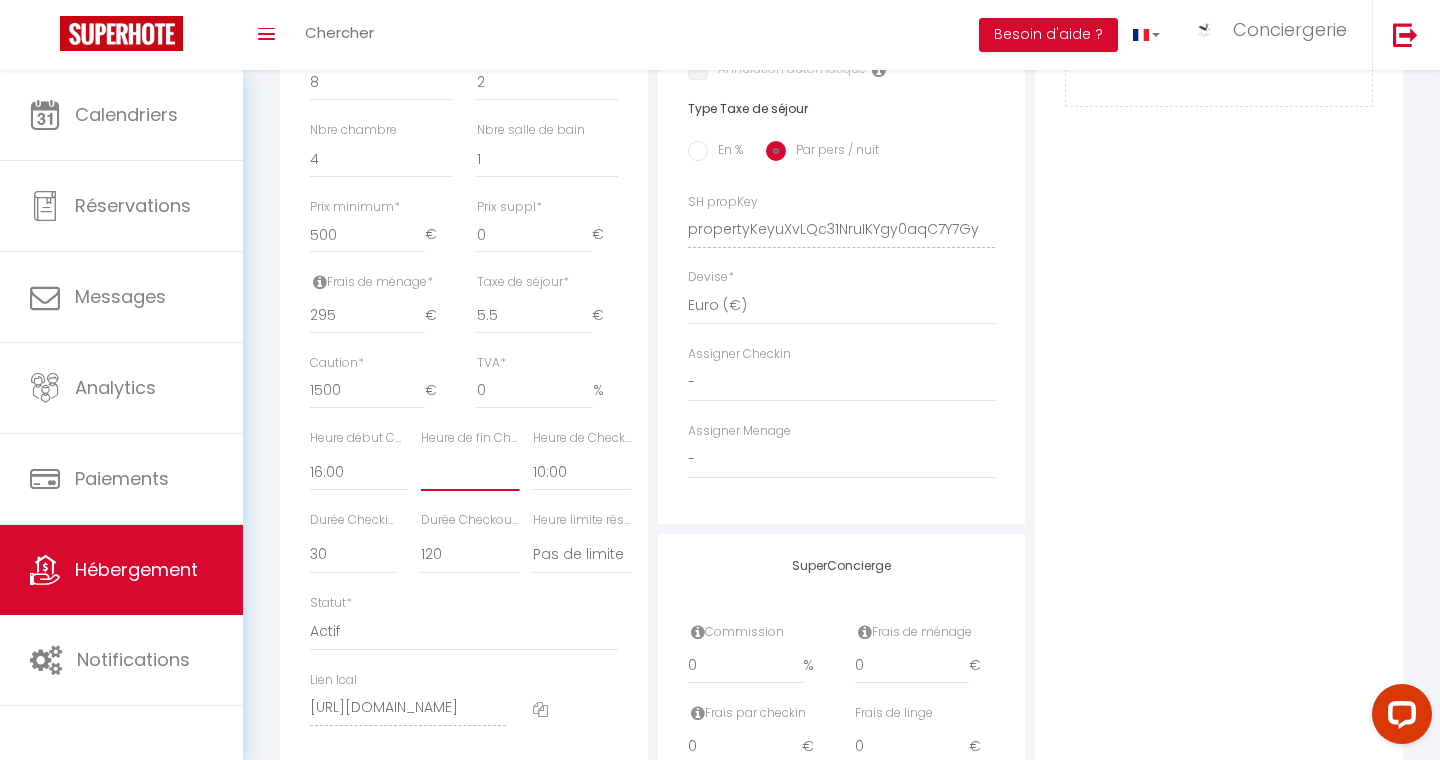 click on "00:00
00:15
00:30
00:45
01:00
01:15
01:30
01:45
02:00
02:15
02:30
02:45
03:00" at bounding box center [470, 472] 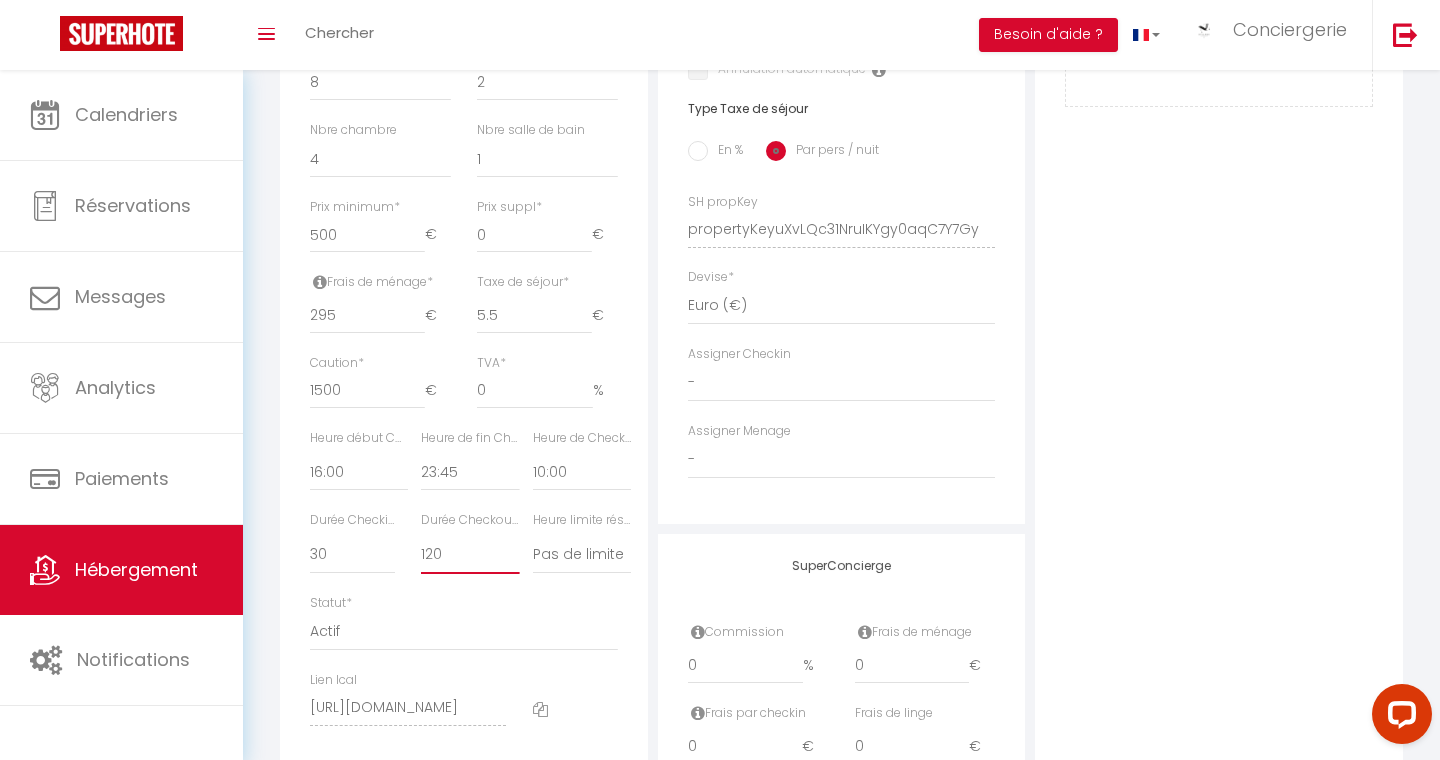 click on "15
30
45
60
75
90
105
120
135
150
165
180
195
210" at bounding box center [470, 555] 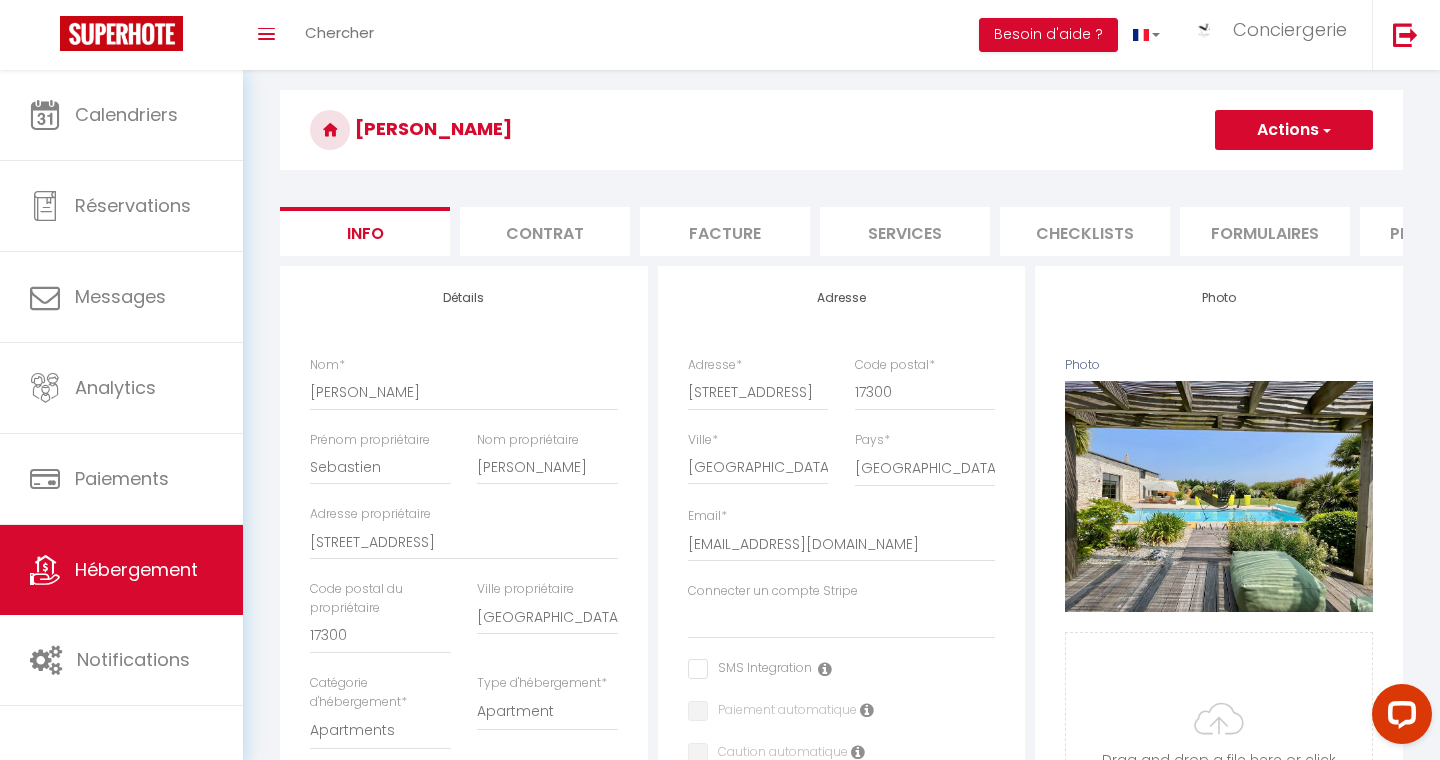 scroll, scrollTop: 0, scrollLeft: 0, axis: both 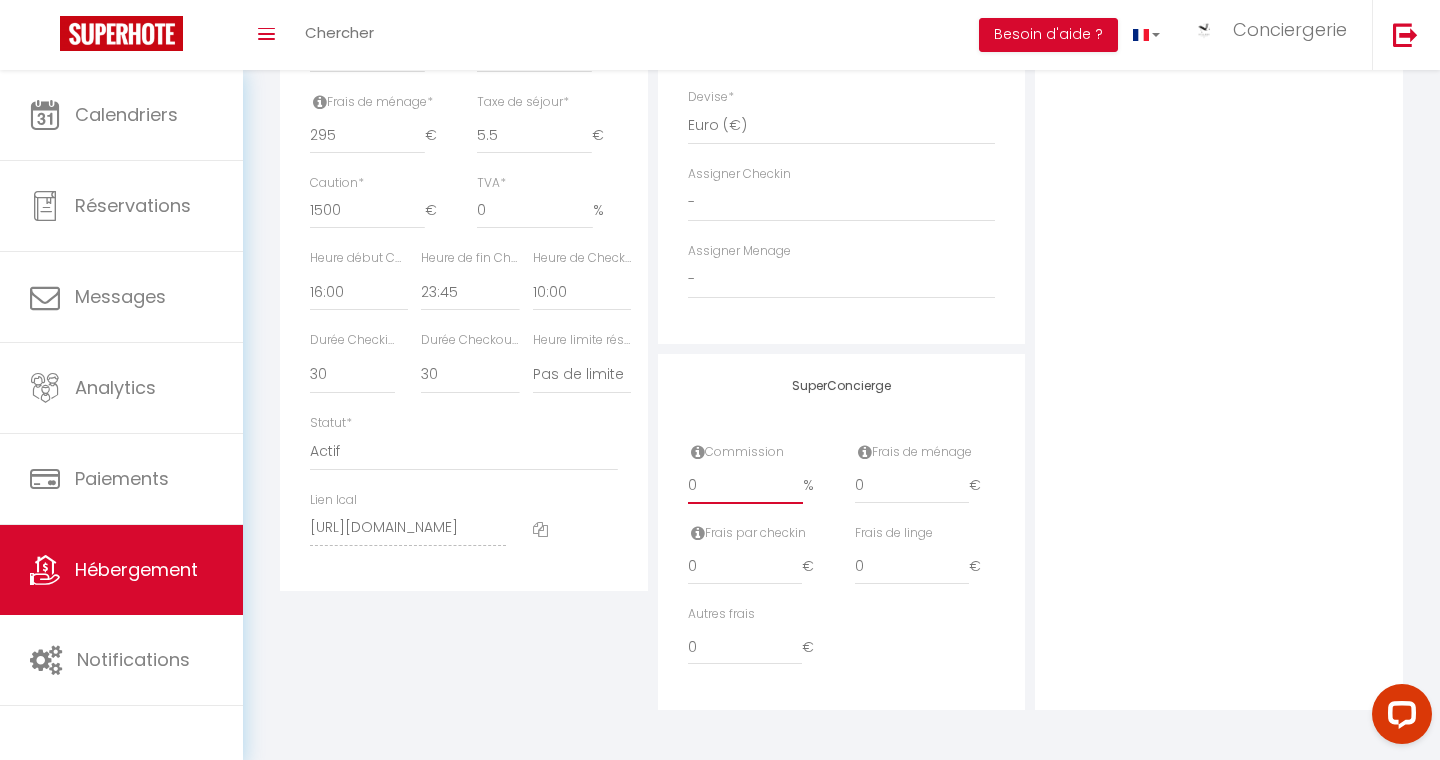 click on "0" at bounding box center [746, 486] 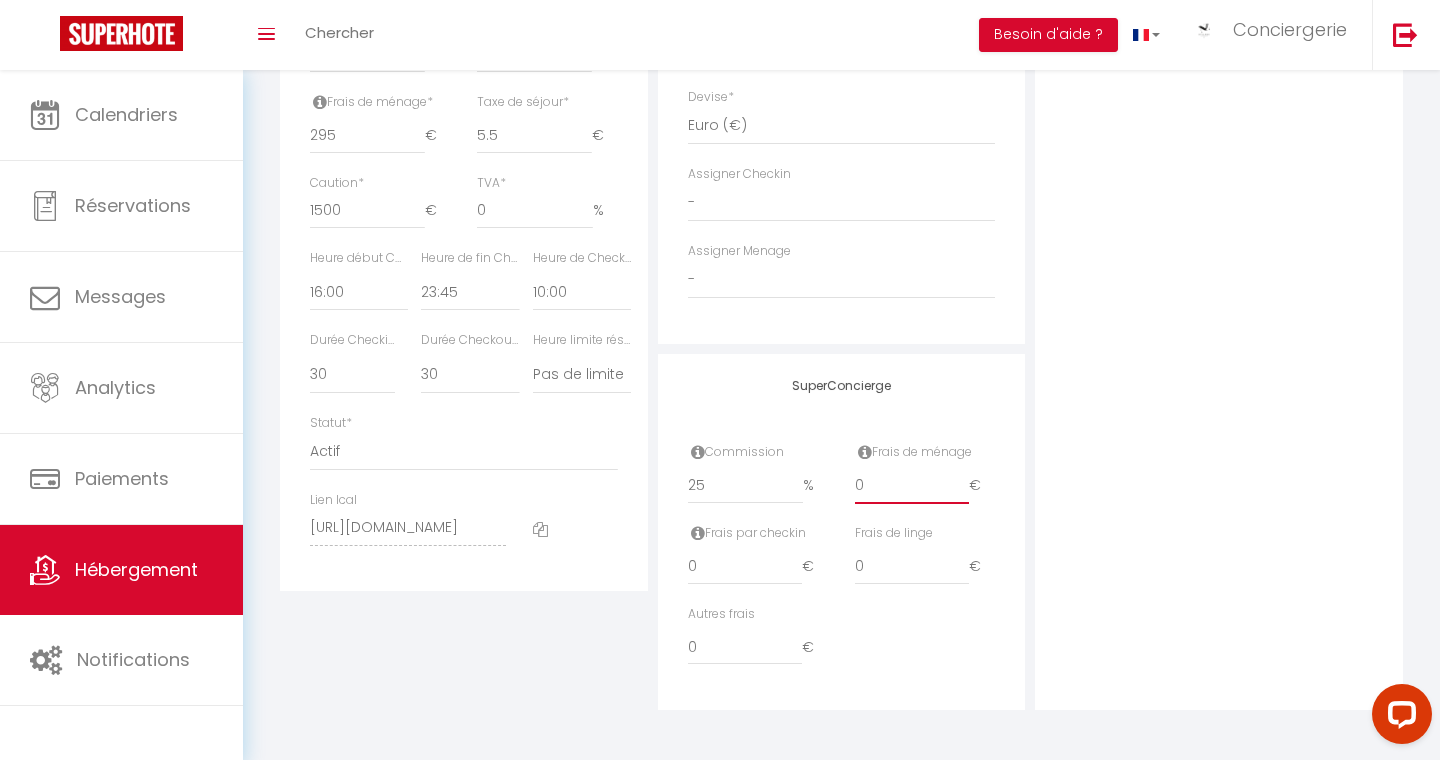 click on "0" at bounding box center (912, 486) 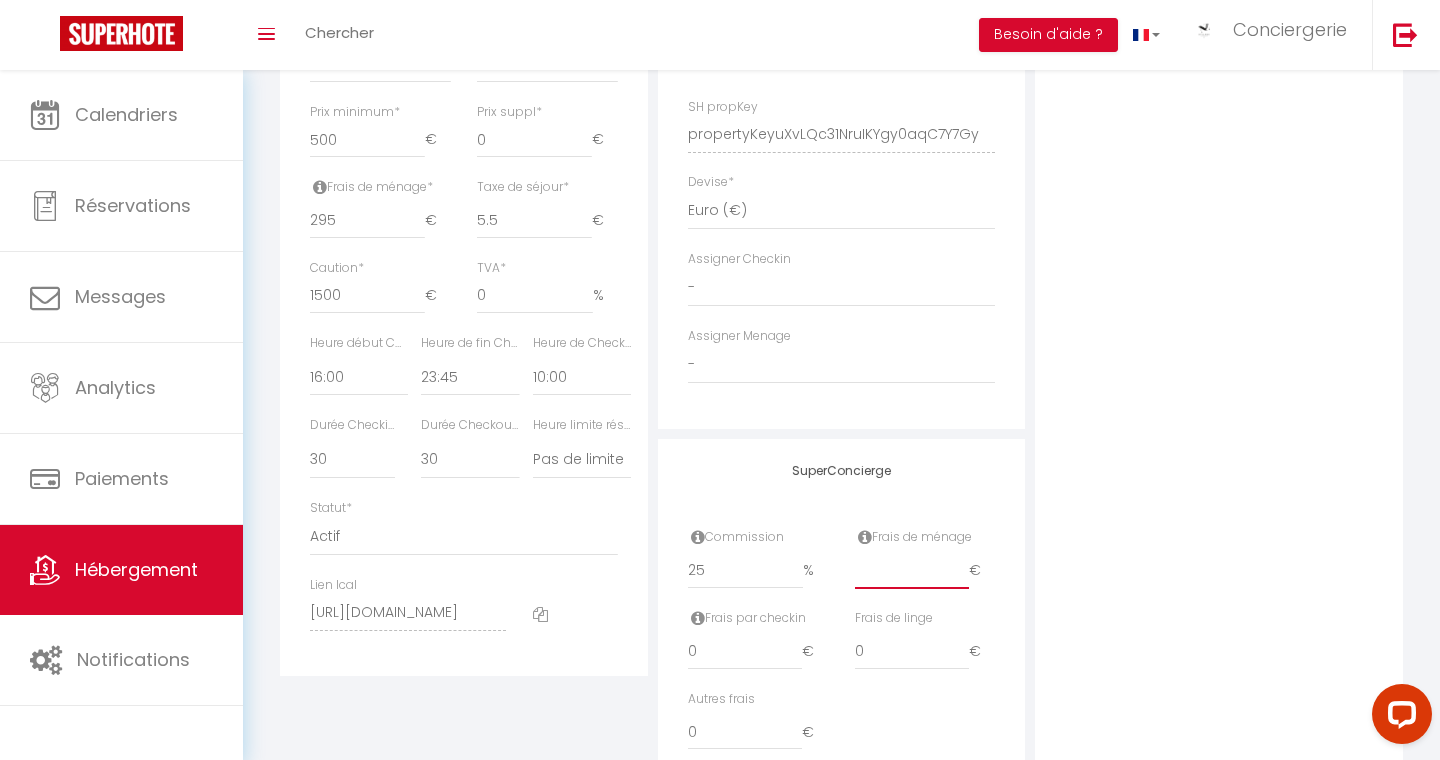 scroll, scrollTop: 935, scrollLeft: 0, axis: vertical 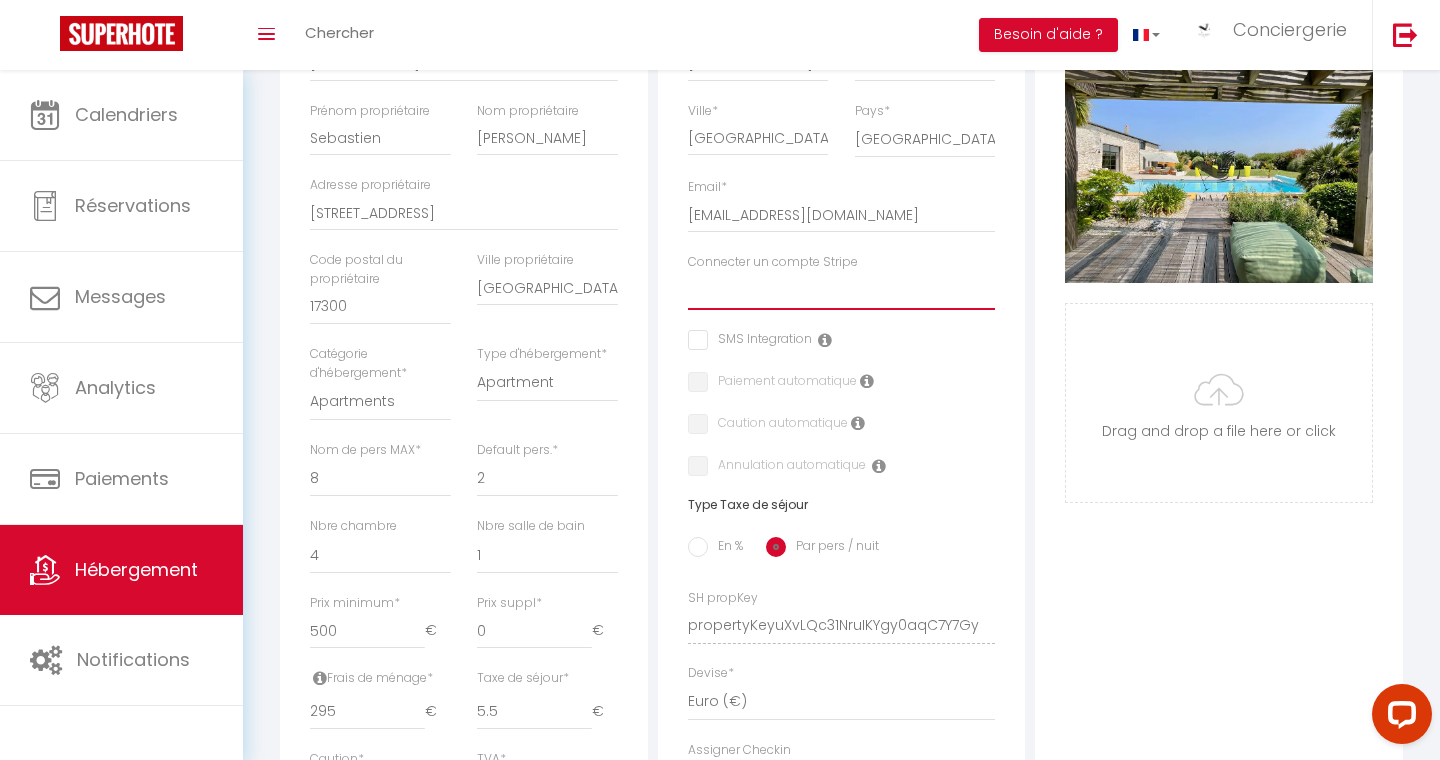click on "Aazebre
Mme Caute
Mme VERON
M. DUTERNE
Mme Guilloteau
Mme GRUEL VILLENEUVE
M. BOSC
M. GERMAINE
Mme RENAULT
Mme MILLOT
M. BAUDRY
Mme PEREIRA" at bounding box center [842, 291] 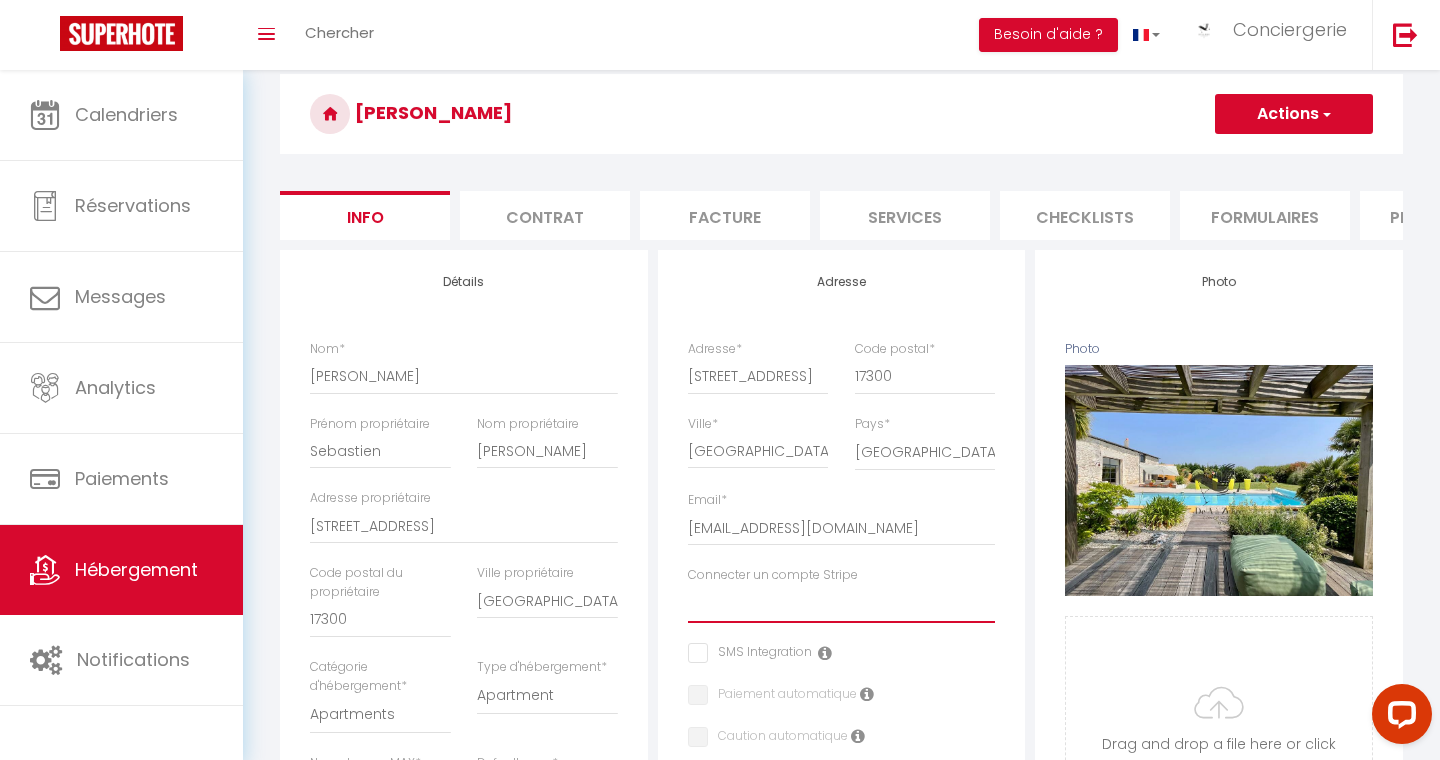 scroll, scrollTop: 0, scrollLeft: 0, axis: both 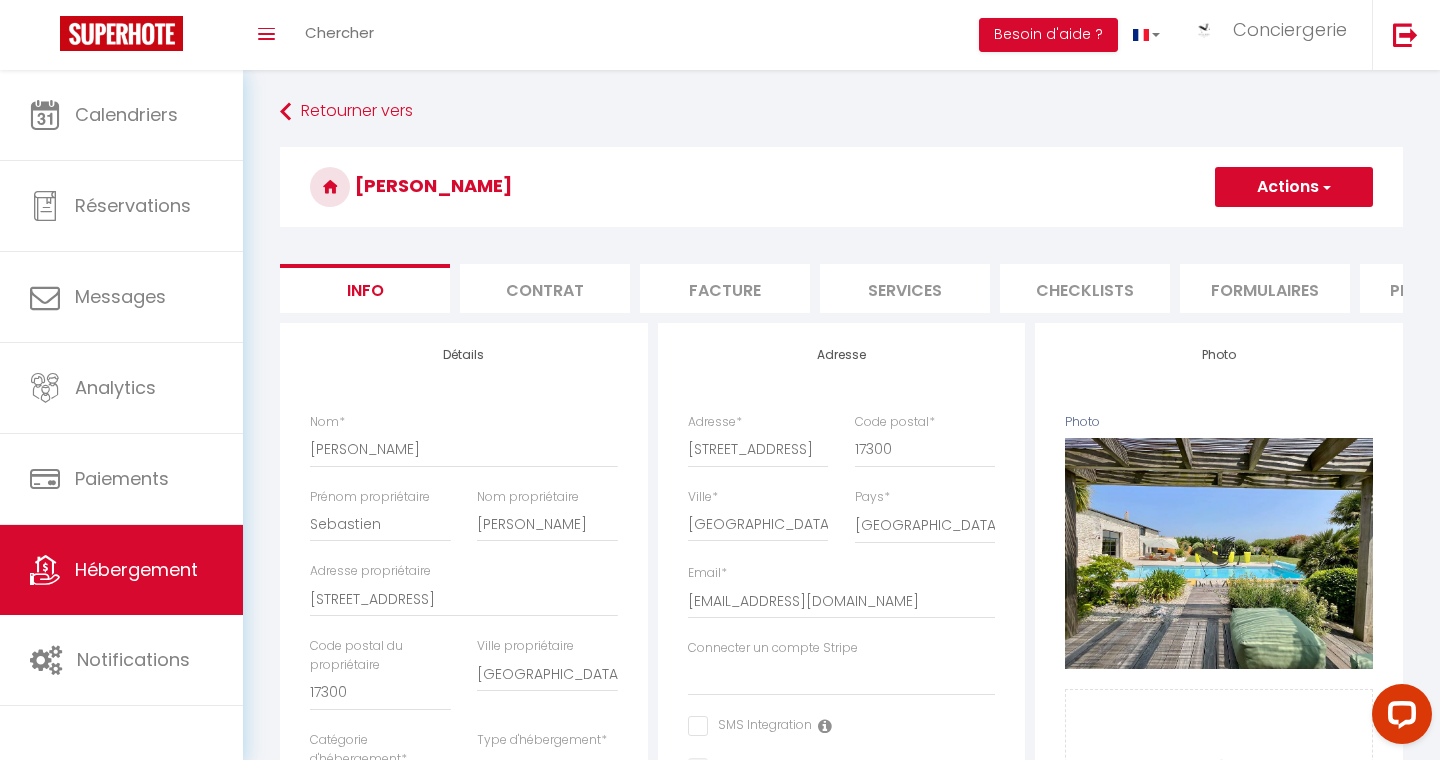 click at bounding box center [1325, 187] 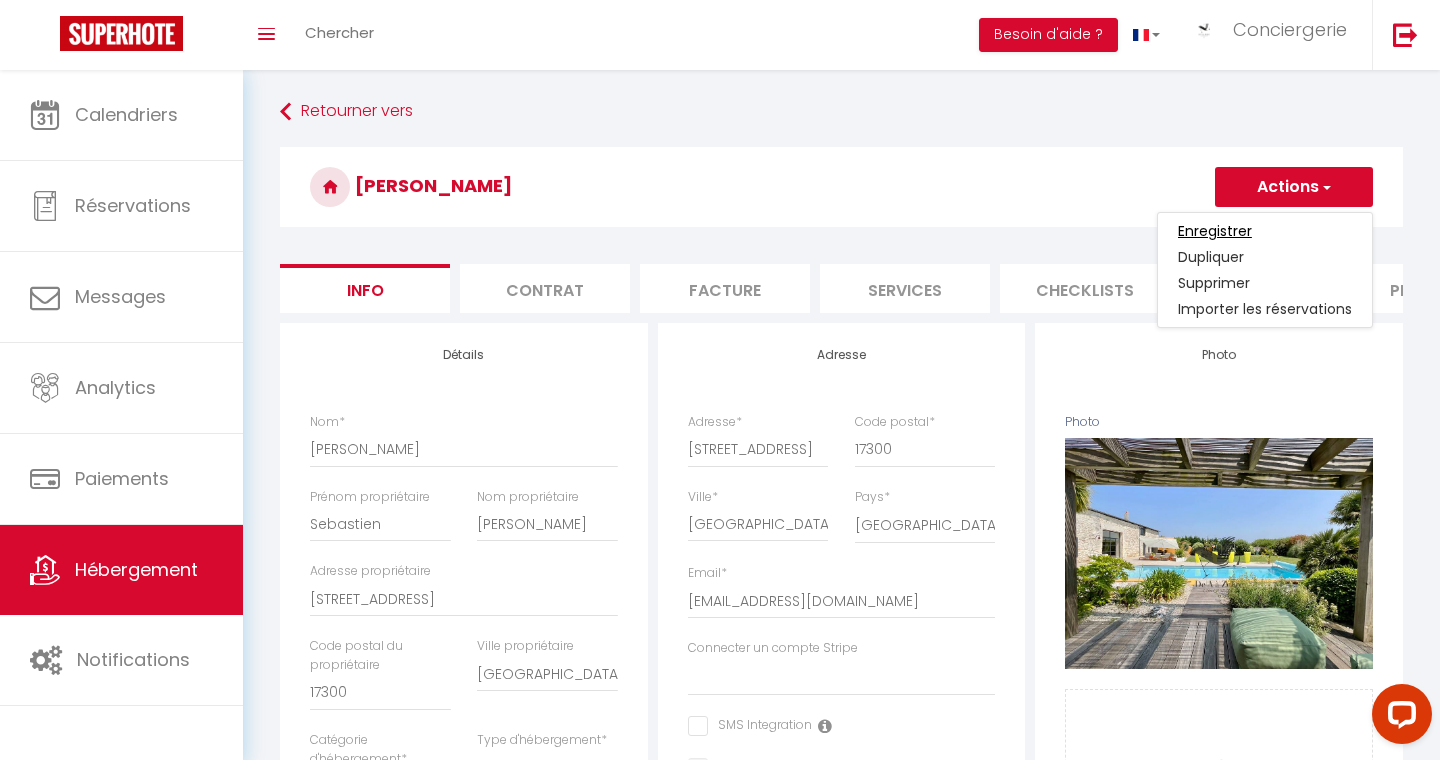 click on "Enregistrer" at bounding box center [1215, 231] 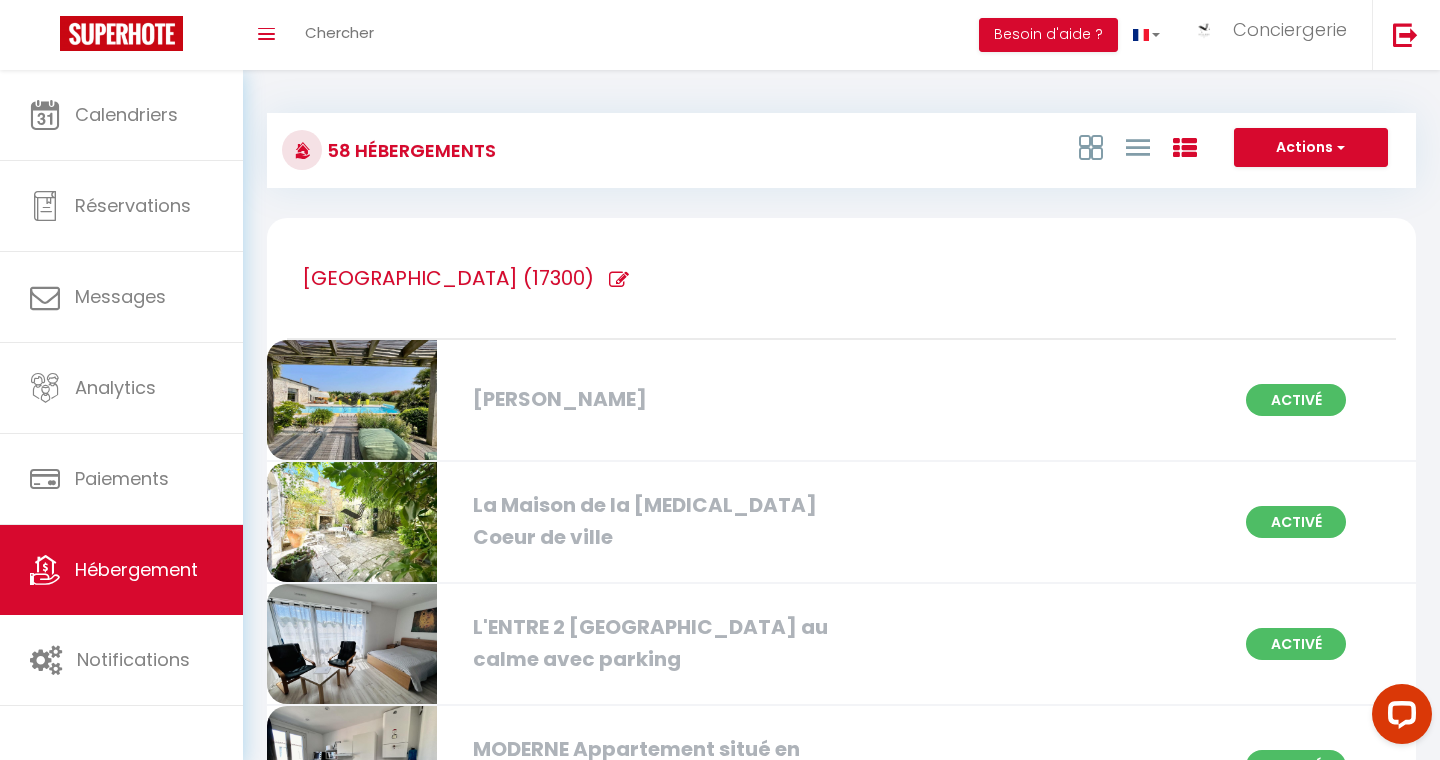click on "[PERSON_NAME]" at bounding box center [646, 399] 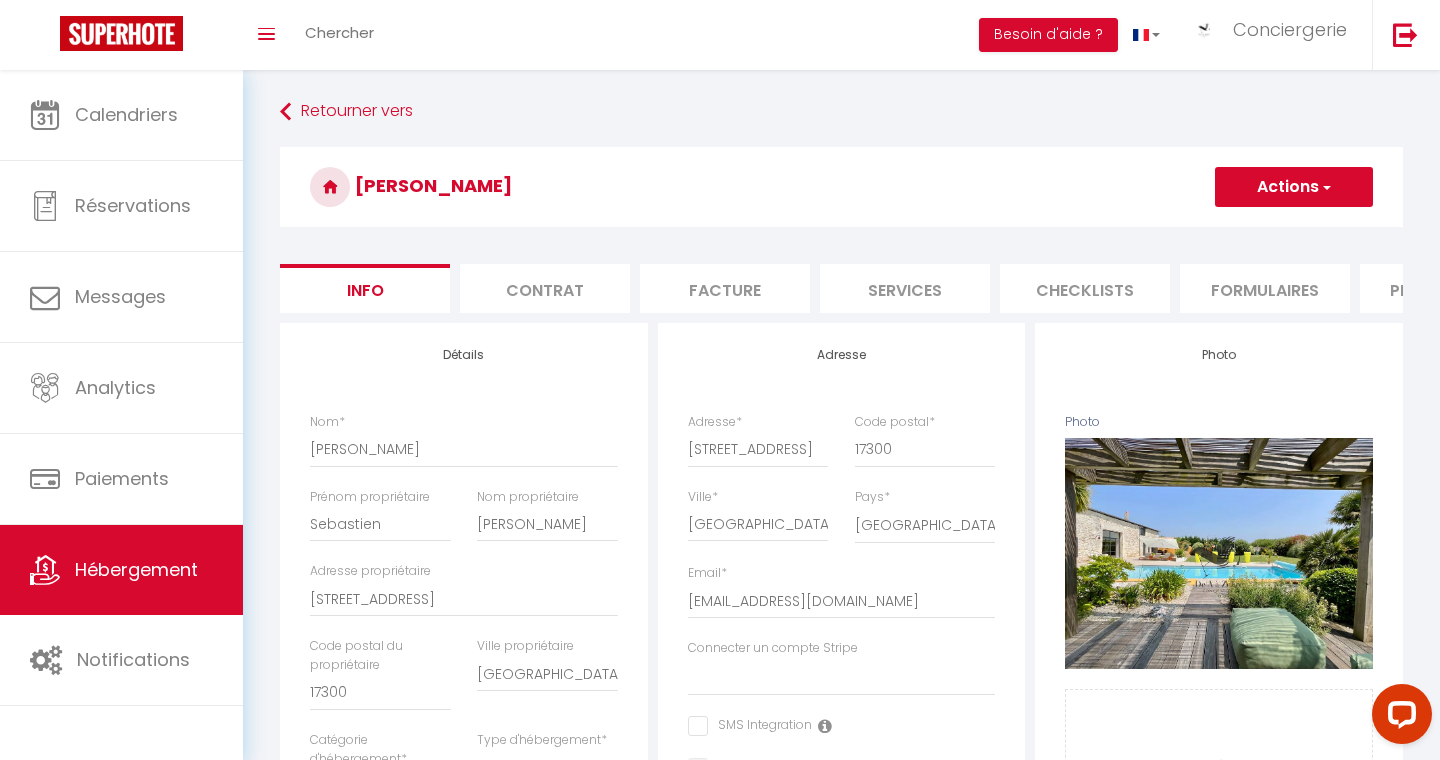 click on "Contrat" at bounding box center (545, 288) 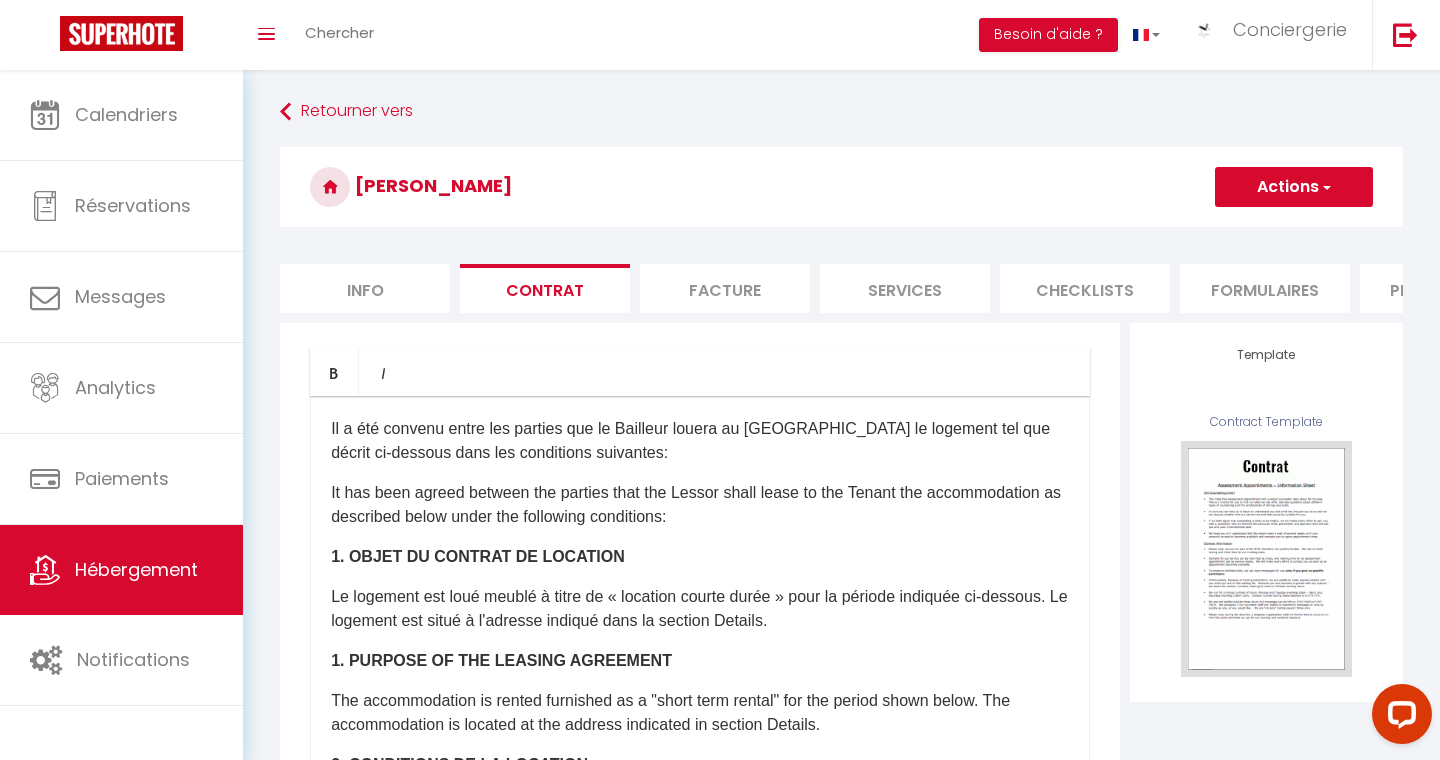click on "Facture" at bounding box center [725, 288] 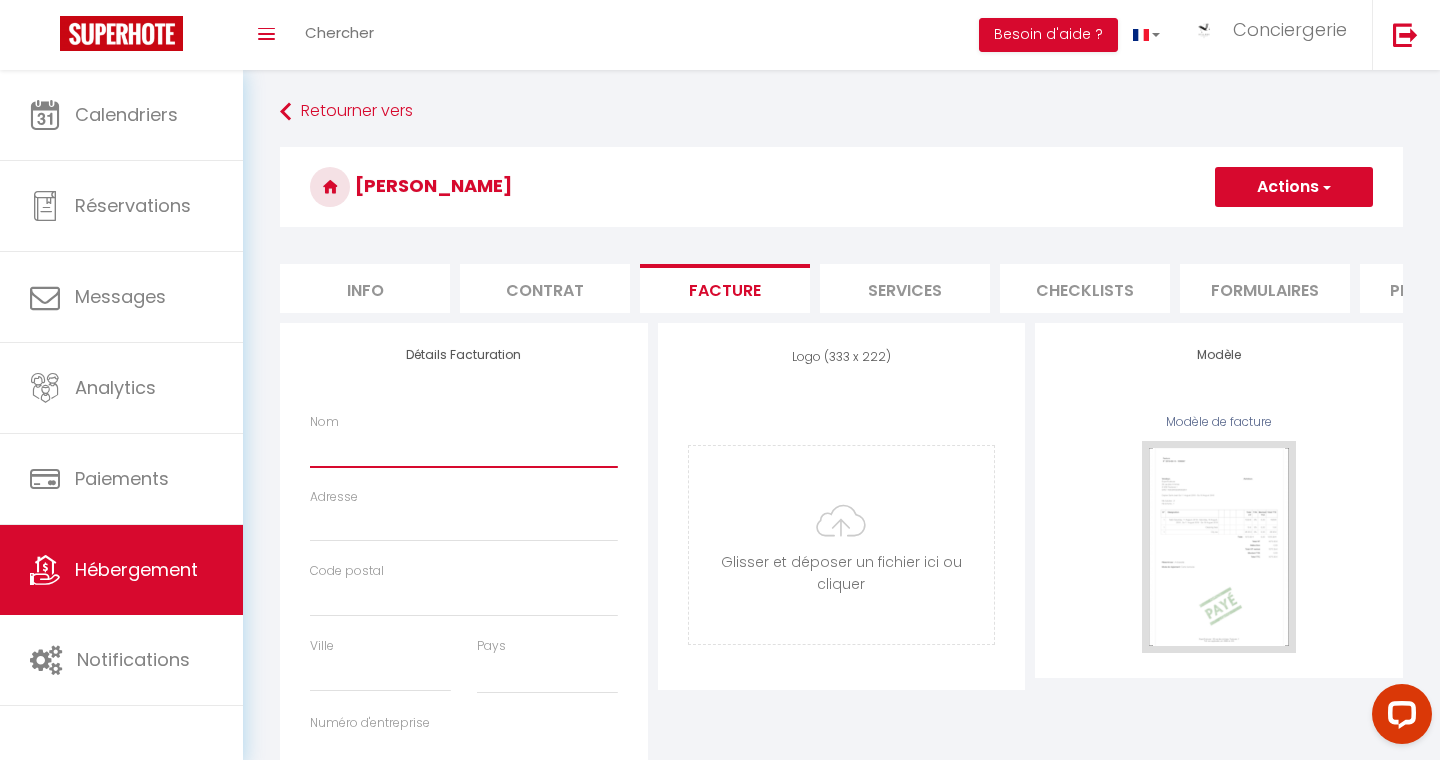 click on "Nom" at bounding box center (464, 449) 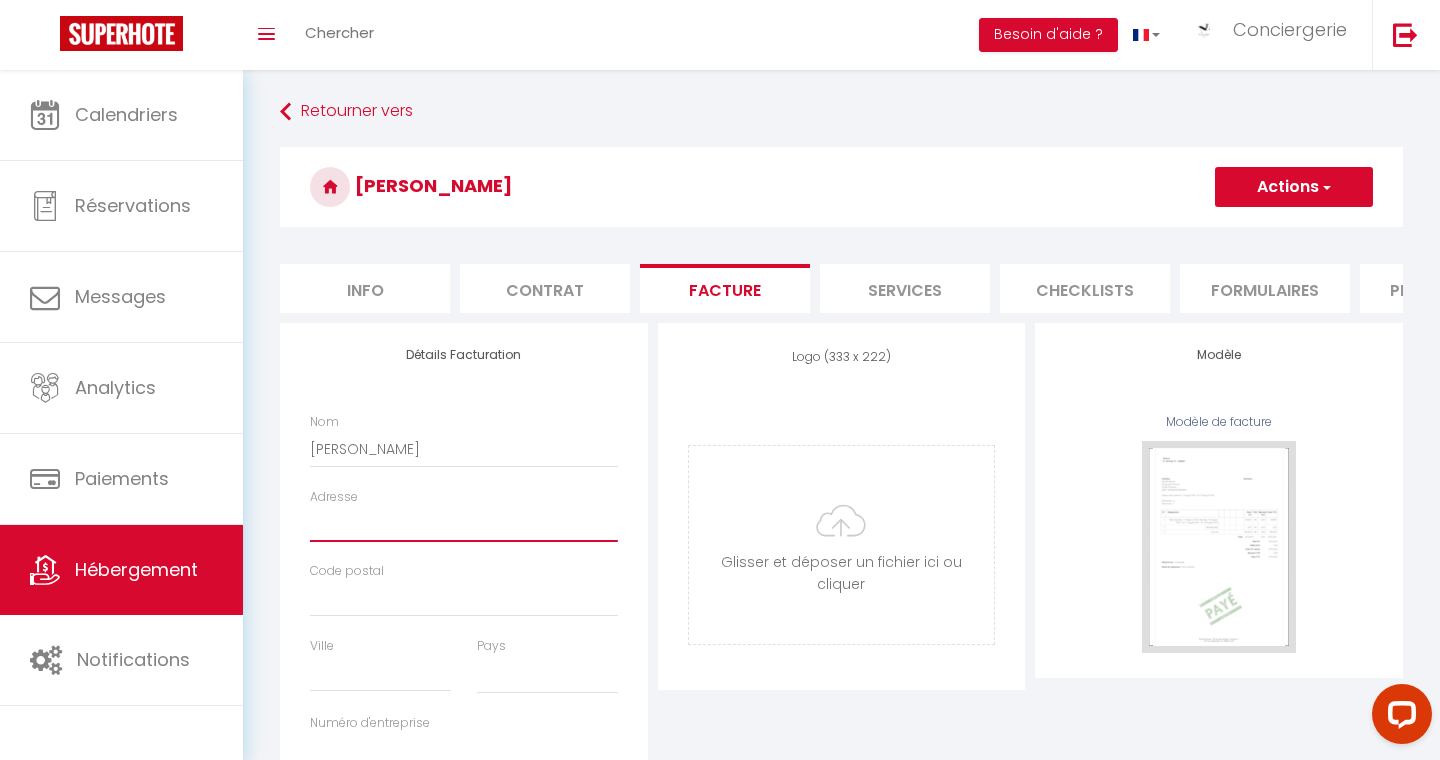 click on "Adresse" at bounding box center (464, 524) 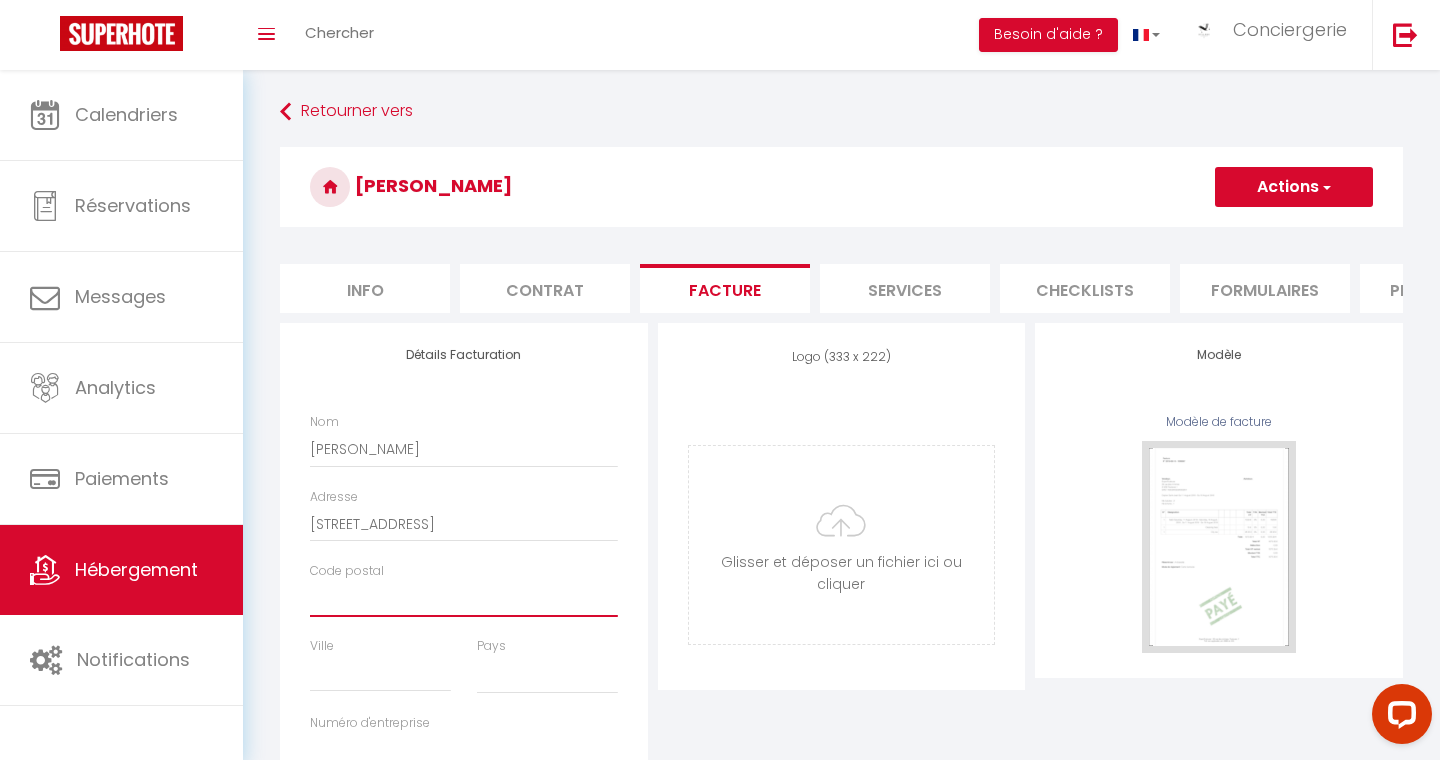 click on "Code postal" at bounding box center [464, 599] 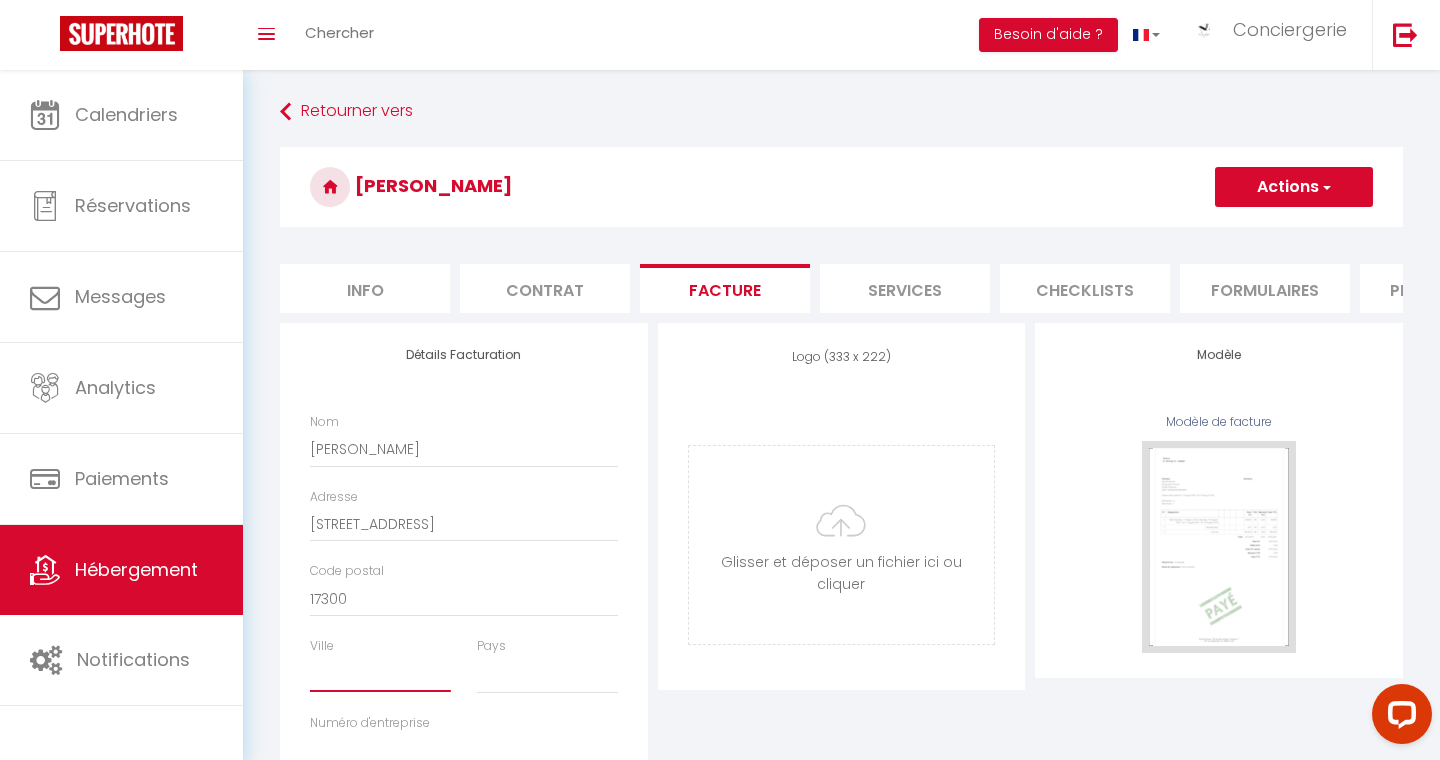 click on "Ville" at bounding box center (380, 674) 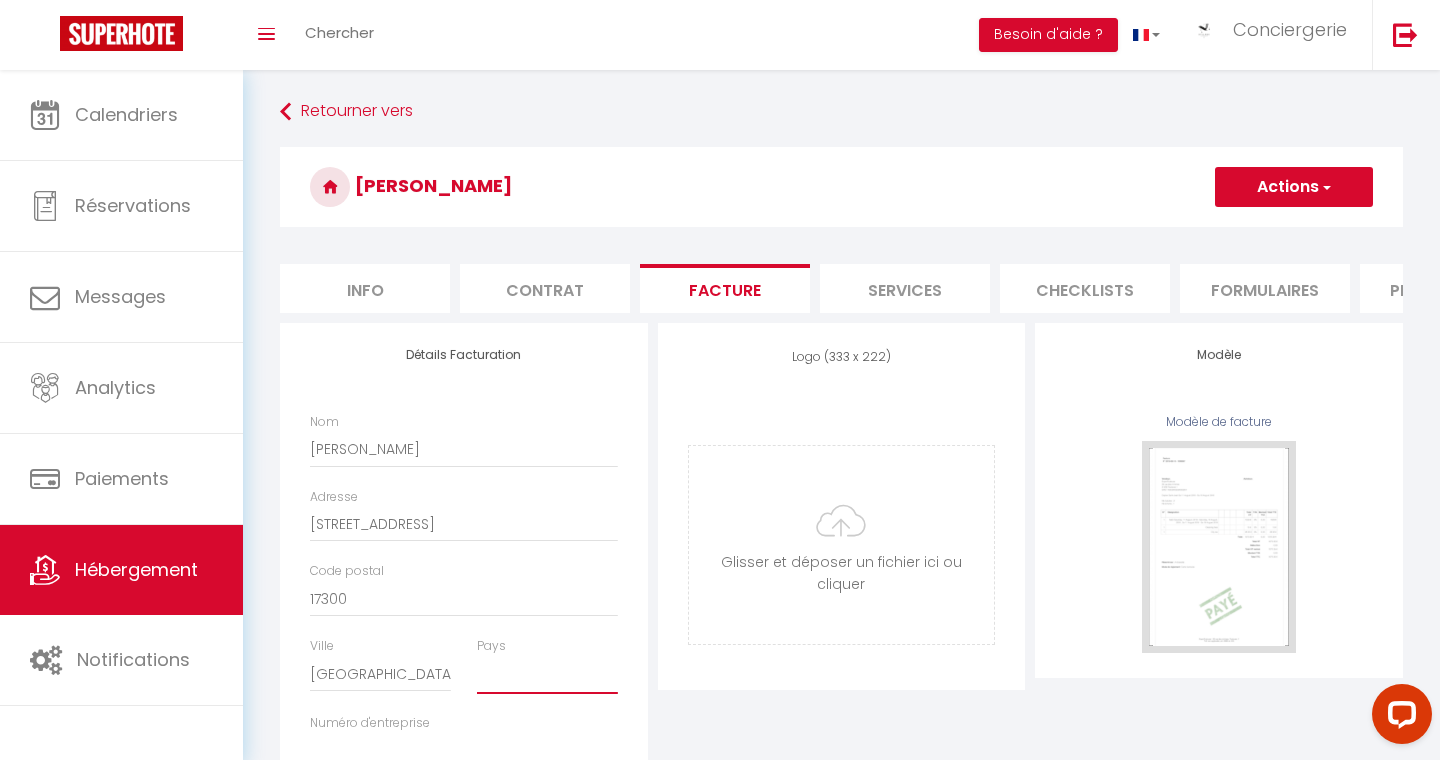 click on "France
Portugal
Afghanistan
Albania
Algeria
American Samoa
Andorra
Angola
Anguilla
Antarctica
Antigua and Barbuda
Argentina
Armenia" at bounding box center (547, 675) 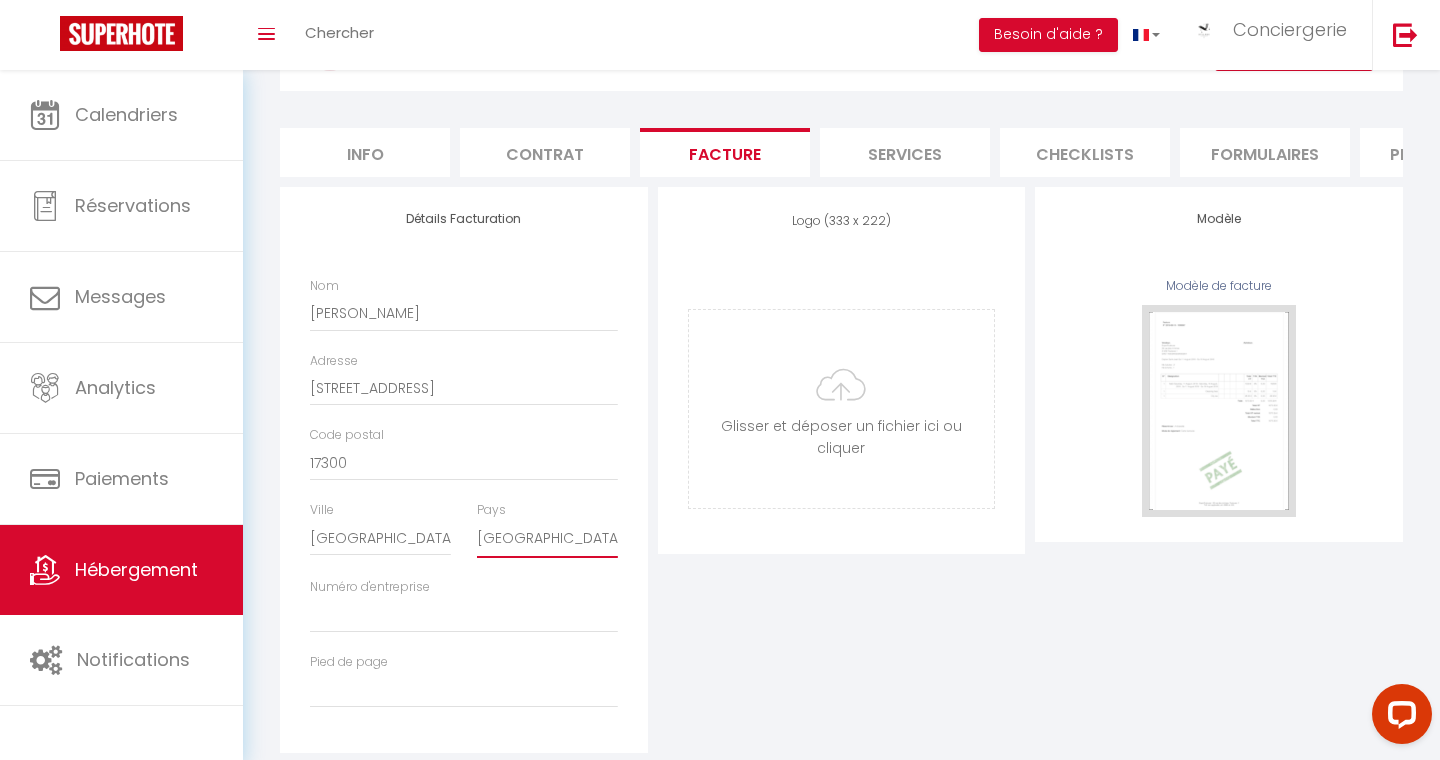 scroll, scrollTop: 179, scrollLeft: 0, axis: vertical 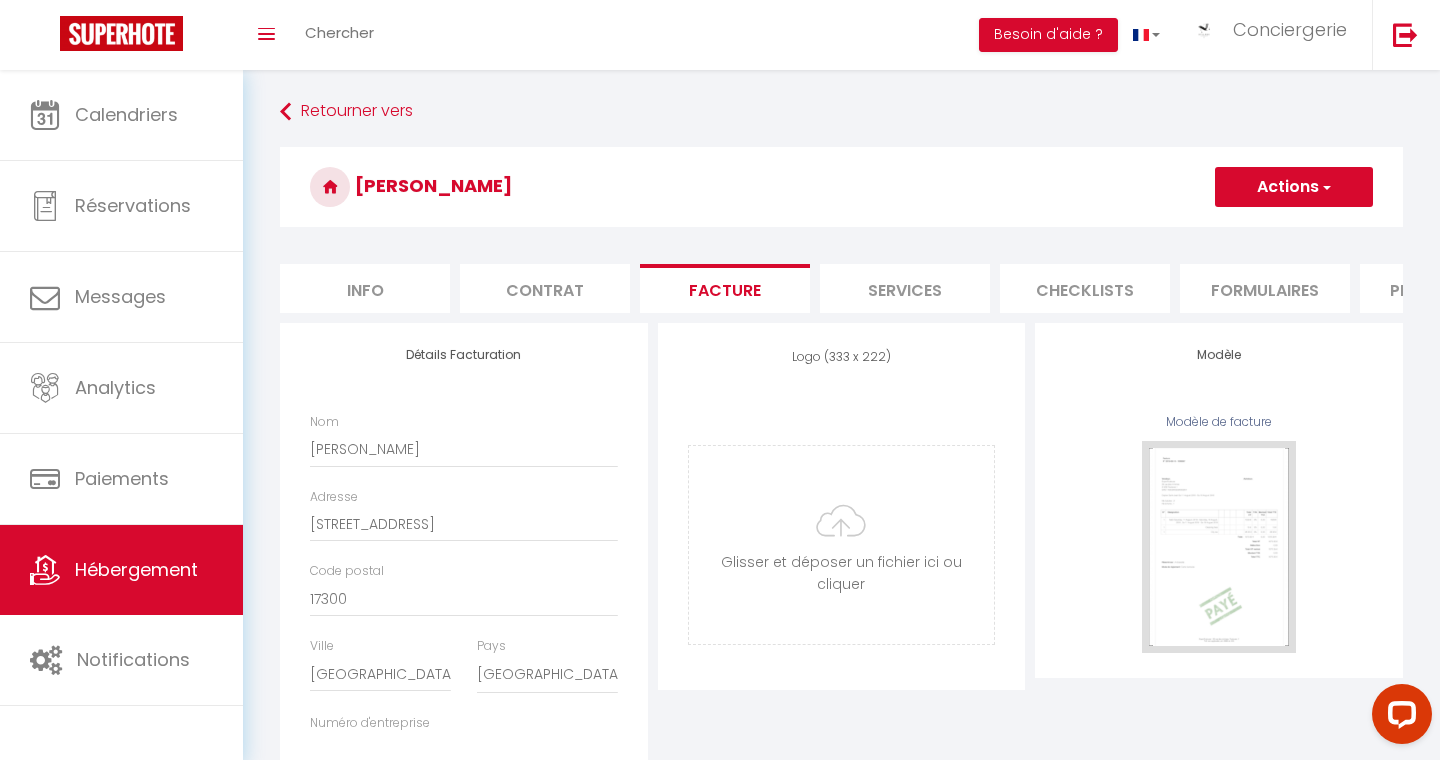 click on "Actions" at bounding box center (1294, 187) 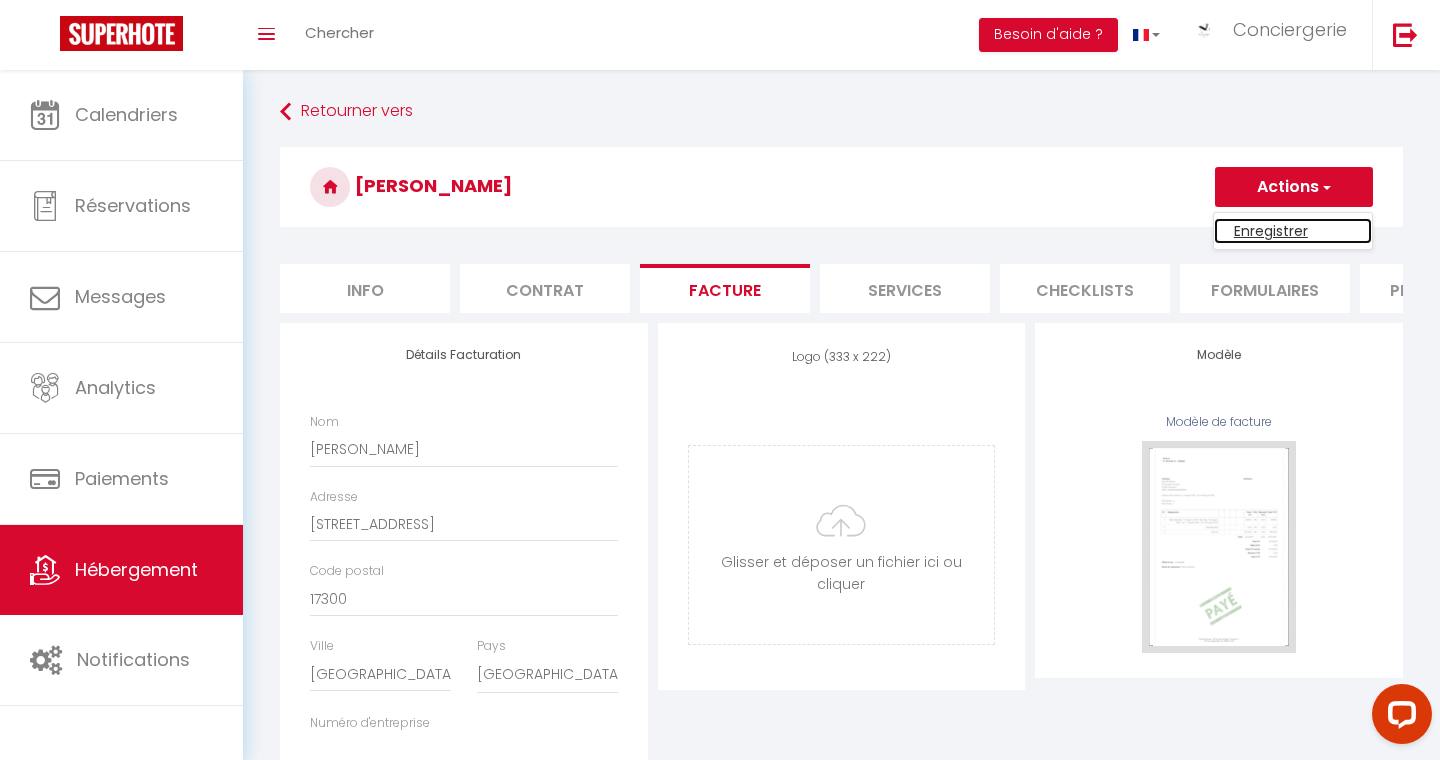 click on "Enregistrer" at bounding box center [1293, 231] 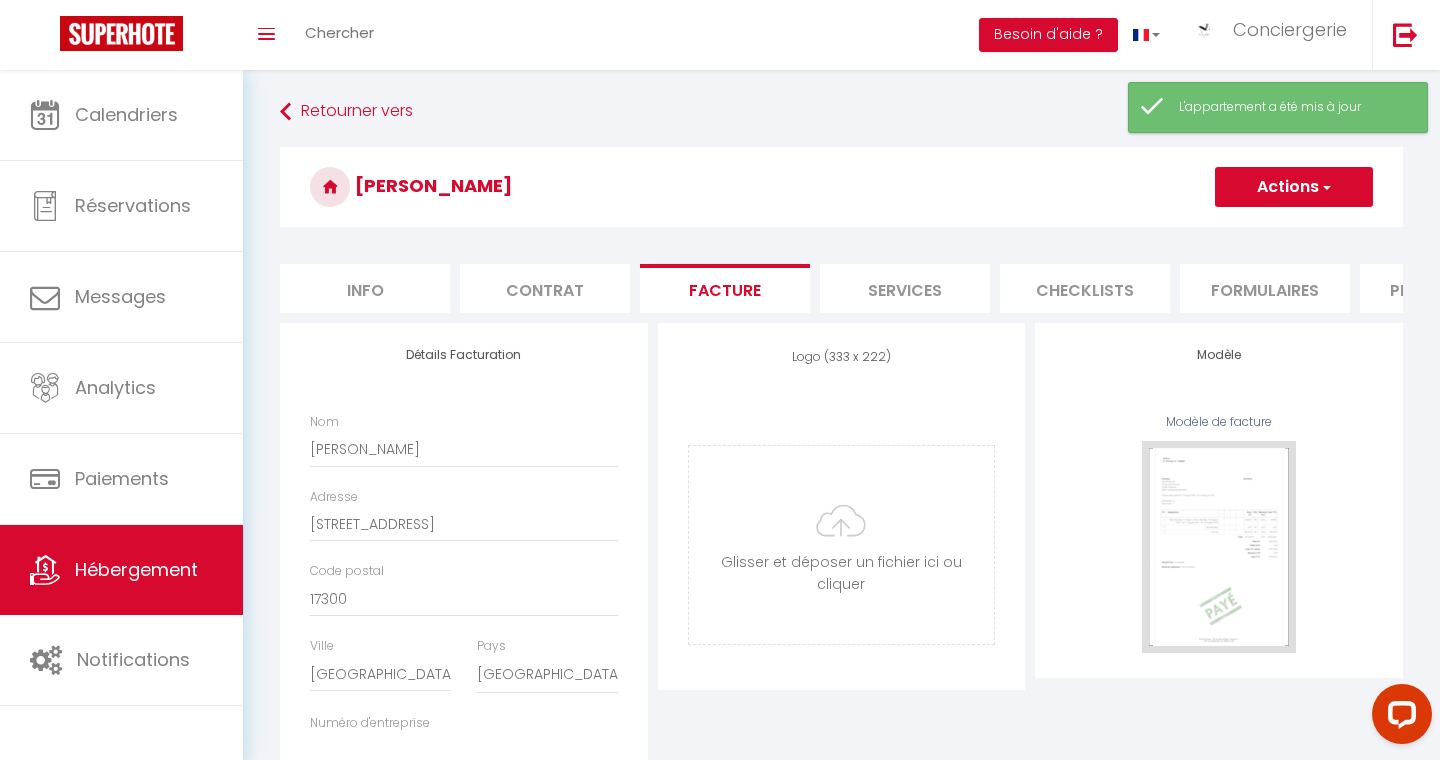 click on "Services" at bounding box center [905, 288] 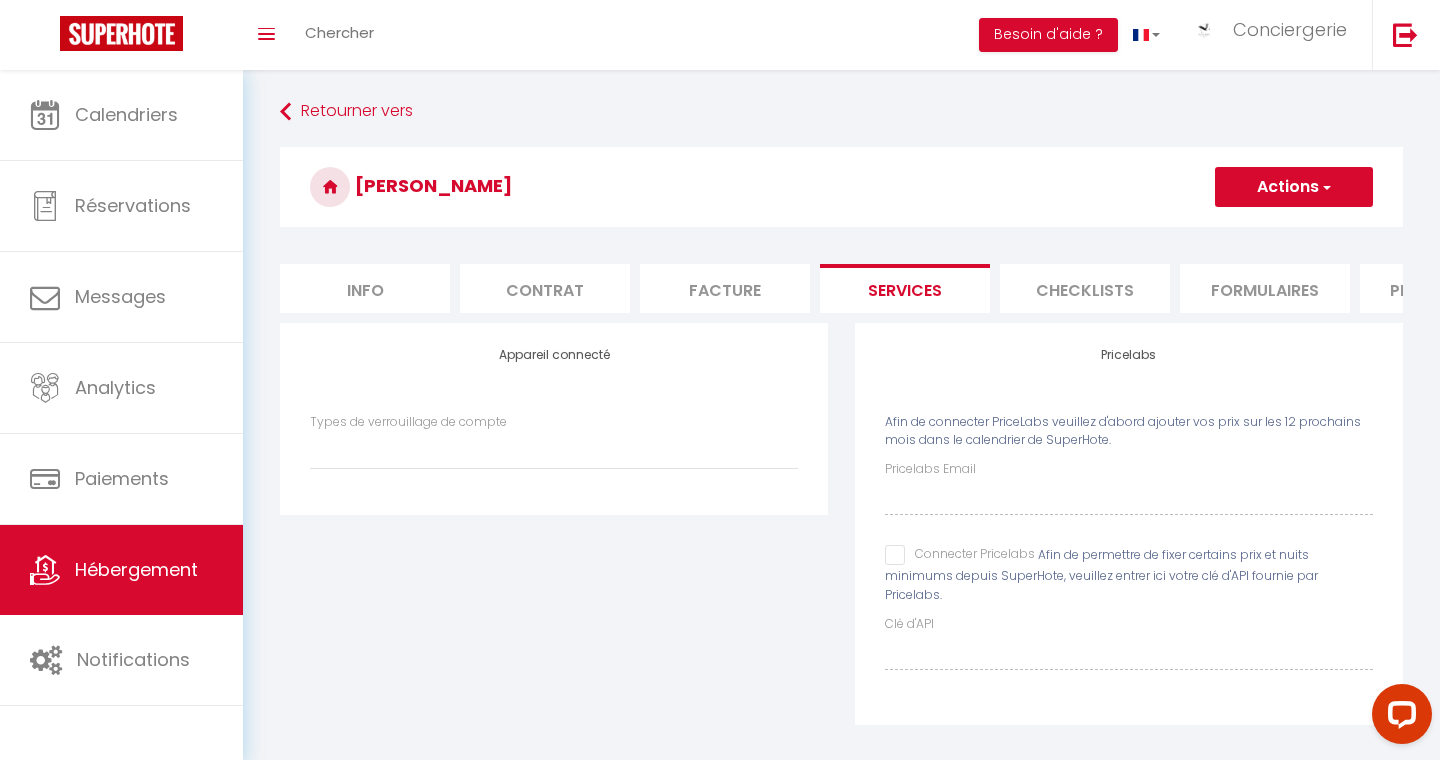 click on "Formulaires" at bounding box center [1265, 288] 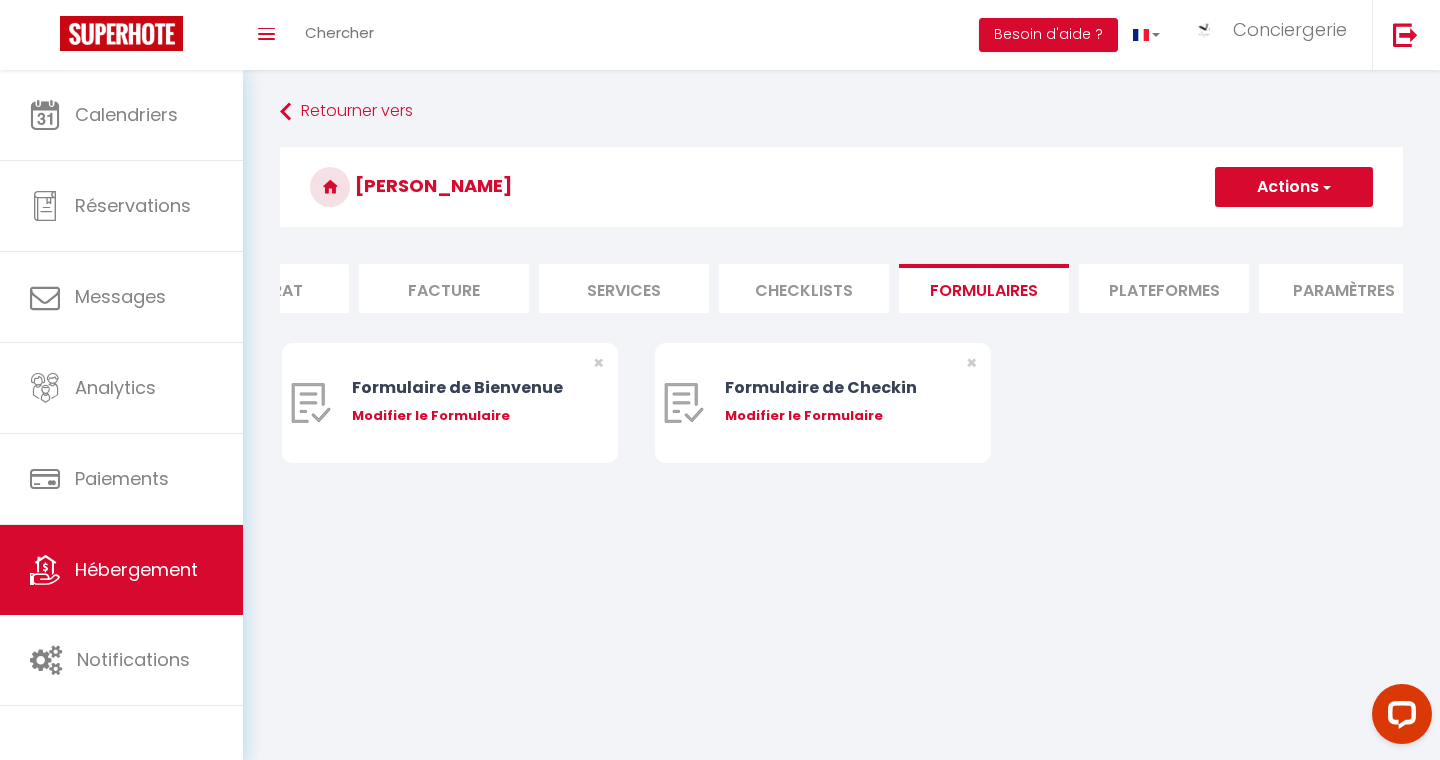 scroll, scrollTop: 0, scrollLeft: 857, axis: horizontal 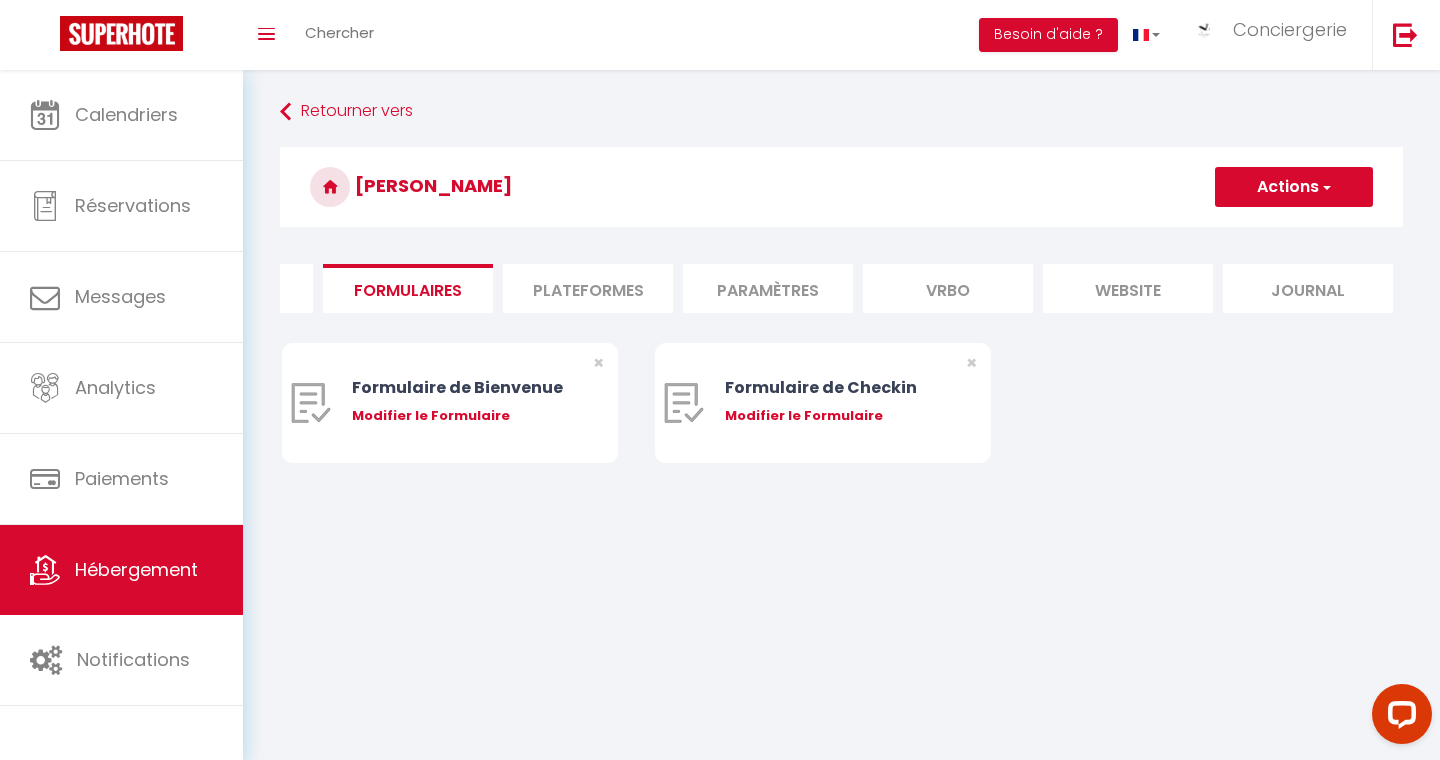 click on "Plateformes" at bounding box center [588, 288] 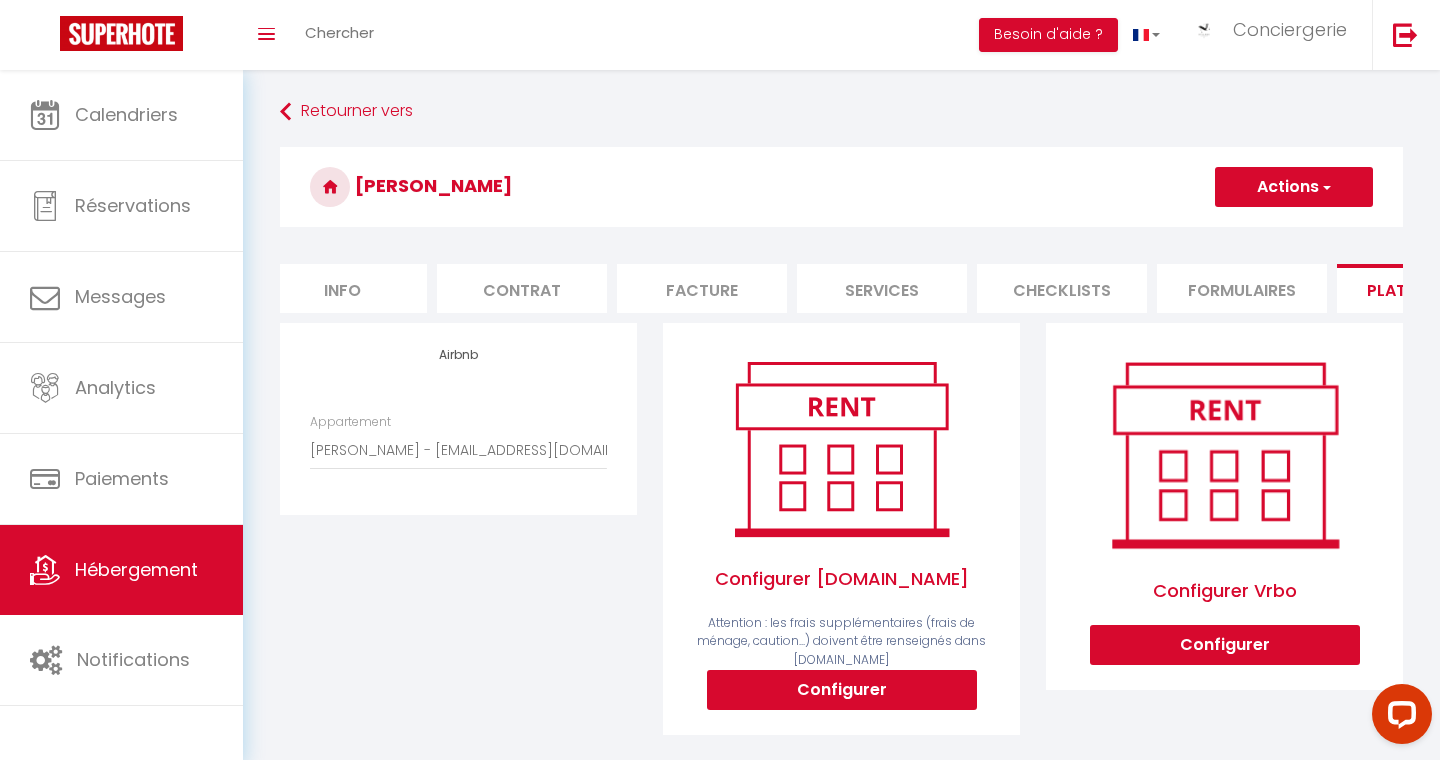 scroll, scrollTop: 0, scrollLeft: 0, axis: both 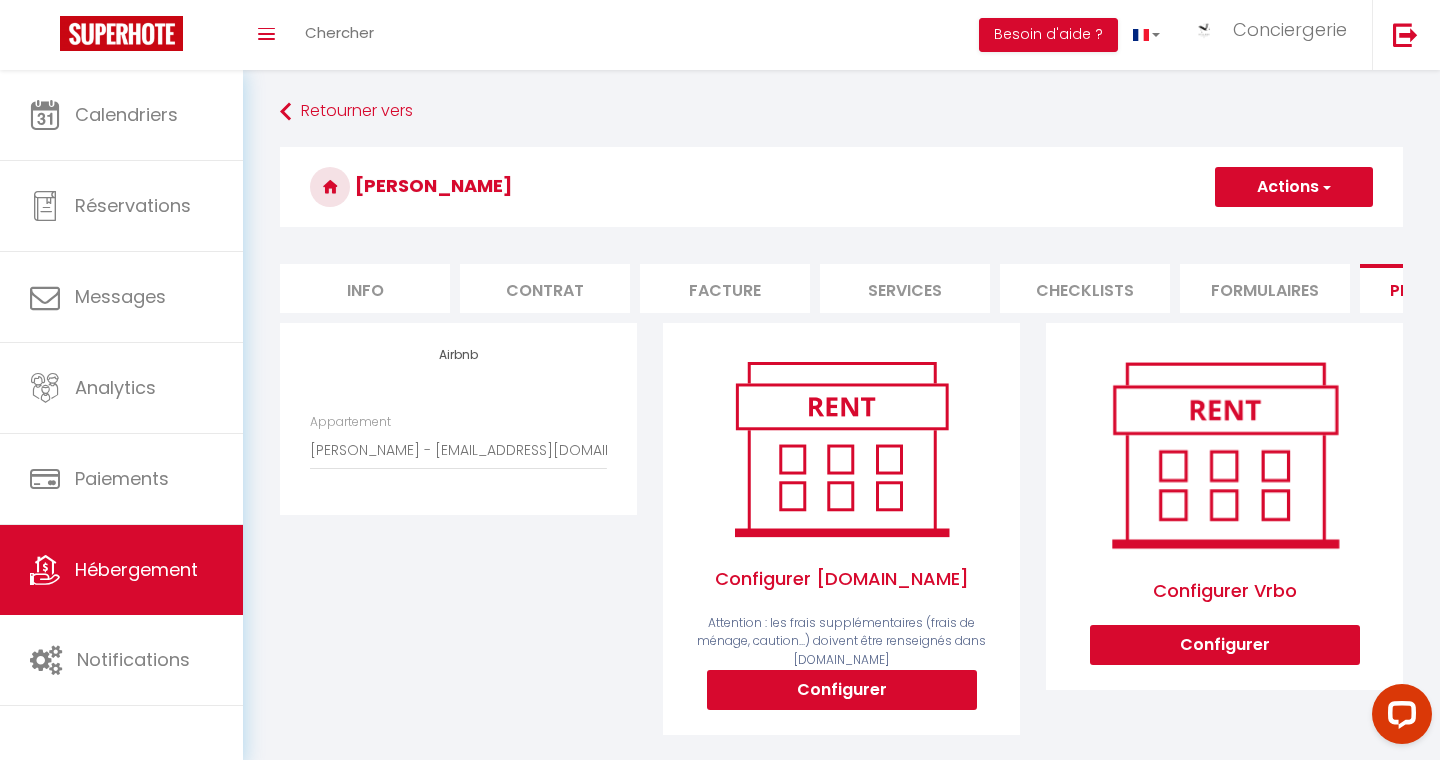 click on "Actions" at bounding box center (1294, 187) 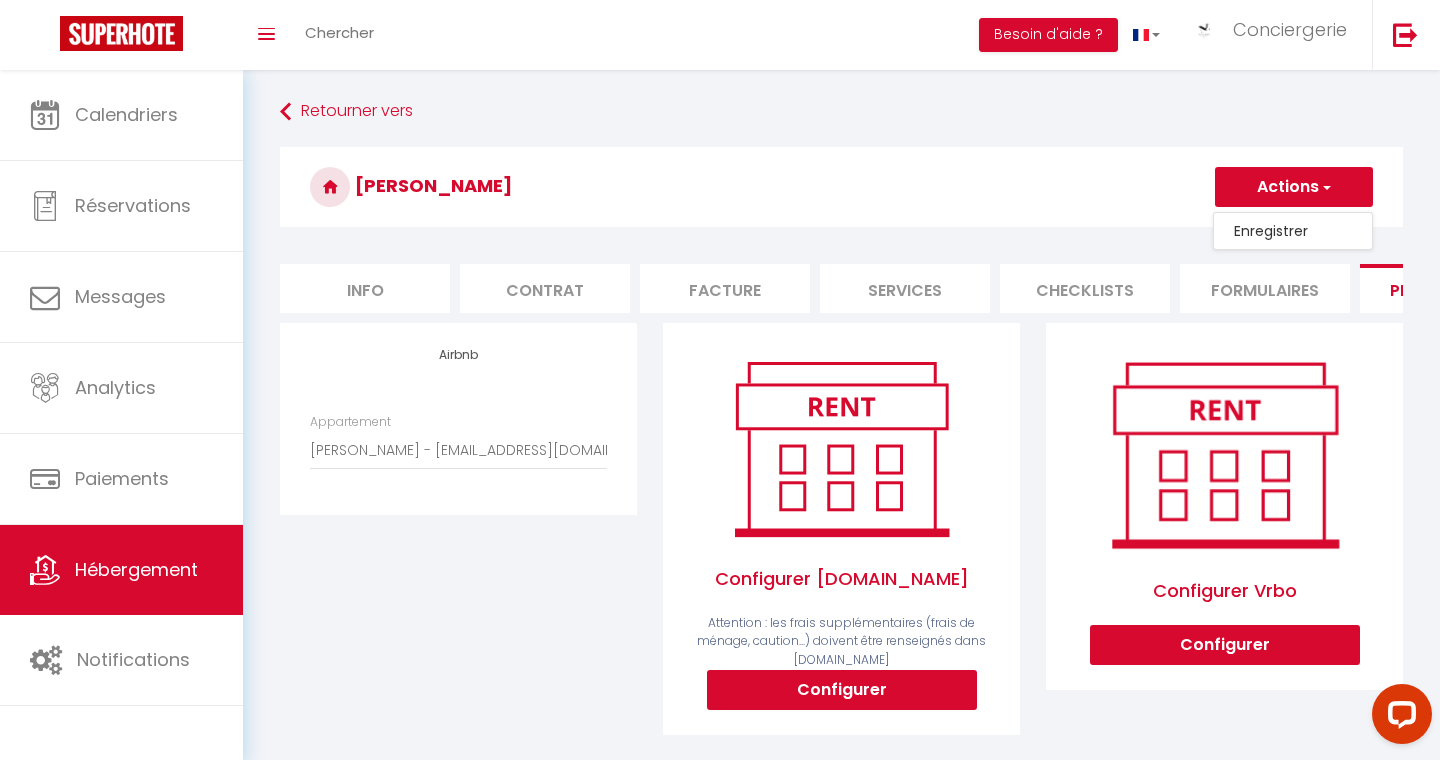 click on "Enregistrer" at bounding box center (1293, 231) 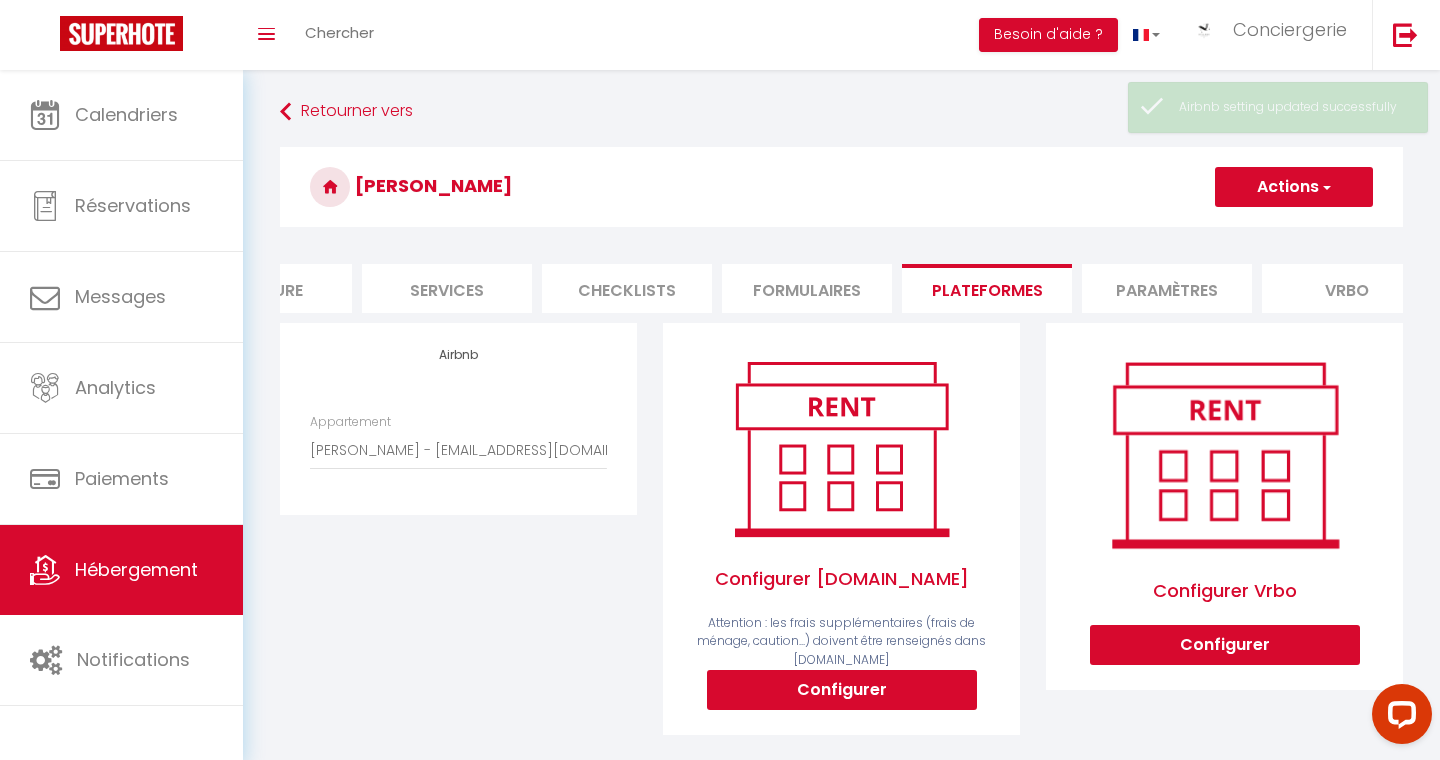 scroll, scrollTop: 0, scrollLeft: 460, axis: horizontal 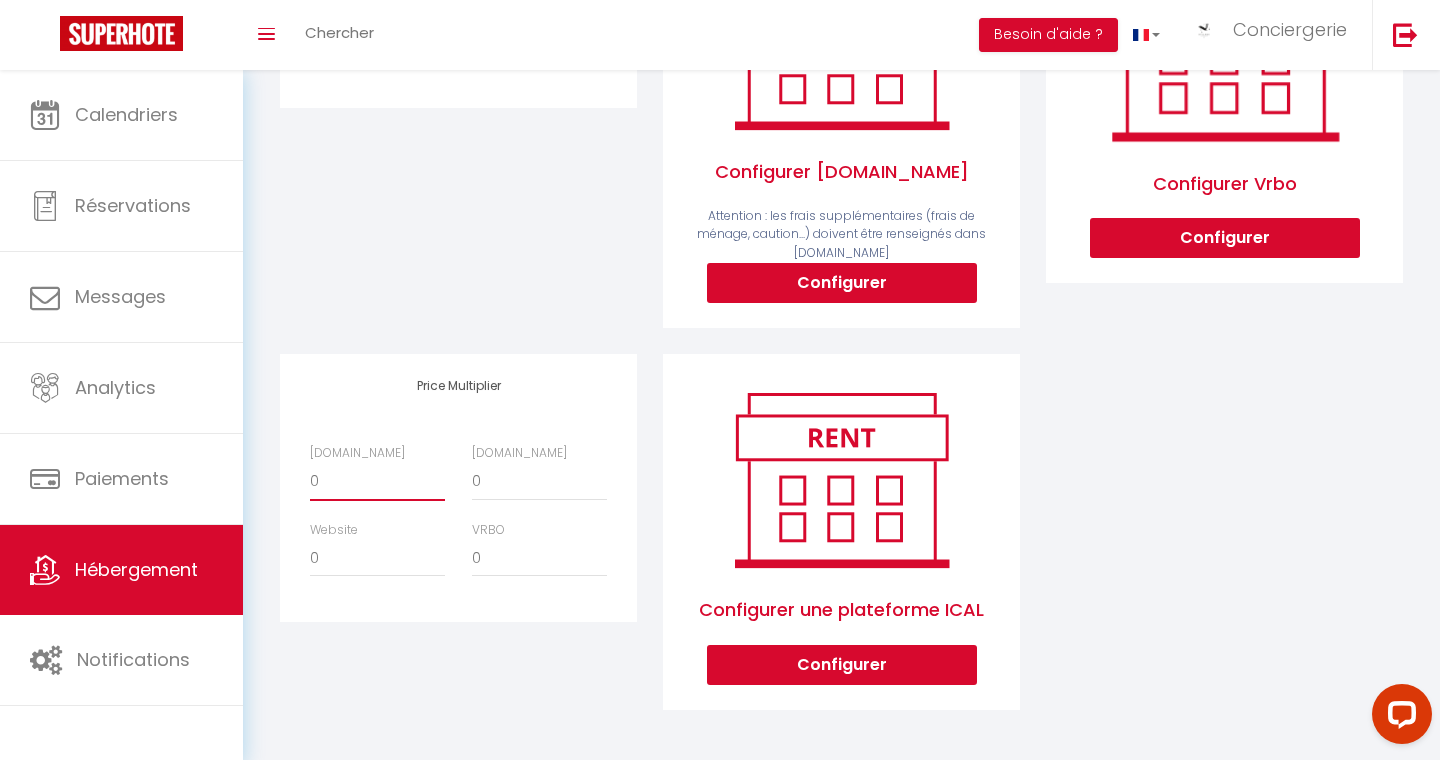 click on "0
+ 1 %
+ 2 %
+ 3 %
+ 4 %
+ 5 %
+ 6 %
+ 7 %
+ 8 %
+ 9 %" at bounding box center (377, 482) 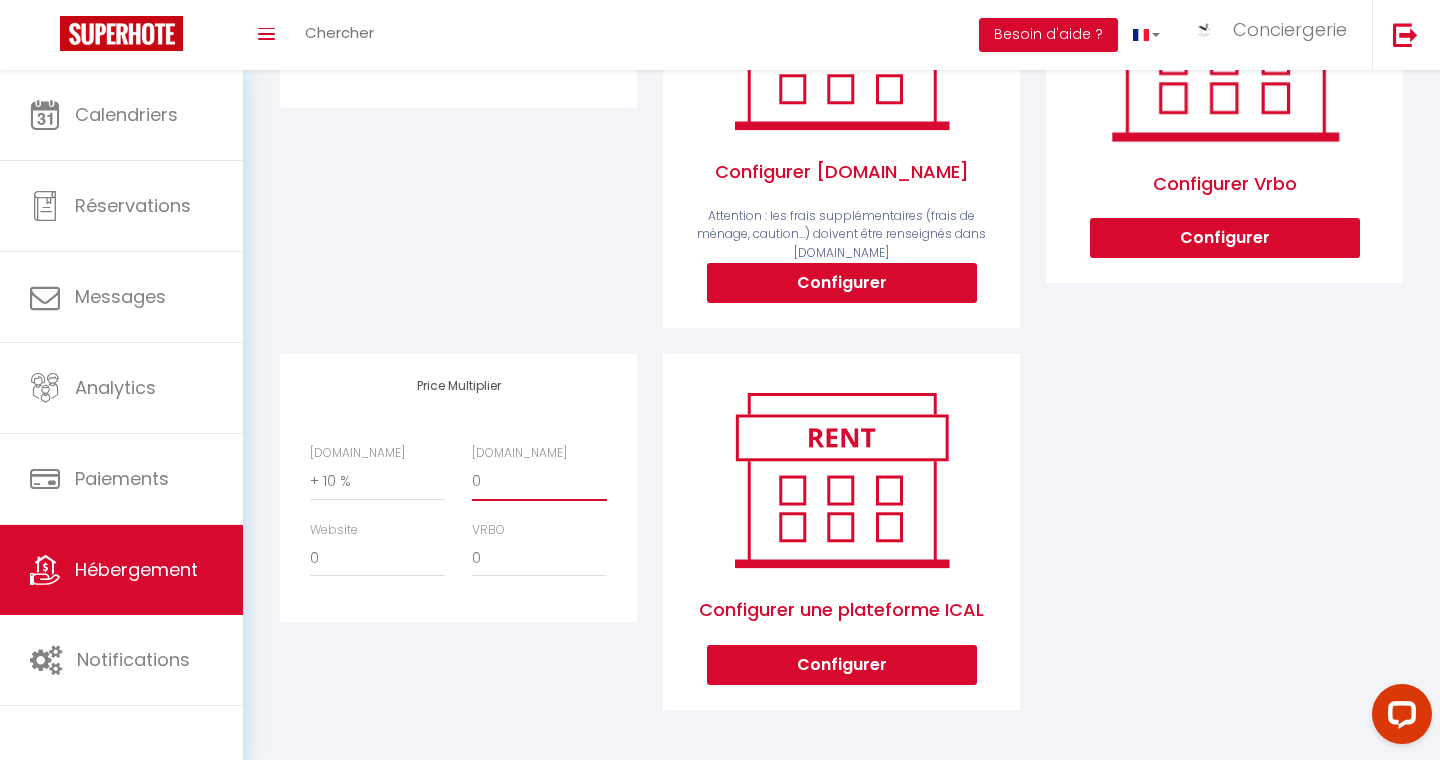 click on "0
+ 1 %
+ 2 %
+ 3 %
+ 4 %
+ 5 %
+ 6 %
+ 7 %
+ 8 %
+ 9 %" at bounding box center (539, 482) 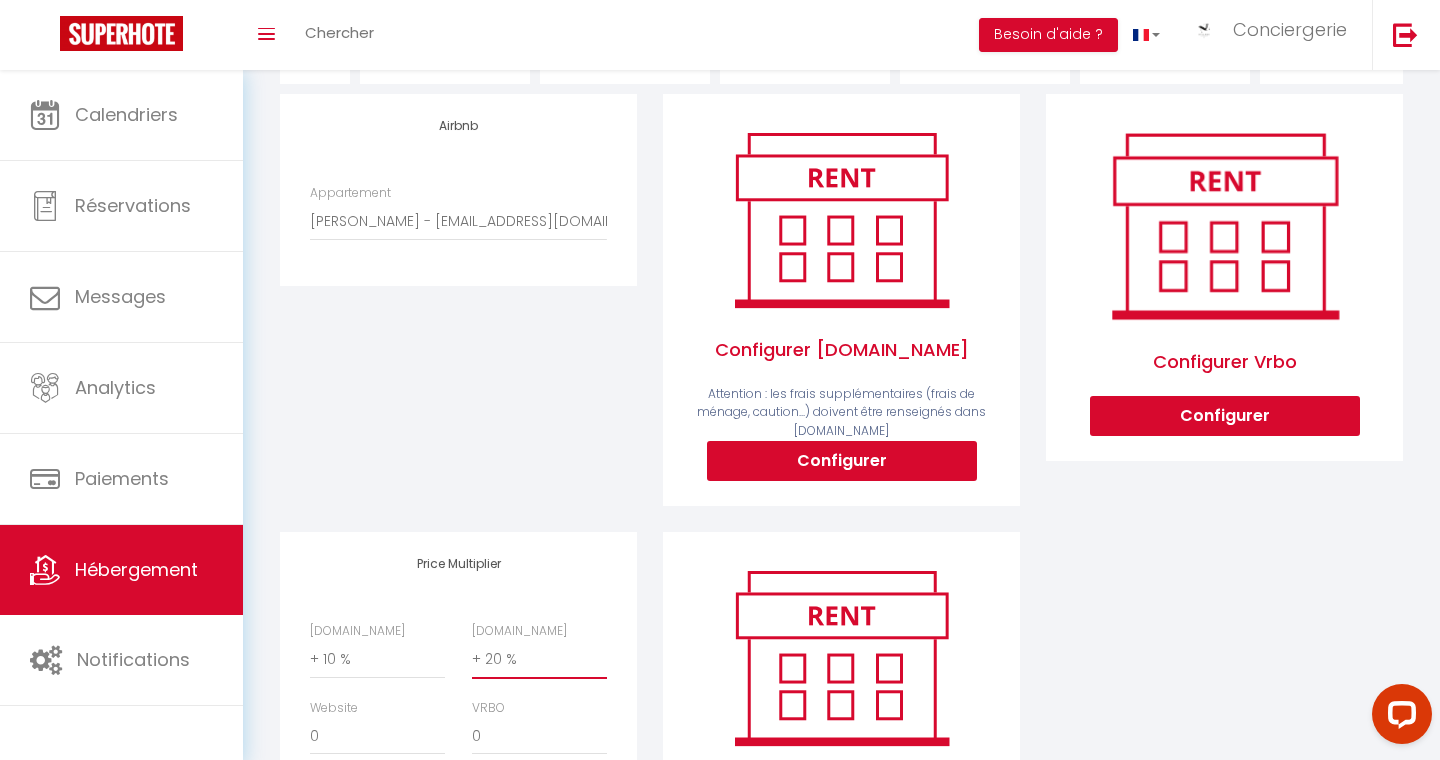 scroll, scrollTop: 0, scrollLeft: 0, axis: both 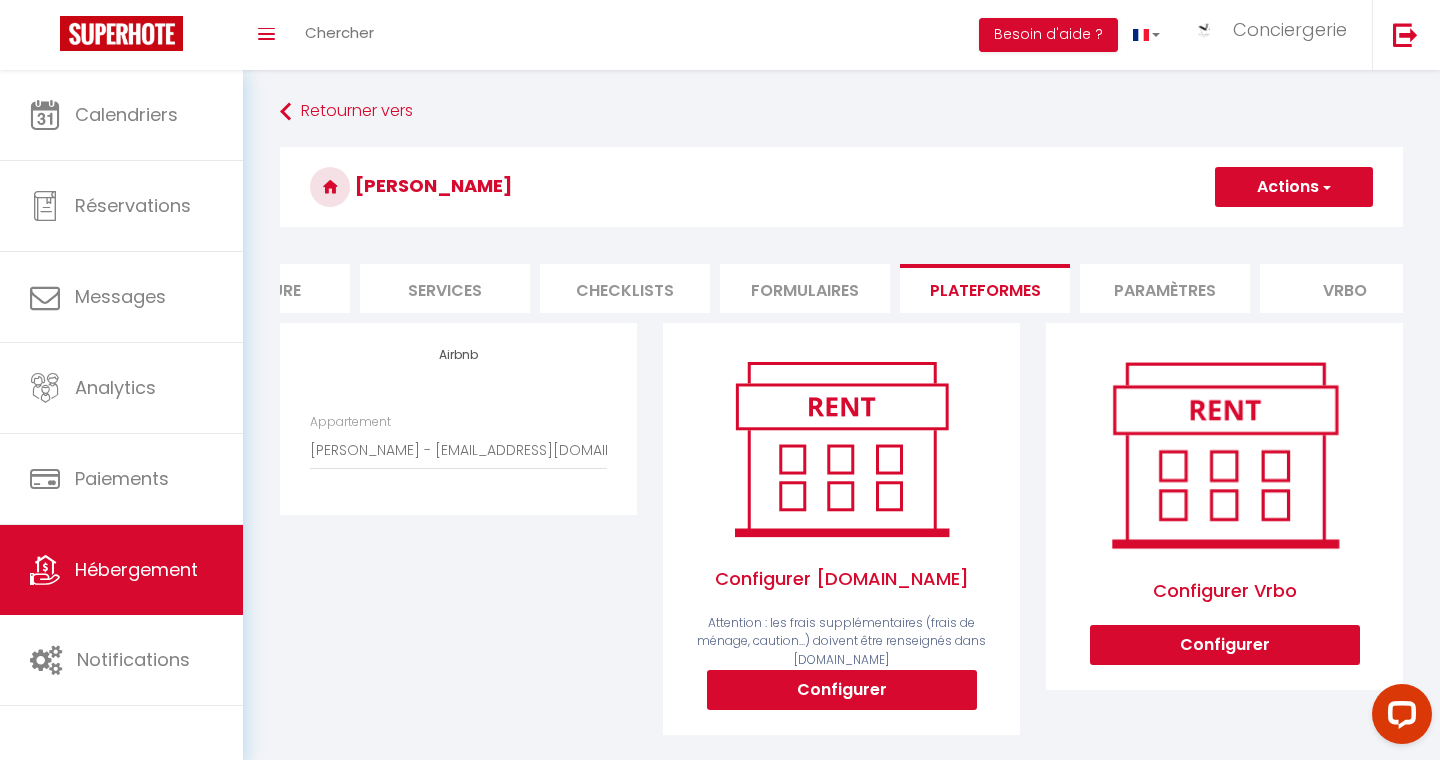 click on "Actions" at bounding box center (1294, 187) 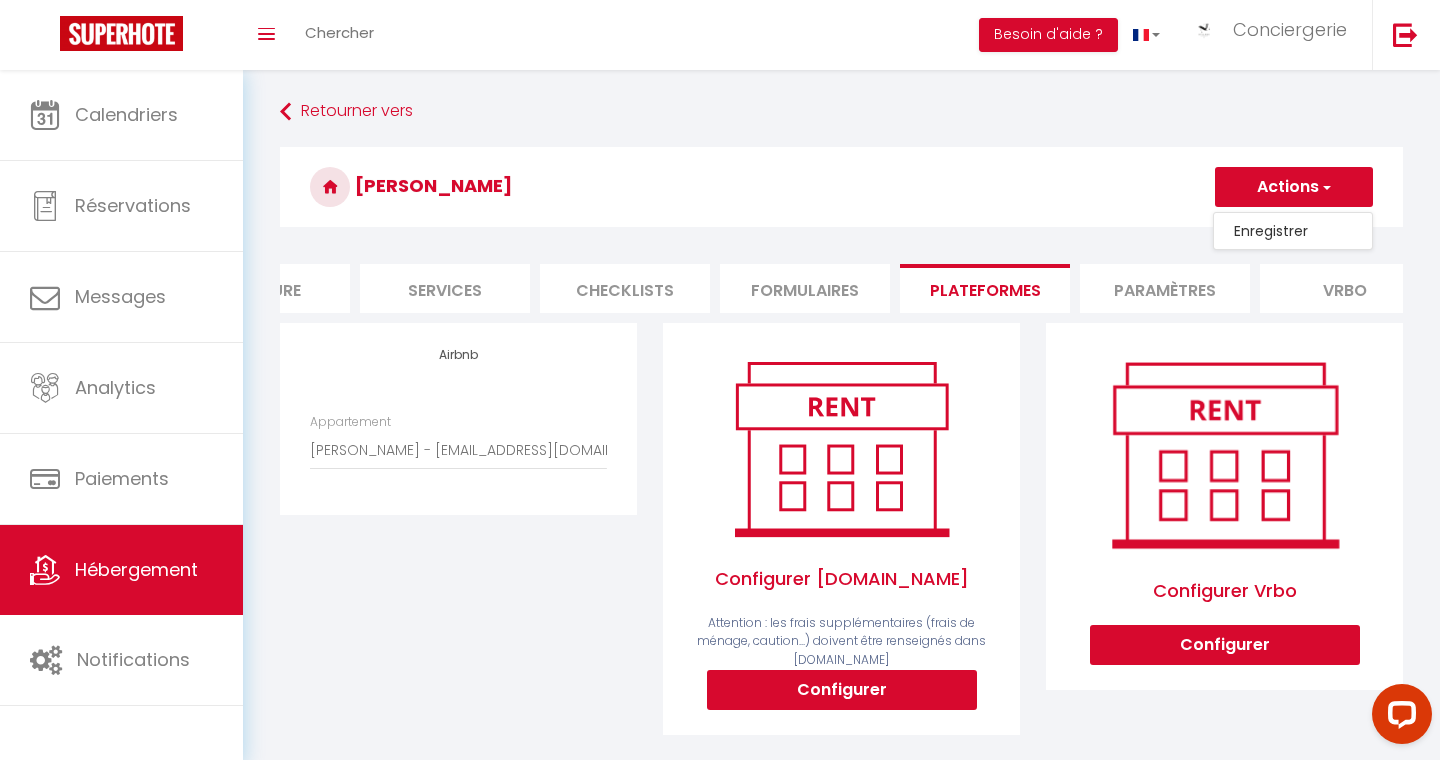 click on "Enregistrer" at bounding box center [1293, 231] 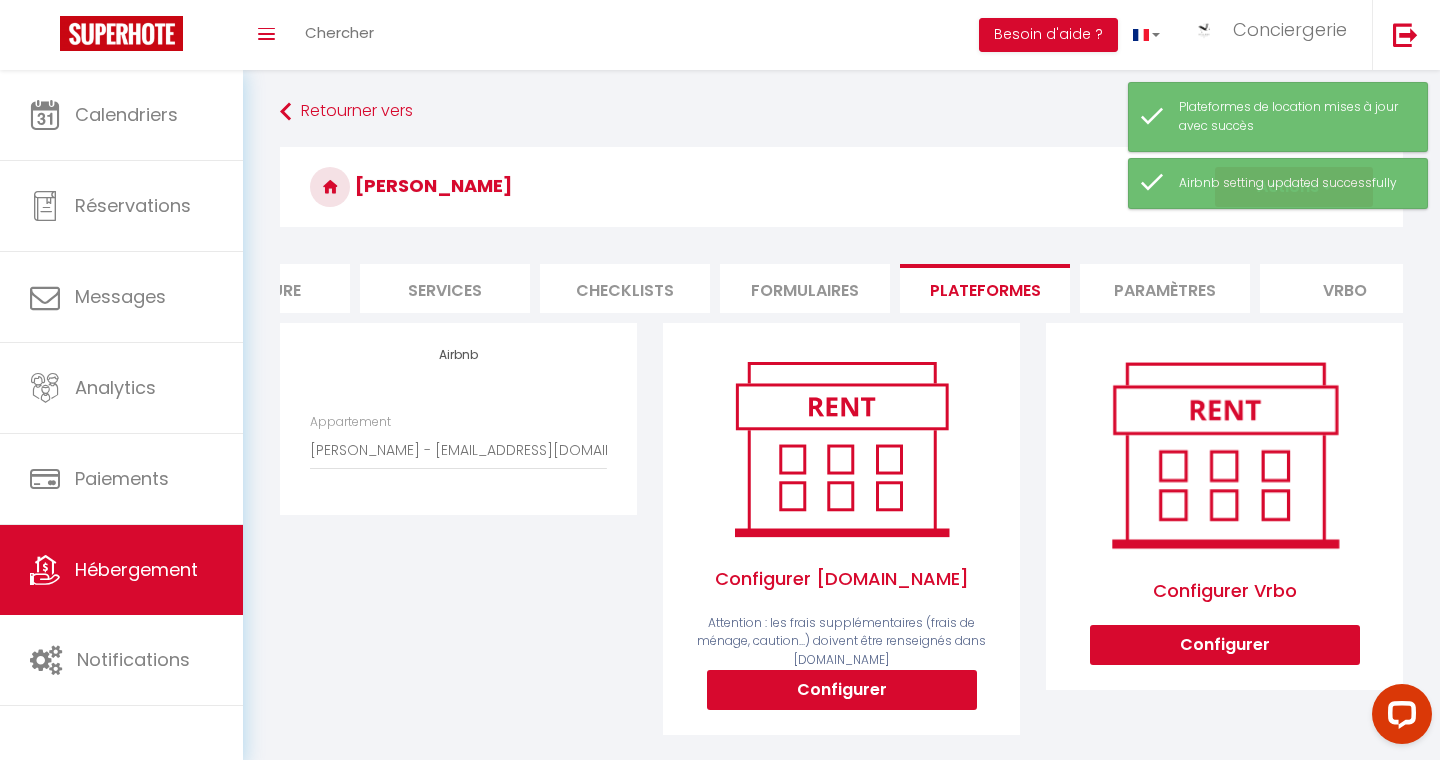 click on "Paramètres" at bounding box center [1165, 288] 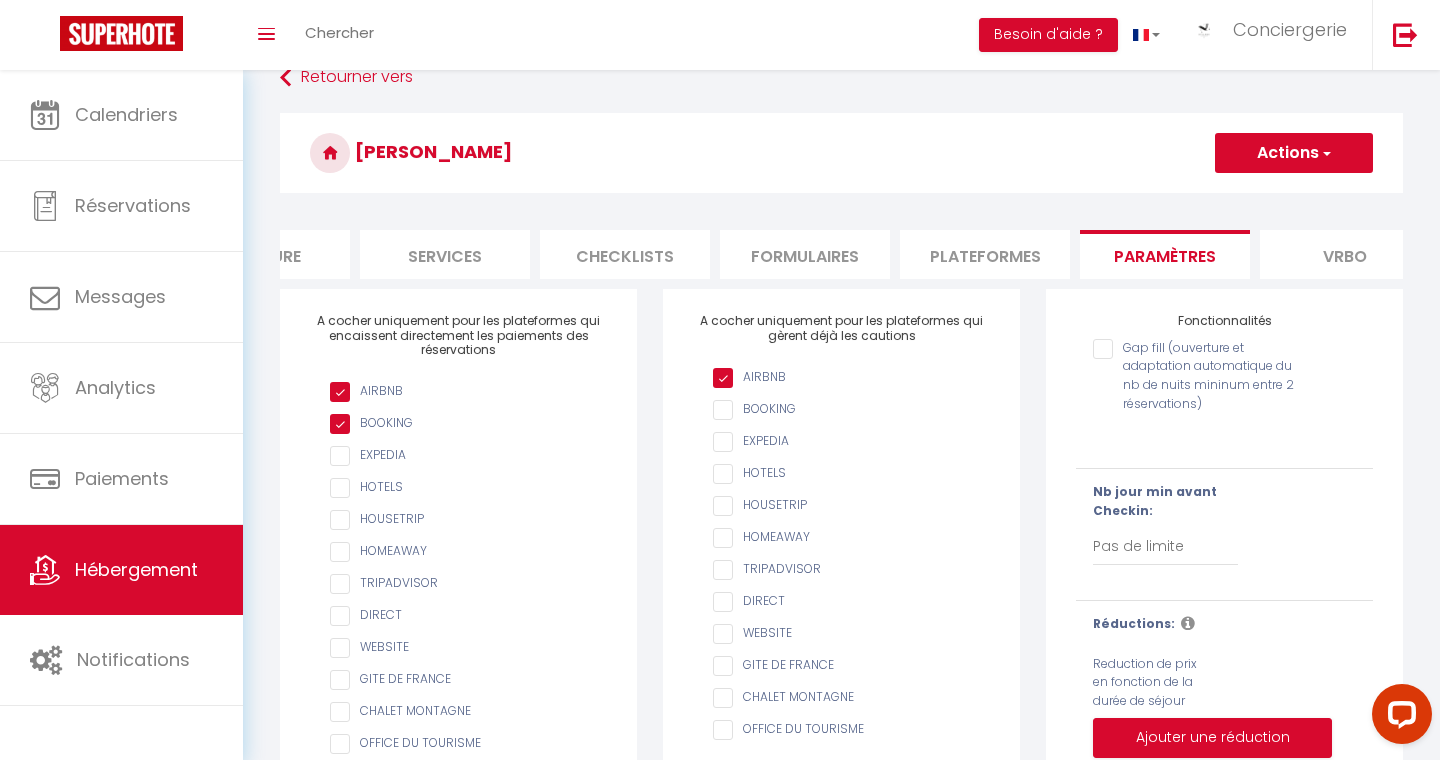 scroll, scrollTop: 0, scrollLeft: 0, axis: both 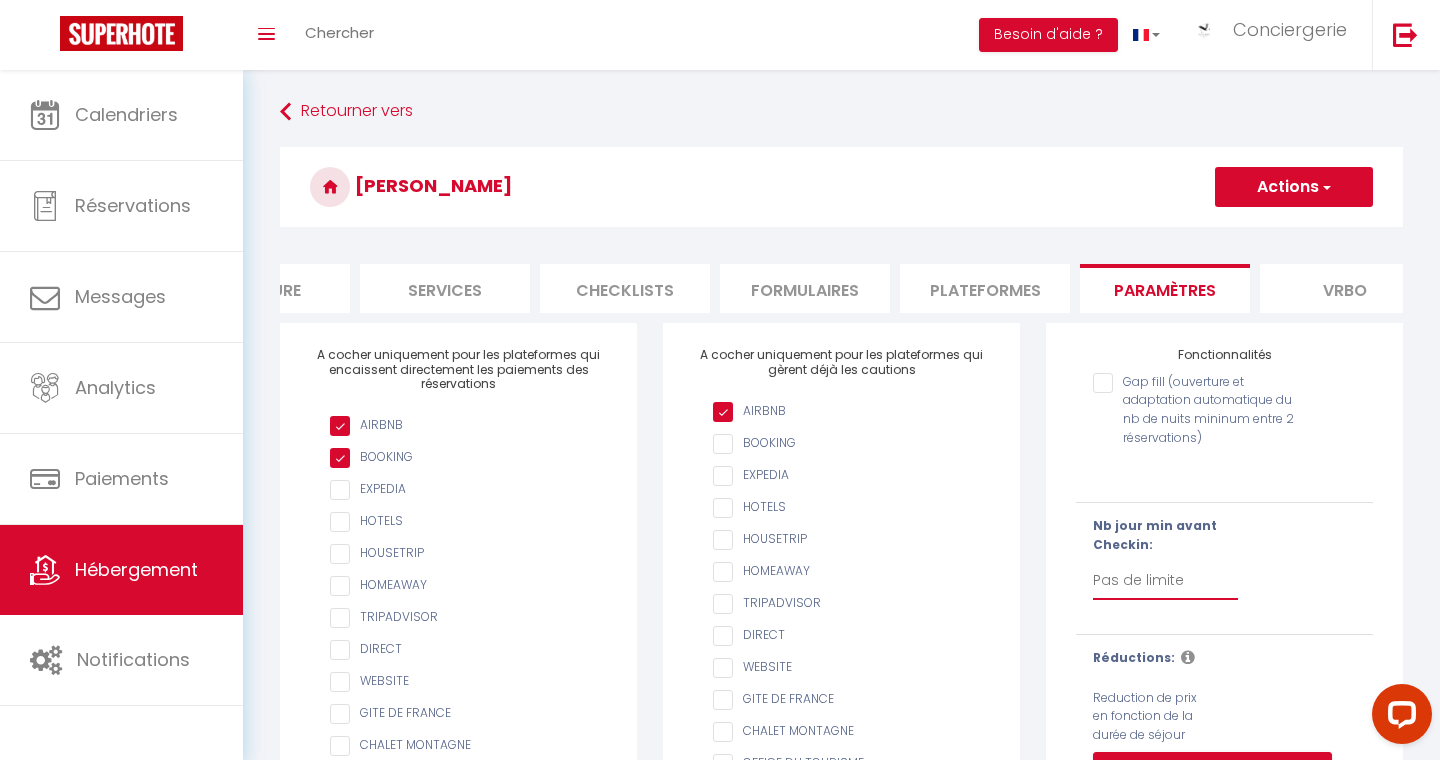 click on "Pas de limite   1 2 3 4 5 6 7" at bounding box center [1165, 581] 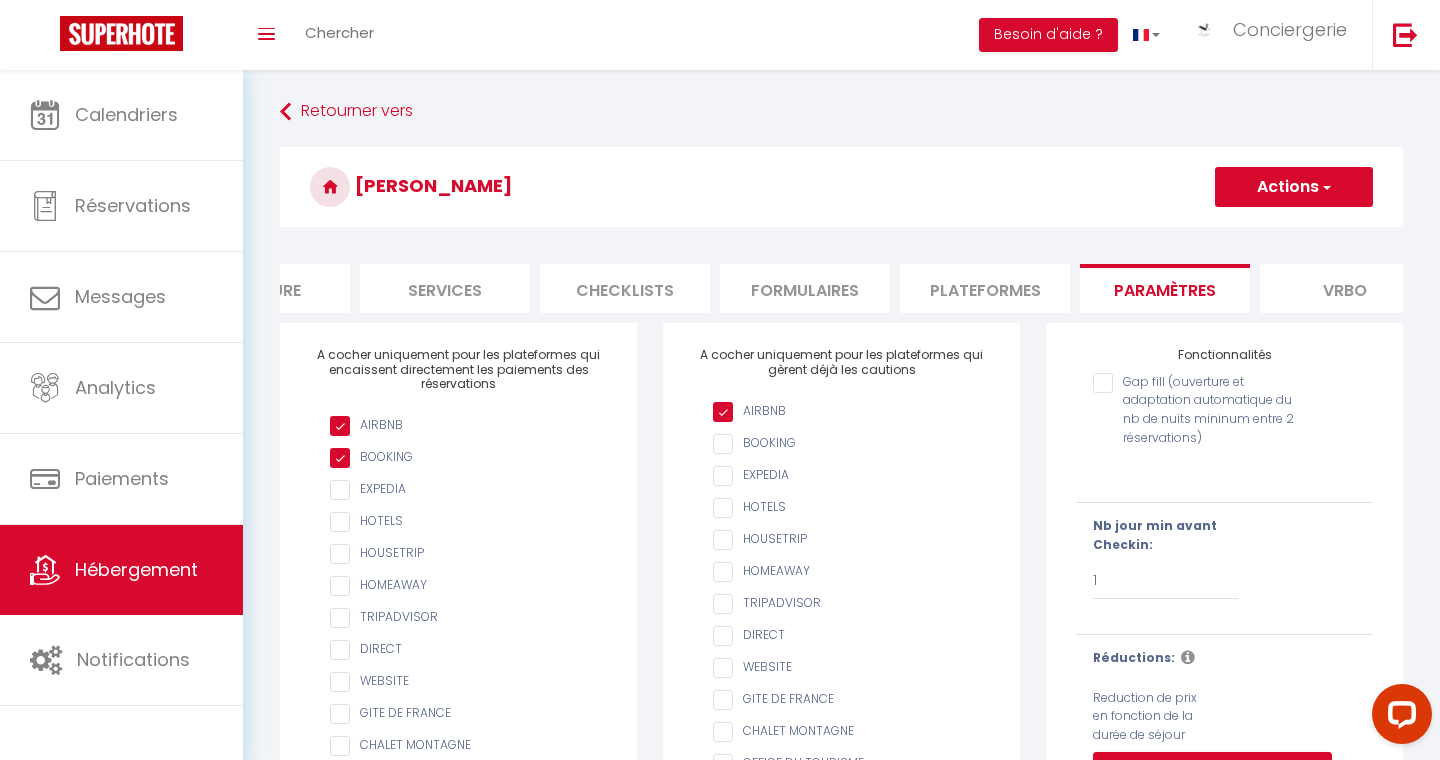 click at bounding box center (1325, 187) 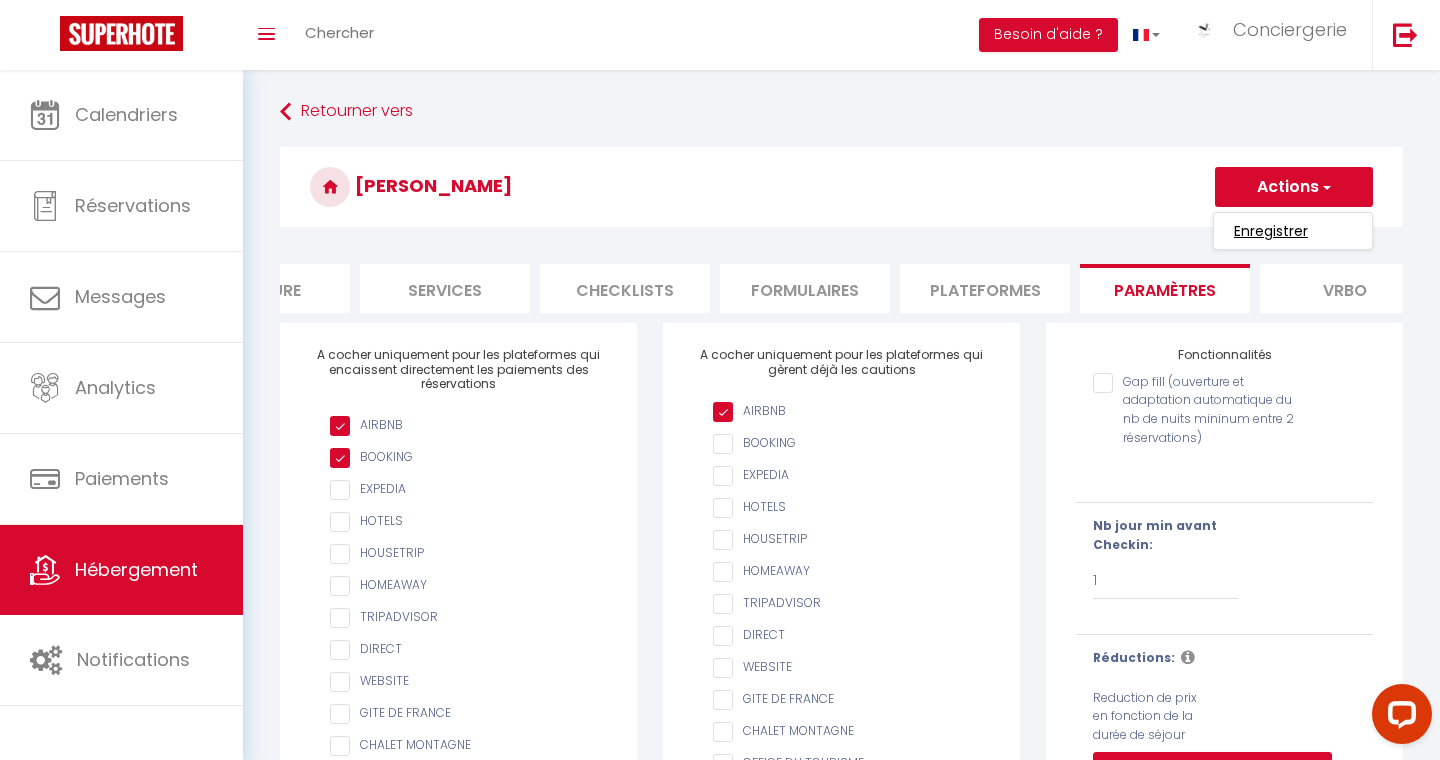click on "Enregistrer" at bounding box center (1271, 231) 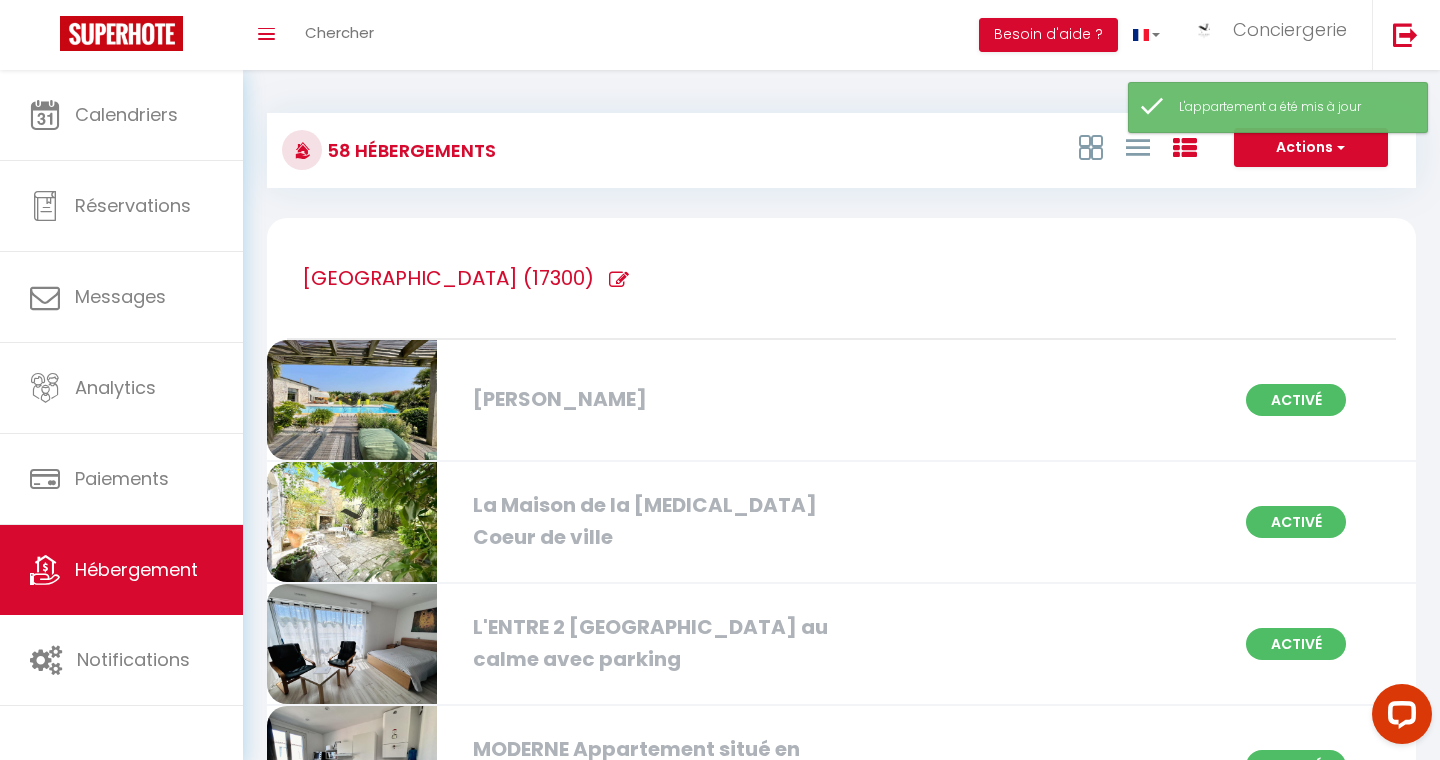 click on "Maison Clarke     Activé" at bounding box center [841, 401] 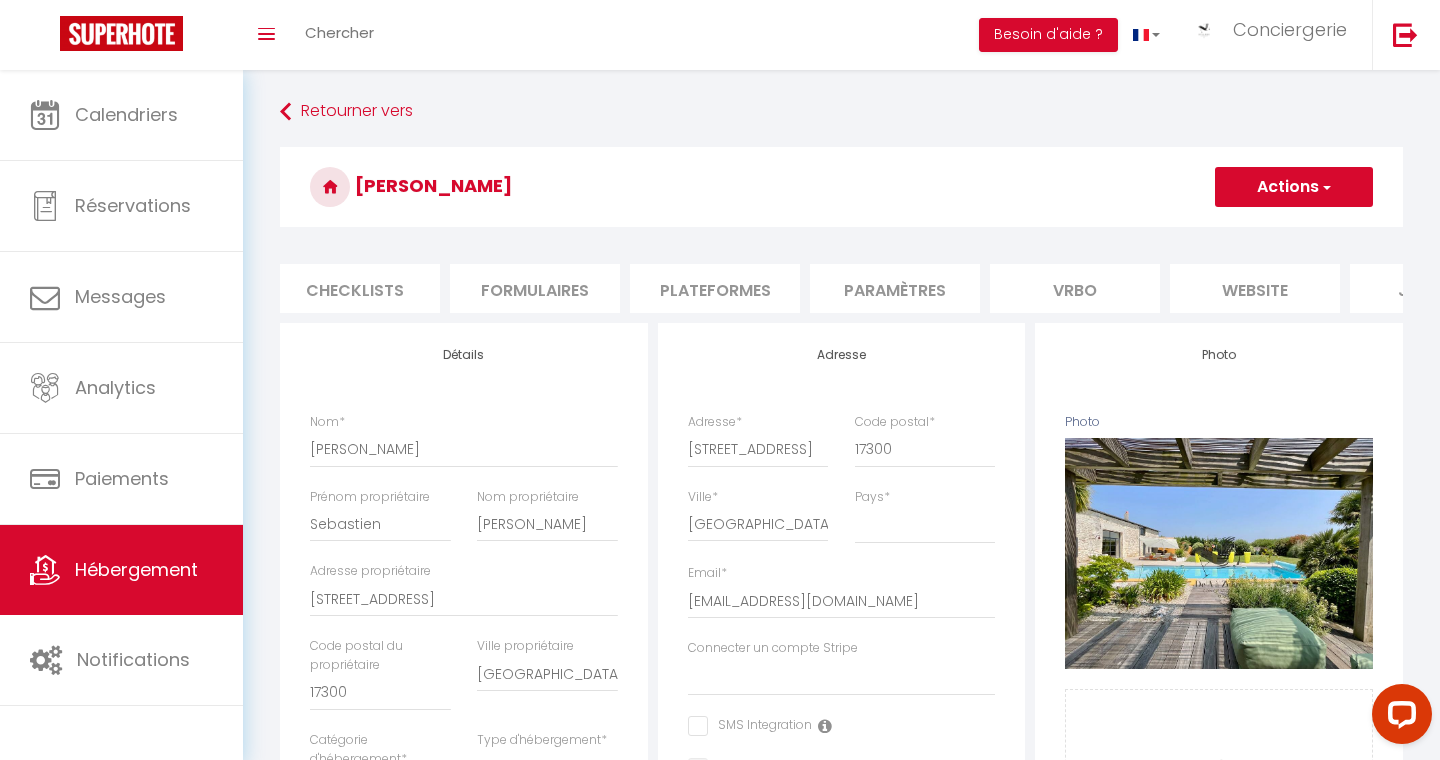 scroll, scrollTop: 0, scrollLeft: 791, axis: horizontal 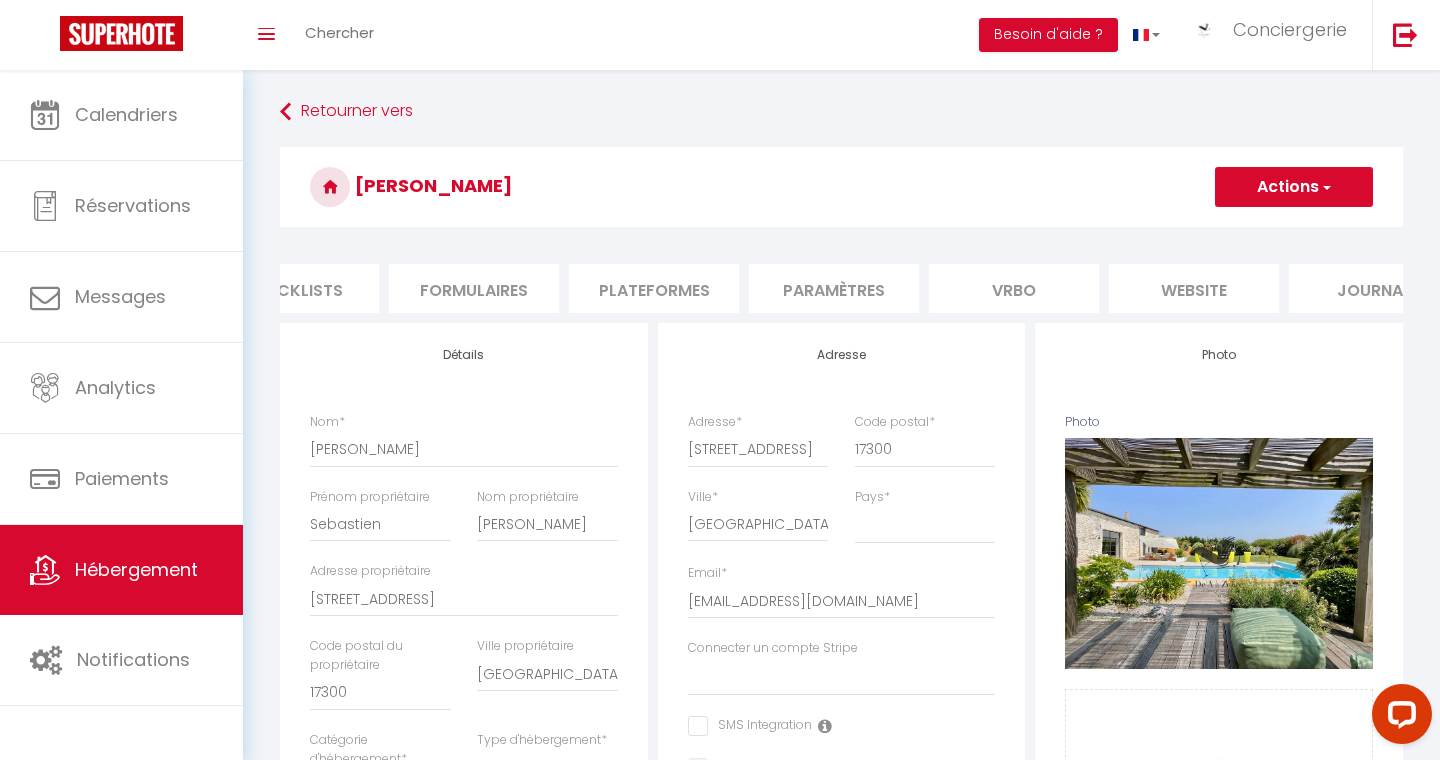 click on "website" at bounding box center (1194, 288) 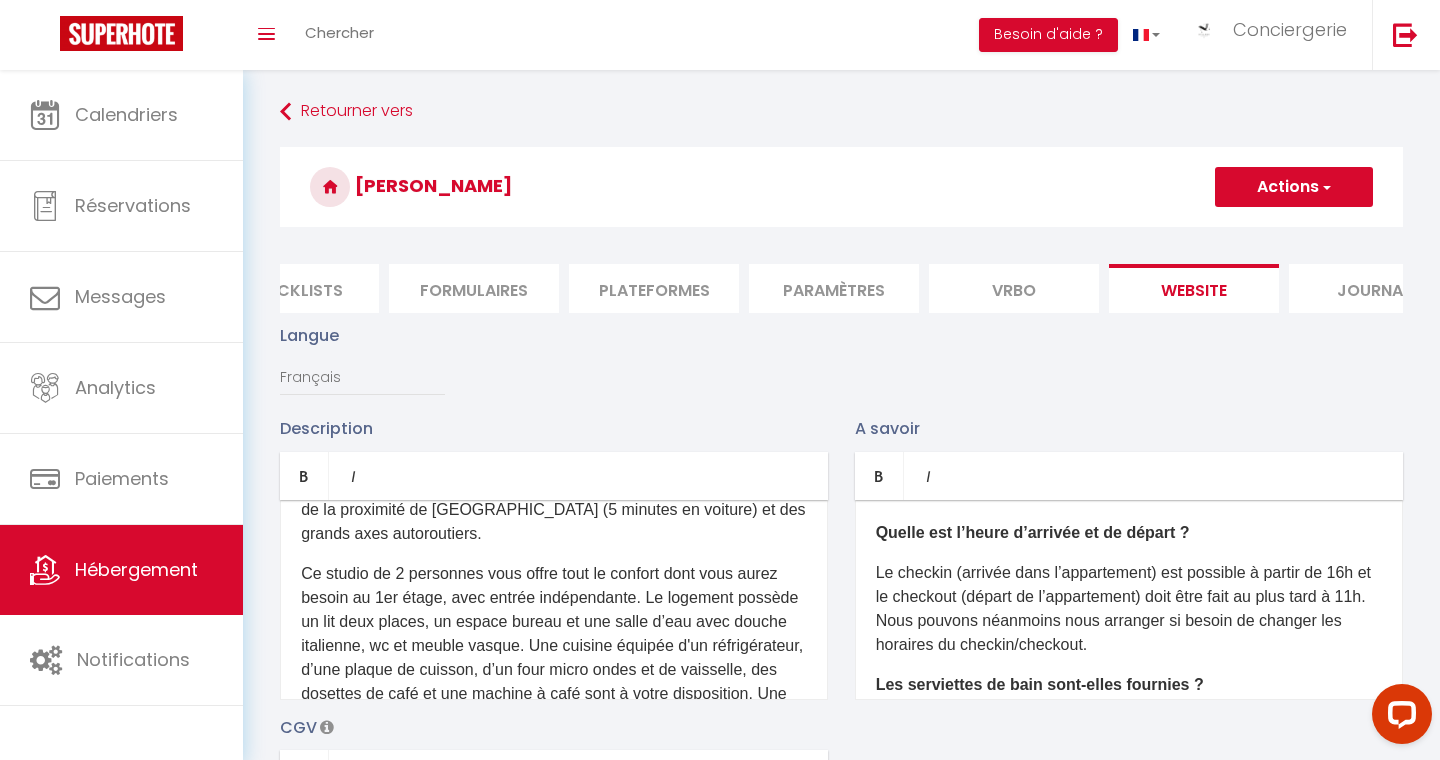 scroll, scrollTop: 0, scrollLeft: 0, axis: both 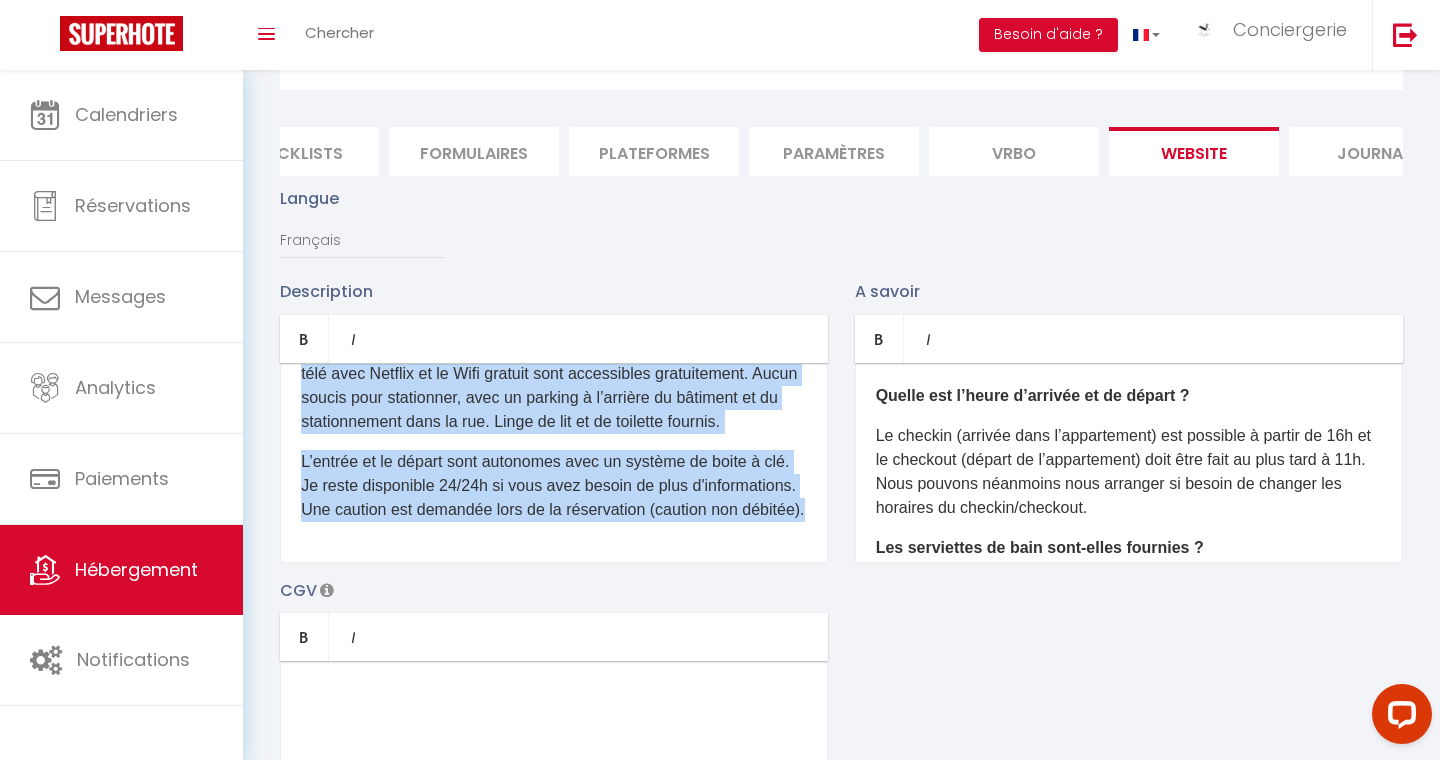 drag, startPoint x: 301, startPoint y: 392, endPoint x: 962, endPoint y: 712, distance: 734.38477 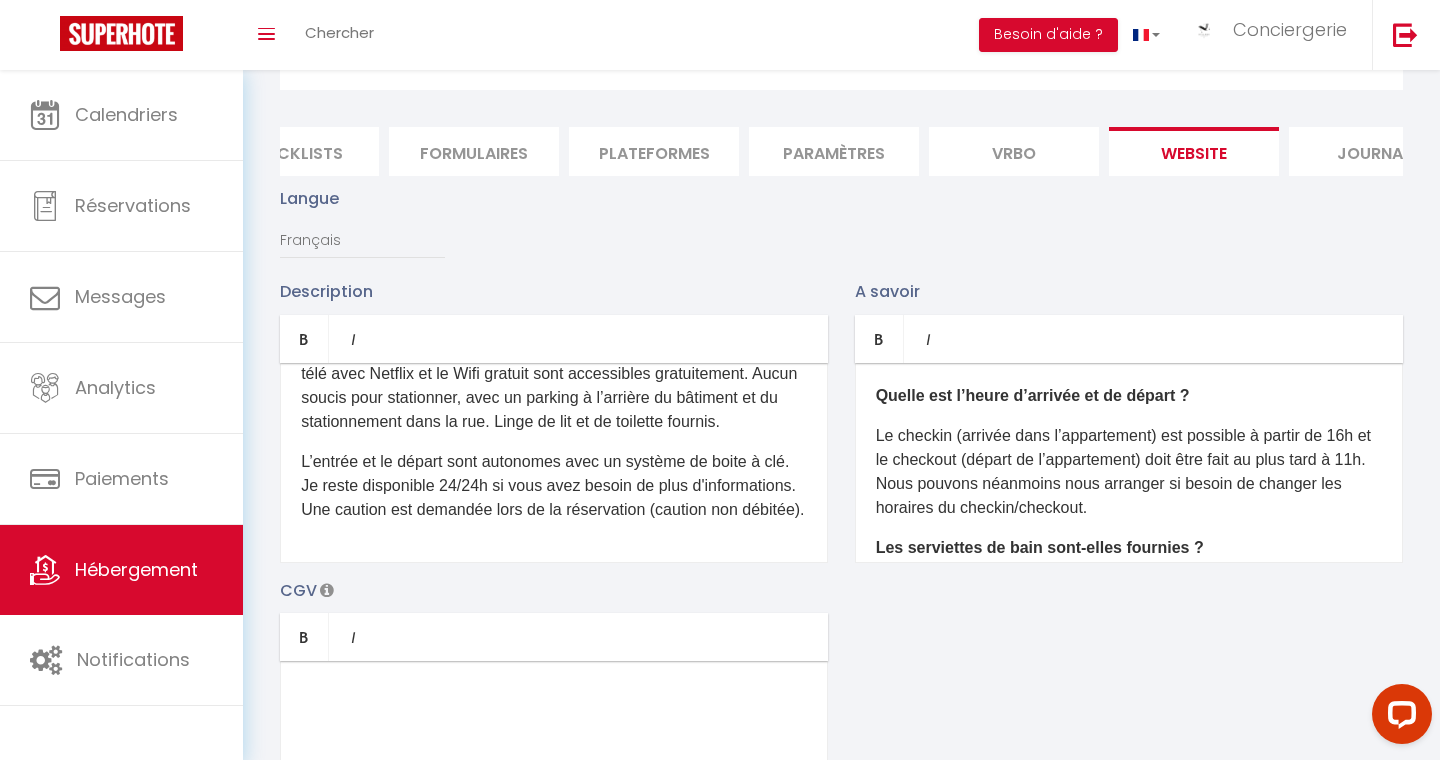 scroll, scrollTop: 0, scrollLeft: 0, axis: both 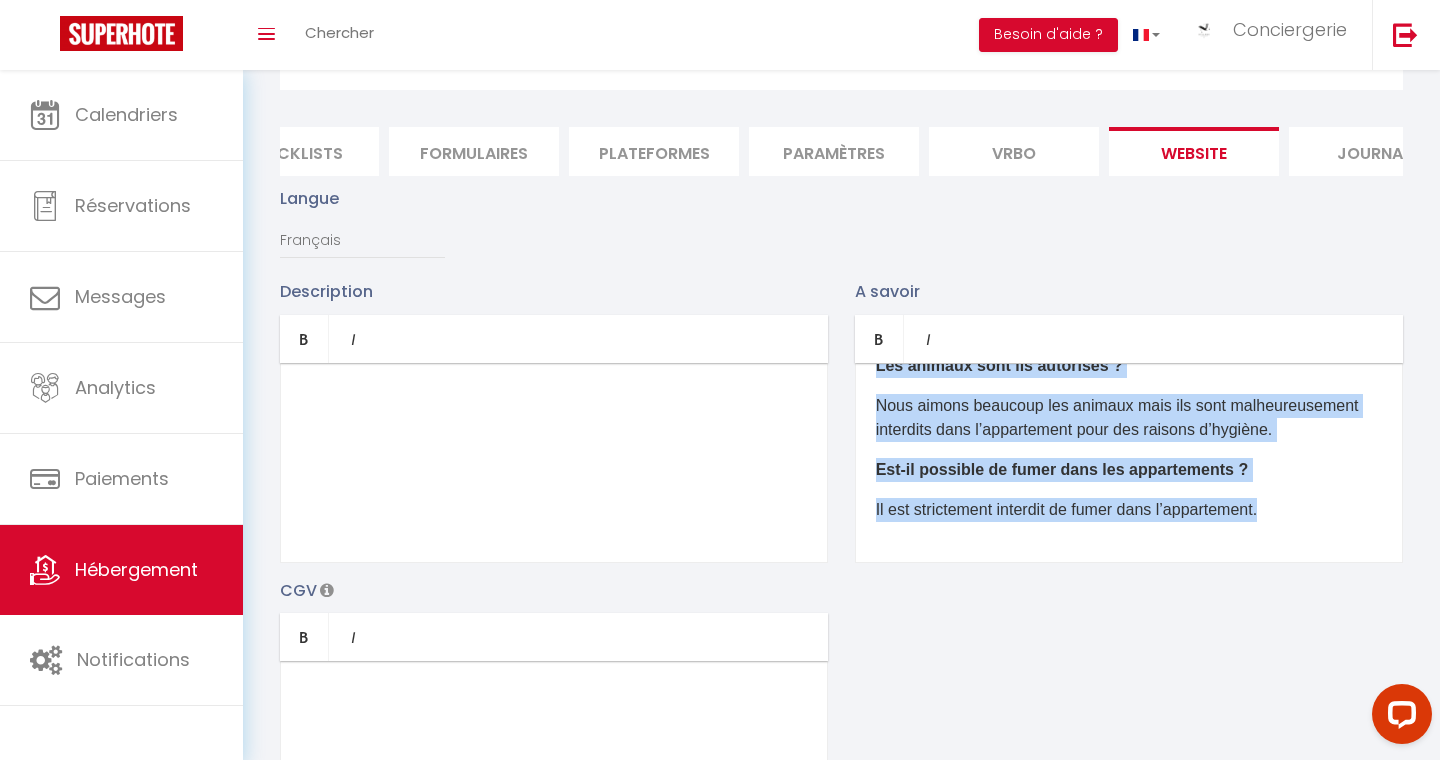 drag, startPoint x: 879, startPoint y: 390, endPoint x: 1382, endPoint y: 610, distance: 549.00726 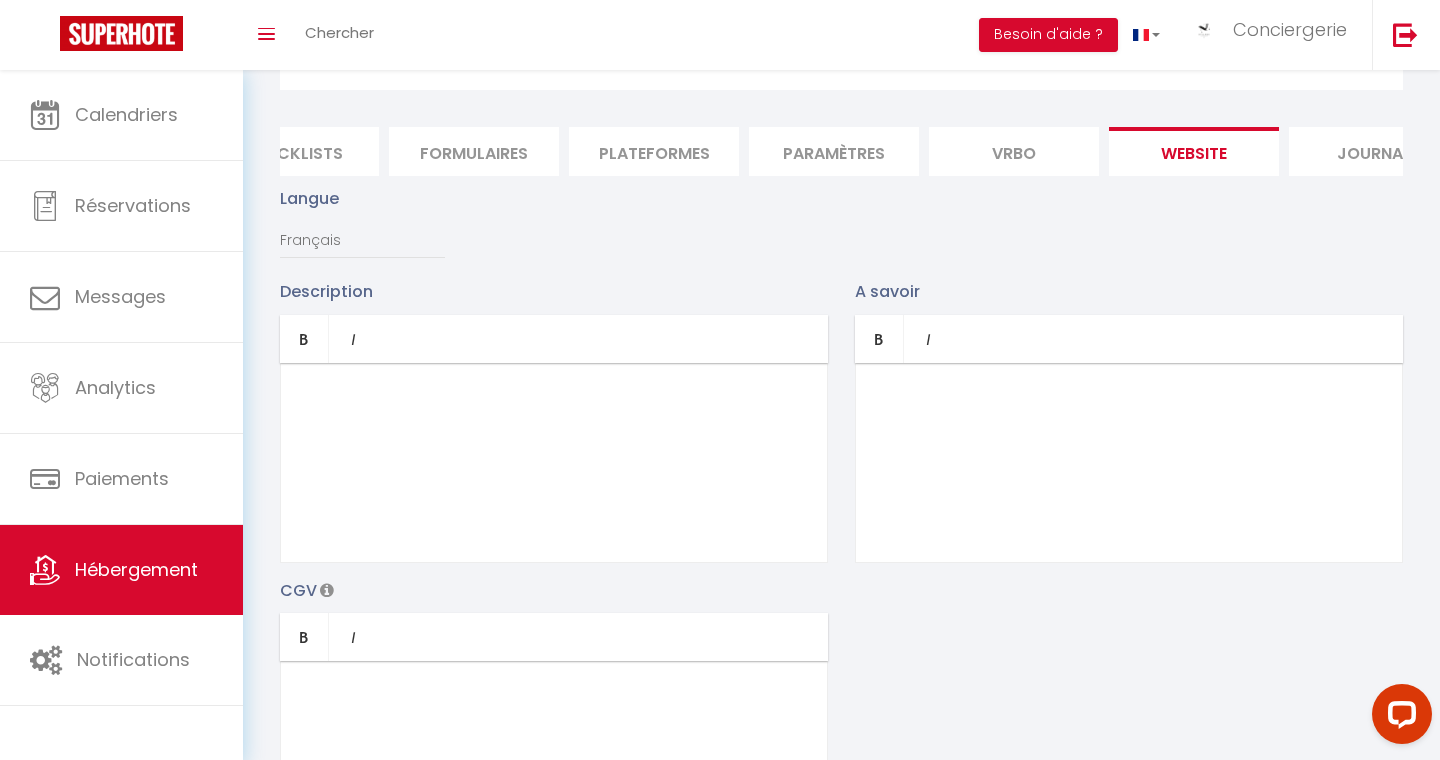 scroll, scrollTop: 0, scrollLeft: 0, axis: both 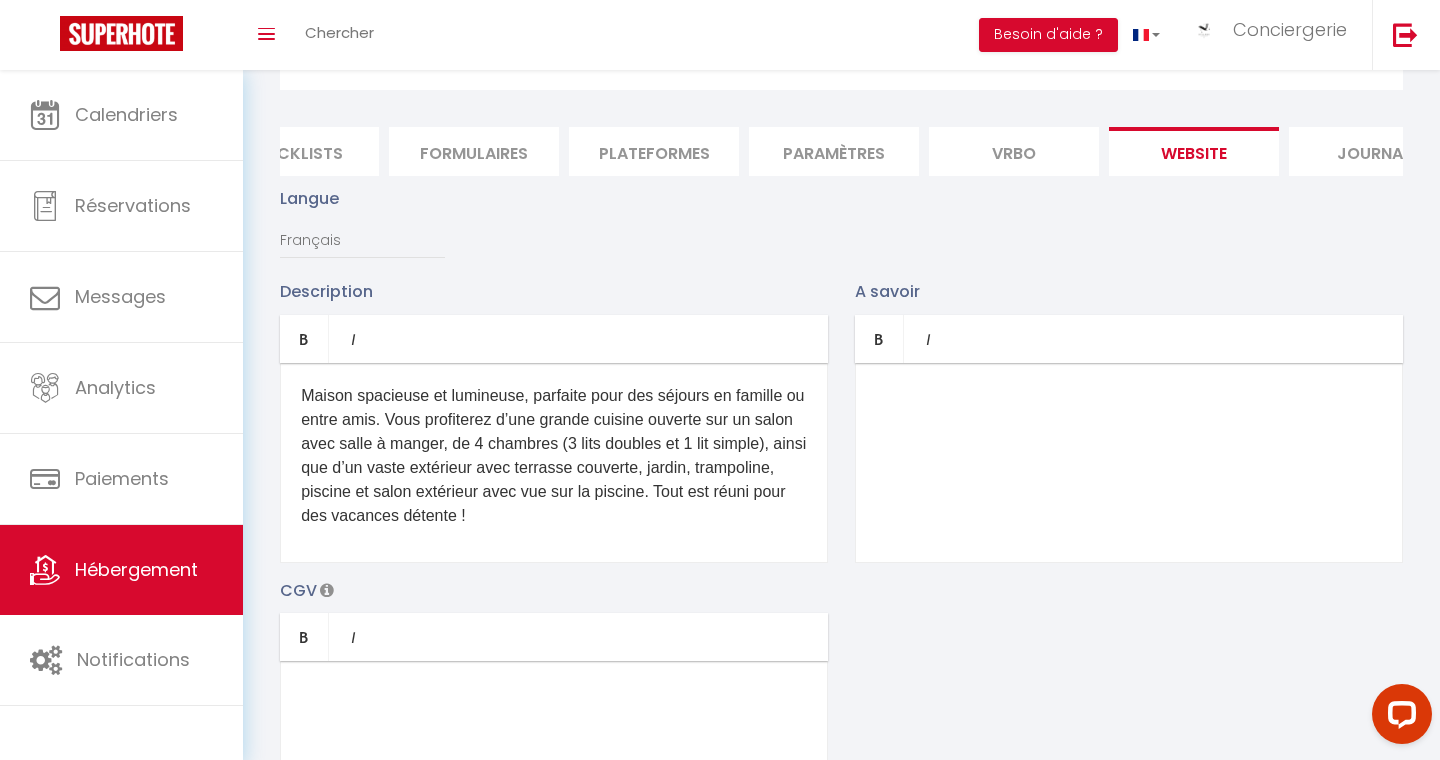 click on "​ Maison spacieuse et lumineuse, parfaite pour des séjours en famille ou entre amis. Vous profiterez d’une grande cuisine ouverte sur un salon avec salle à manger, de 4 chambres (3 lits doubles et 1 lit simple), ainsi que d’un vaste extérieur avec terrasse couverte, jardin, trampoline, piscine et salon extérieur avec vue sur la piscine. Tout est réuni pour des vacances détente ! ​" at bounding box center [554, 463] 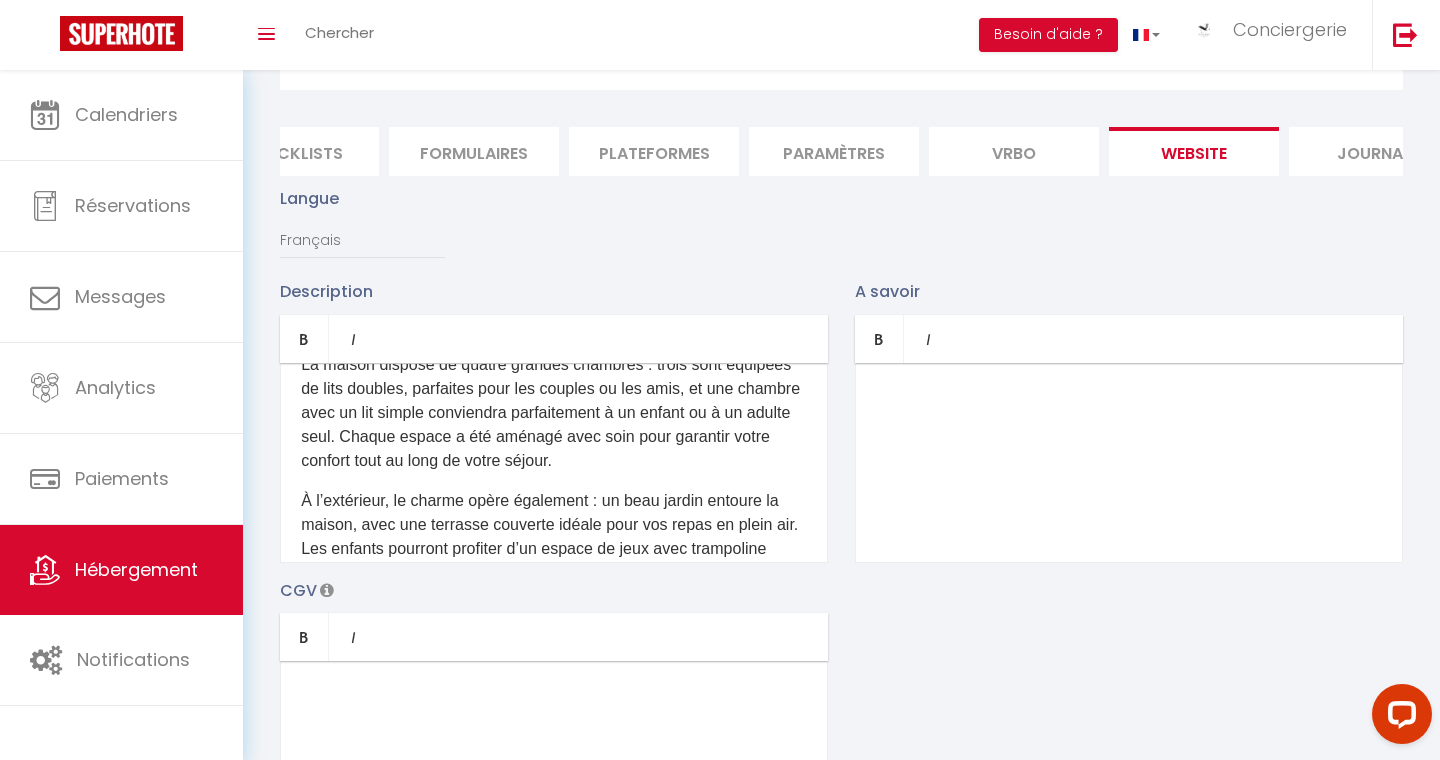 scroll, scrollTop: 0, scrollLeft: 0, axis: both 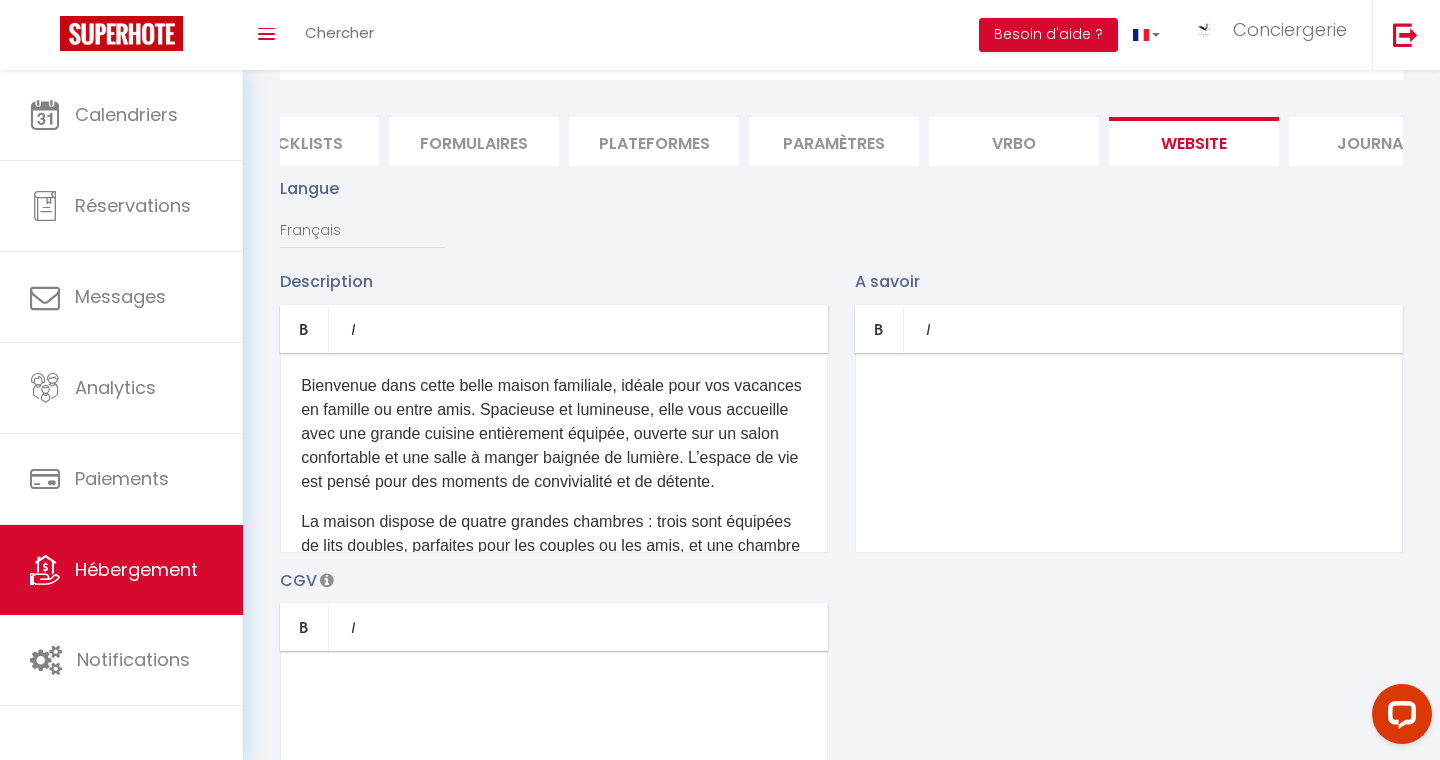 click on "​" at bounding box center (1129, 453) 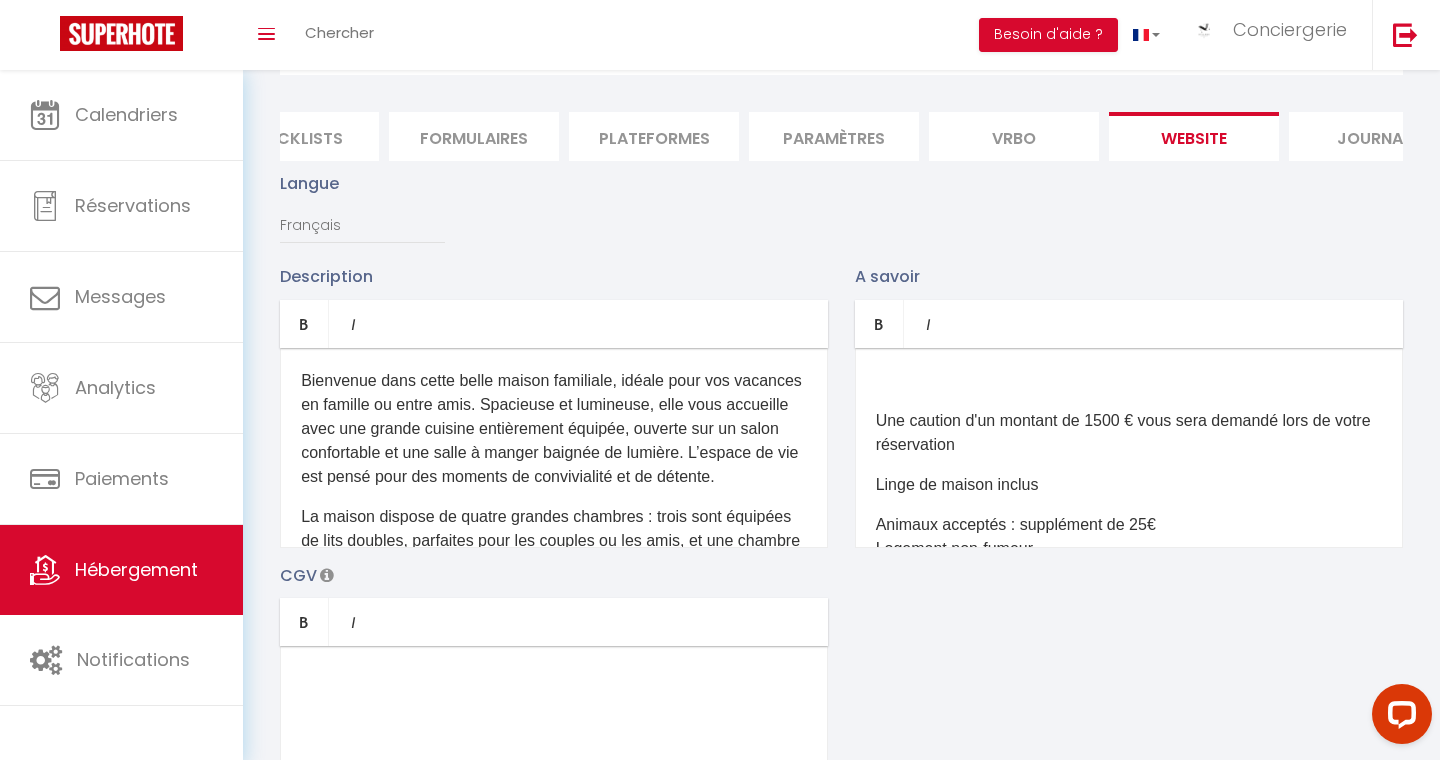 scroll, scrollTop: 178, scrollLeft: 0, axis: vertical 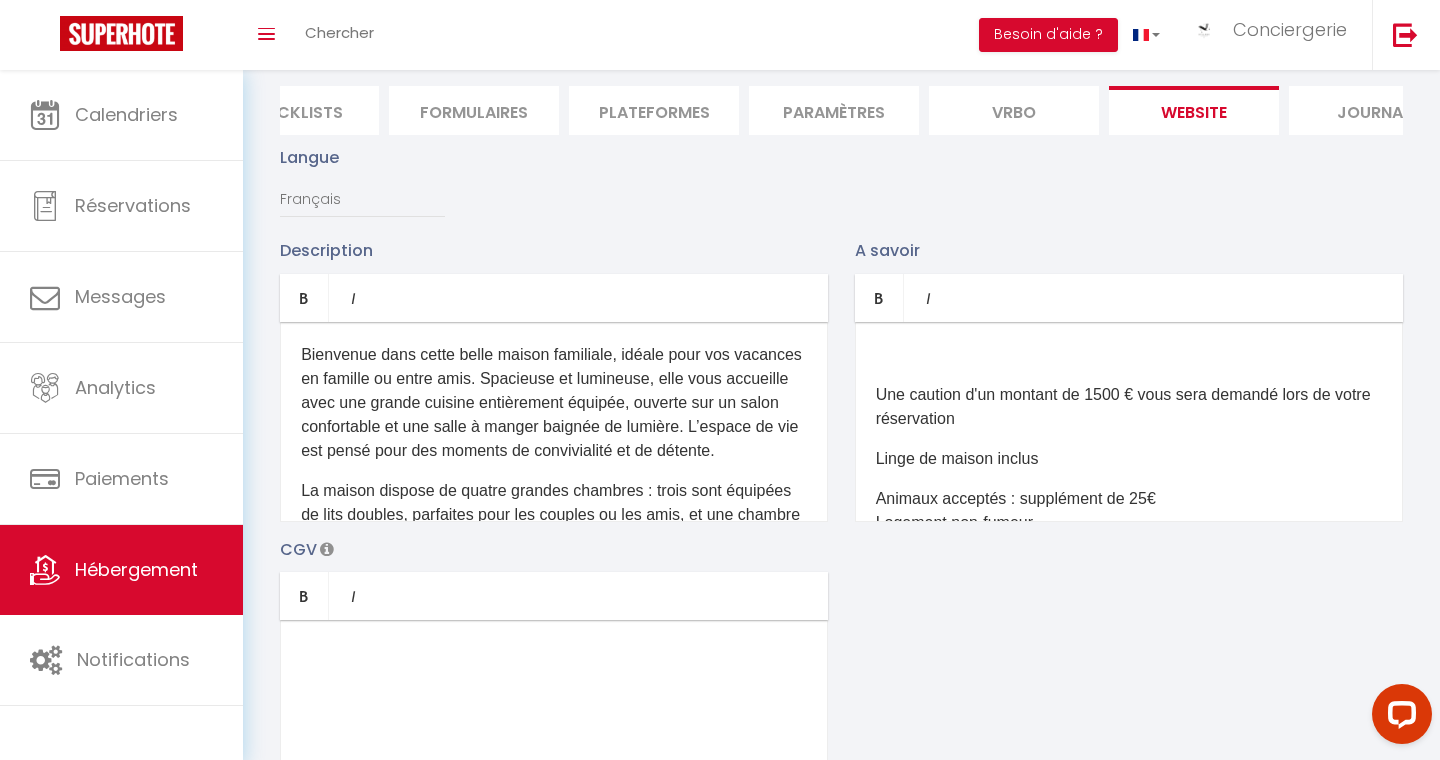 click on "​ Une caution d'un montant de 1500 € vous sera demandé lors de votre réservation
Linge de maison inclus
Animaux acceptés : supplément de 25€ Logement non-fumeur.
*Remise "curiste" effectuée pour un séjour de plus de 21 nuits (offre valable toute l'année).  *Tarif professionnel (selon saisonnalité)
>> Services de Conciergerie (en option) :  - Récupération, livraison et rangement de vos courses en DRIVE  - Panier petit déjeuner (Café/thé/chocolat - Eau/Jus de fruits - Douceurs/ Toasts - Confiture/ Beurre).  - Recommandation et réservation d’activités  - Événements et petites attentions : St Valentin, Pâques au jardin (enfants), Sapin Noël, etc. - Séjours personnalisables (Romantique, bien-être, etc.).  - Location de vélo – Voiture – Bateau  - Sollicitez-nous pour toutes demandes." at bounding box center [1129, 422] 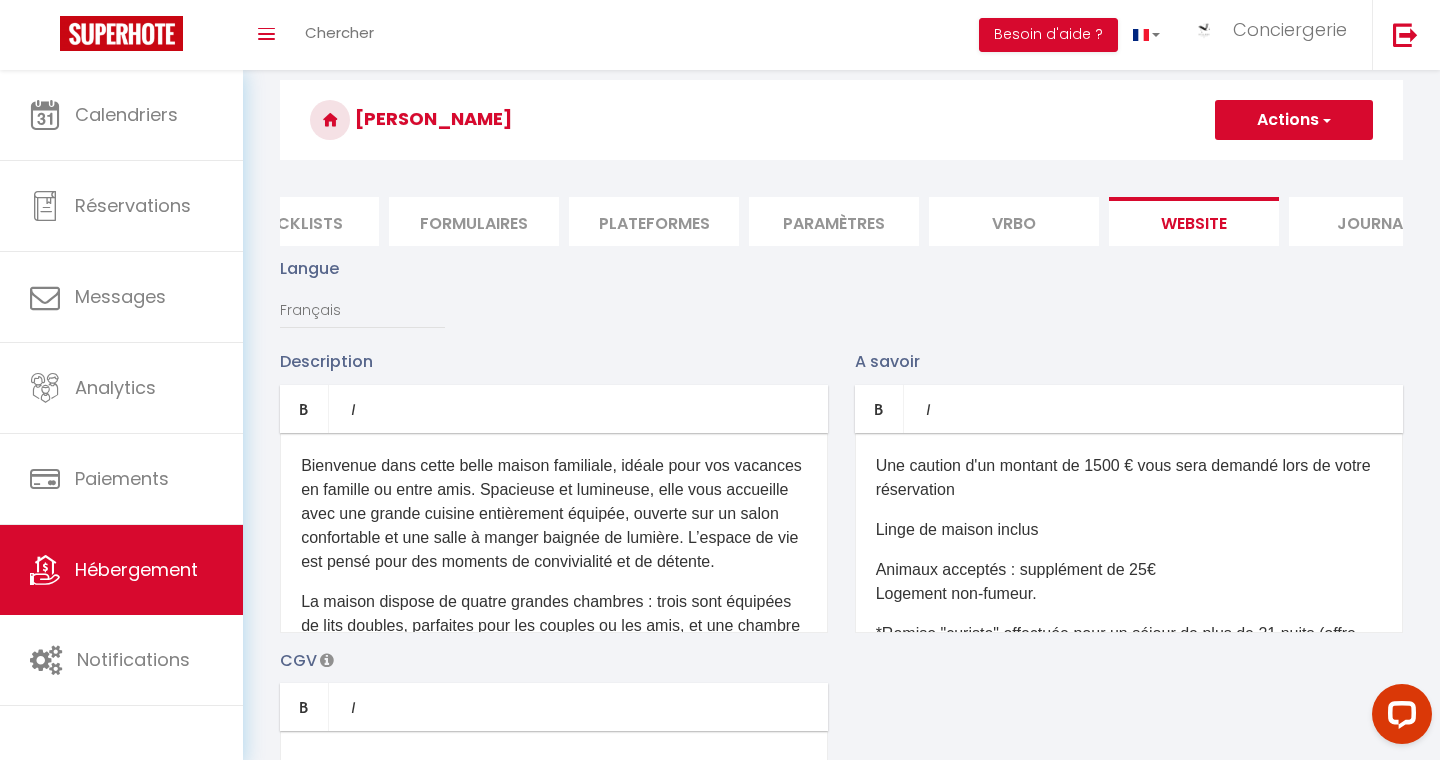 scroll, scrollTop: 0, scrollLeft: 0, axis: both 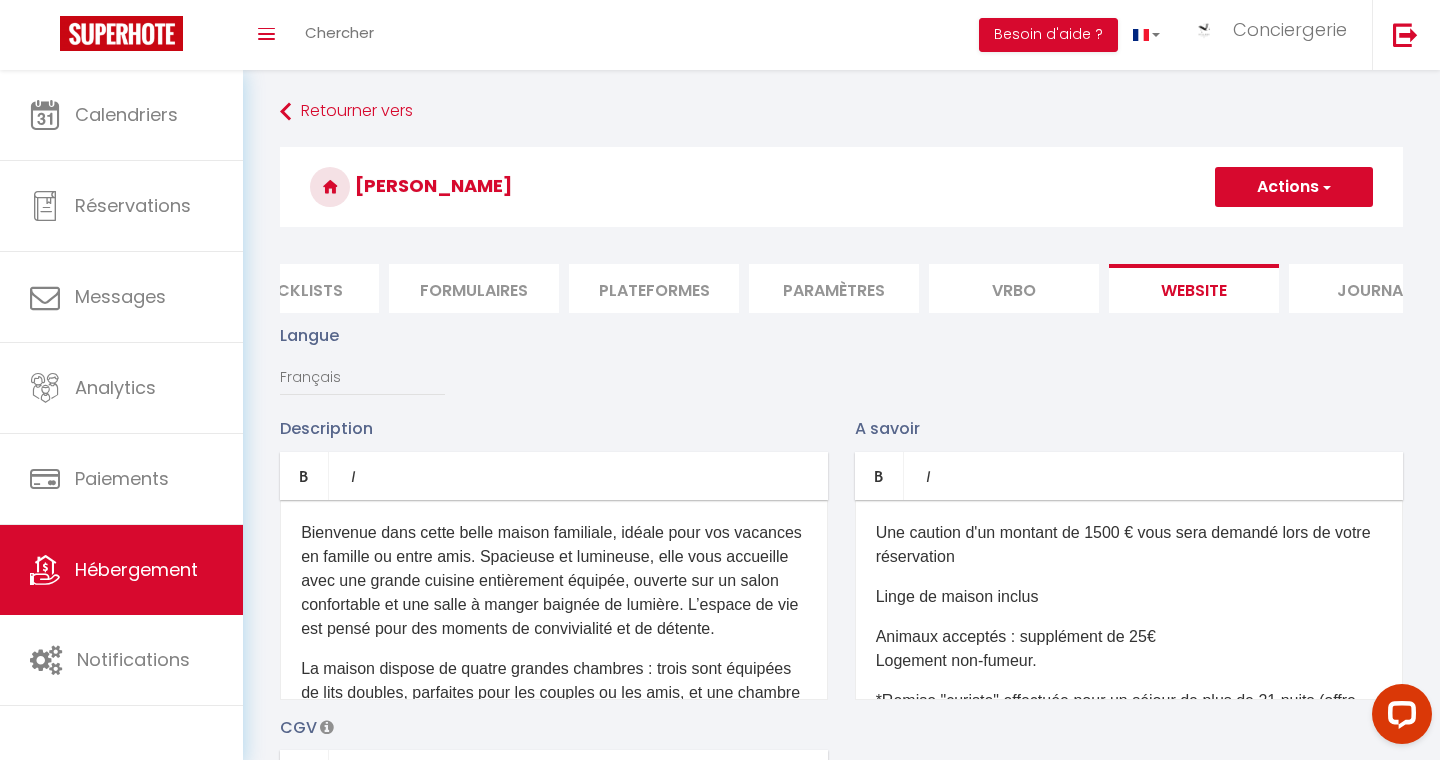 click on "Actions" at bounding box center (1294, 187) 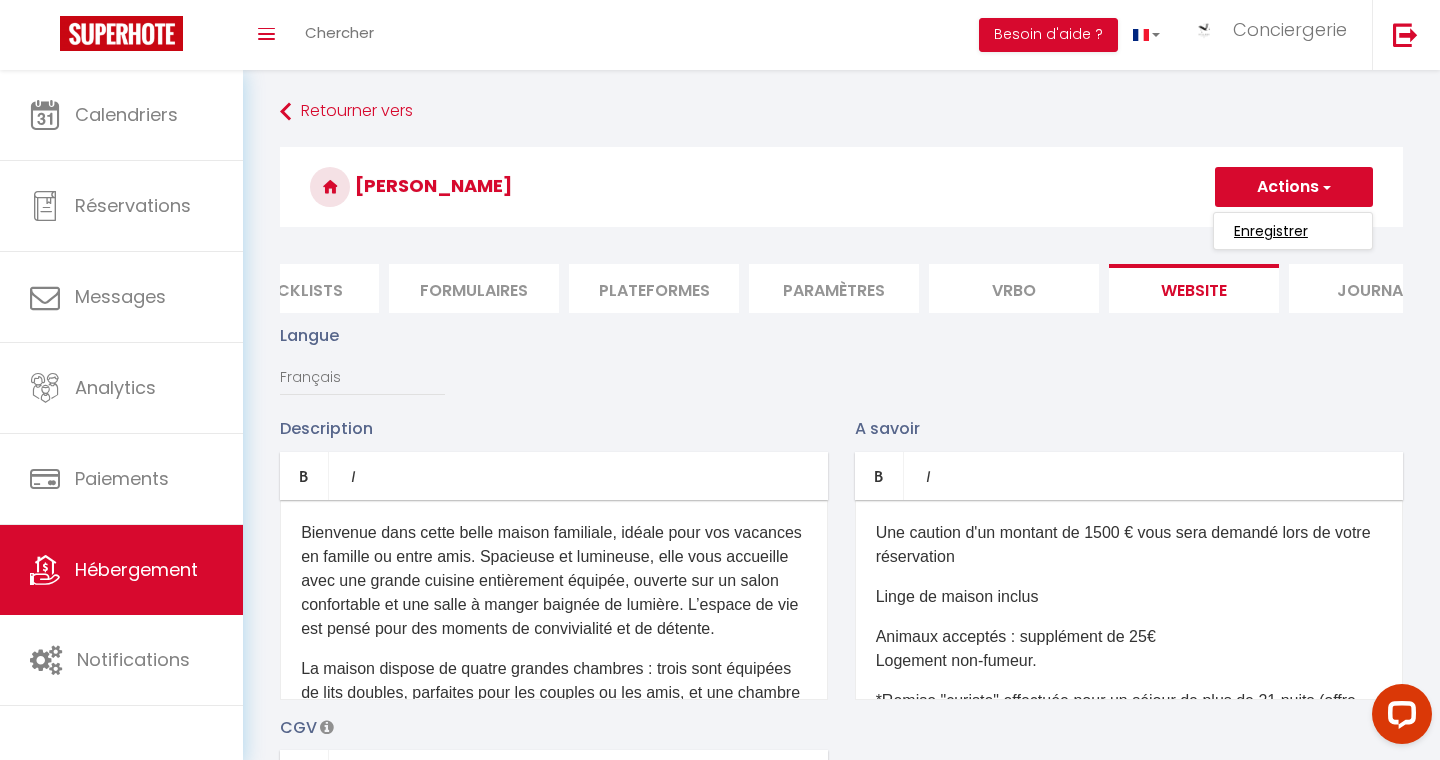 click on "Enregistrer" at bounding box center (1271, 231) 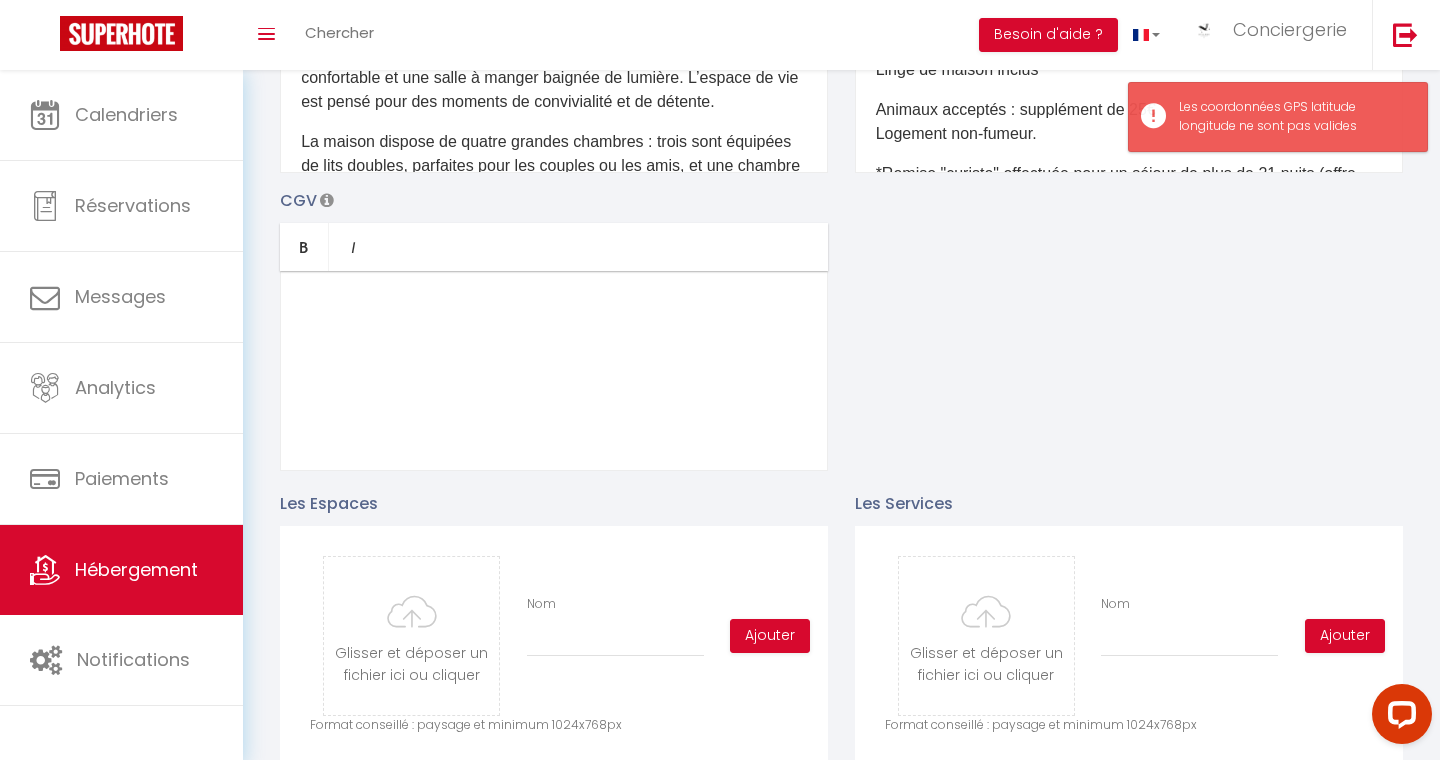 scroll, scrollTop: 572, scrollLeft: 0, axis: vertical 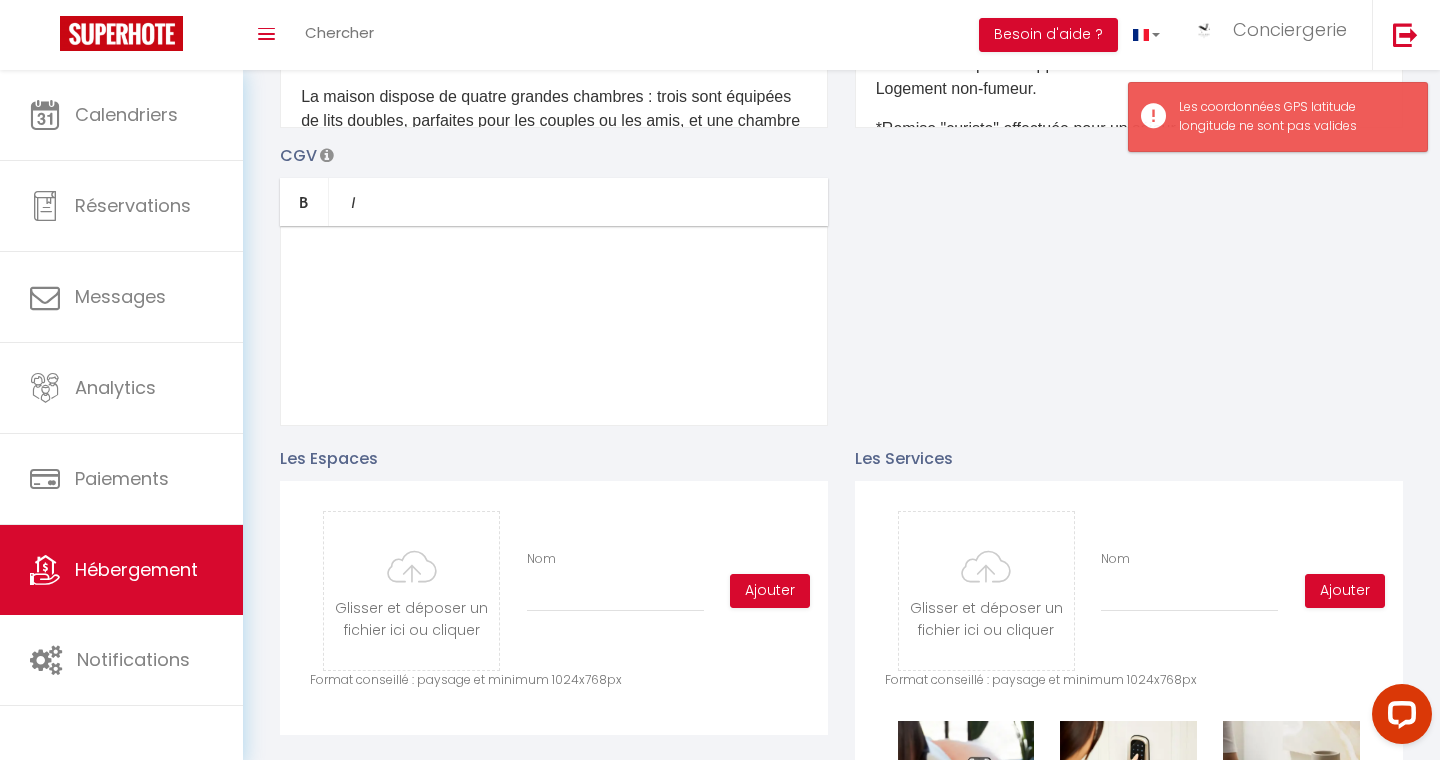 click at bounding box center (554, 326) 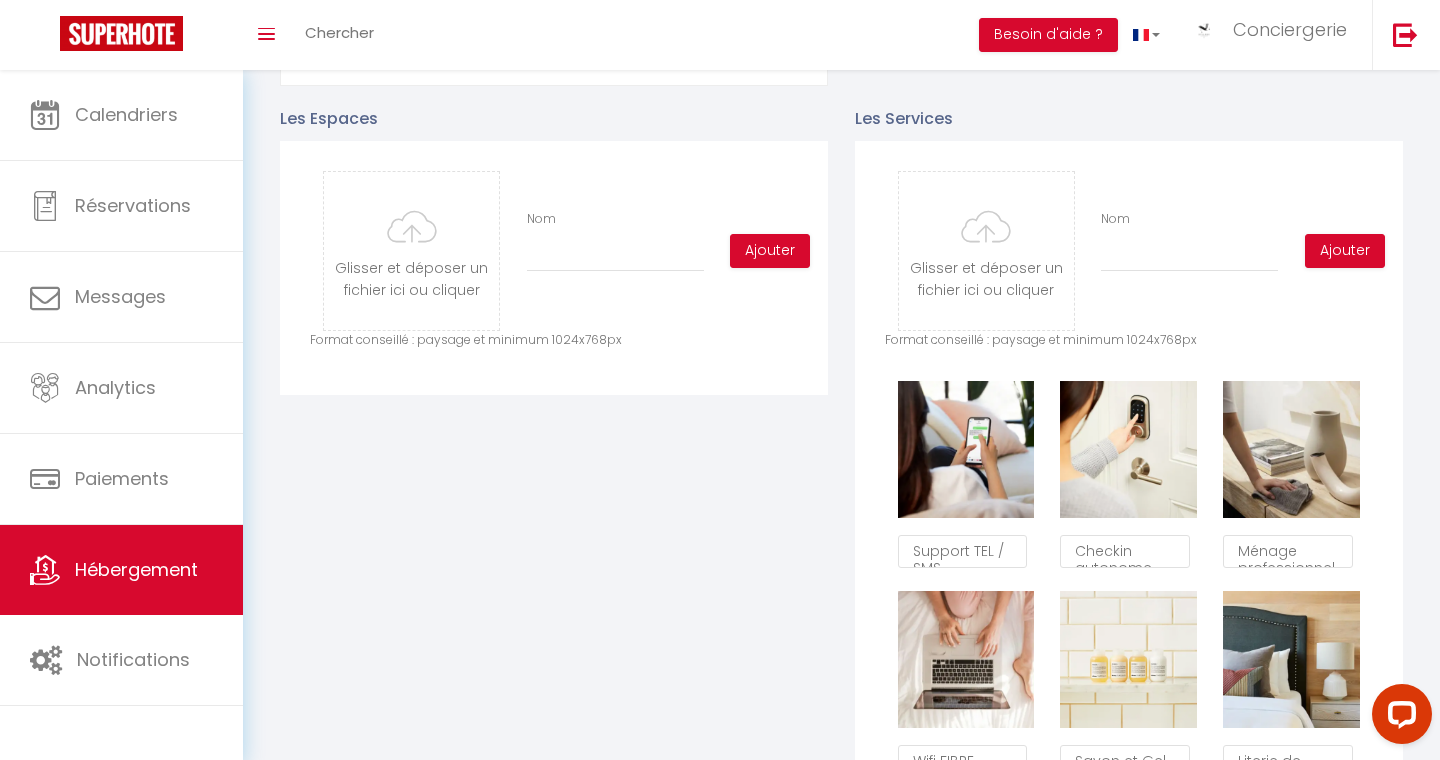 scroll, scrollTop: 906, scrollLeft: 0, axis: vertical 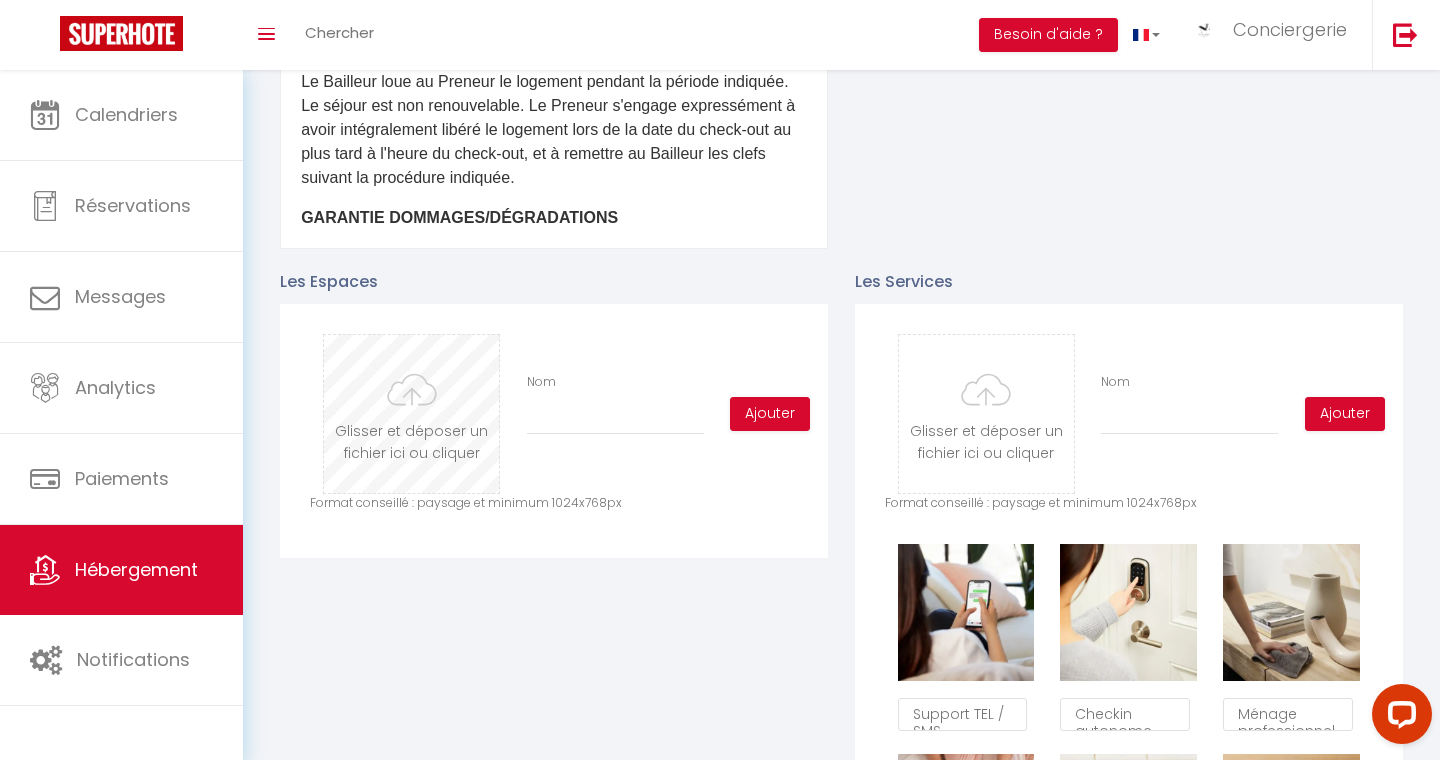 click at bounding box center [411, 414] 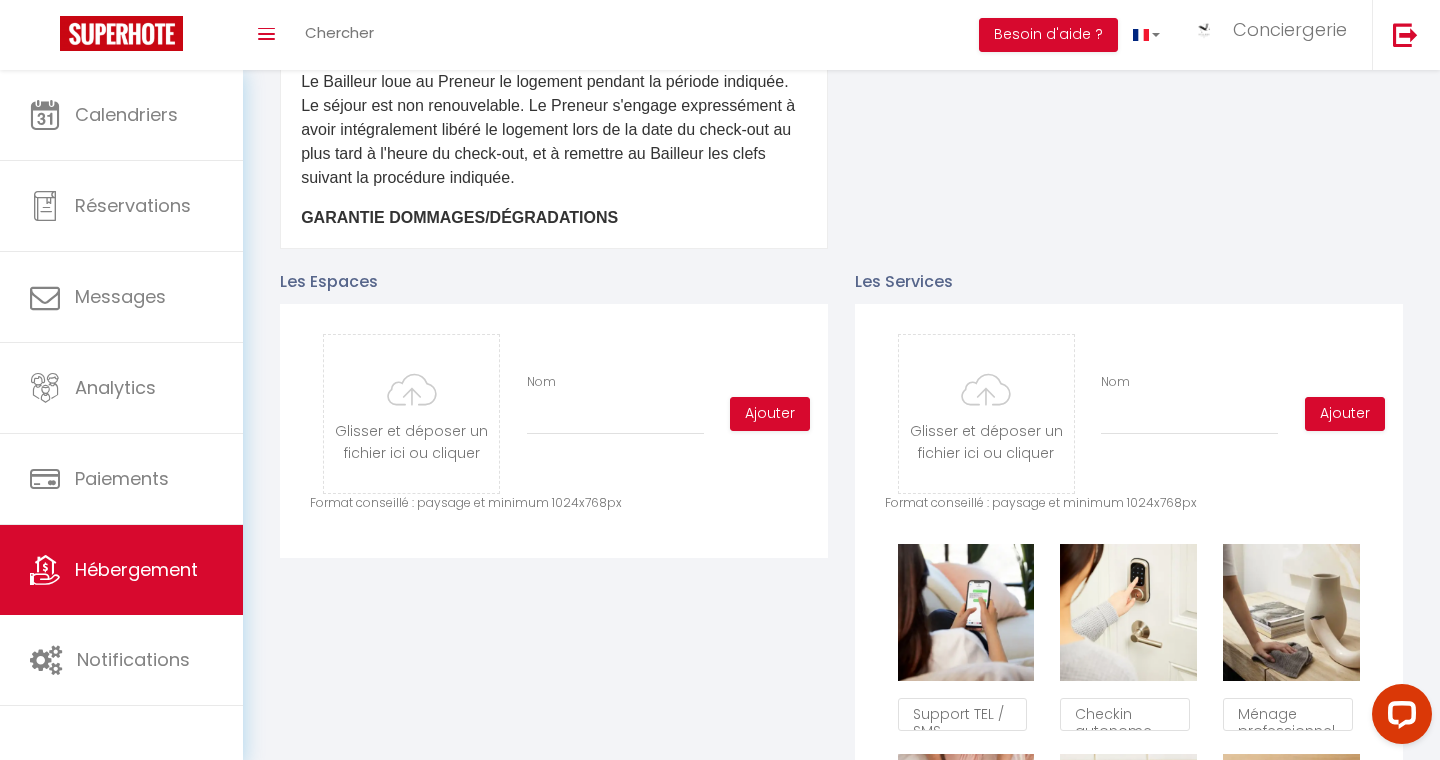 scroll, scrollTop: 0, scrollLeft: 0, axis: both 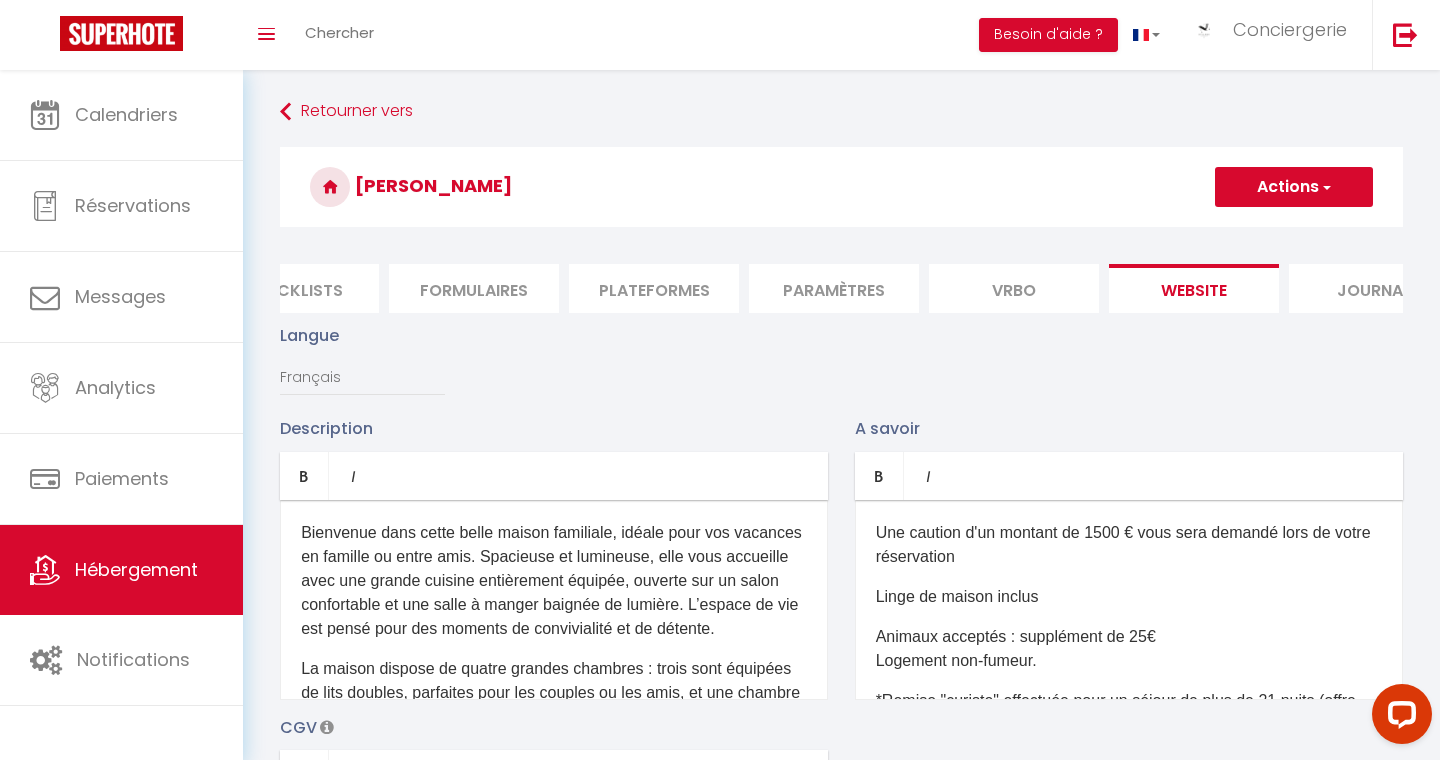 click on "Actions" at bounding box center (1294, 187) 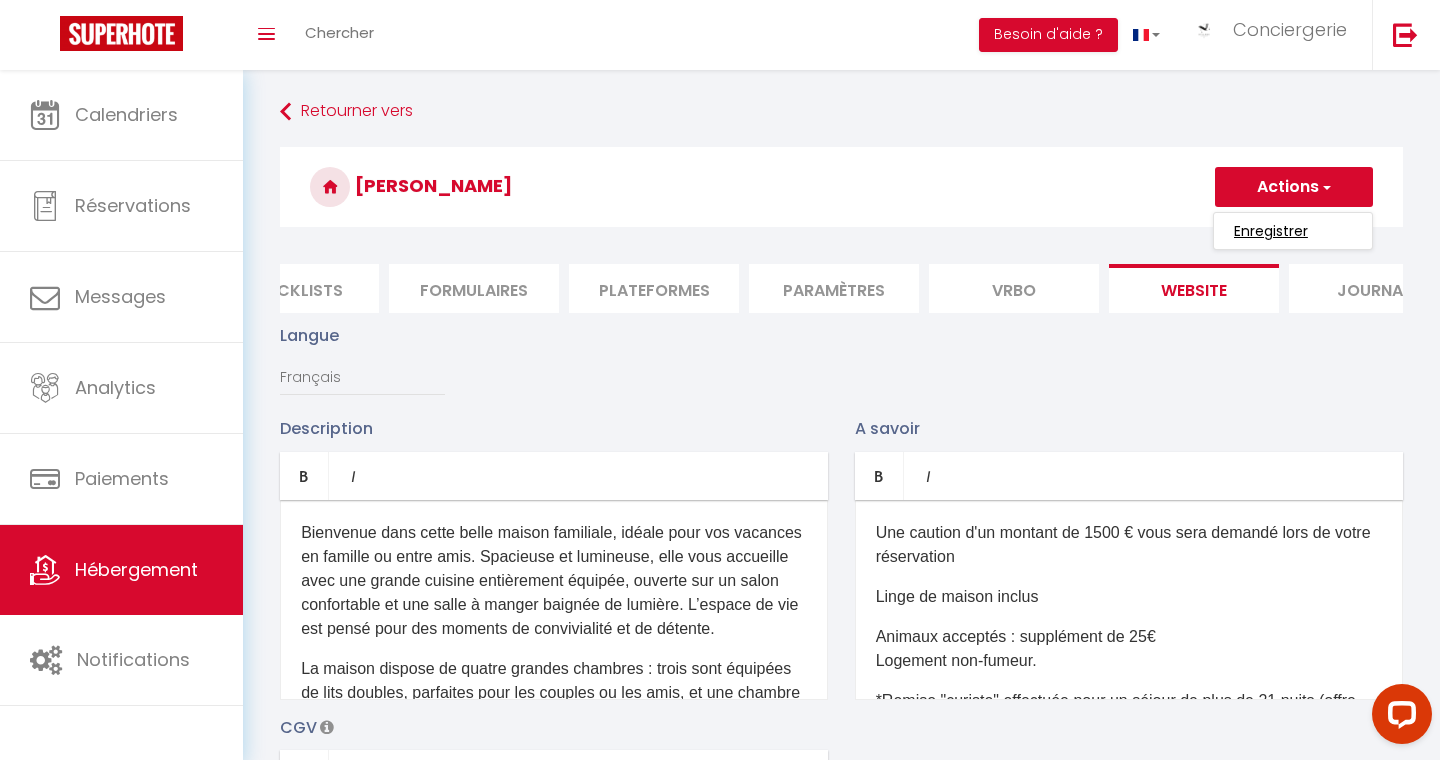 click on "Enregistrer" at bounding box center [1271, 231] 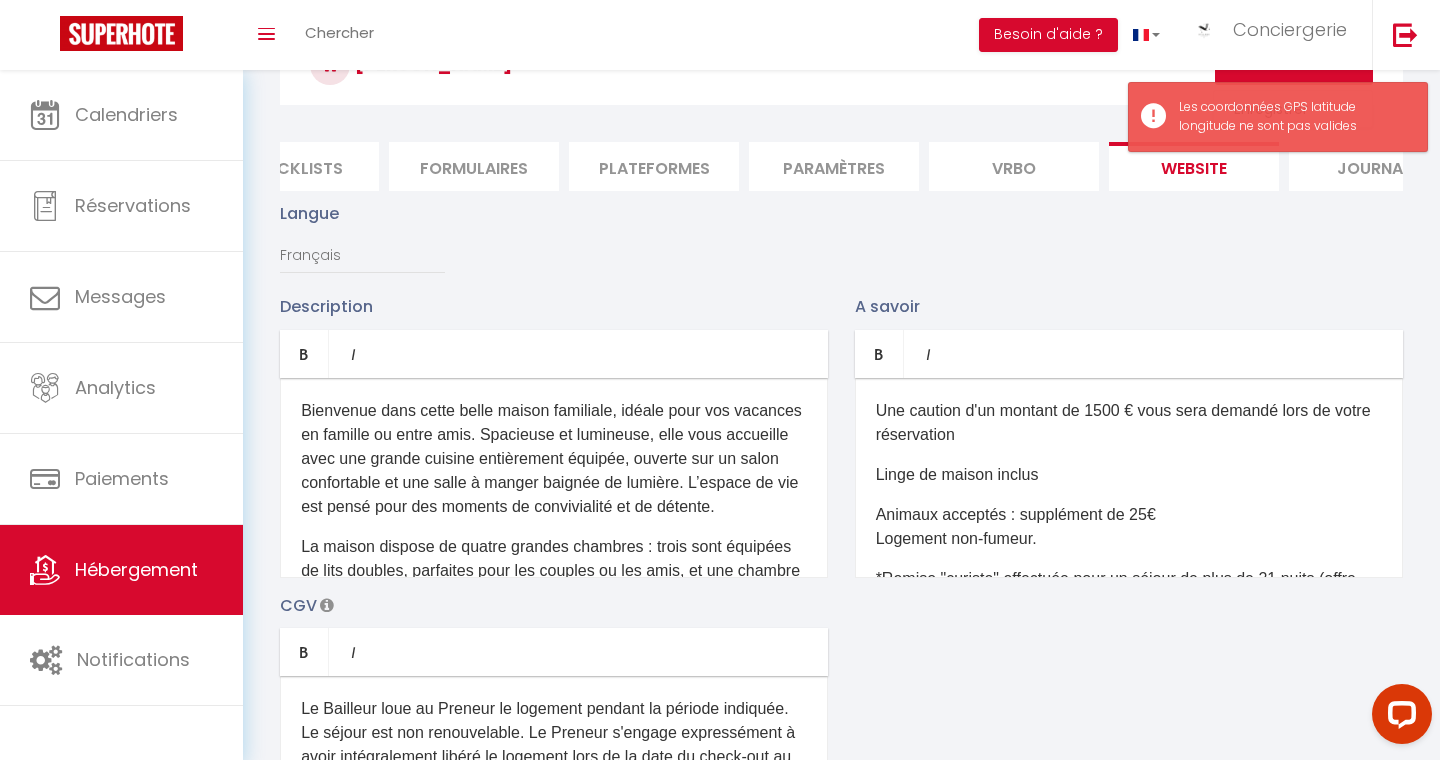 scroll, scrollTop: 301, scrollLeft: 0, axis: vertical 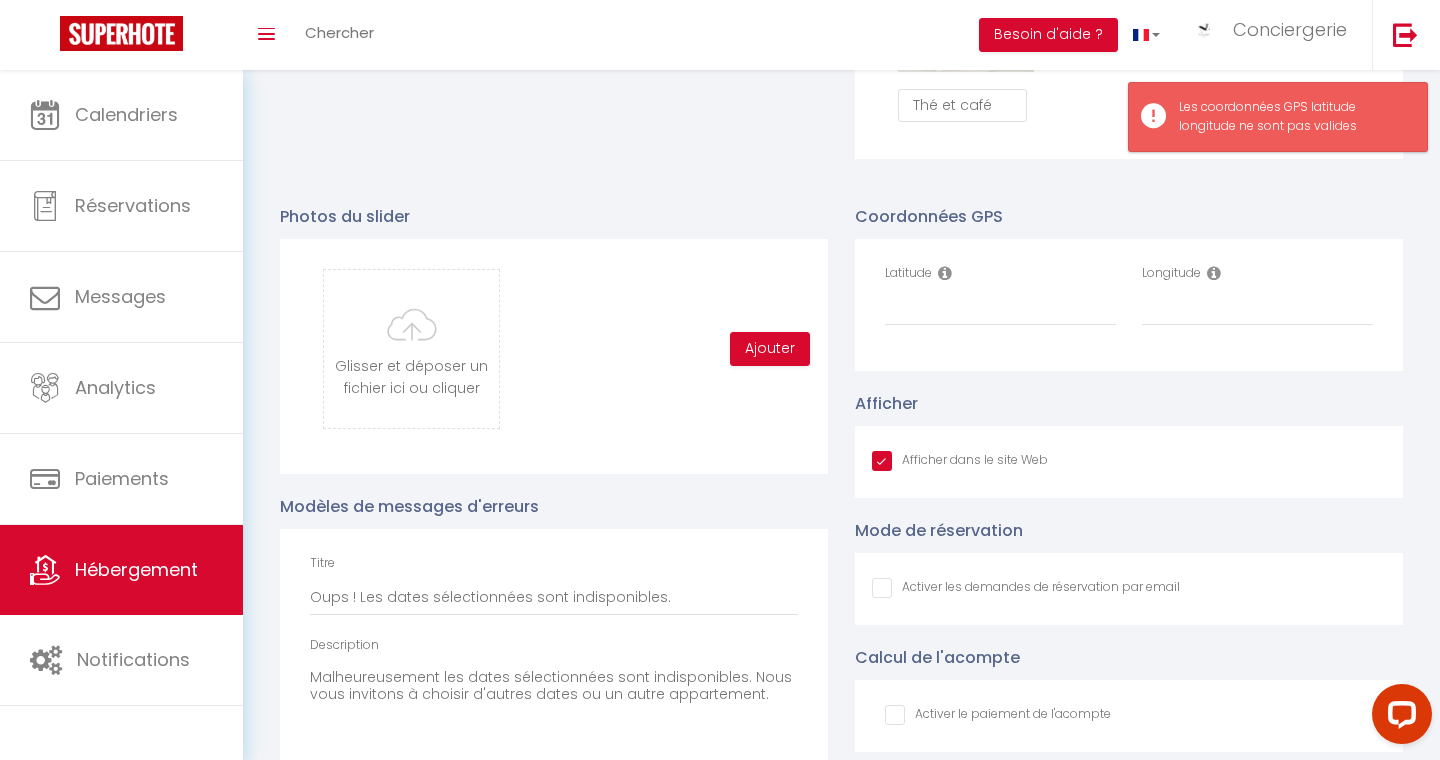 click on "Latitude" at bounding box center (1000, 295) 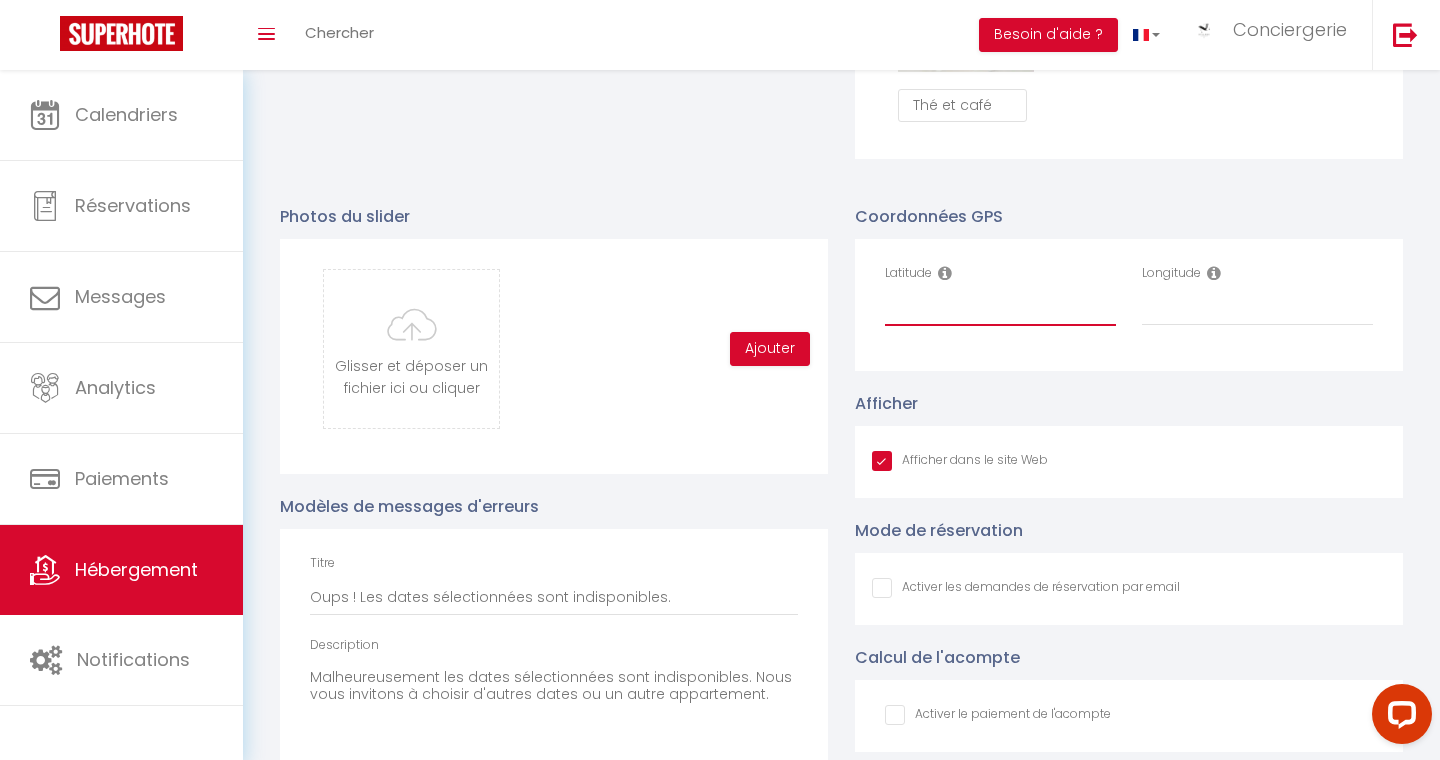 click on "Latitude" at bounding box center [1000, 308] 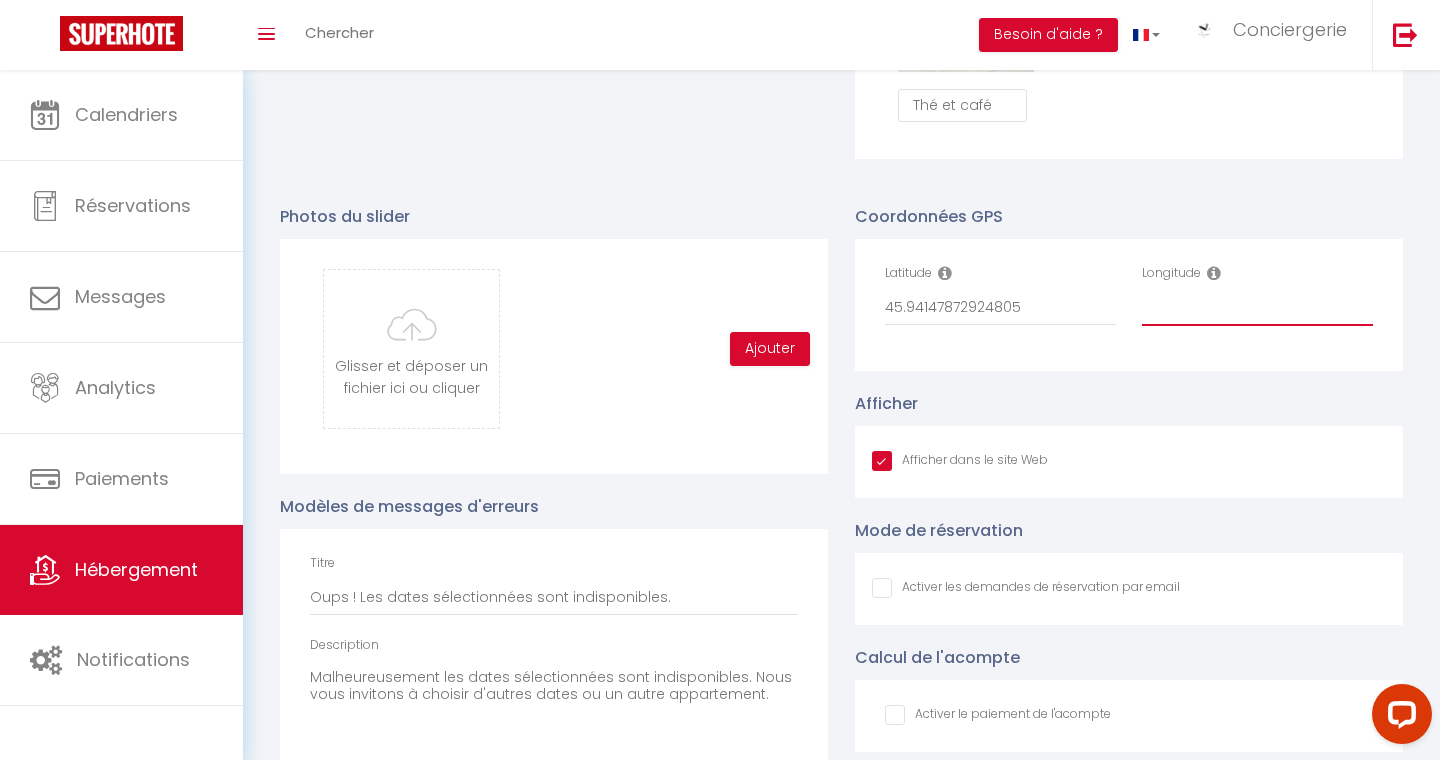 click on "Longitude" at bounding box center (1257, 308) 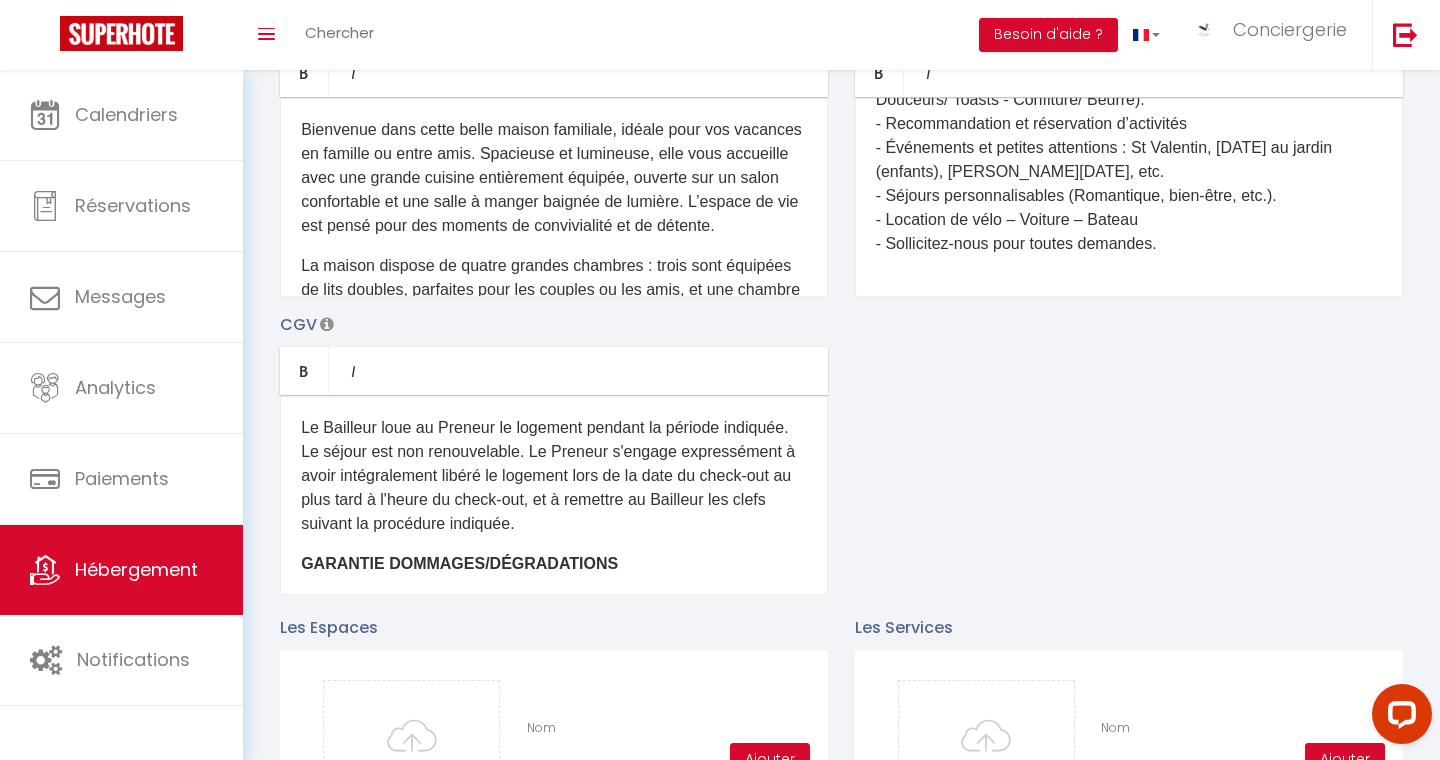 scroll, scrollTop: 364, scrollLeft: 0, axis: vertical 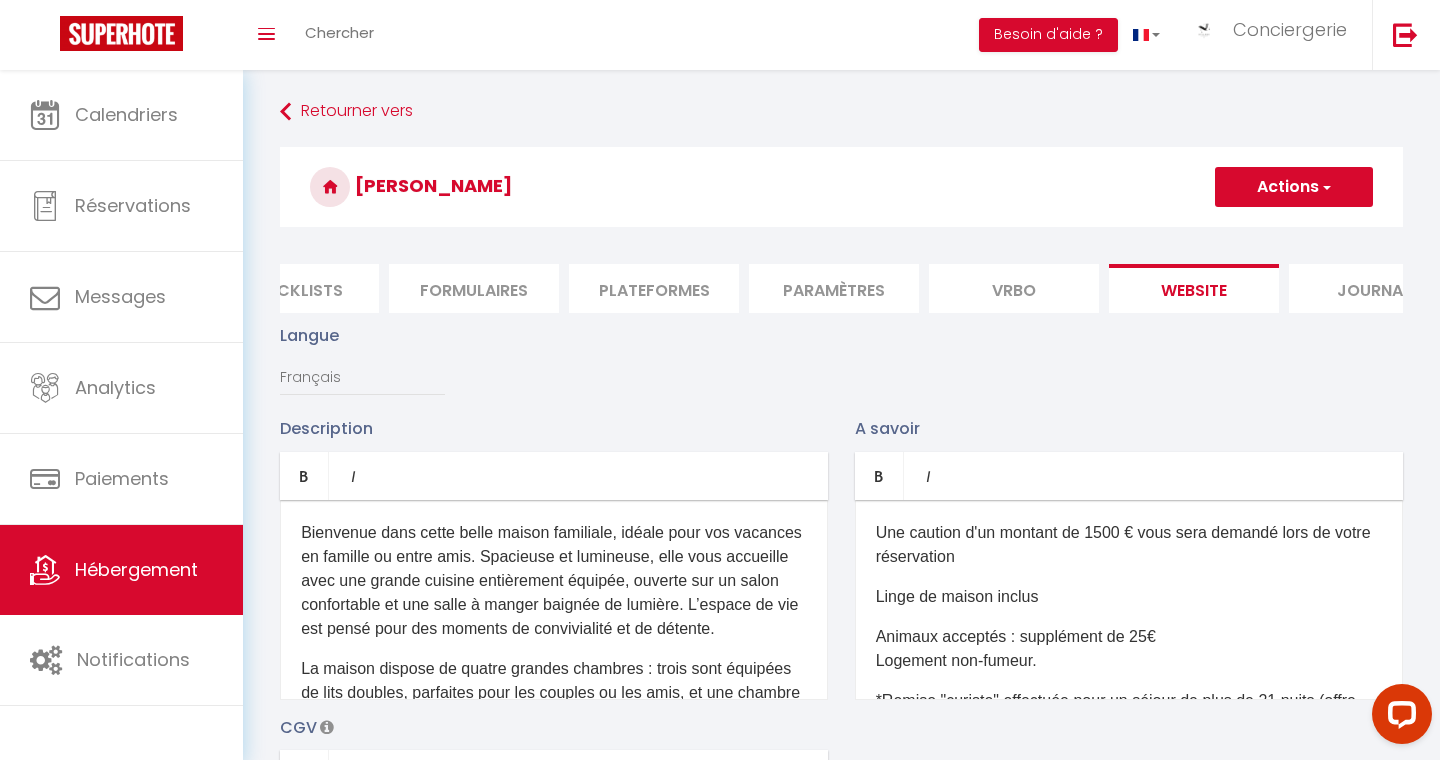 click on "Actions" at bounding box center [1294, 187] 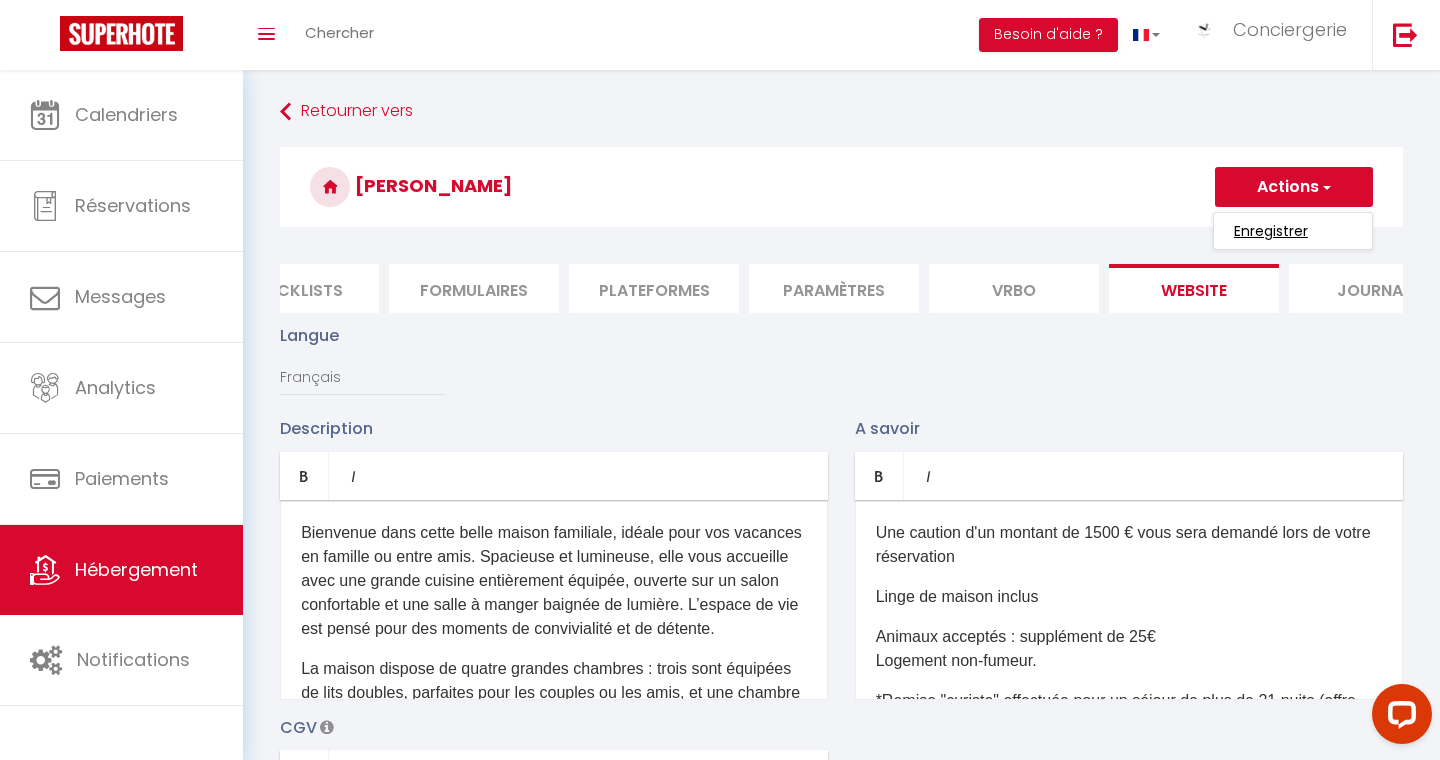 click on "Enregistrer" at bounding box center [1271, 231] 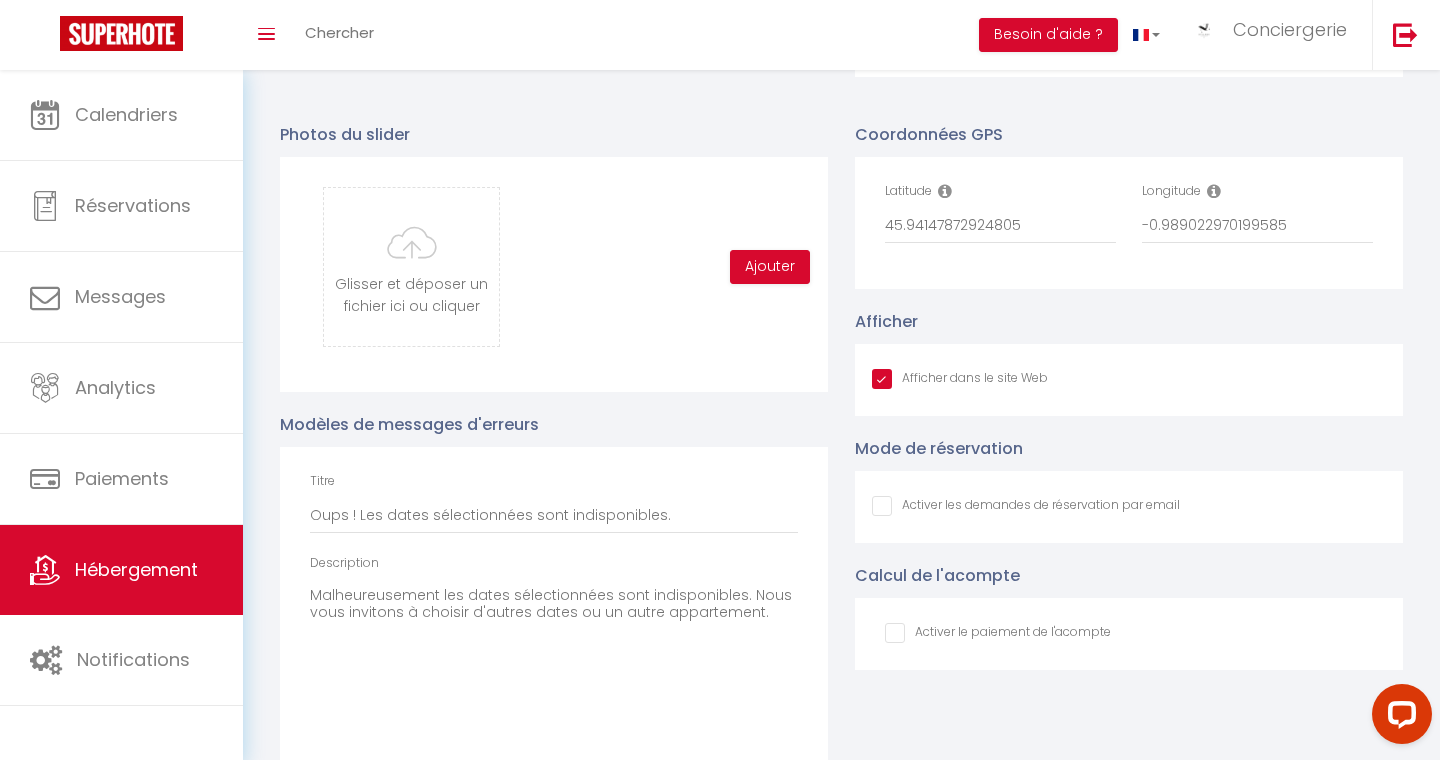 scroll, scrollTop: 2069, scrollLeft: 0, axis: vertical 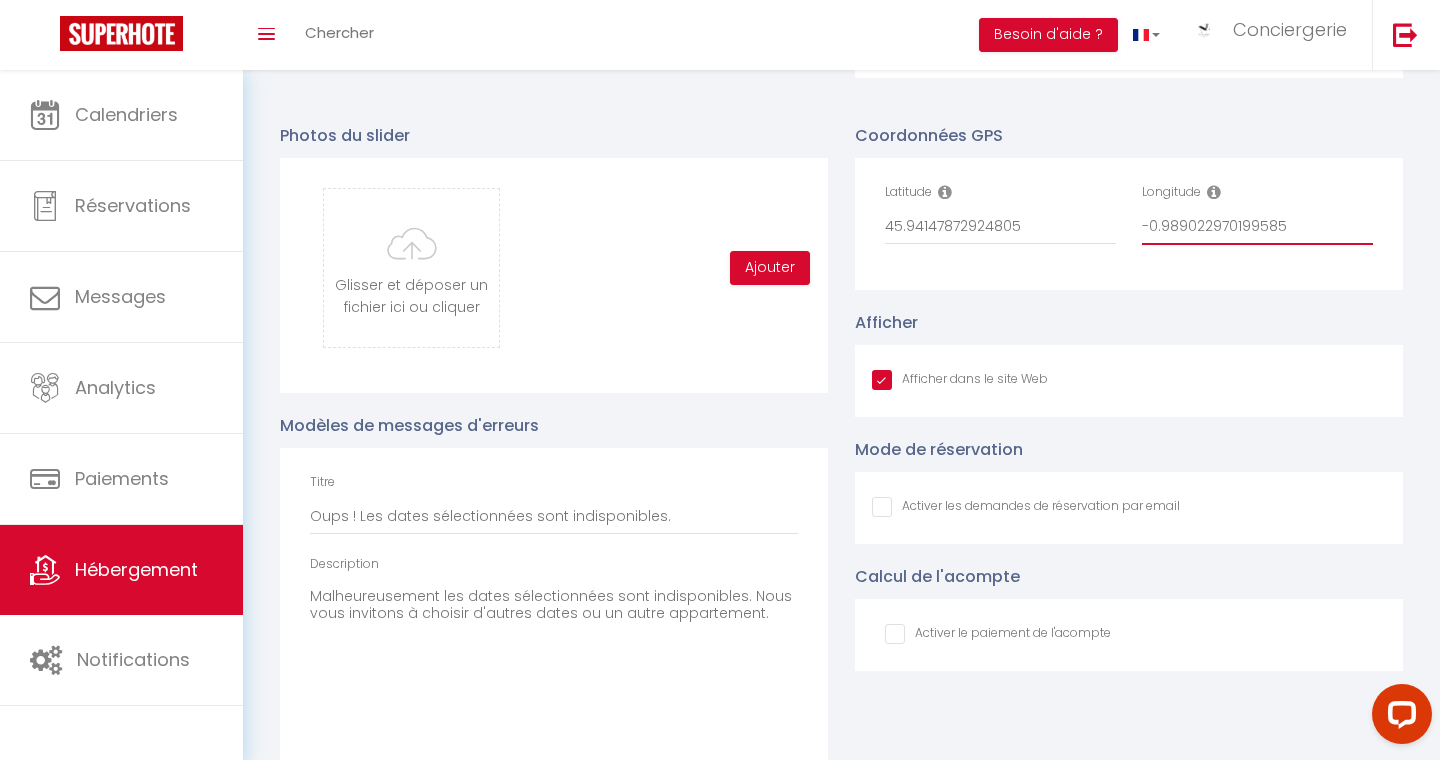 click on "-0.989022970199585" at bounding box center [1257, 227] 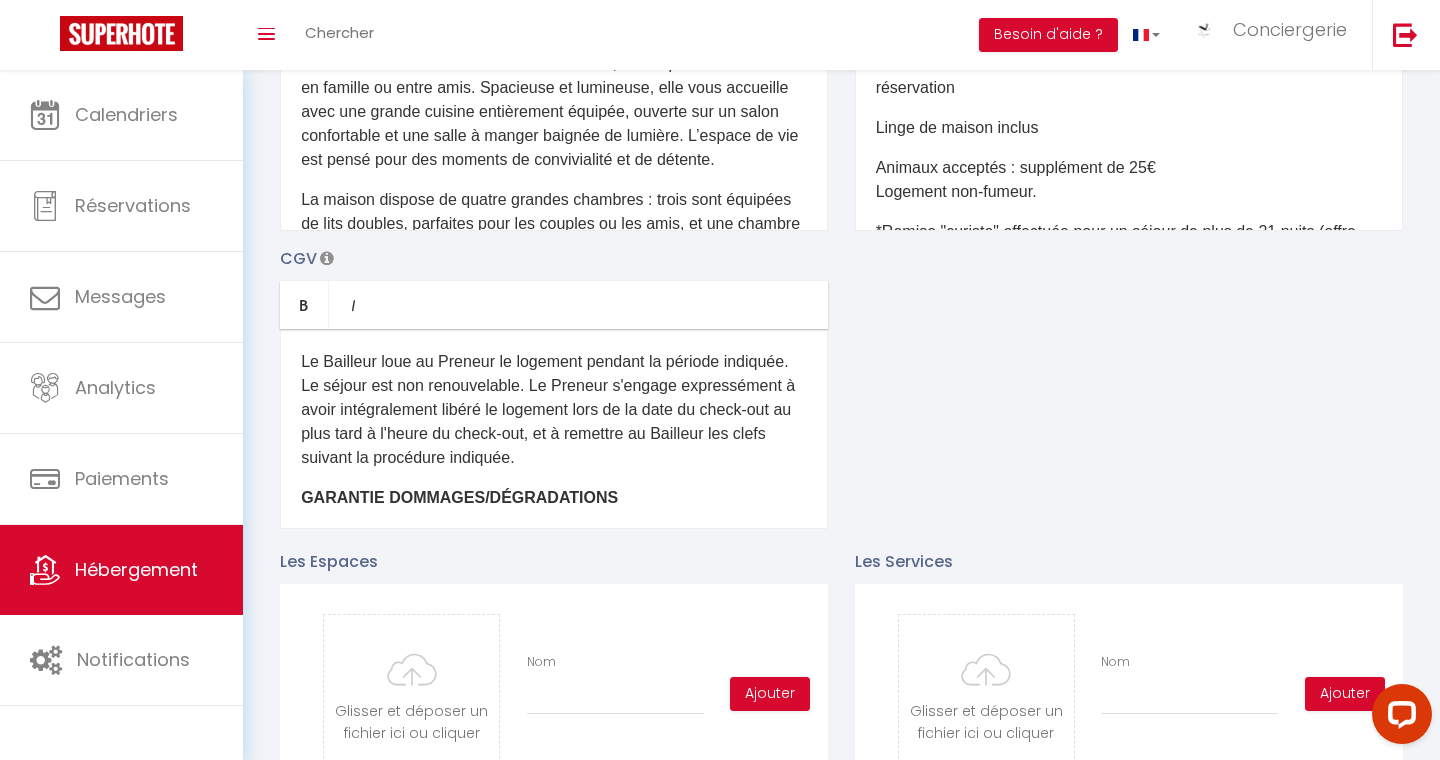 scroll, scrollTop: 0, scrollLeft: 0, axis: both 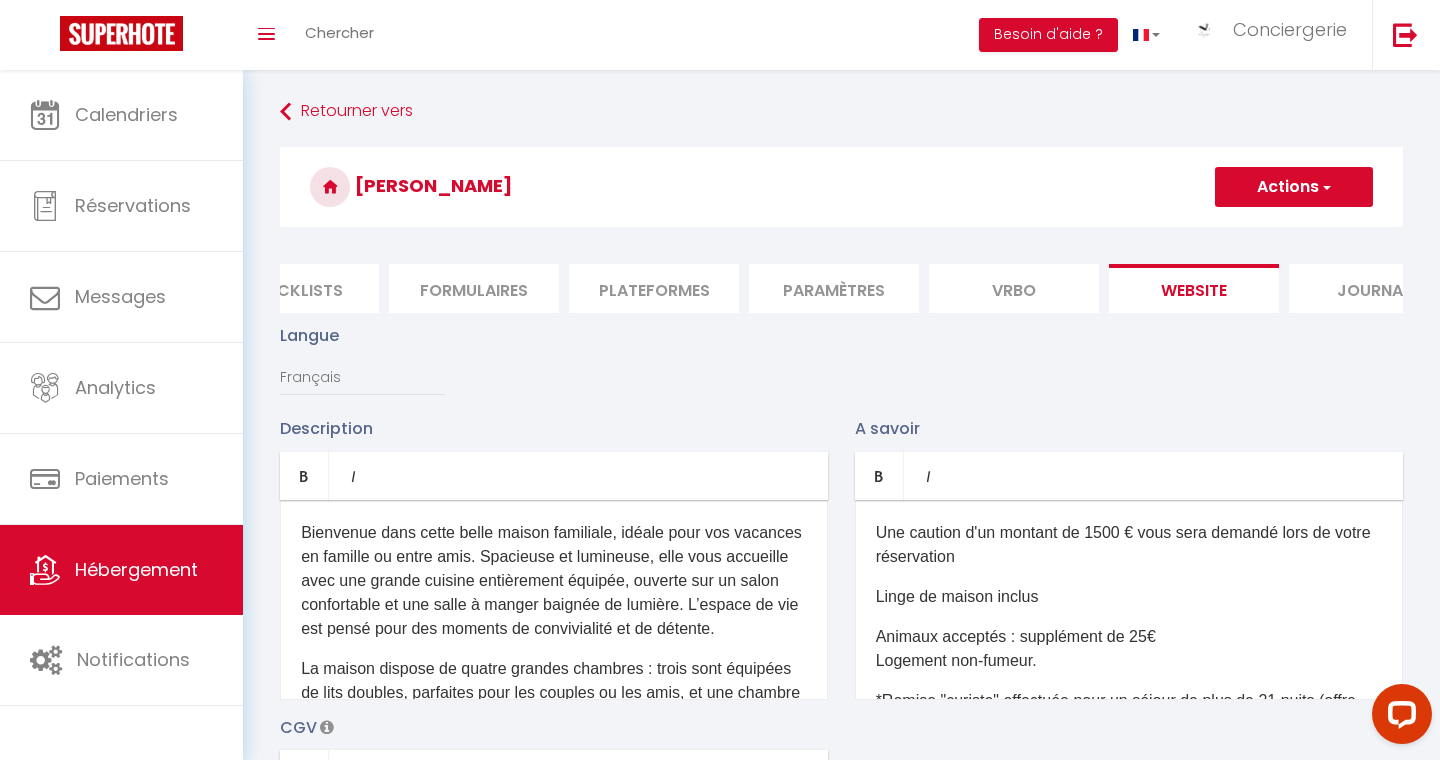 click on "Actions" at bounding box center [1294, 187] 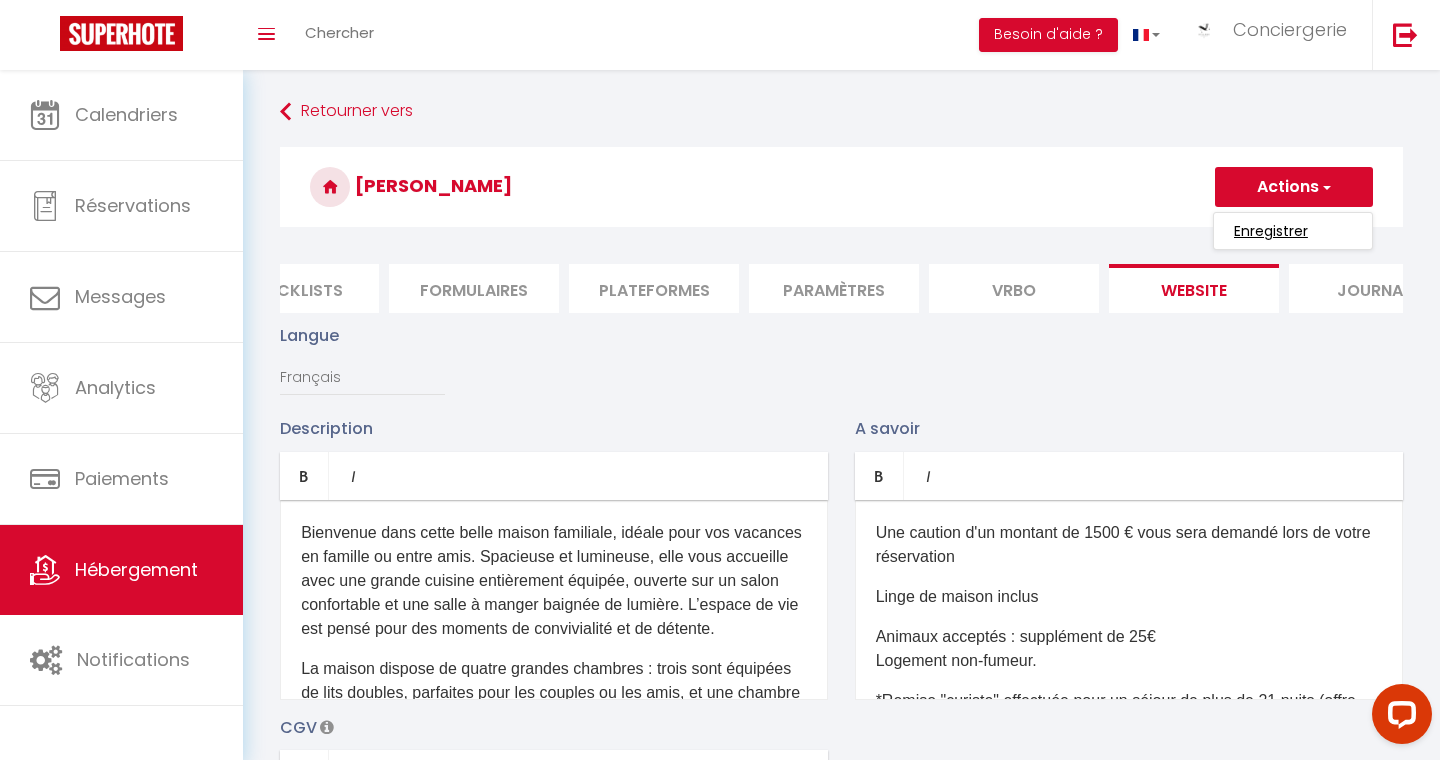 click on "Enregistrer" at bounding box center [1271, 231] 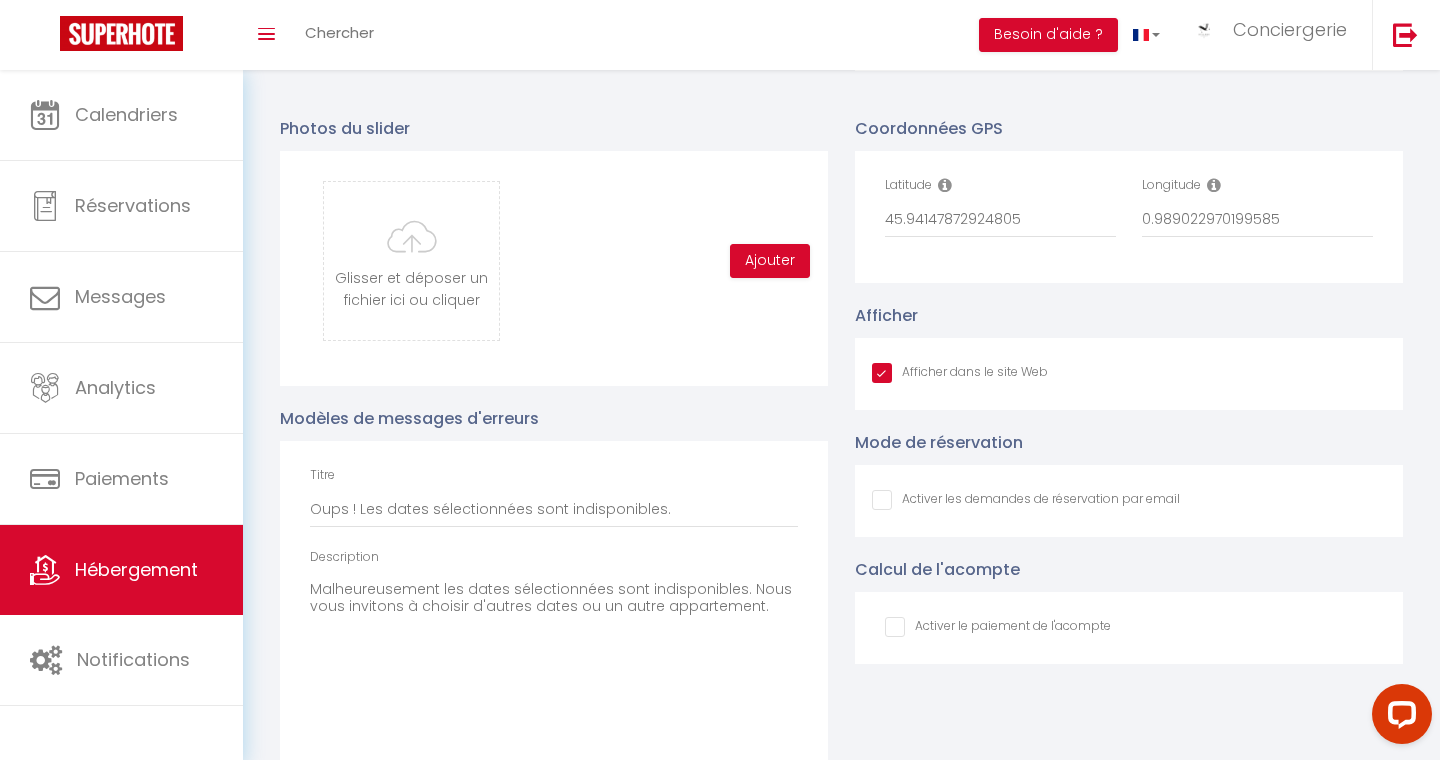scroll, scrollTop: 2083, scrollLeft: 0, axis: vertical 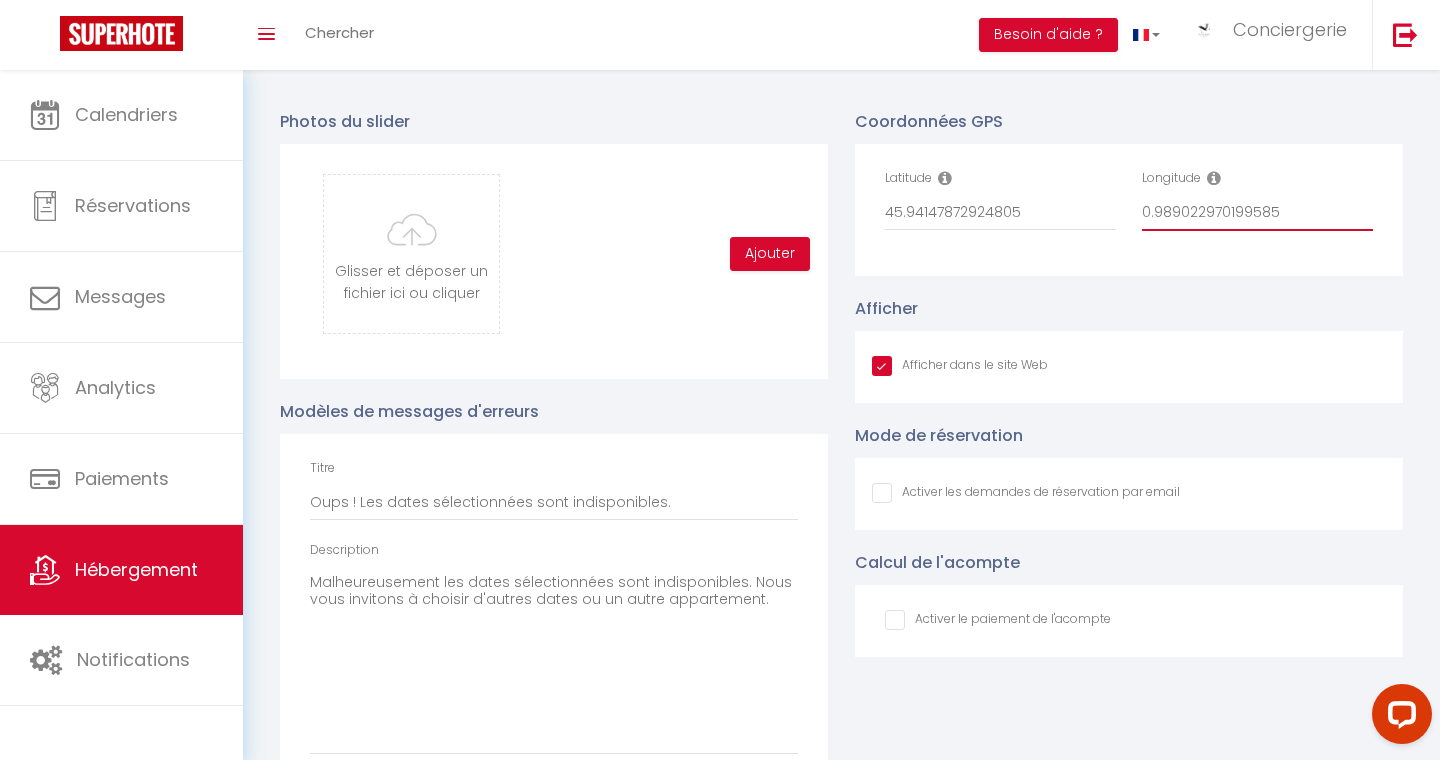 click on "0.989022970199585" at bounding box center [1257, 213] 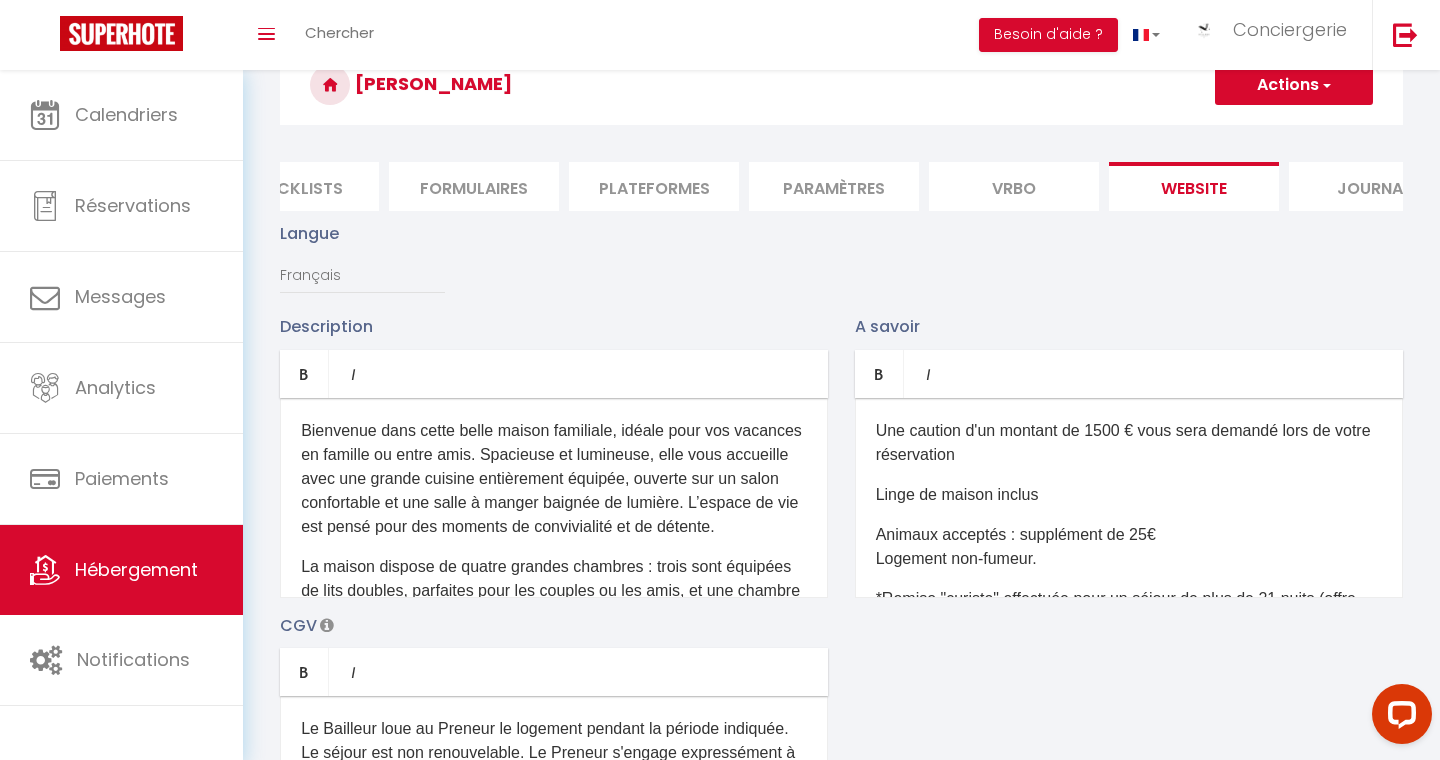 scroll, scrollTop: 0, scrollLeft: 0, axis: both 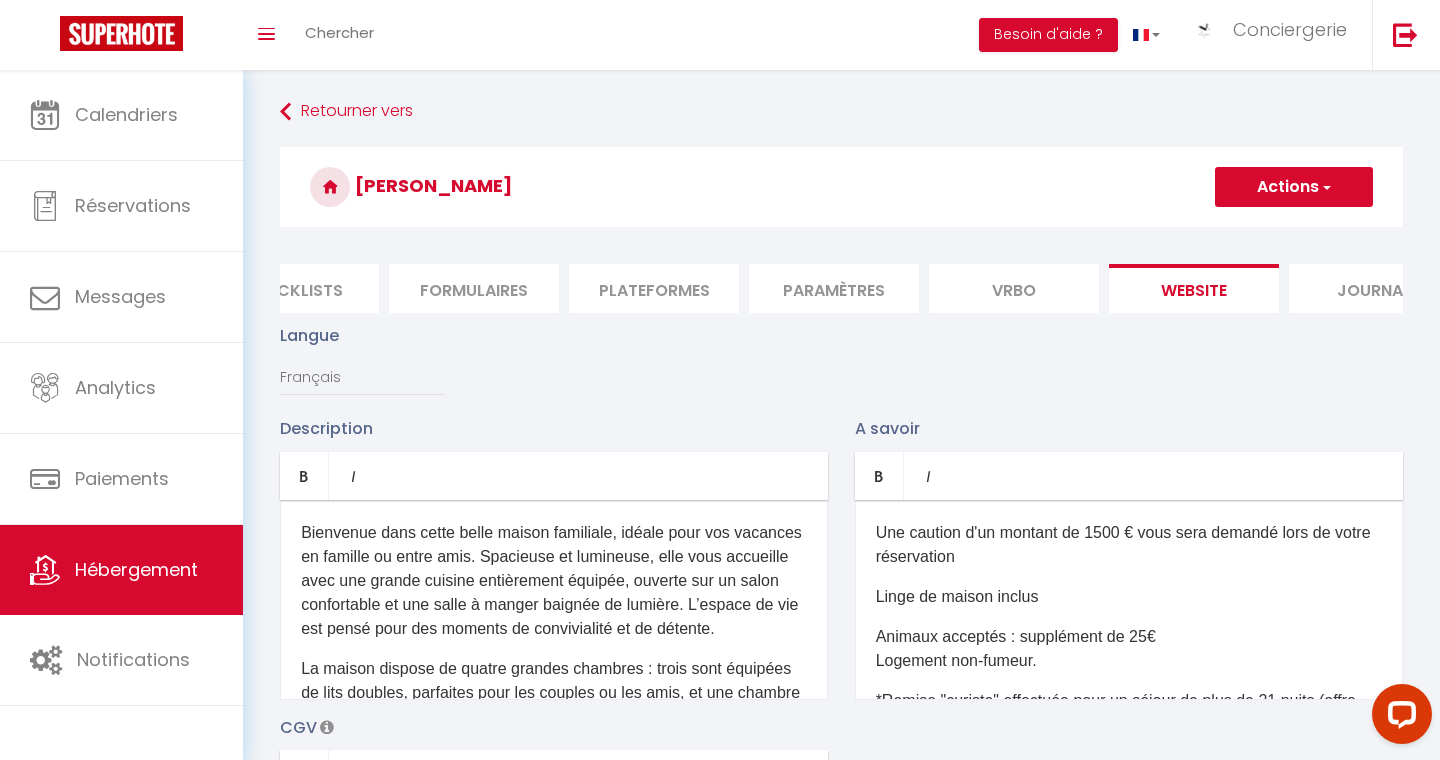 click on "Actions" at bounding box center (1294, 187) 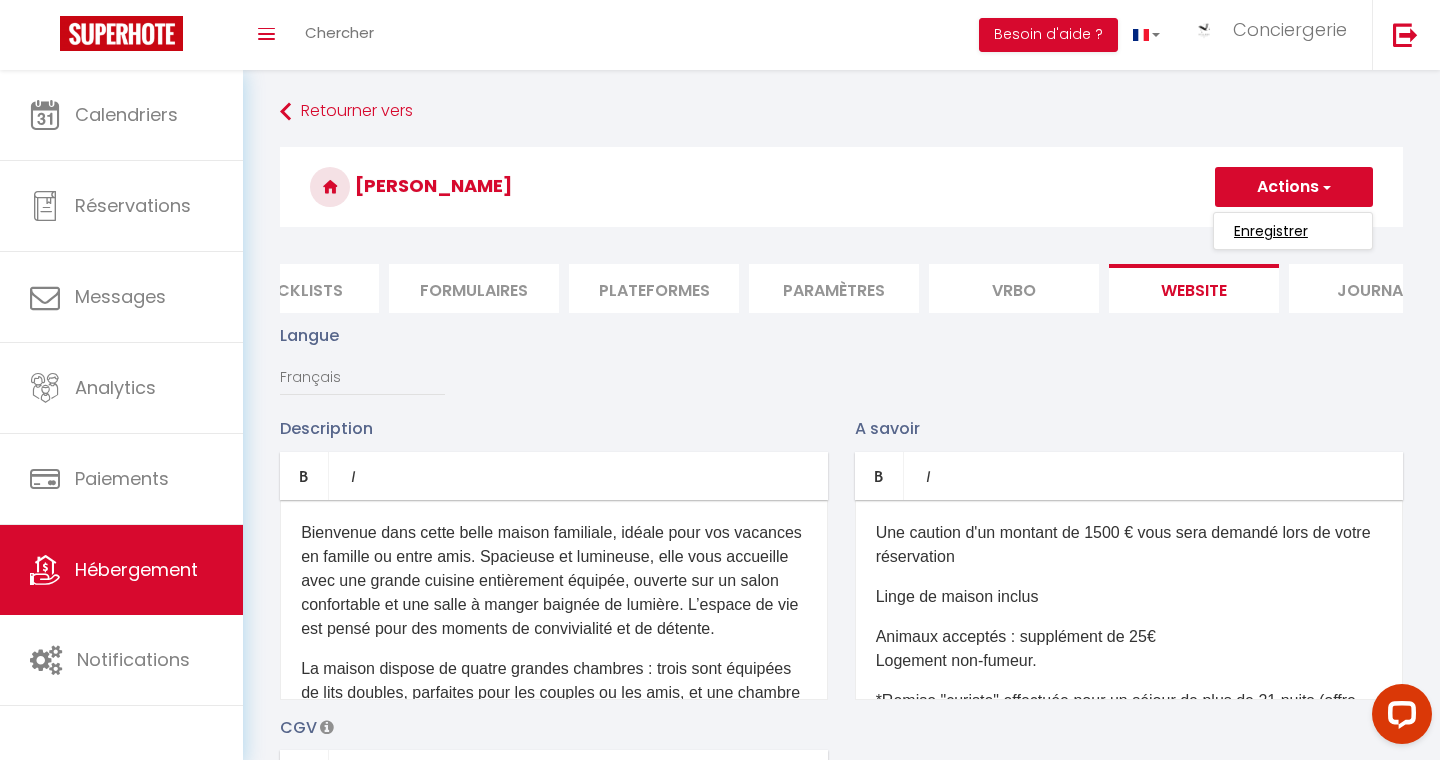 click on "Enregistrer" at bounding box center [1271, 231] 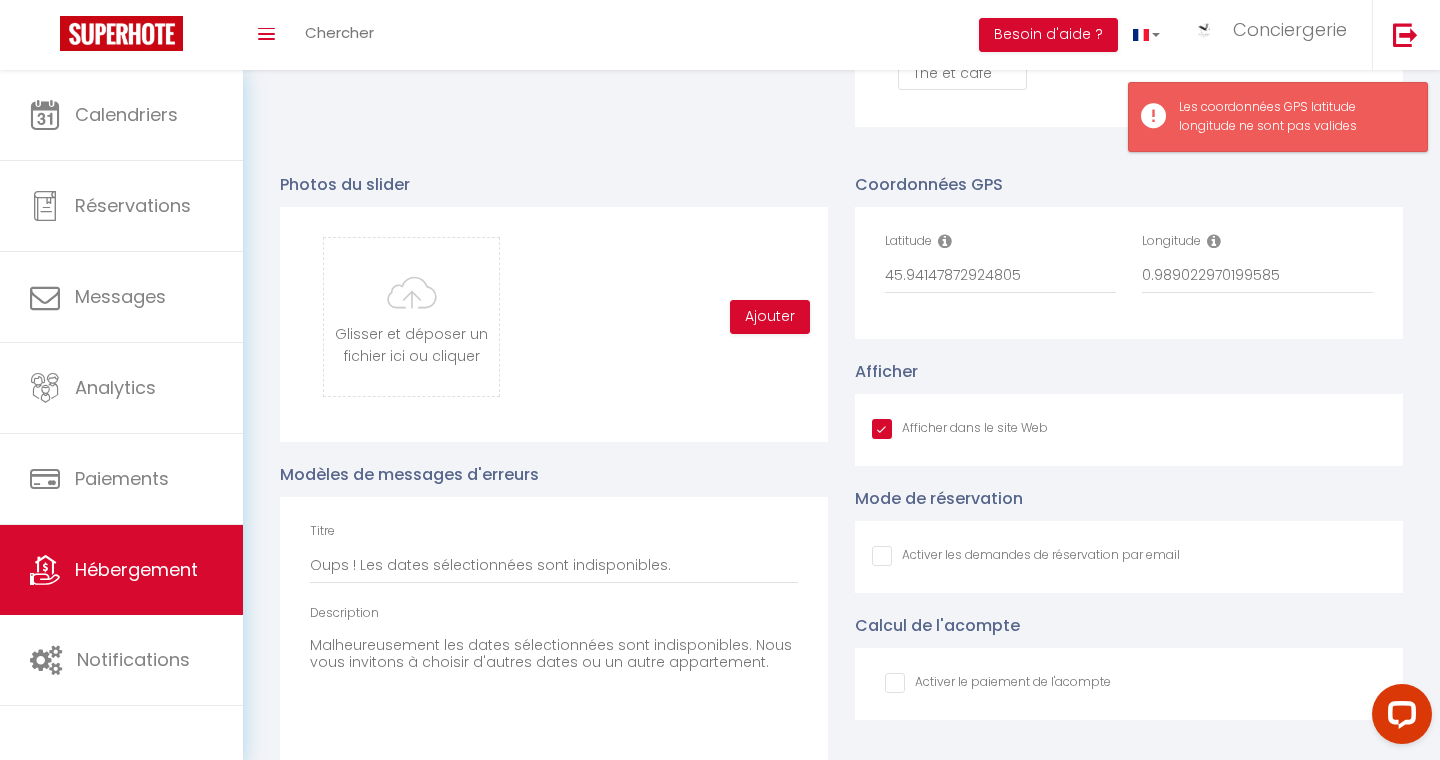 scroll, scrollTop: 2025, scrollLeft: 0, axis: vertical 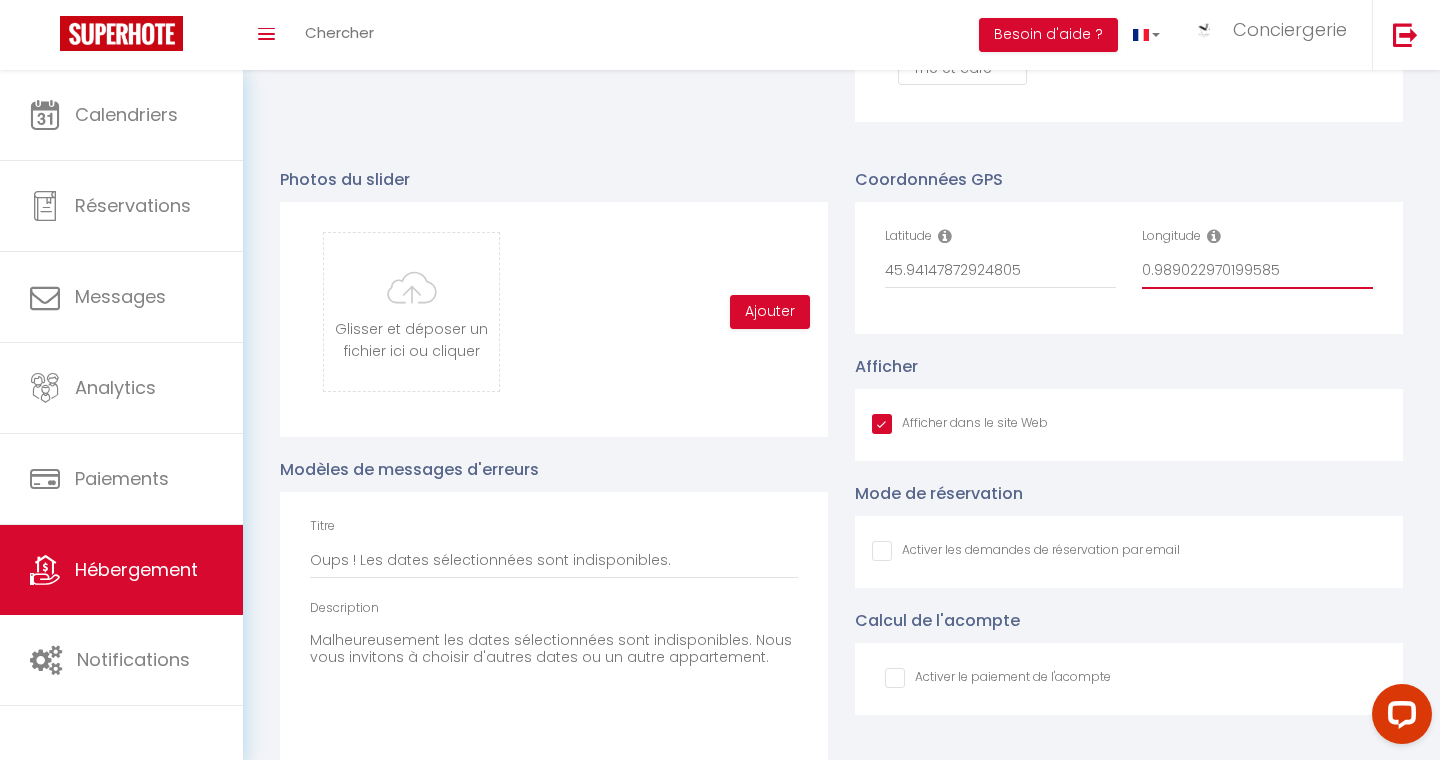click on "0.989022970199585" at bounding box center [1257, 271] 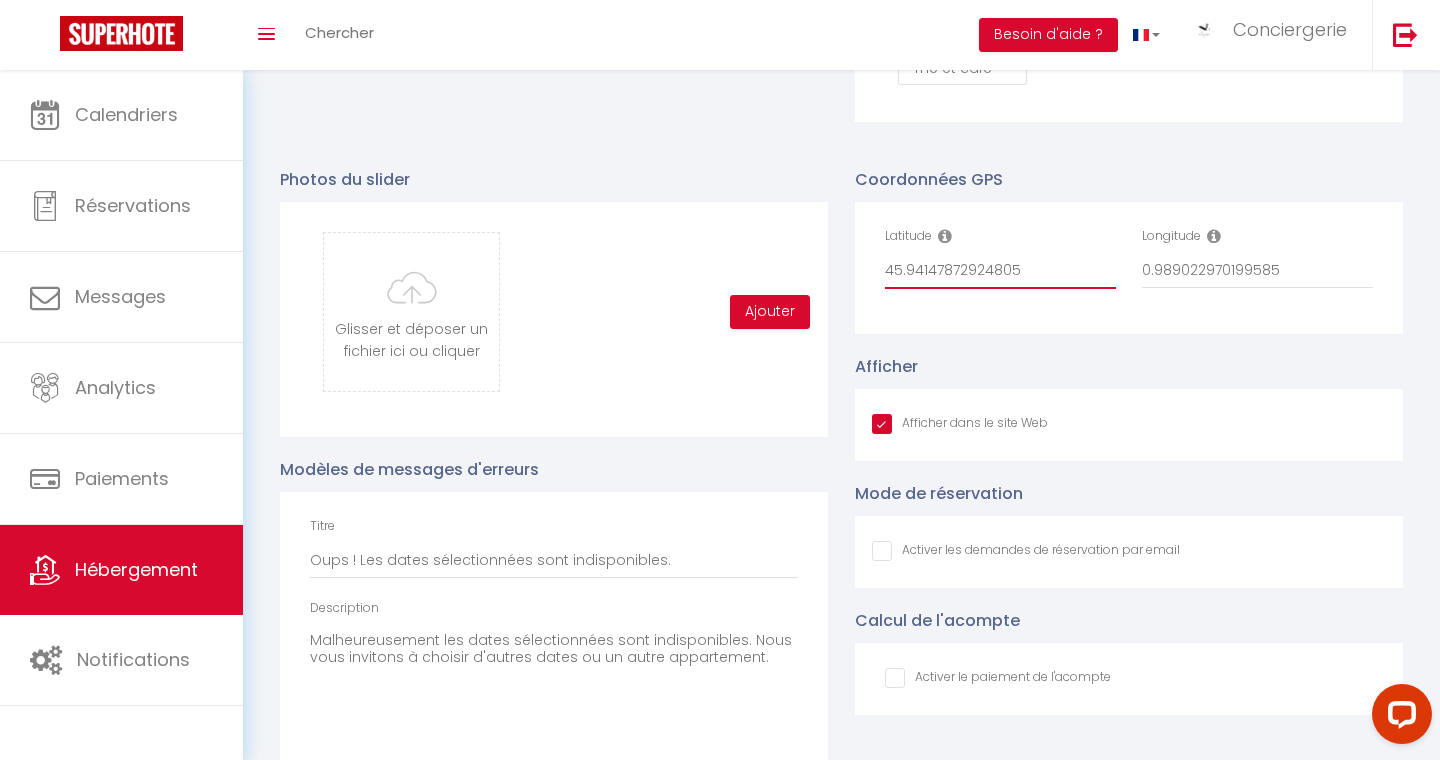 click on "45.94147872924805" at bounding box center (1000, 271) 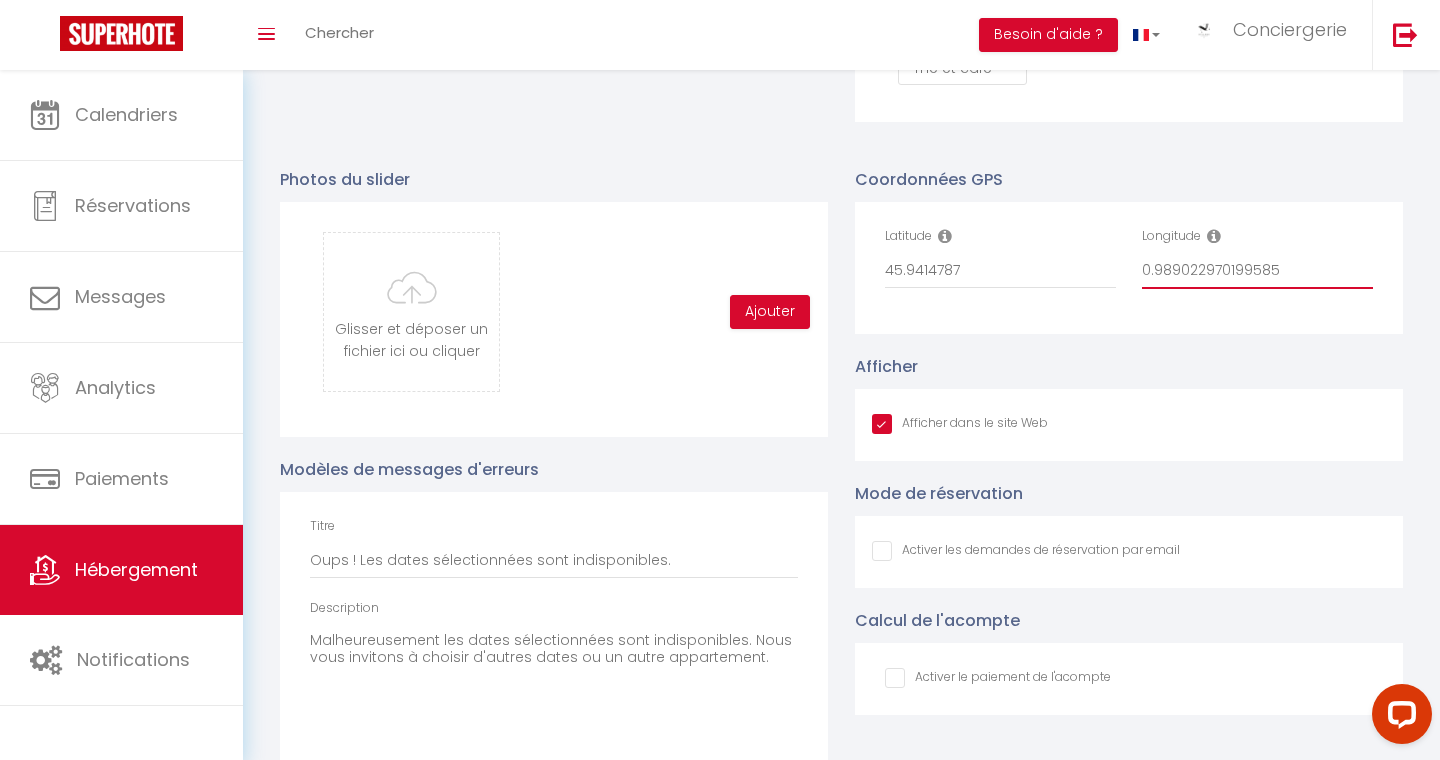 click on "0.989022970199585" at bounding box center (1257, 271) 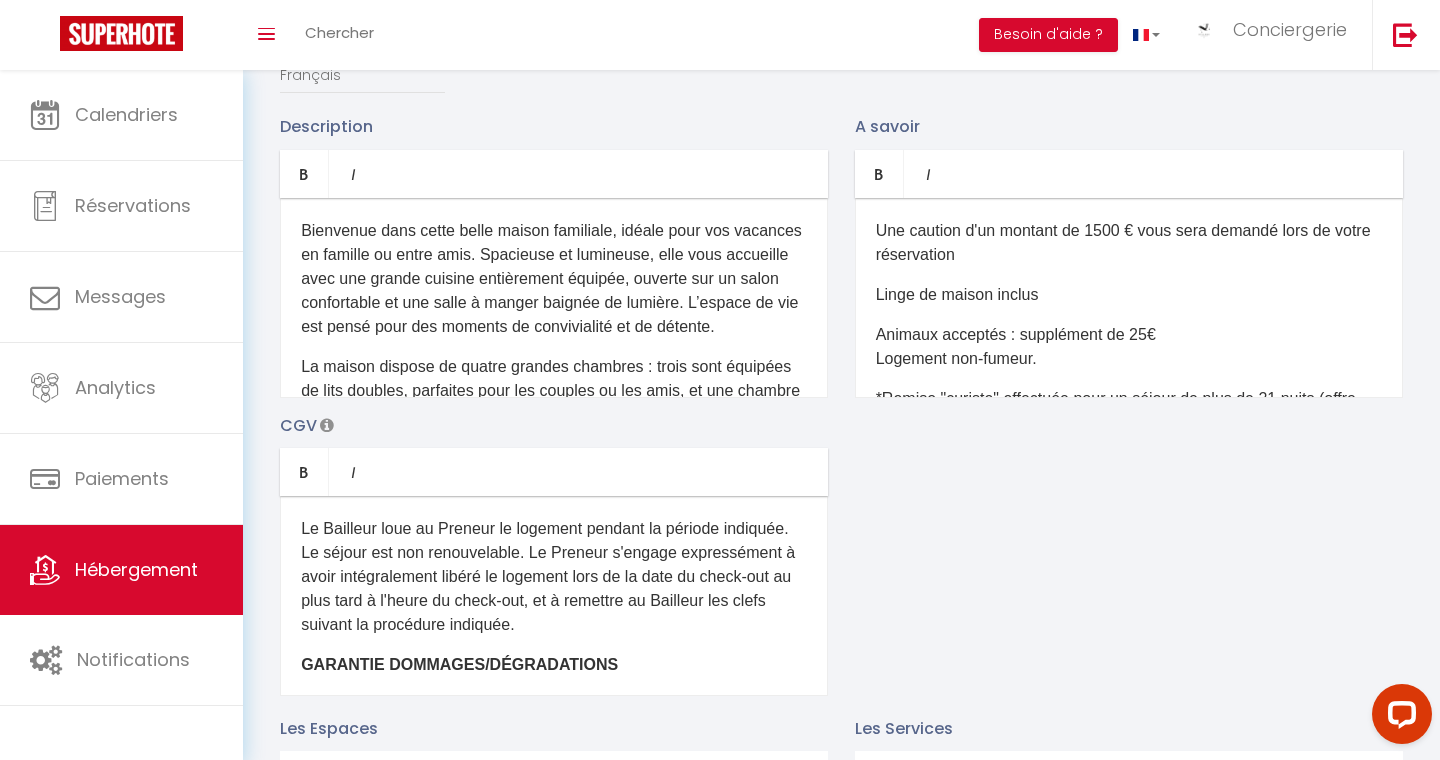 scroll, scrollTop: 0, scrollLeft: 0, axis: both 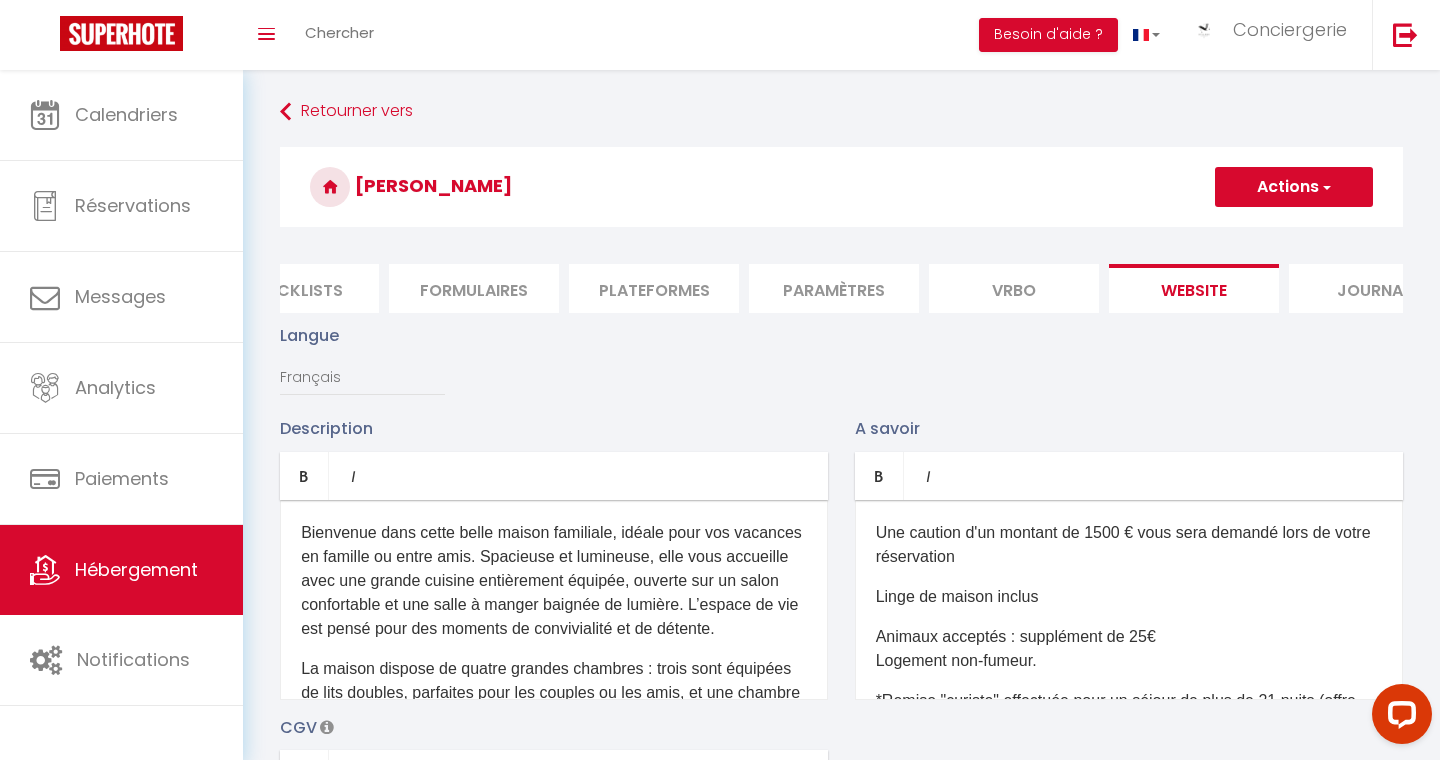 click on "Actions" at bounding box center (1294, 187) 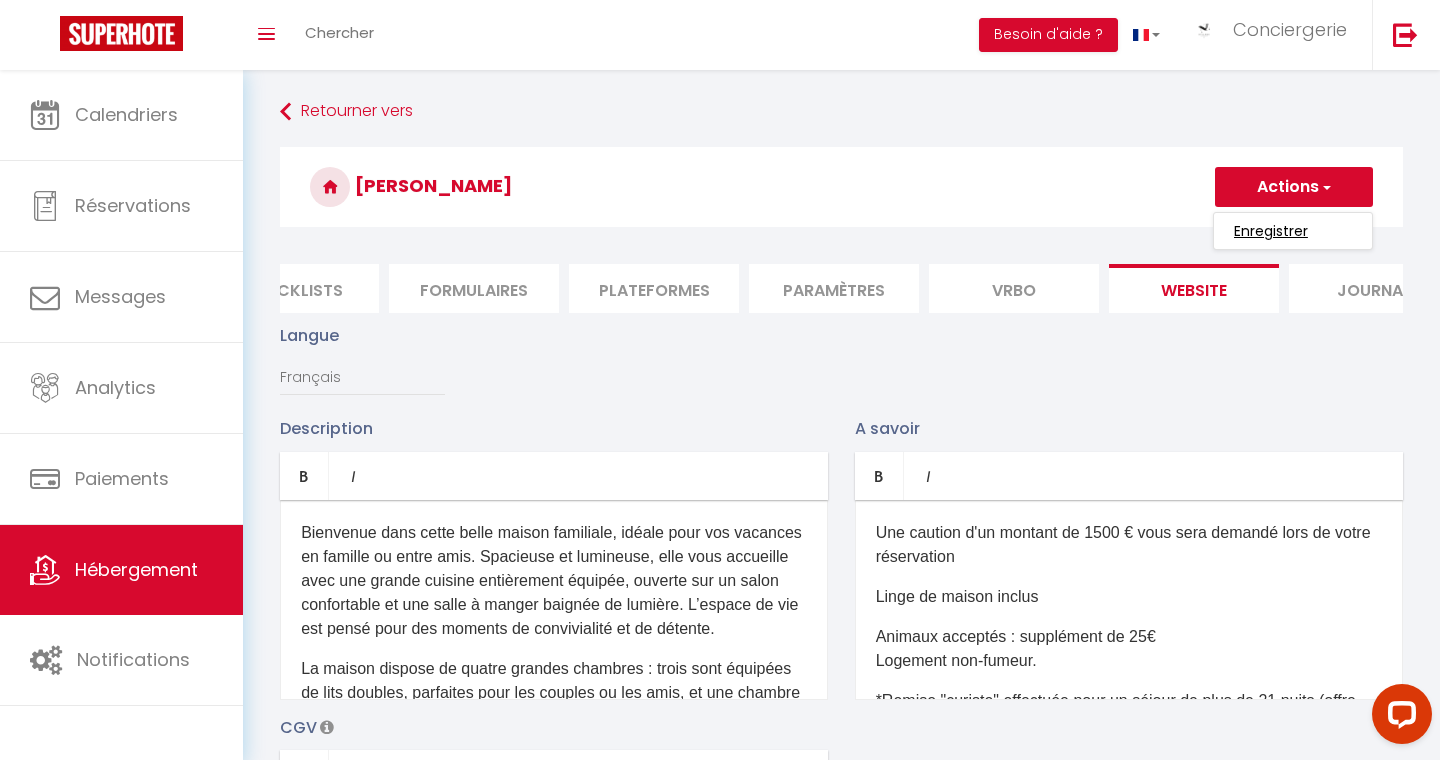 click on "Enregistrer" at bounding box center [1271, 231] 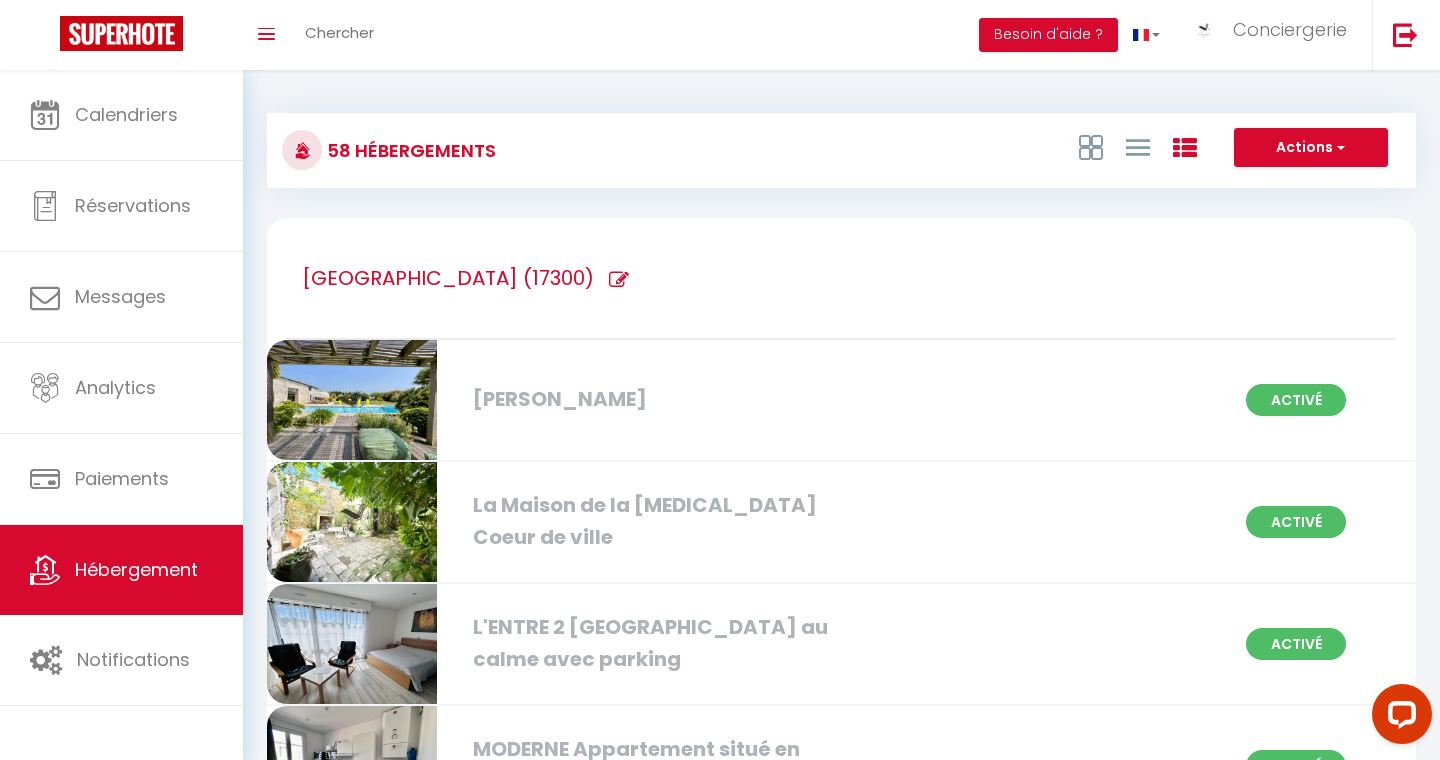 click on "Maison Clarke     Activé" at bounding box center [841, 401] 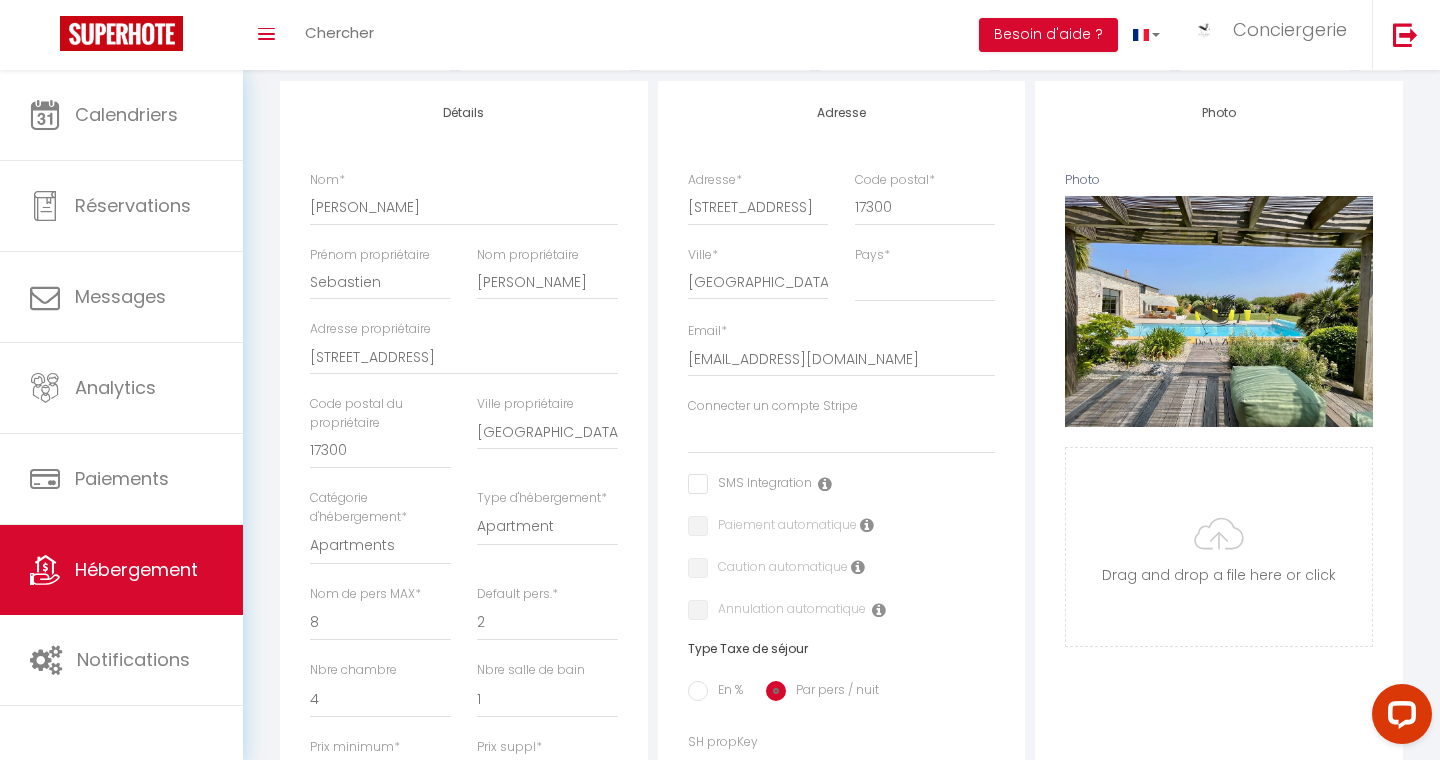 scroll, scrollTop: 129, scrollLeft: 0, axis: vertical 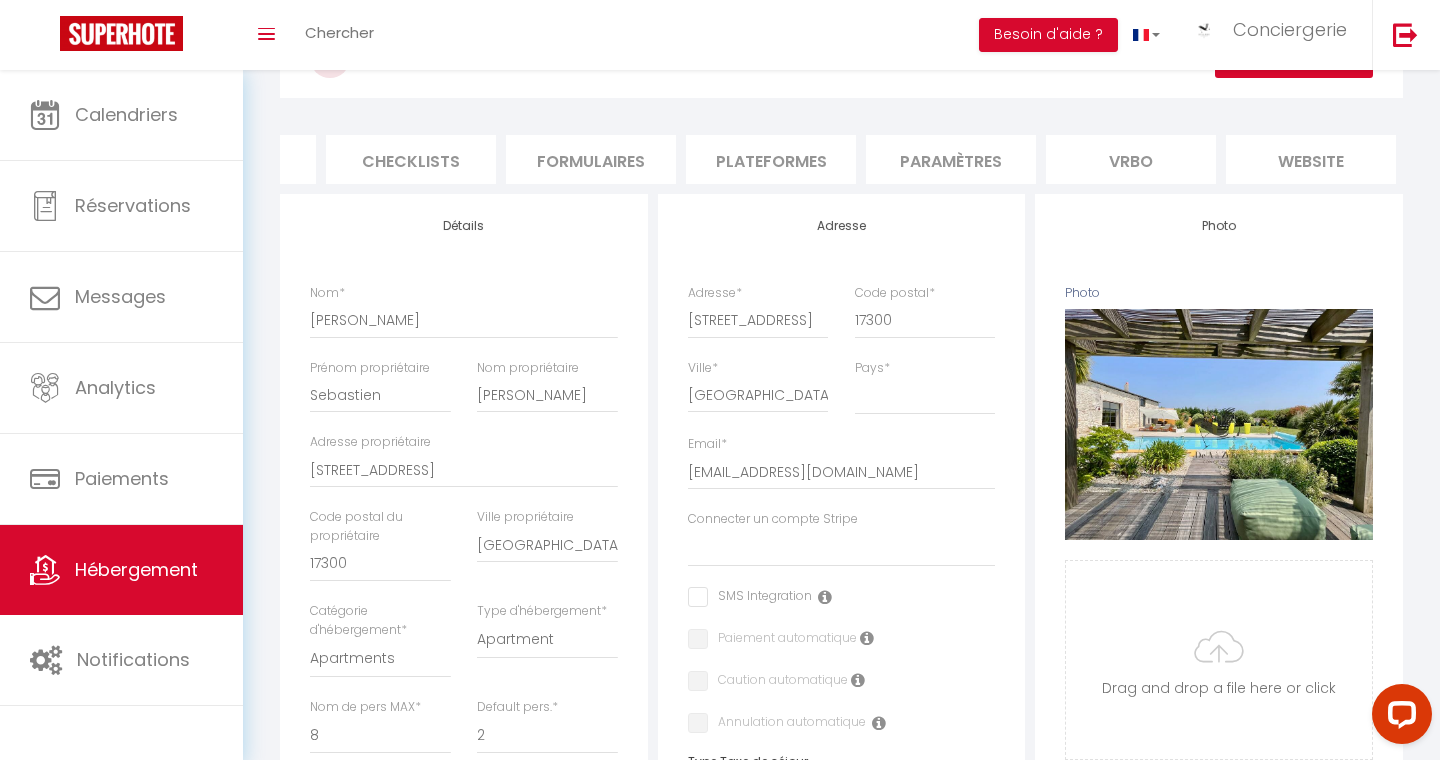 click on "website" at bounding box center (1311, 159) 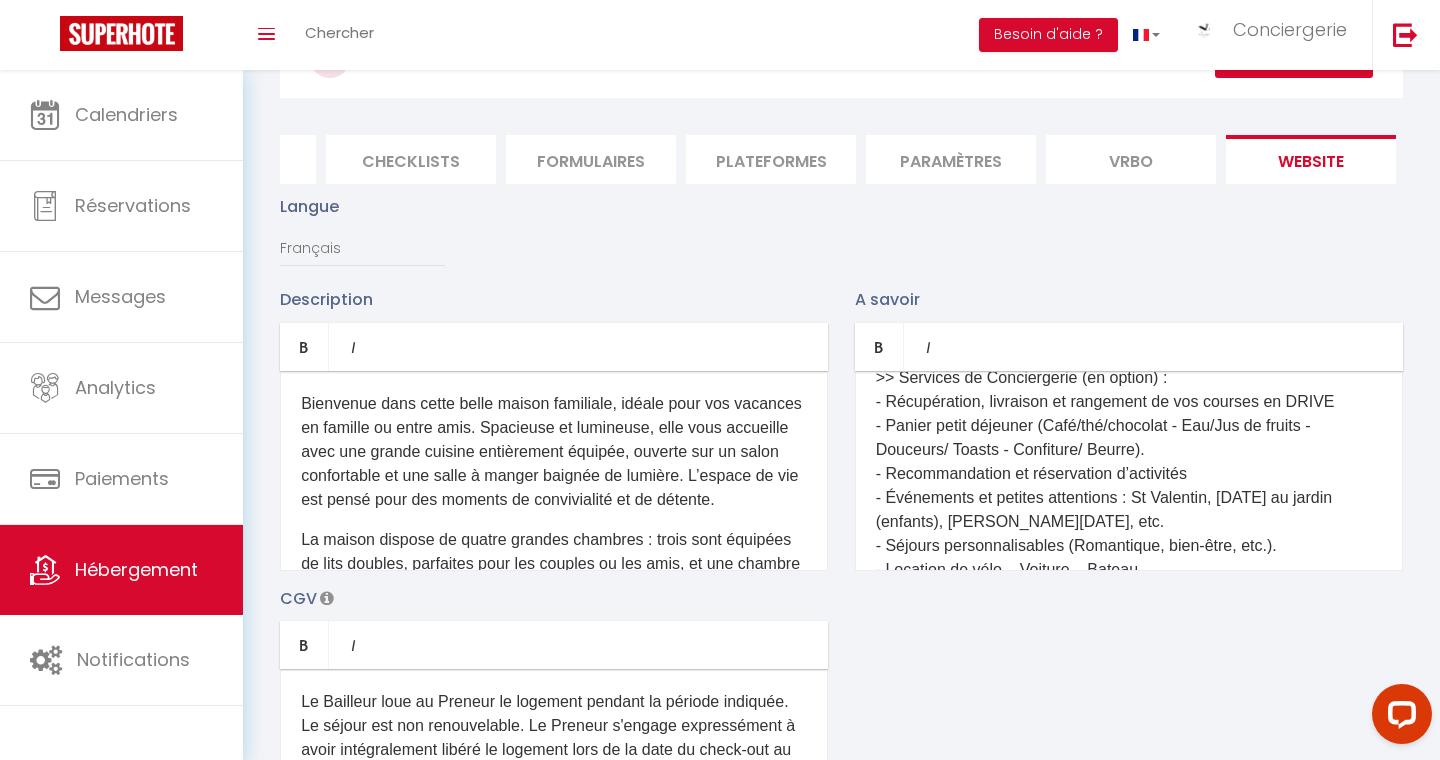 scroll, scrollTop: 358, scrollLeft: 0, axis: vertical 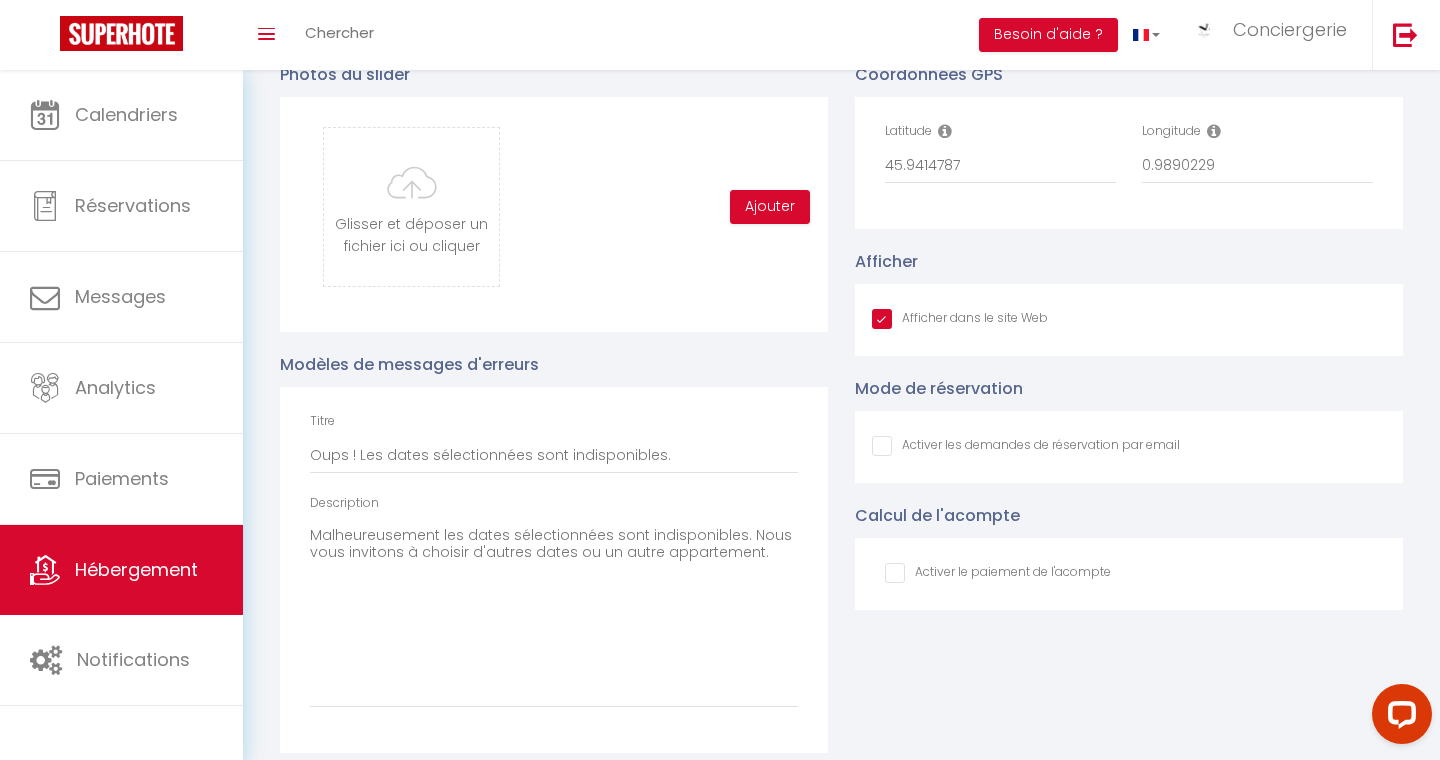 click at bounding box center (998, 573) 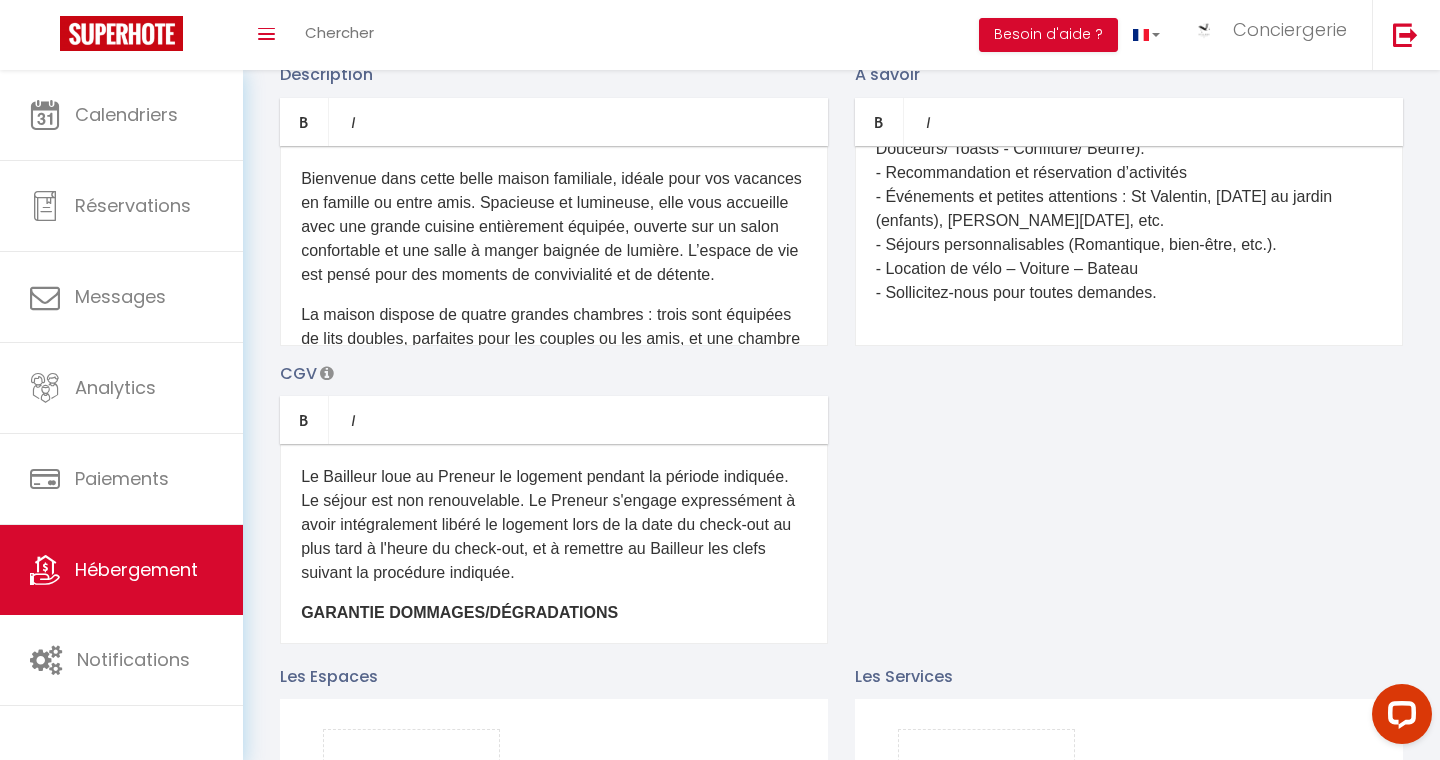 scroll, scrollTop: 0, scrollLeft: 0, axis: both 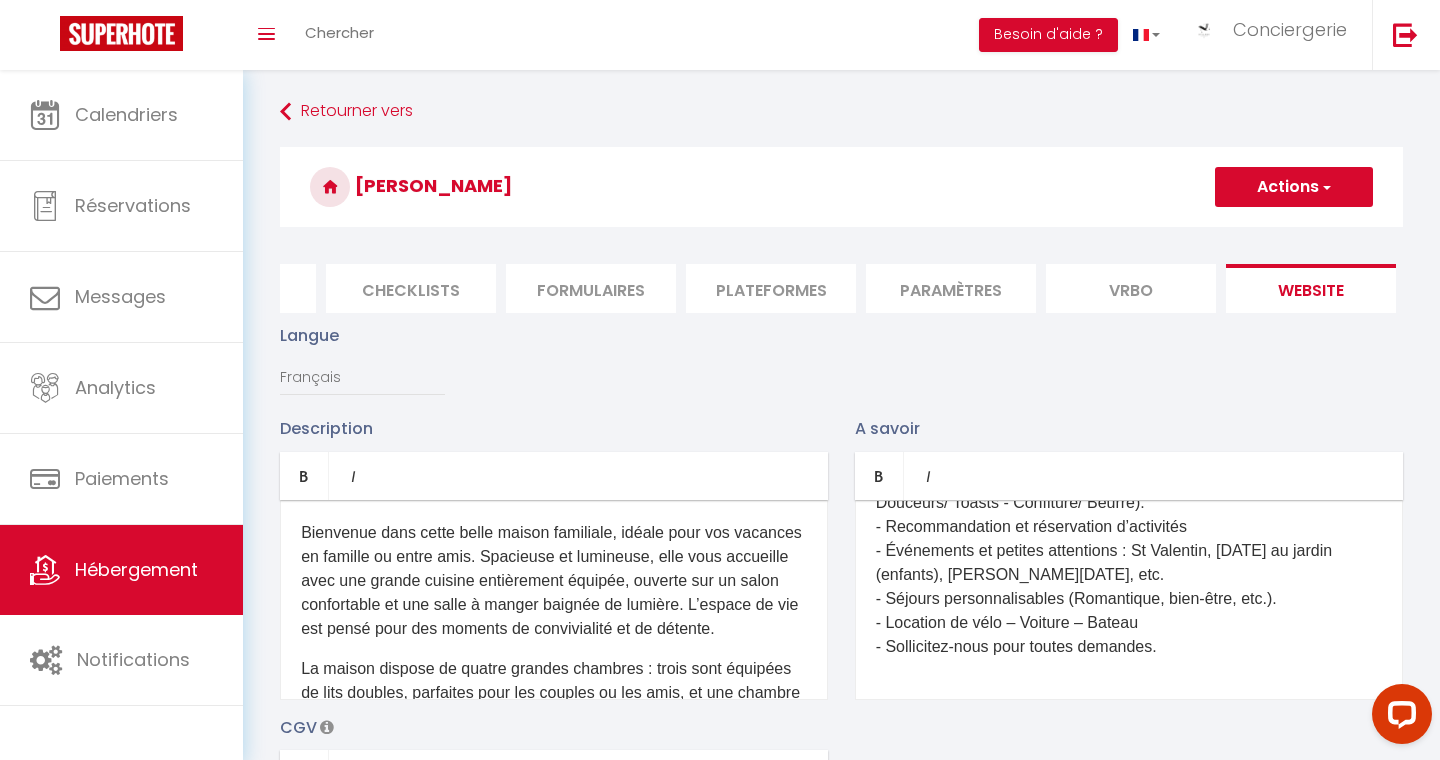 click on "Actions" at bounding box center (1294, 187) 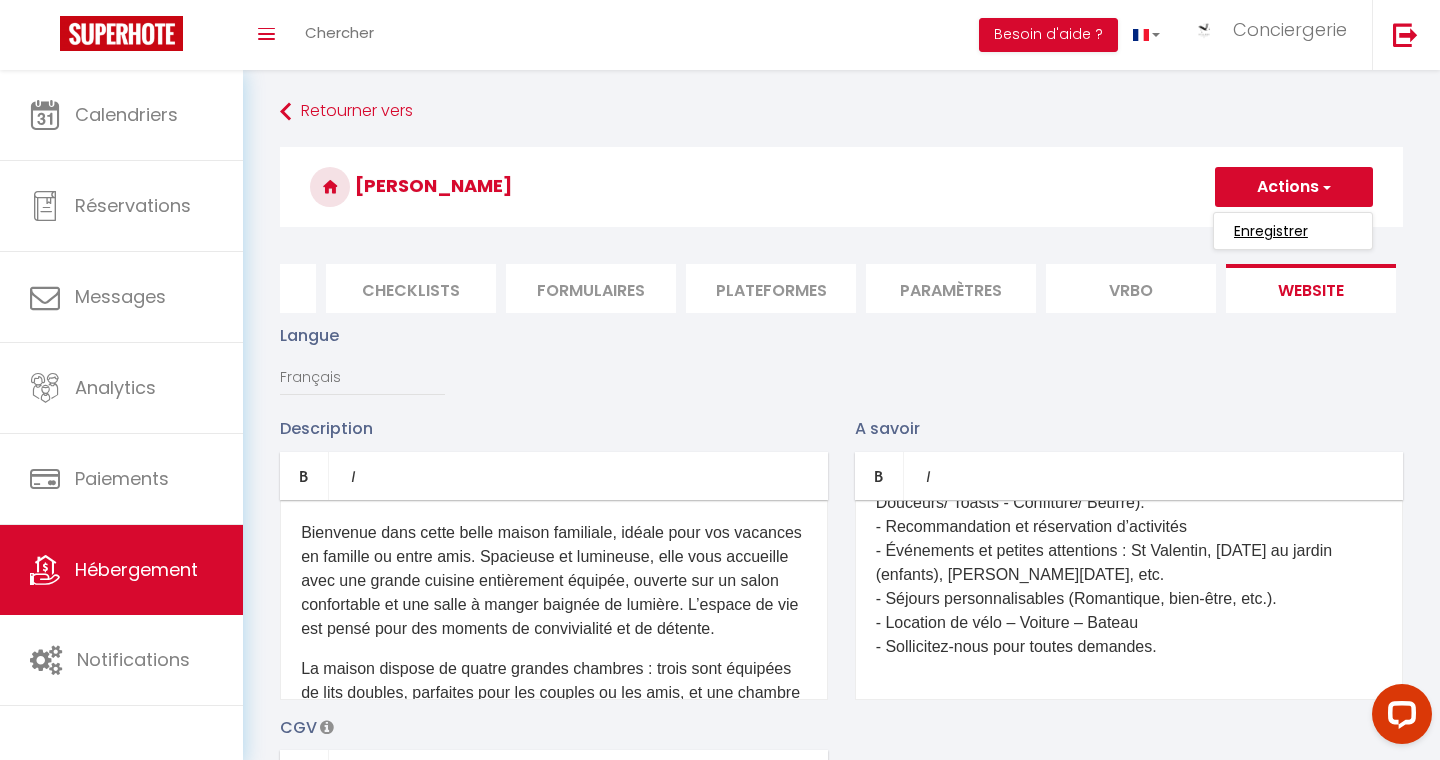 click on "Enregistrer" at bounding box center [1271, 231] 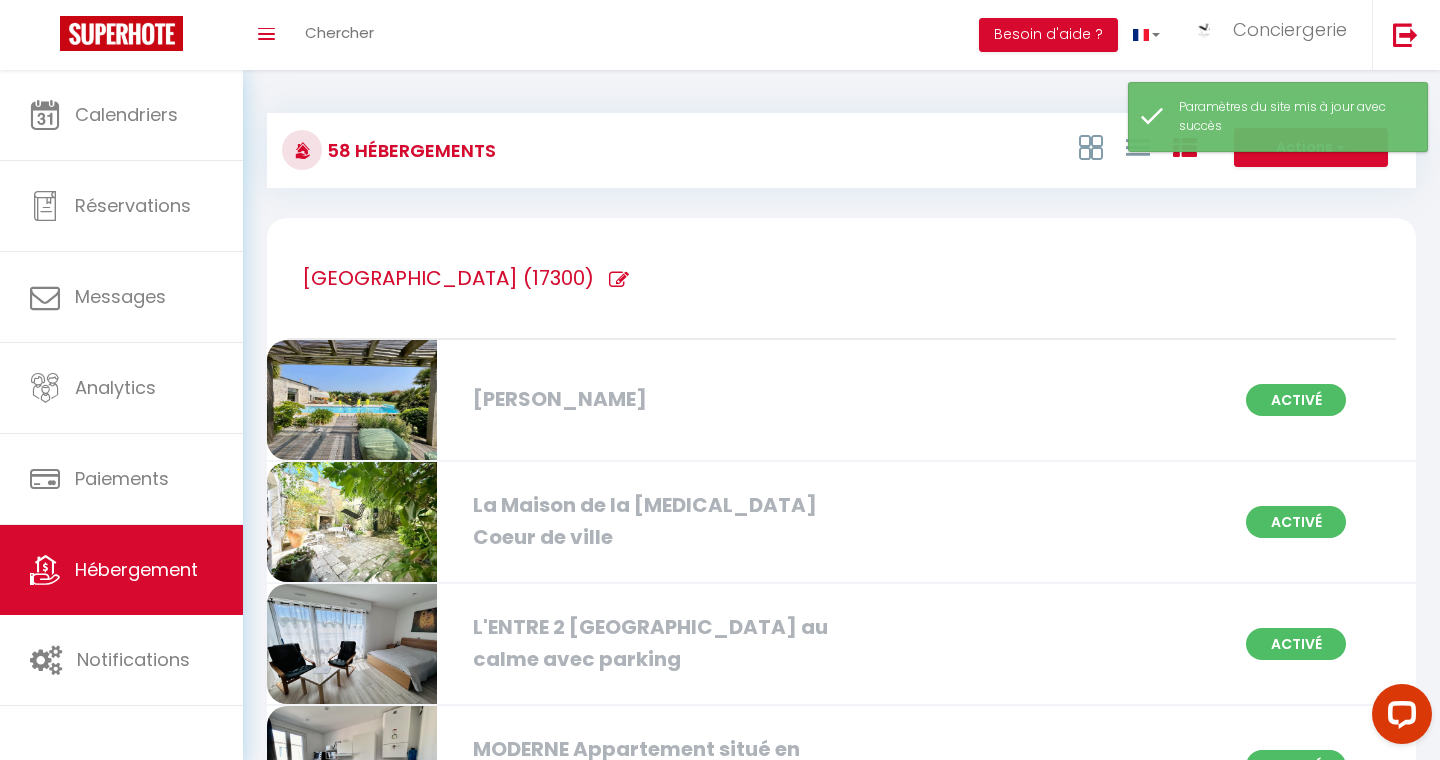 click on "Maison Clarke     Activé" at bounding box center [841, 401] 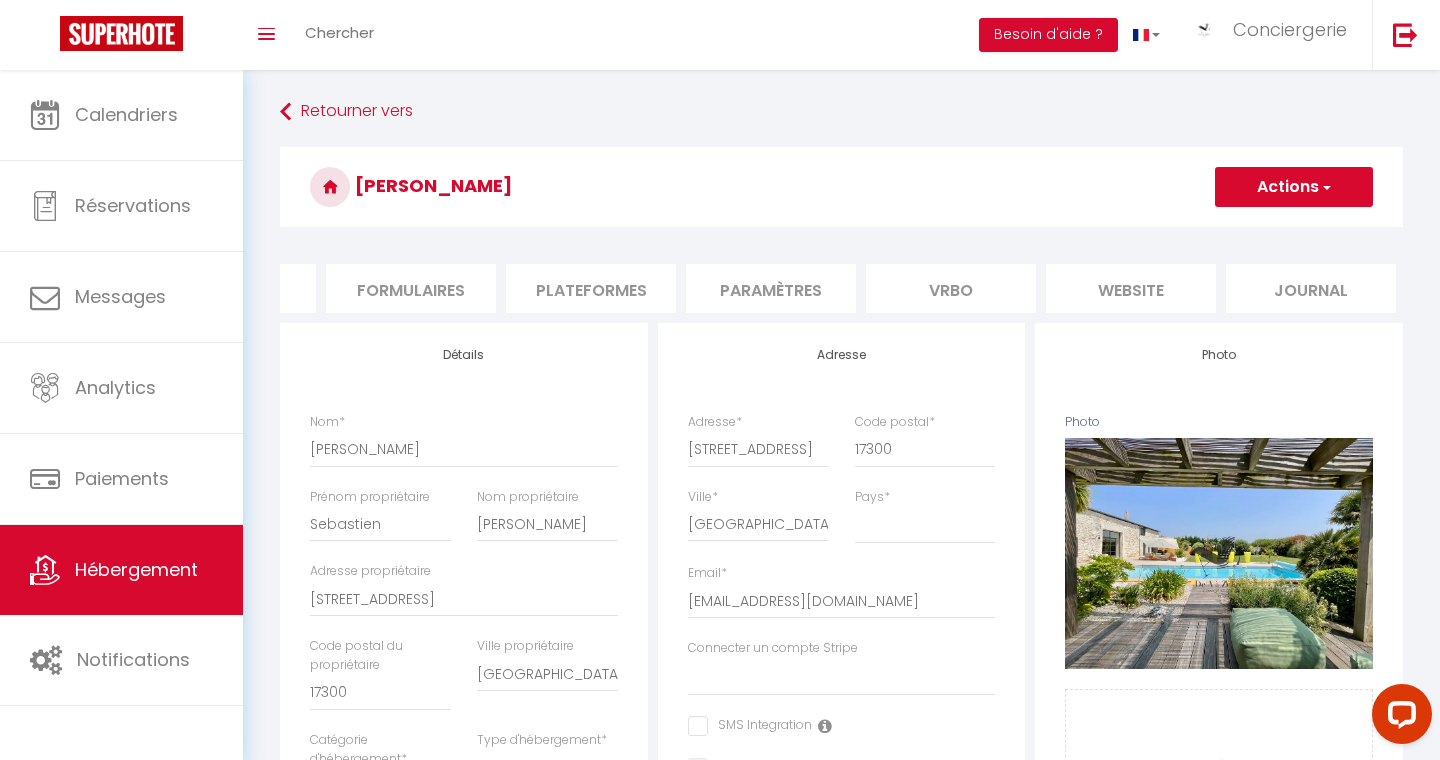 scroll, scrollTop: 0, scrollLeft: 857, axis: horizontal 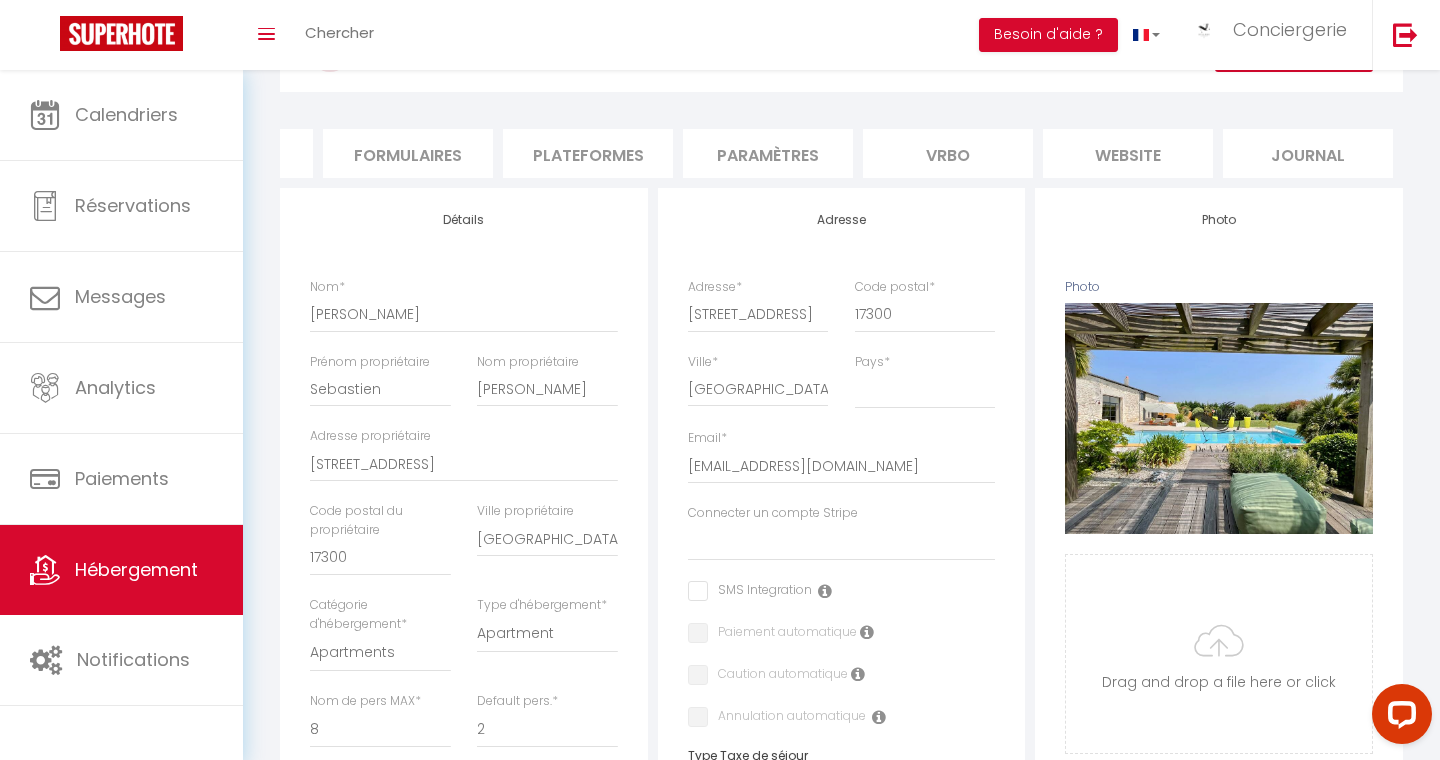click on "Journal" at bounding box center [1308, 153] 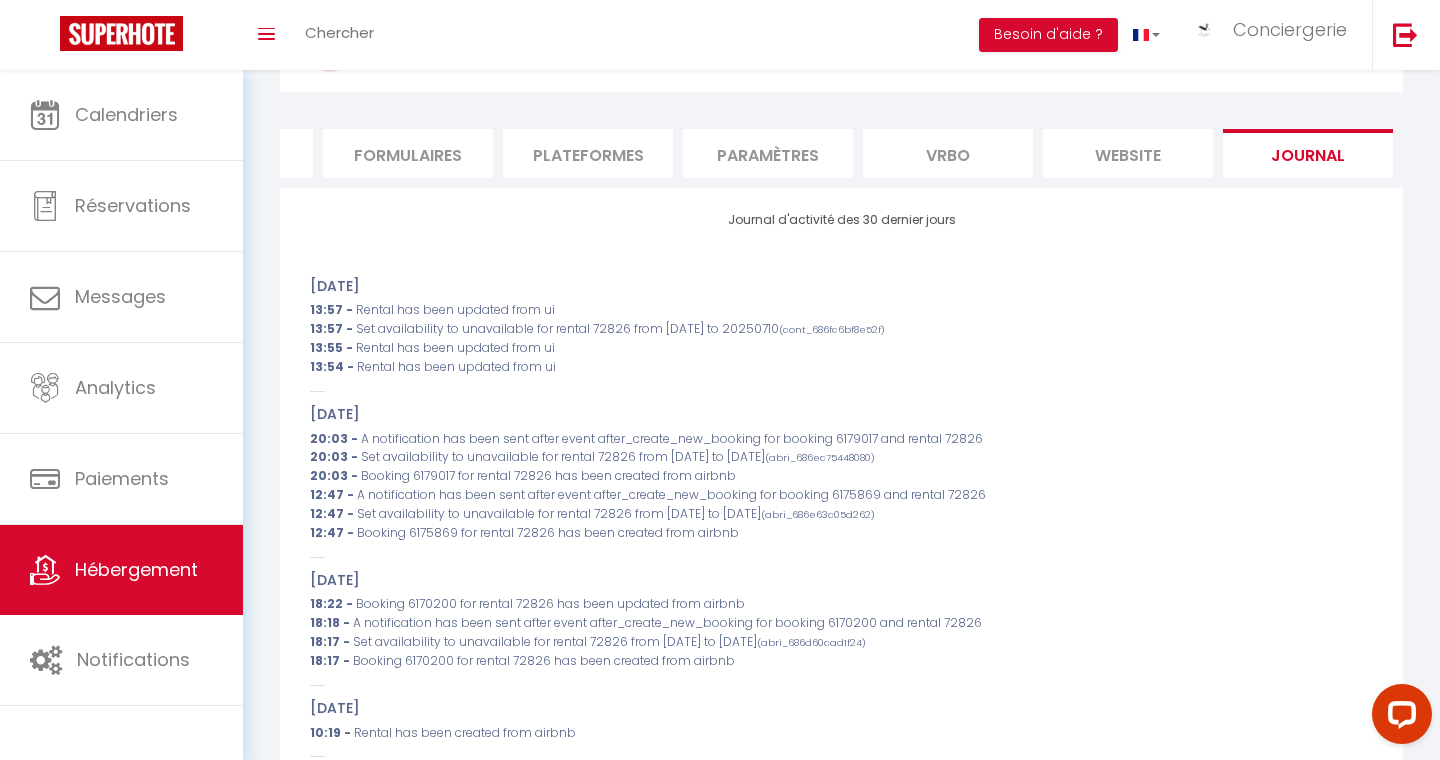 click on "website" at bounding box center [1128, 153] 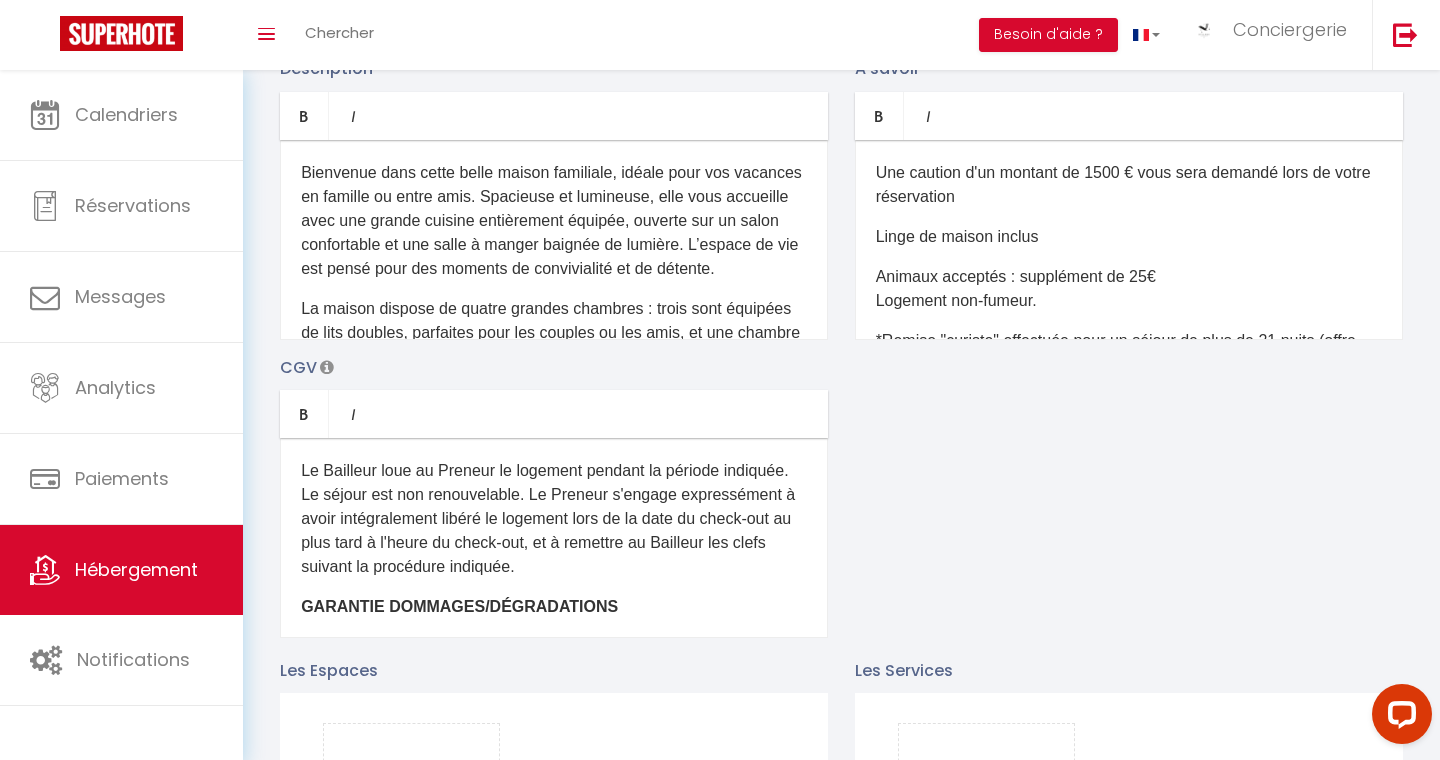 scroll, scrollTop: 511, scrollLeft: 0, axis: vertical 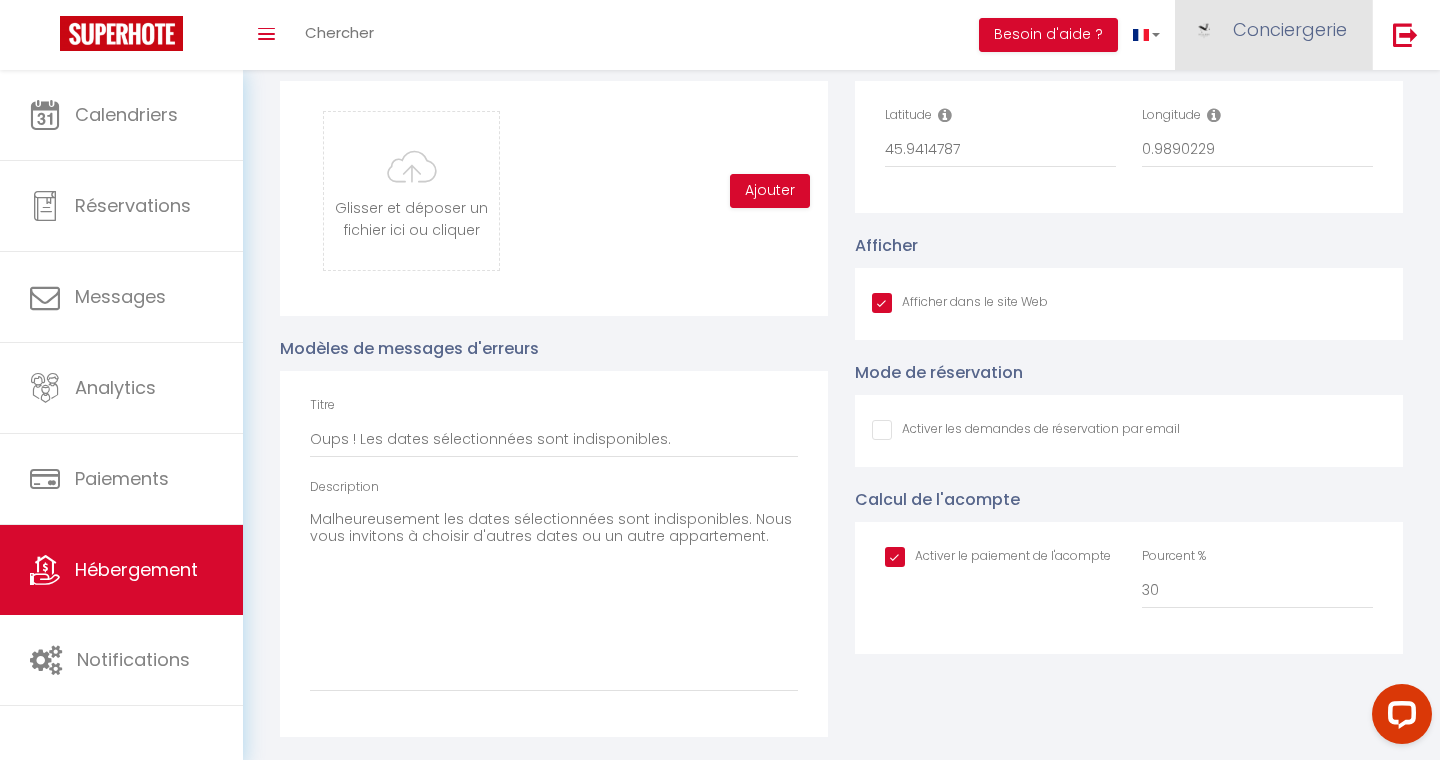 click on "Conciergerie" at bounding box center (1290, 29) 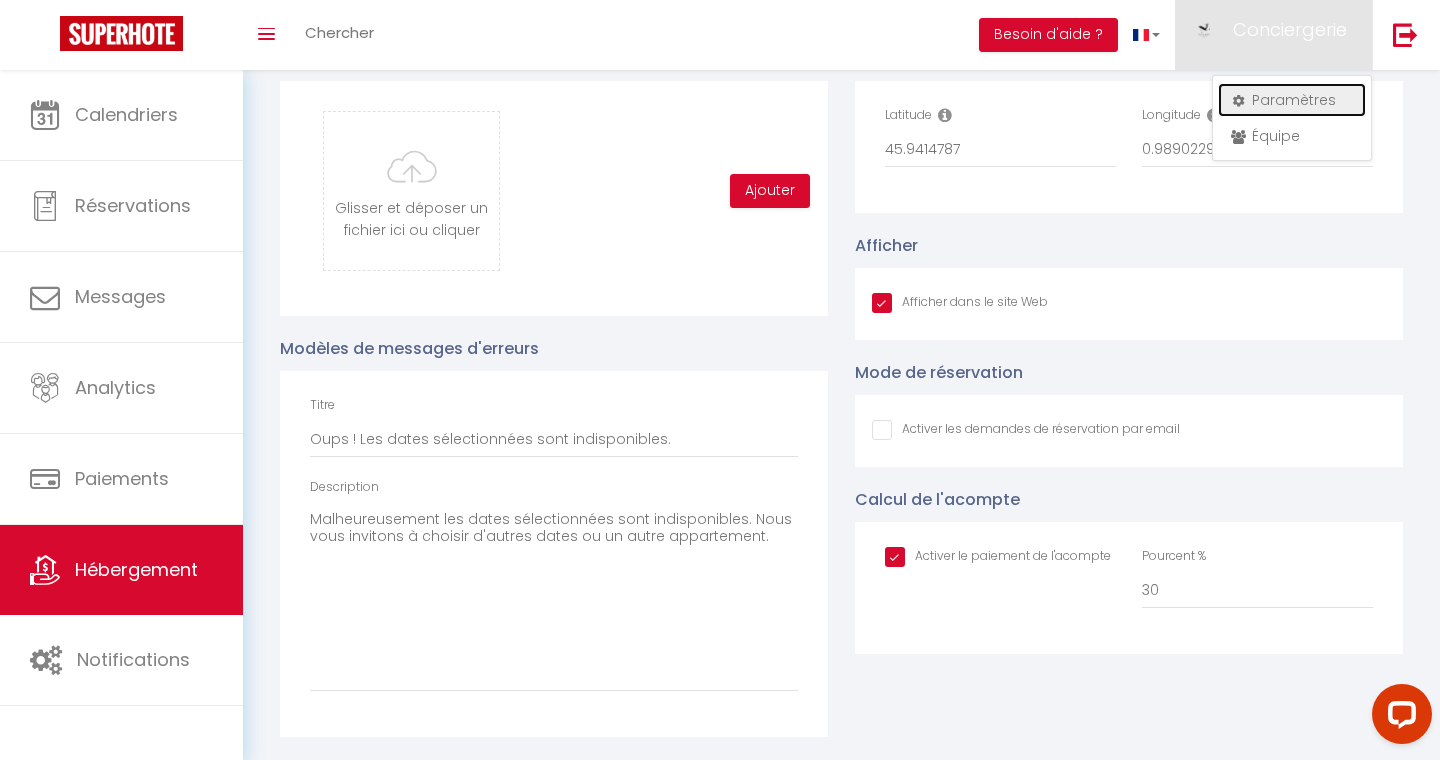 click on "Paramètres" at bounding box center [1292, 100] 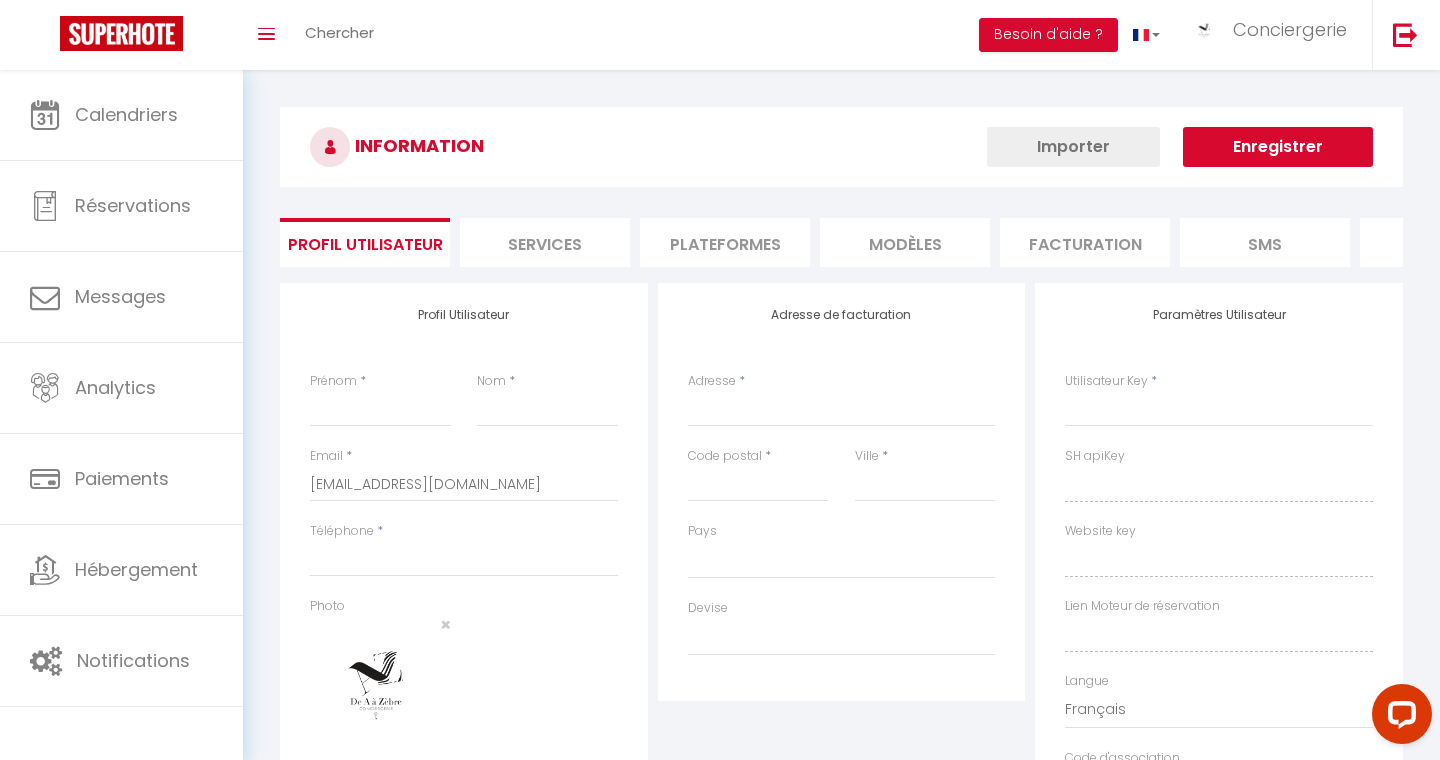 scroll, scrollTop: 0, scrollLeft: 0, axis: both 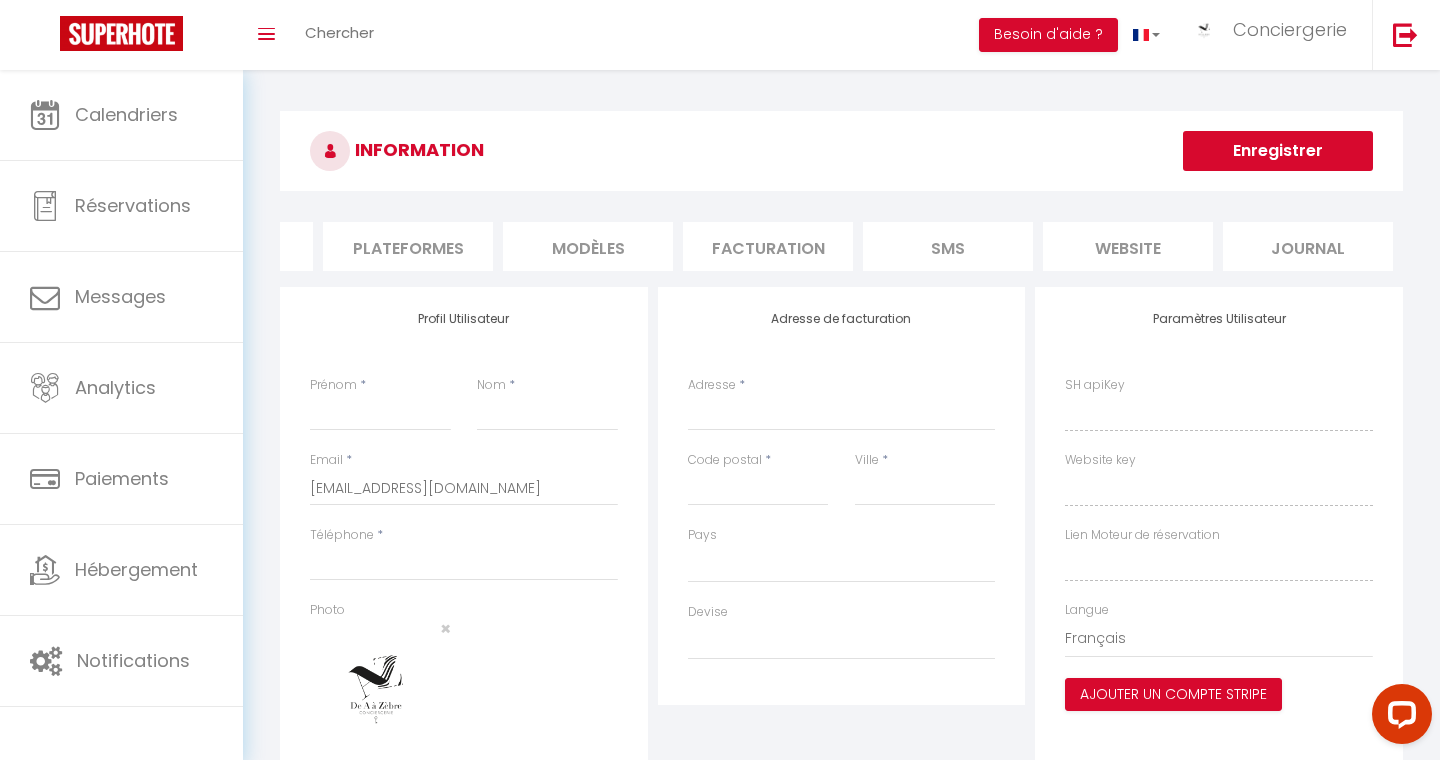 click on "website" at bounding box center (1128, 246) 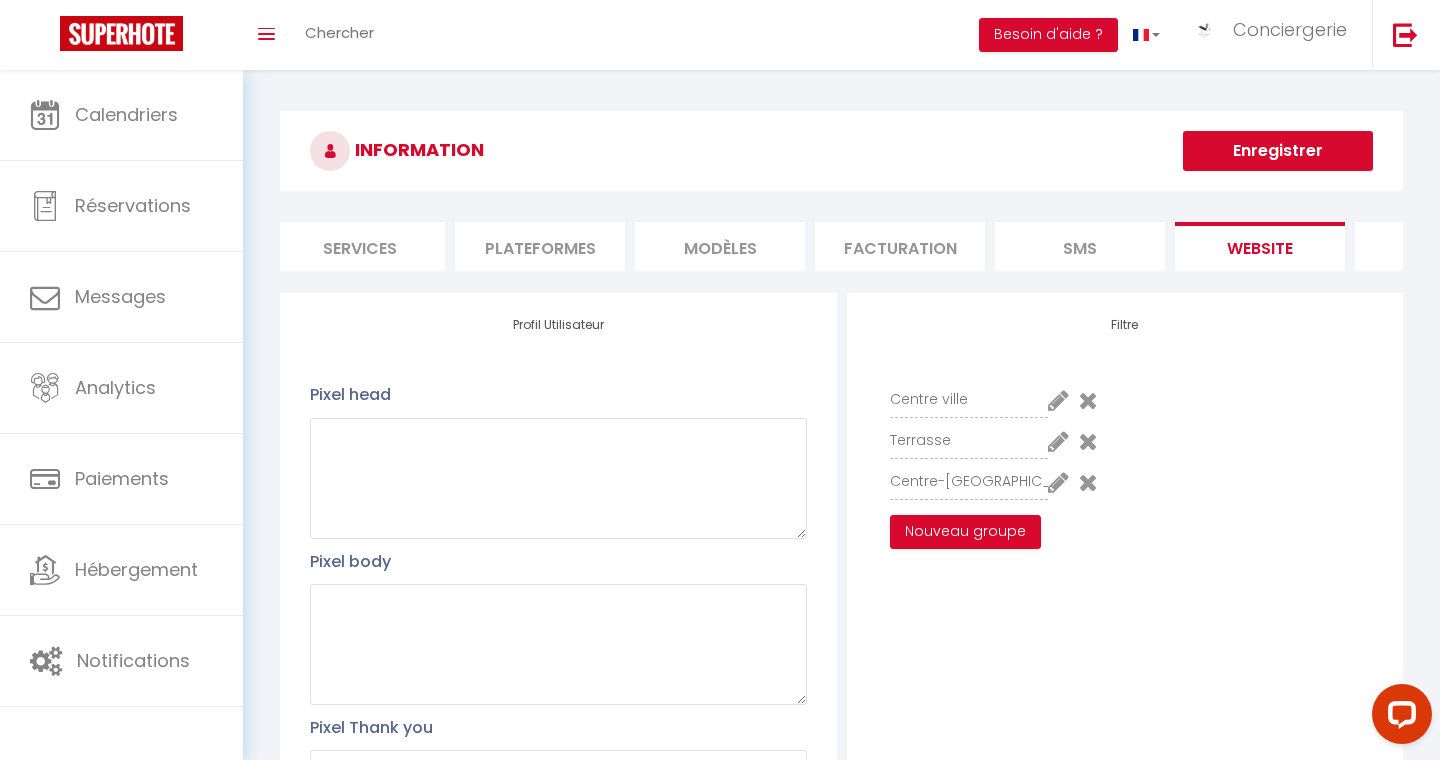 scroll, scrollTop: 0, scrollLeft: 0, axis: both 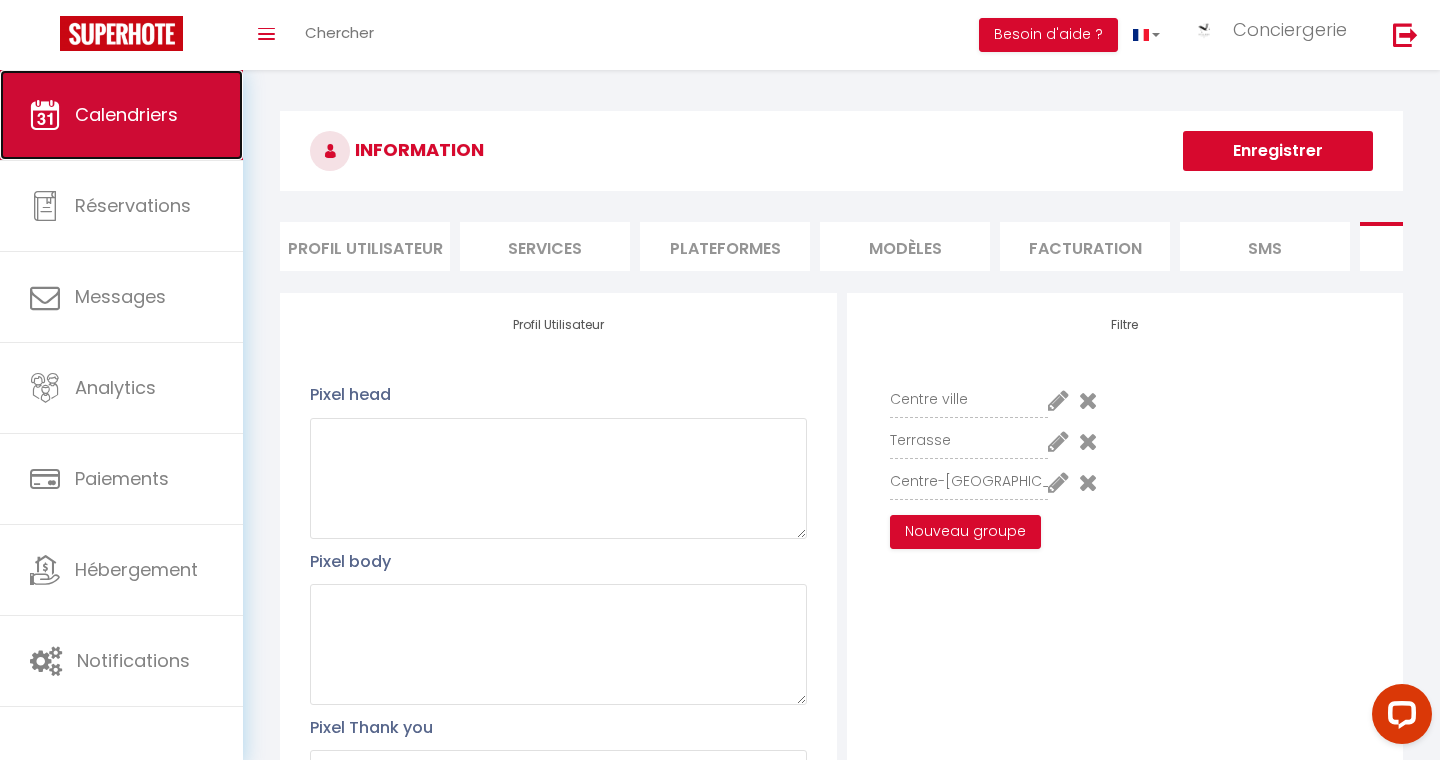 click on "Calendriers" at bounding box center [121, 115] 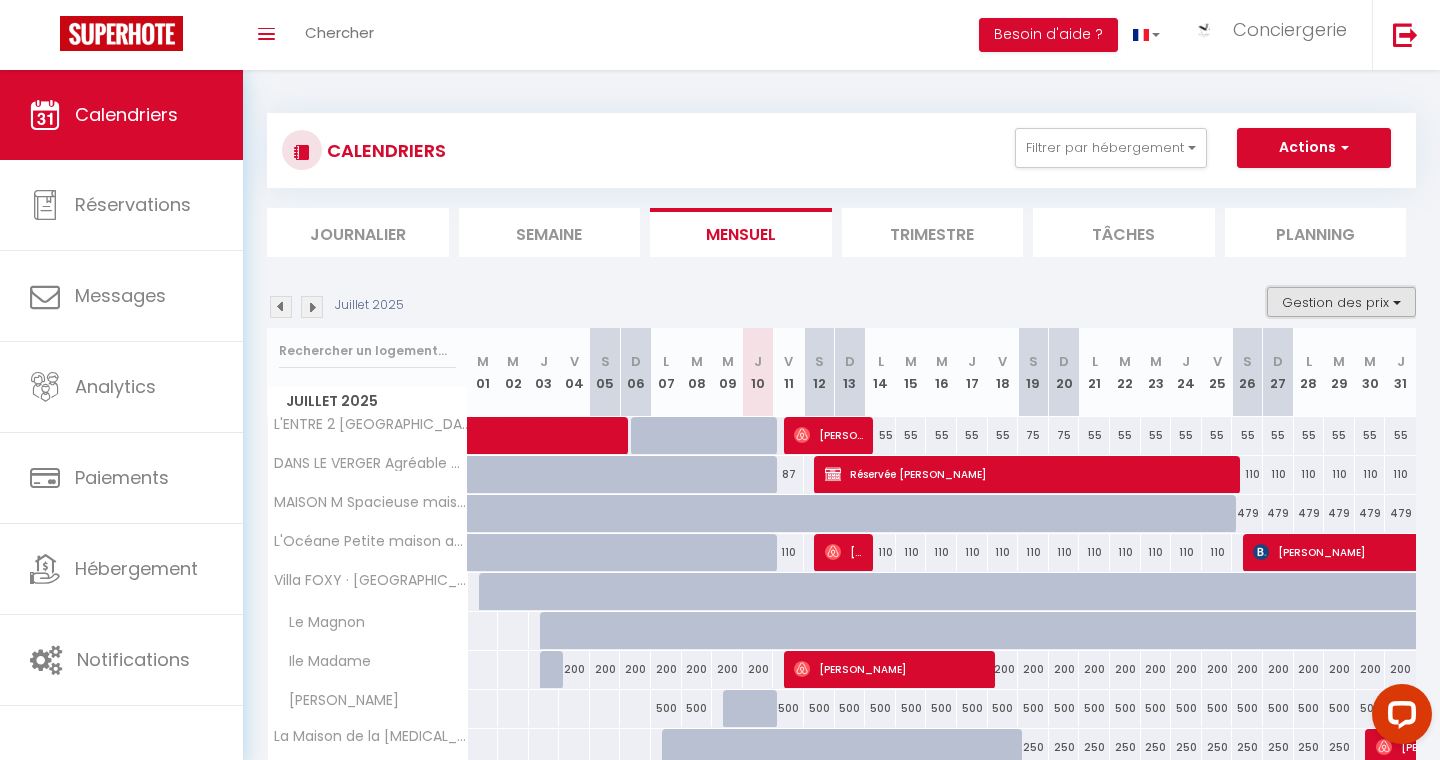 click on "Gestion des prix" at bounding box center [1341, 302] 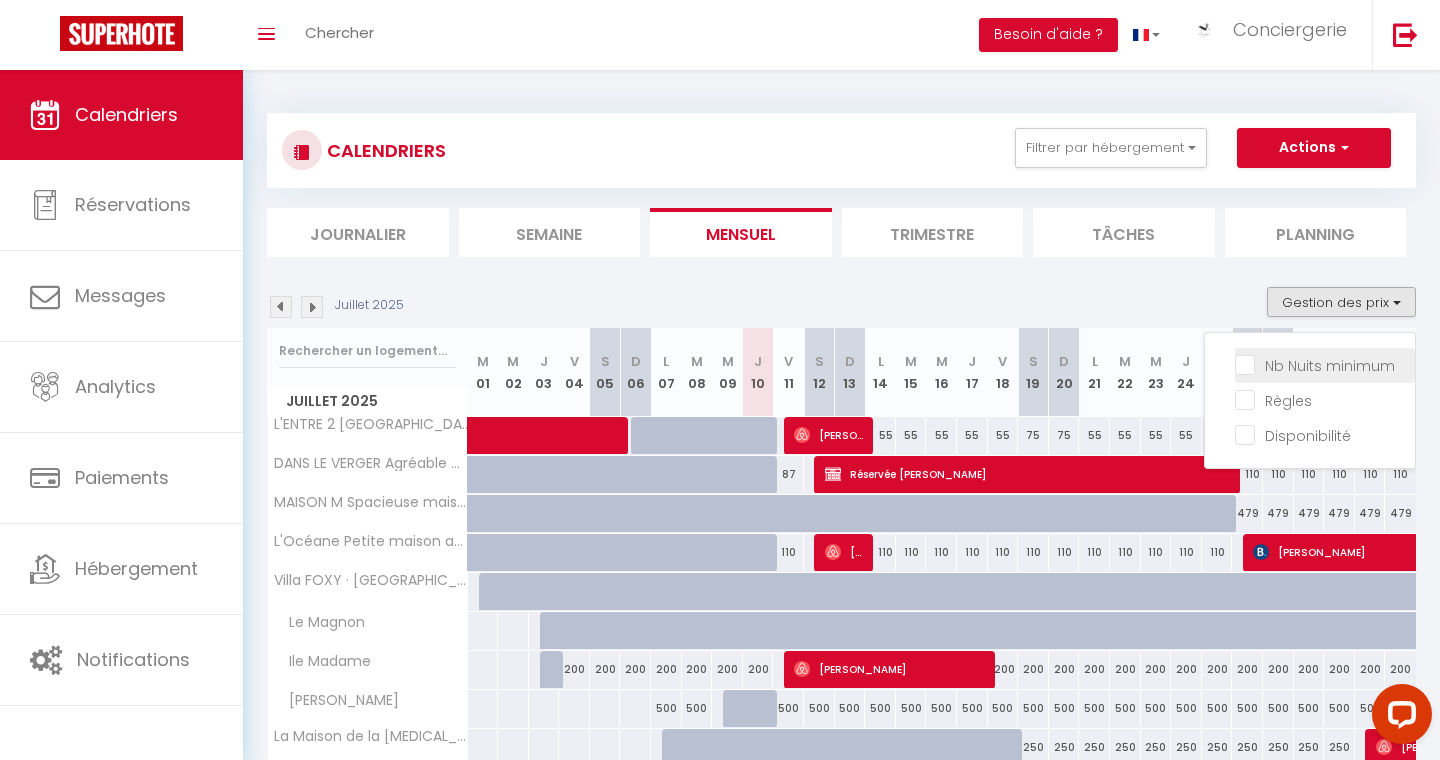 click on "Nb Nuits minimum" at bounding box center [1325, 364] 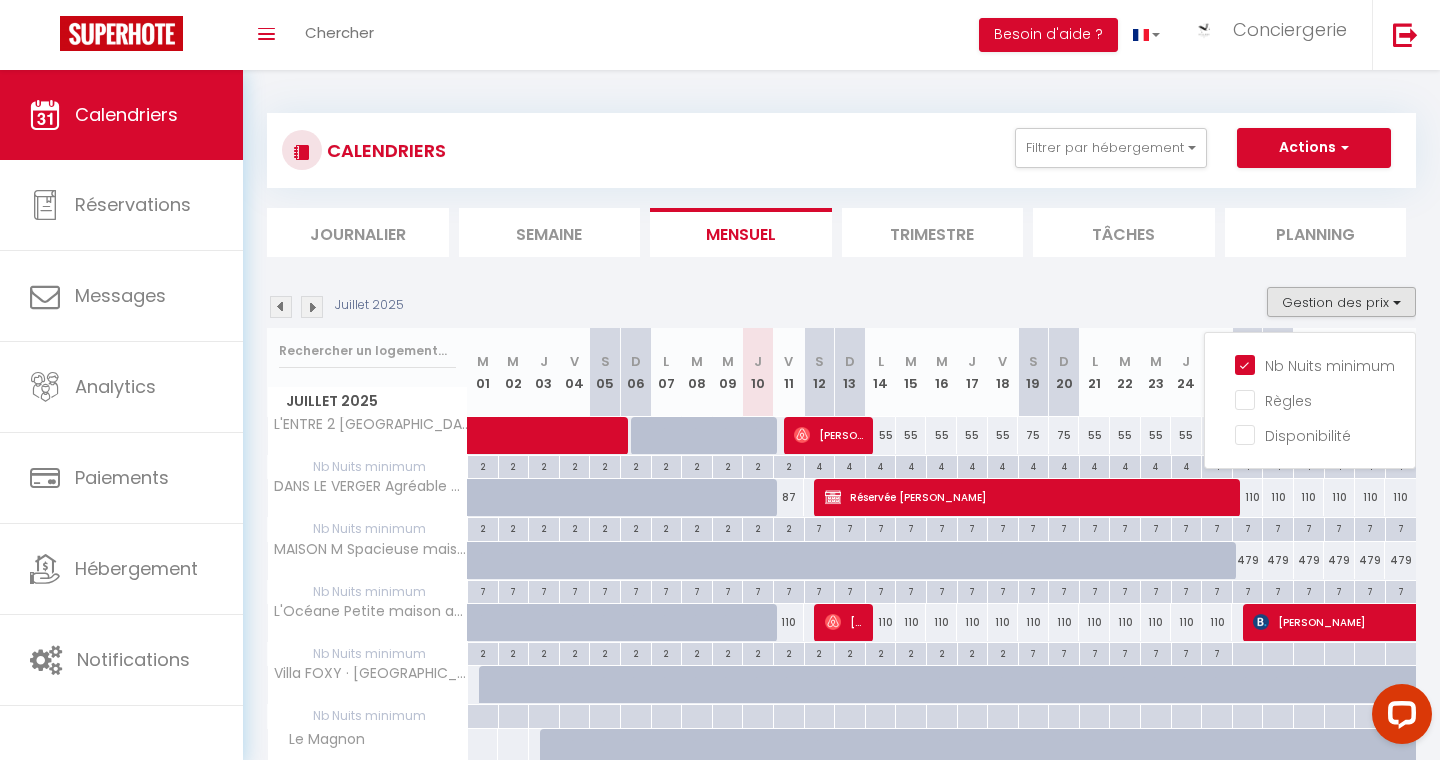 click on "Juillet 2025
Gestion des prix
Nb Nuits minimum   Règles   Disponibilité           Juillet 2025
M
01
M
02
J
03
V
04
S
05
D
06
L
07
M
08
M
09
J
10
V
11
S
12
D
13
L" at bounding box center [841, 708] 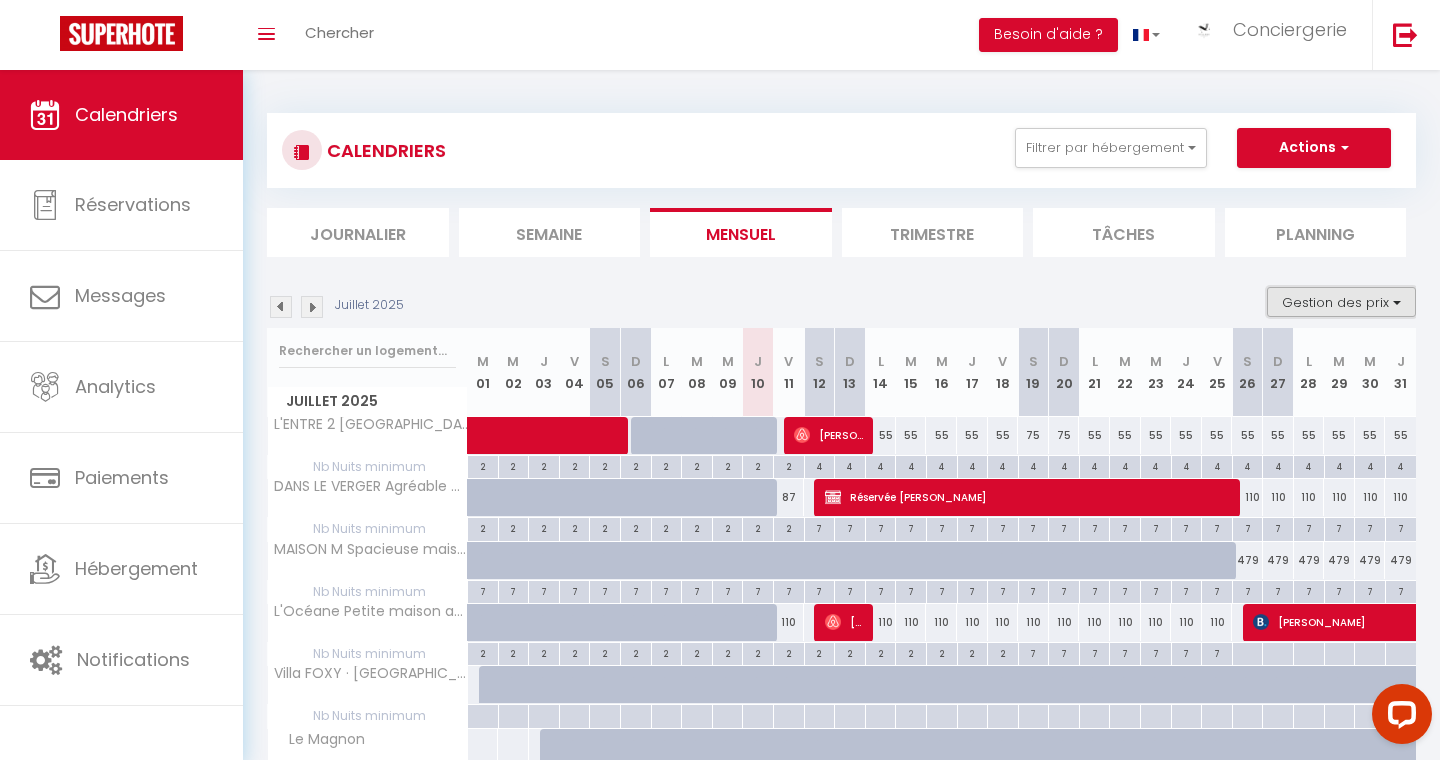 click on "Gestion des prix" at bounding box center [1341, 302] 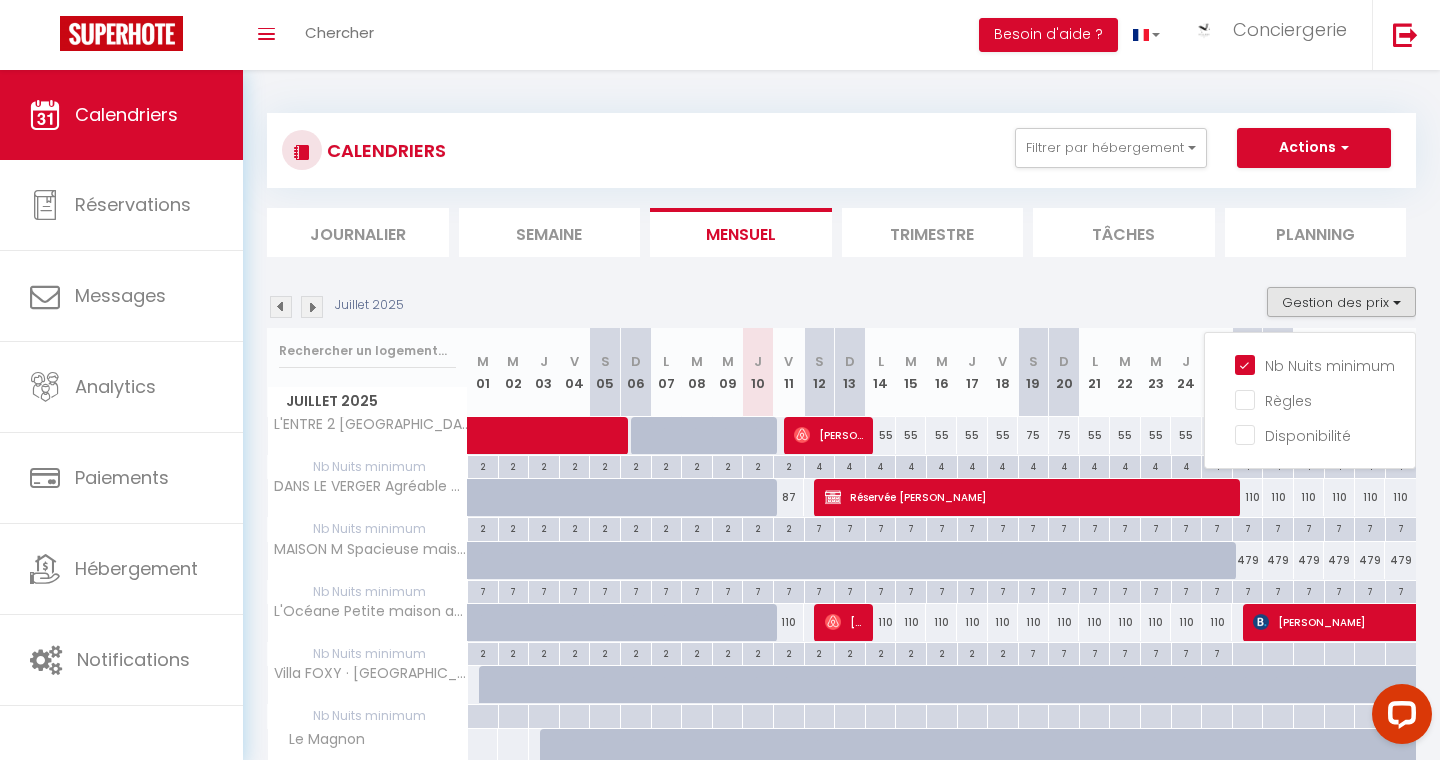 click on "Juillet 2025
Gestion des prix
Nb Nuits minimum   Règles   Disponibilité" at bounding box center (841, 307) 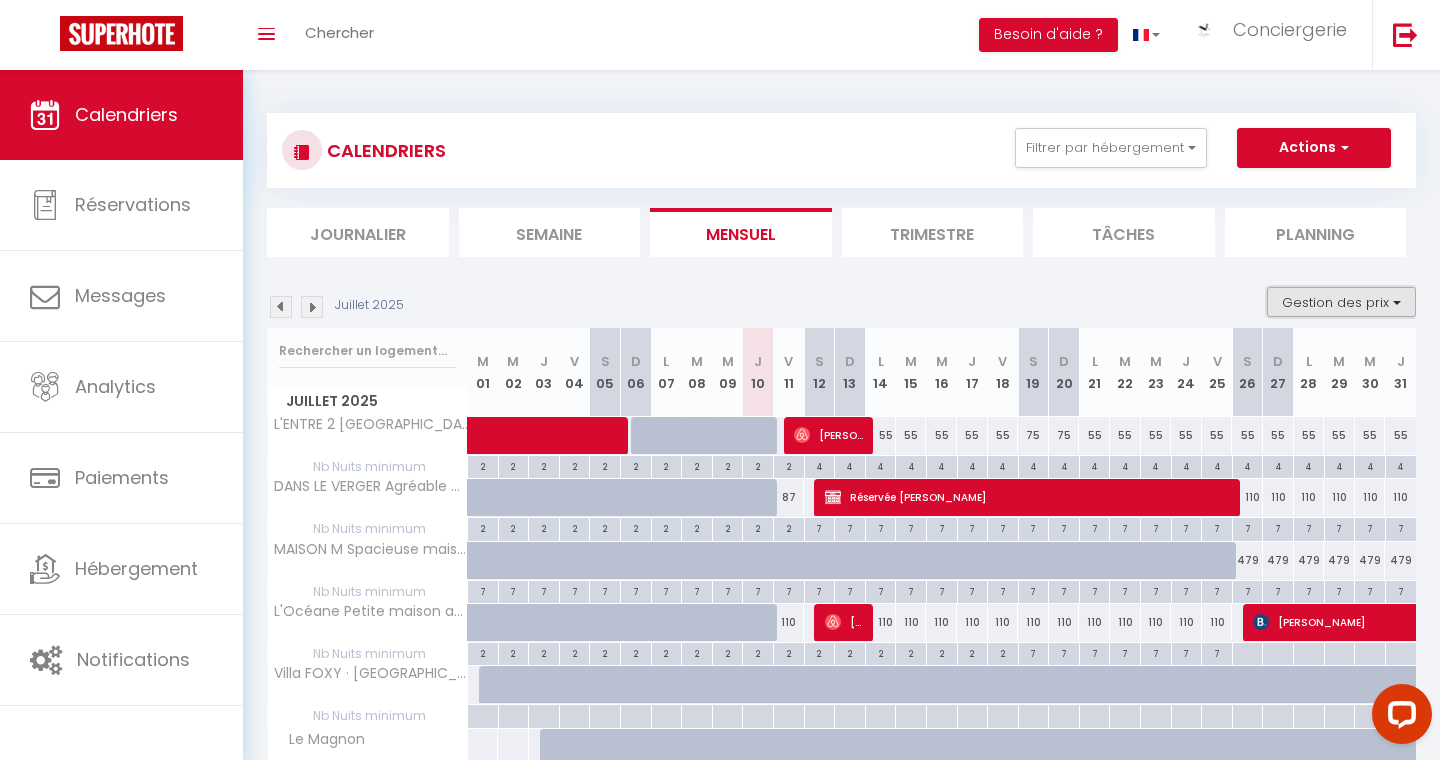 click on "Gestion des prix" at bounding box center [1341, 302] 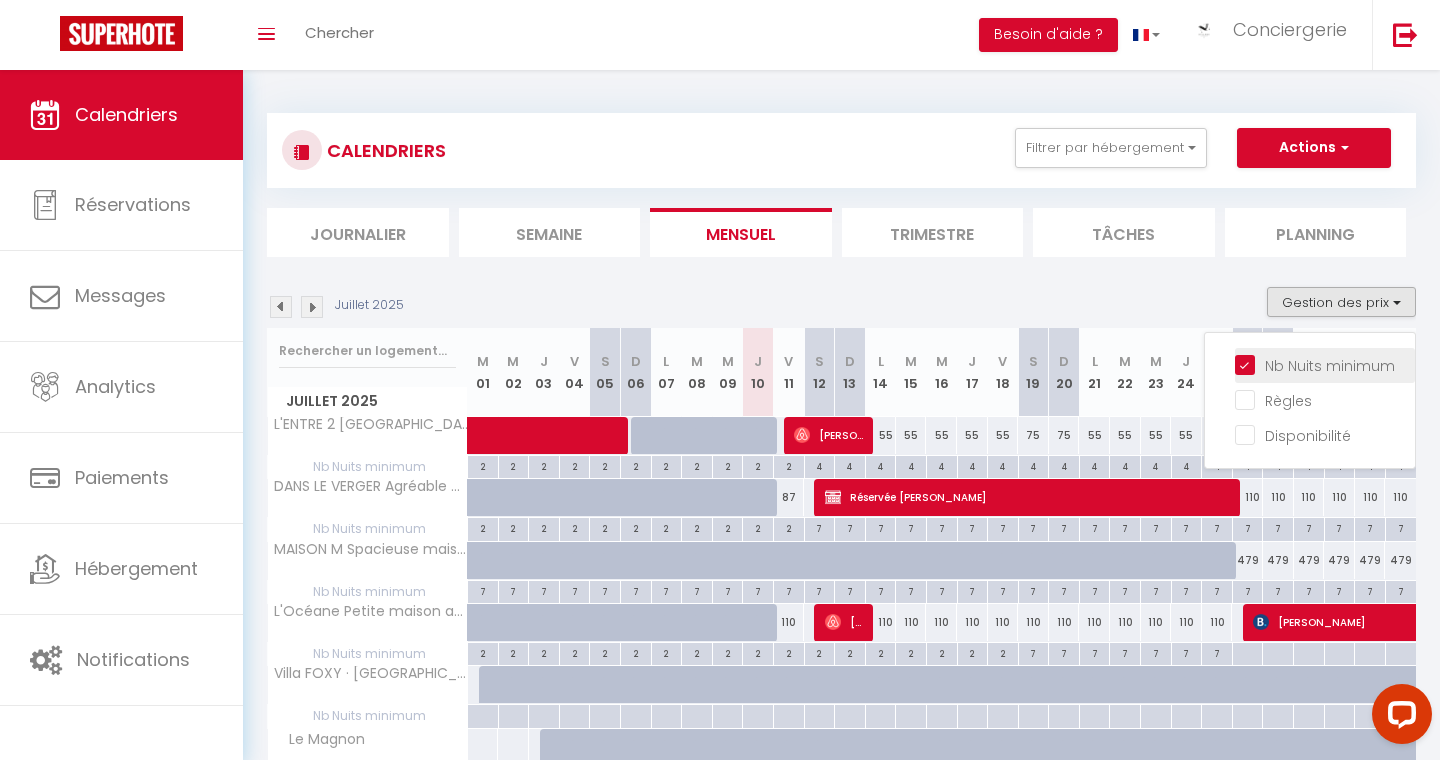 click on "Nb Nuits minimum" at bounding box center (1325, 365) 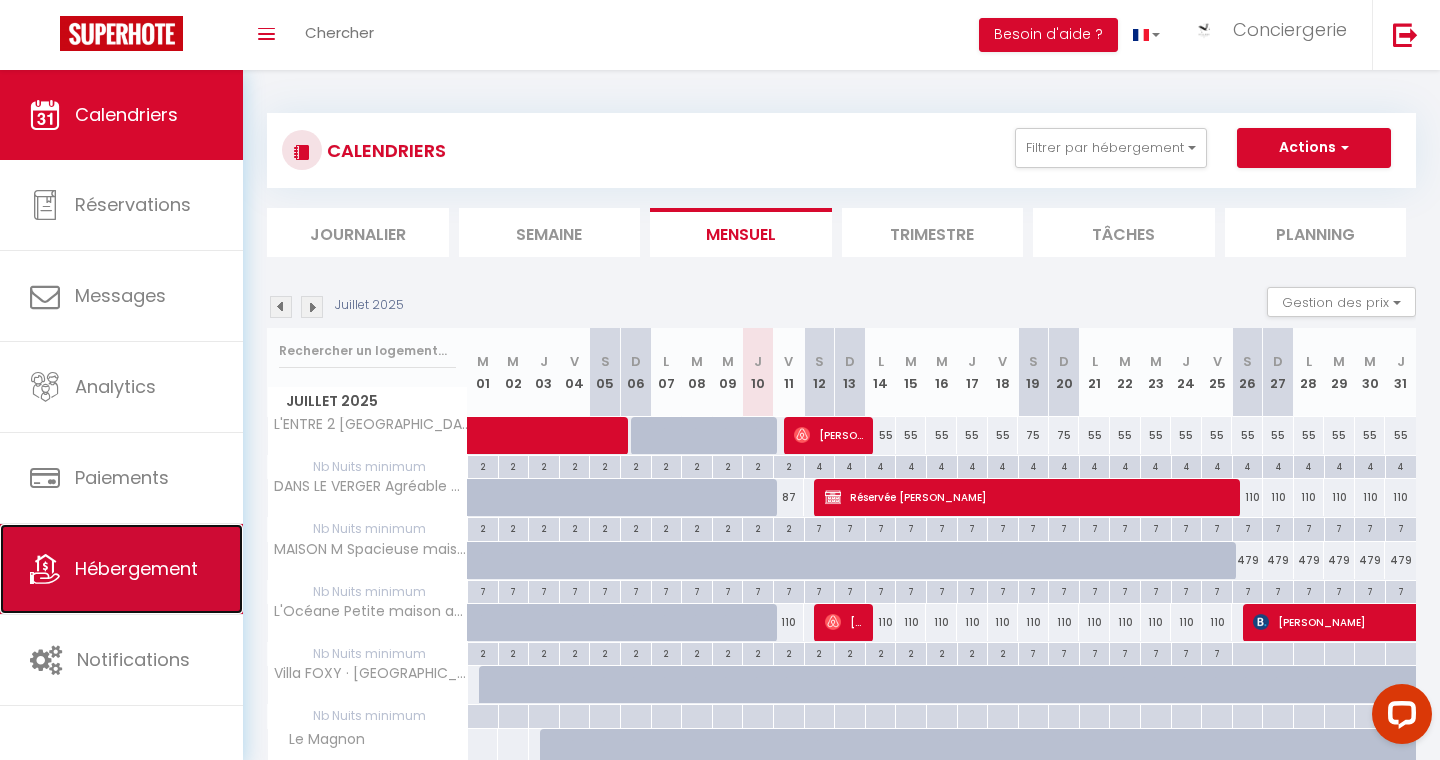 click on "Hébergement" at bounding box center (121, 569) 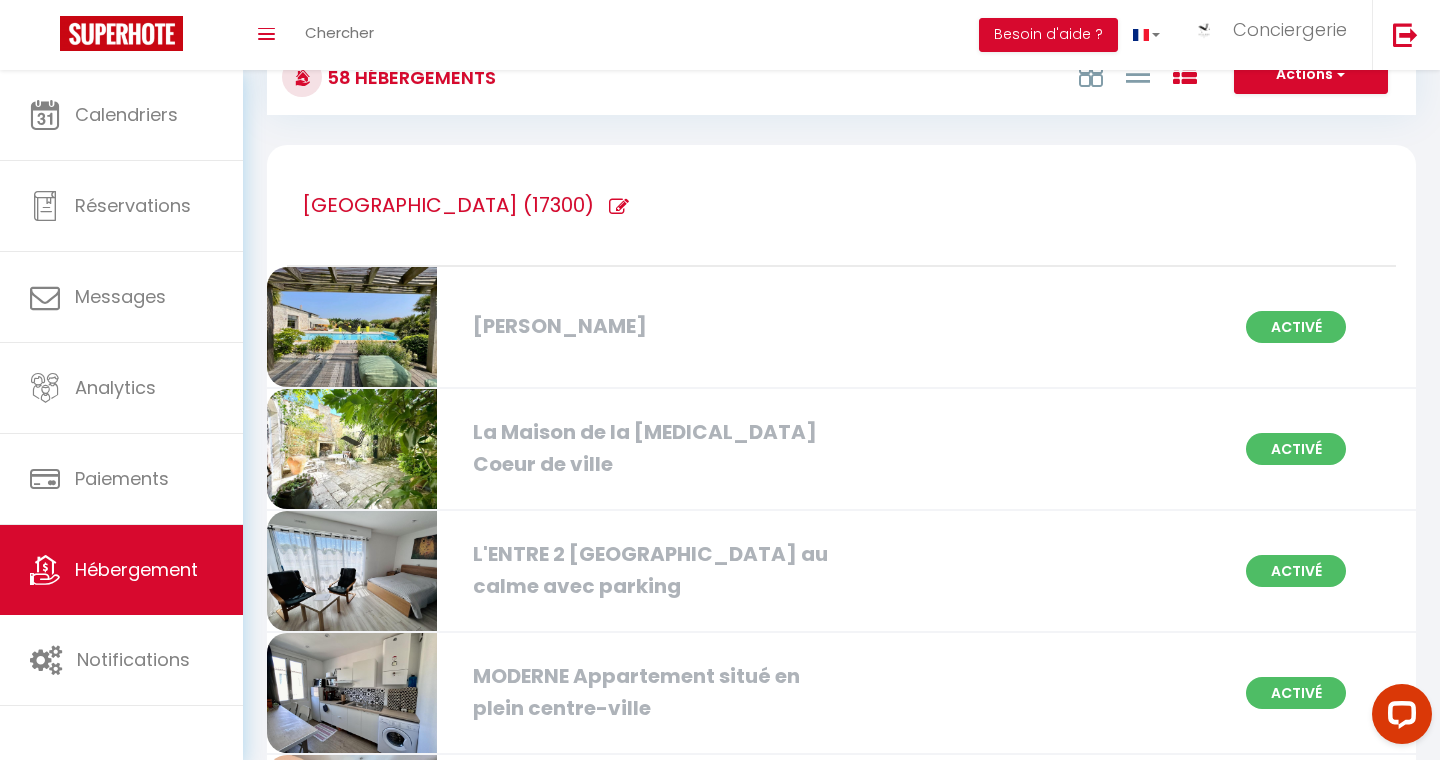 scroll, scrollTop: 74, scrollLeft: 0, axis: vertical 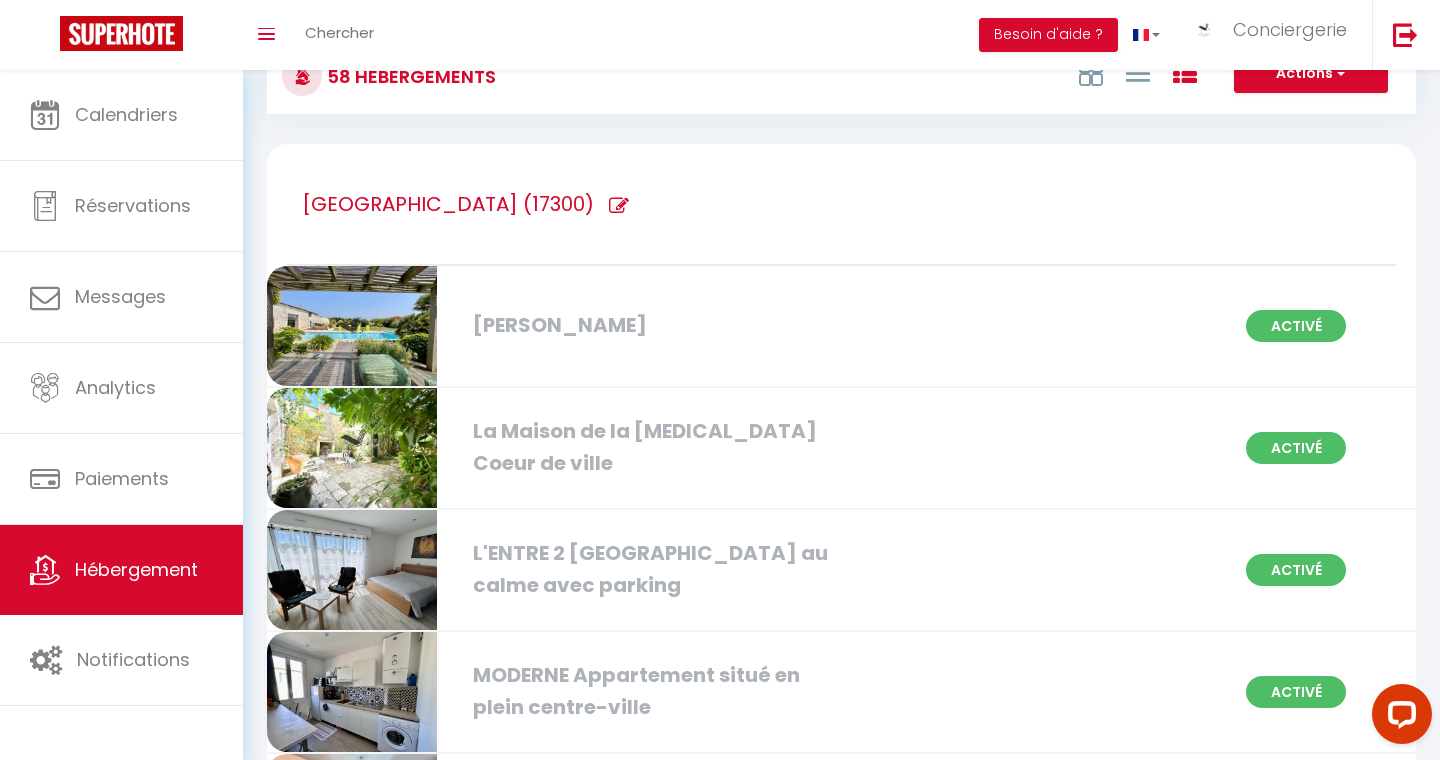 click on "Maison Clarke     Activé" at bounding box center (841, 327) 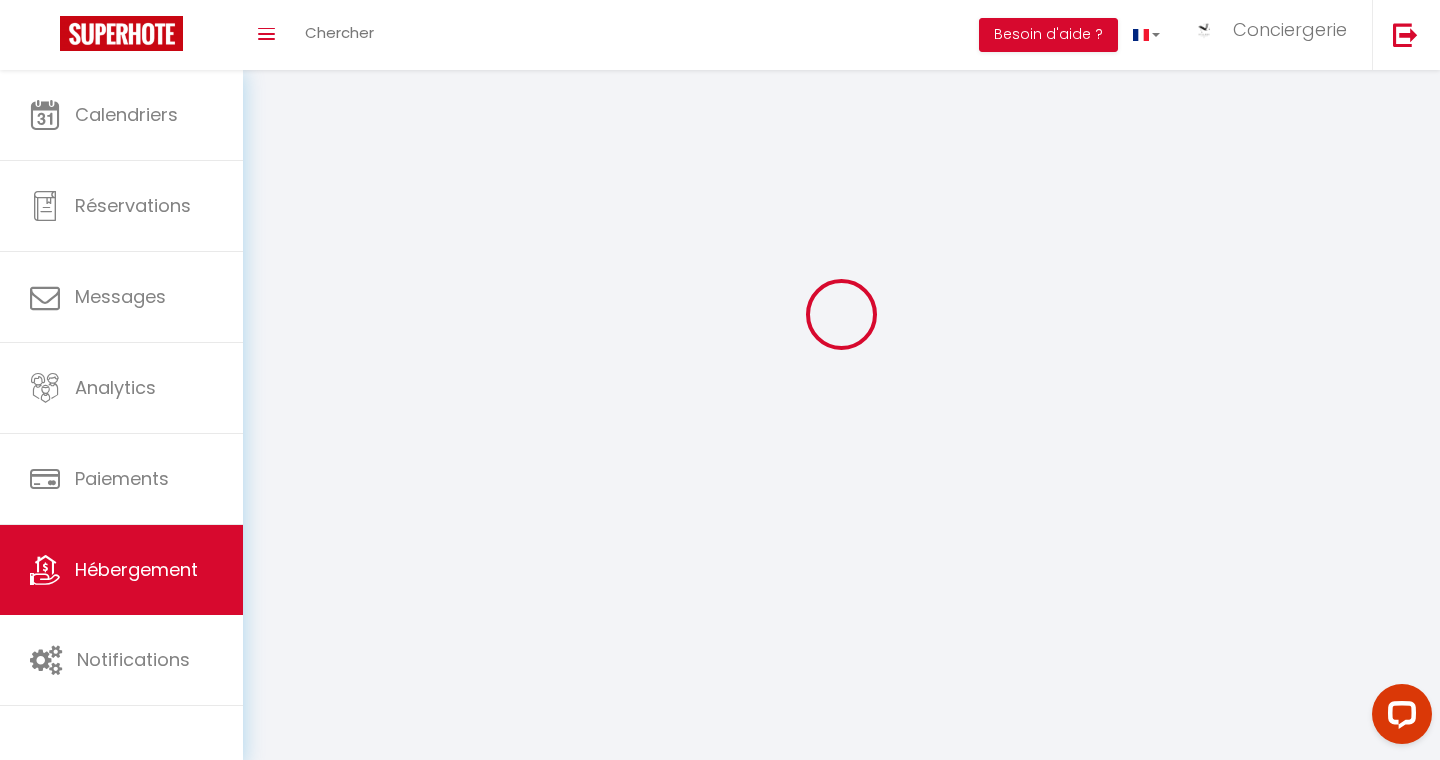 scroll, scrollTop: 0, scrollLeft: 0, axis: both 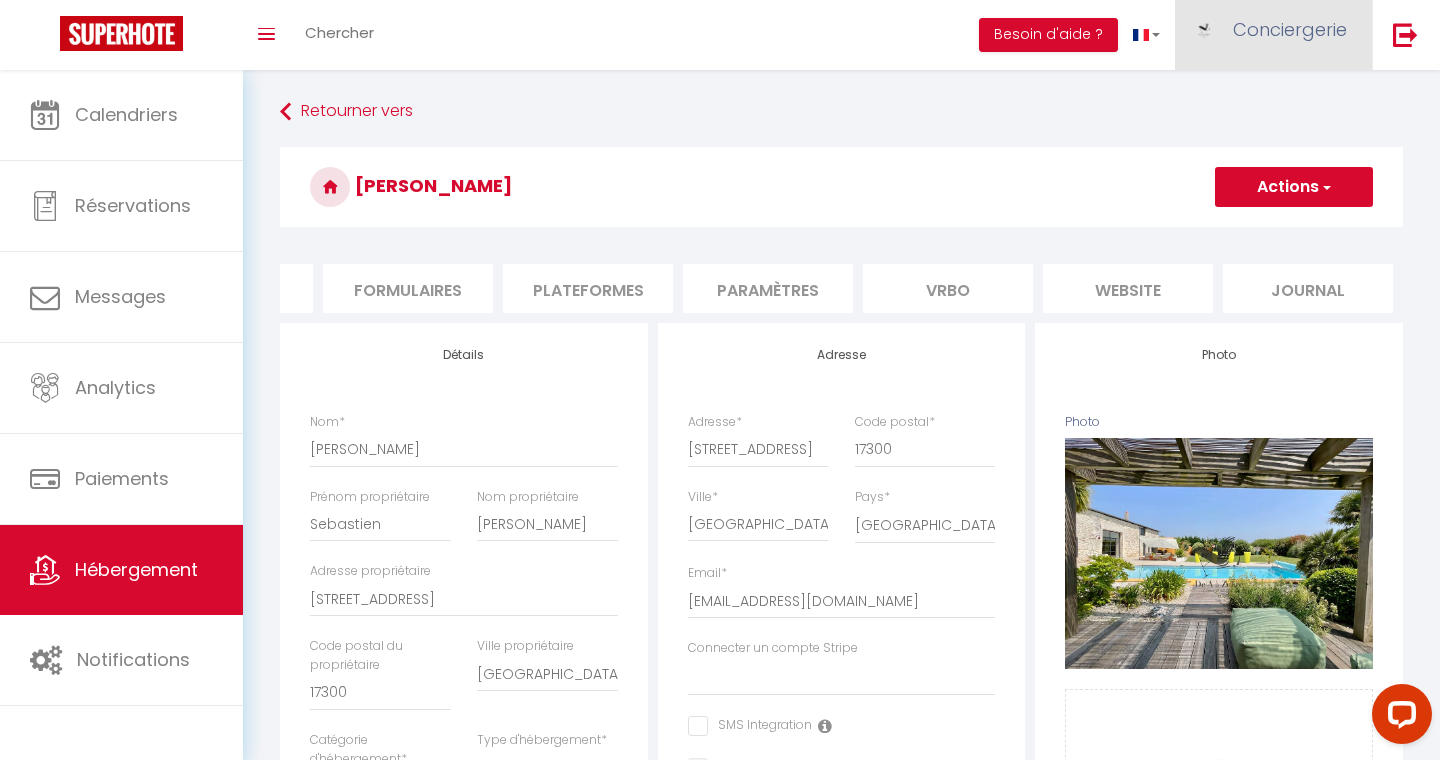 click on "Conciergerie" at bounding box center (1290, 29) 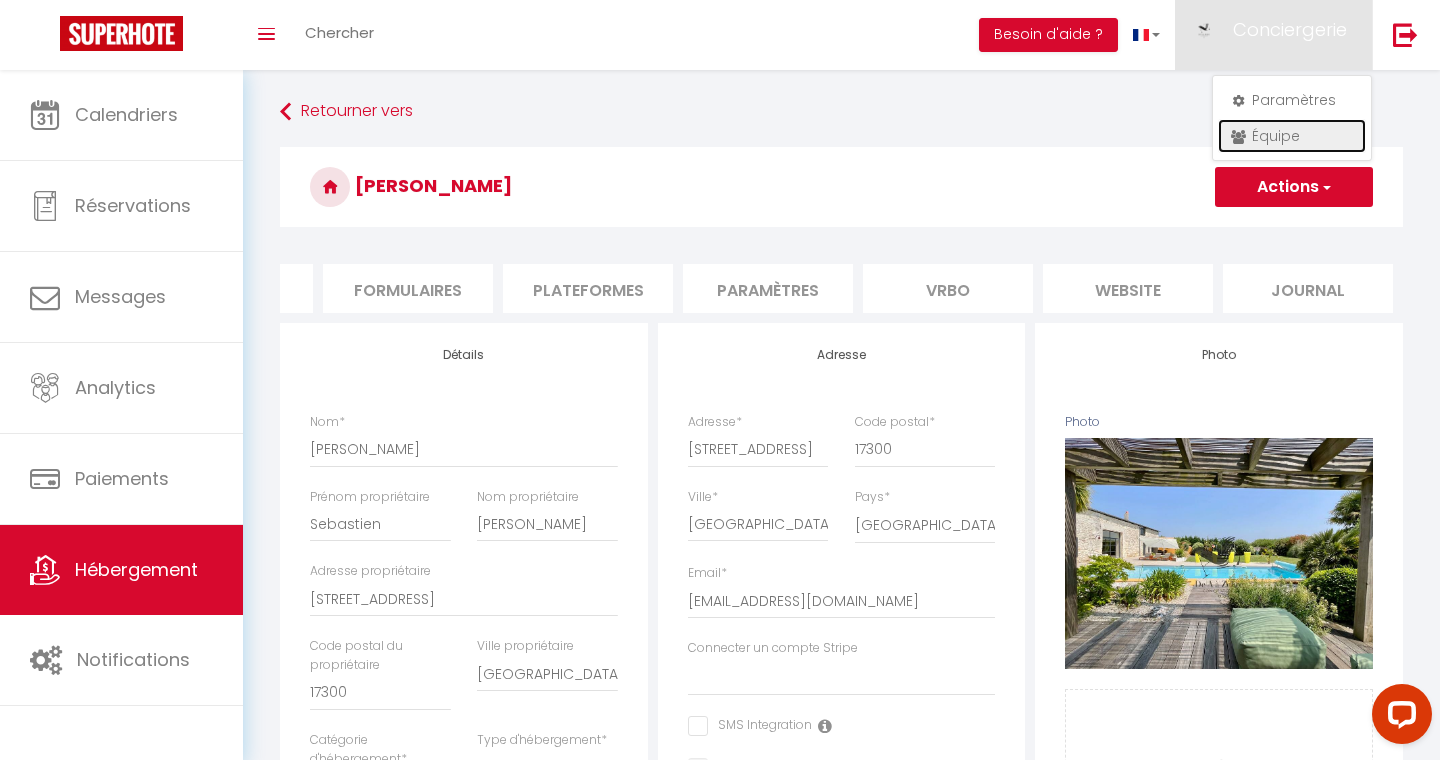 click on "Équipe" at bounding box center (1292, 136) 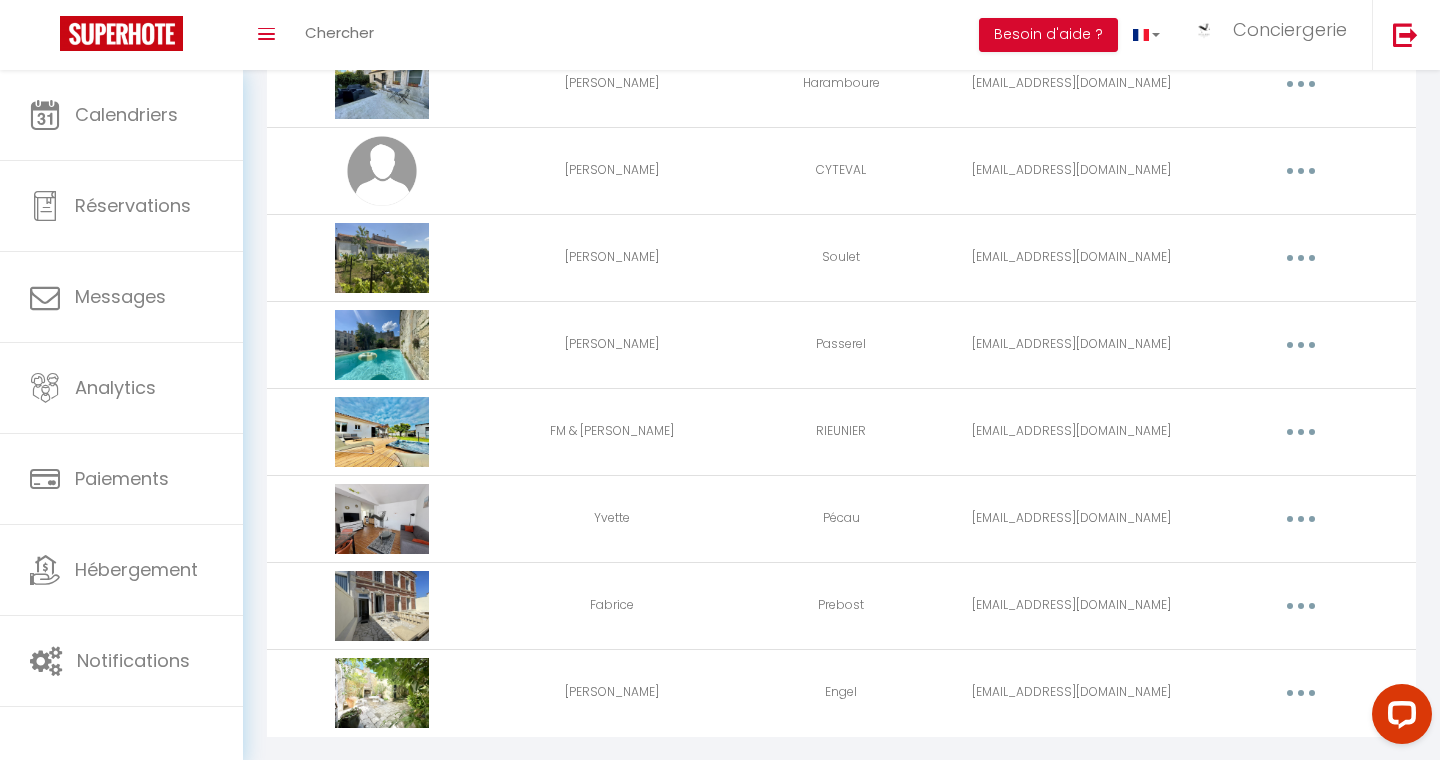 scroll, scrollTop: 3632, scrollLeft: 0, axis: vertical 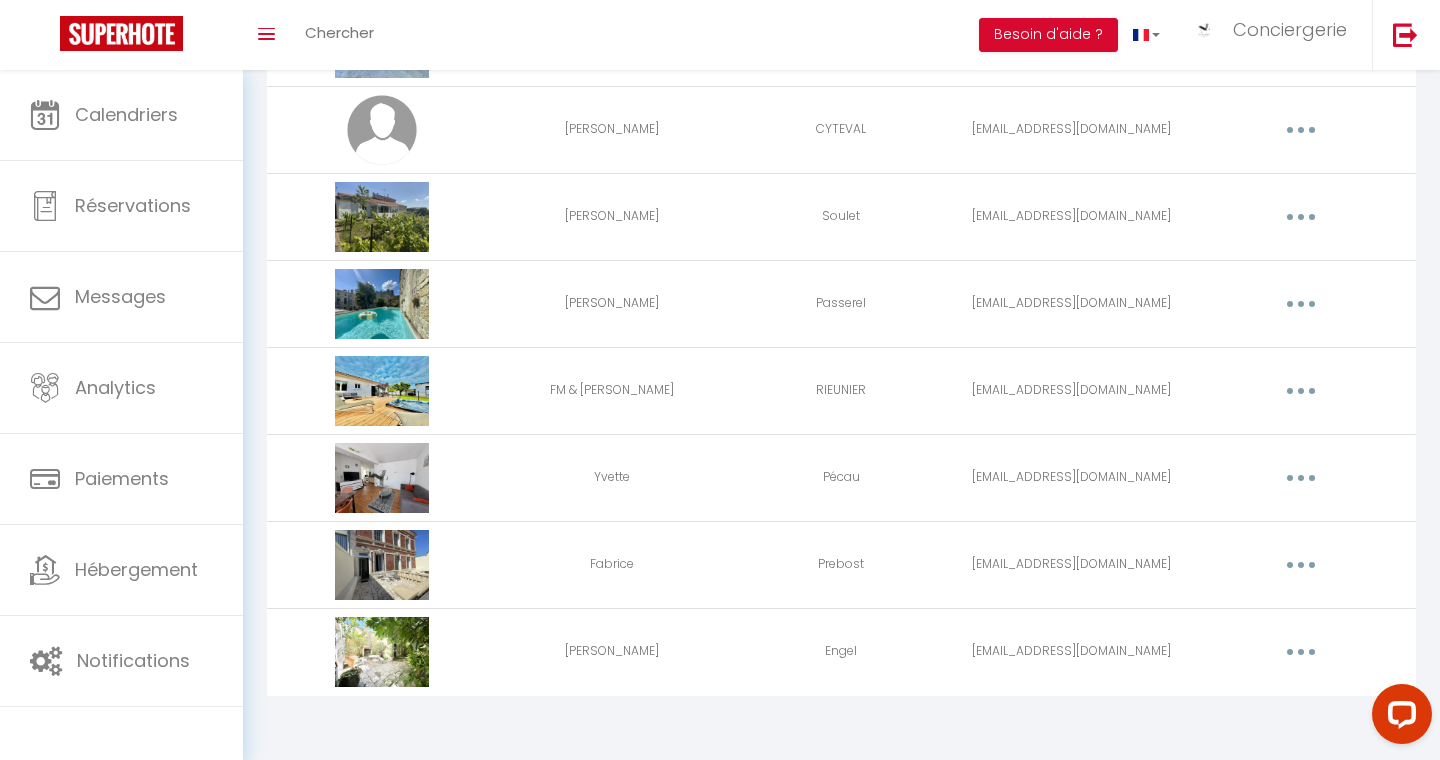 click on "FM & Marianne" at bounding box center [612, 390] 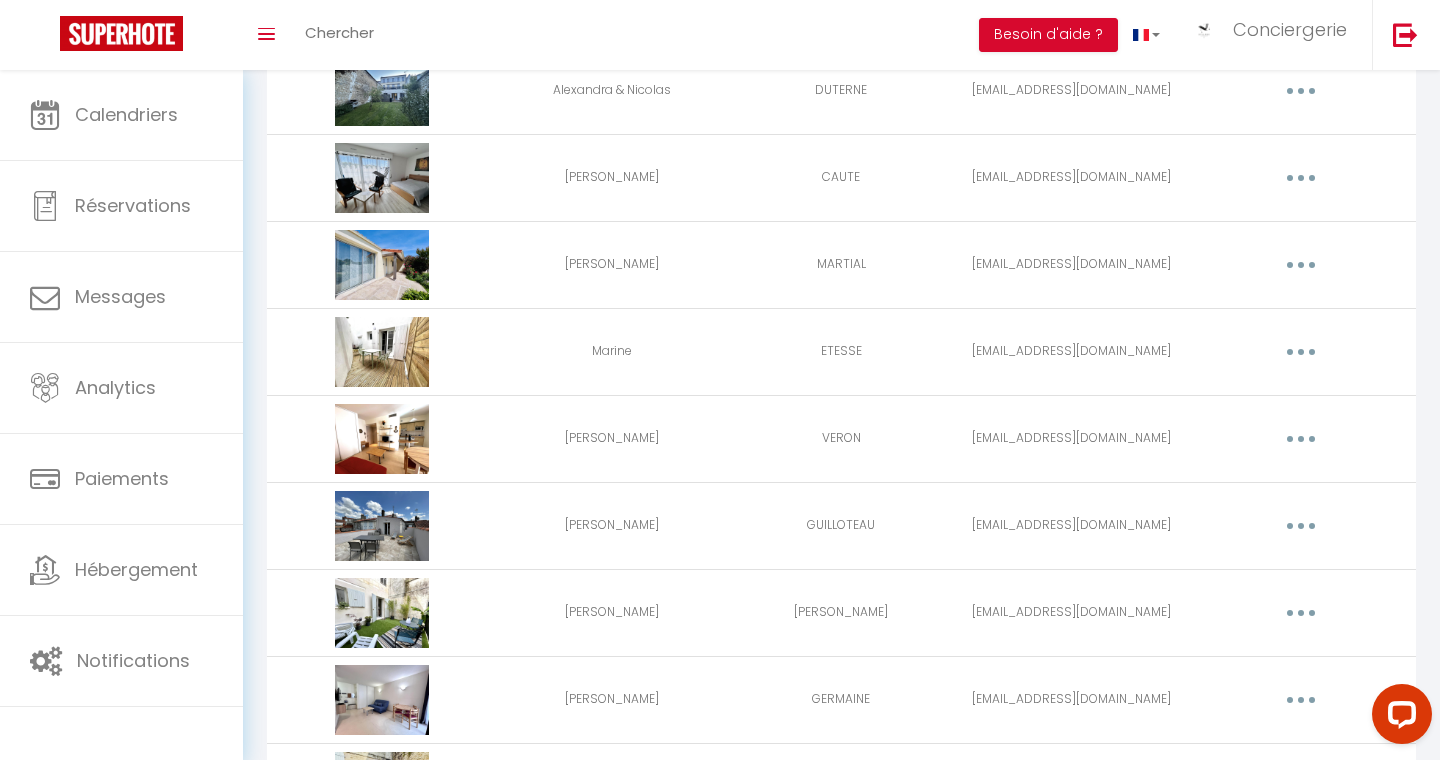 scroll, scrollTop: 0, scrollLeft: 0, axis: both 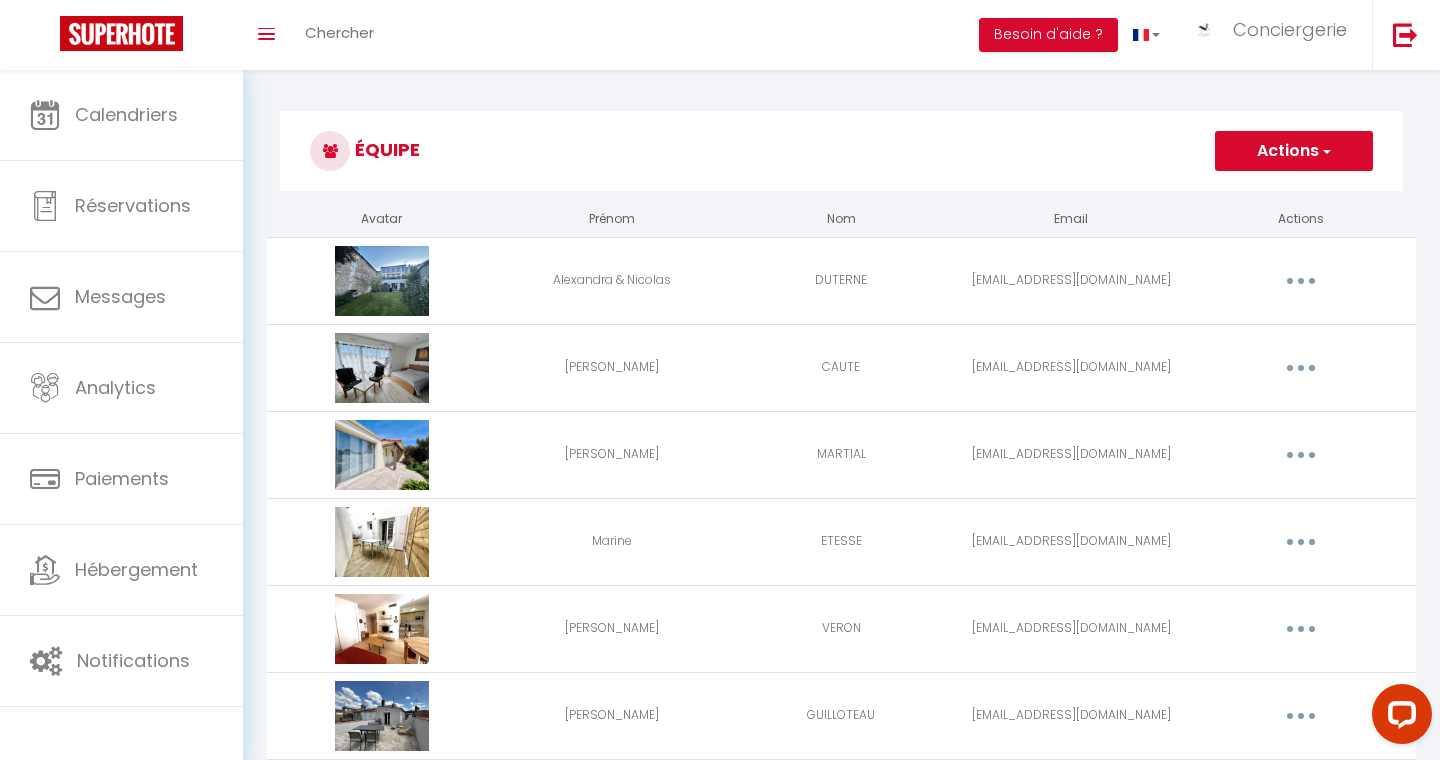 click on "Actions" at bounding box center (1294, 151) 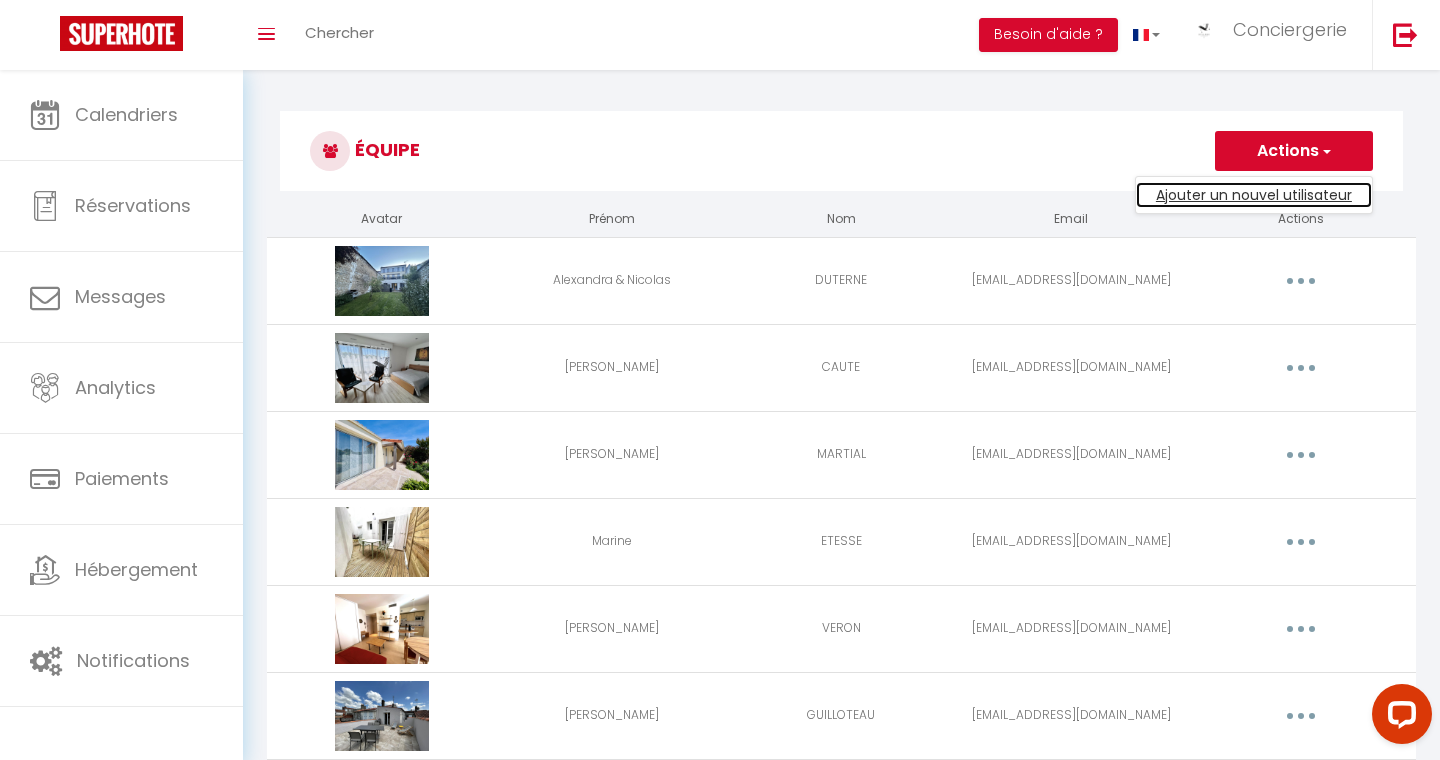 click on "Ajouter un nouvel utilisateur" at bounding box center (1254, 195) 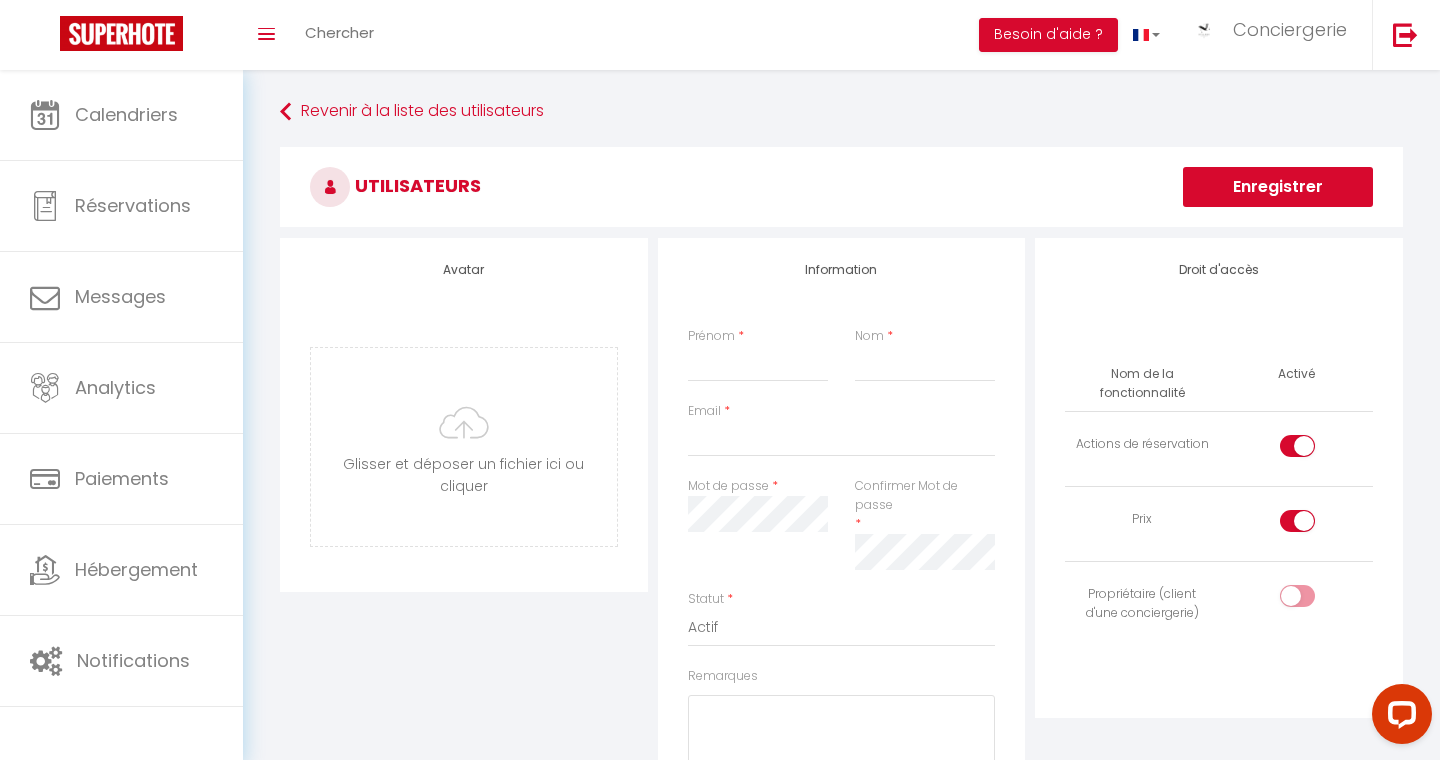click on "Prénom   *     Nom   *" at bounding box center [842, 364] 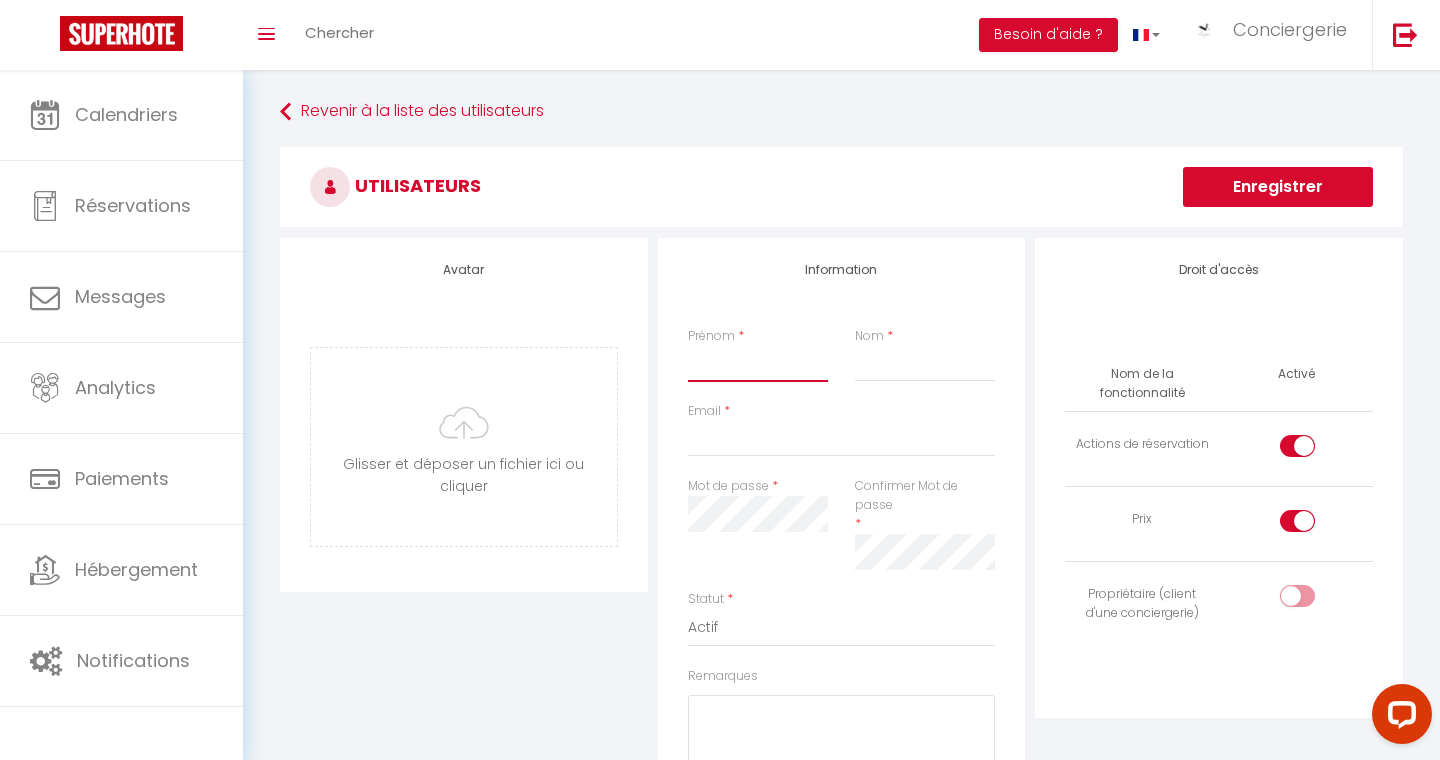 click on "Prénom" at bounding box center (758, 364) 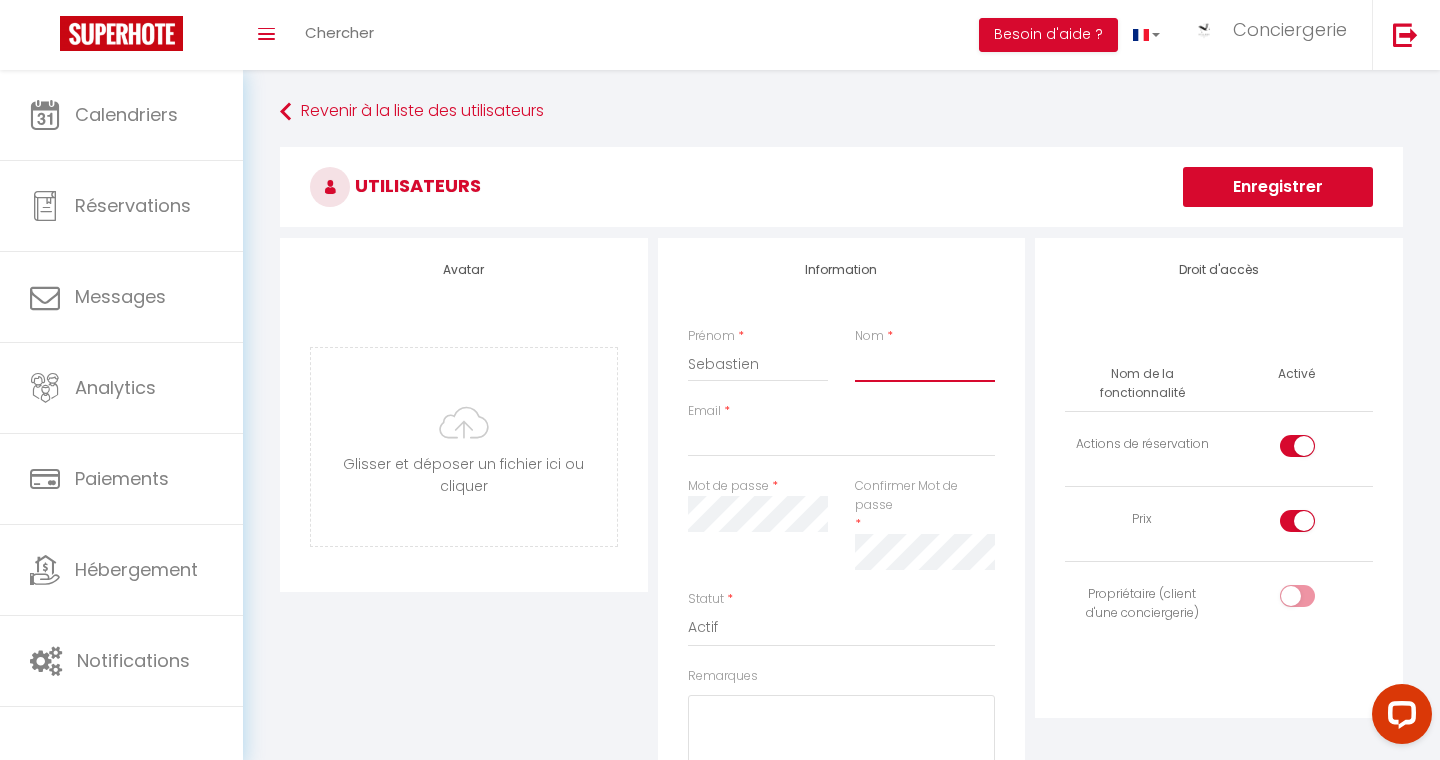 click on "Nom" at bounding box center (925, 364) 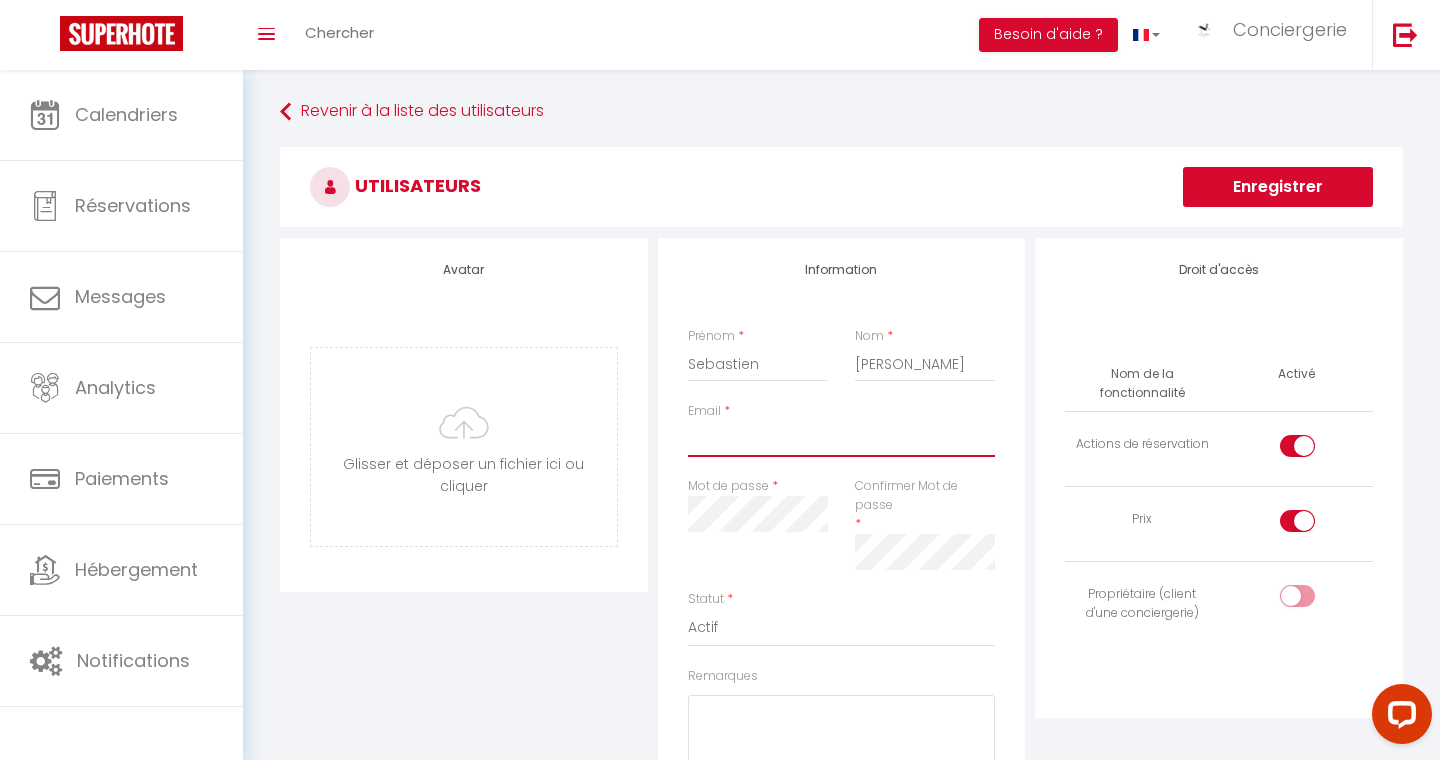 click on "Email" at bounding box center (842, 439) 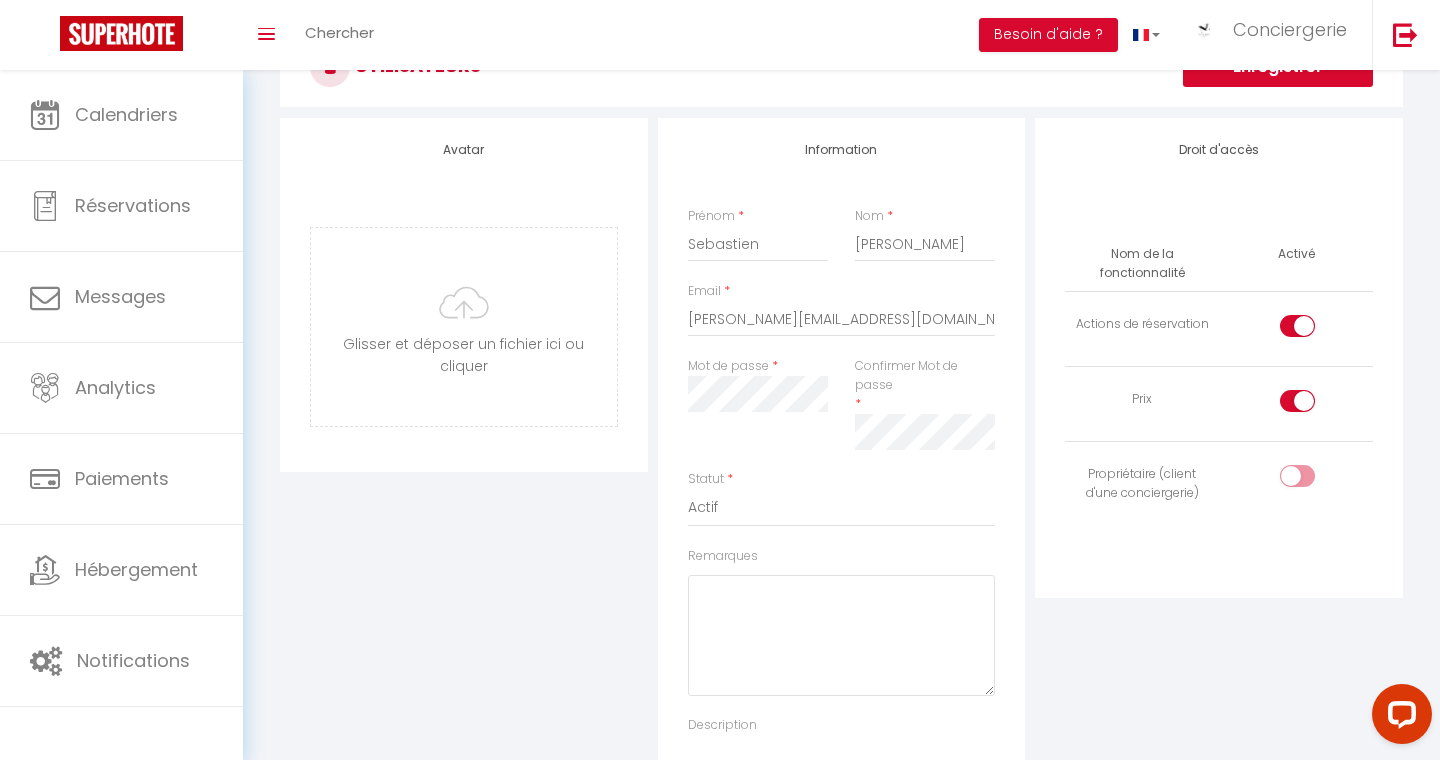 scroll, scrollTop: 0, scrollLeft: 0, axis: both 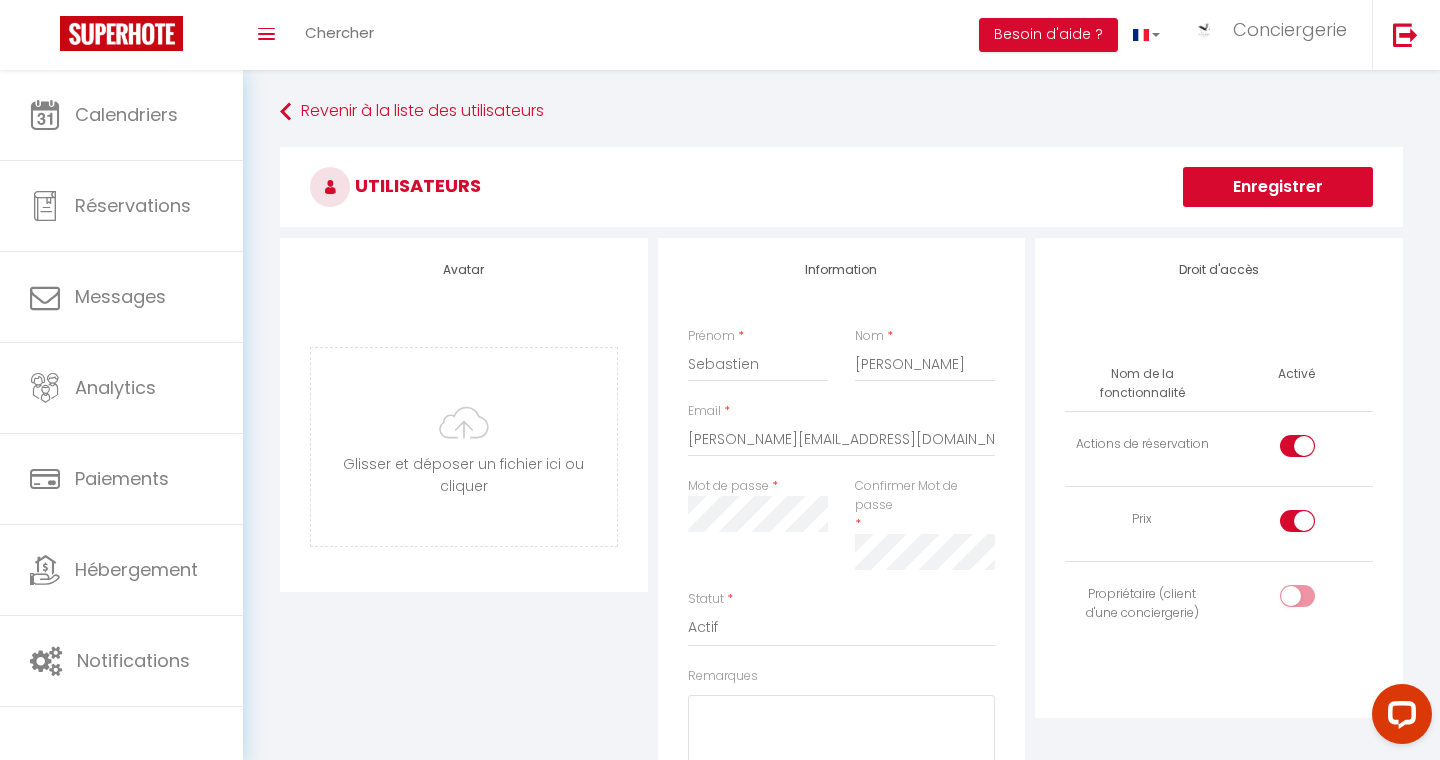 click on "Enregistrer" at bounding box center [1278, 187] 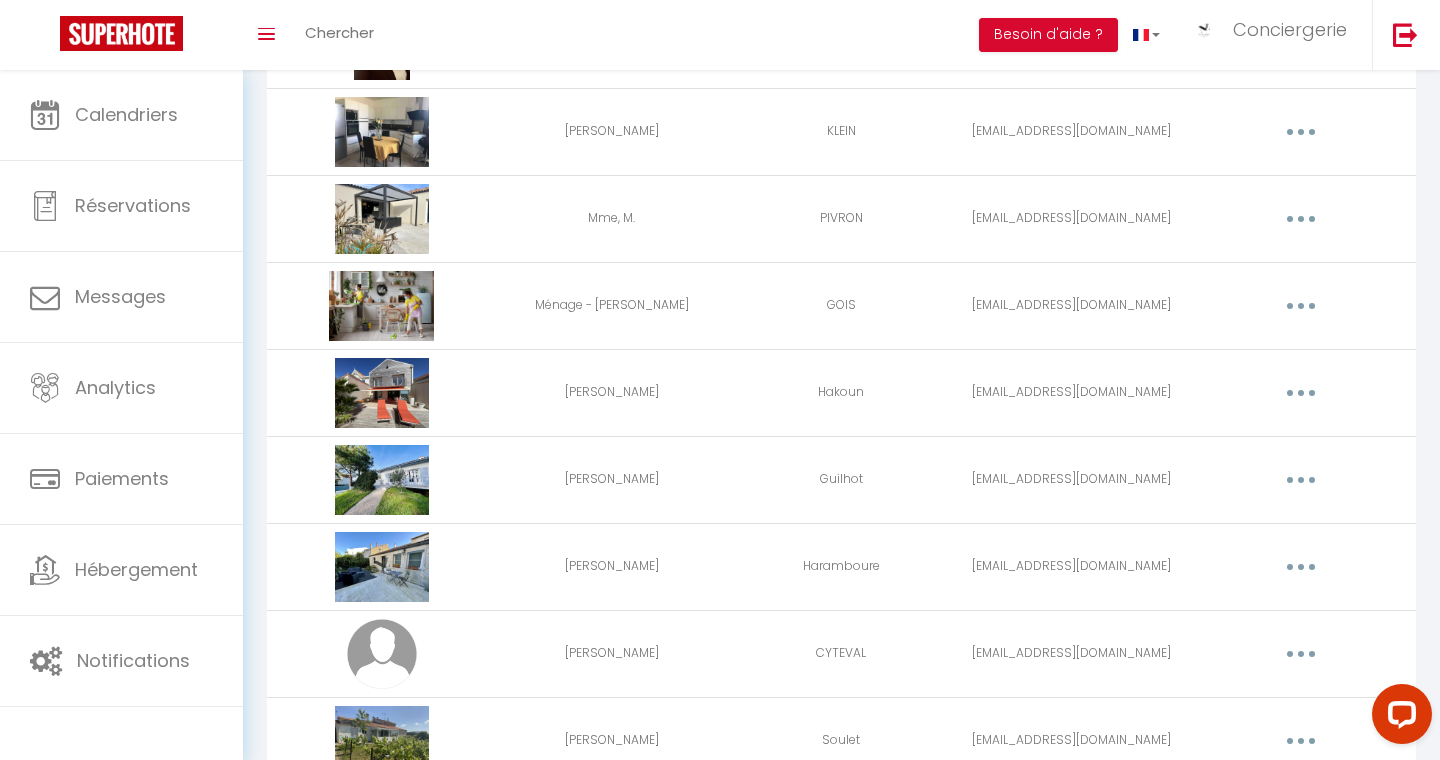 scroll, scrollTop: 3719, scrollLeft: 0, axis: vertical 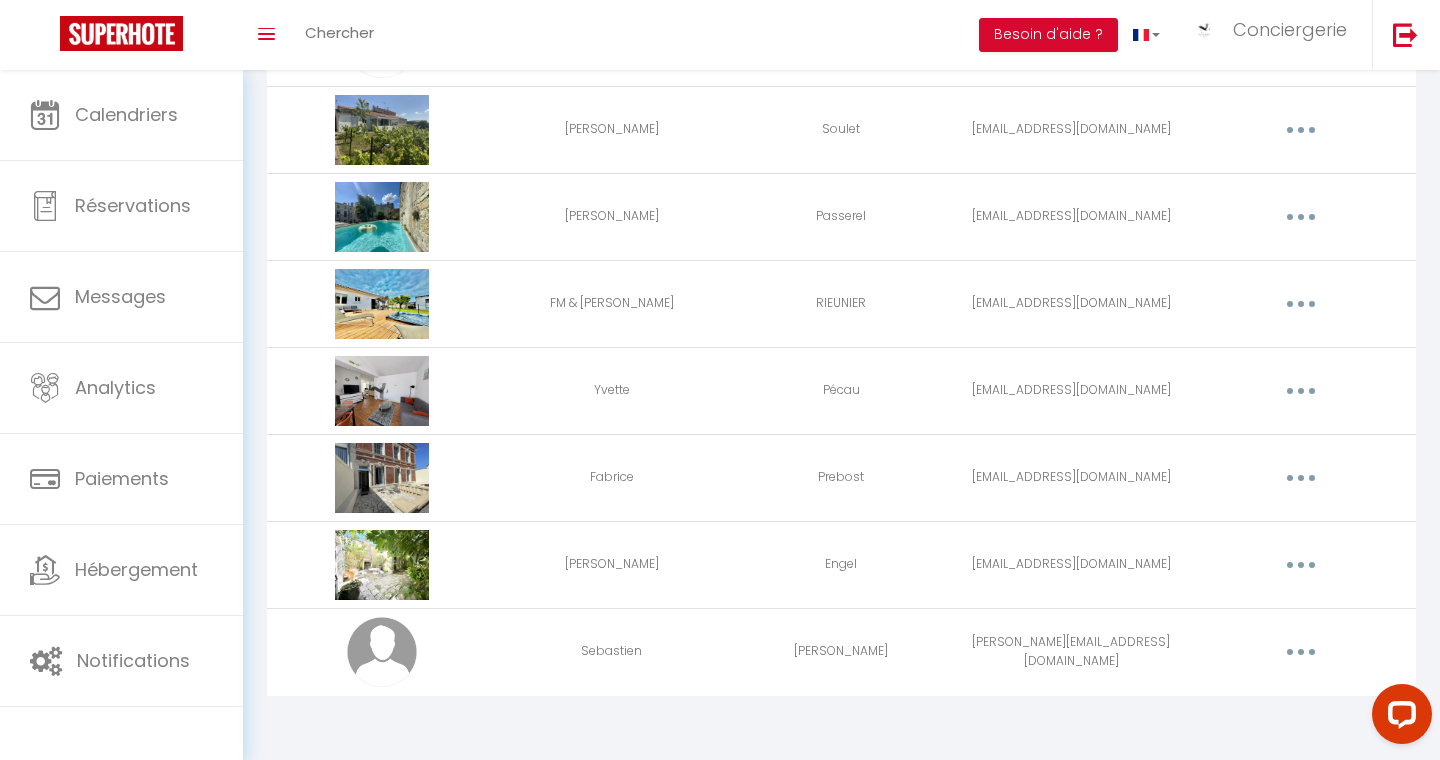 click on "Sebastien" at bounding box center [612, 651] 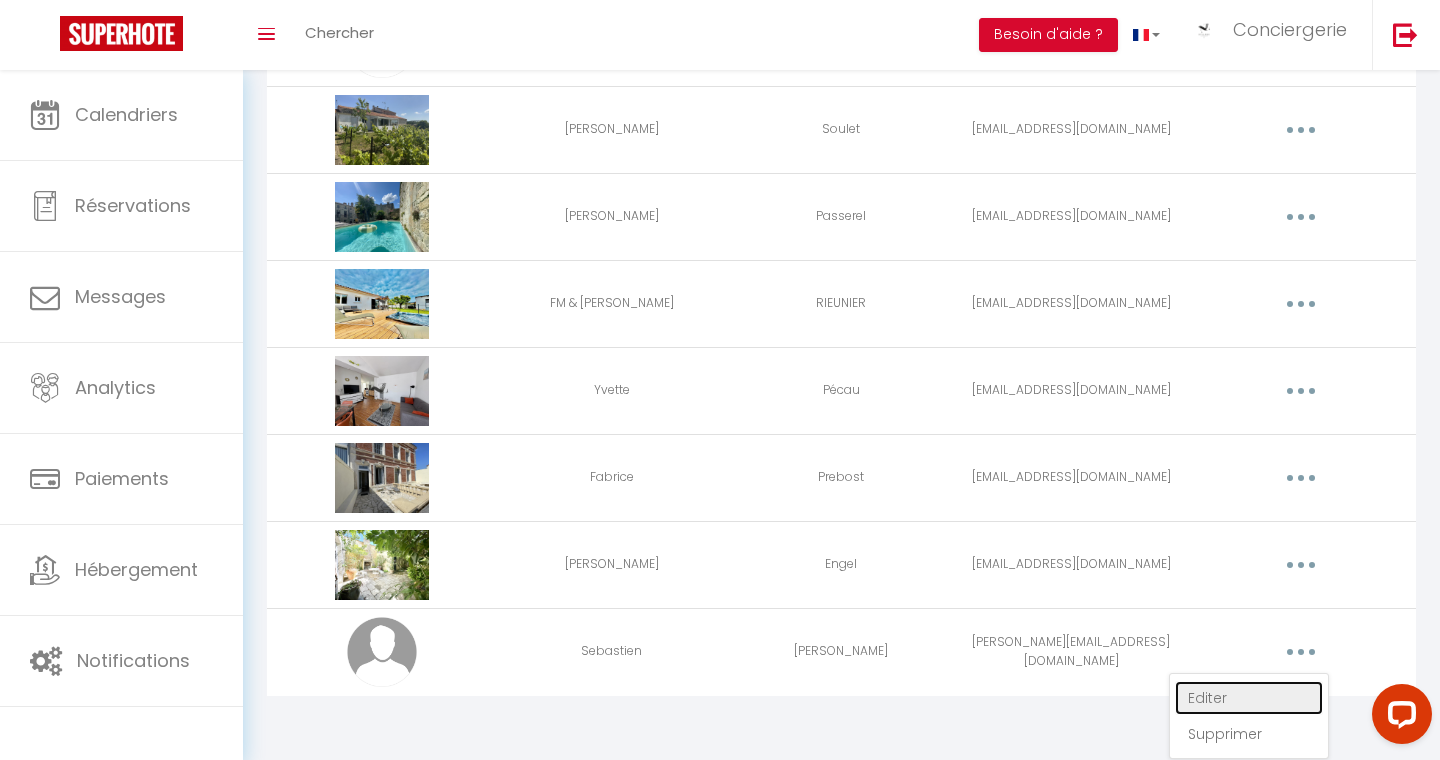 click on "Editer" at bounding box center [1249, 698] 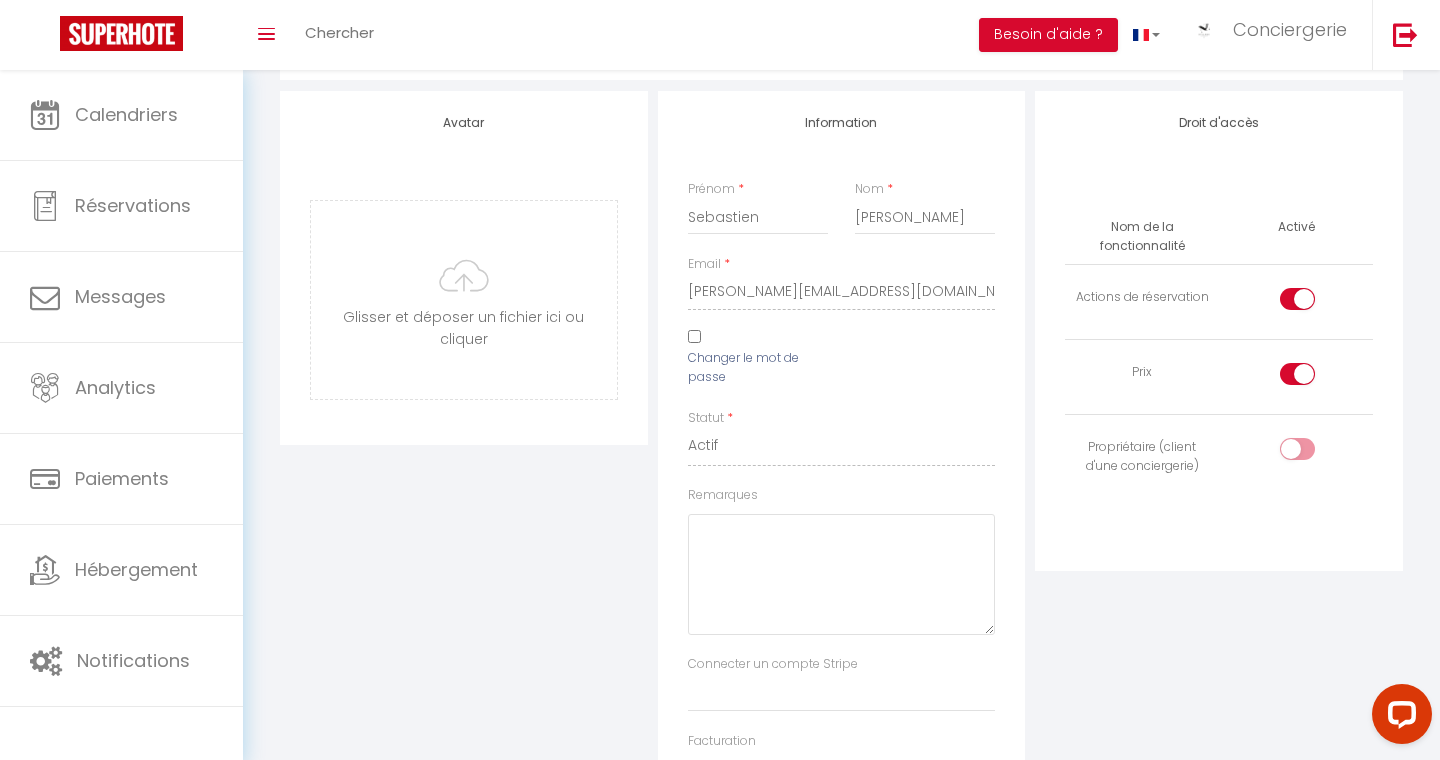 scroll, scrollTop: 118, scrollLeft: 0, axis: vertical 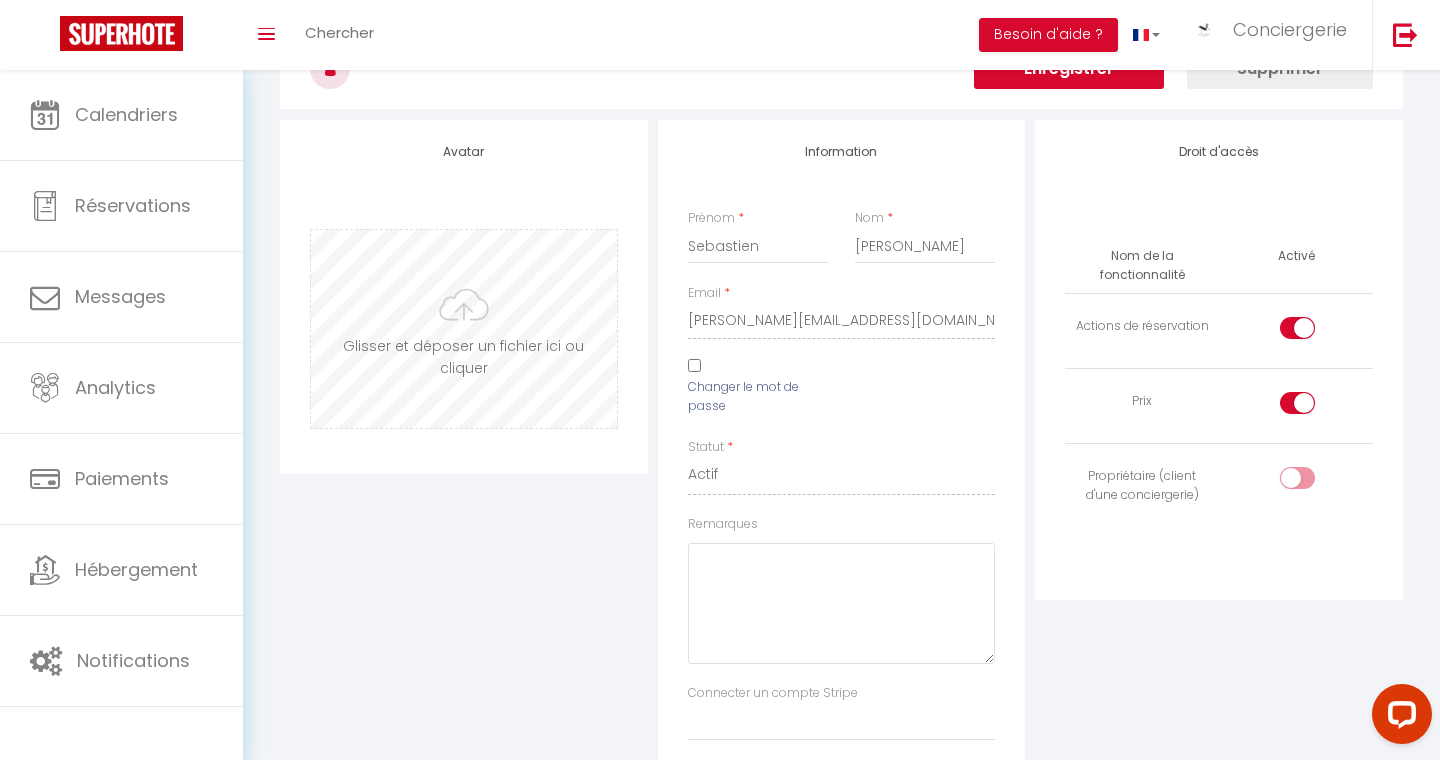 click at bounding box center [464, 329] 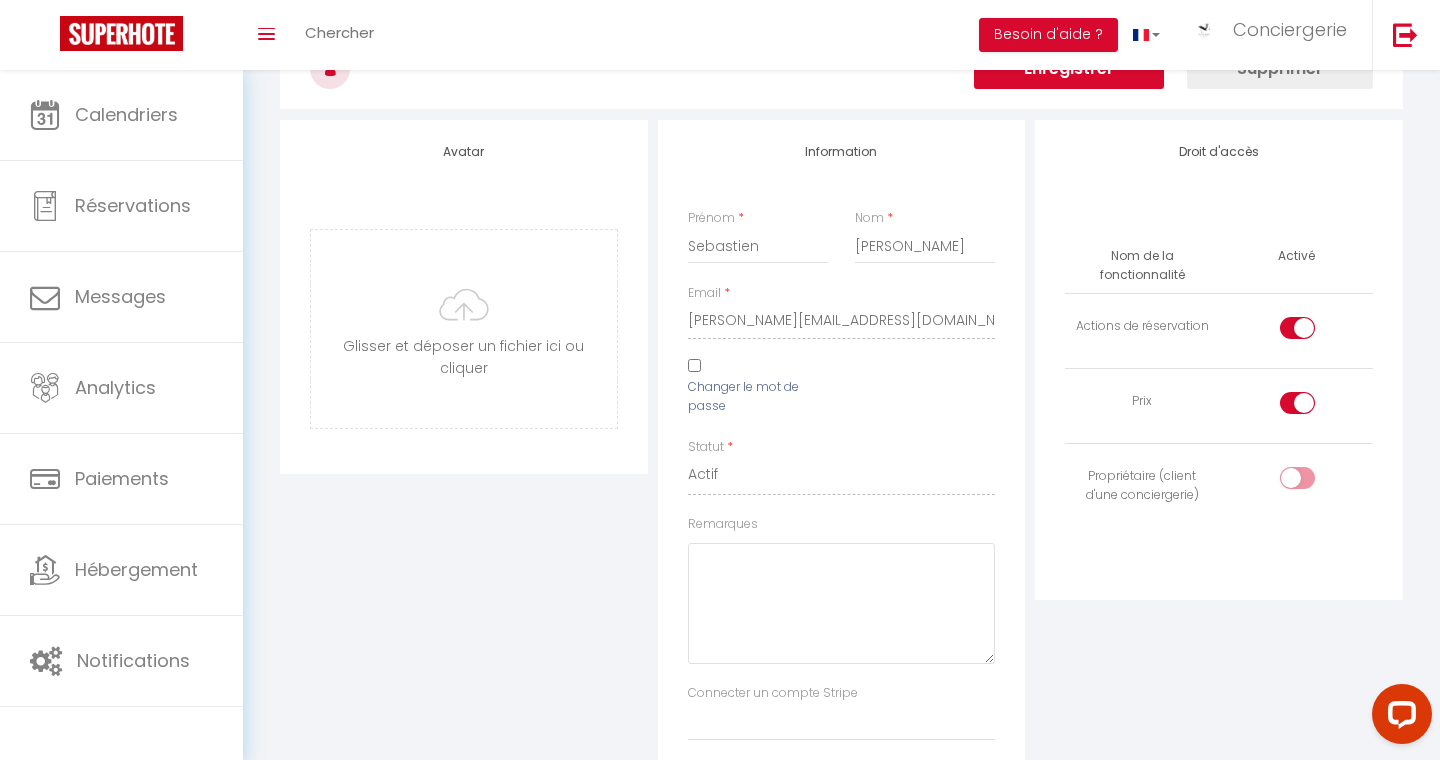 scroll, scrollTop: 0, scrollLeft: 0, axis: both 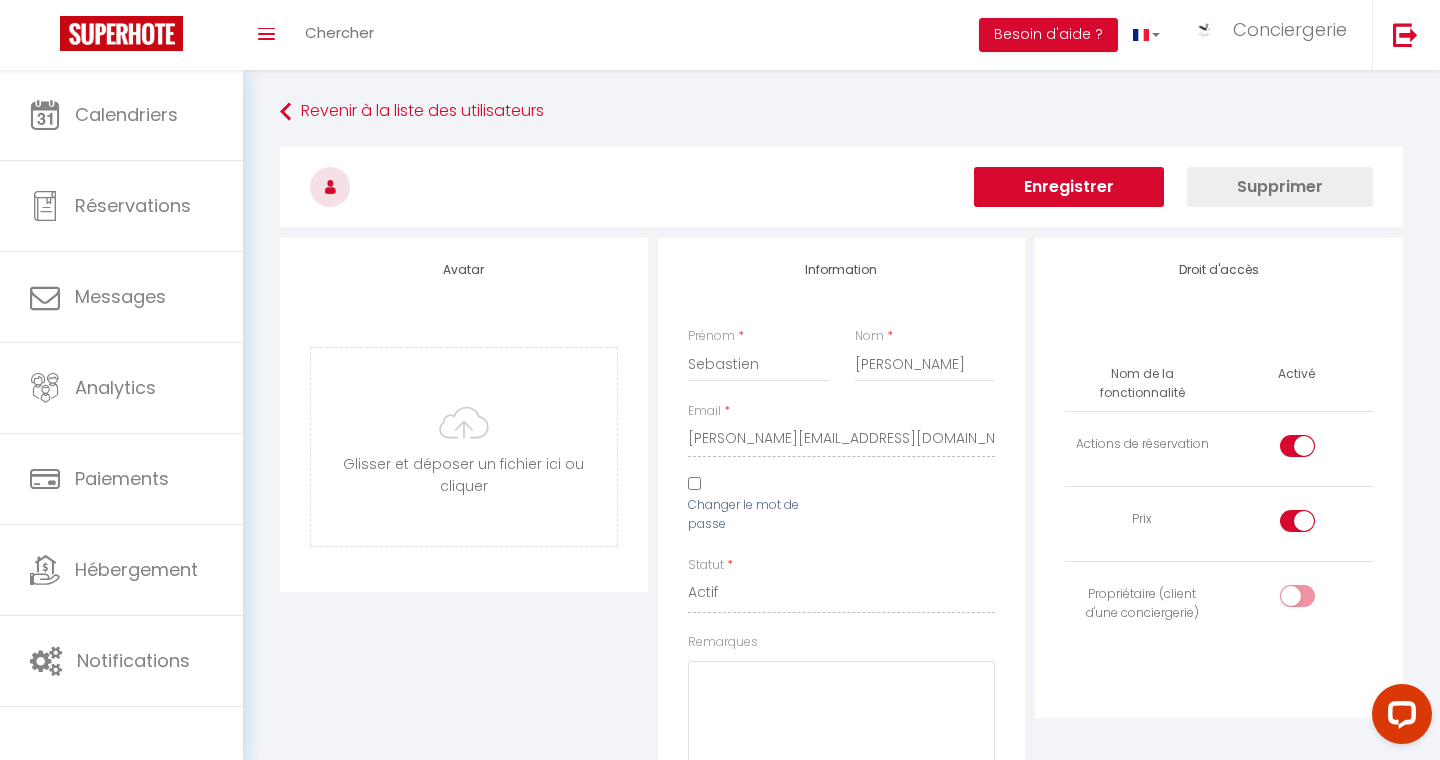 click on "Enregistrer" at bounding box center [1069, 187] 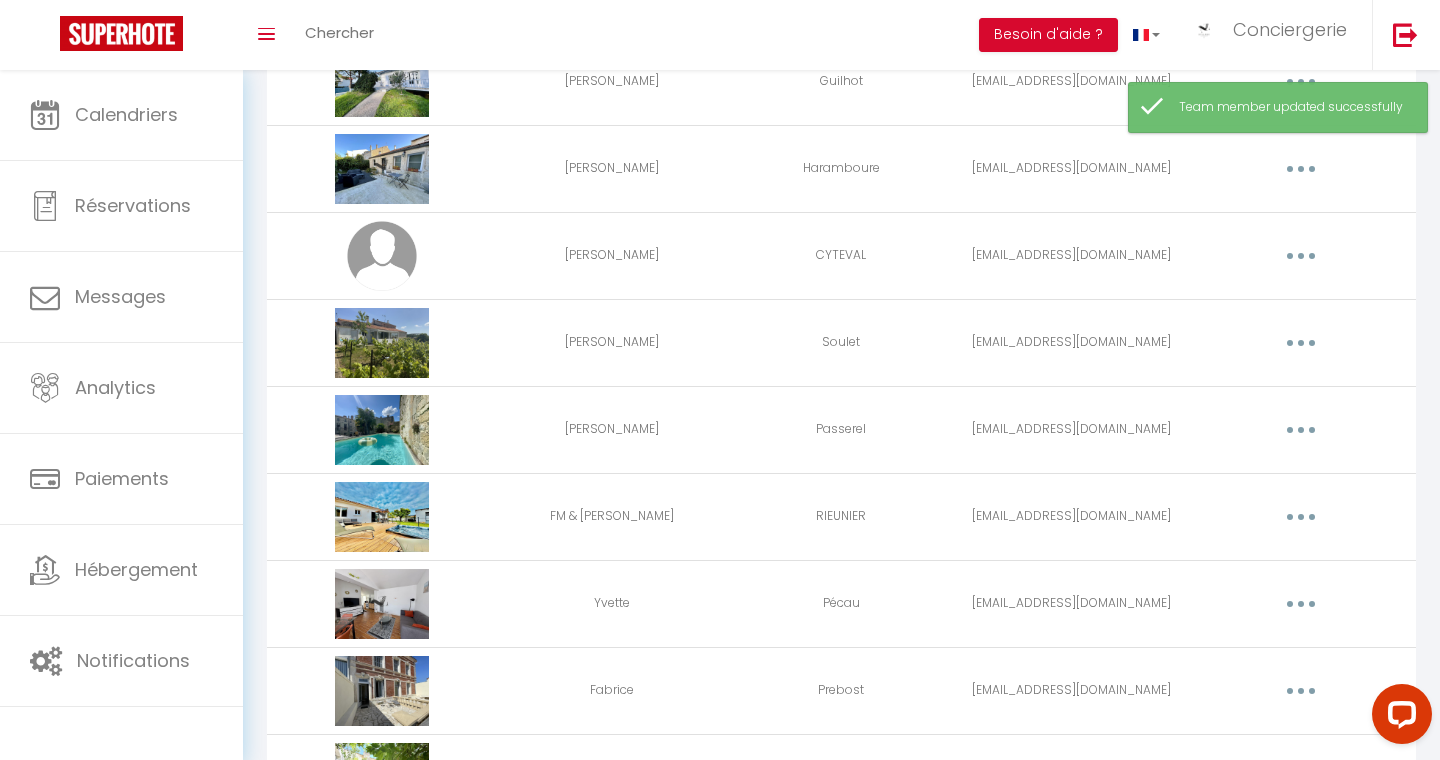scroll, scrollTop: 3719, scrollLeft: 0, axis: vertical 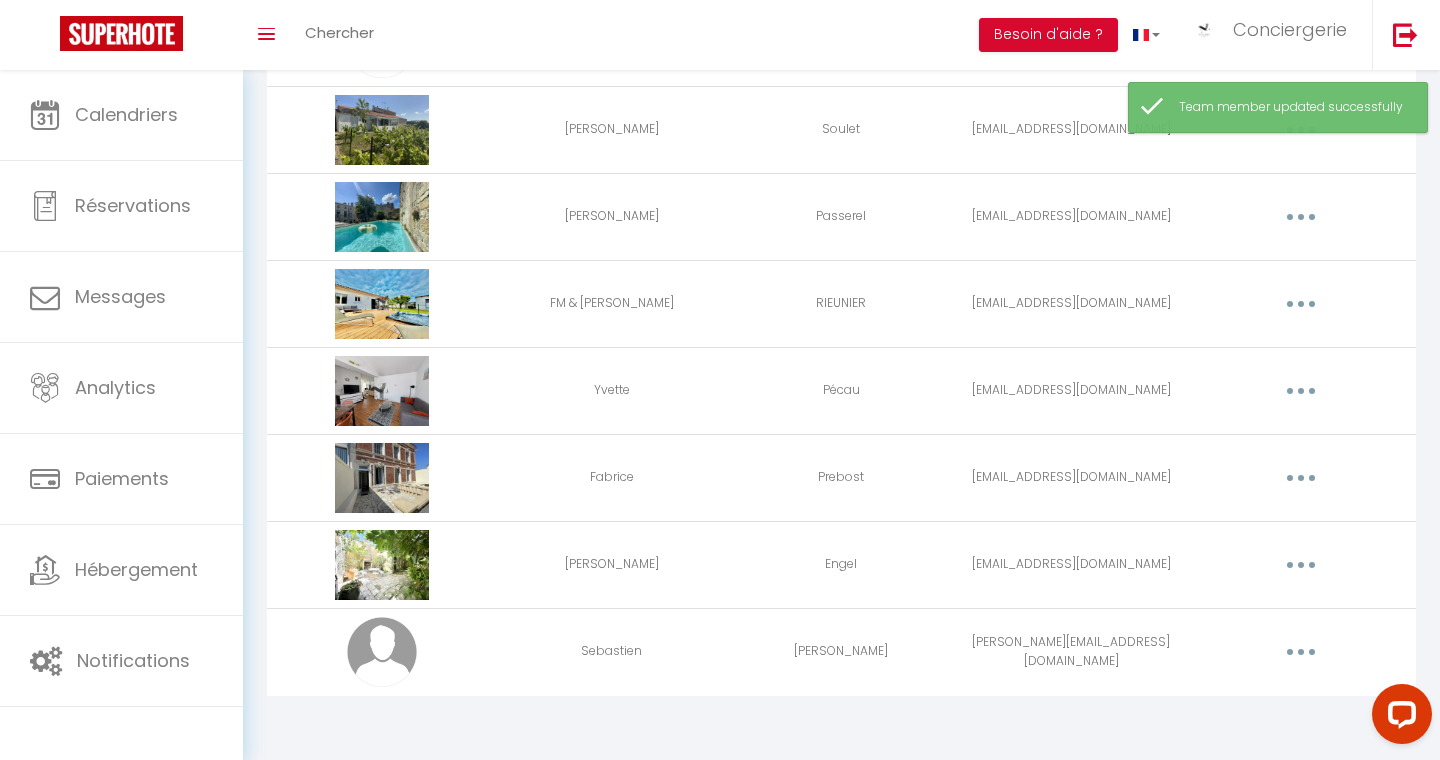 click on "Sebastien" at bounding box center (612, 651) 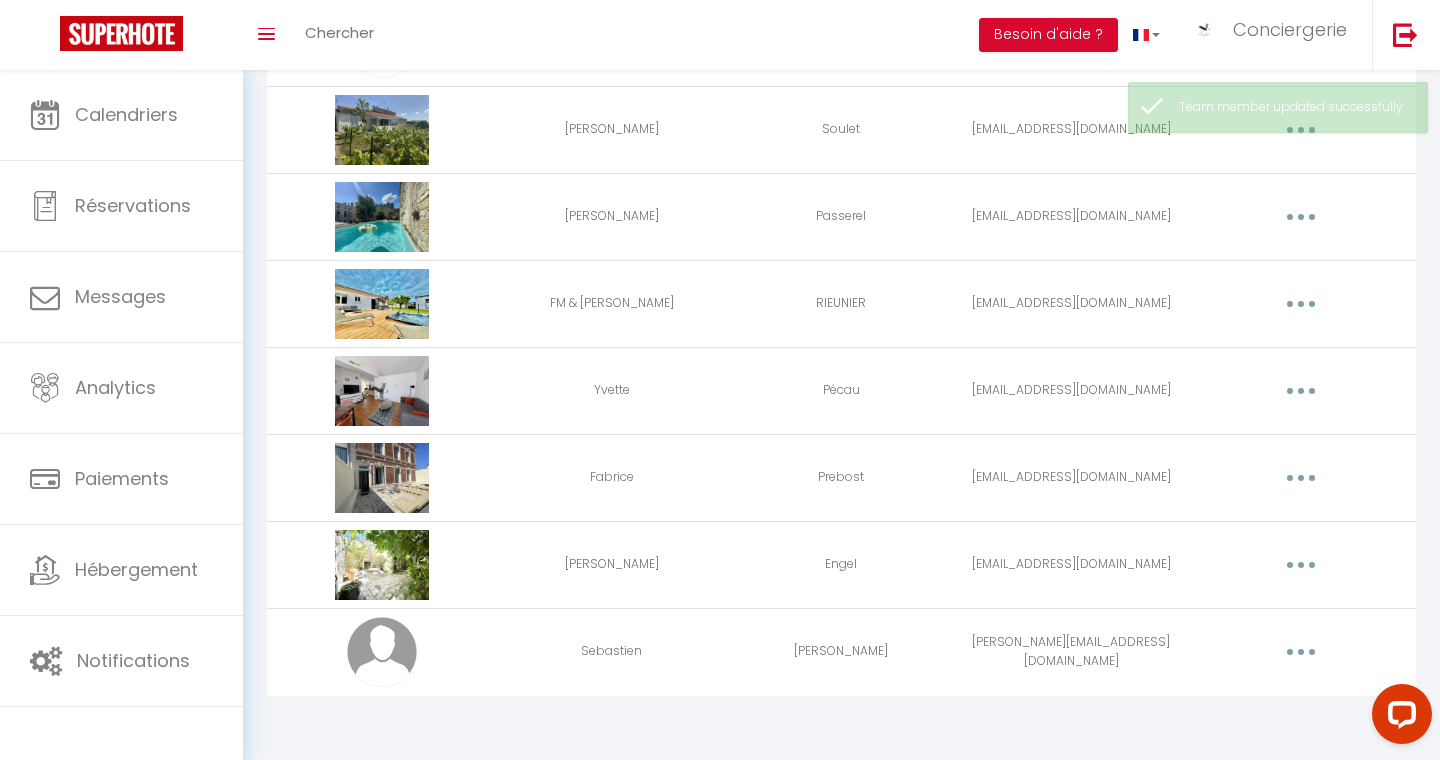 click on "CLARKE" at bounding box center (842, 651) 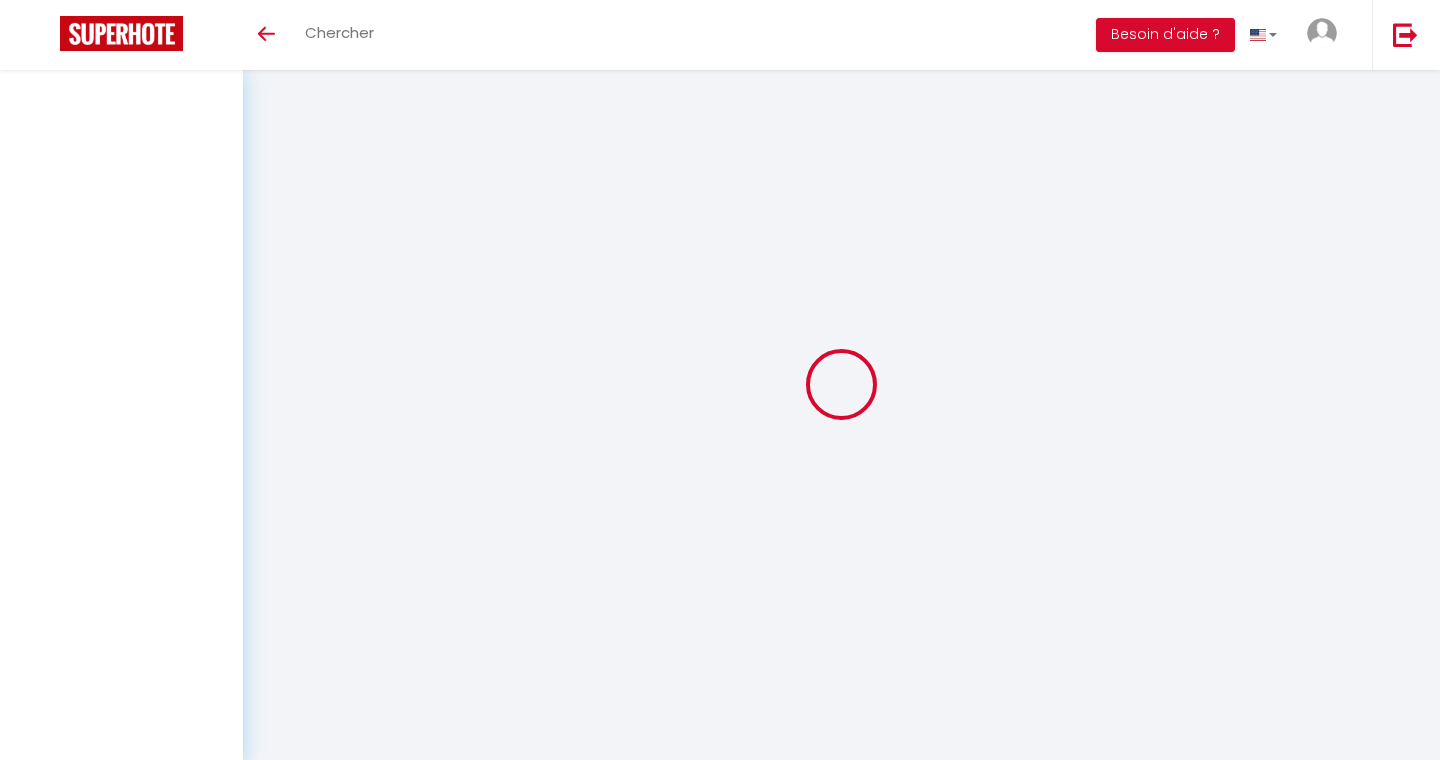 scroll, scrollTop: 0, scrollLeft: 0, axis: both 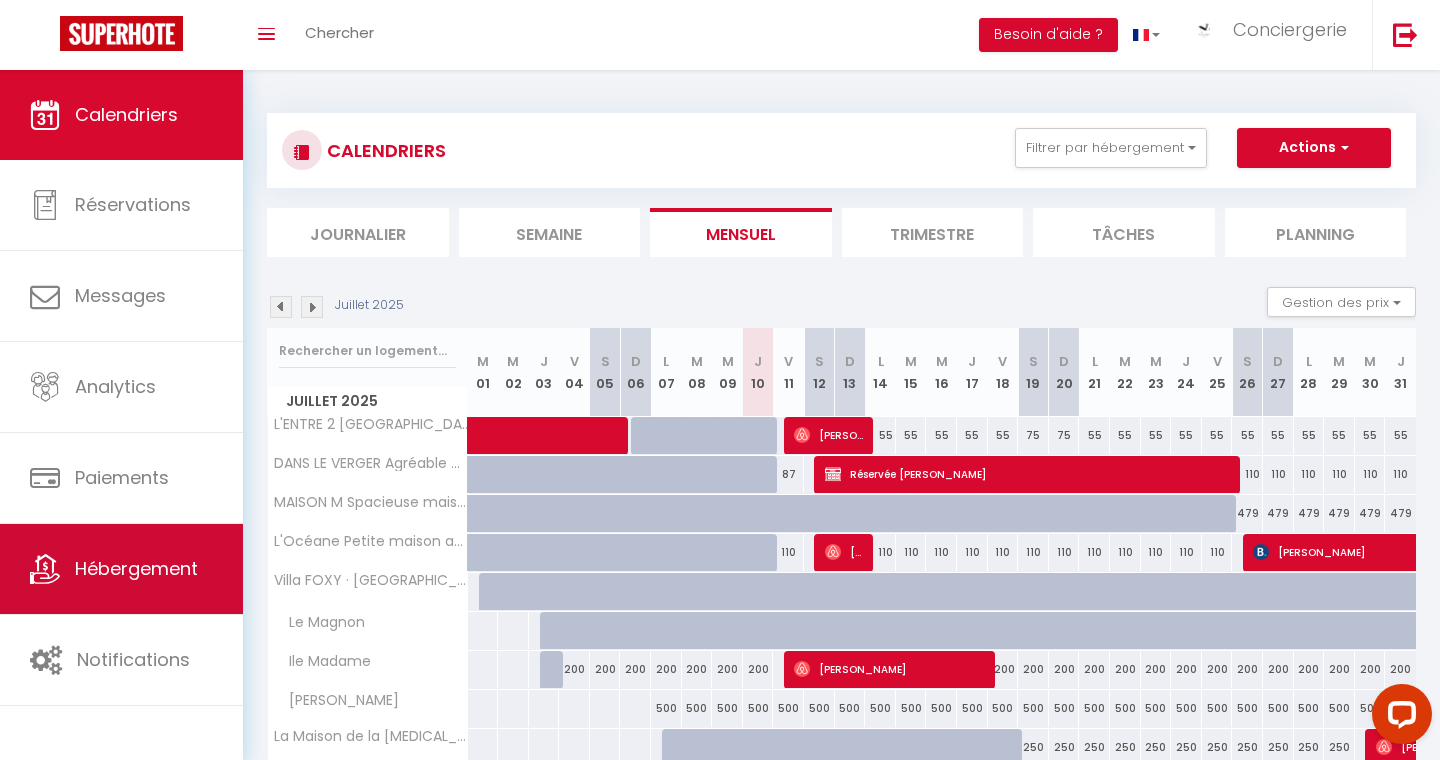 click on "Hébergement" at bounding box center [136, 568] 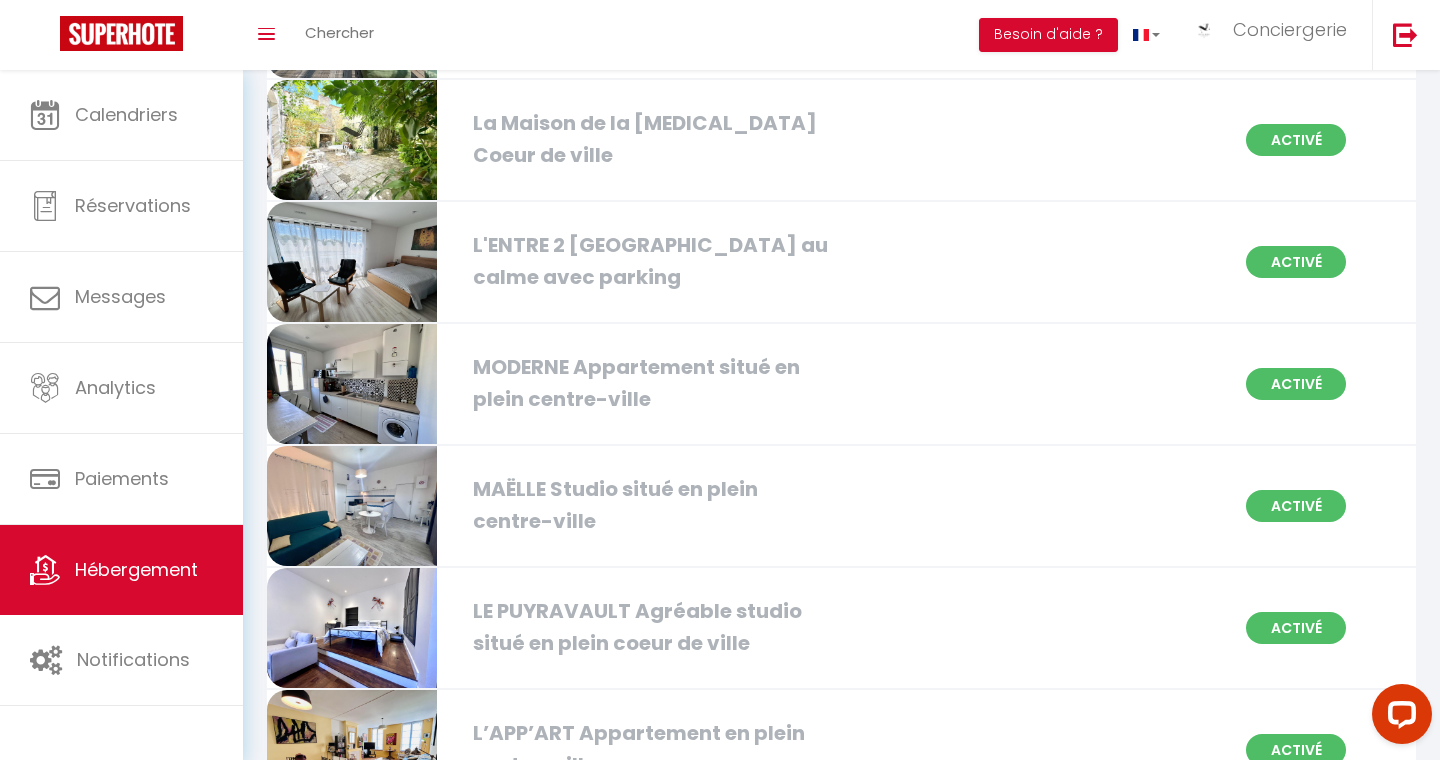 scroll, scrollTop: 406, scrollLeft: 0, axis: vertical 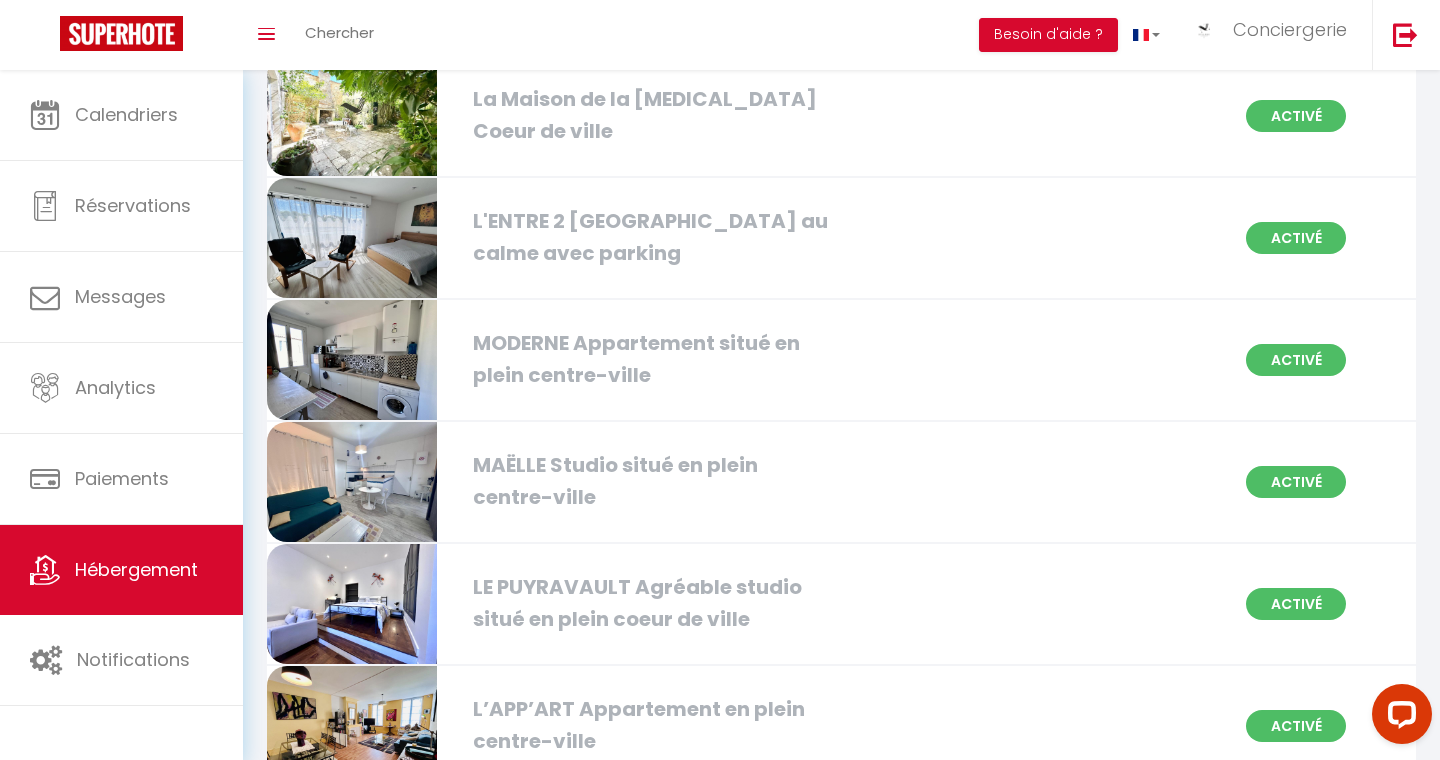 click on "L'ENTRE 2 [GEOGRAPHIC_DATA] au calme avec parking" at bounding box center [646, 237] 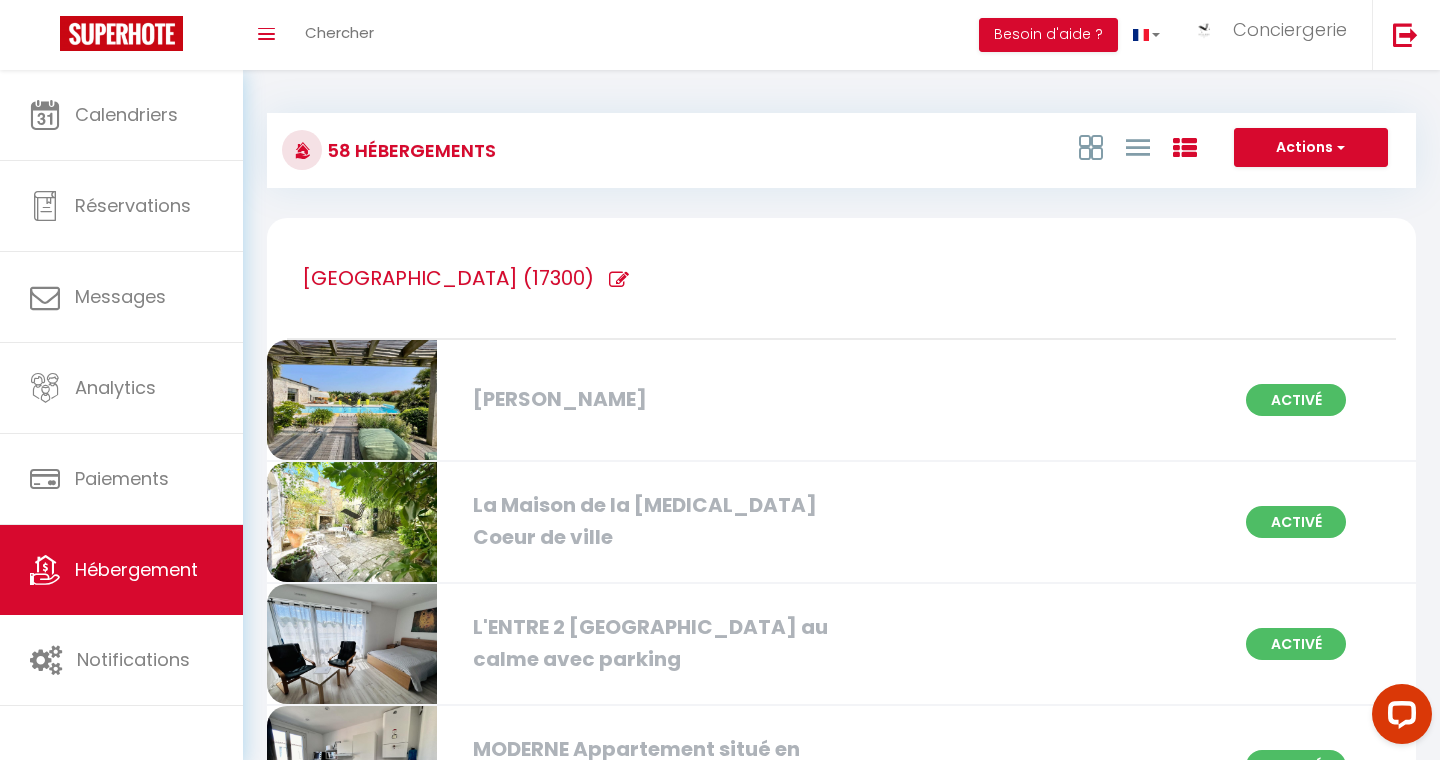 select on "3" 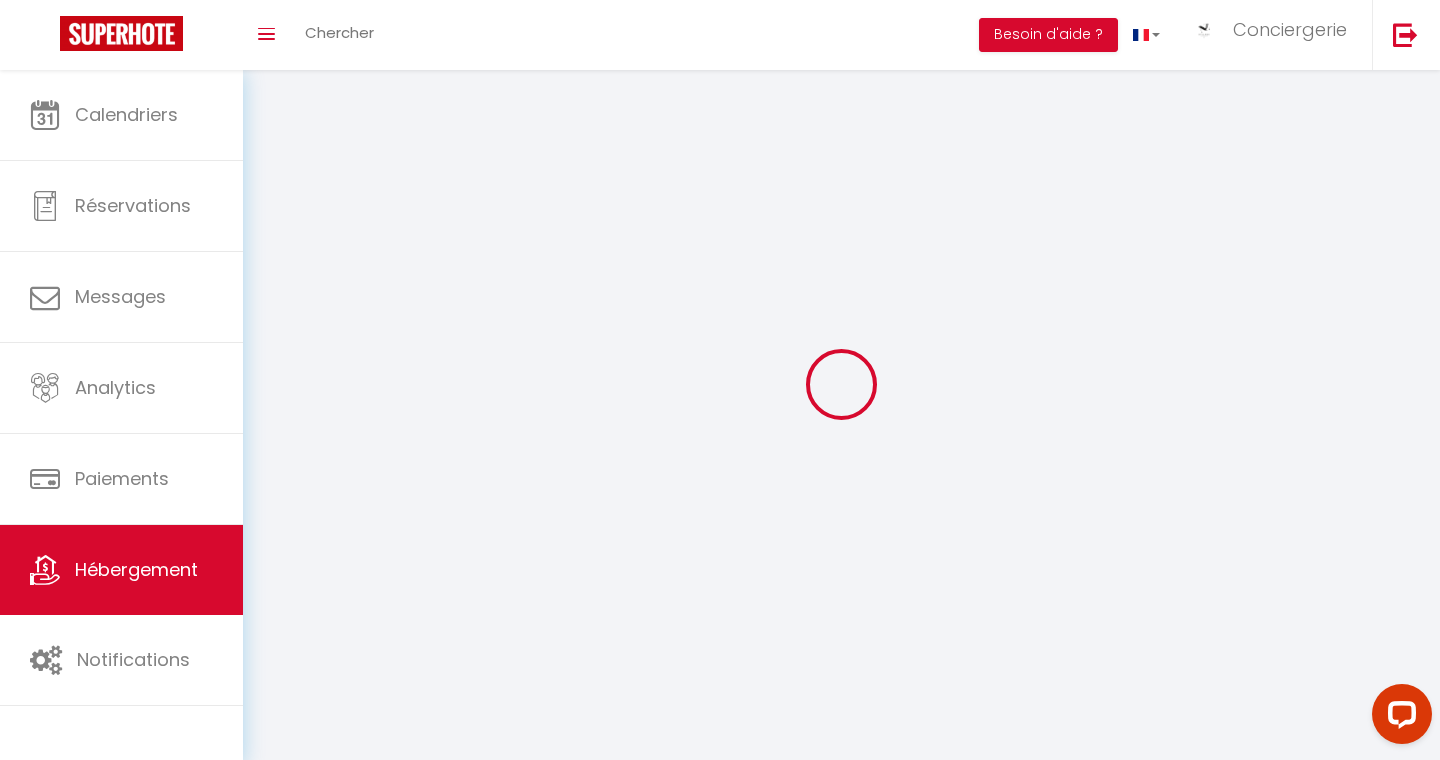 select 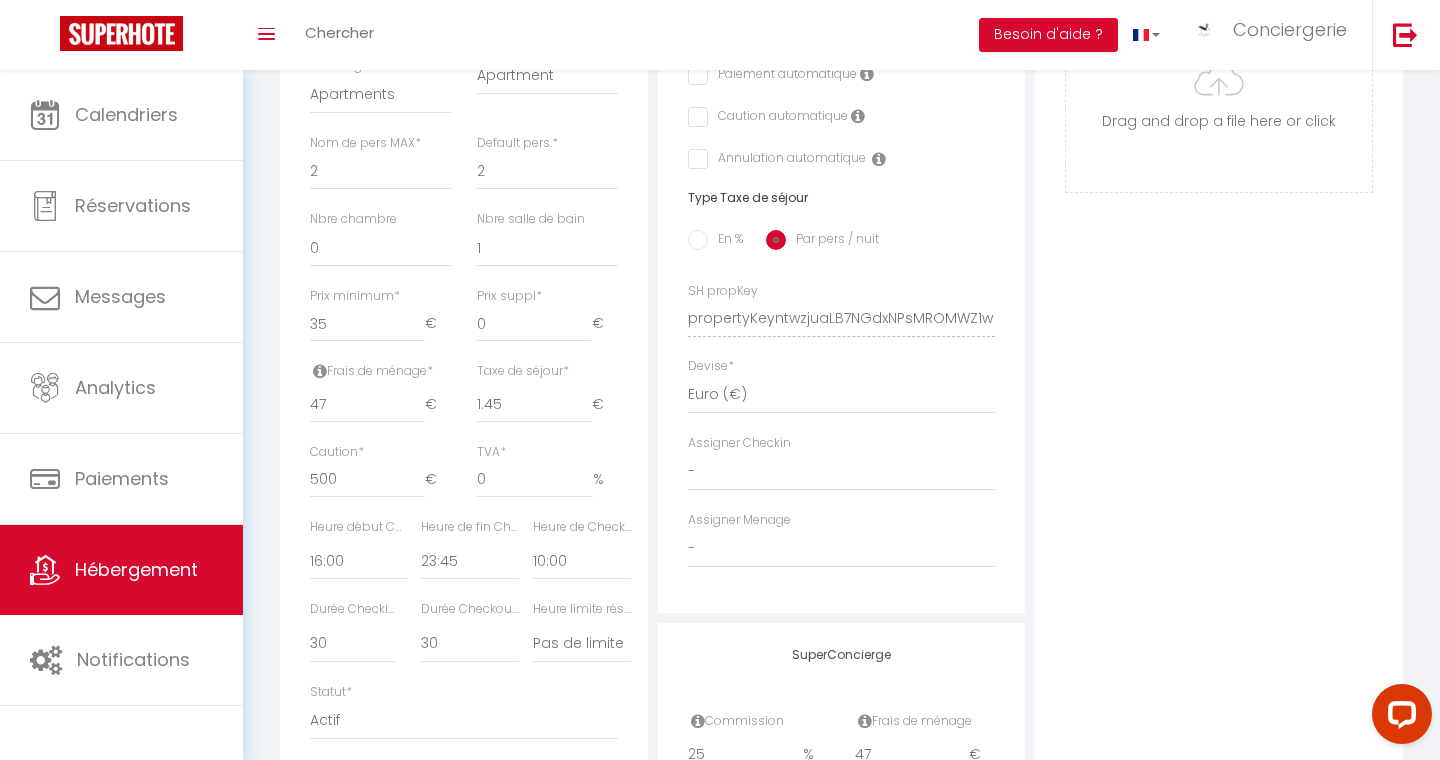 scroll, scrollTop: 695, scrollLeft: 0, axis: vertical 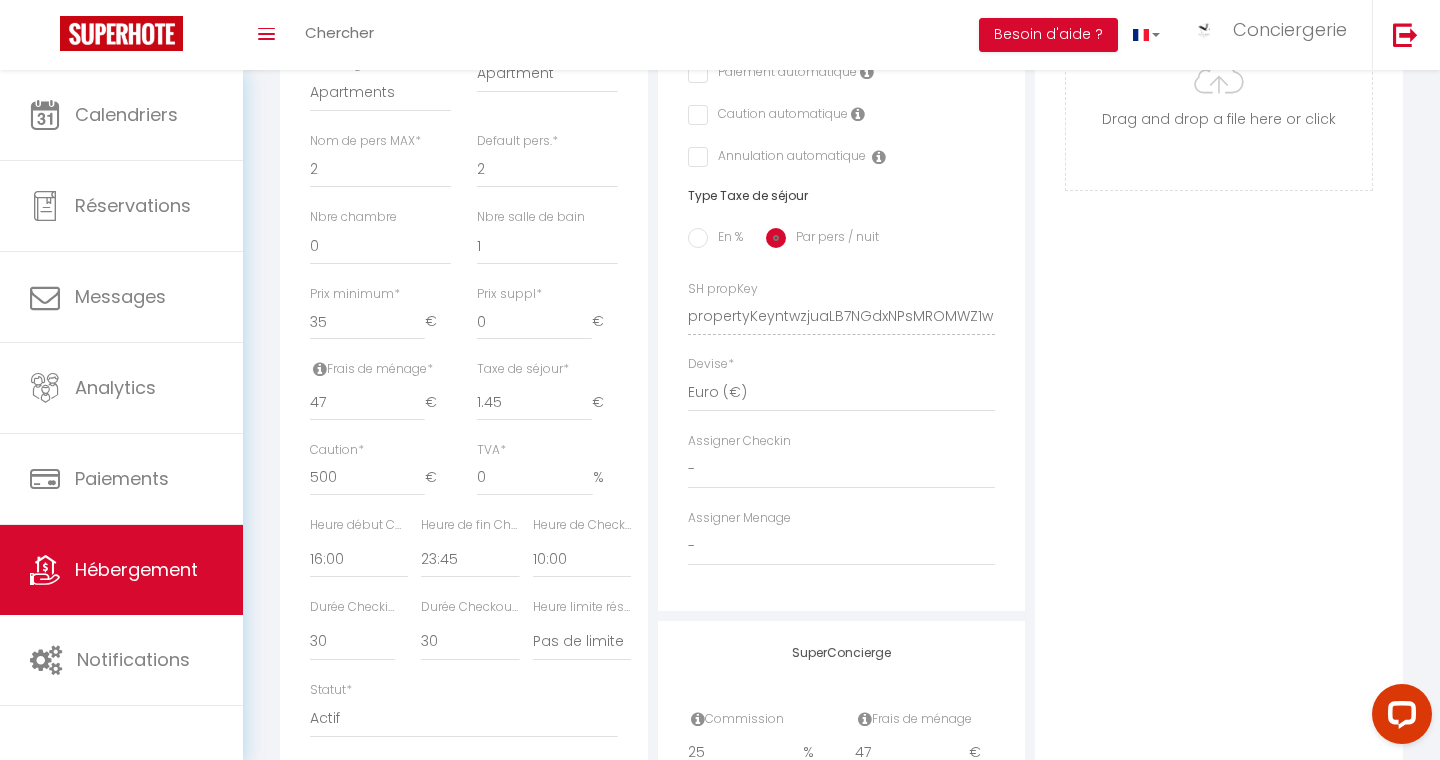 checkbox on "false" 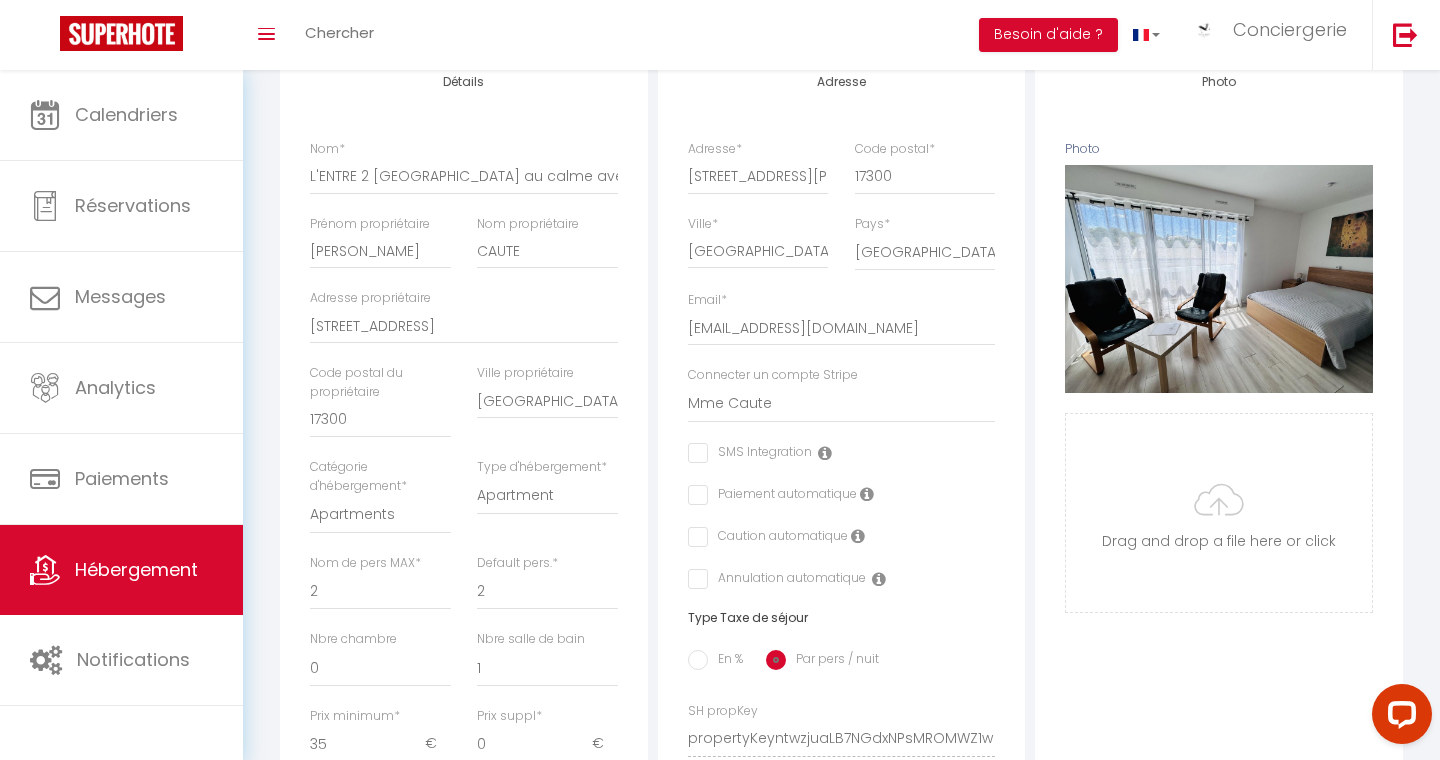 scroll, scrollTop: 0, scrollLeft: 0, axis: both 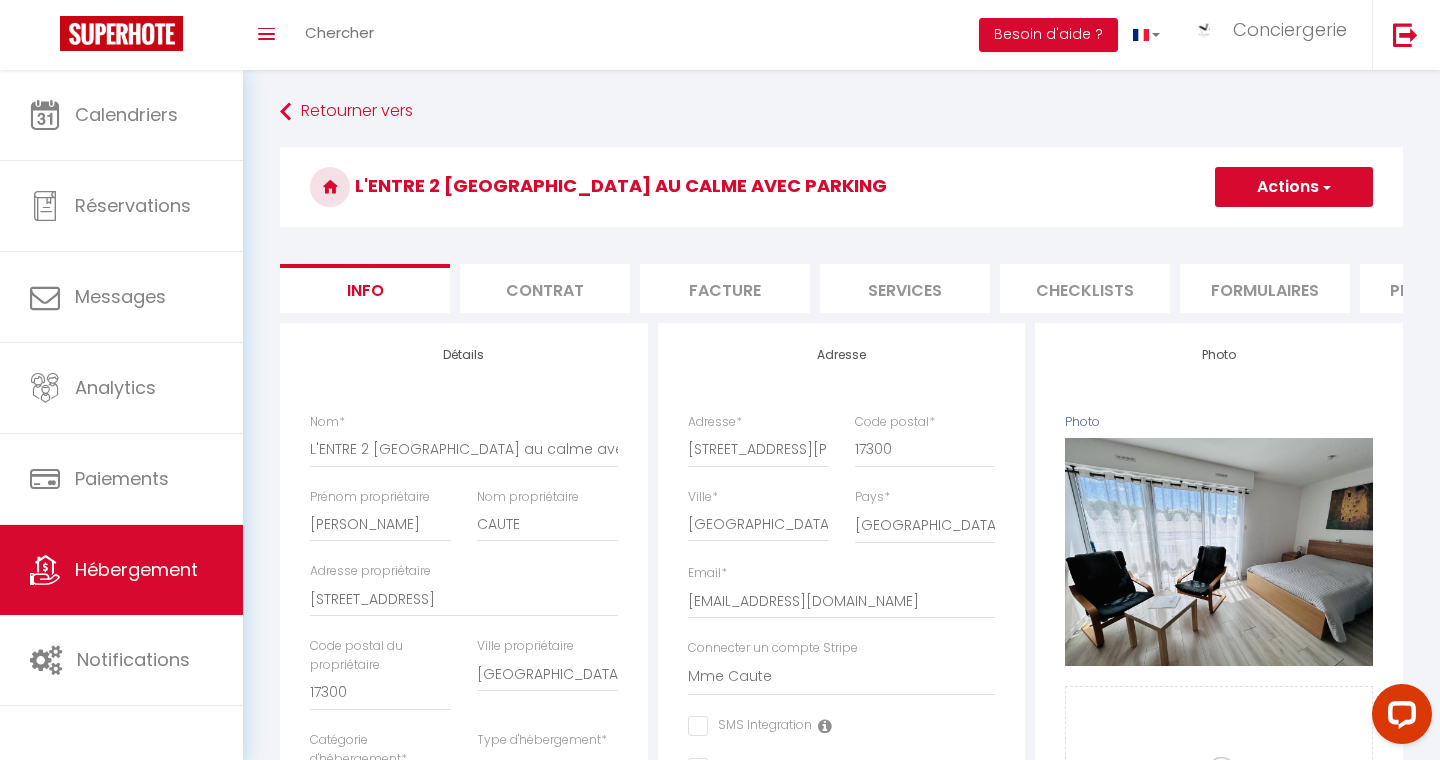 click on "Facture" at bounding box center [725, 288] 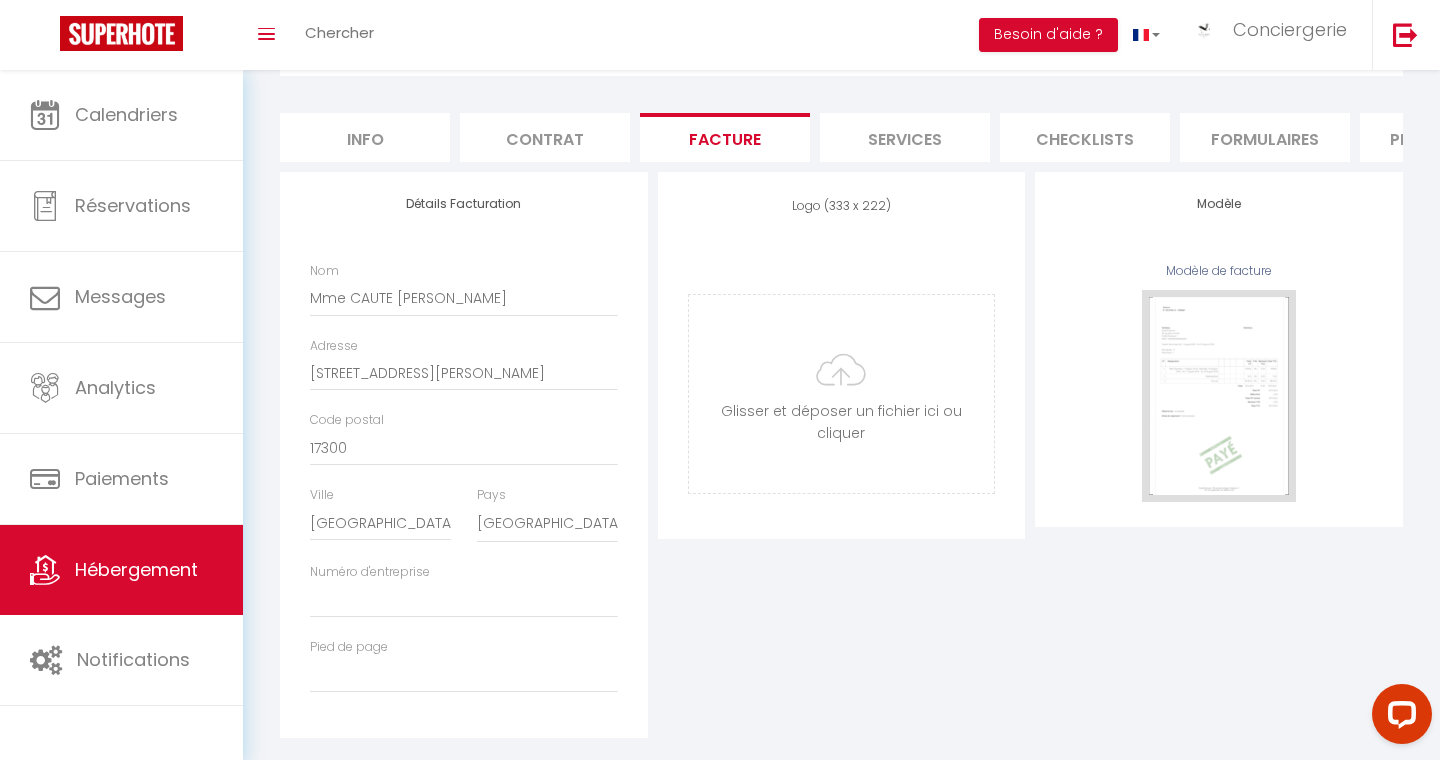 scroll, scrollTop: 179, scrollLeft: 0, axis: vertical 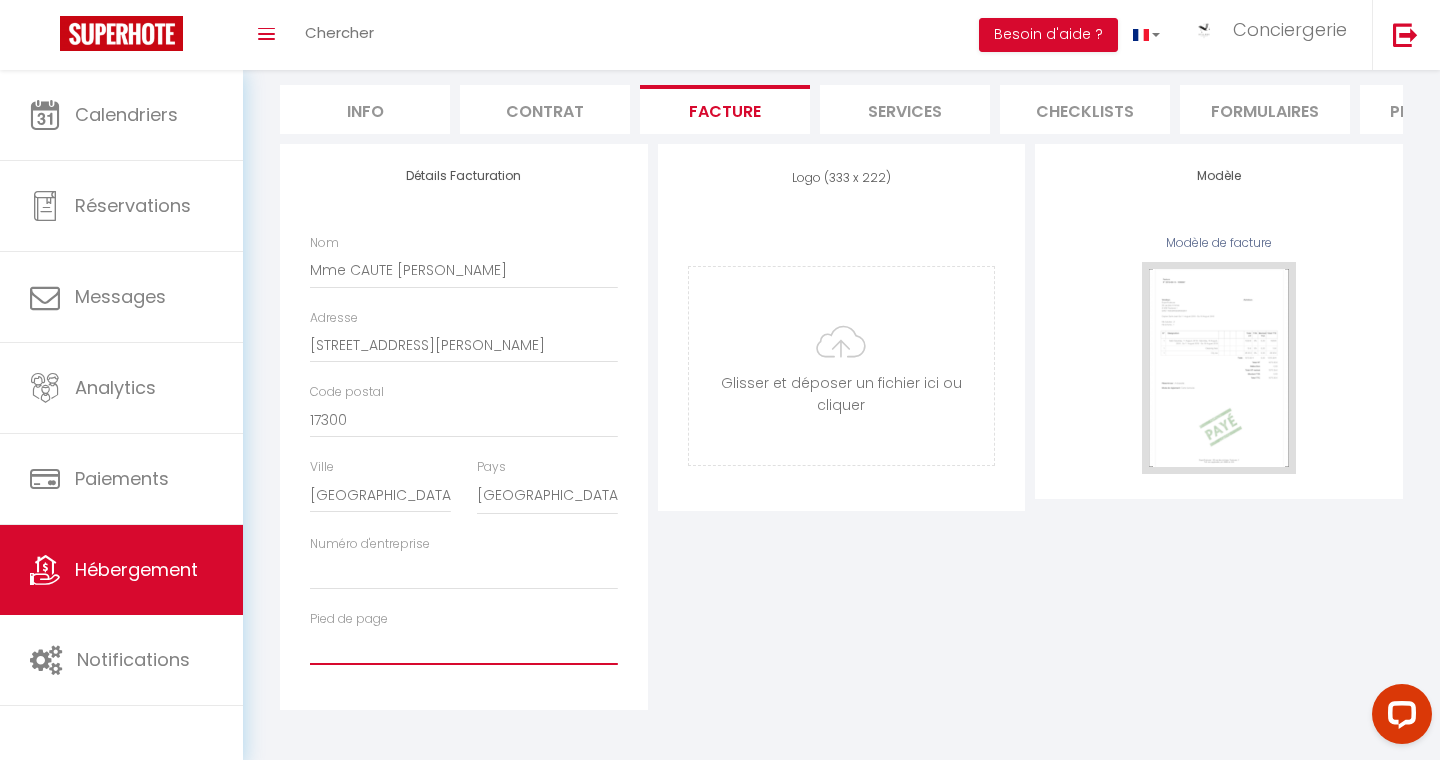 click on "Pied de page" at bounding box center [464, 647] 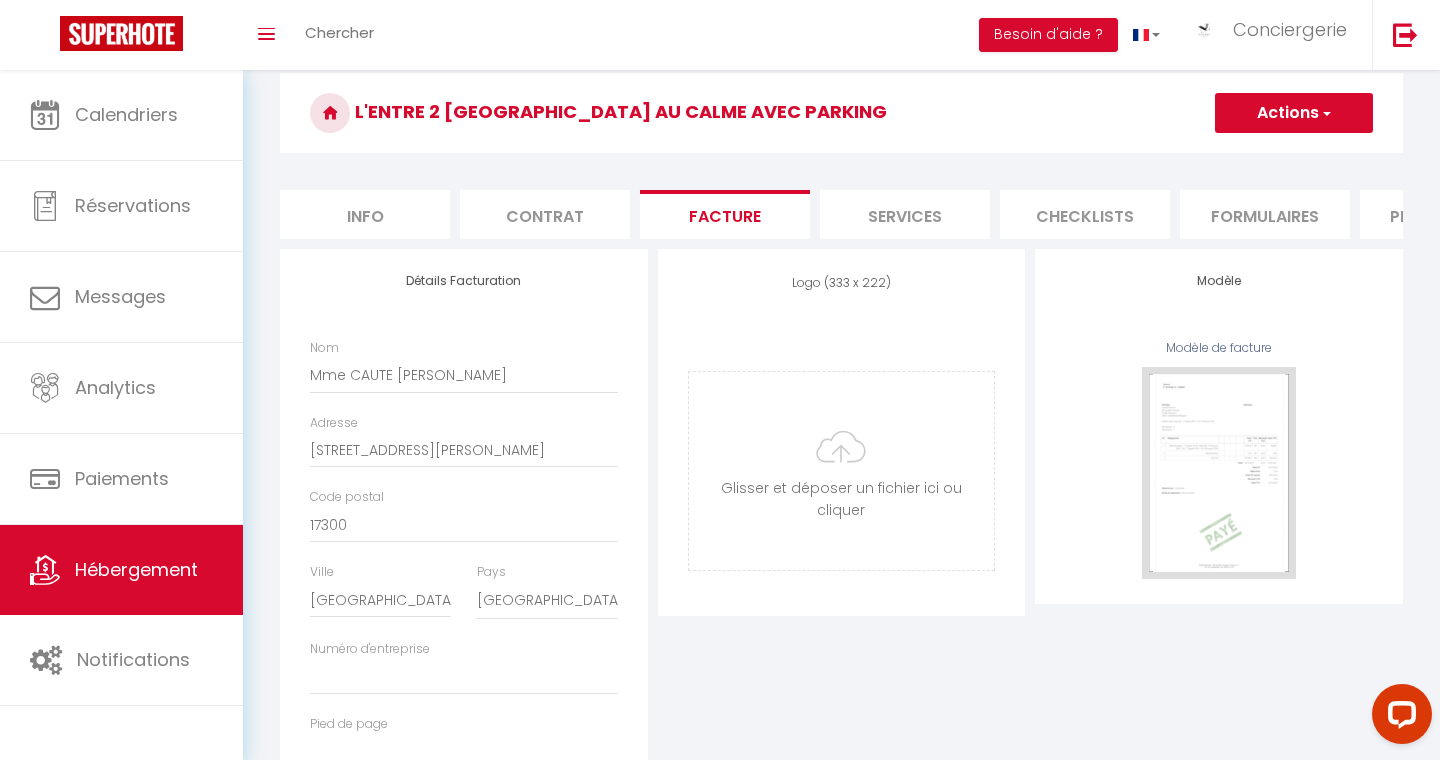 scroll, scrollTop: 0, scrollLeft: 0, axis: both 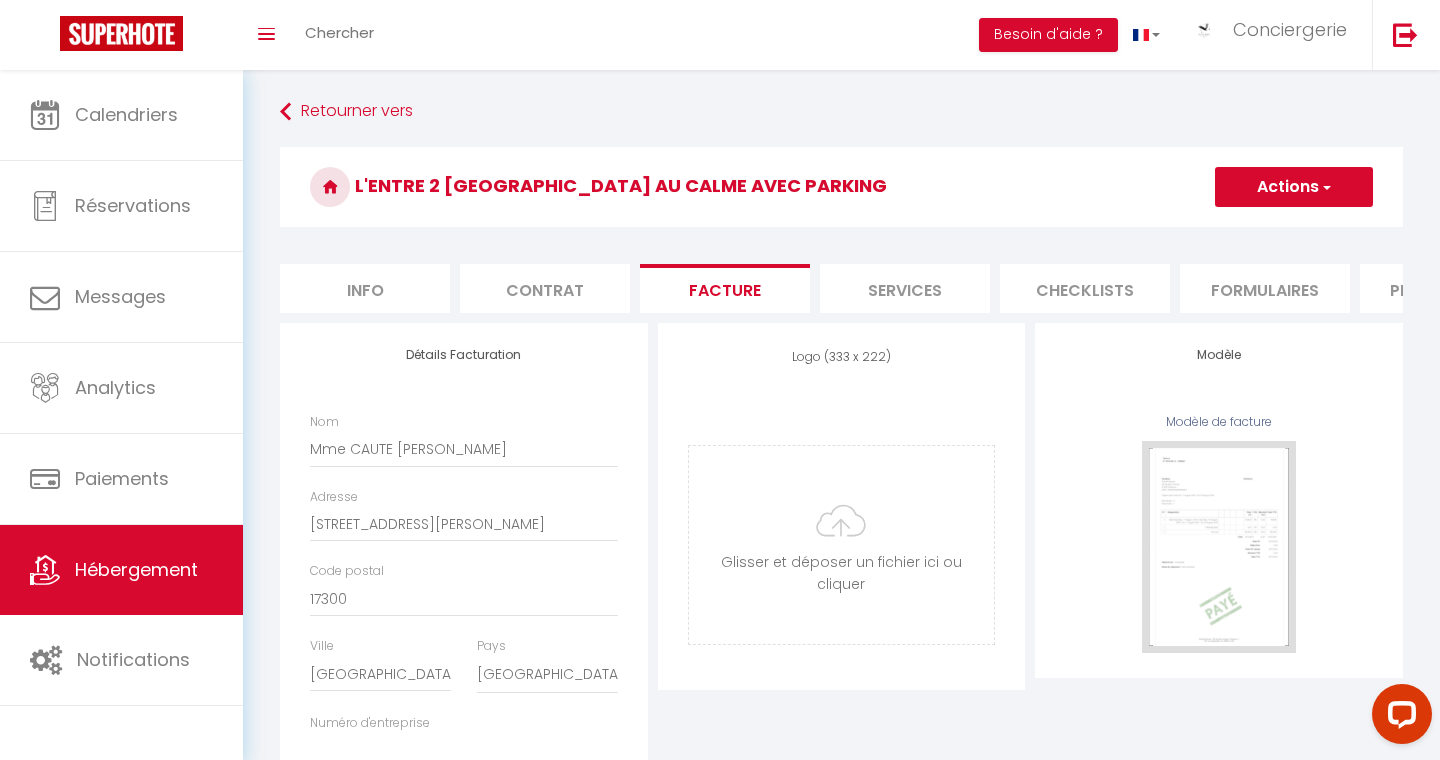 click on "Services" at bounding box center (905, 288) 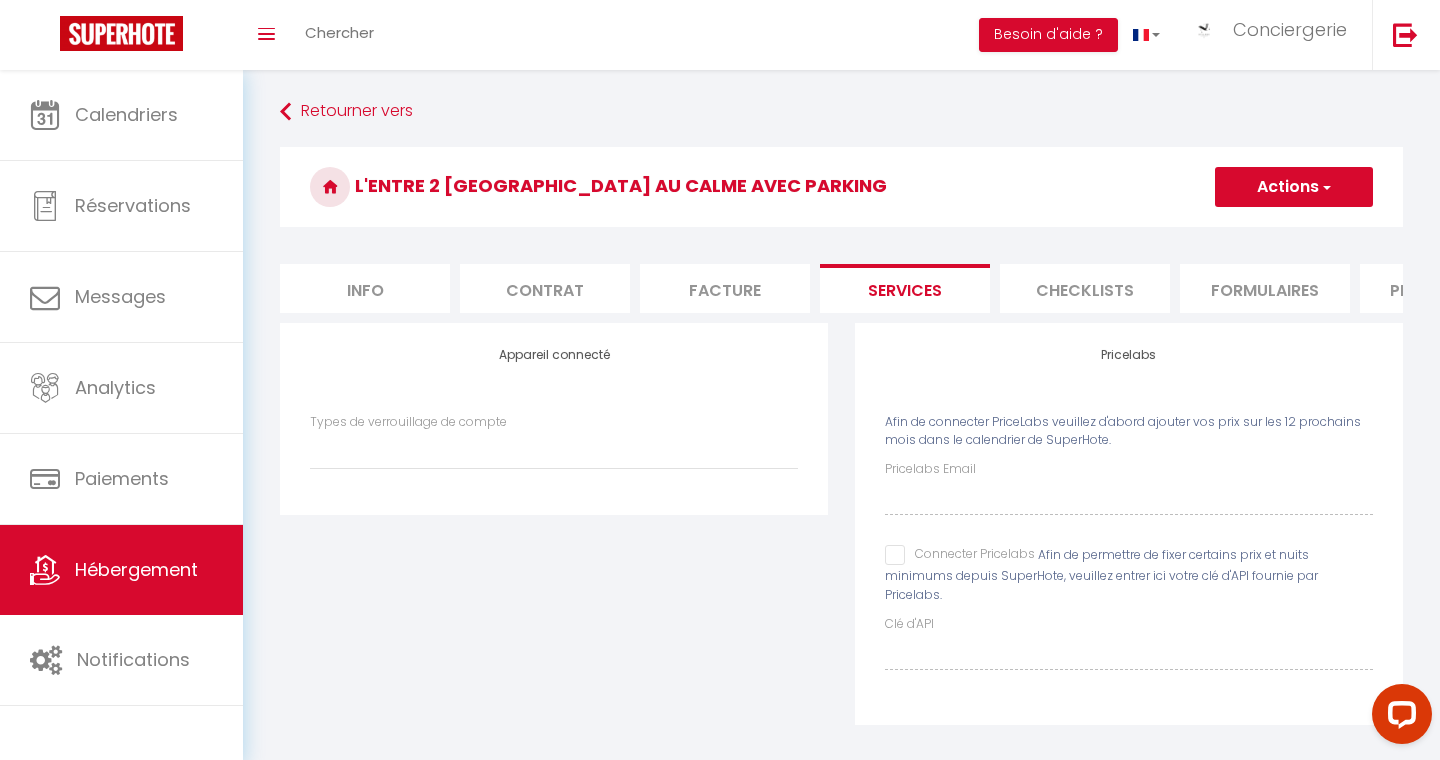 click on "Checklists" at bounding box center (1085, 288) 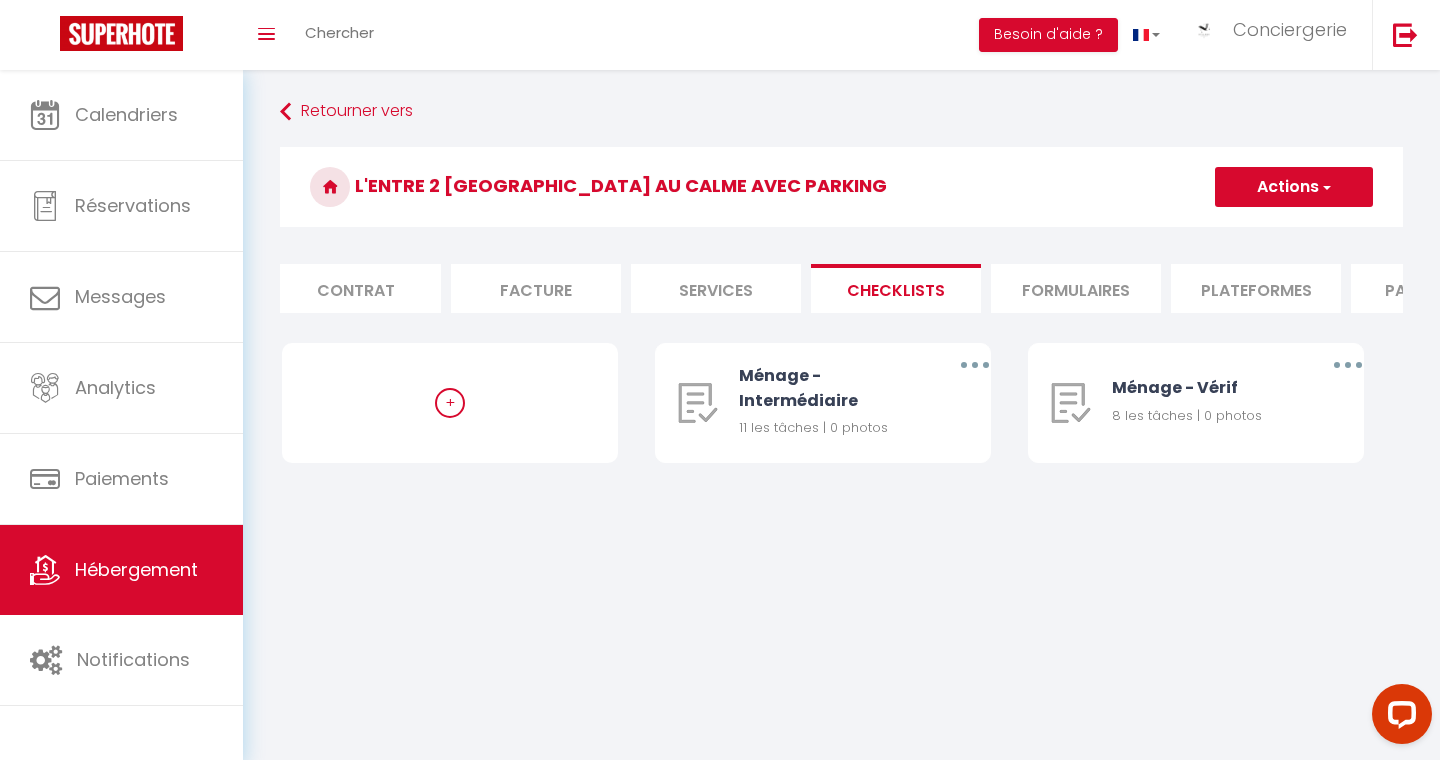 click on "Formulaires" at bounding box center (1076, 288) 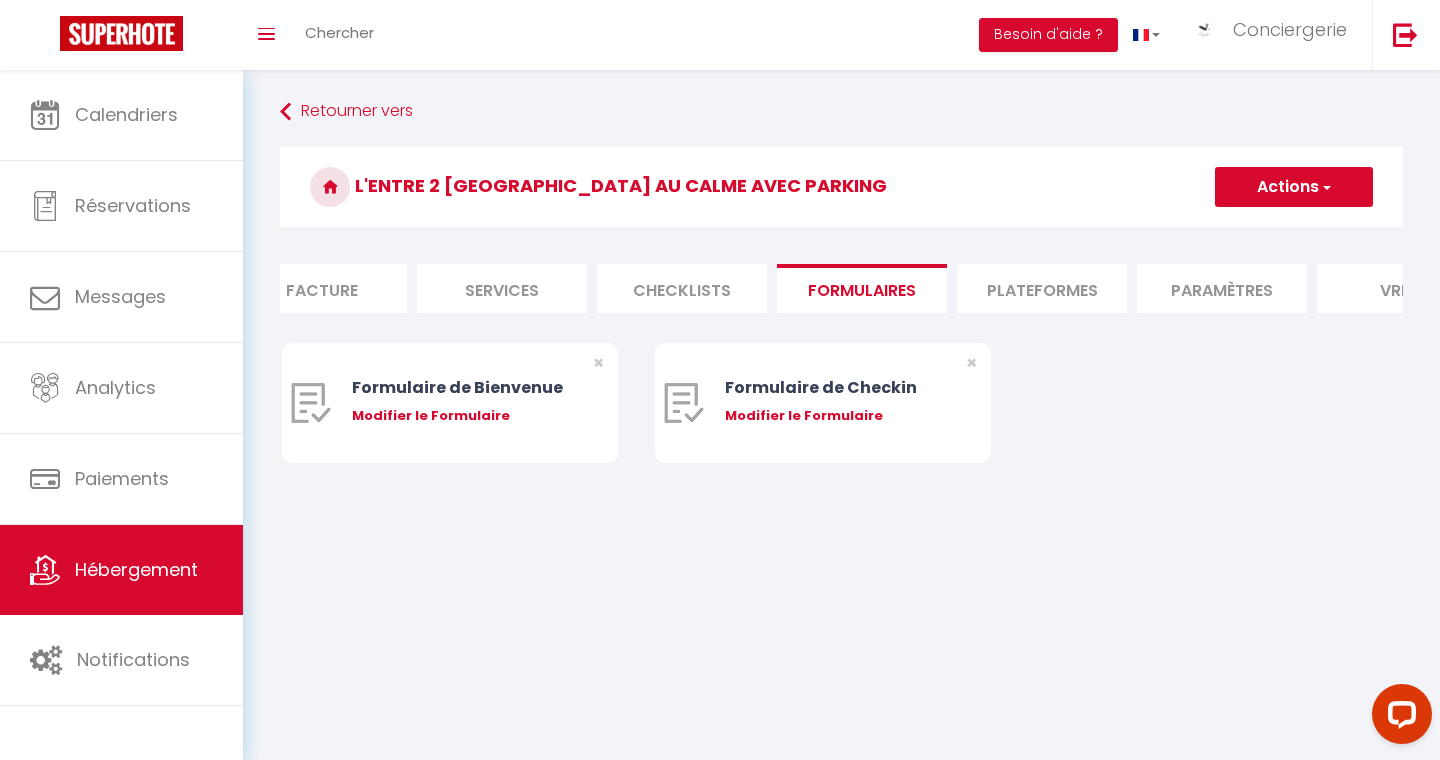 scroll, scrollTop: 0, scrollLeft: 426, axis: horizontal 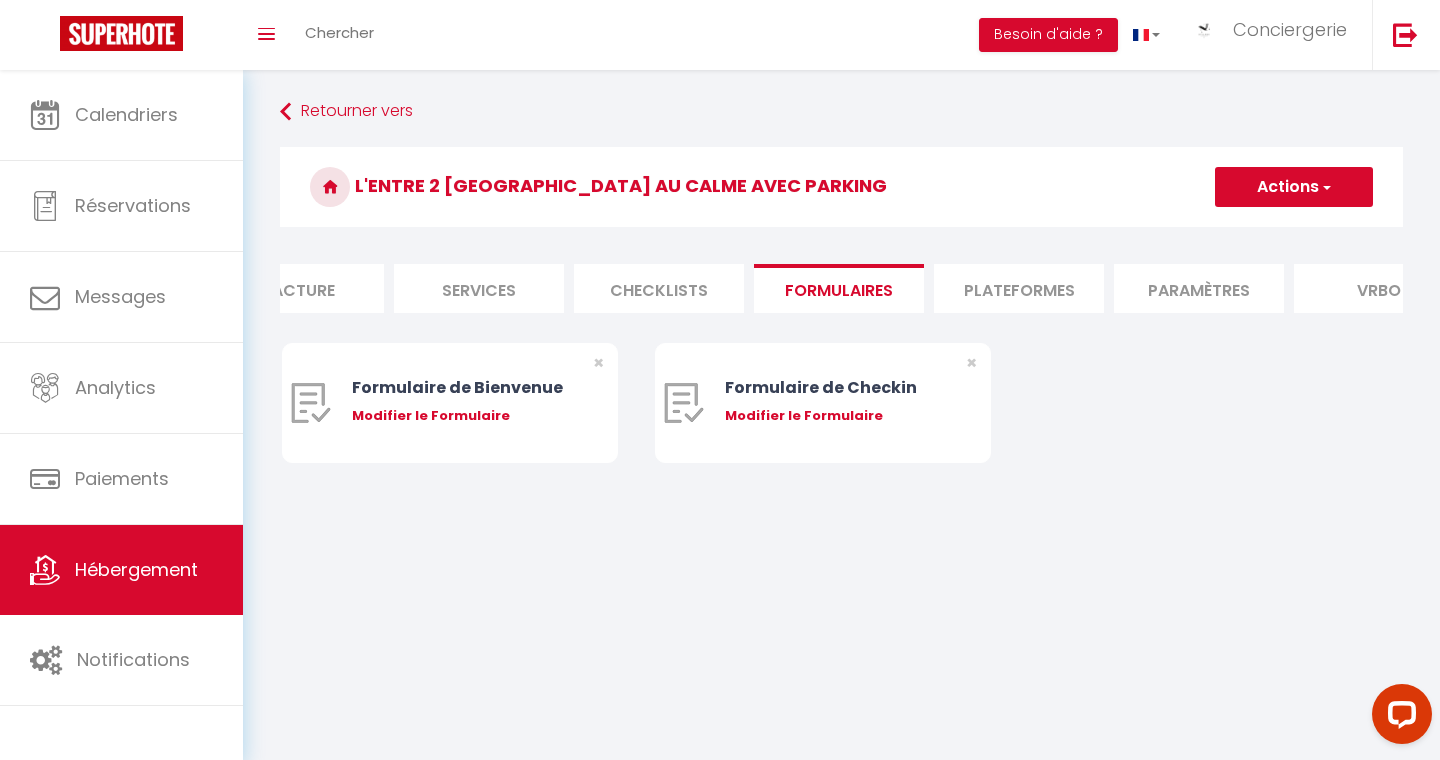 click on "Plateformes" at bounding box center (1019, 288) 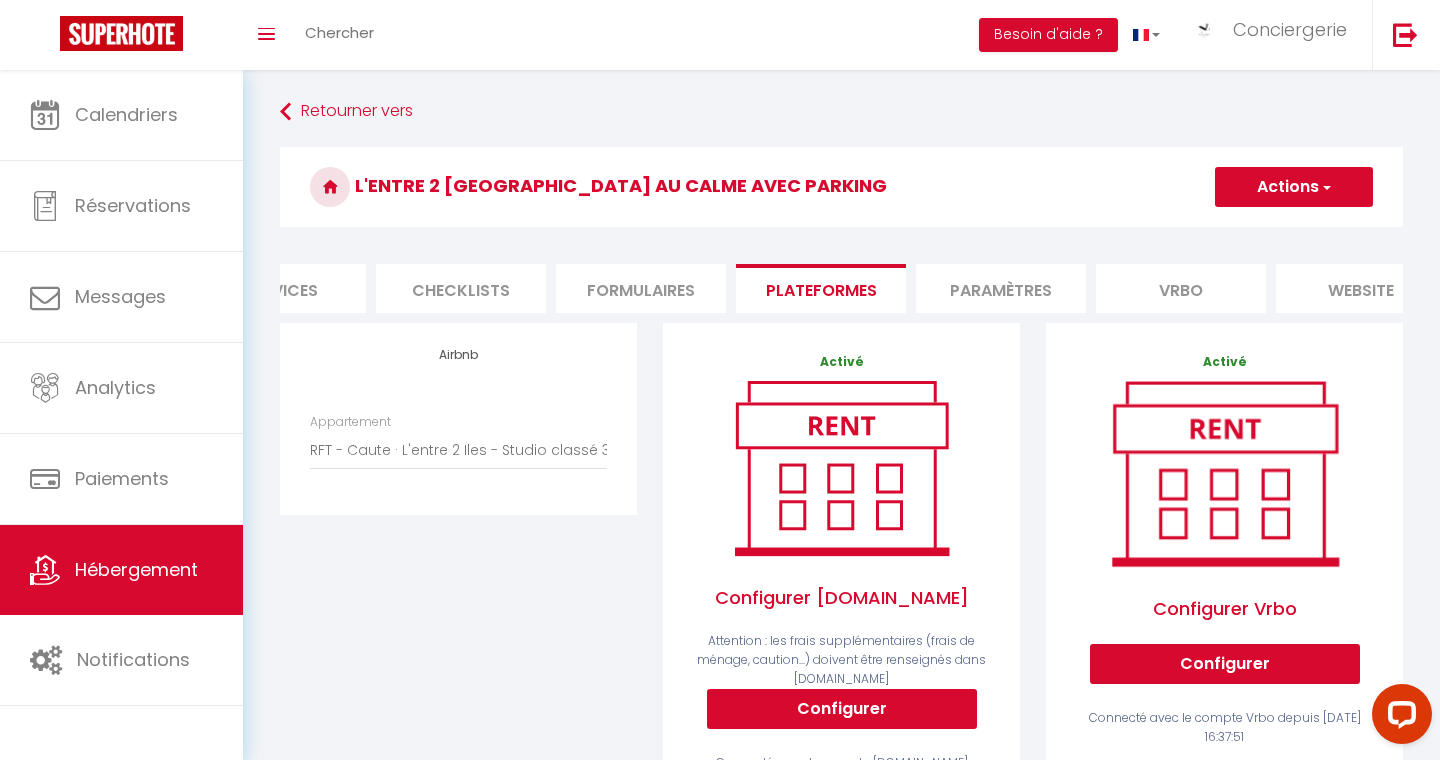 scroll, scrollTop: 0, scrollLeft: 625, axis: horizontal 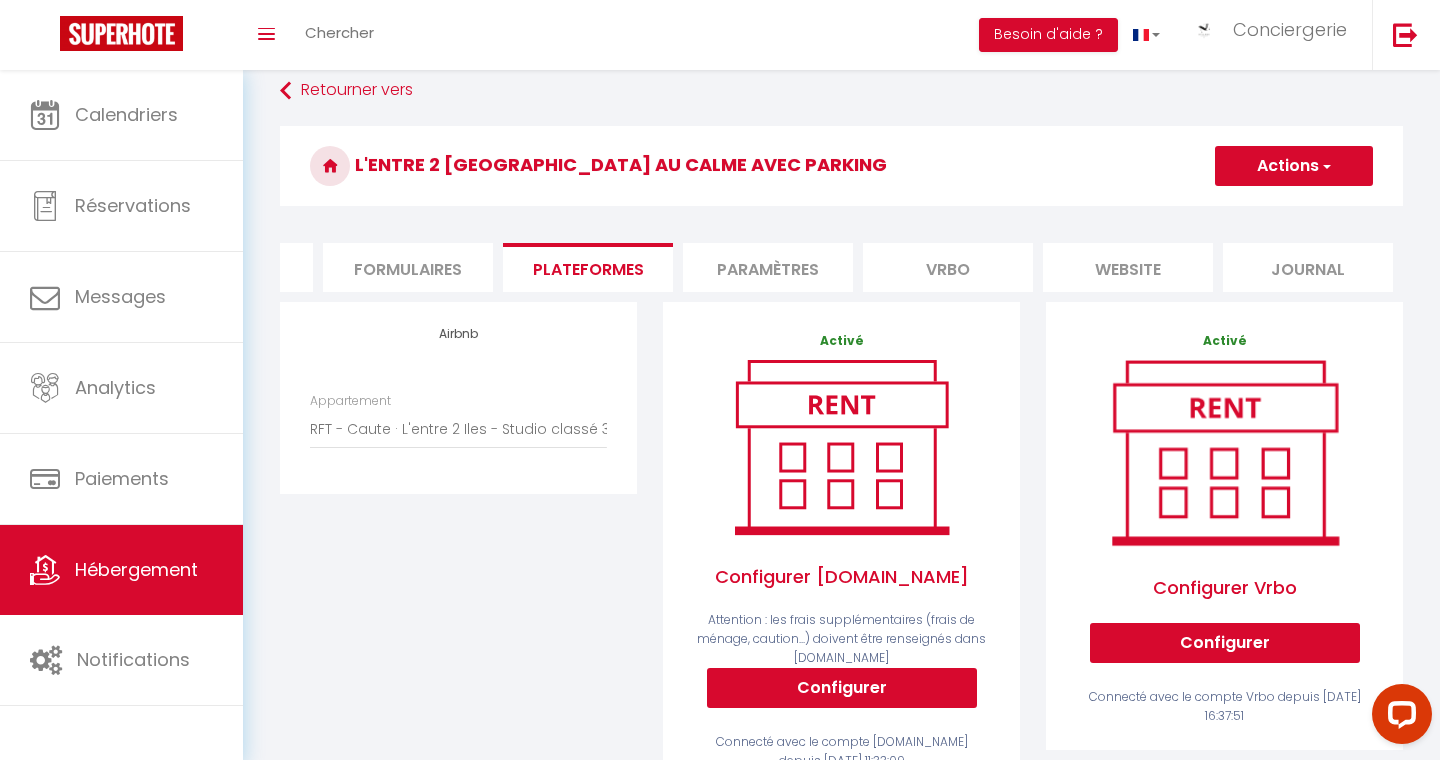 click on "website" at bounding box center (1128, 267) 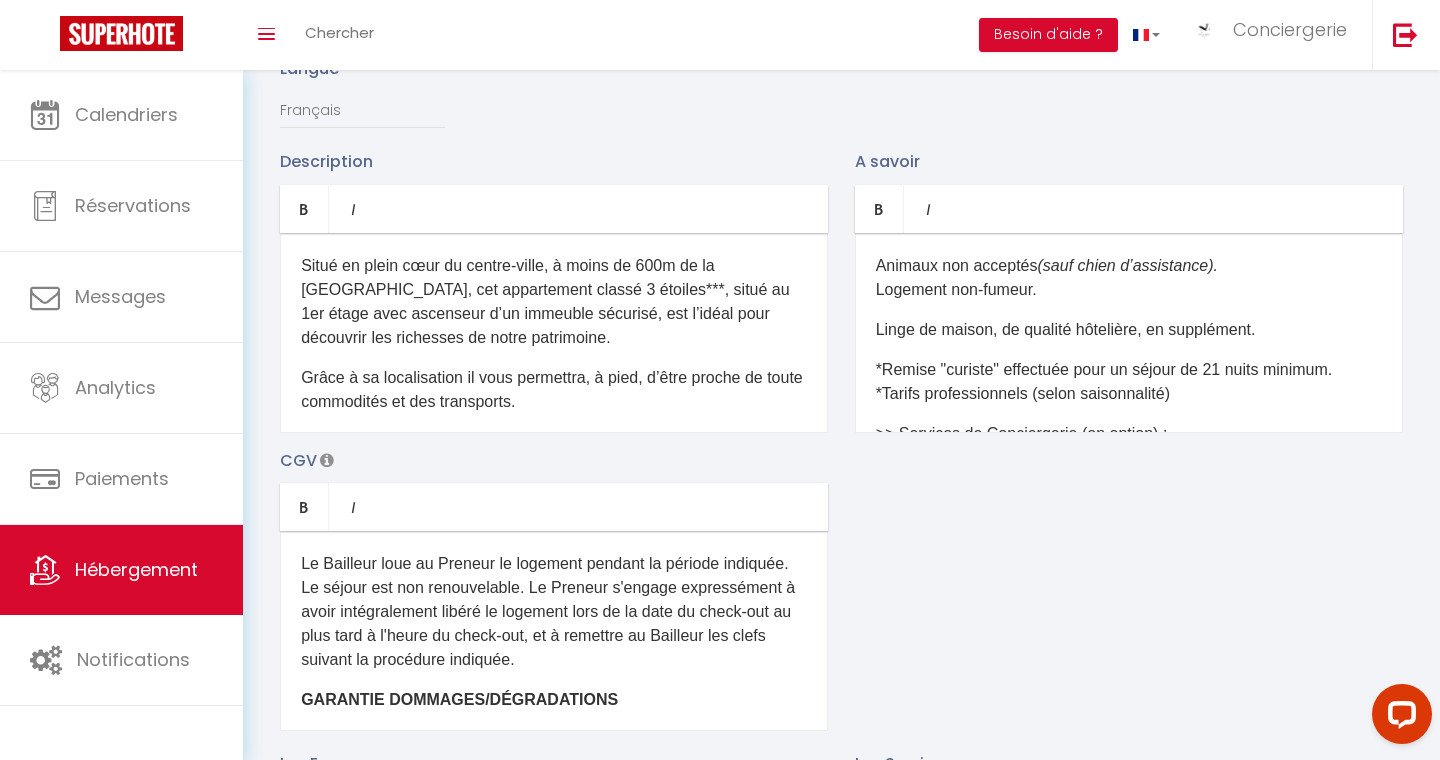 scroll, scrollTop: 353, scrollLeft: 0, axis: vertical 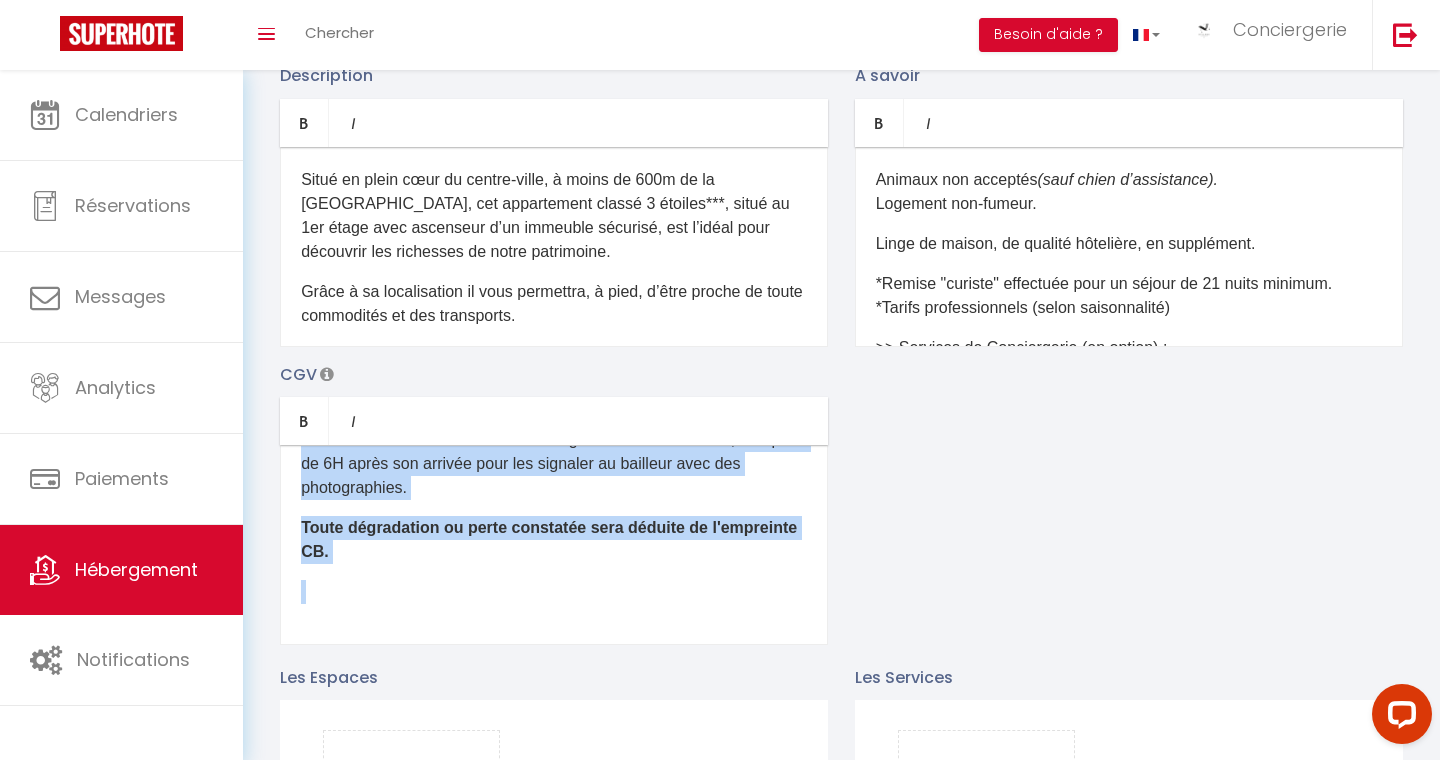drag, startPoint x: 298, startPoint y: 469, endPoint x: 541, endPoint y: 696, distance: 332.5327 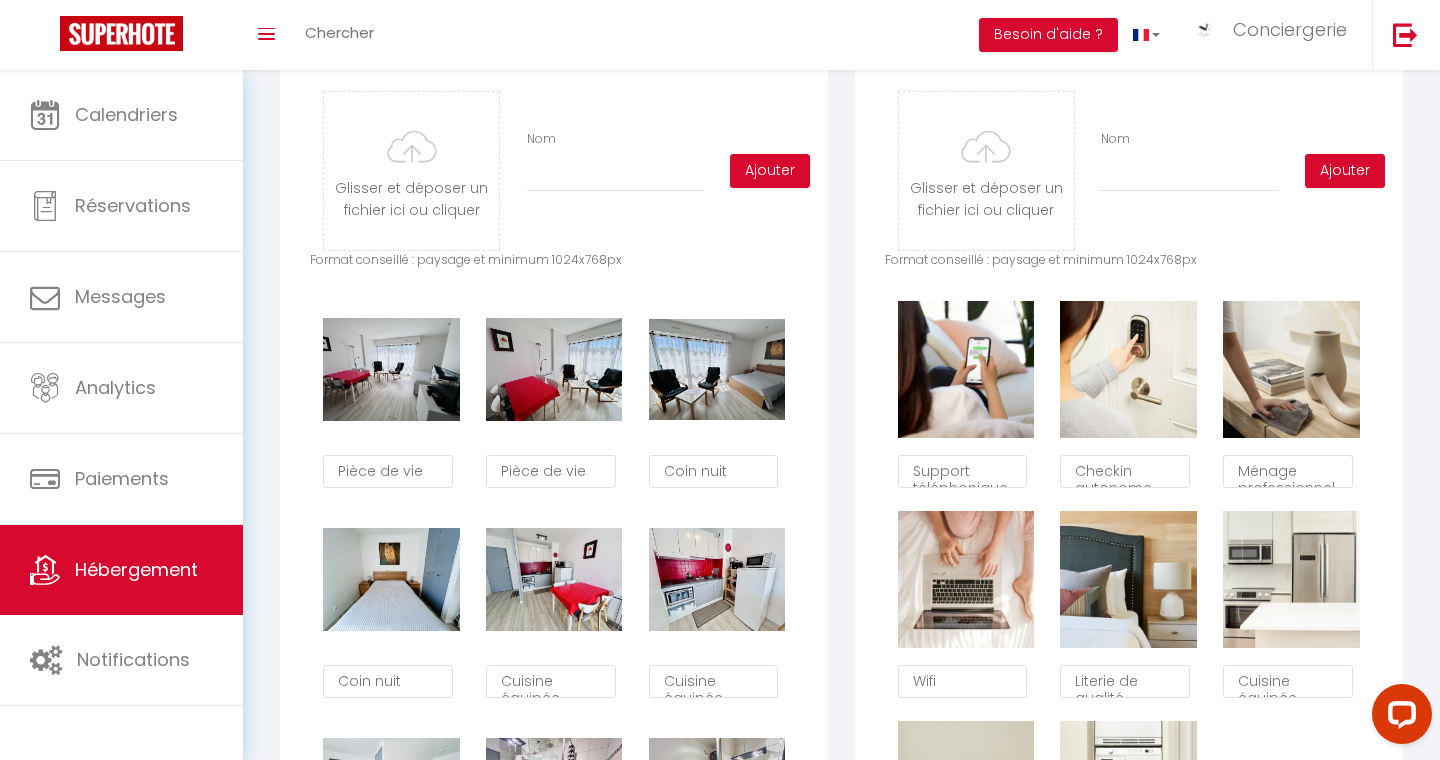 scroll, scrollTop: 994, scrollLeft: 0, axis: vertical 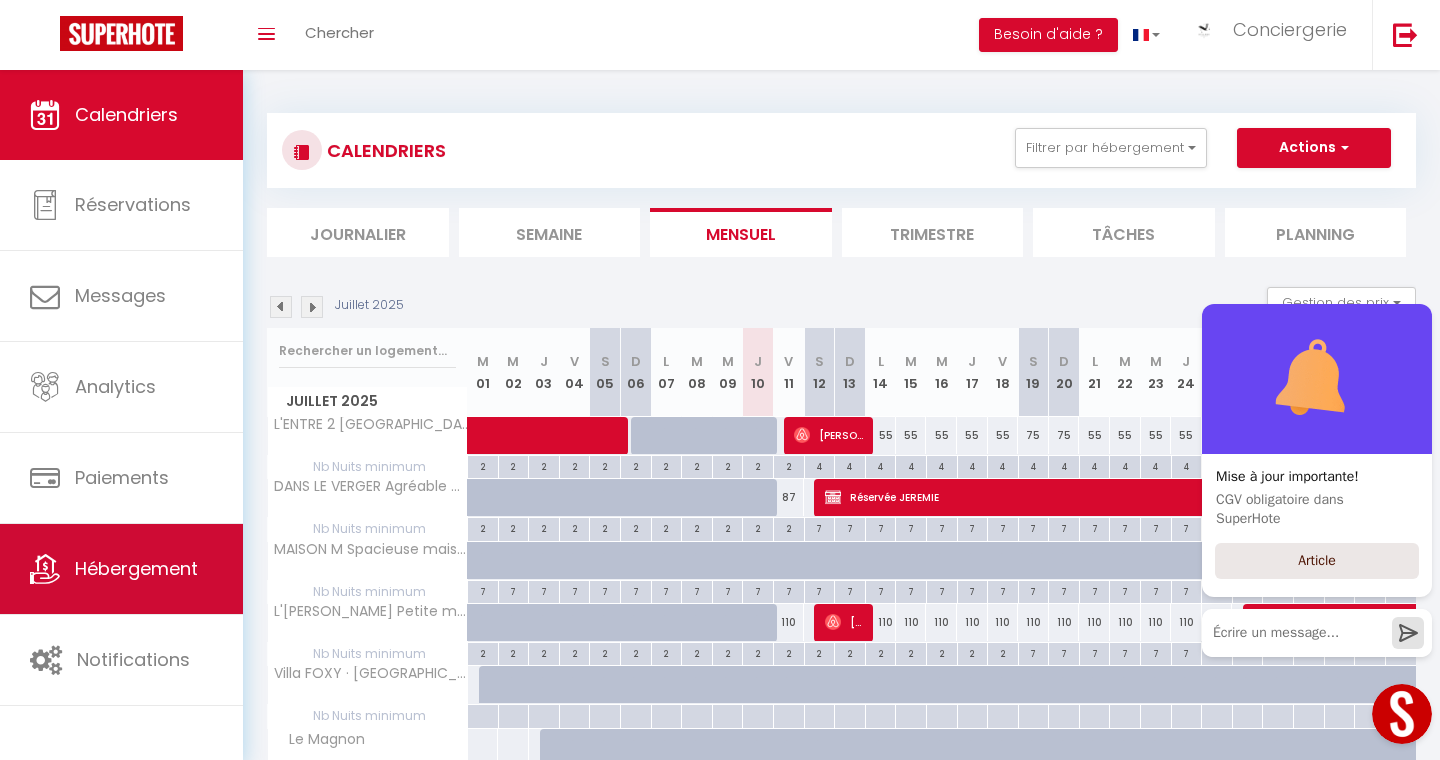 click on "Hébergement" at bounding box center [121, 569] 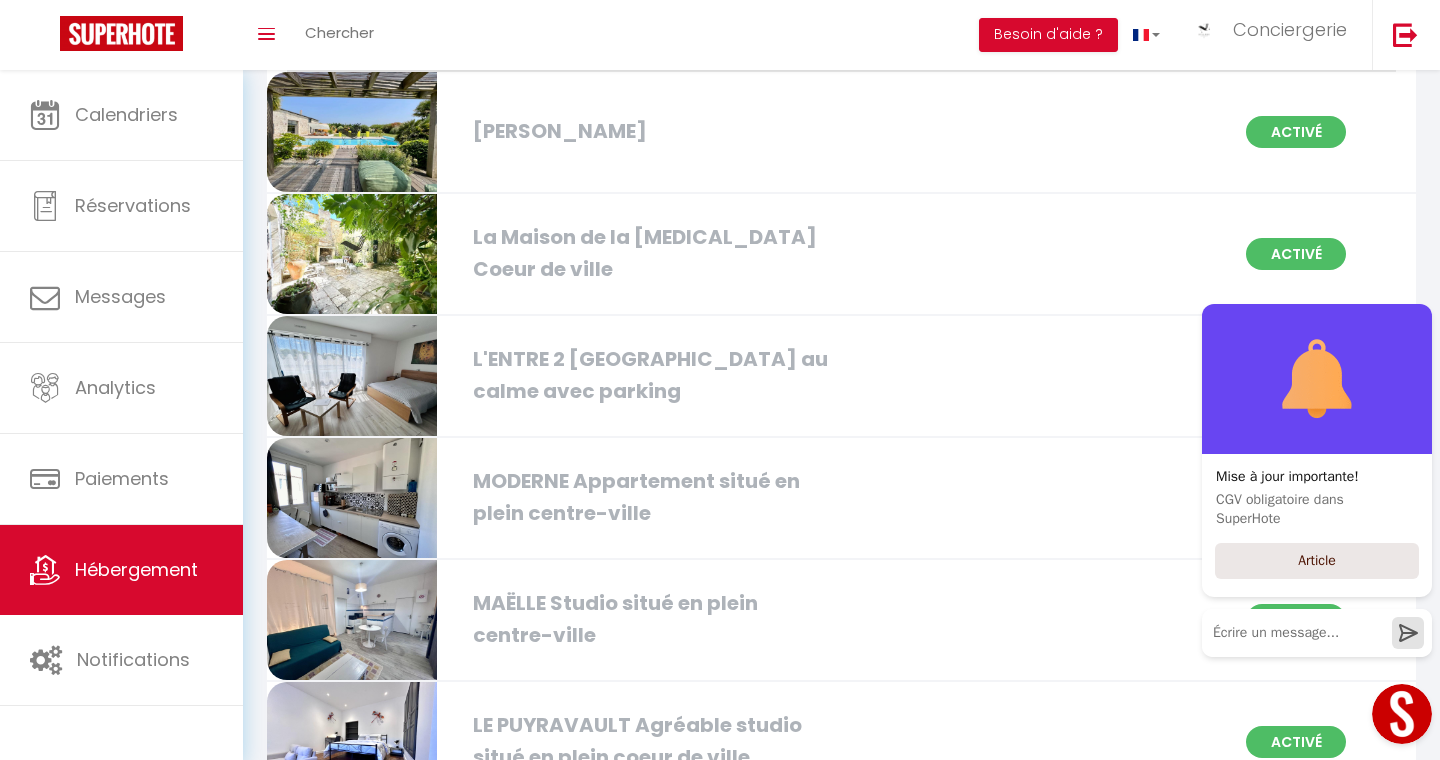 scroll, scrollTop: 0, scrollLeft: 0, axis: both 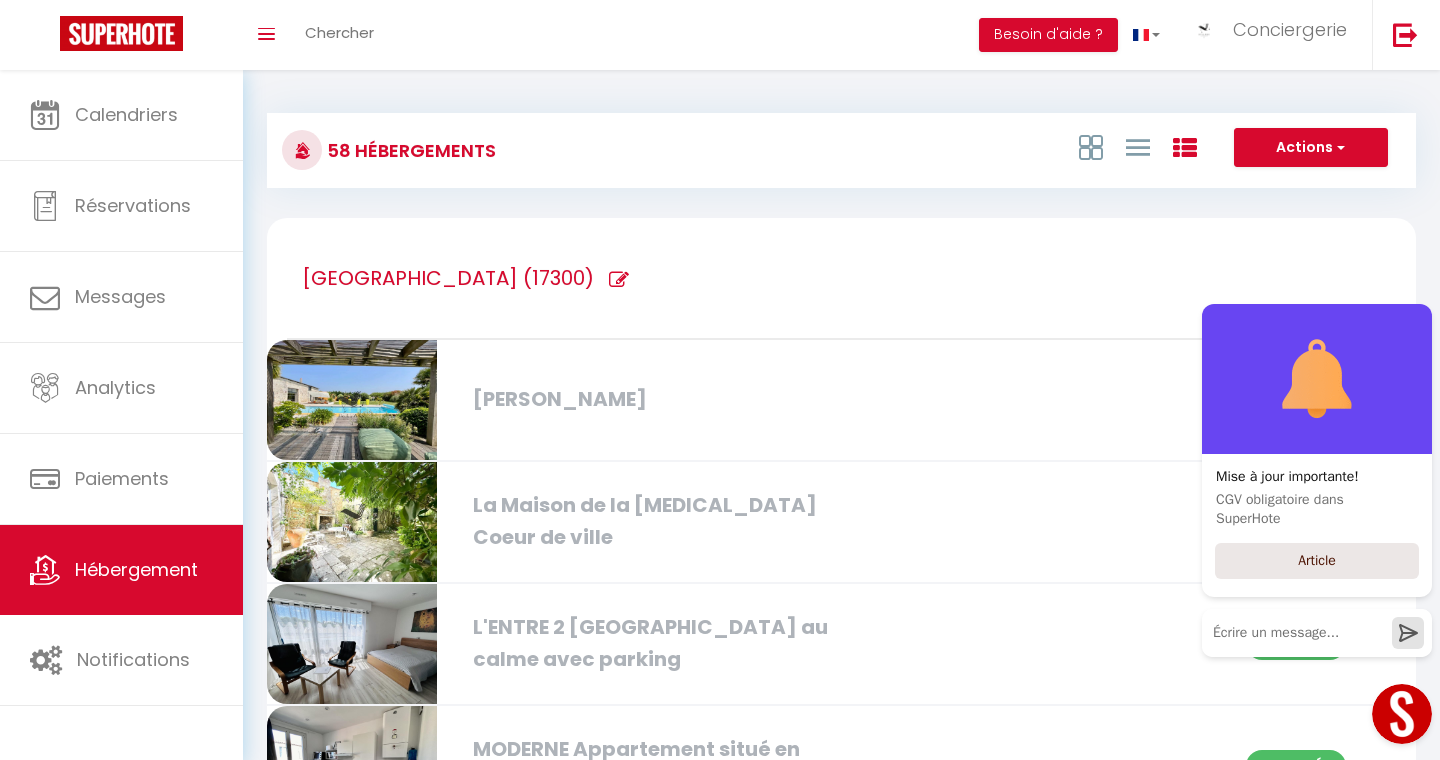 click on "[PERSON_NAME]" at bounding box center (646, 399) 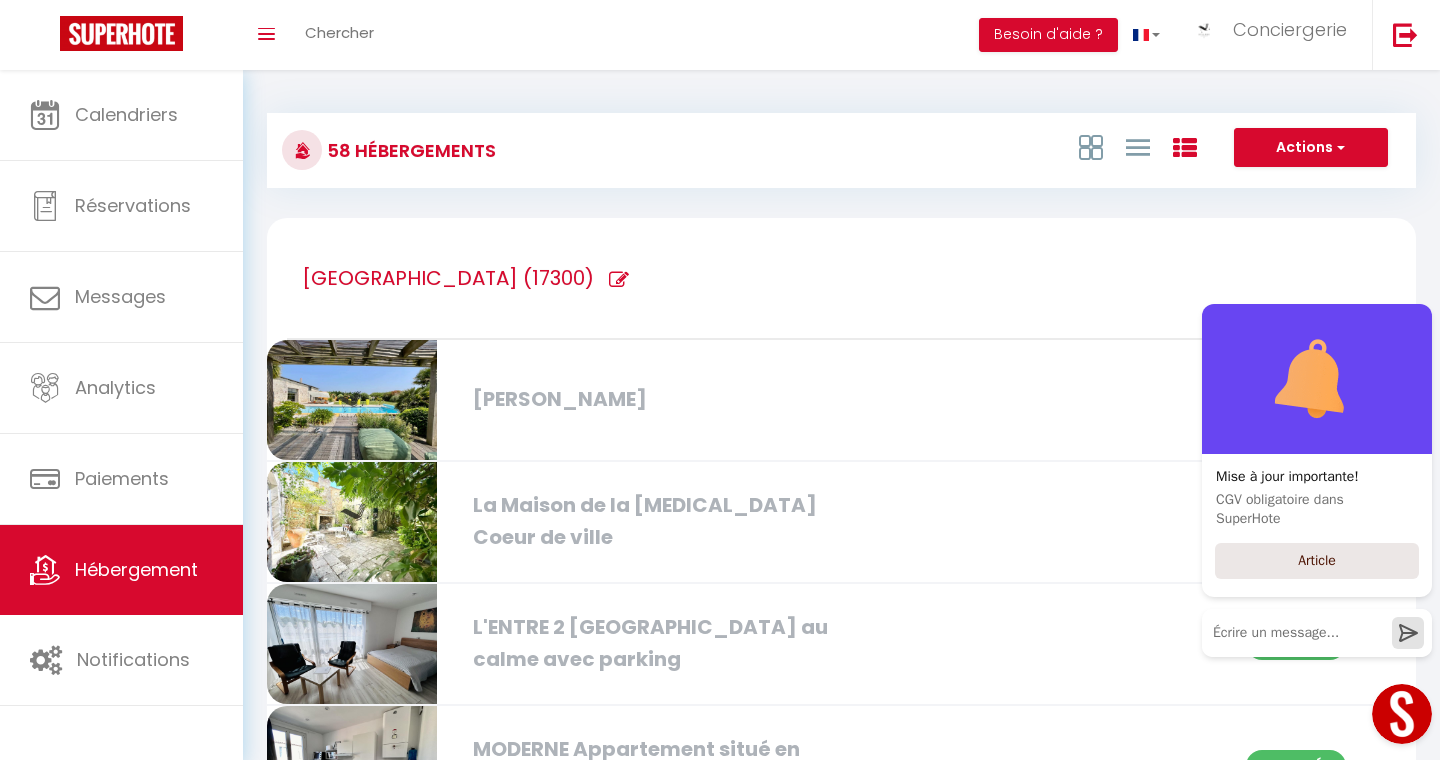 select on "2" 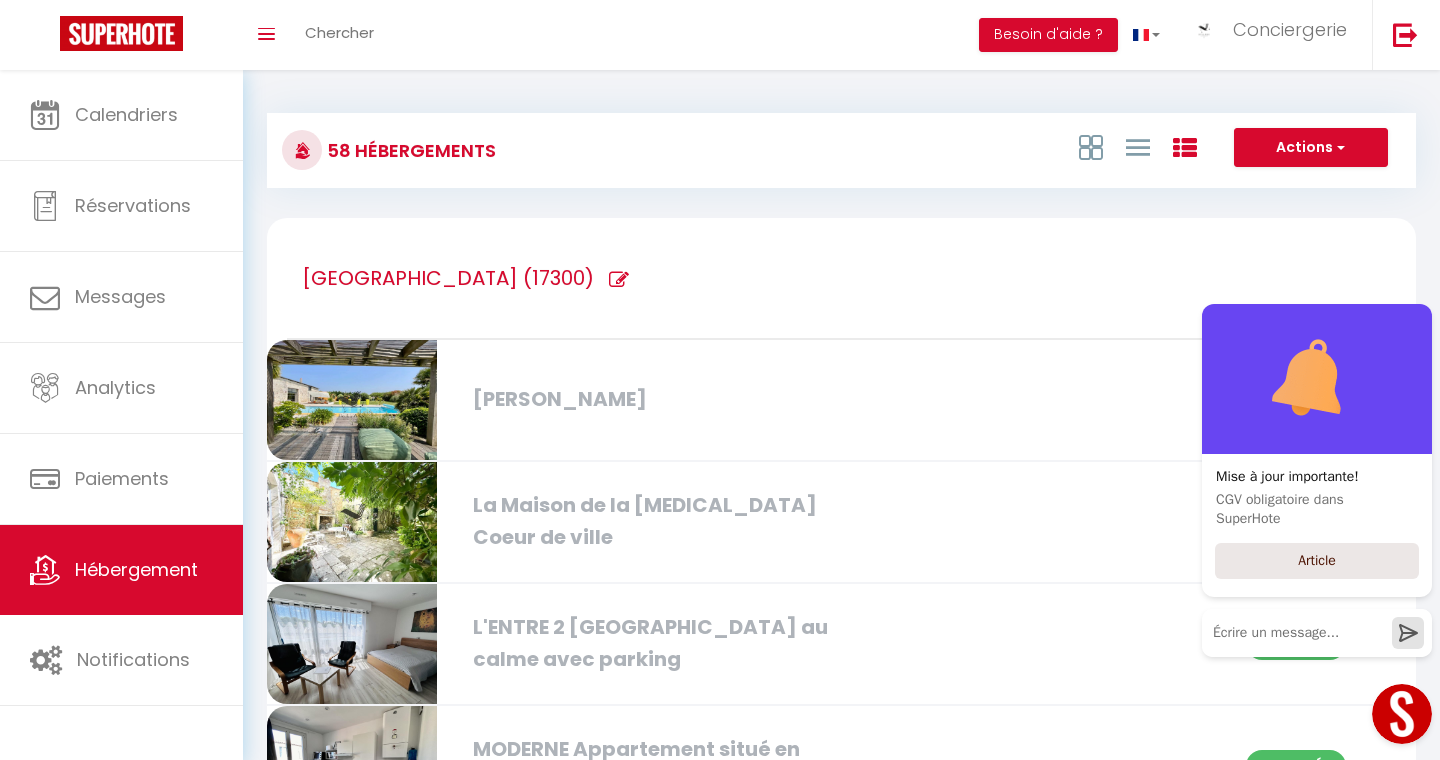 select on "1" 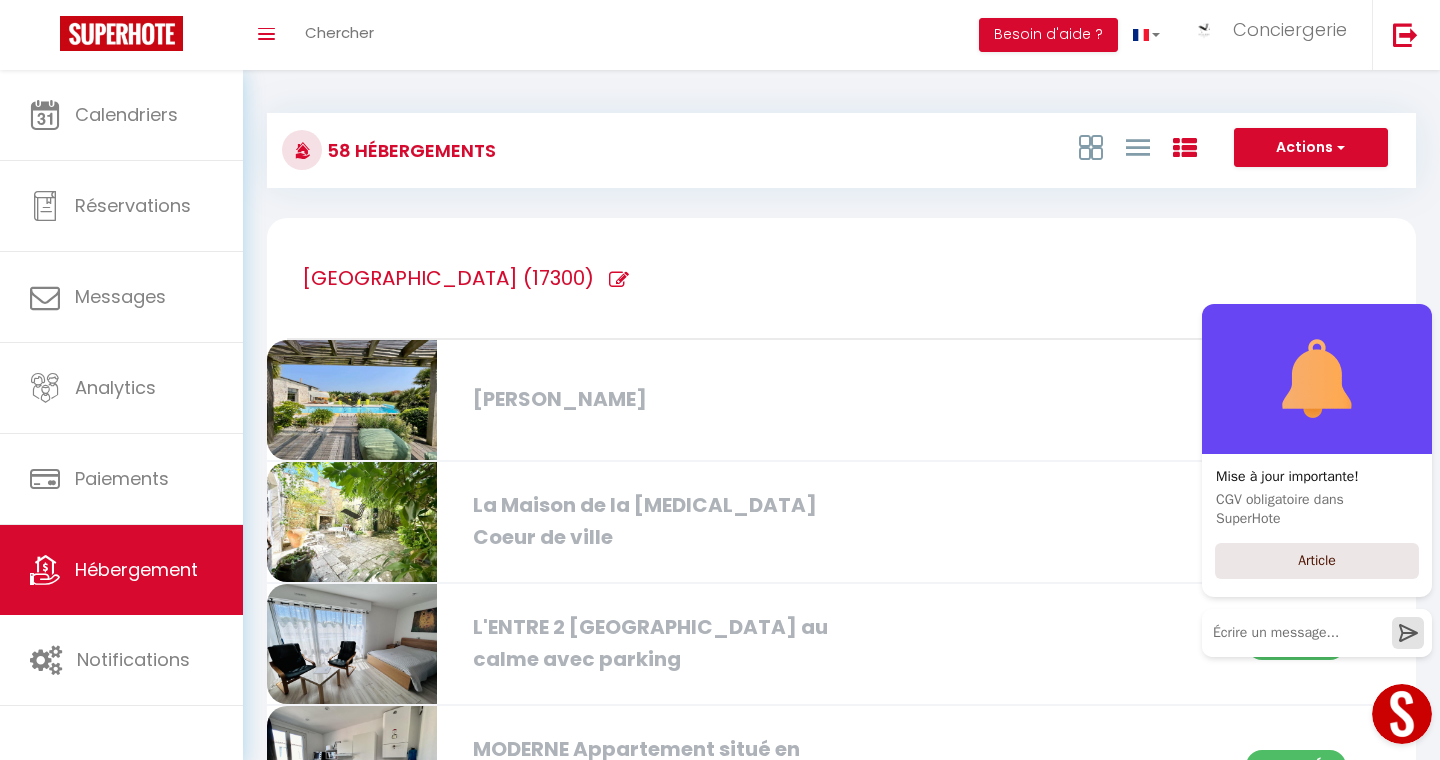select on "1" 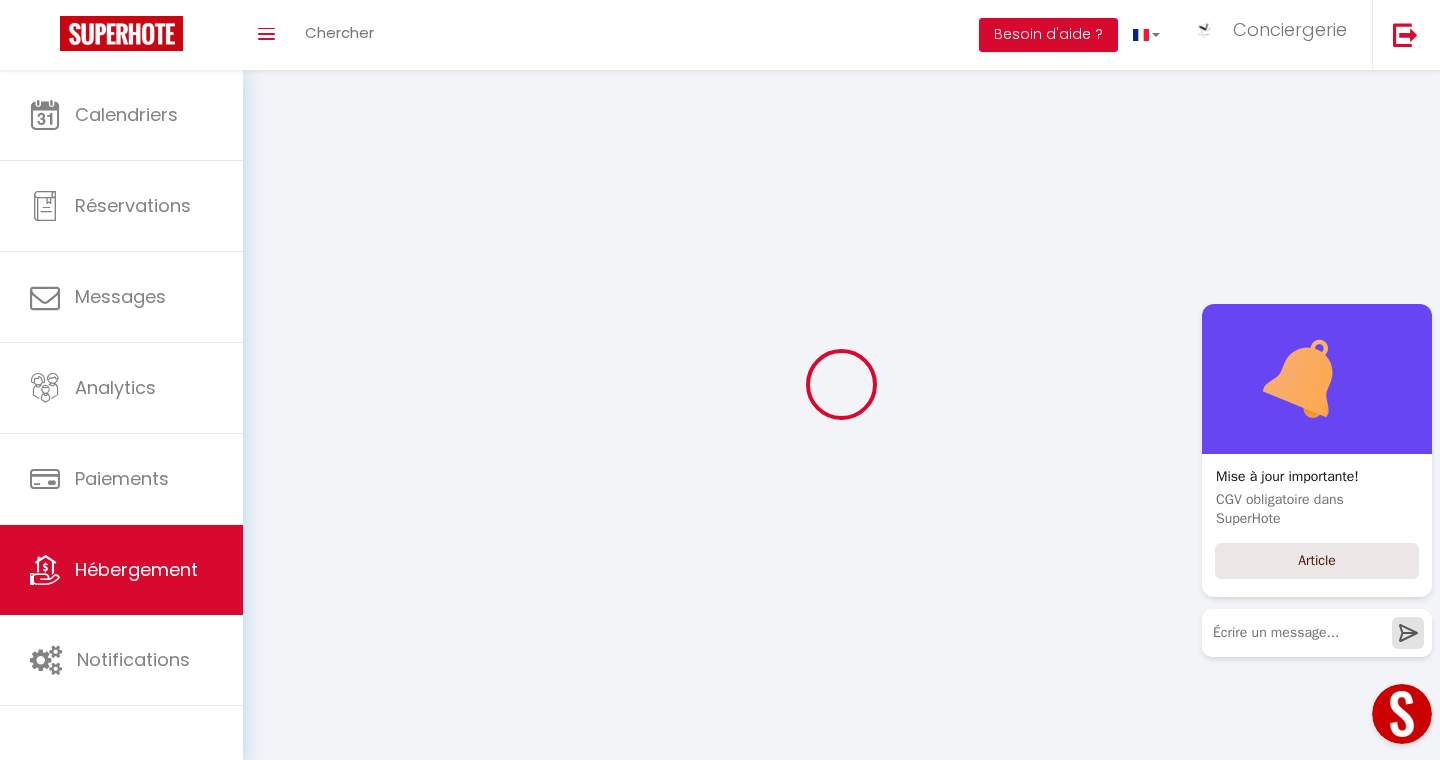 select 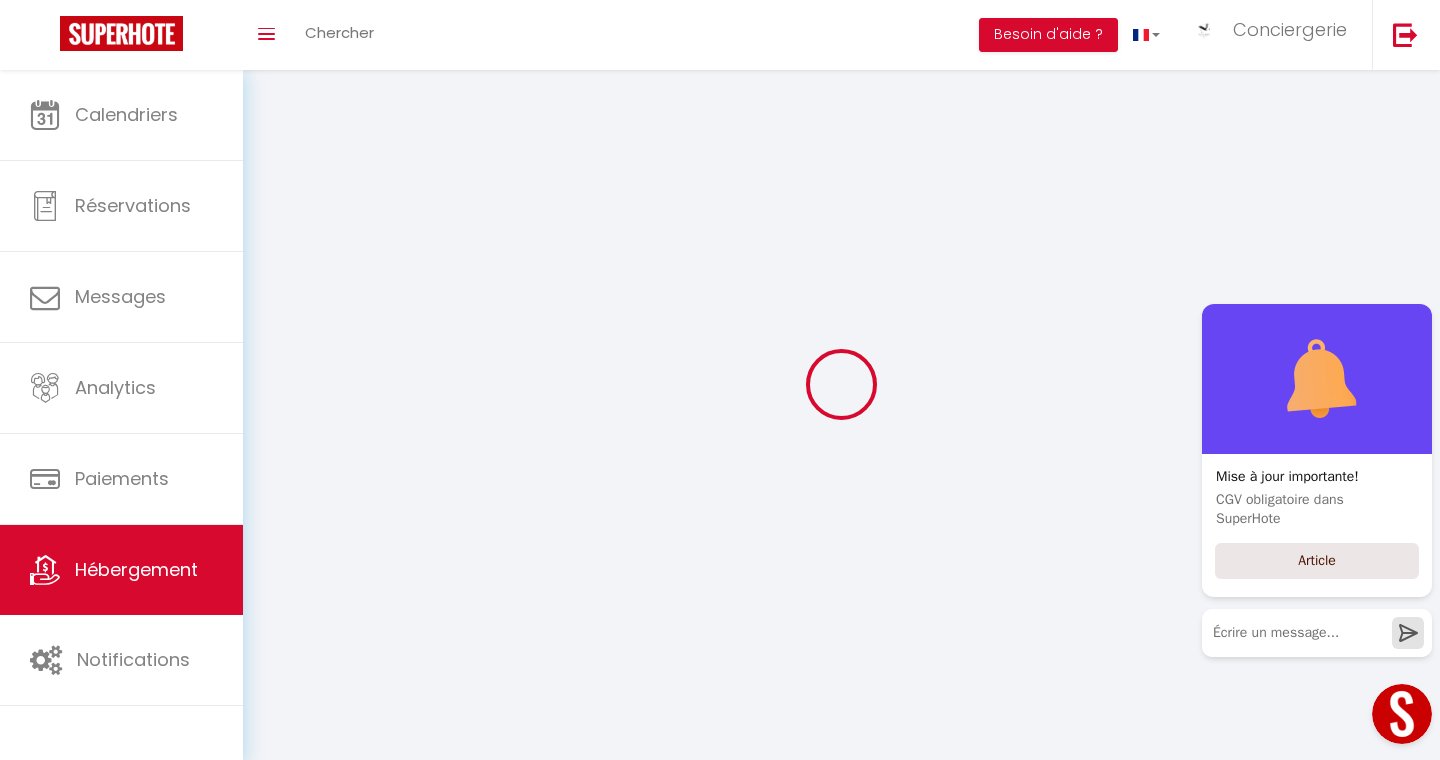 select 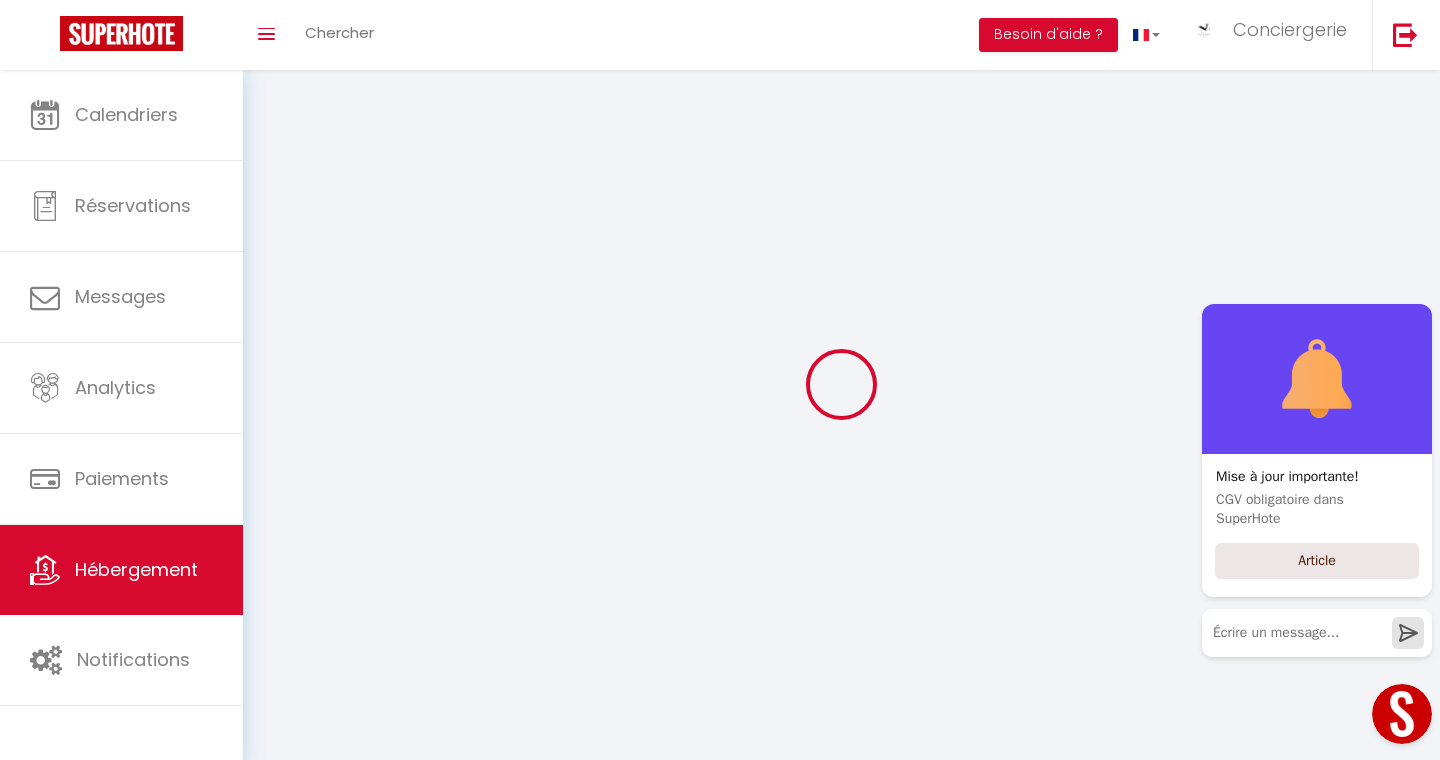 select 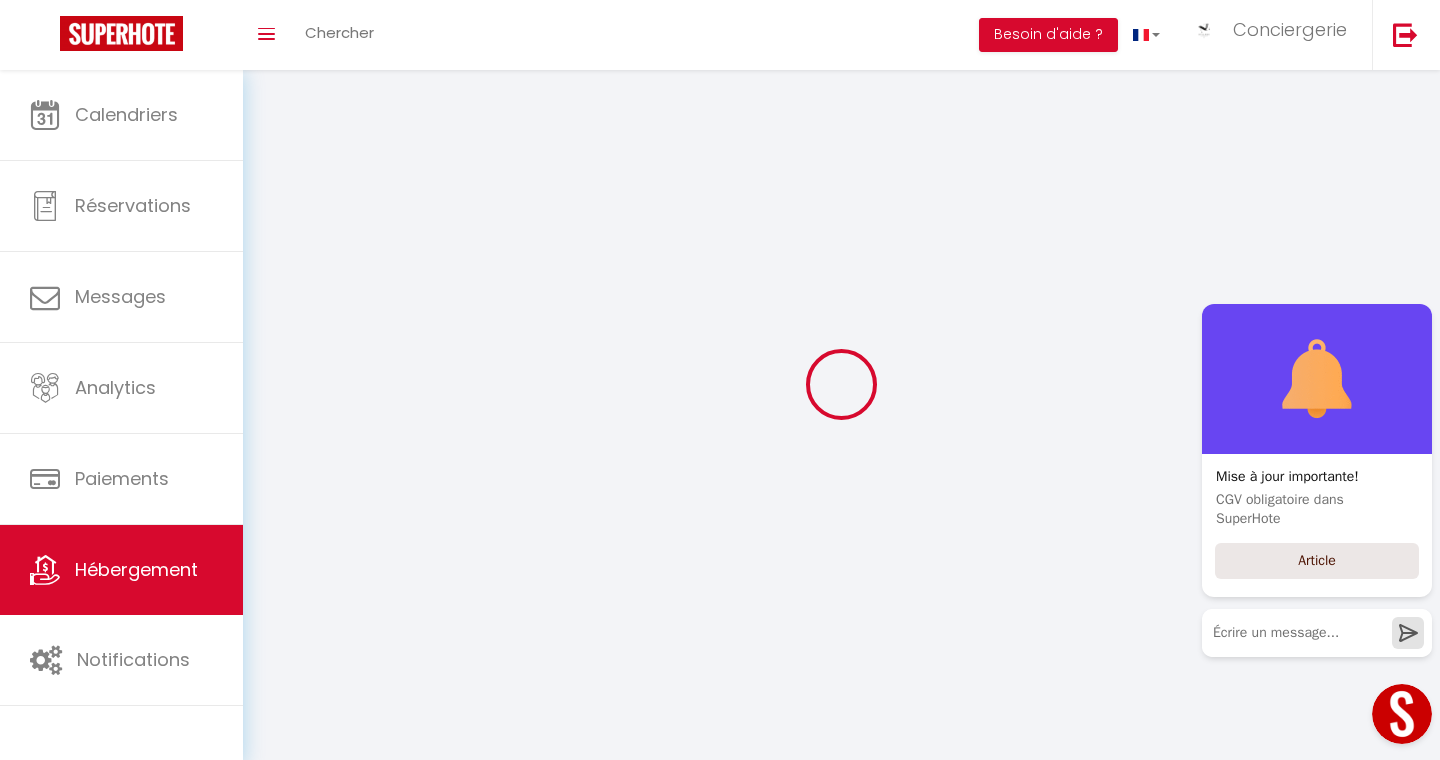 select 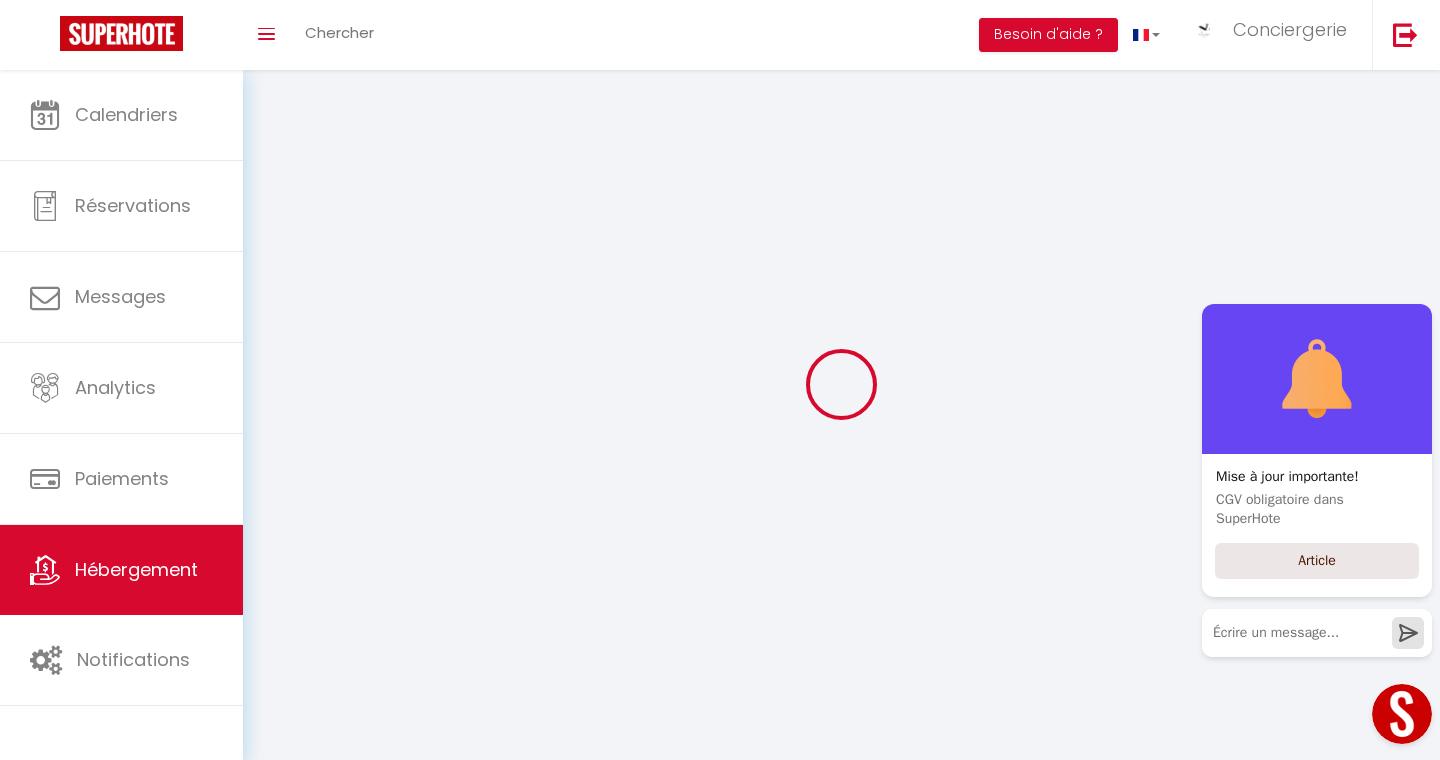 select 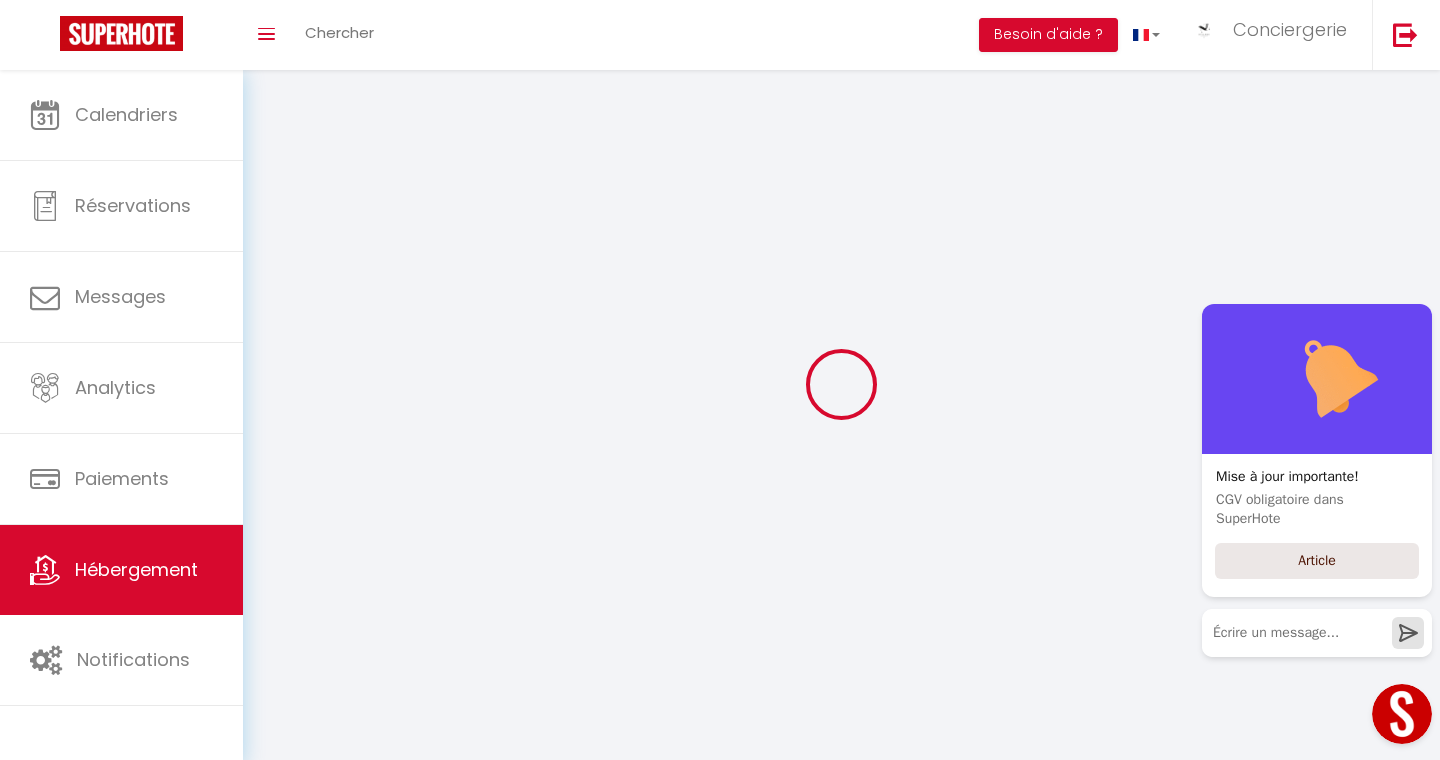 select 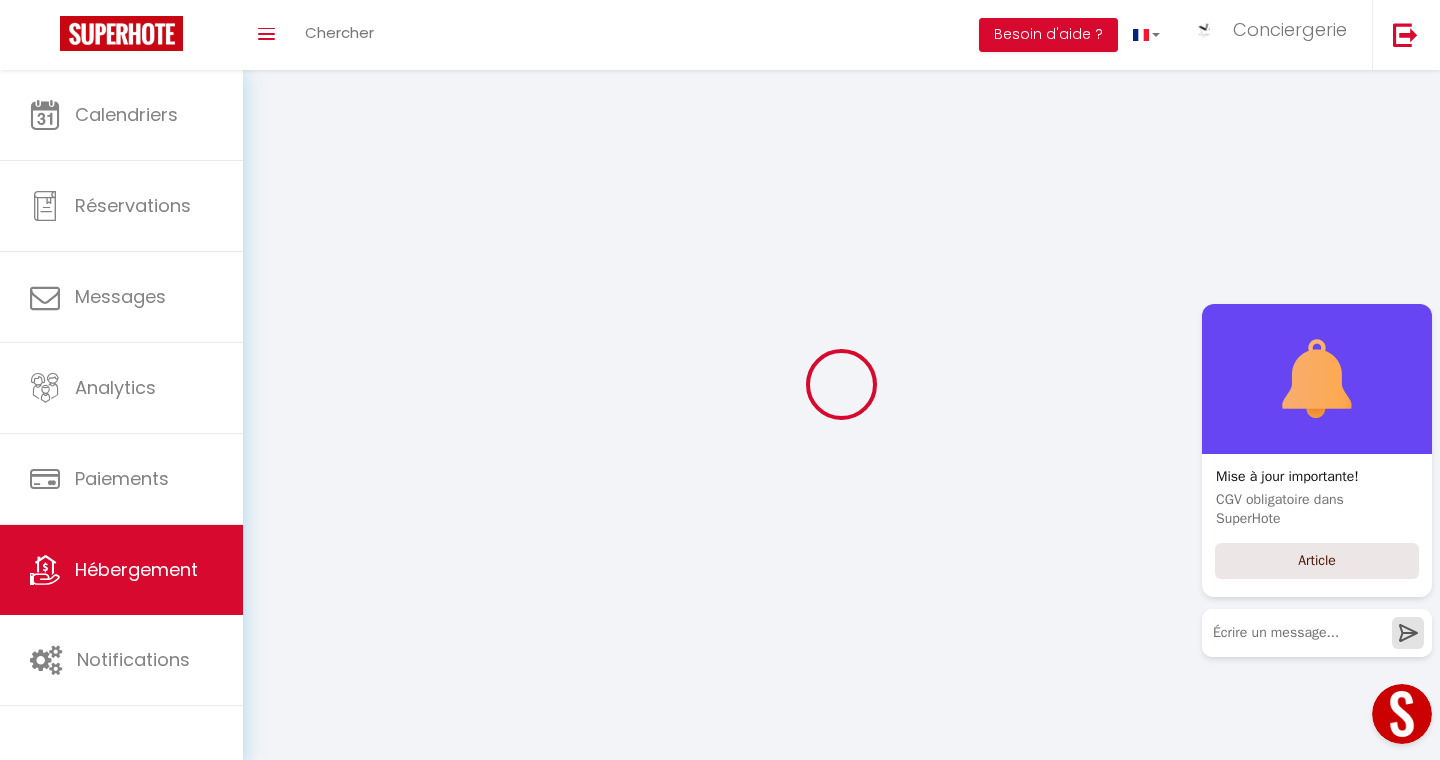checkbox on "false" 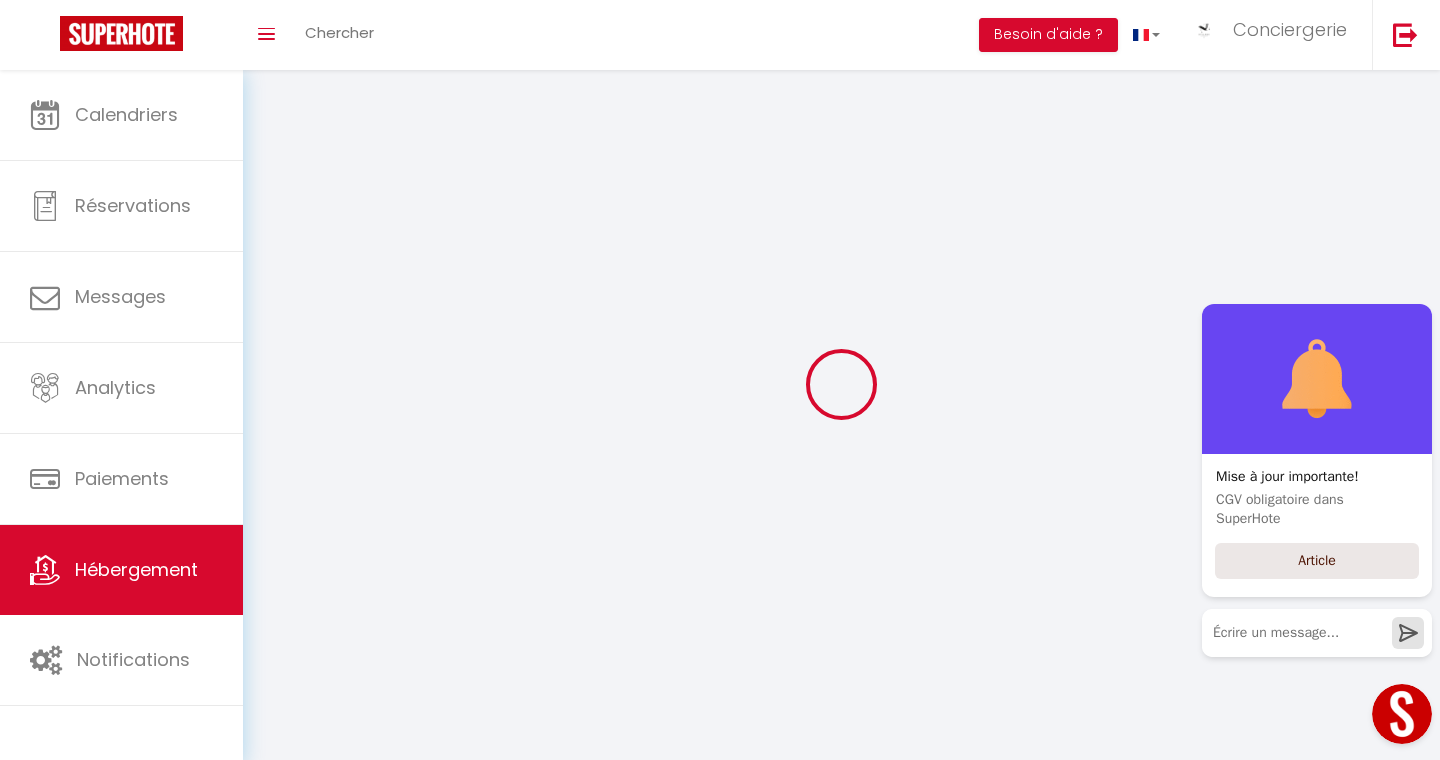 checkbox on "false" 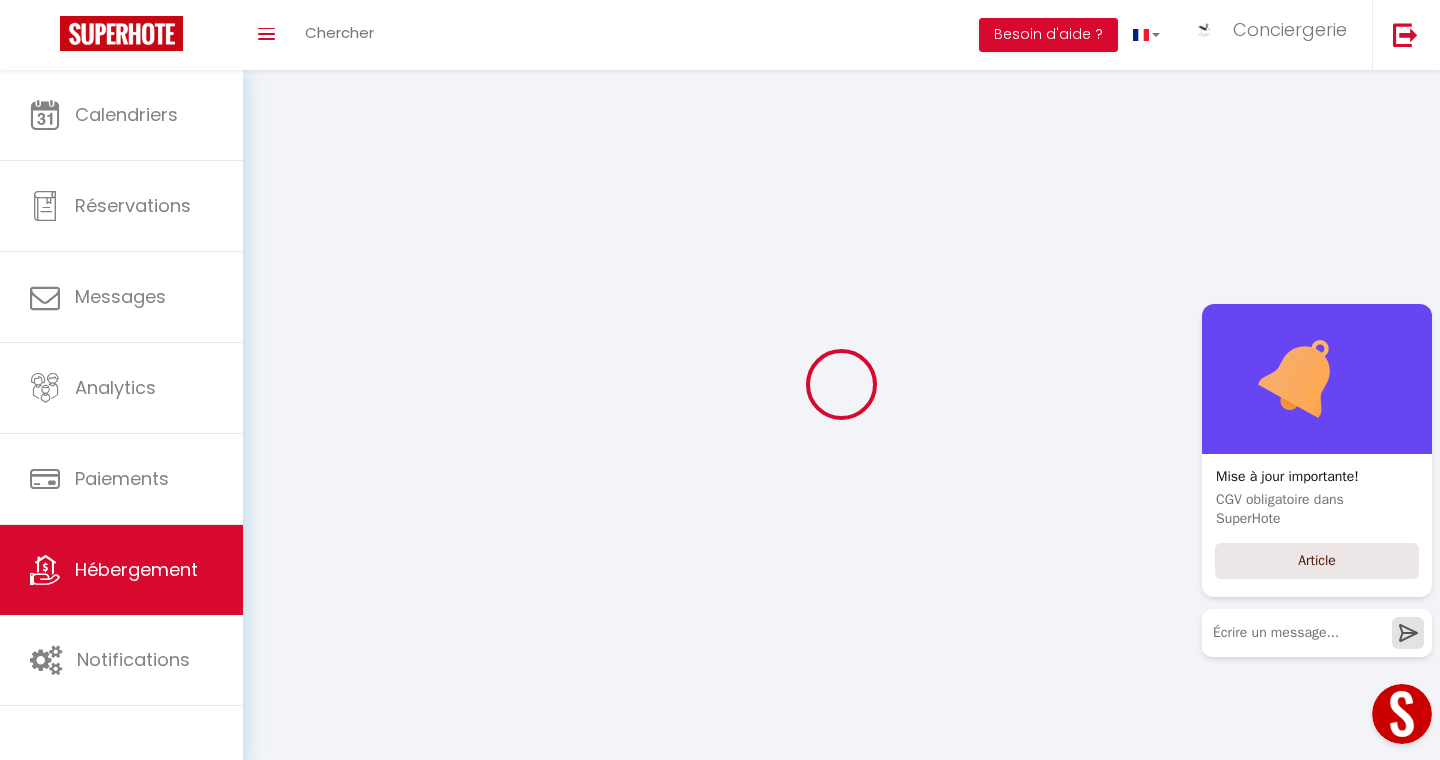 checkbox on "false" 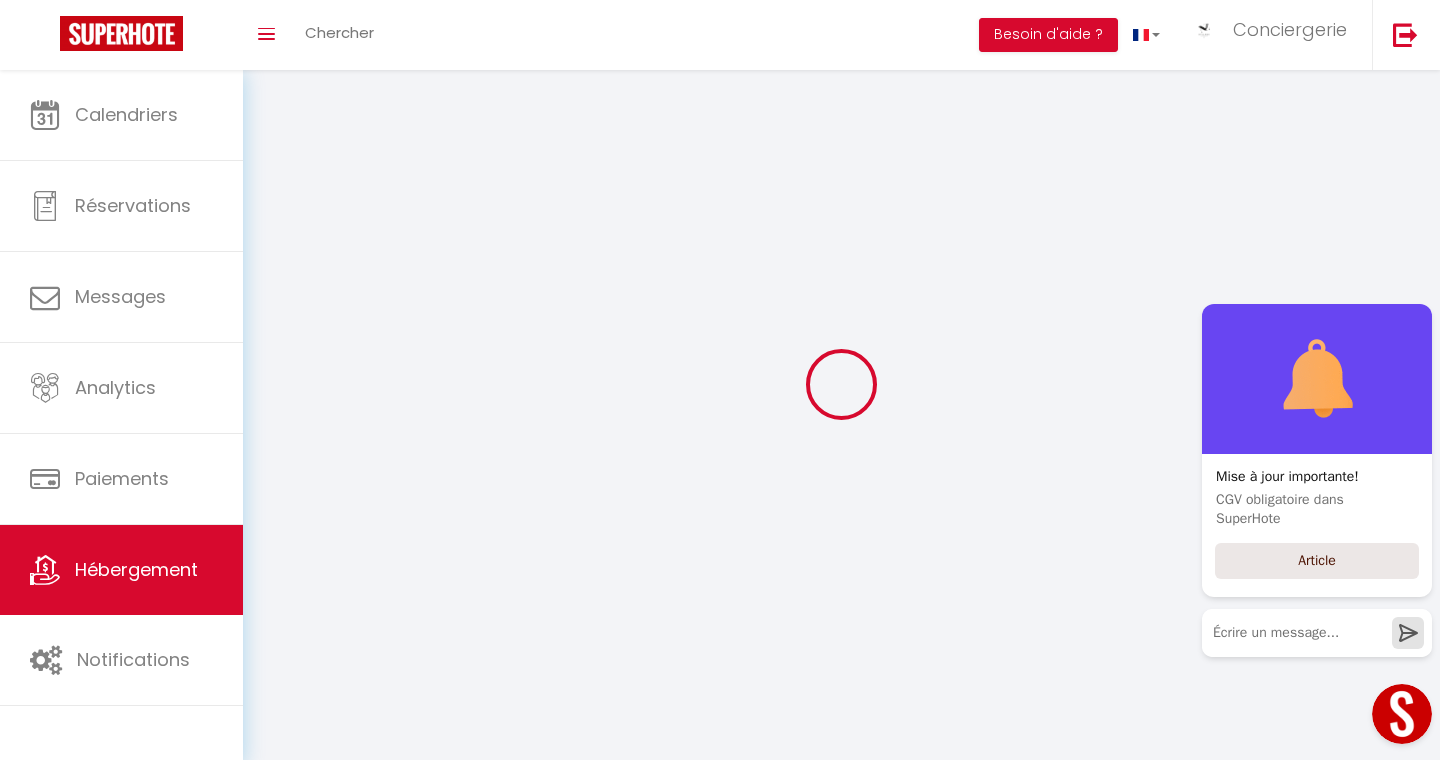 select 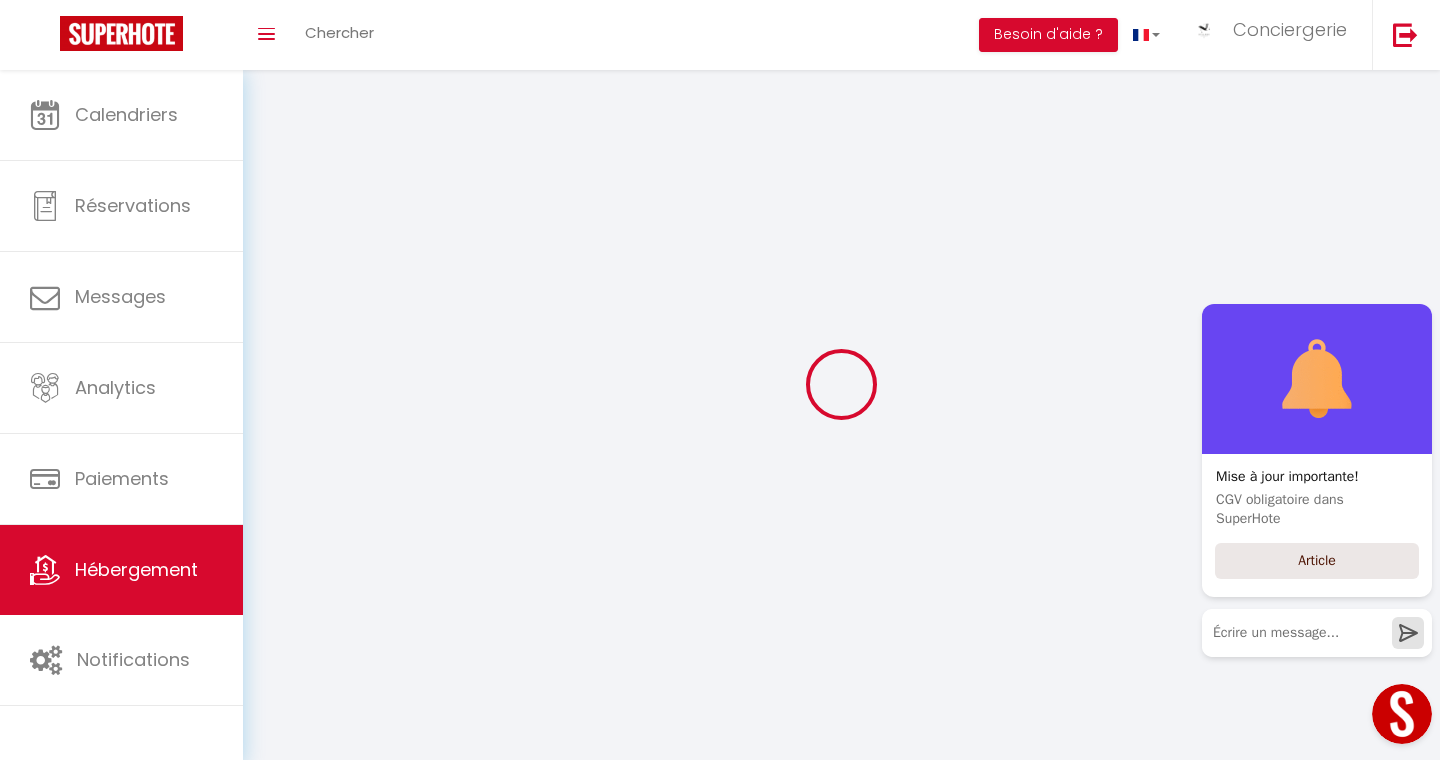 select 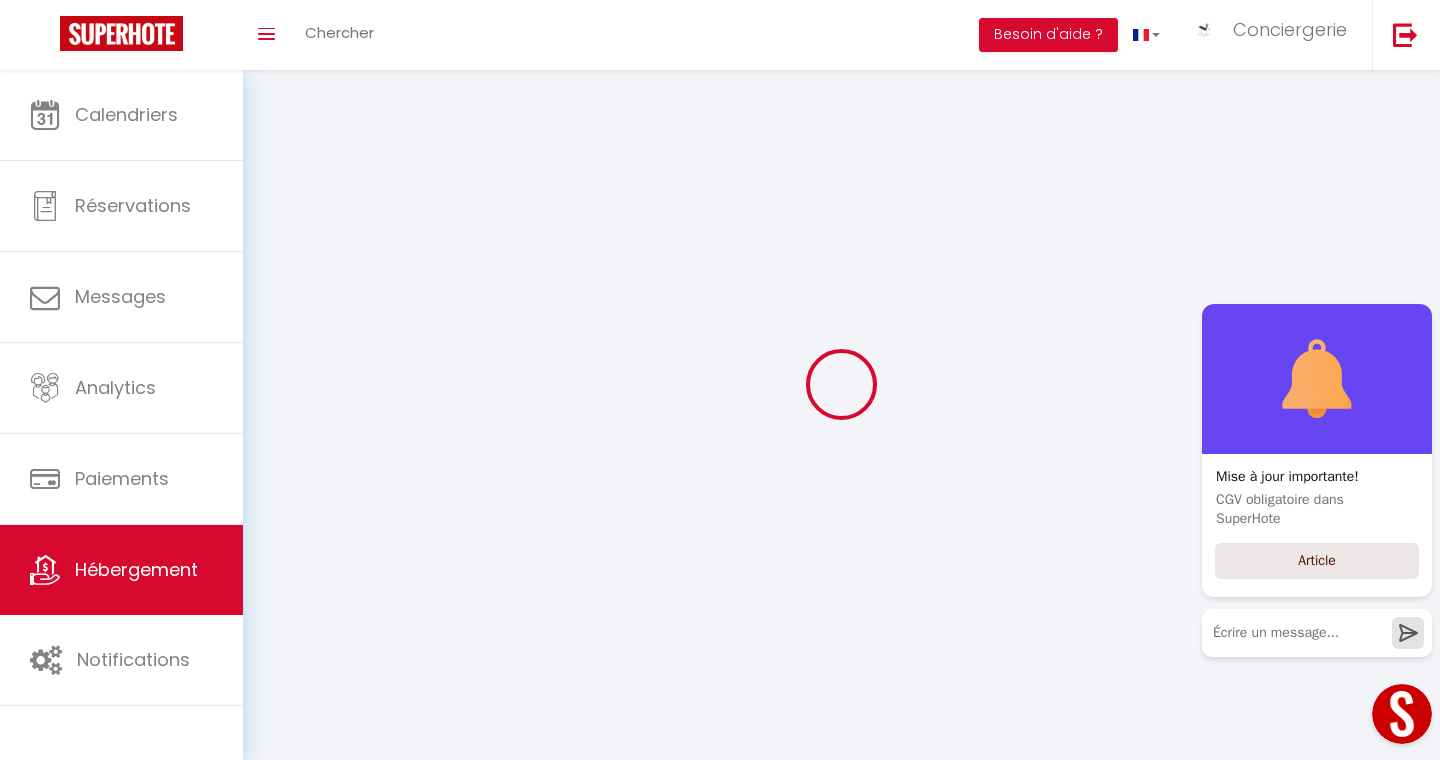 select 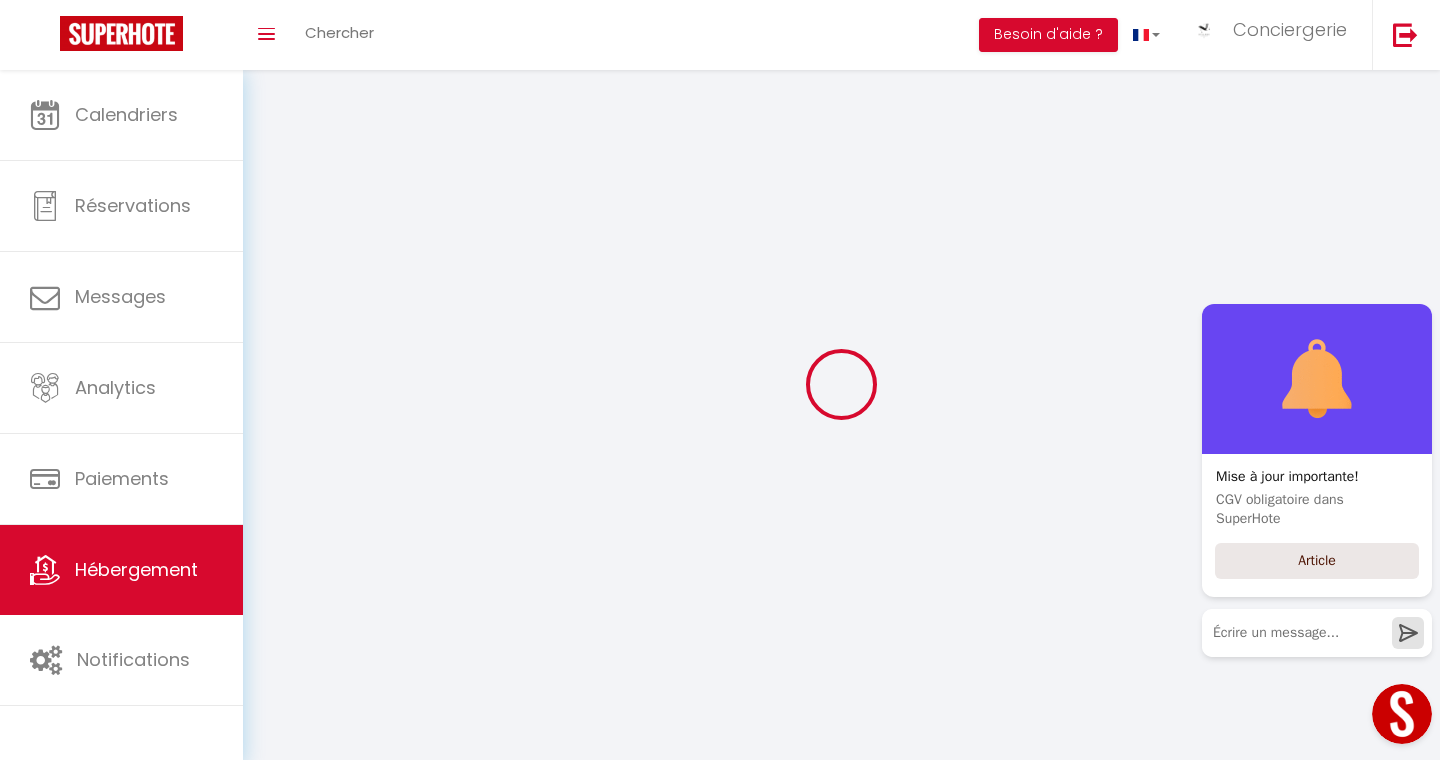 select 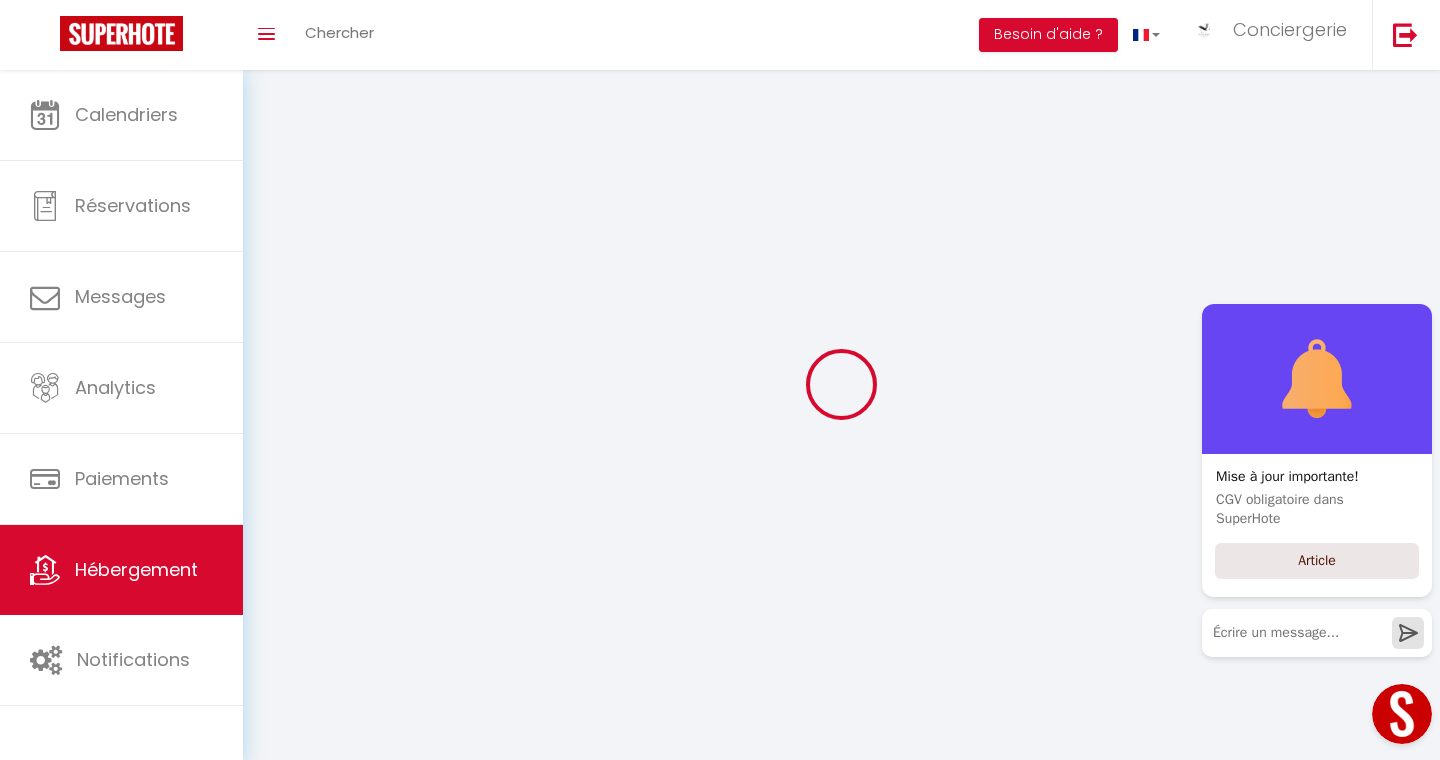 select 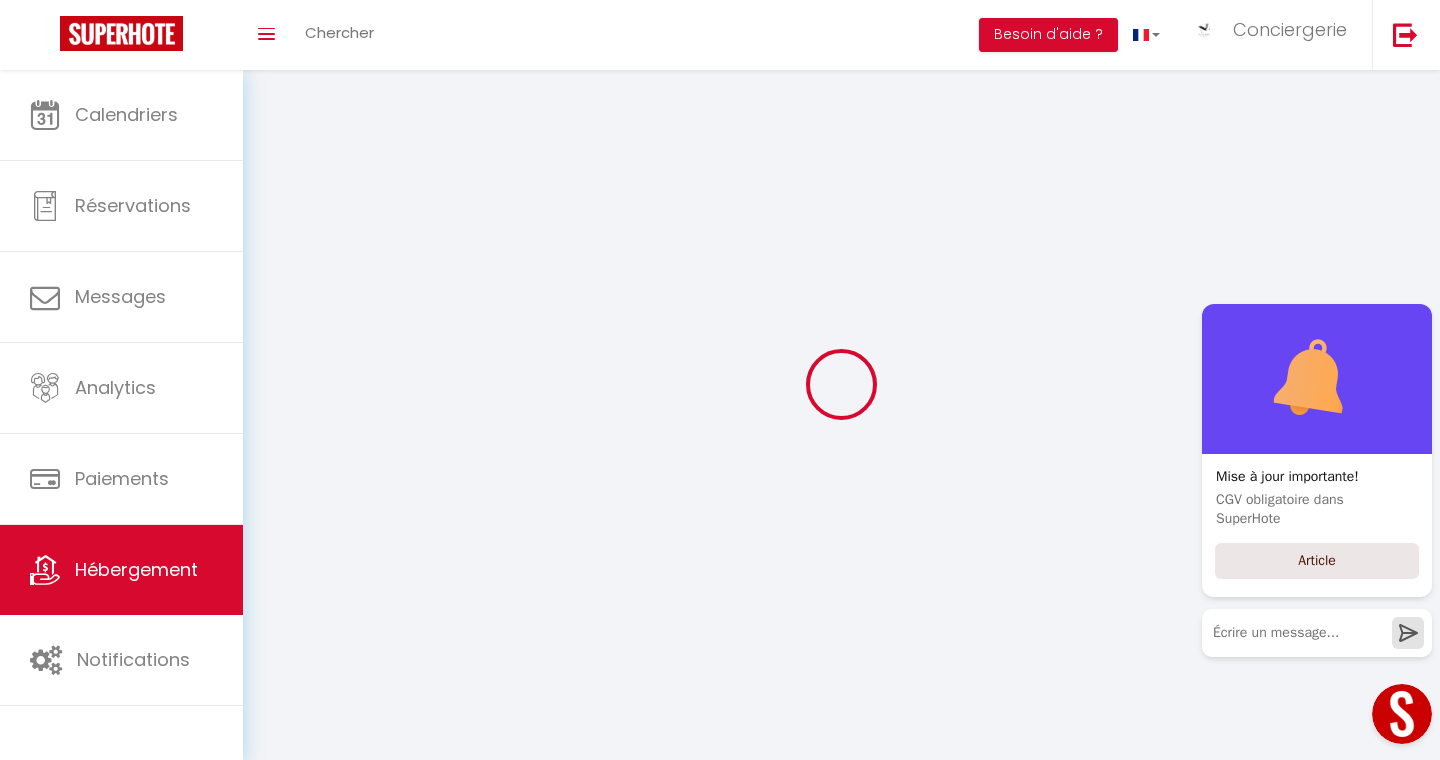checkbox on "false" 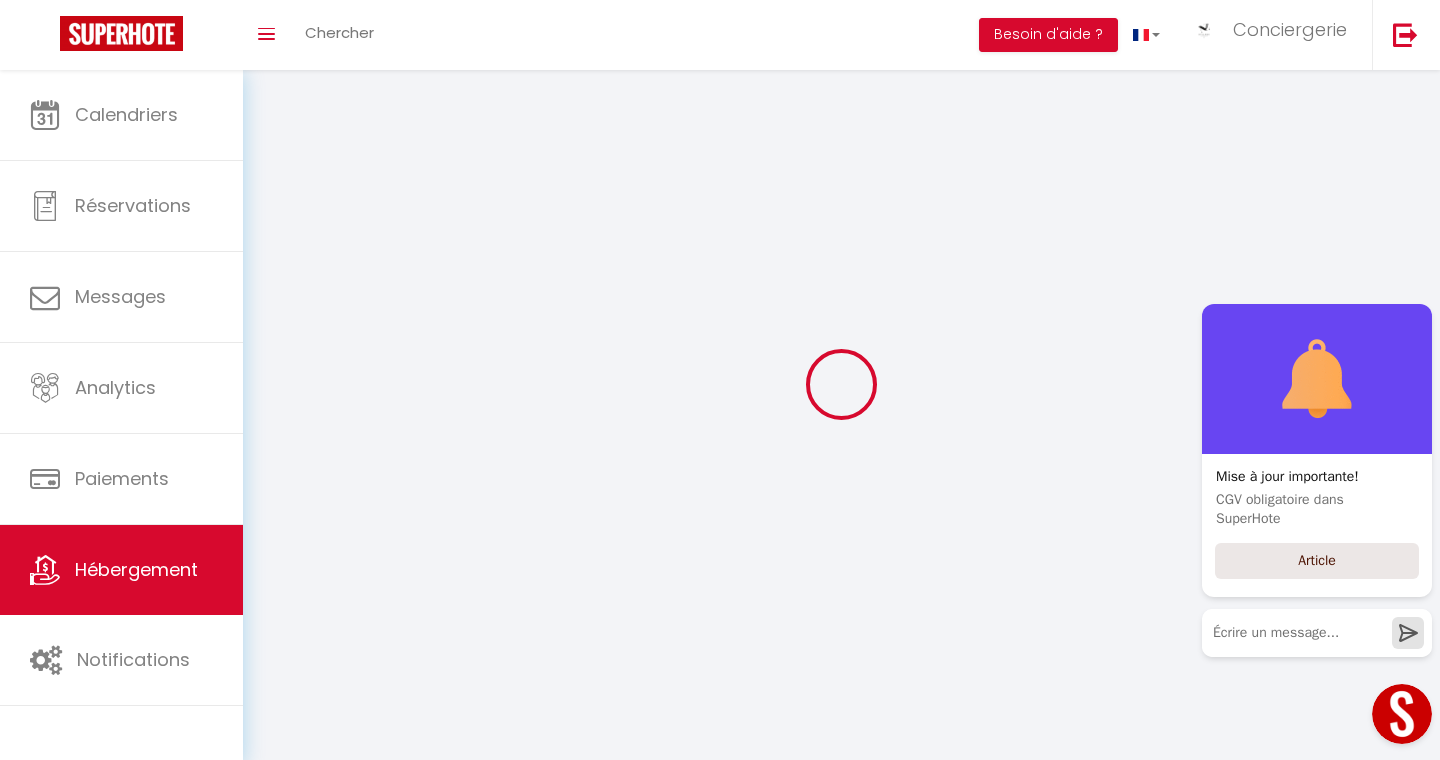 checkbox on "false" 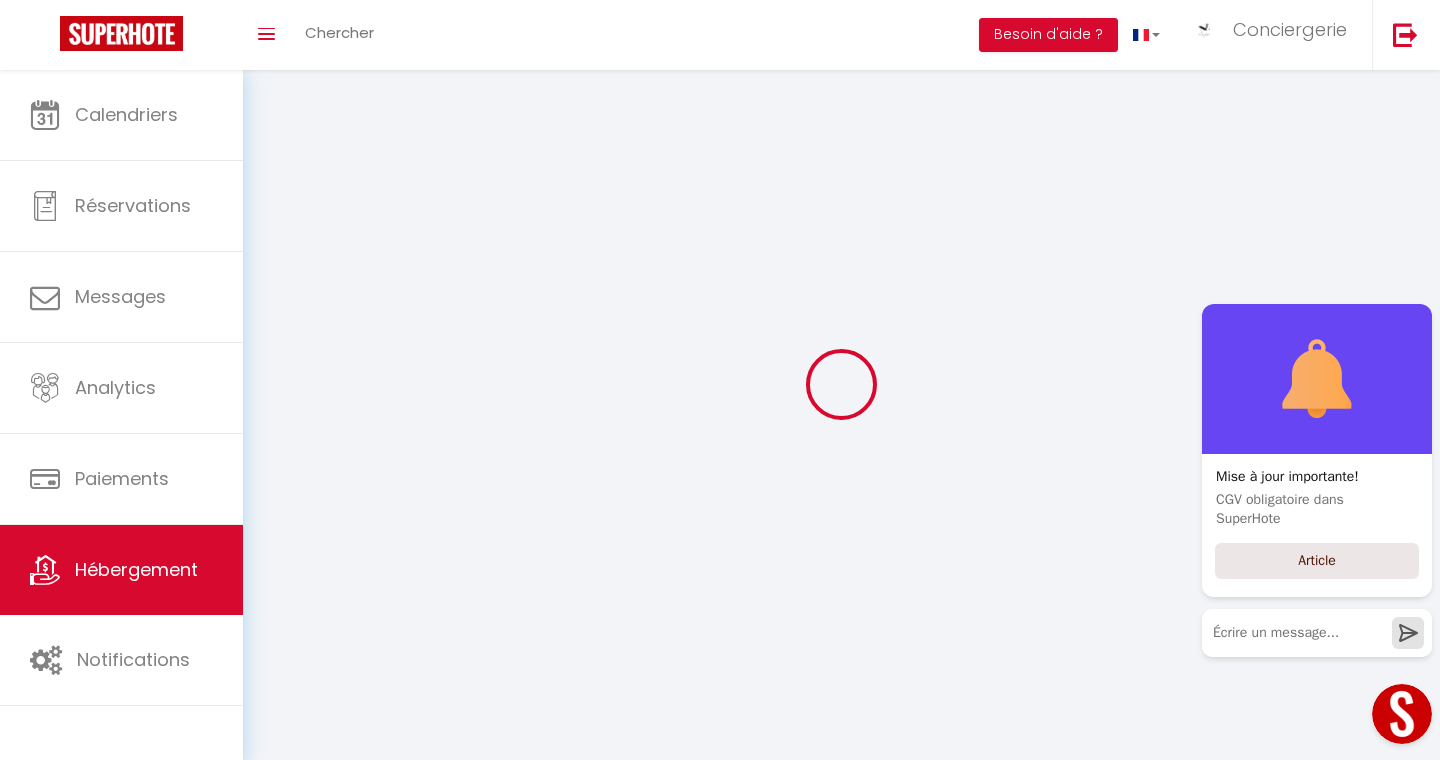 checkbox on "false" 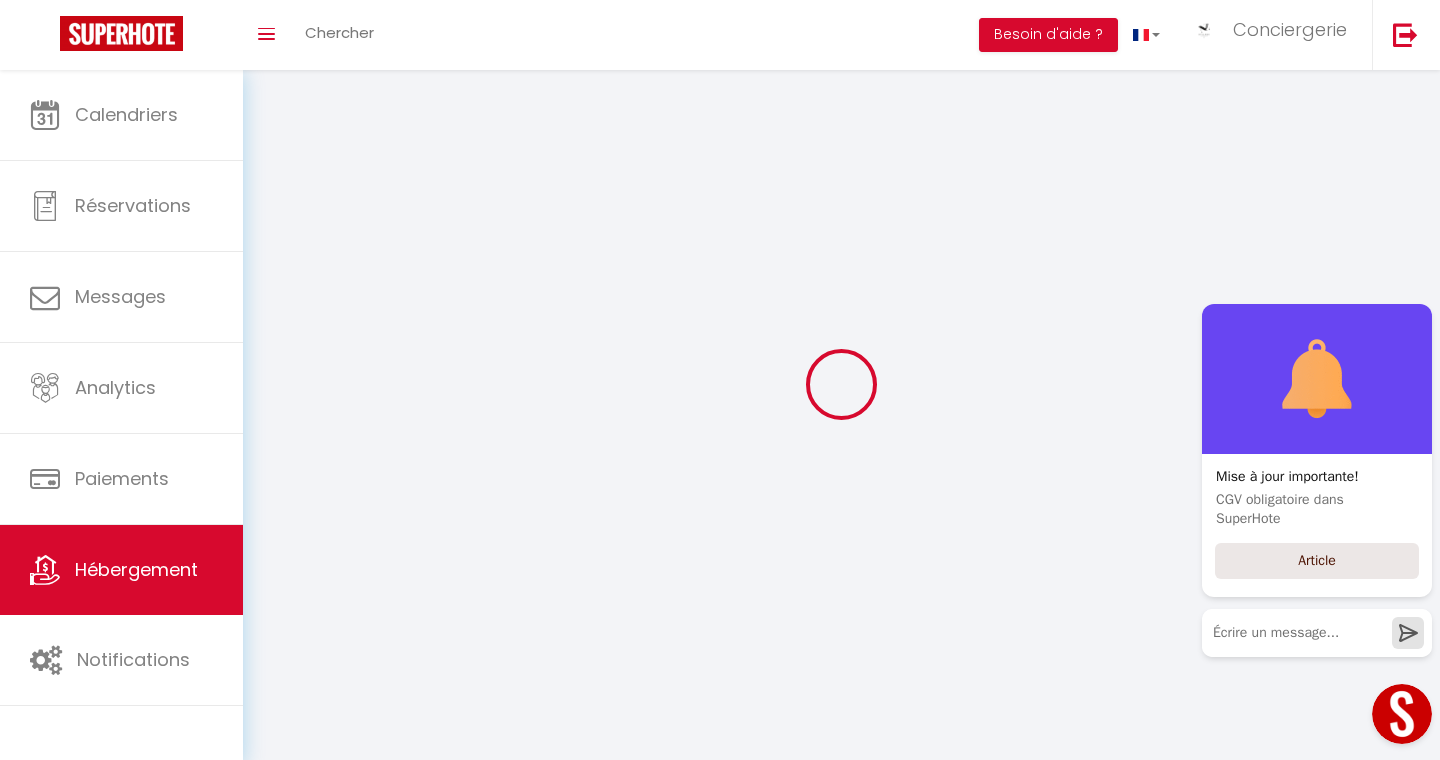 select 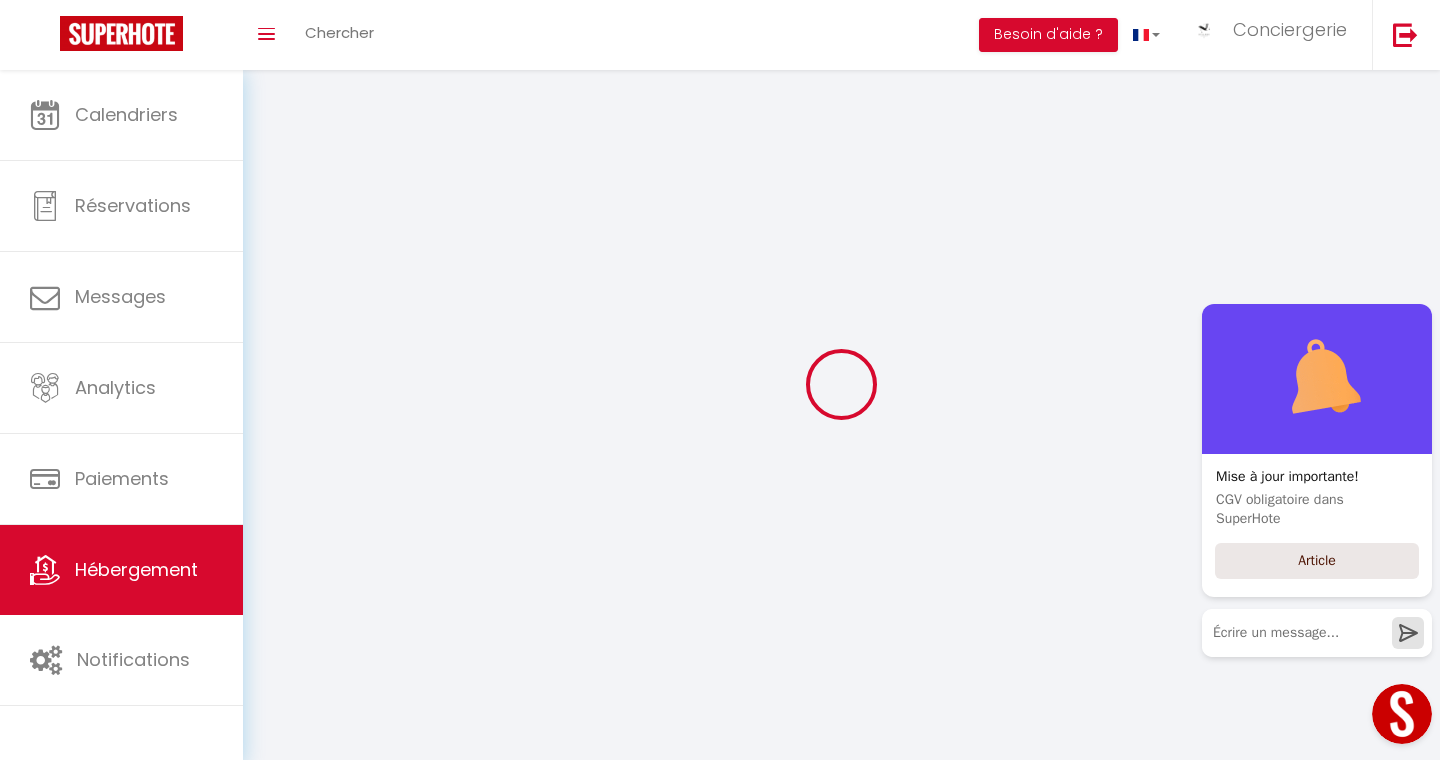 select 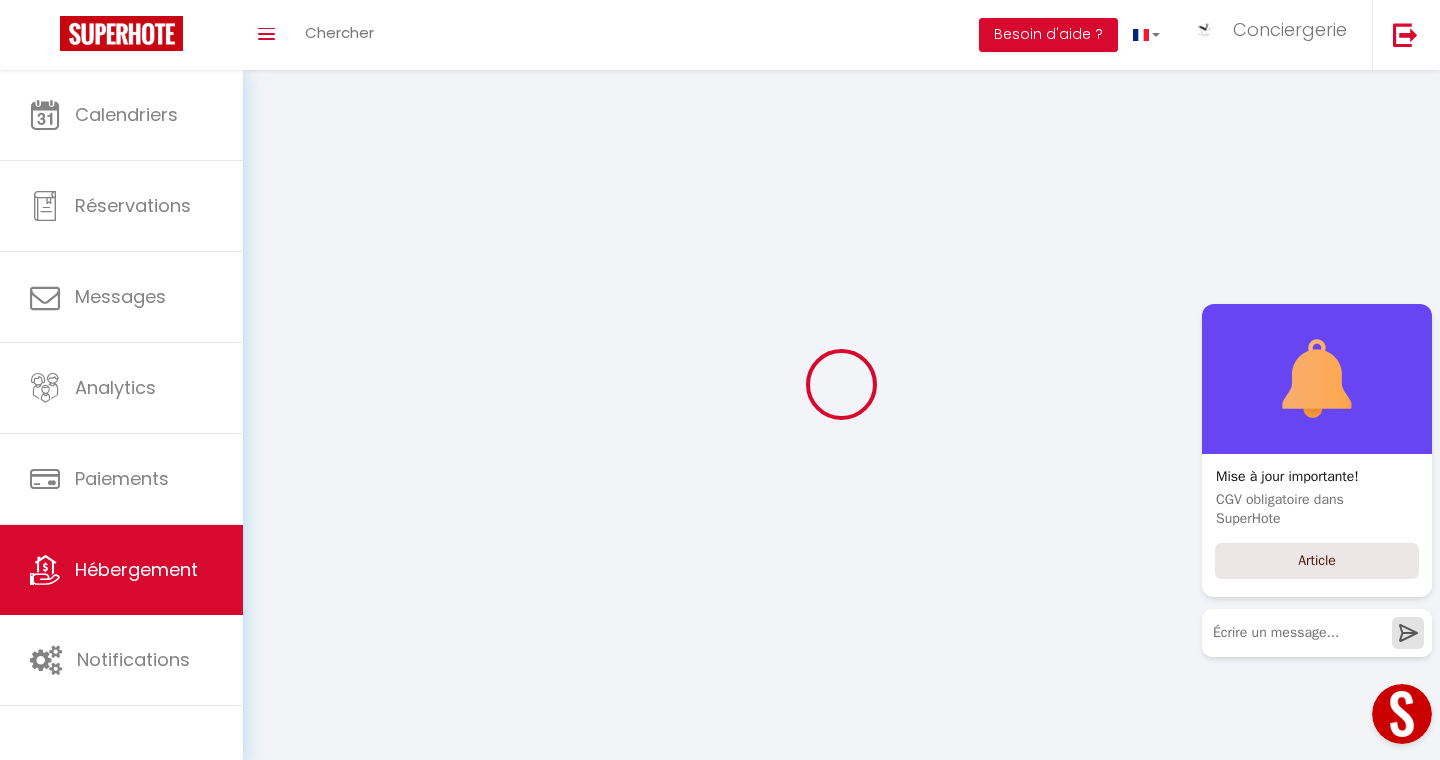 select 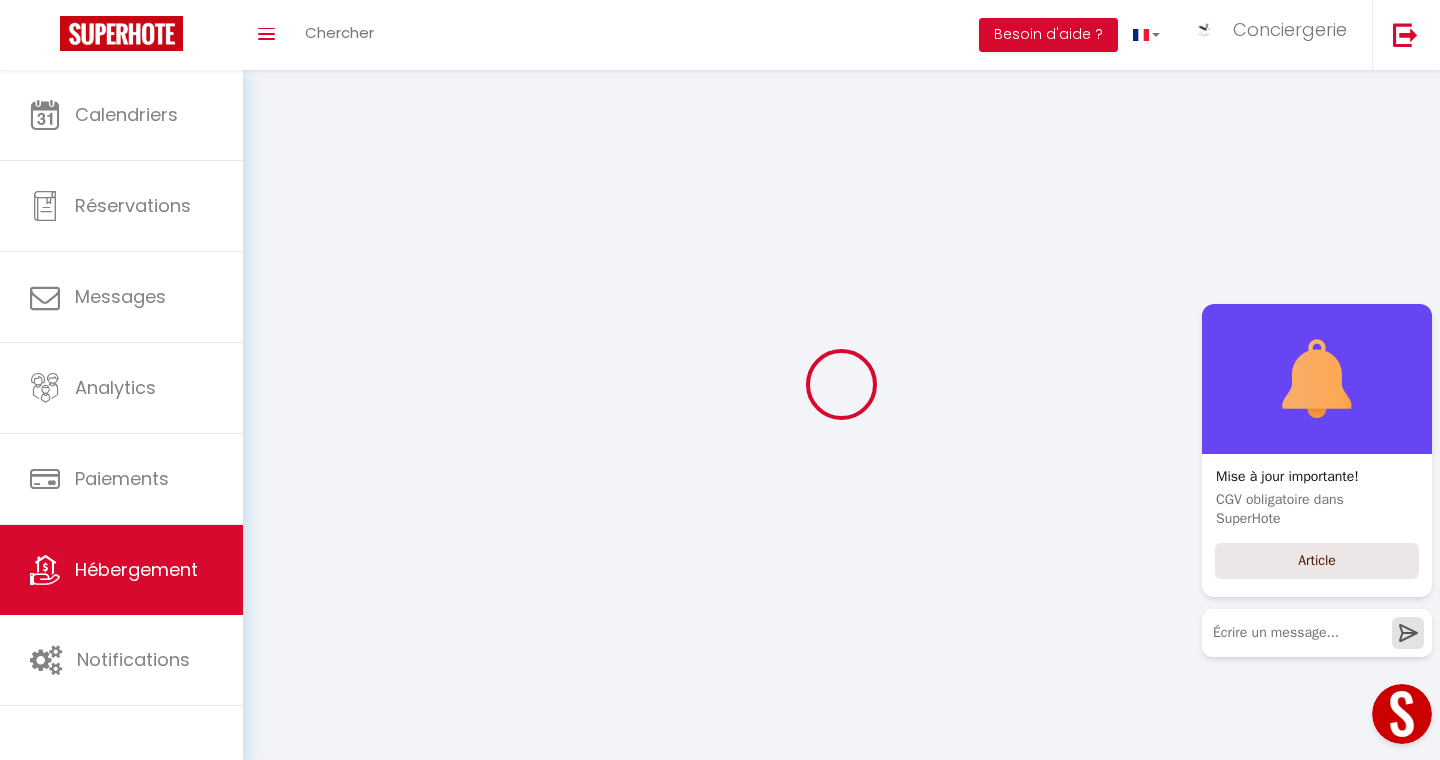 select 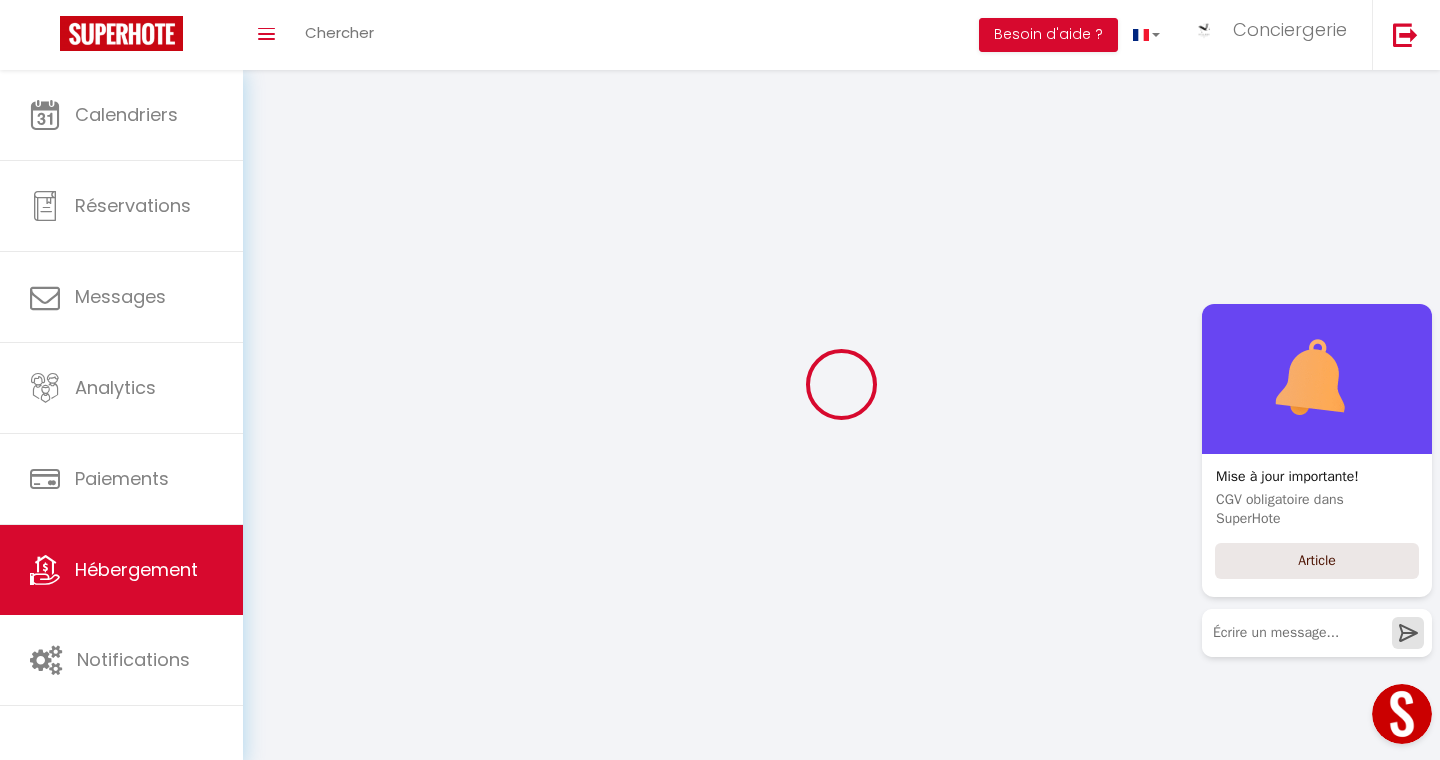 select 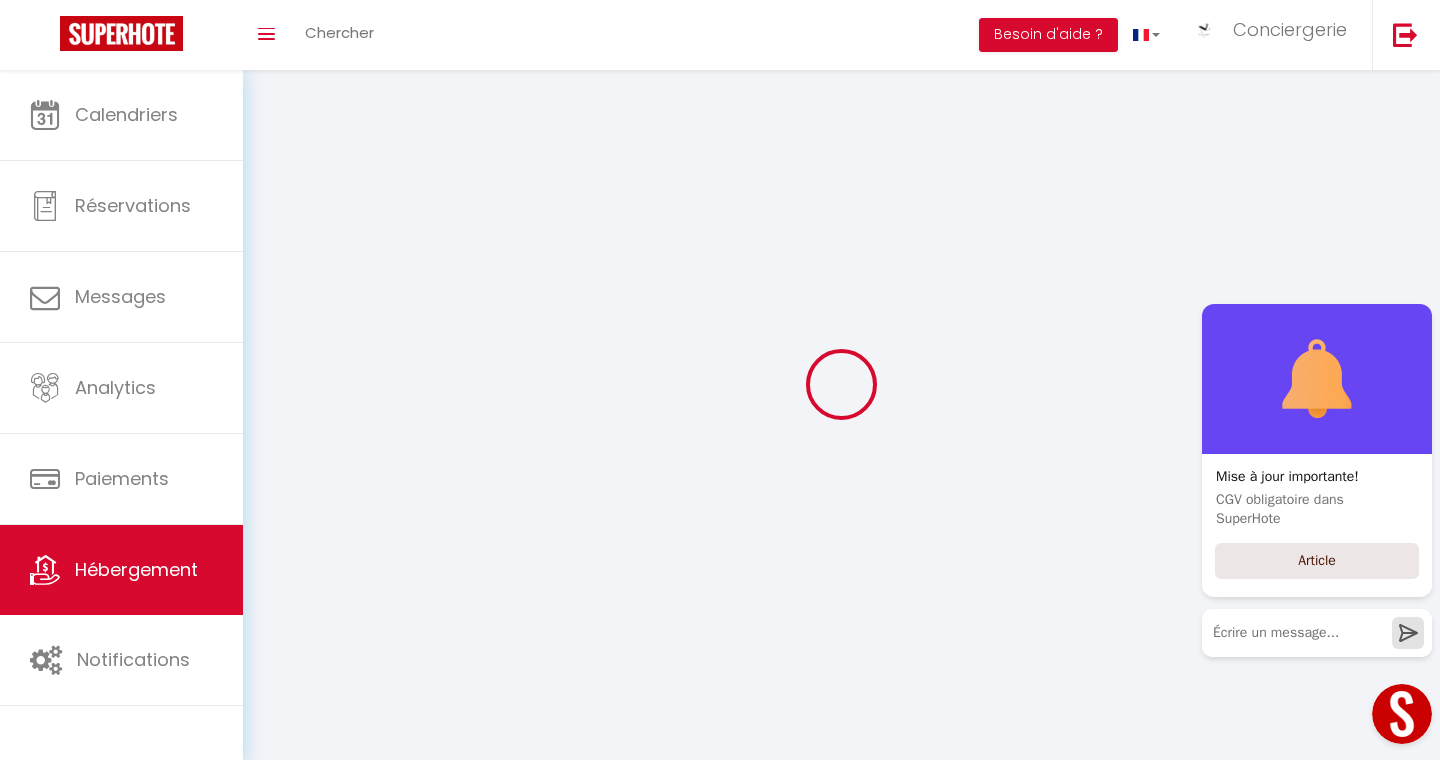 select 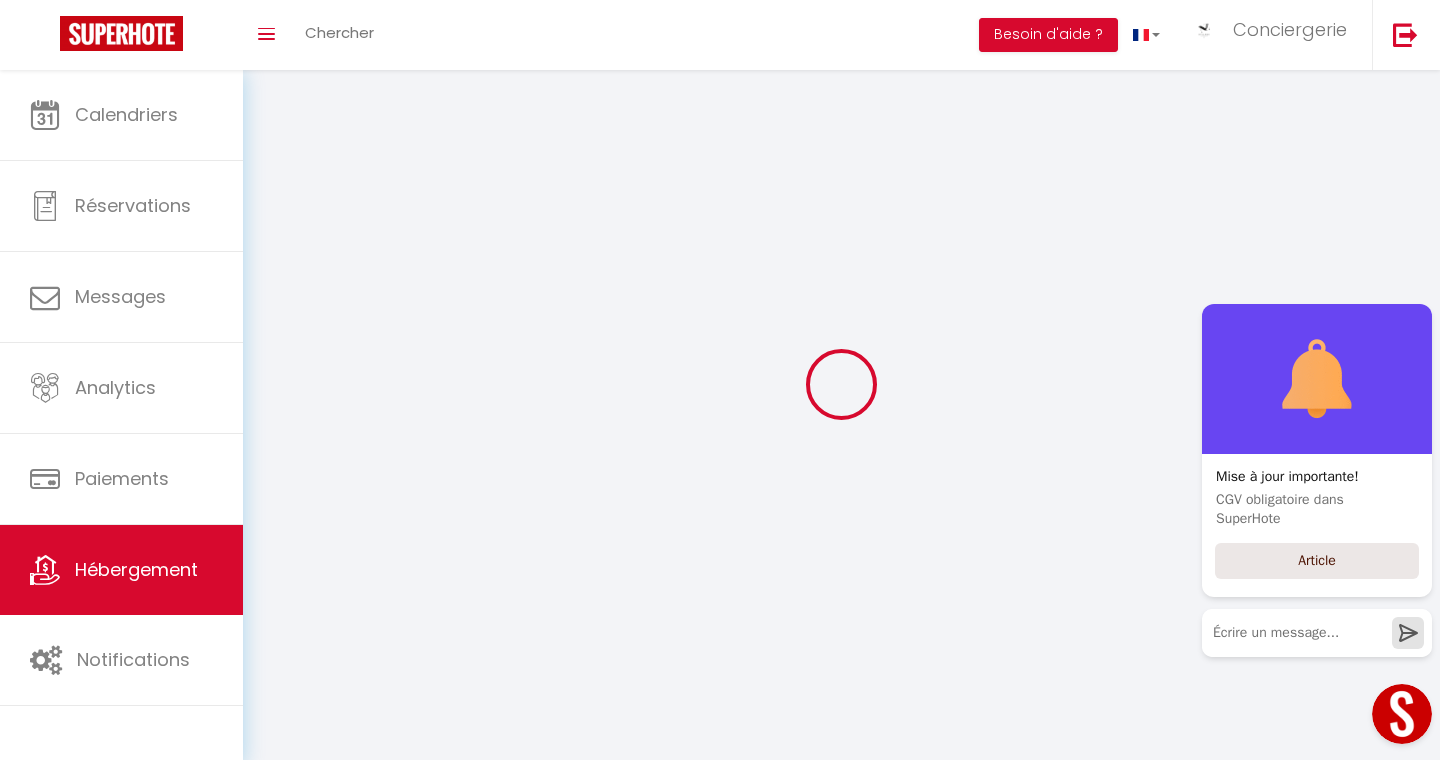 select 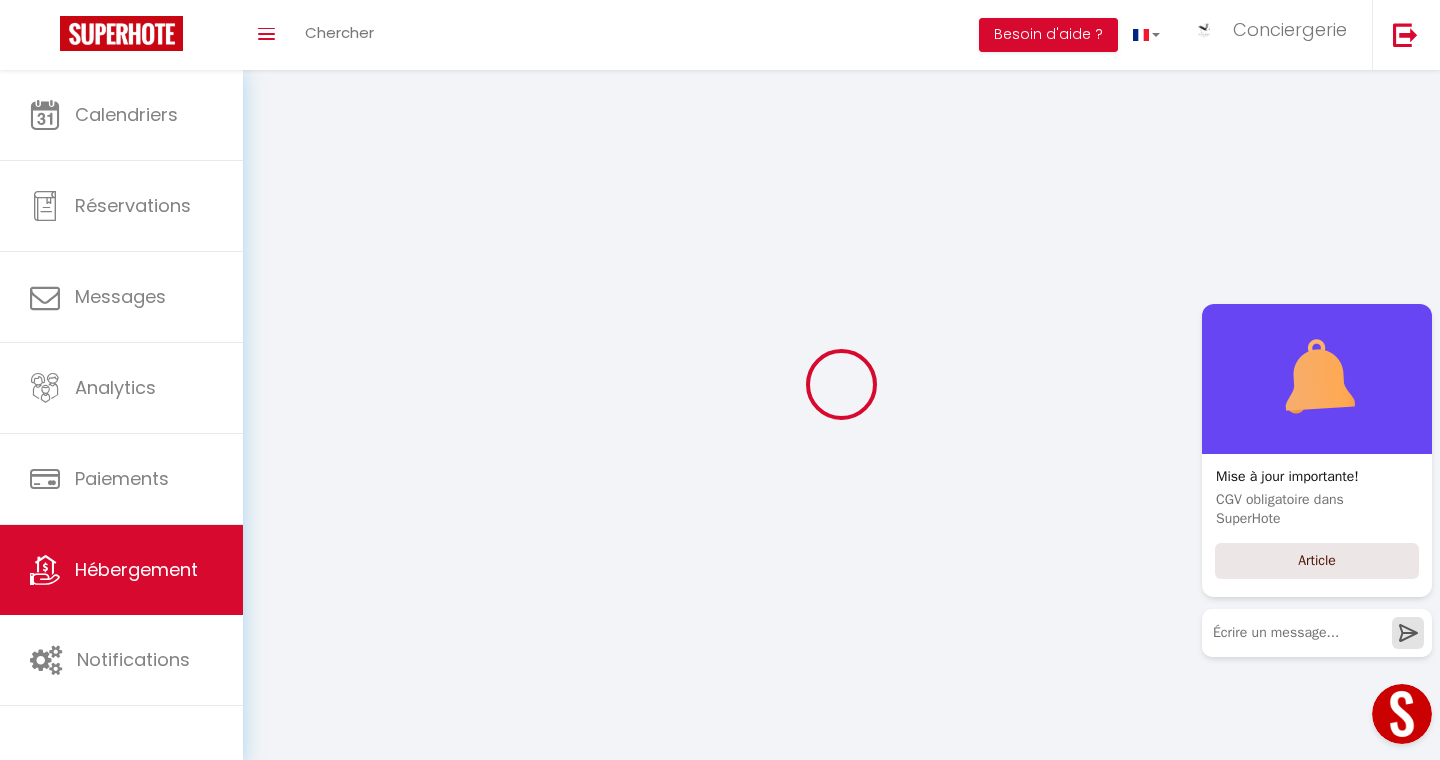 checkbox on "false" 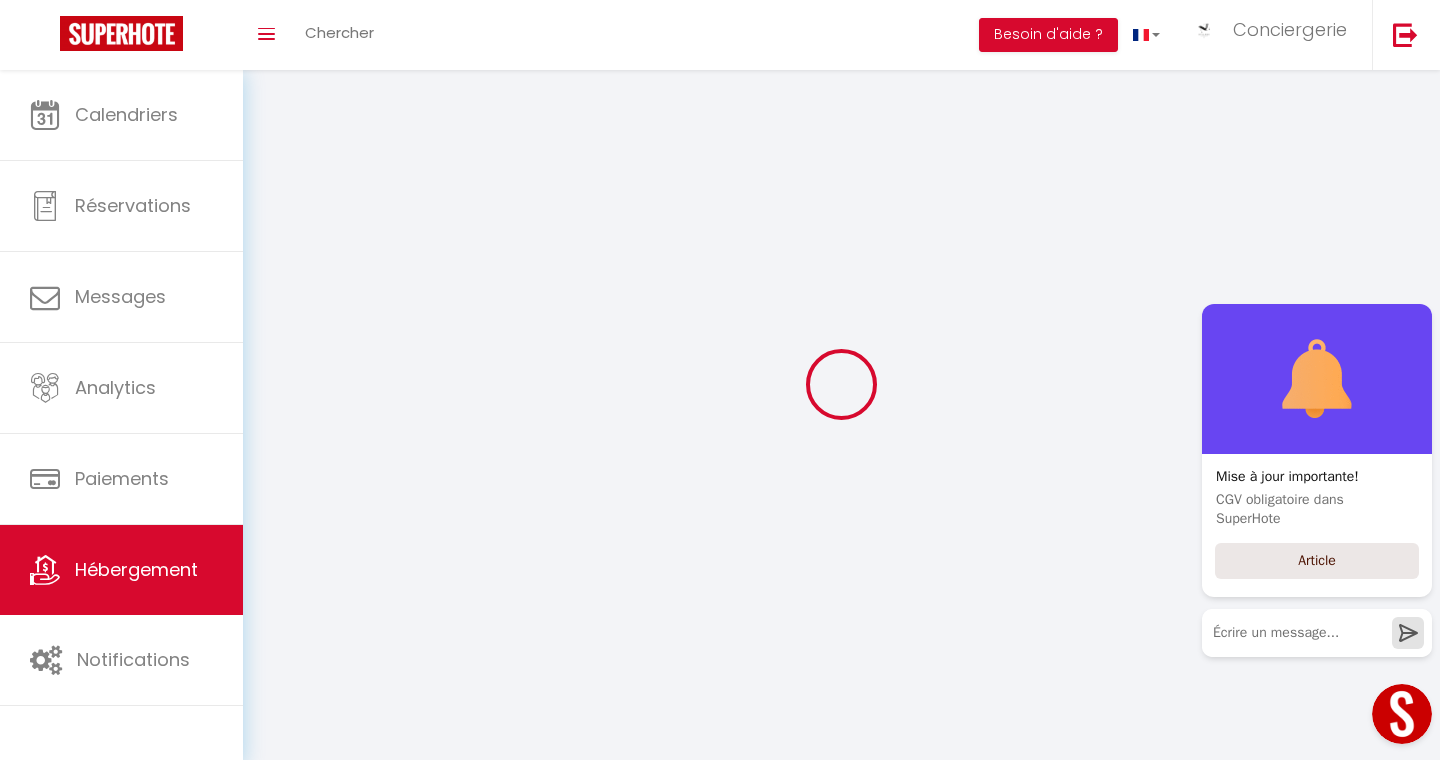checkbox on "false" 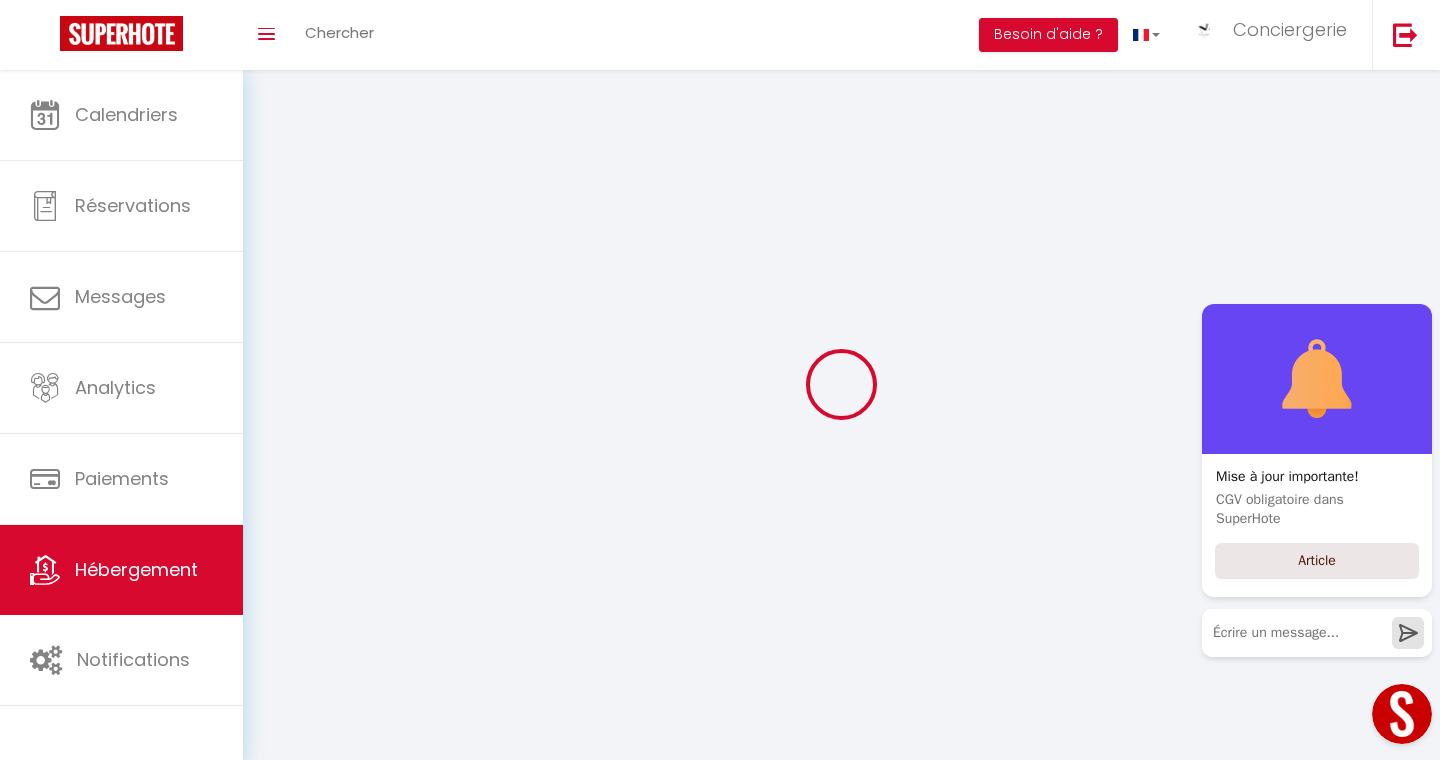 checkbox on "false" 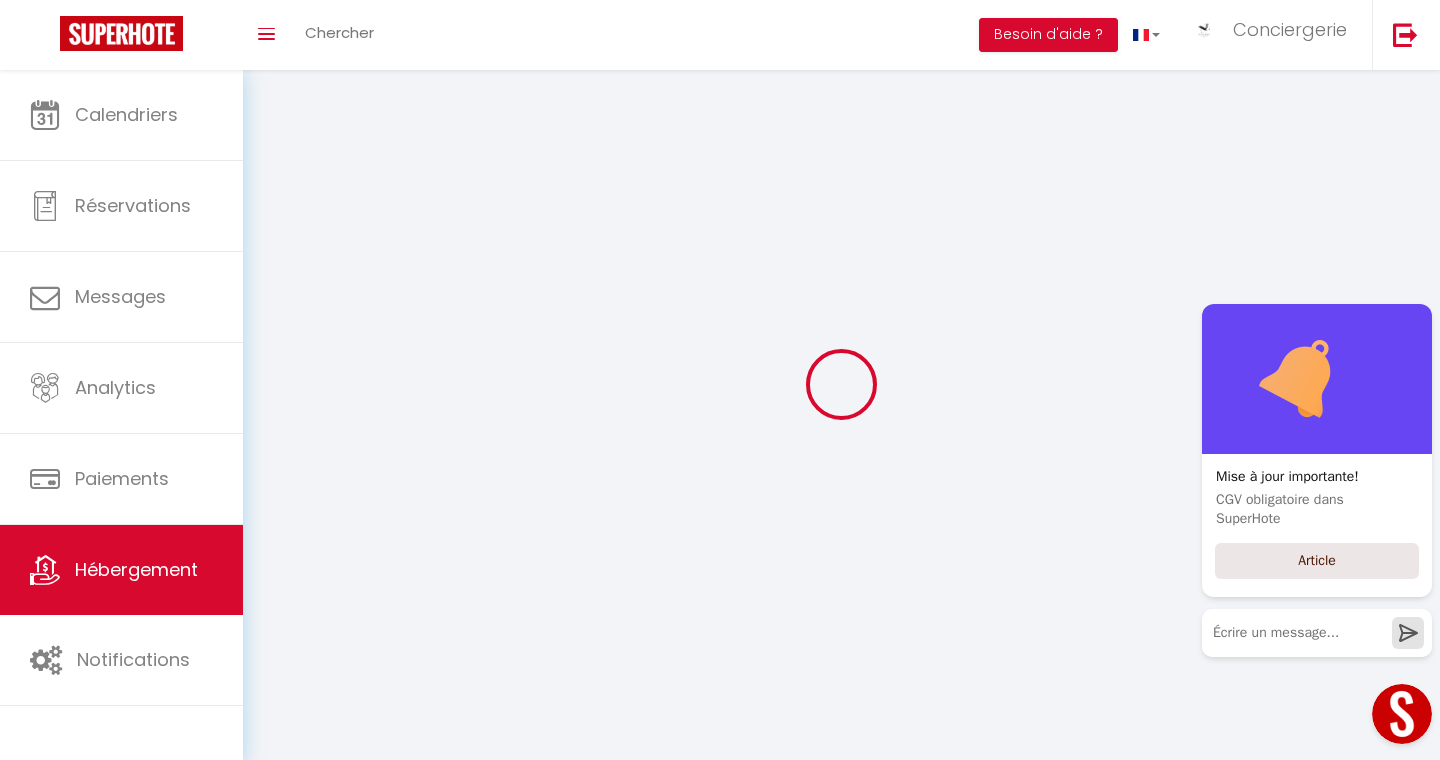 select 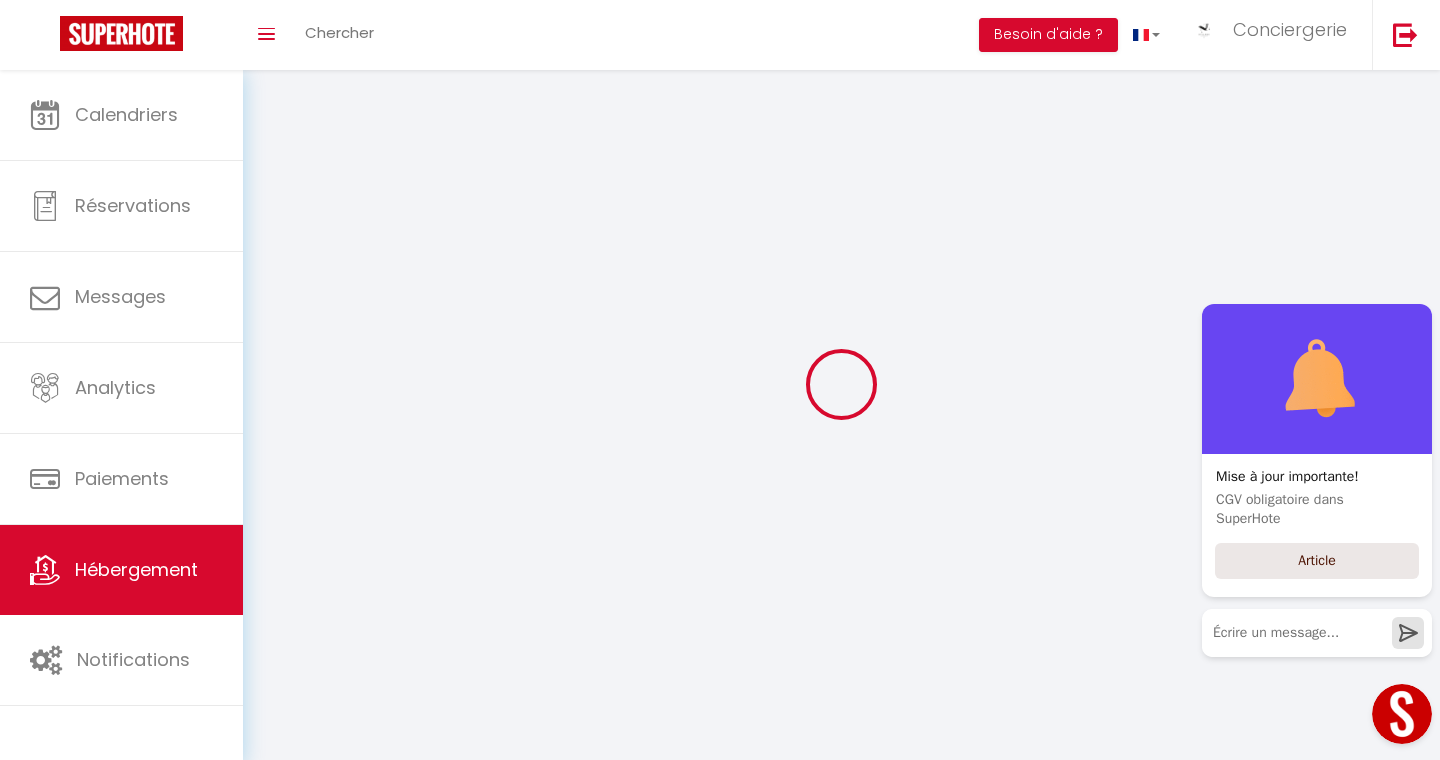 select 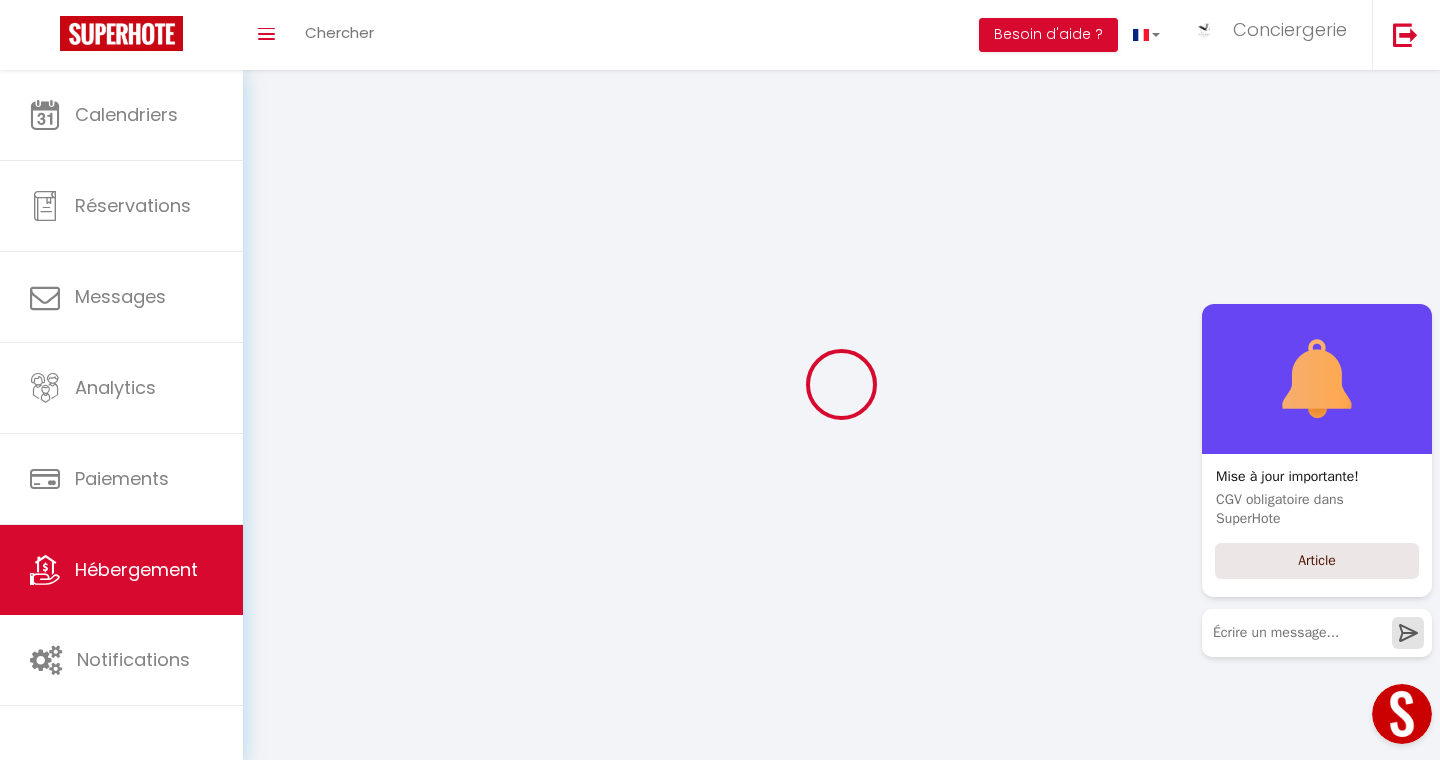 select 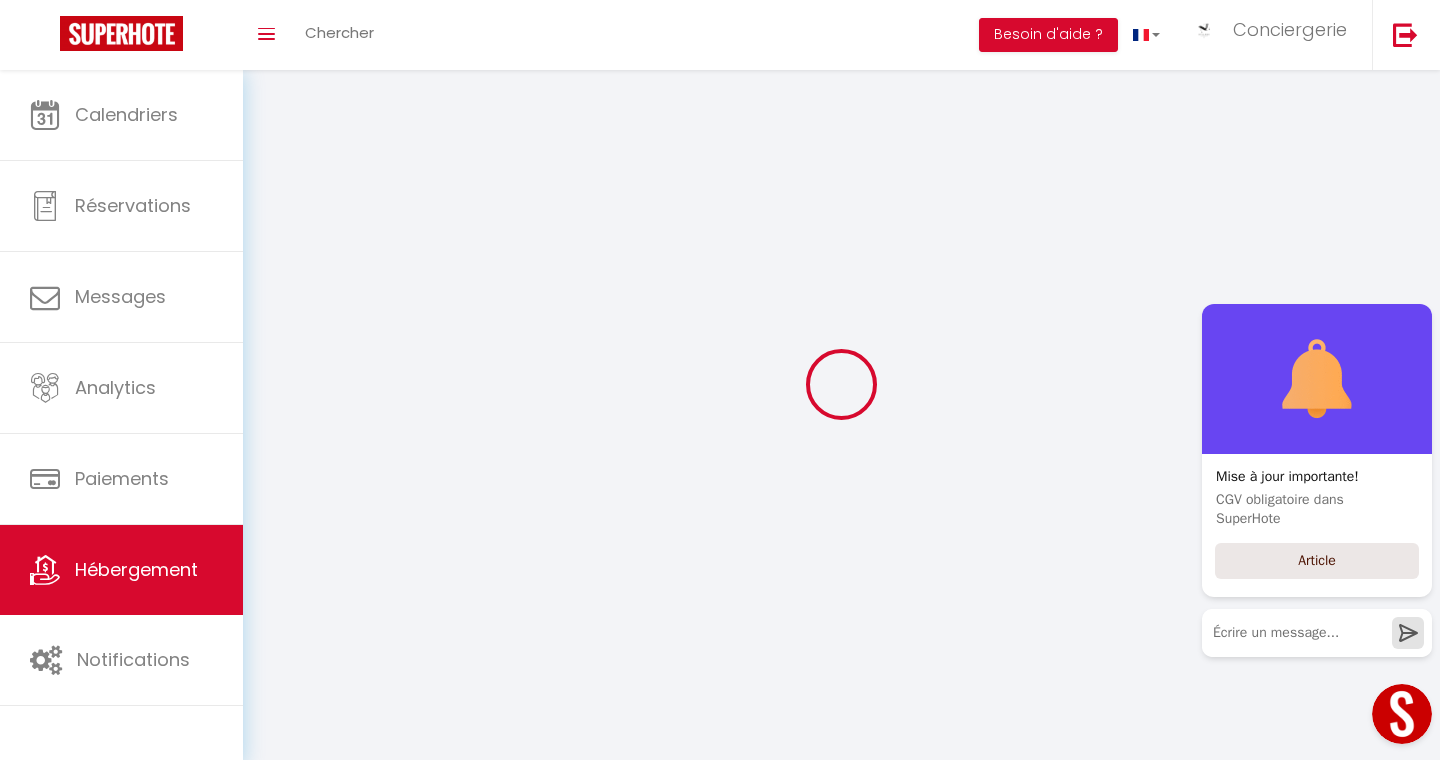 select 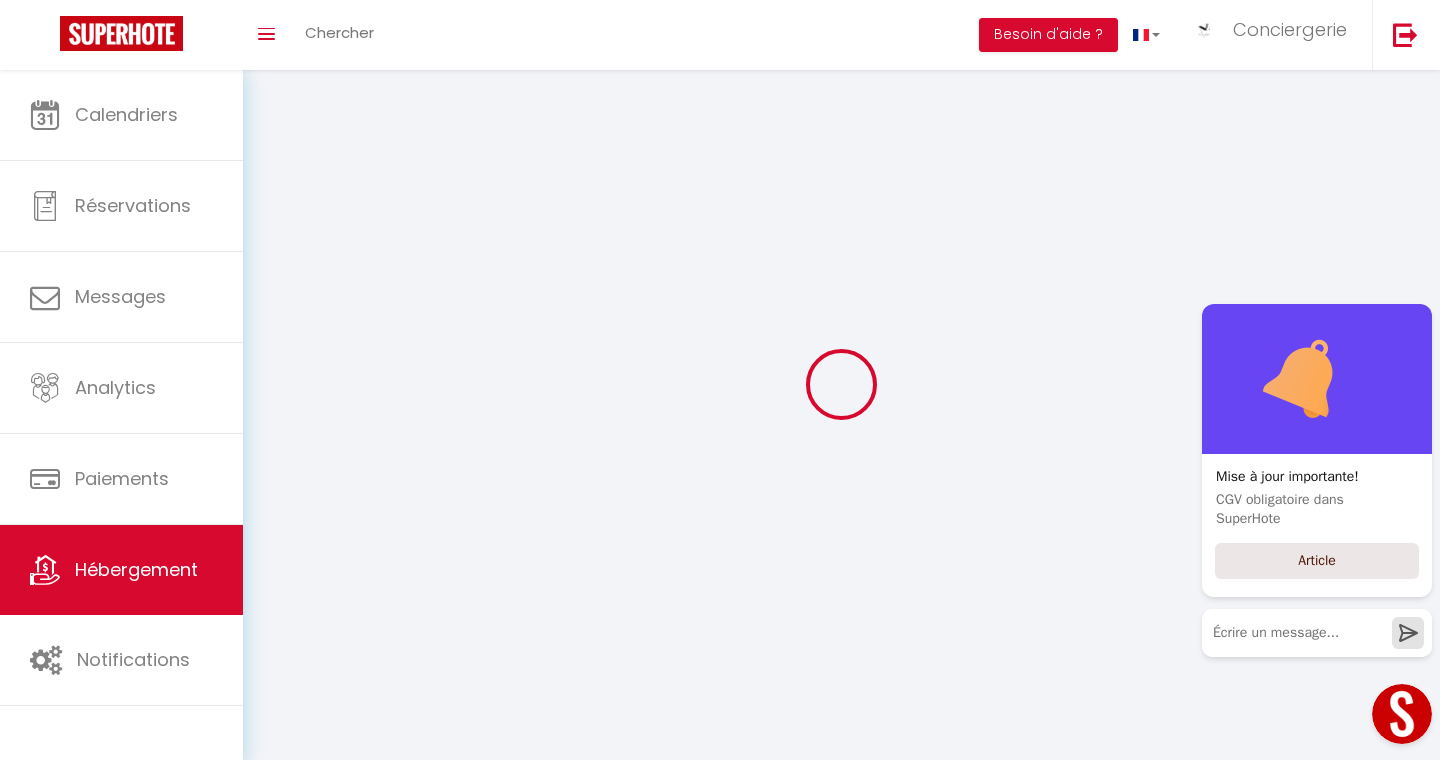 select 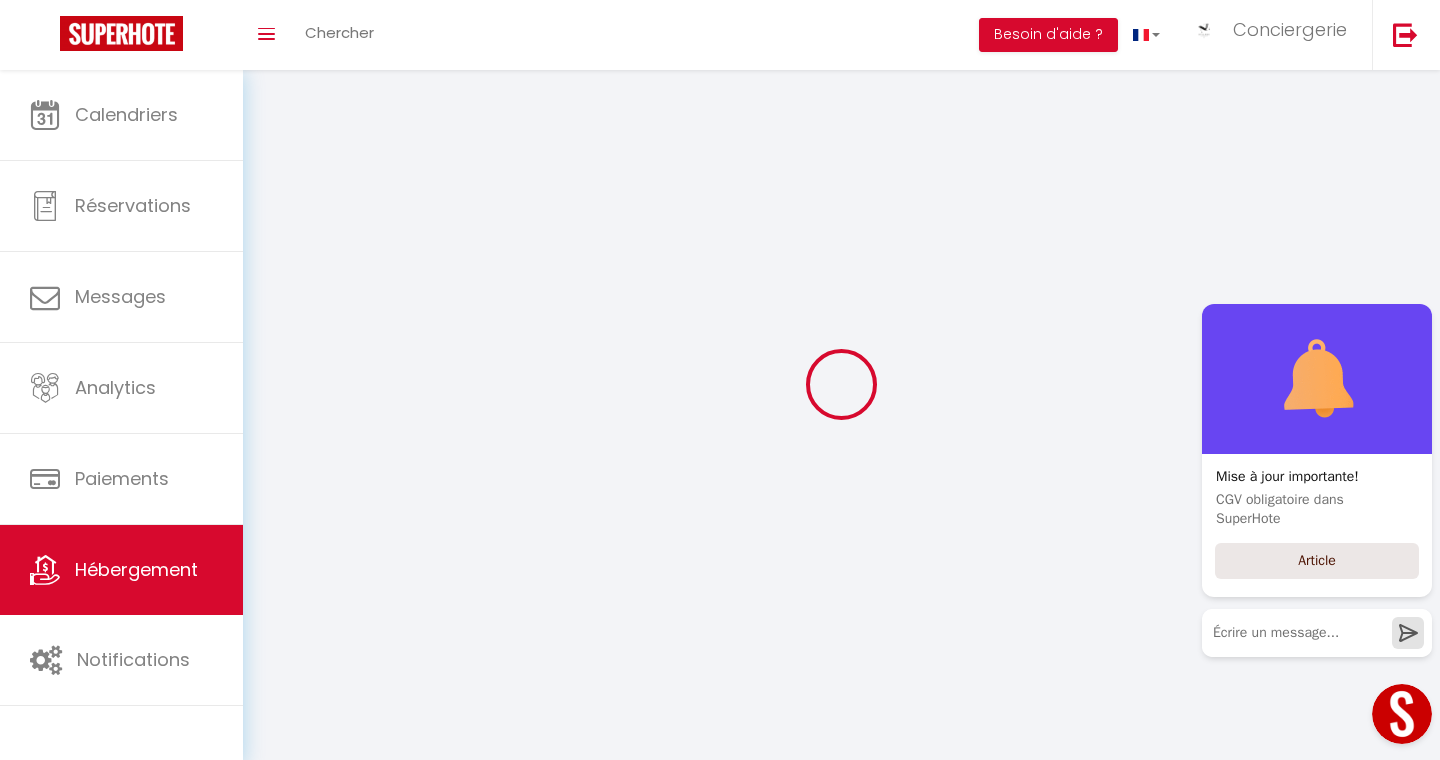 select 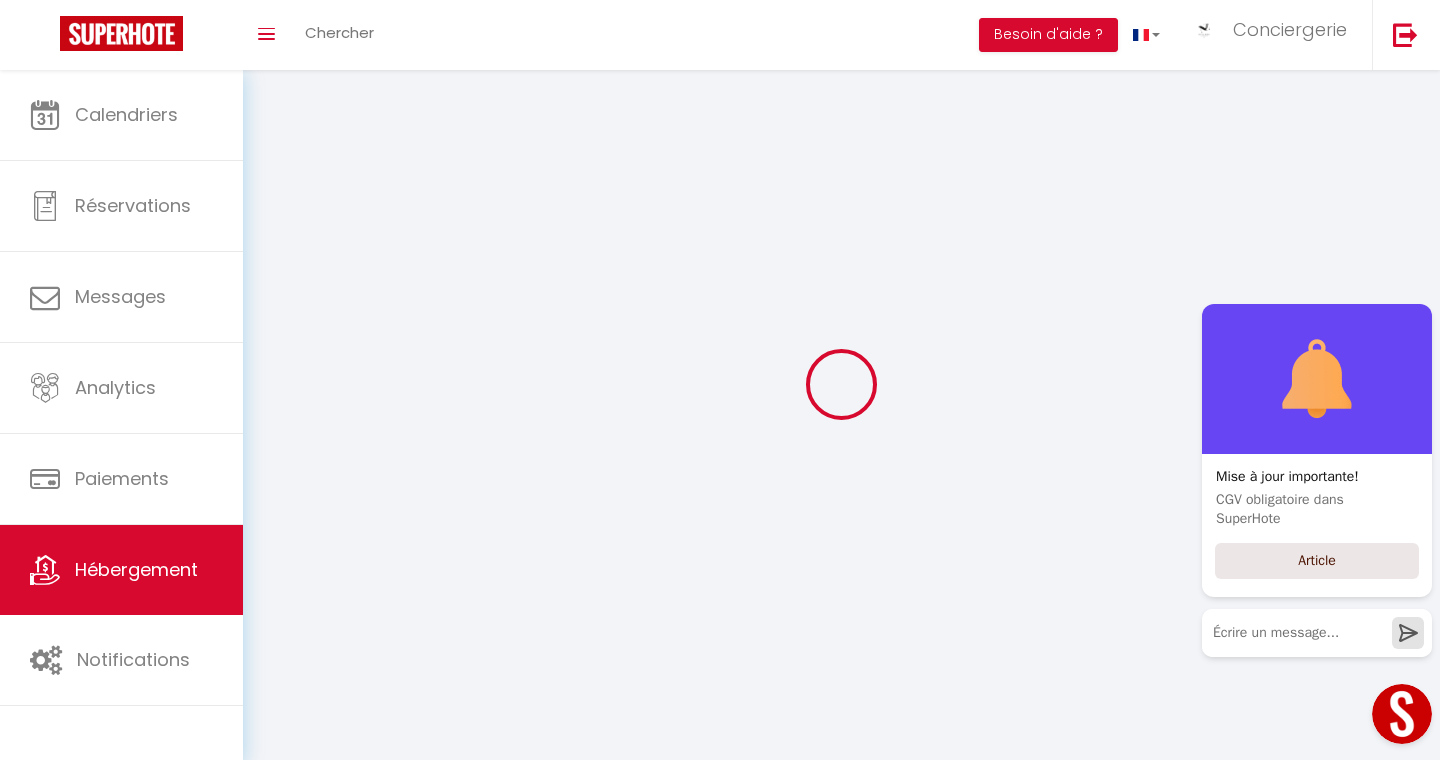 select 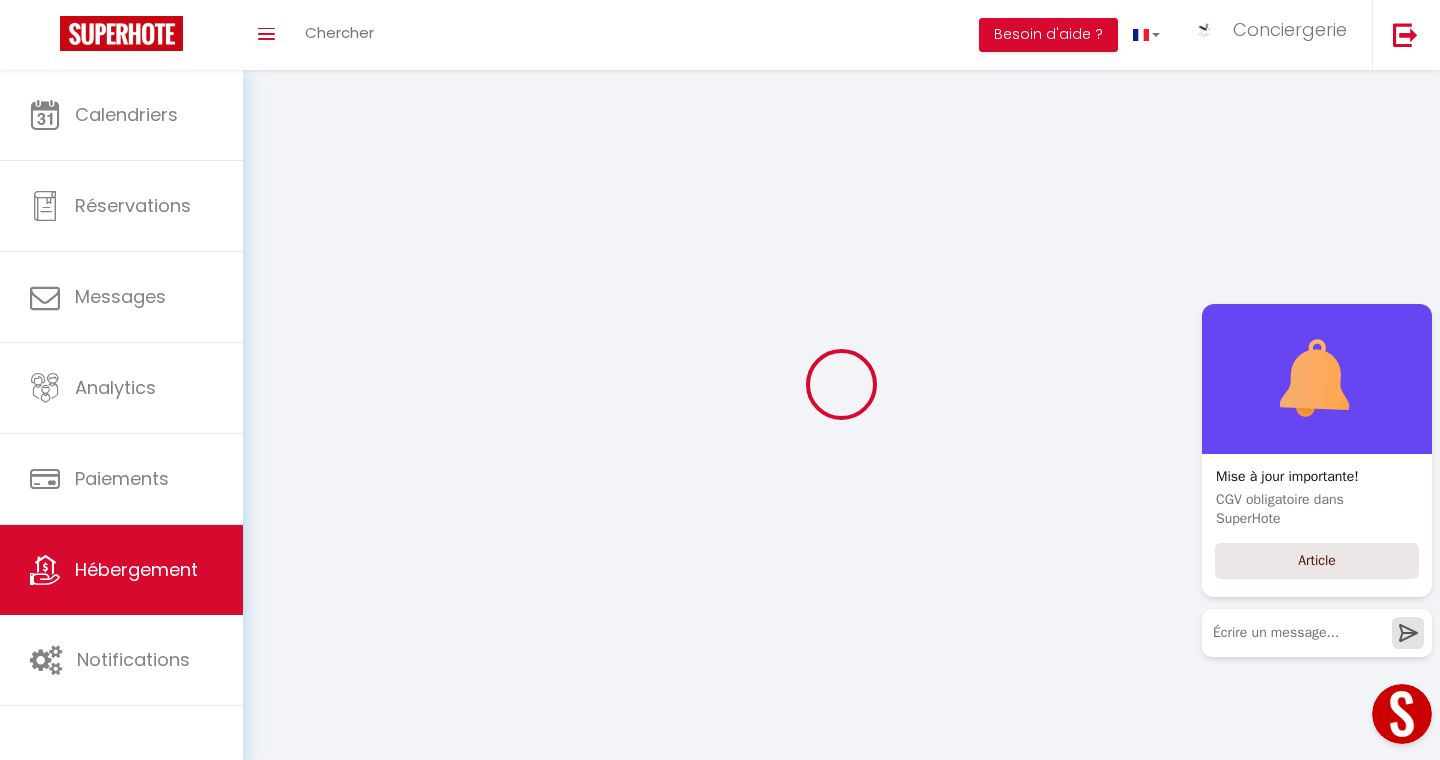checkbox on "false" 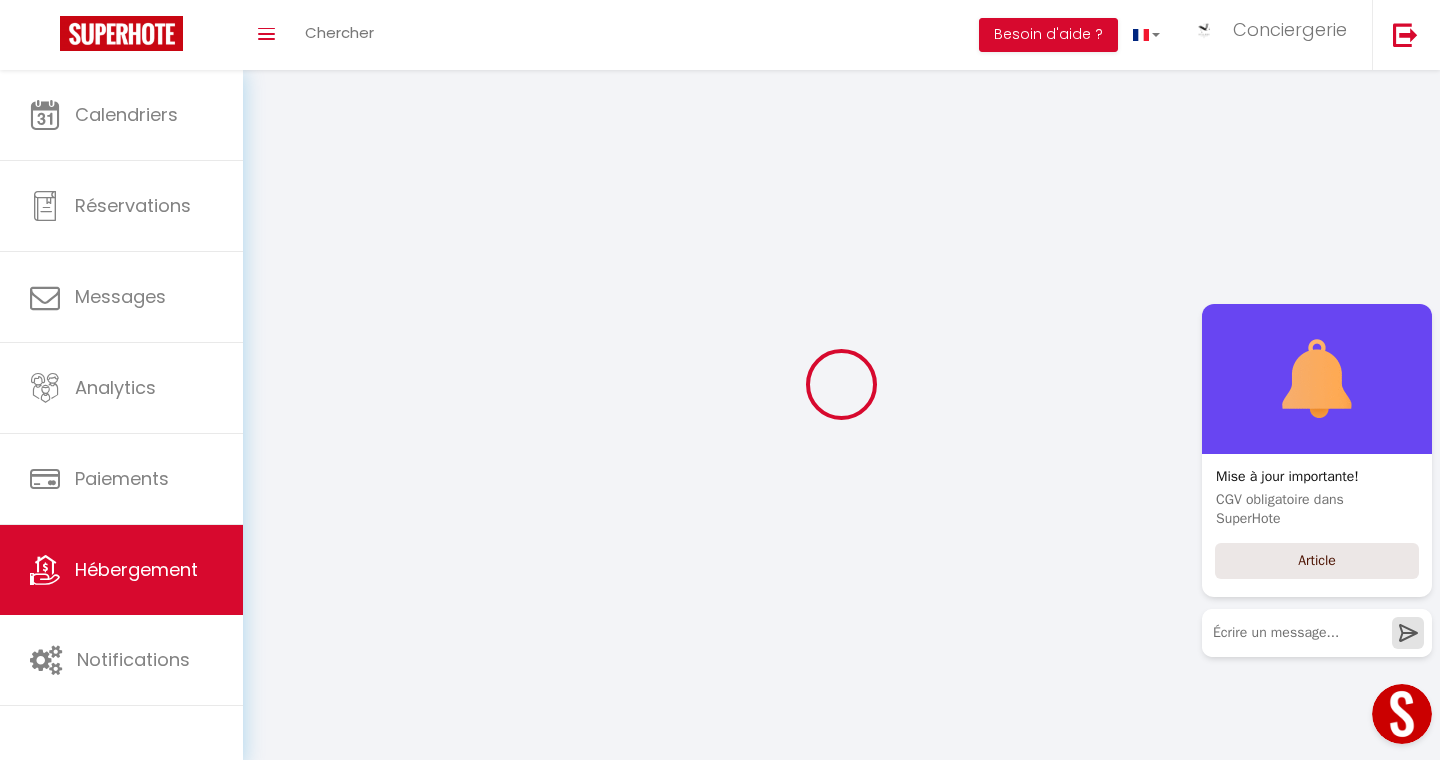 checkbox on "false" 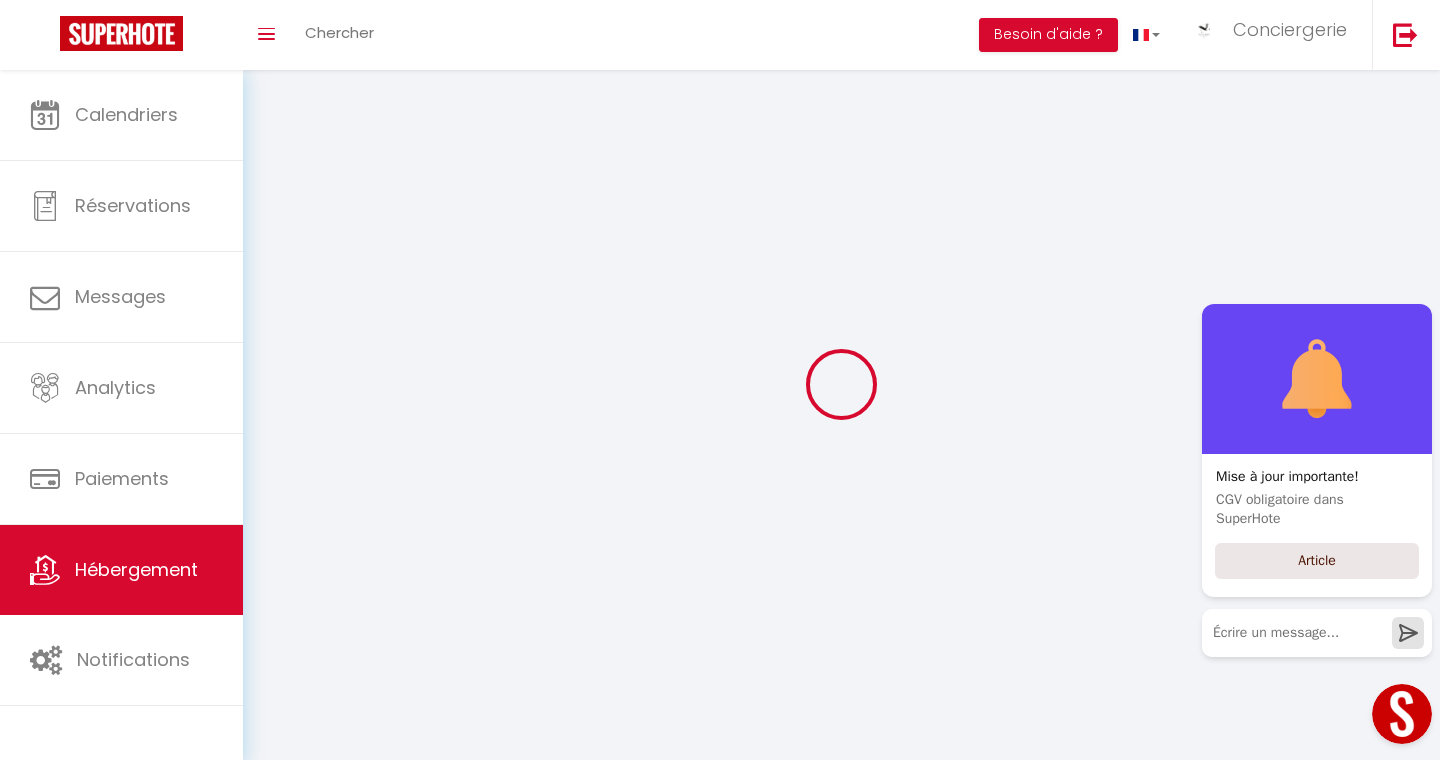 checkbox on "false" 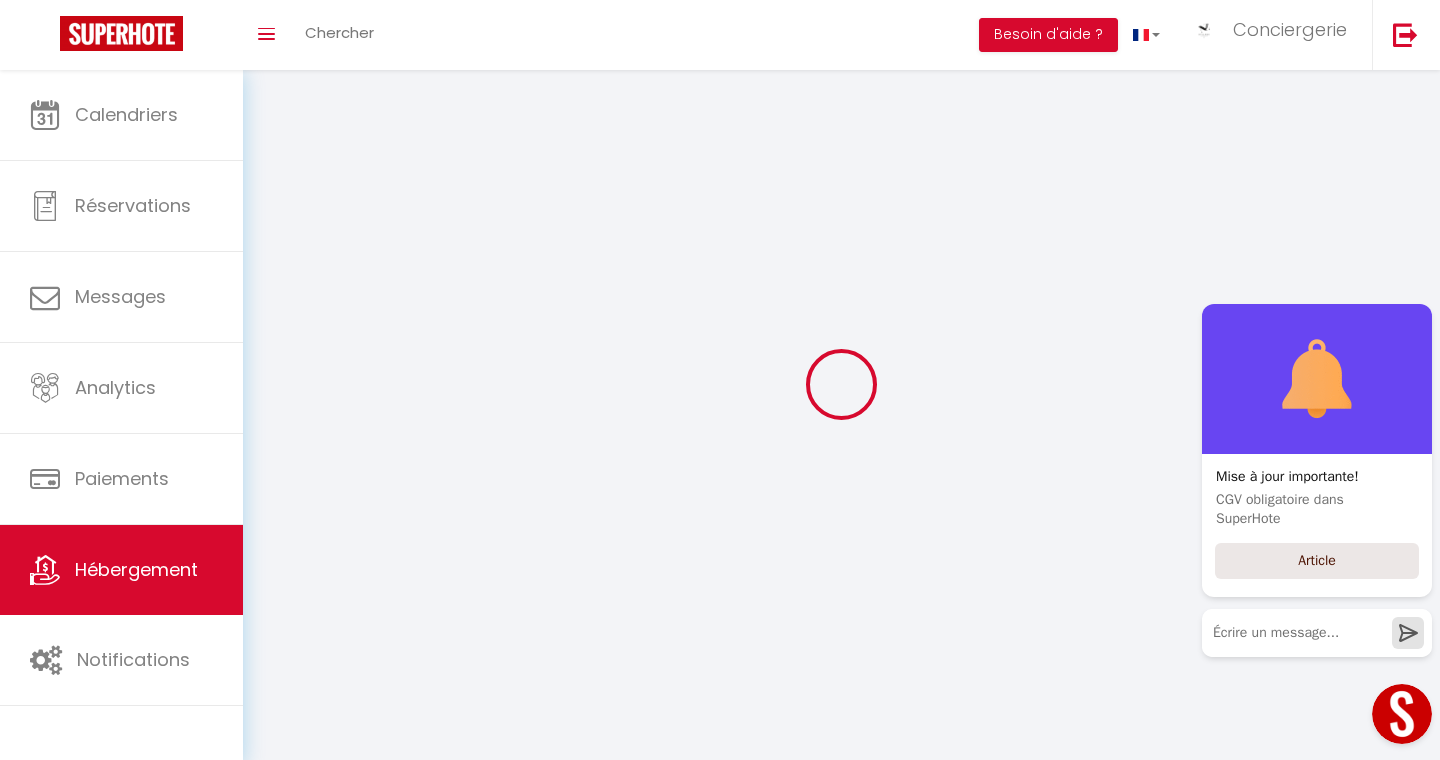 checkbox on "false" 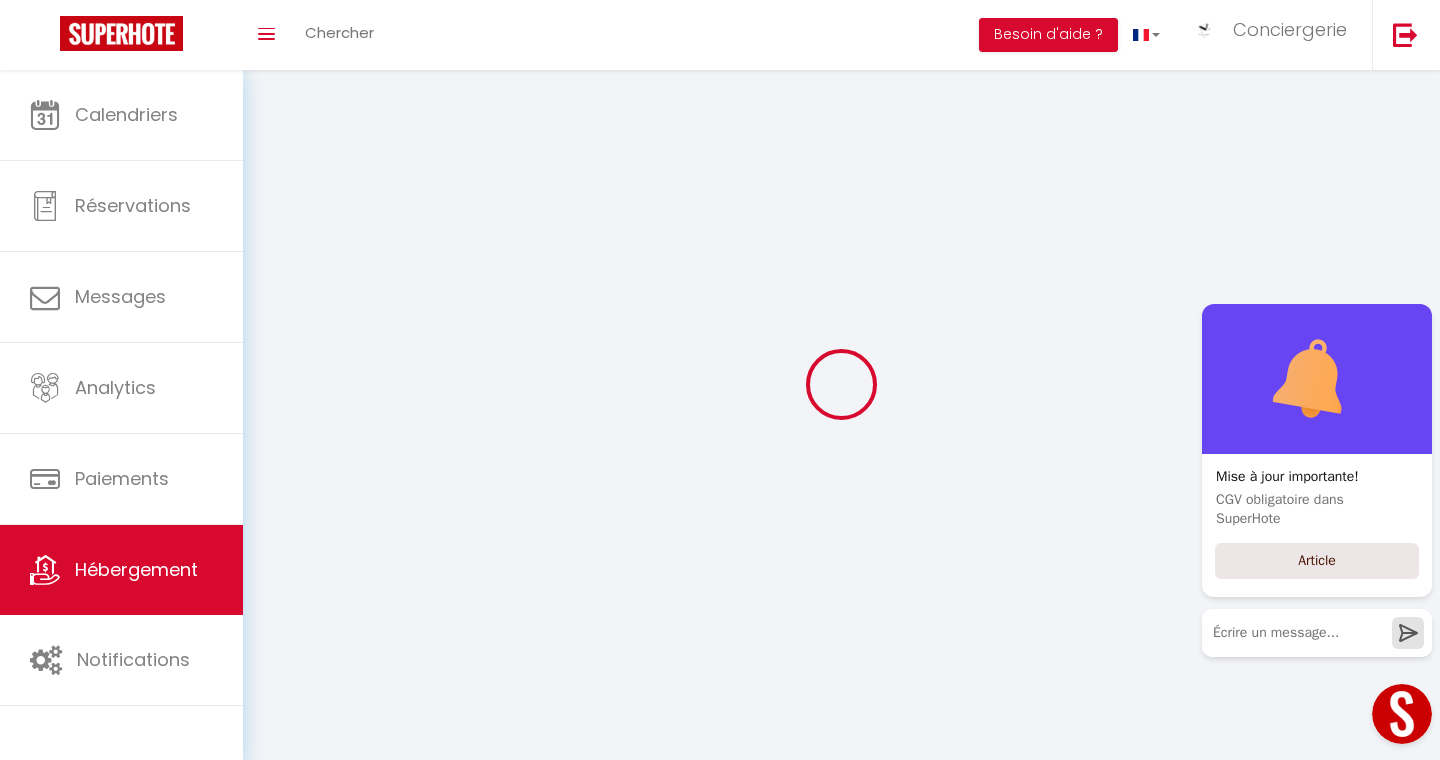 select 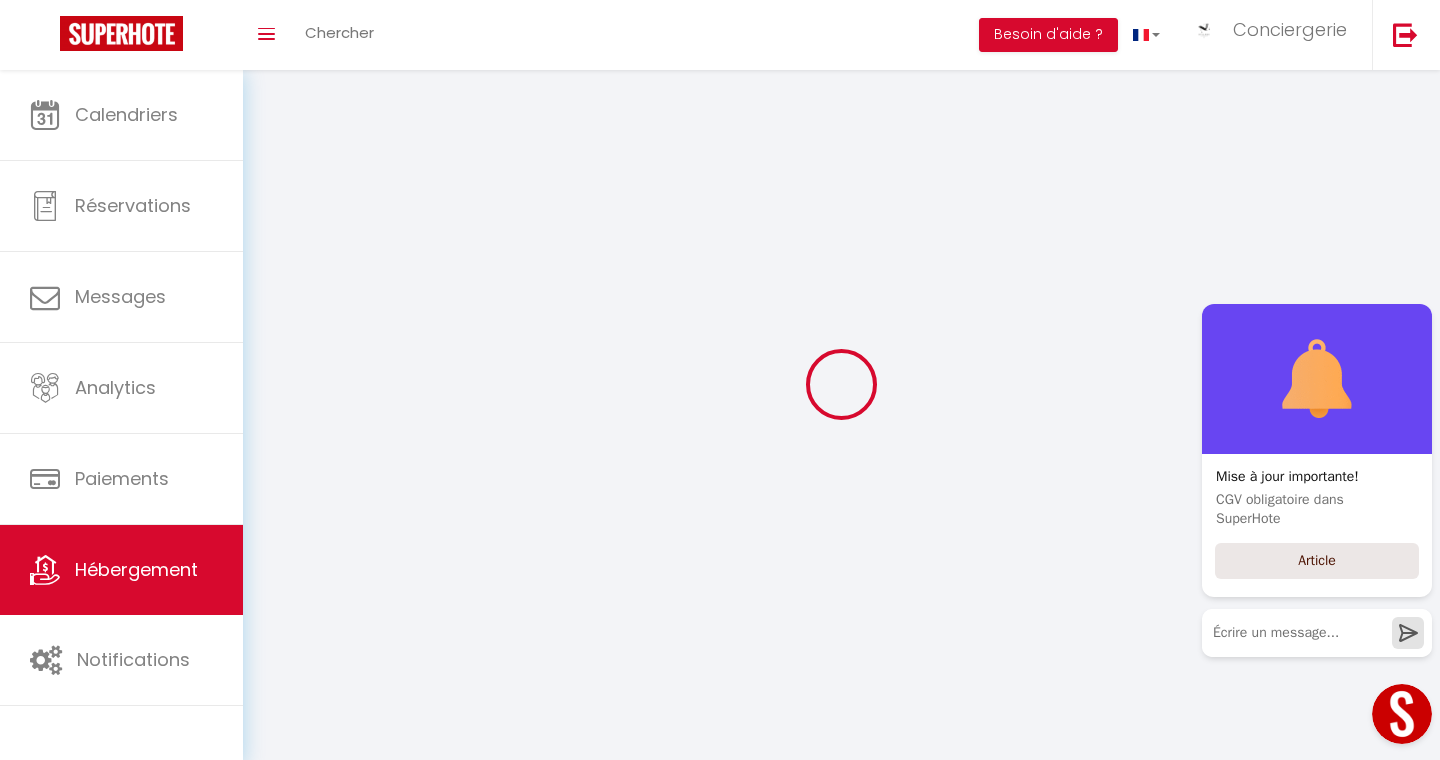 select 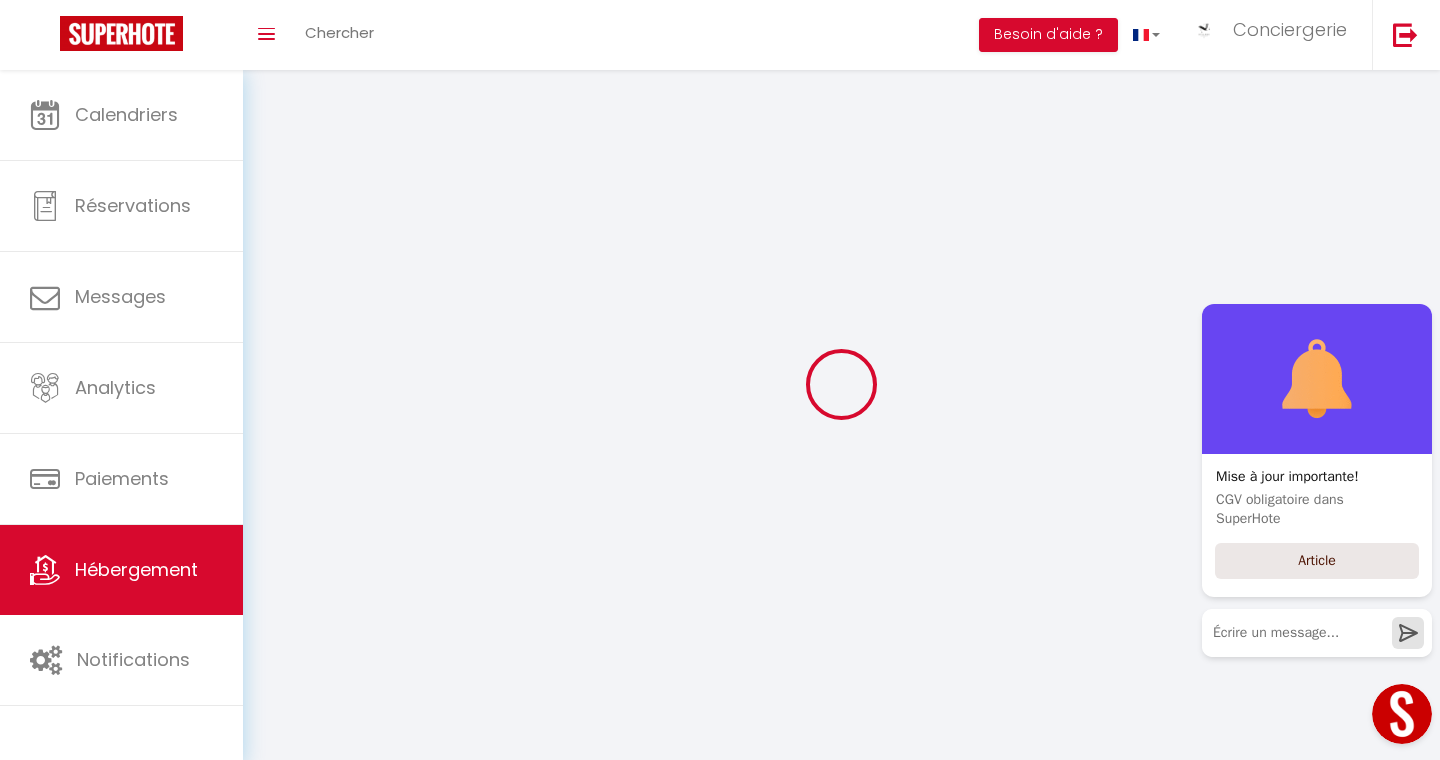 select 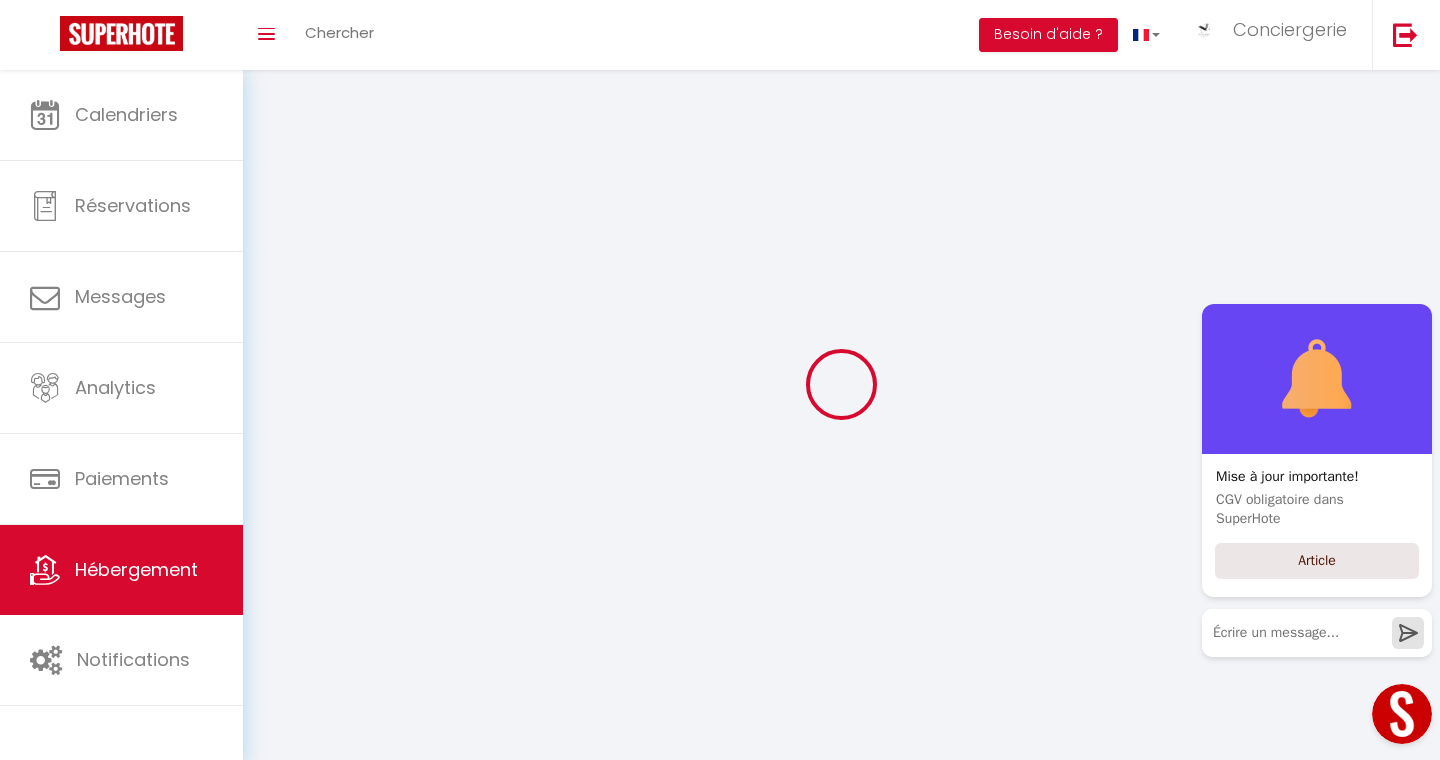 select 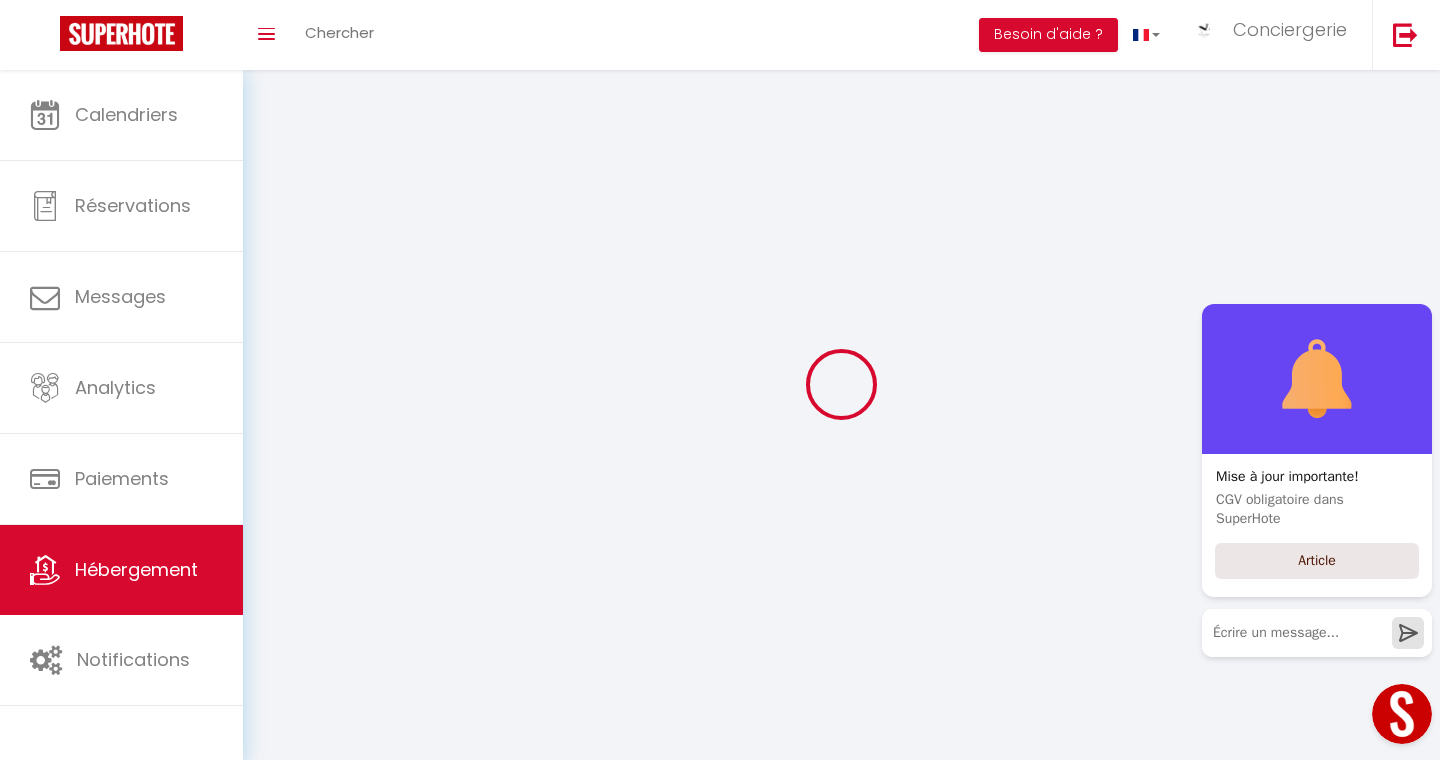 select 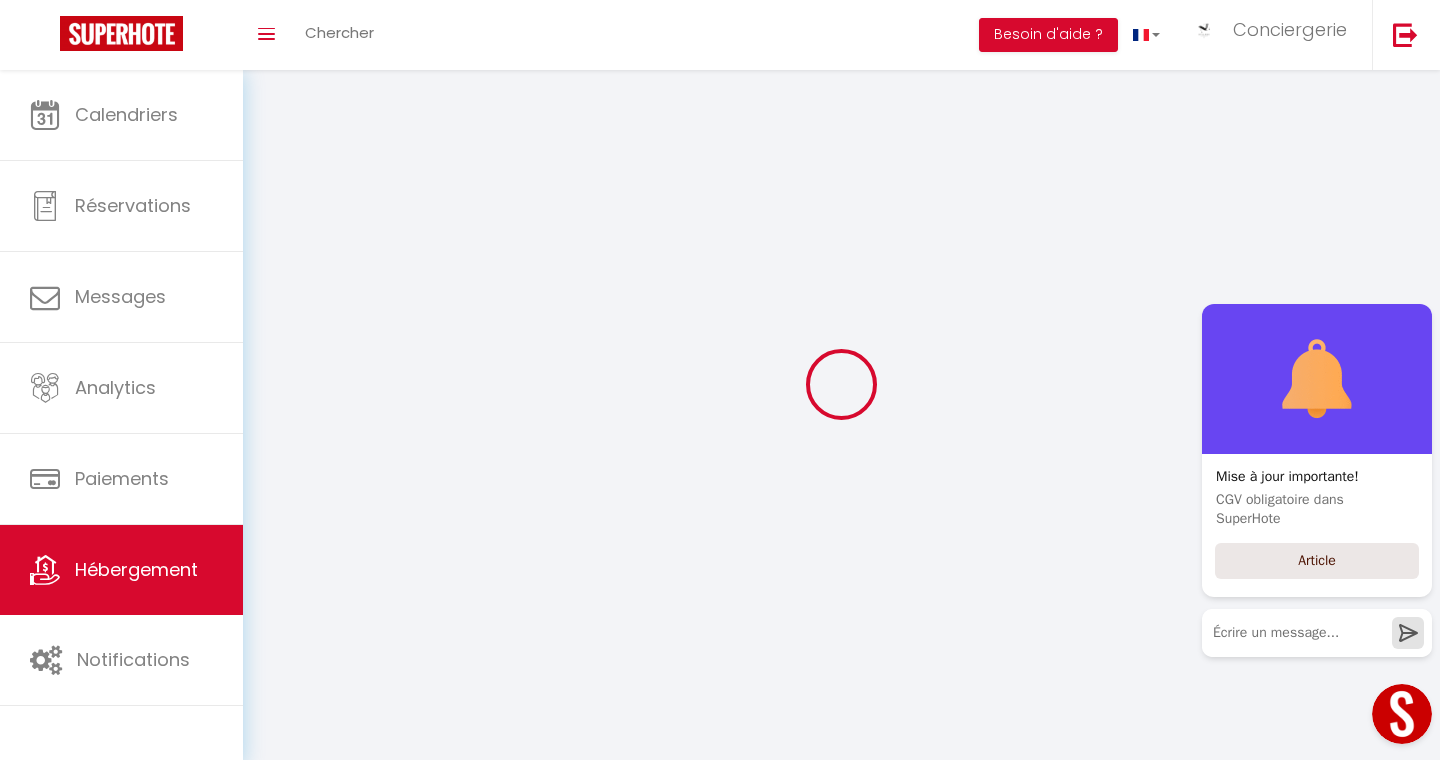 select 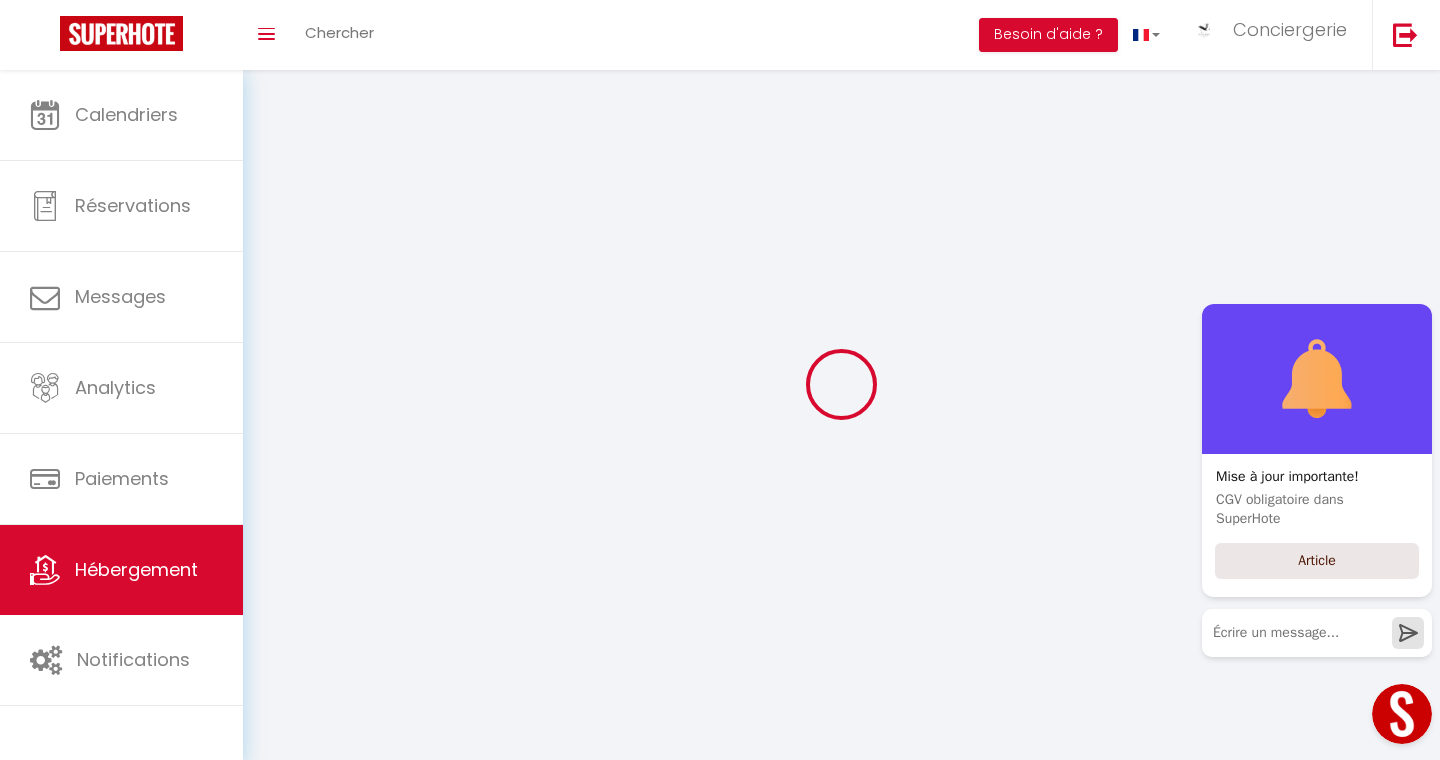 checkbox on "false" 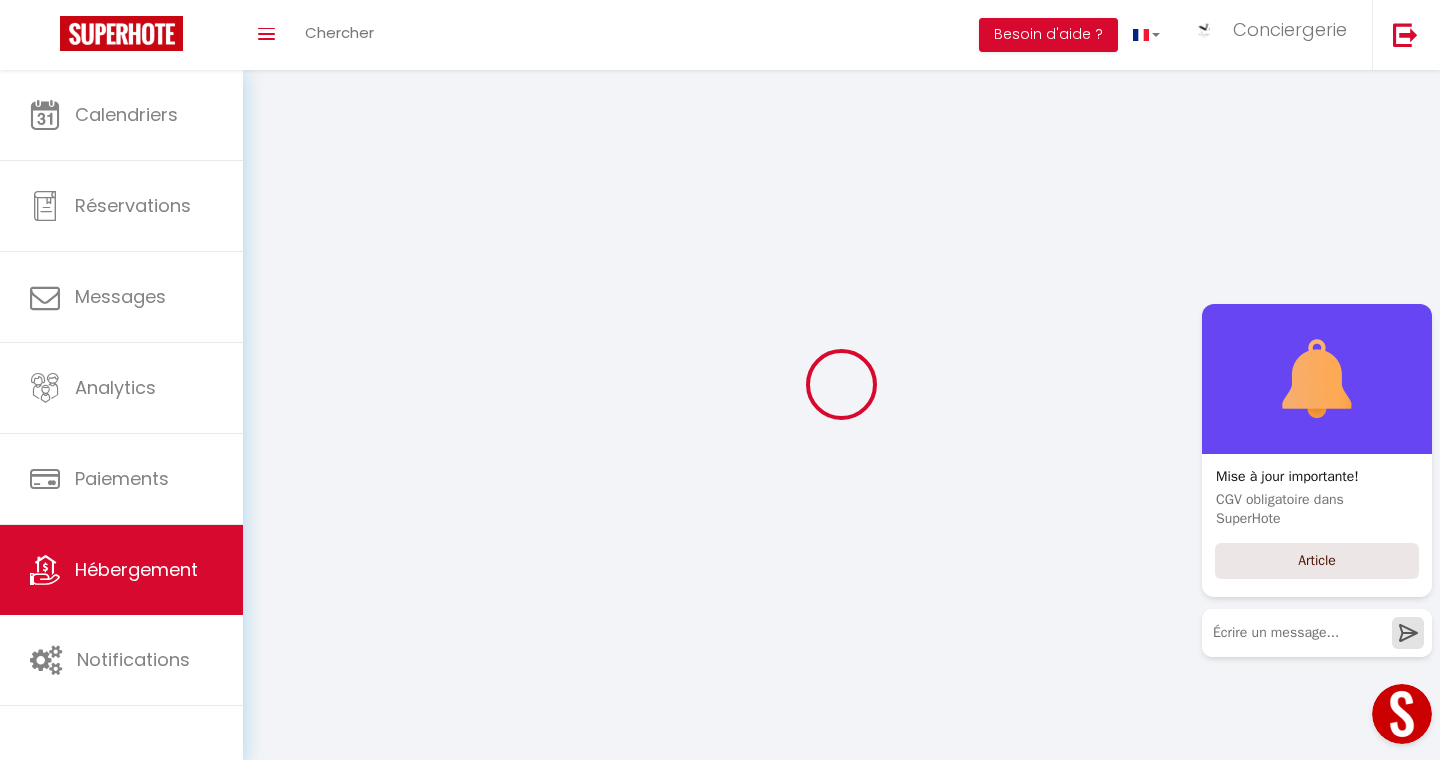 checkbox on "false" 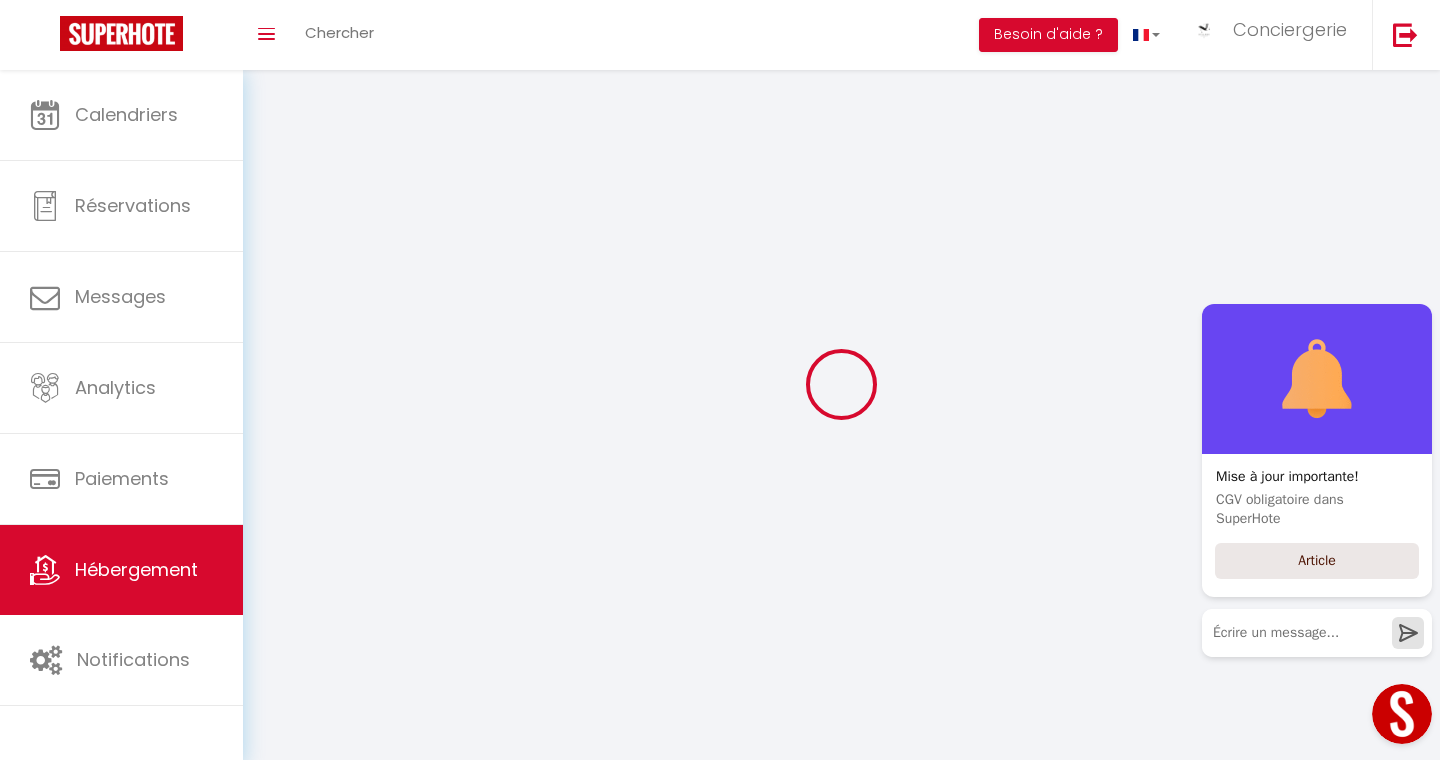 checkbox on "false" 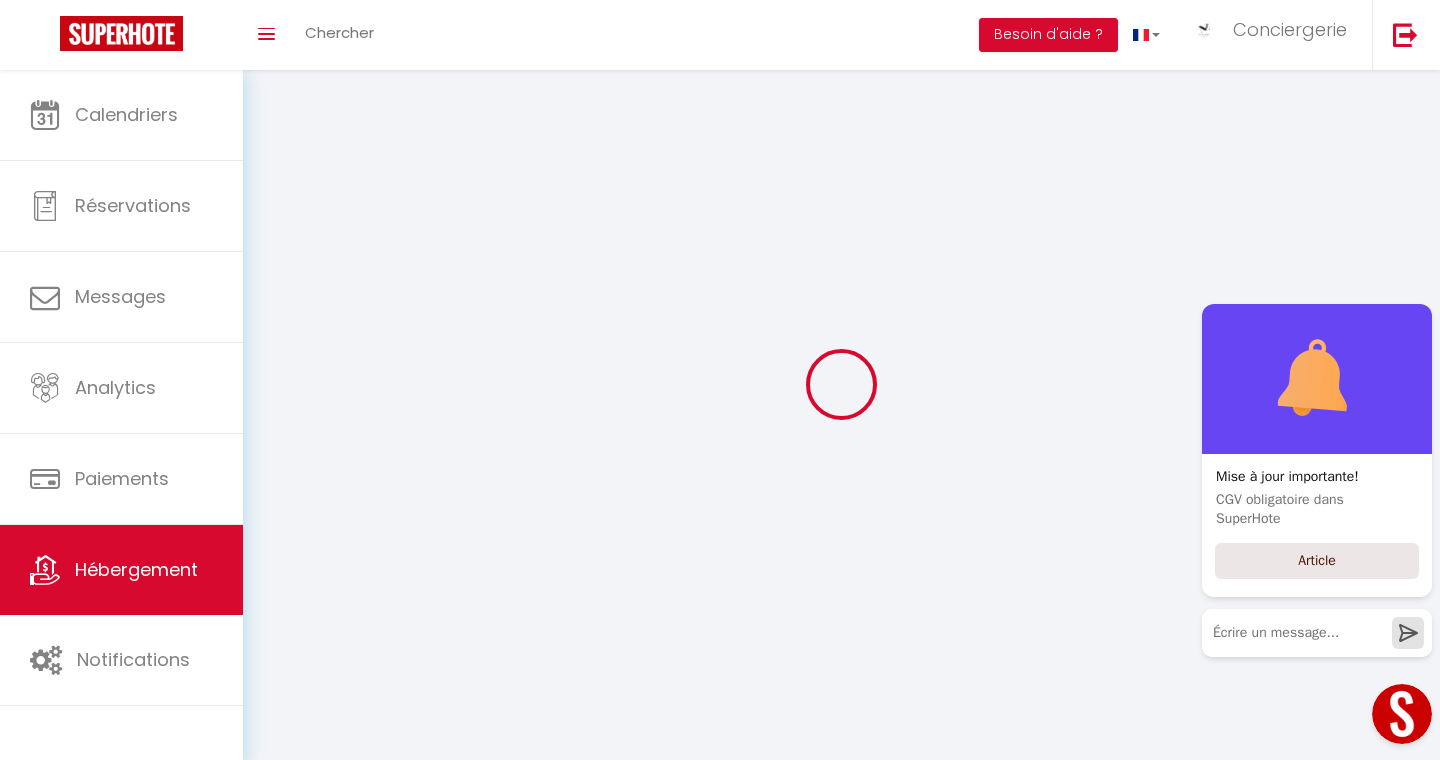 select 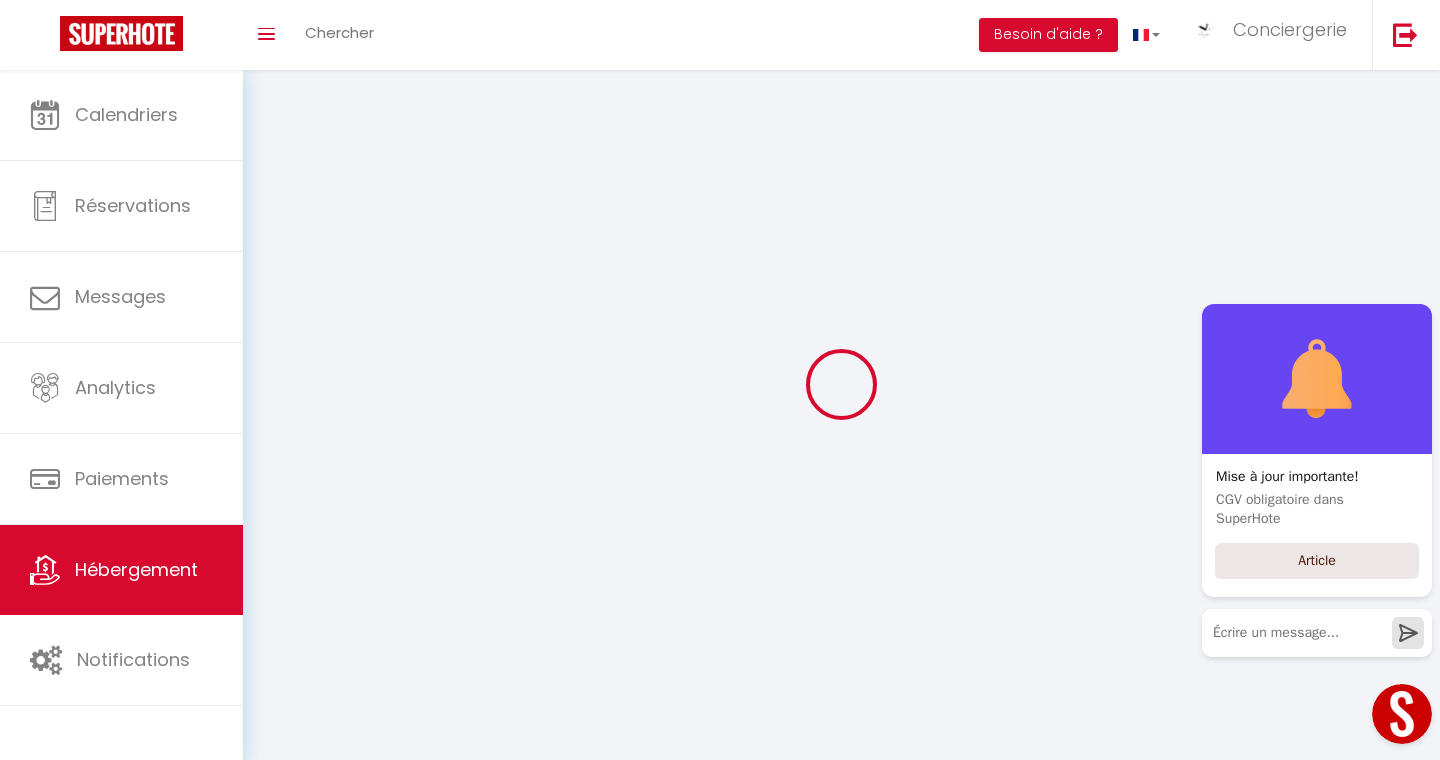 select 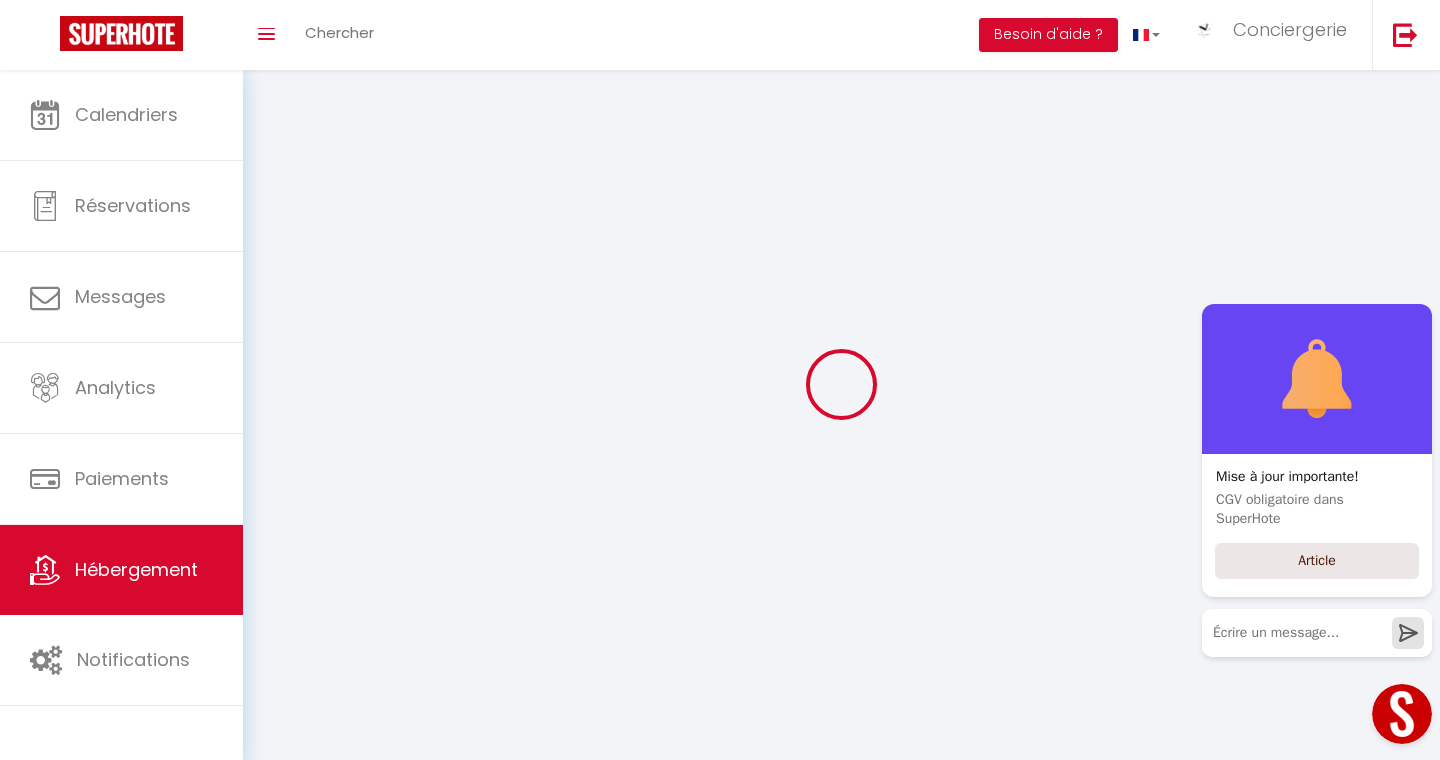 select on "1" 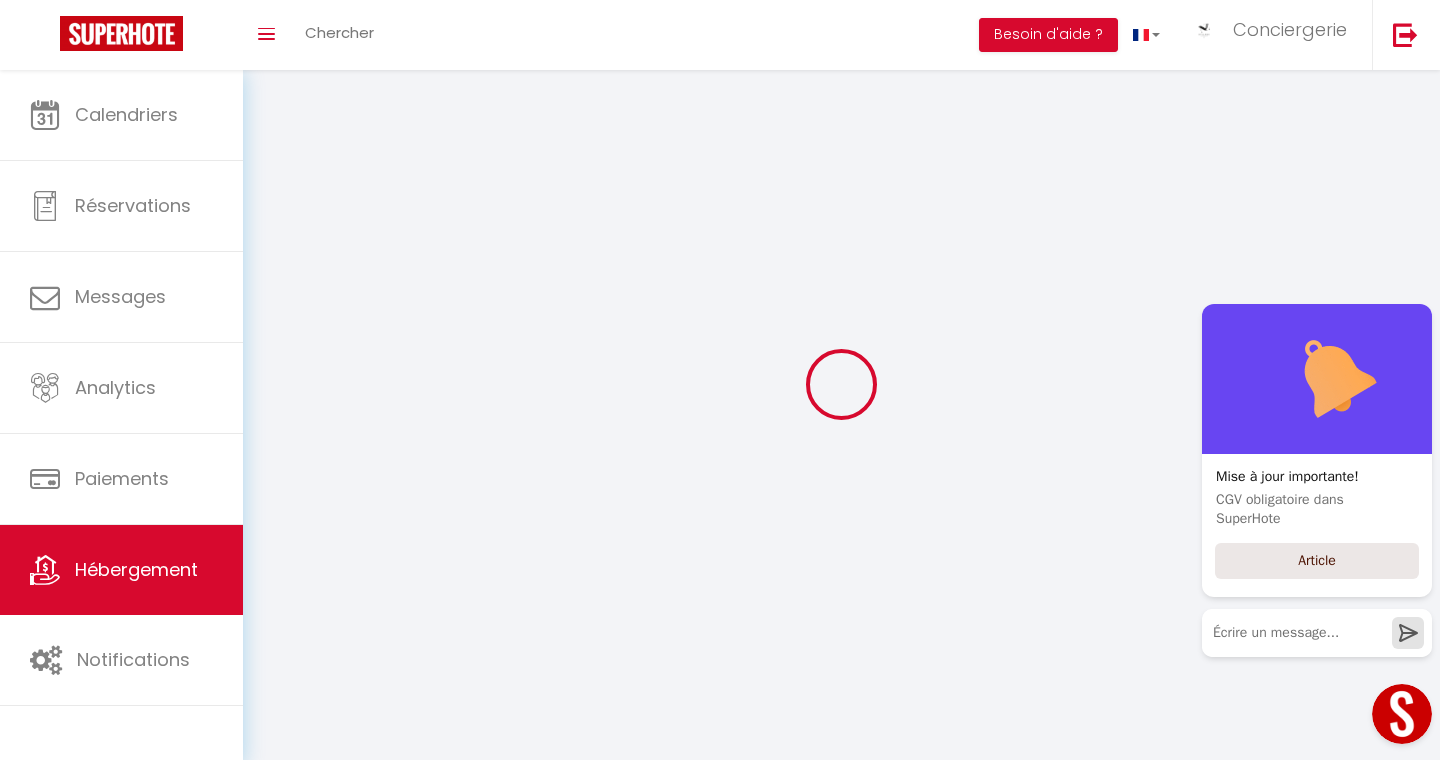 select on "28" 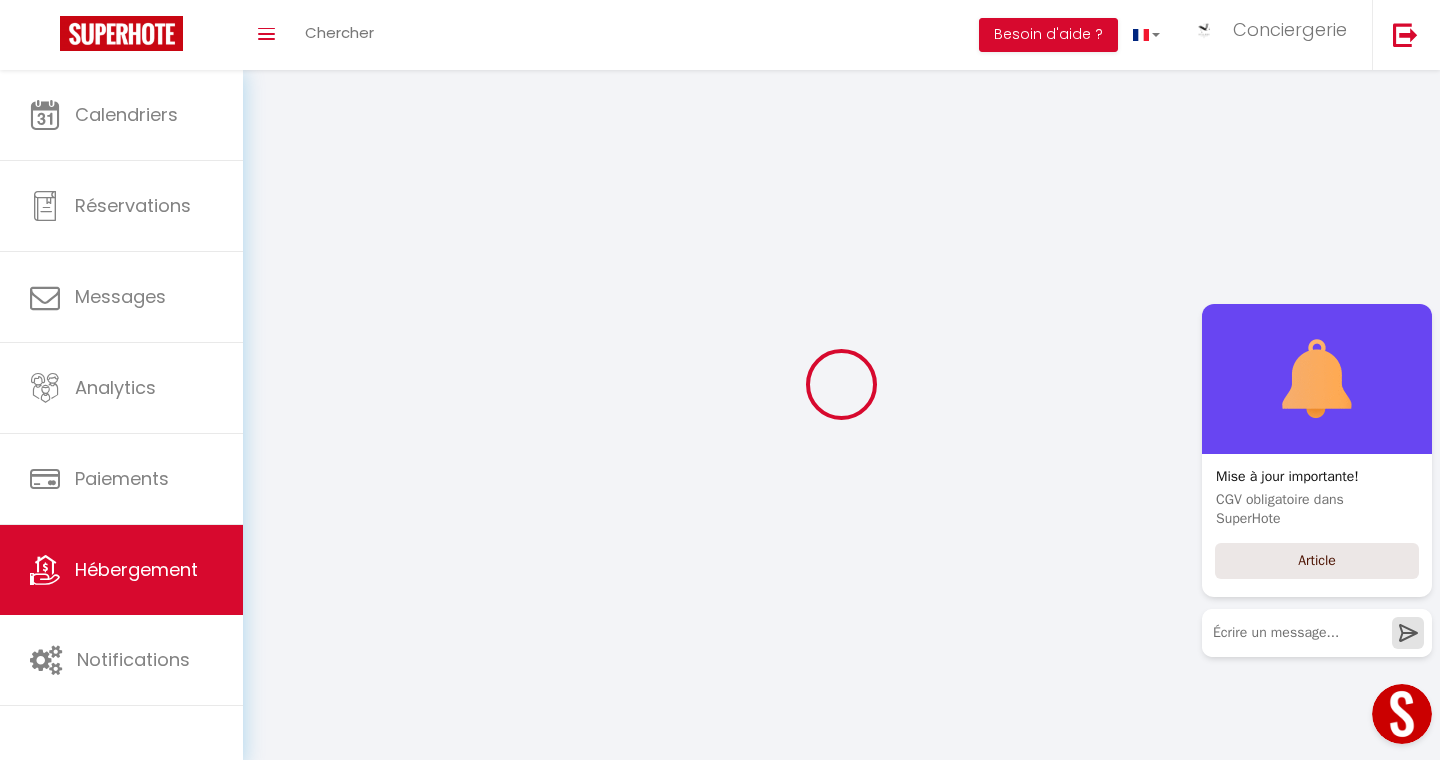 select 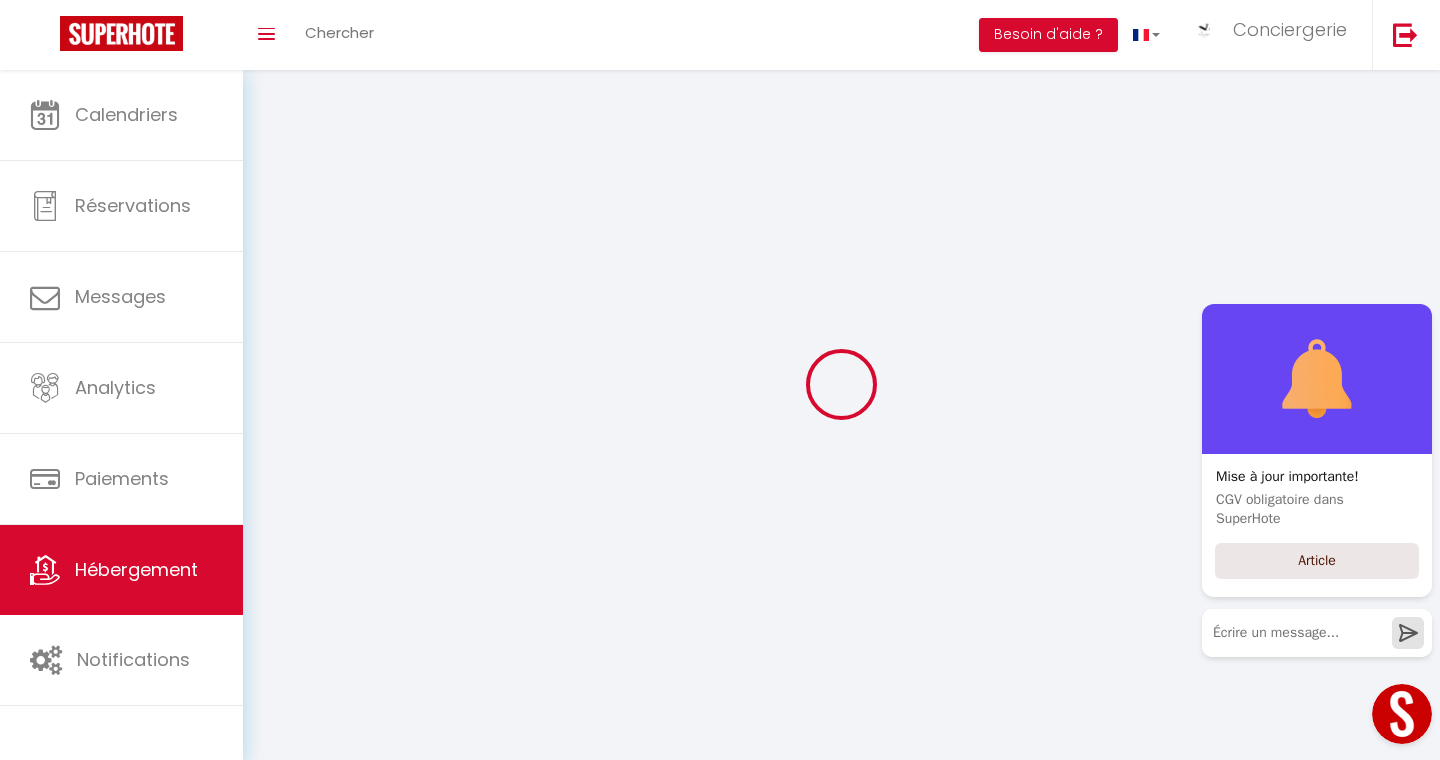 select 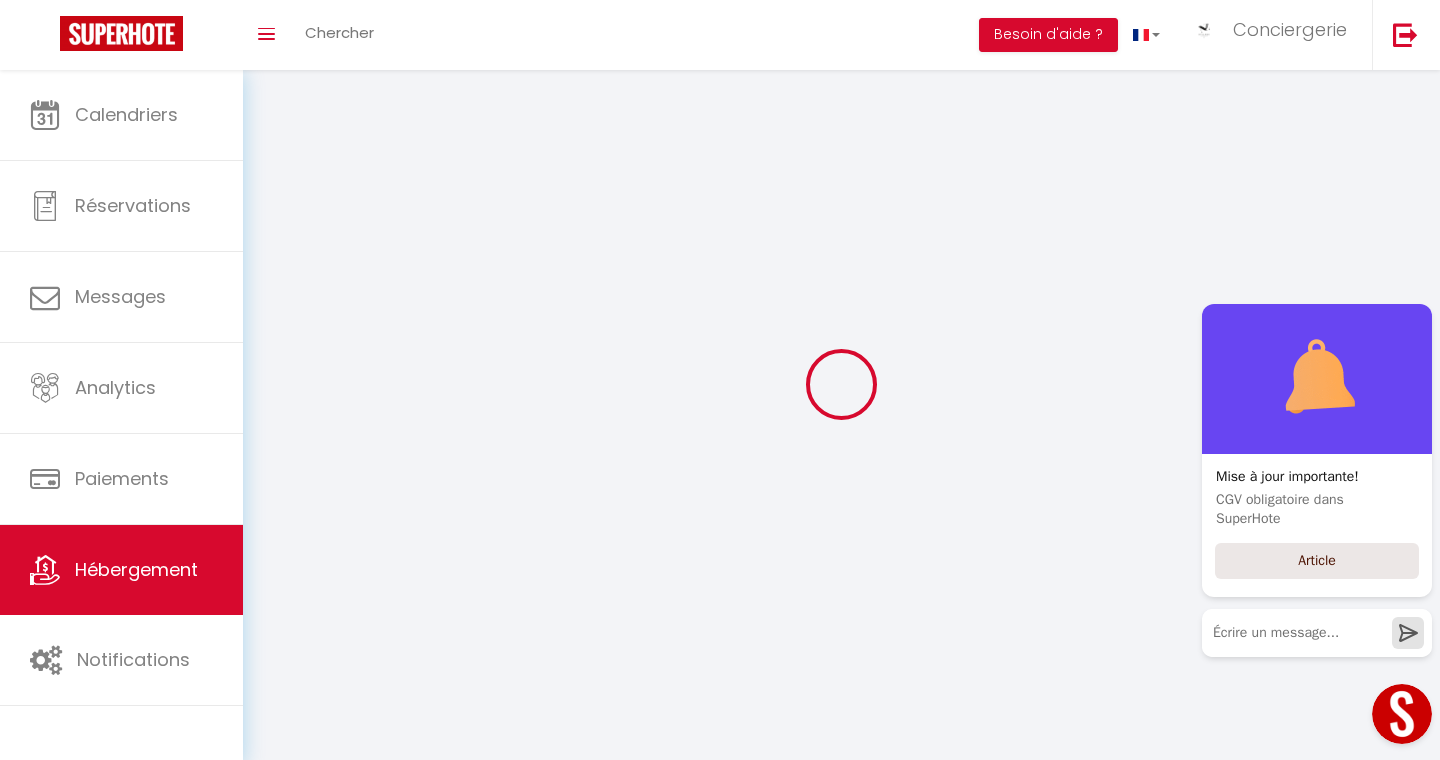 select 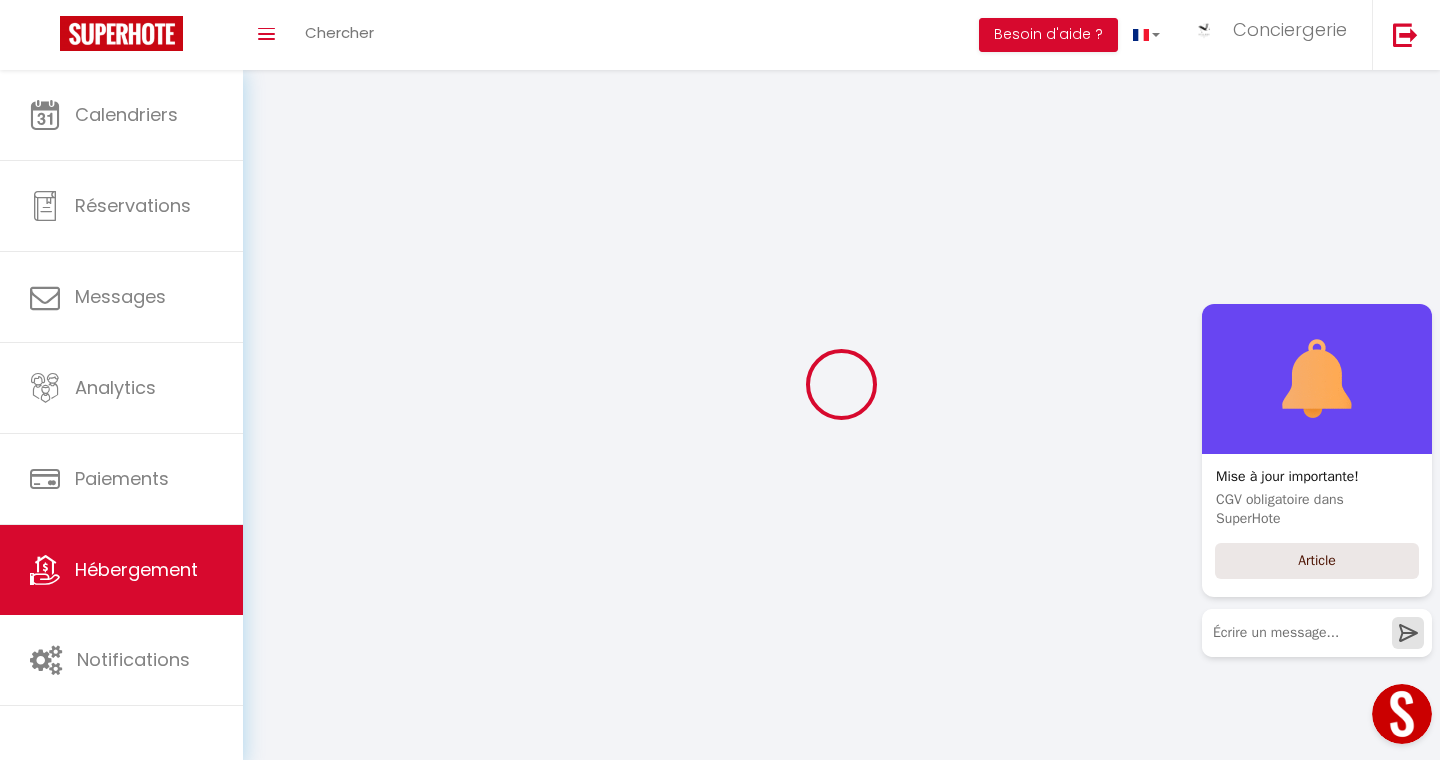 select 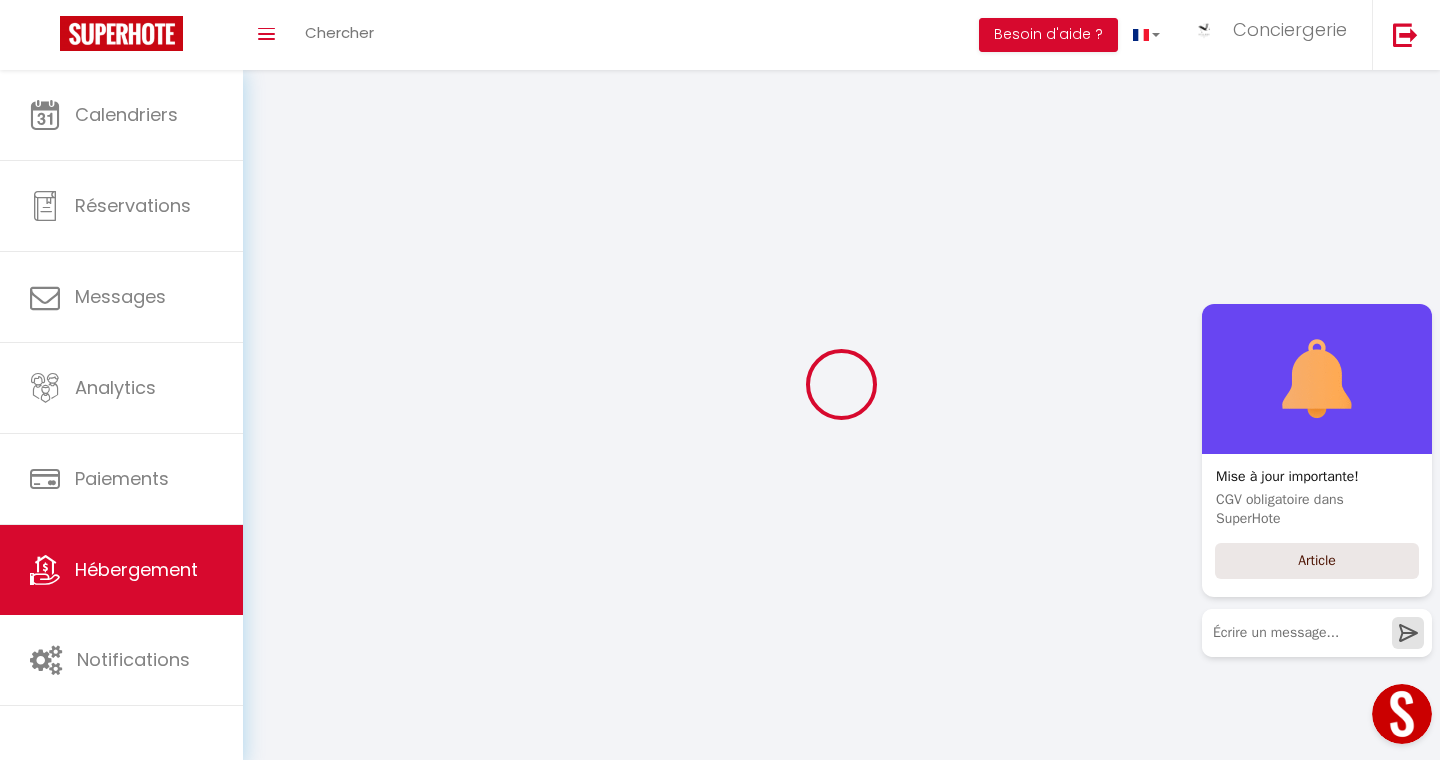 select 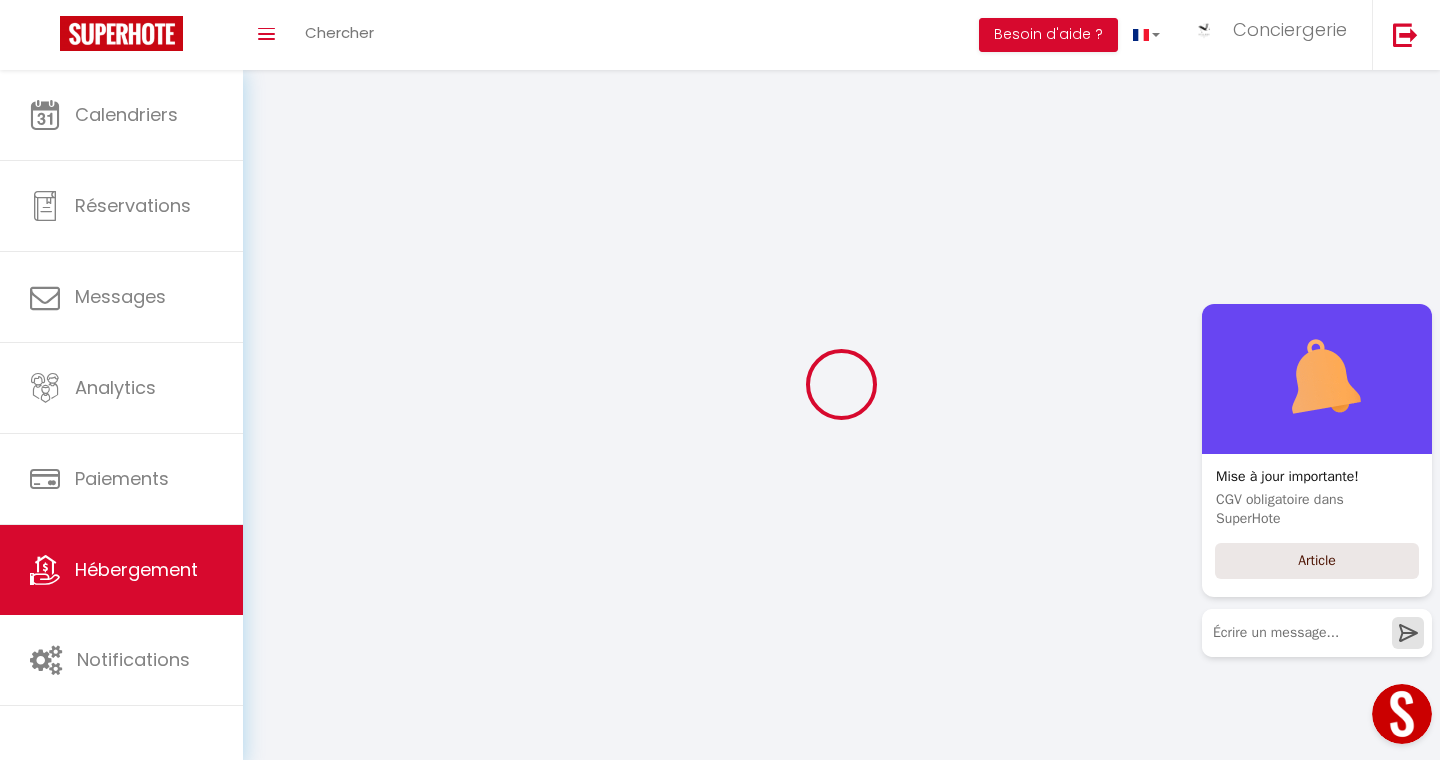 checkbox on "false" 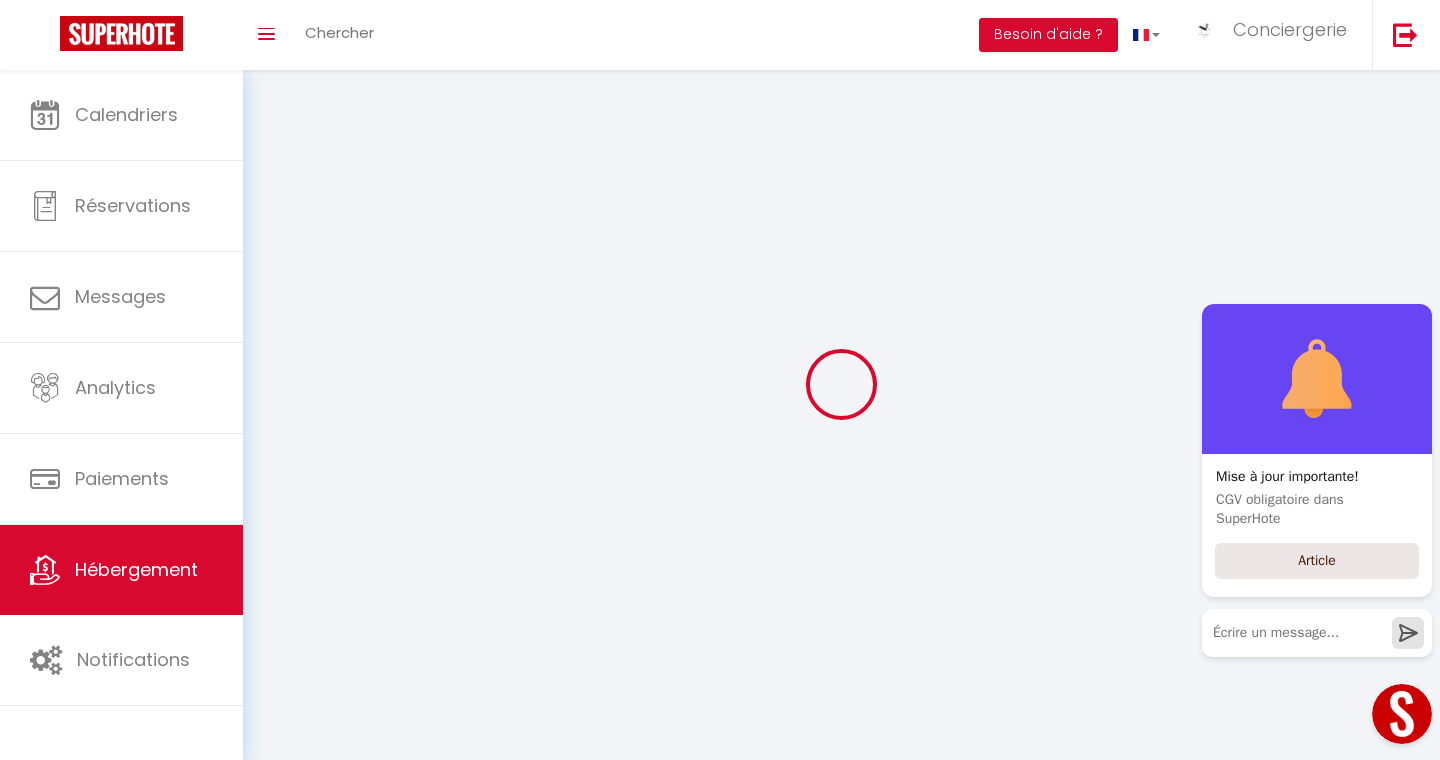 checkbox on "false" 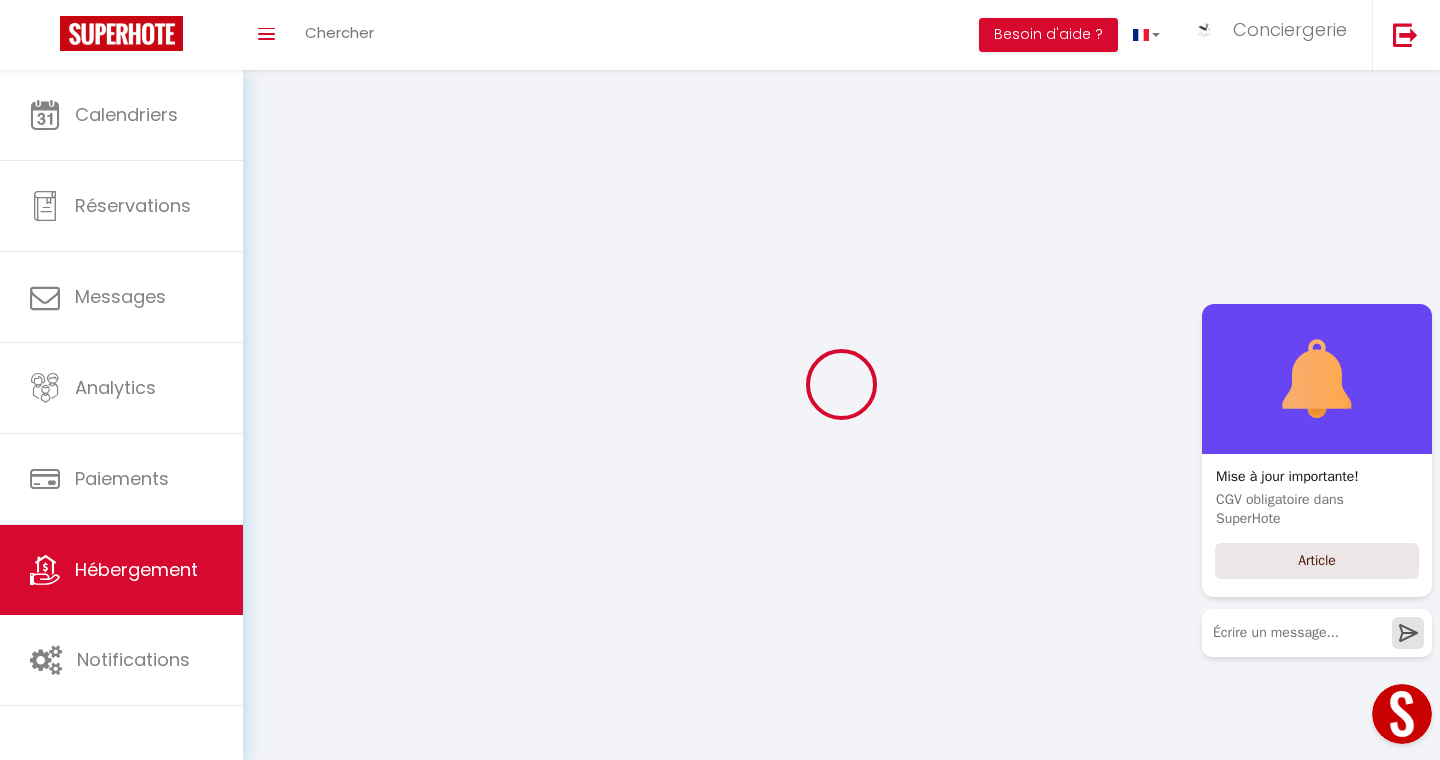 checkbox on "false" 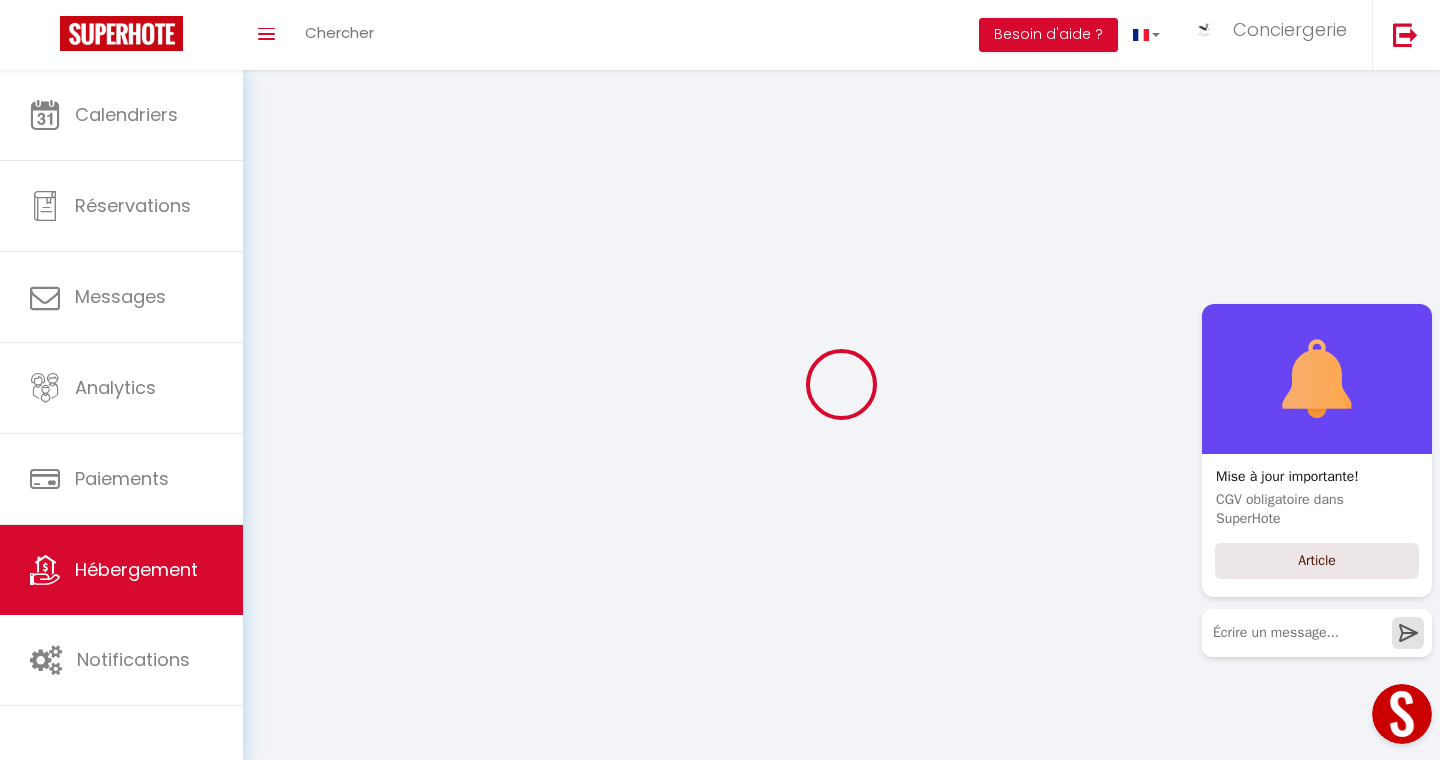 select 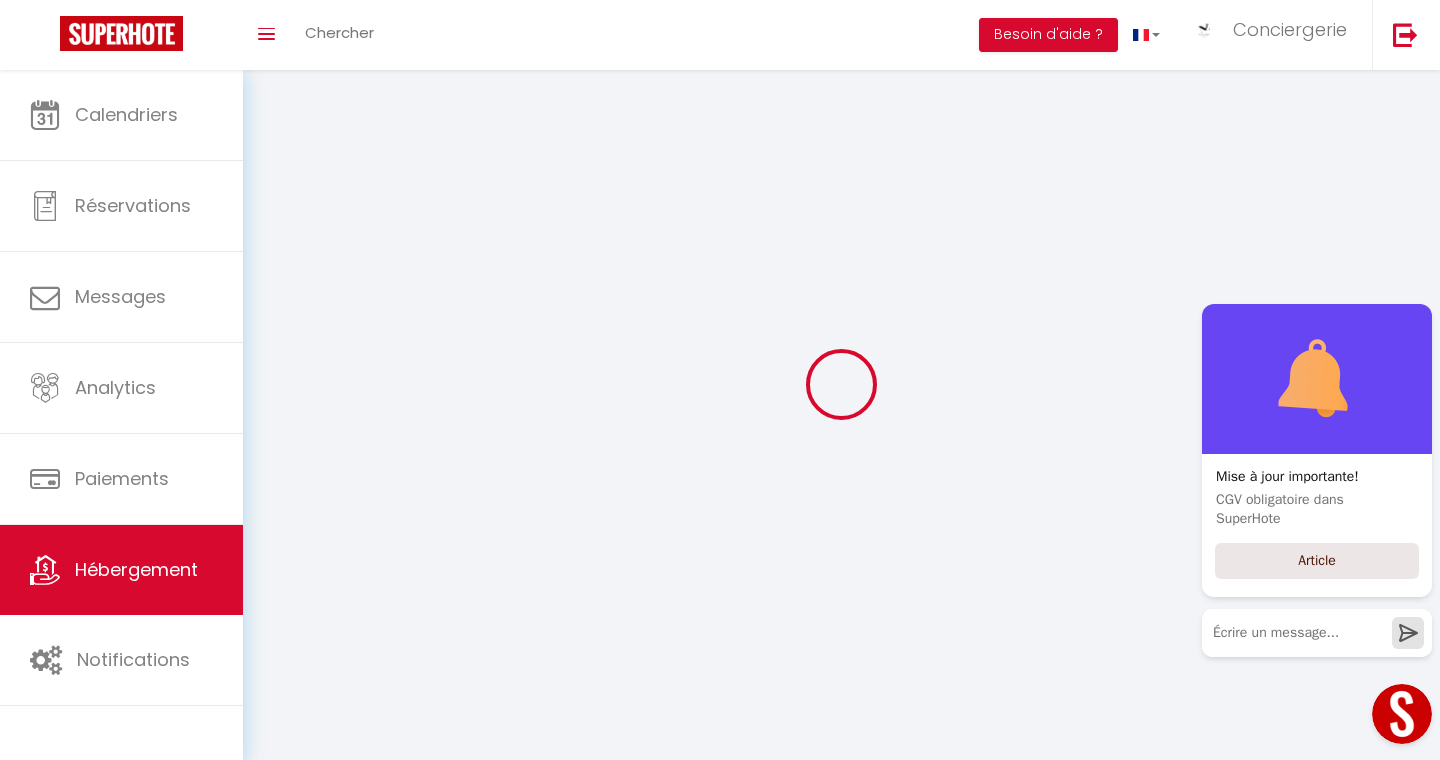 select 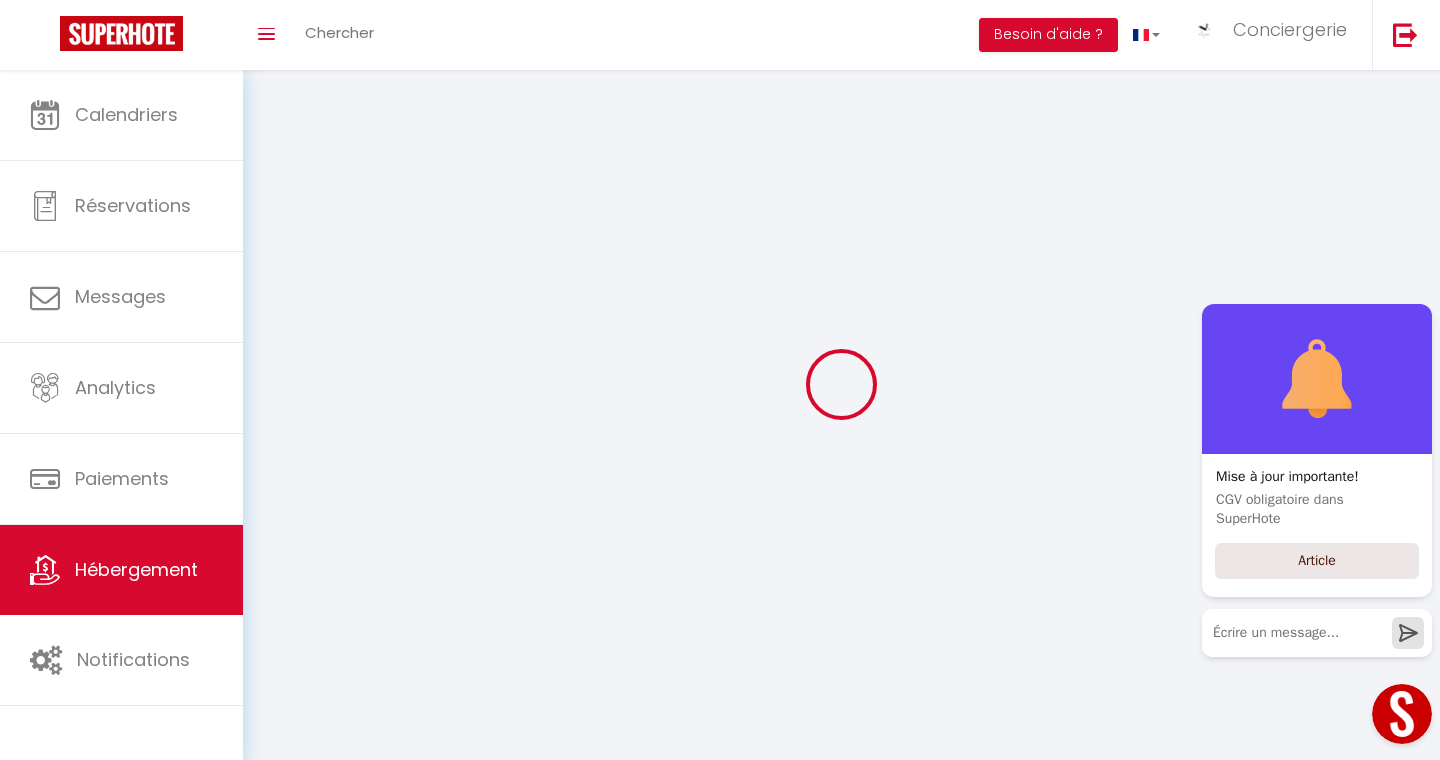 type on "[PERSON_NAME]" 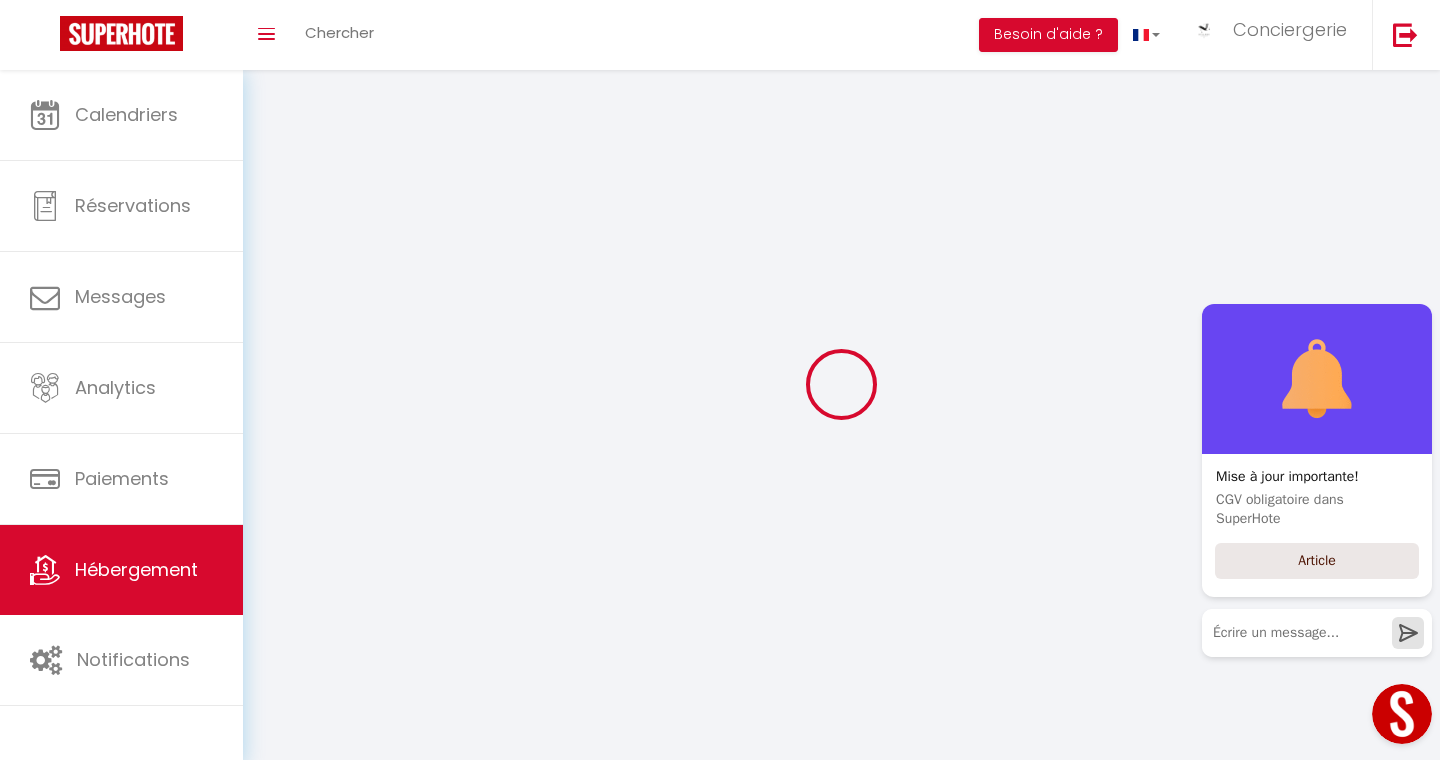 type on "Sebastien" 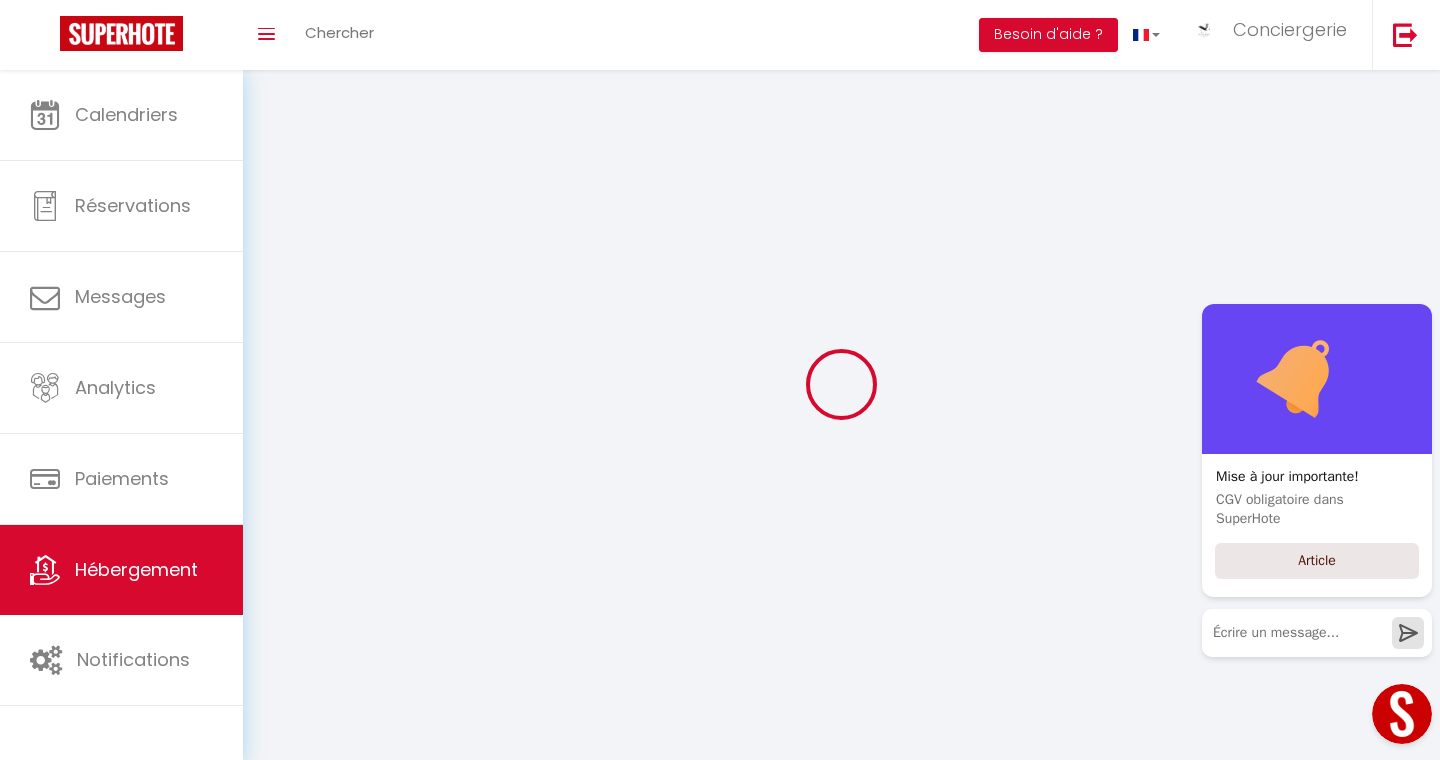 type on "[PERSON_NAME]" 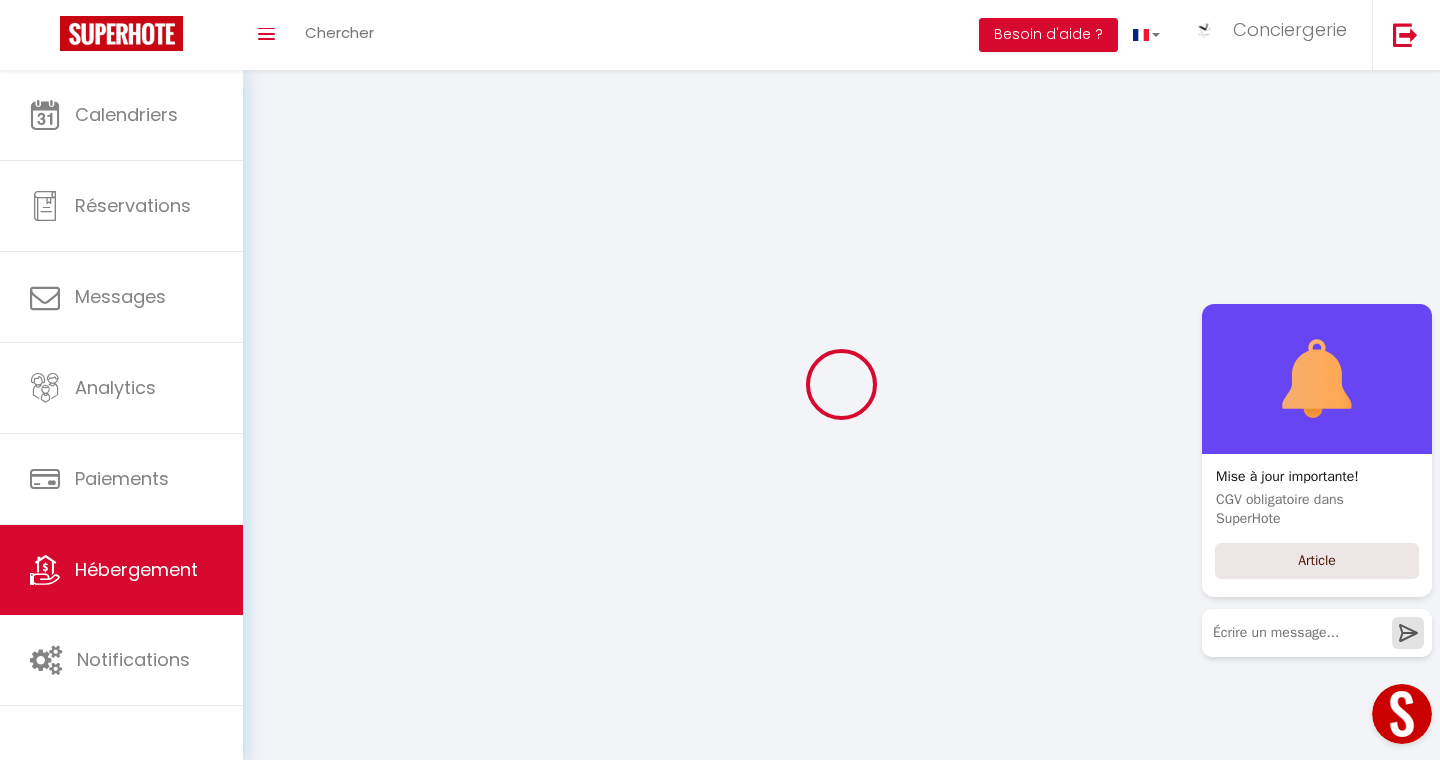 type on "[STREET_ADDRESS]" 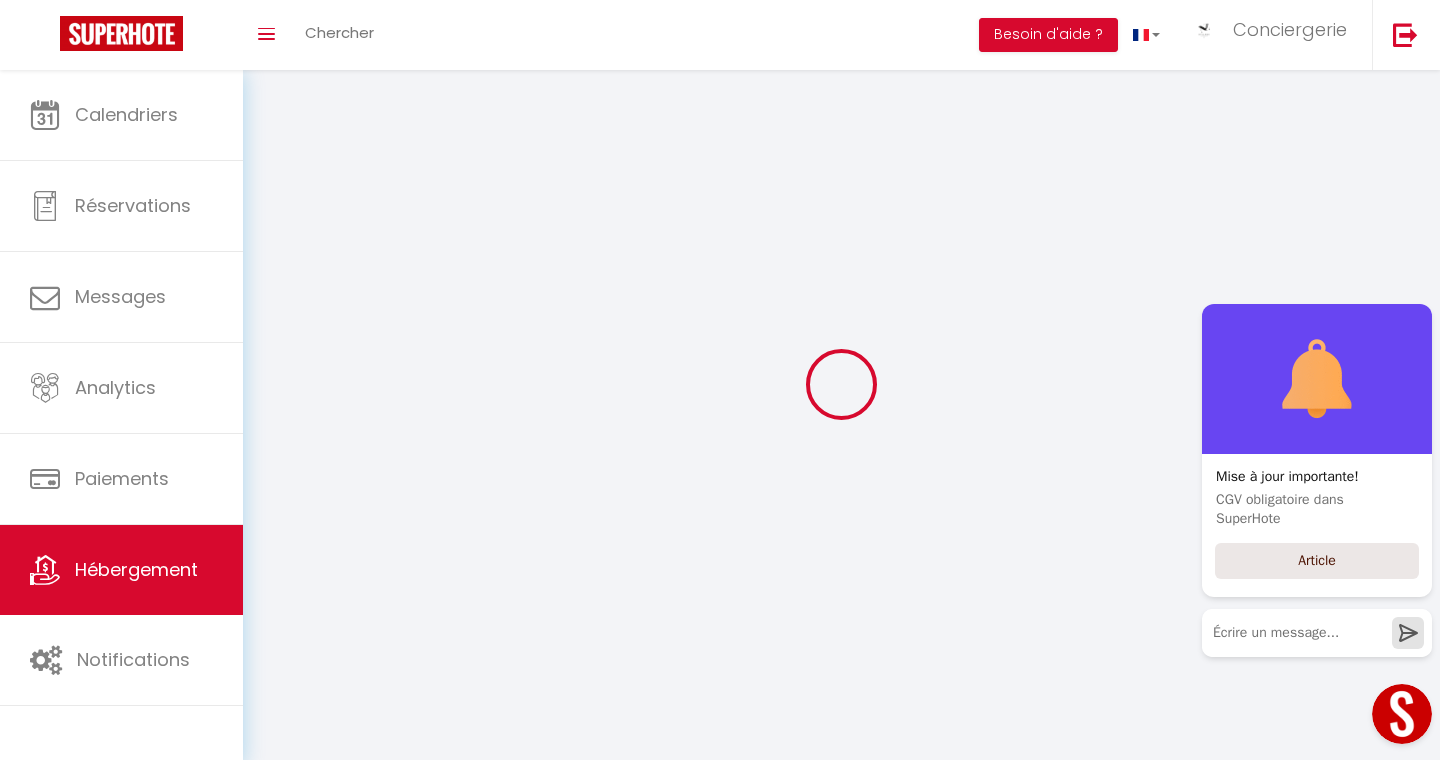 type on "17300" 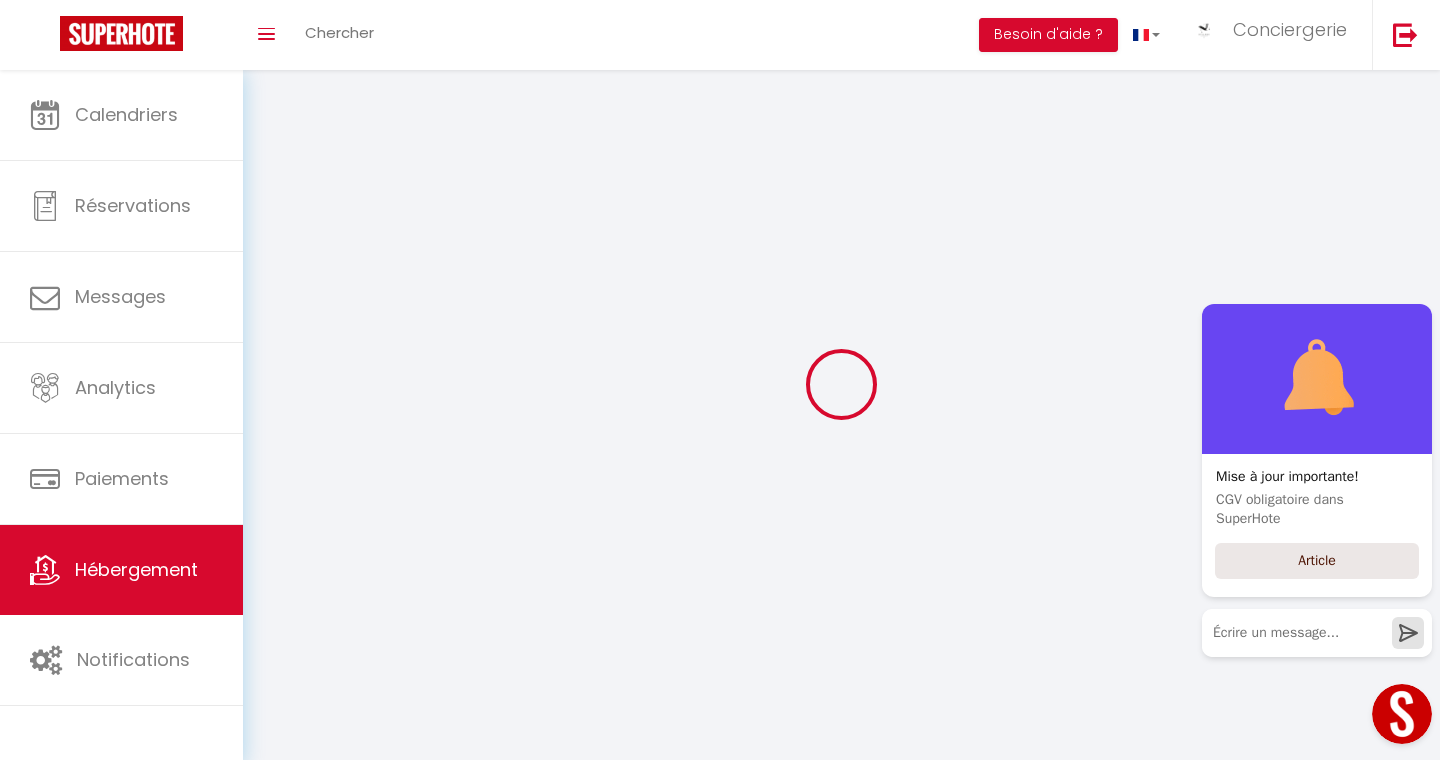 select on "8" 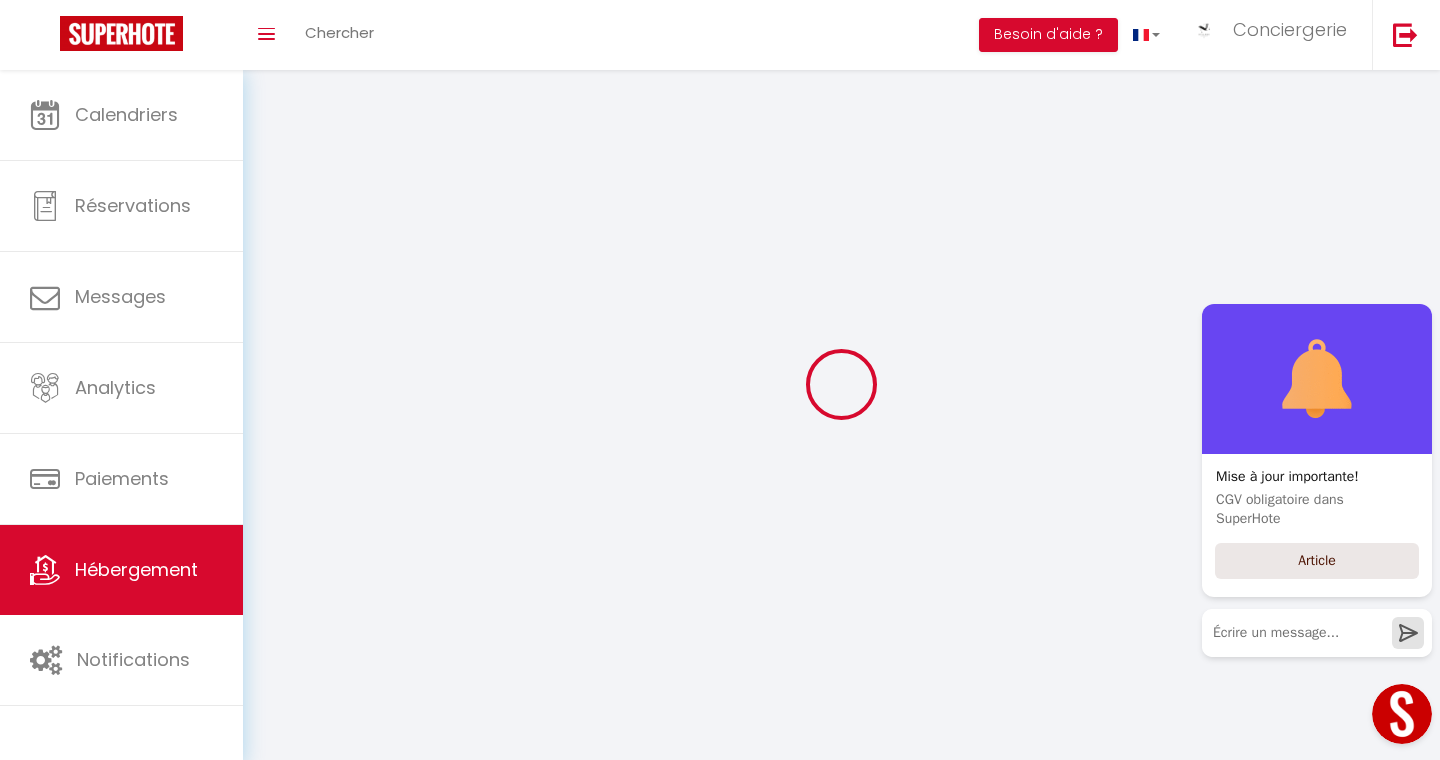 select on "4" 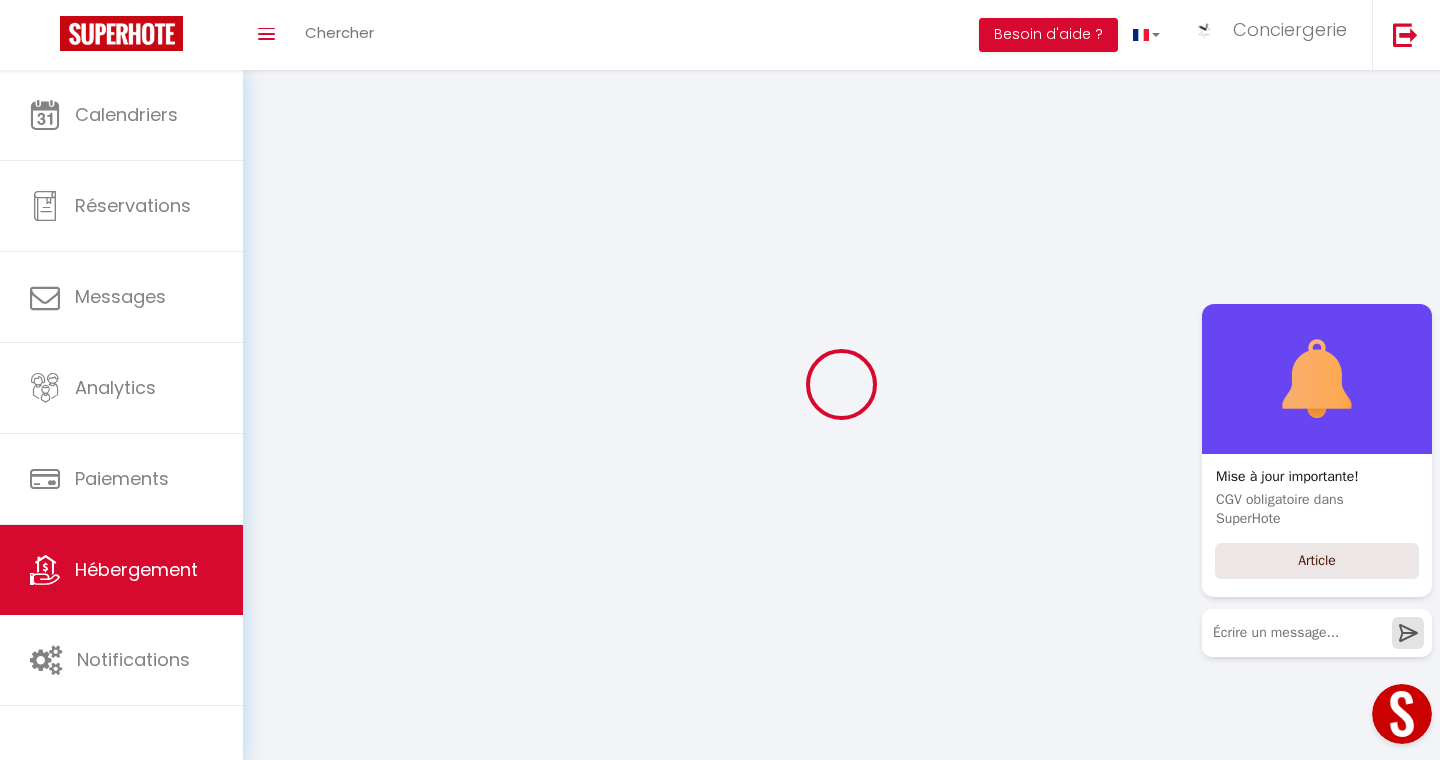 type on "500" 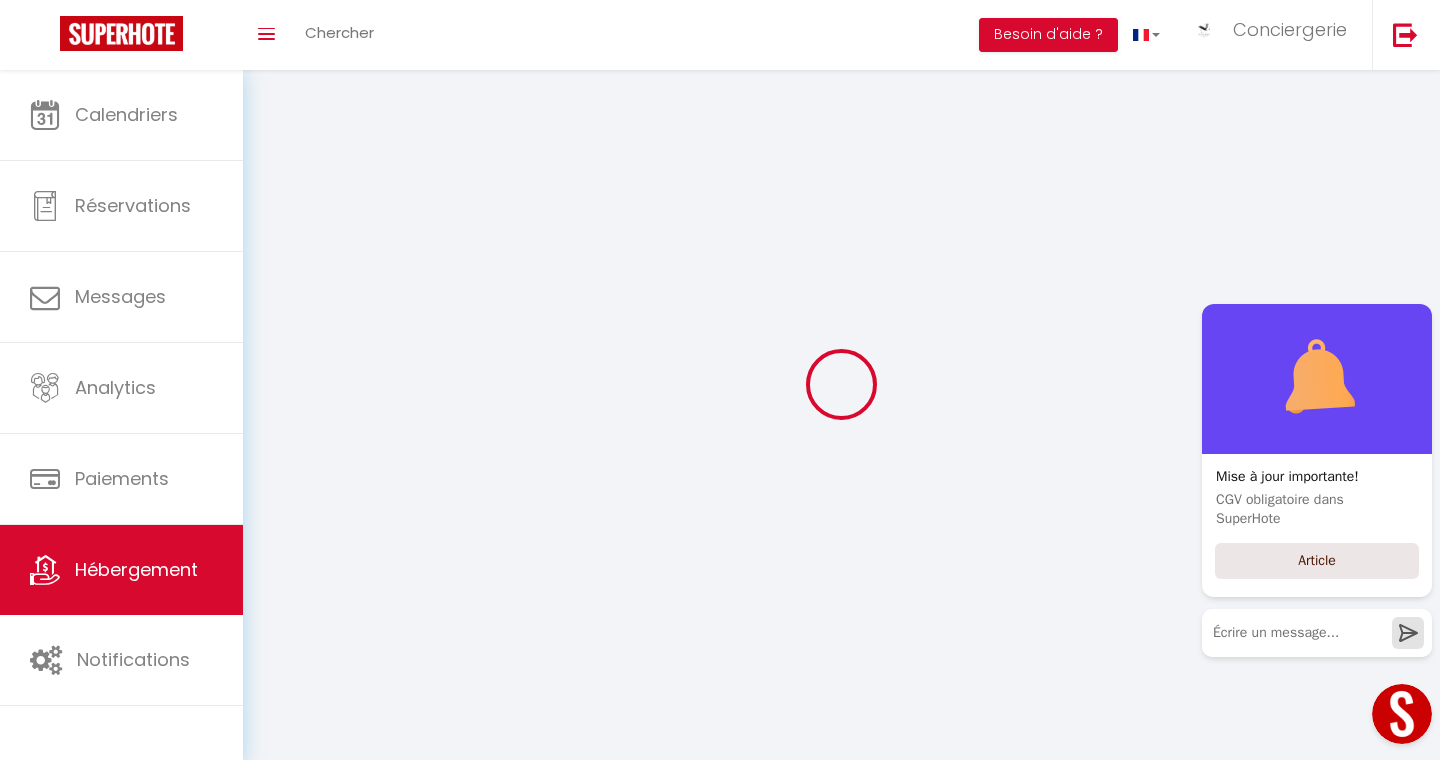type on "5.50" 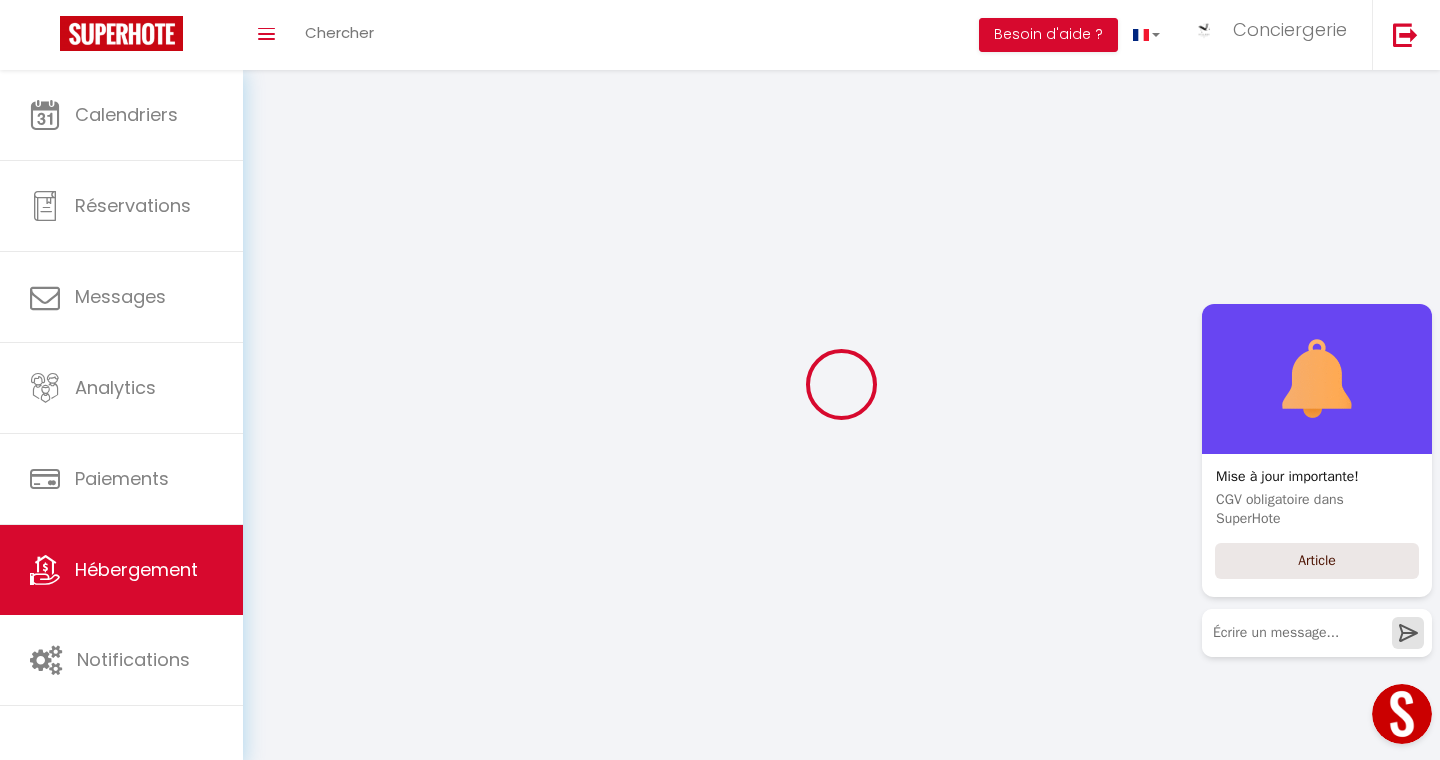 type on "1500" 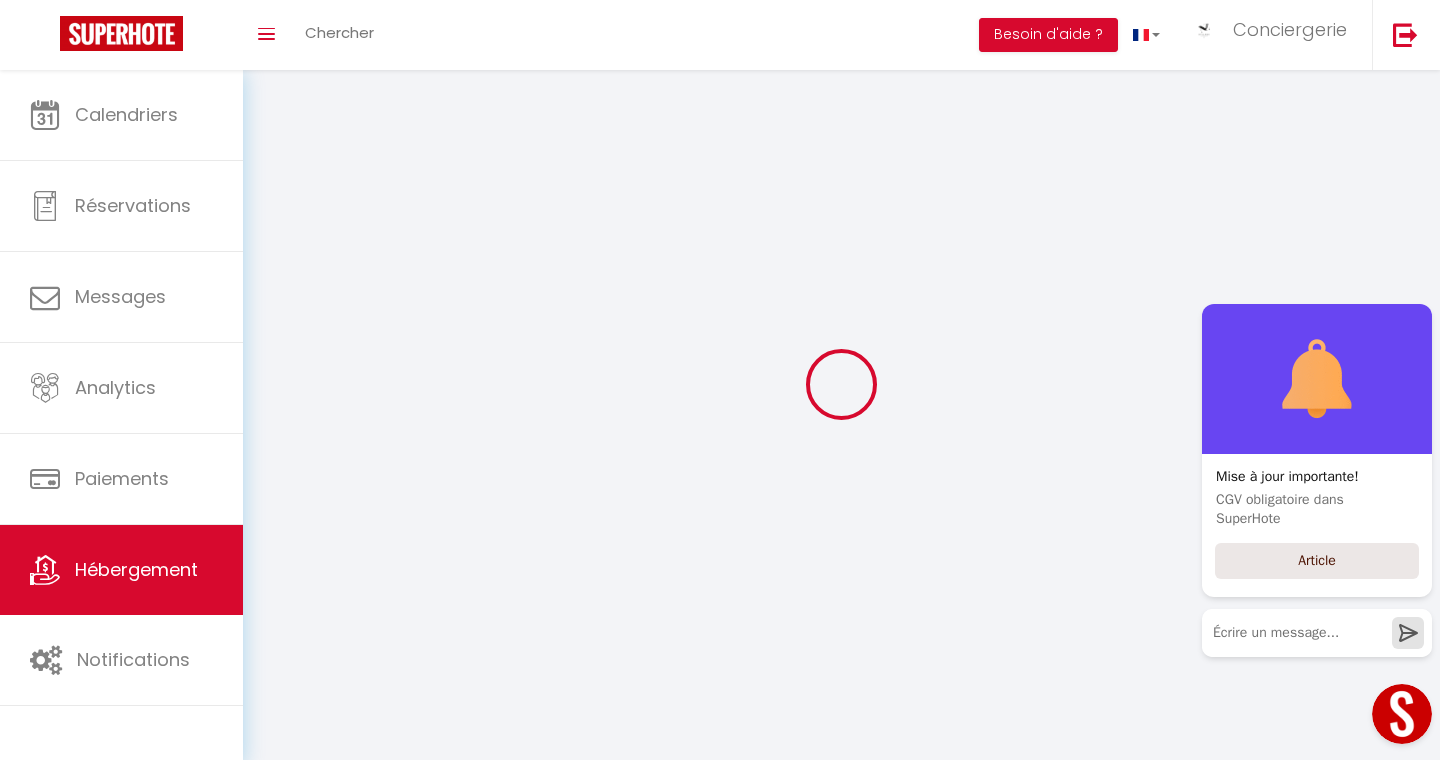 select 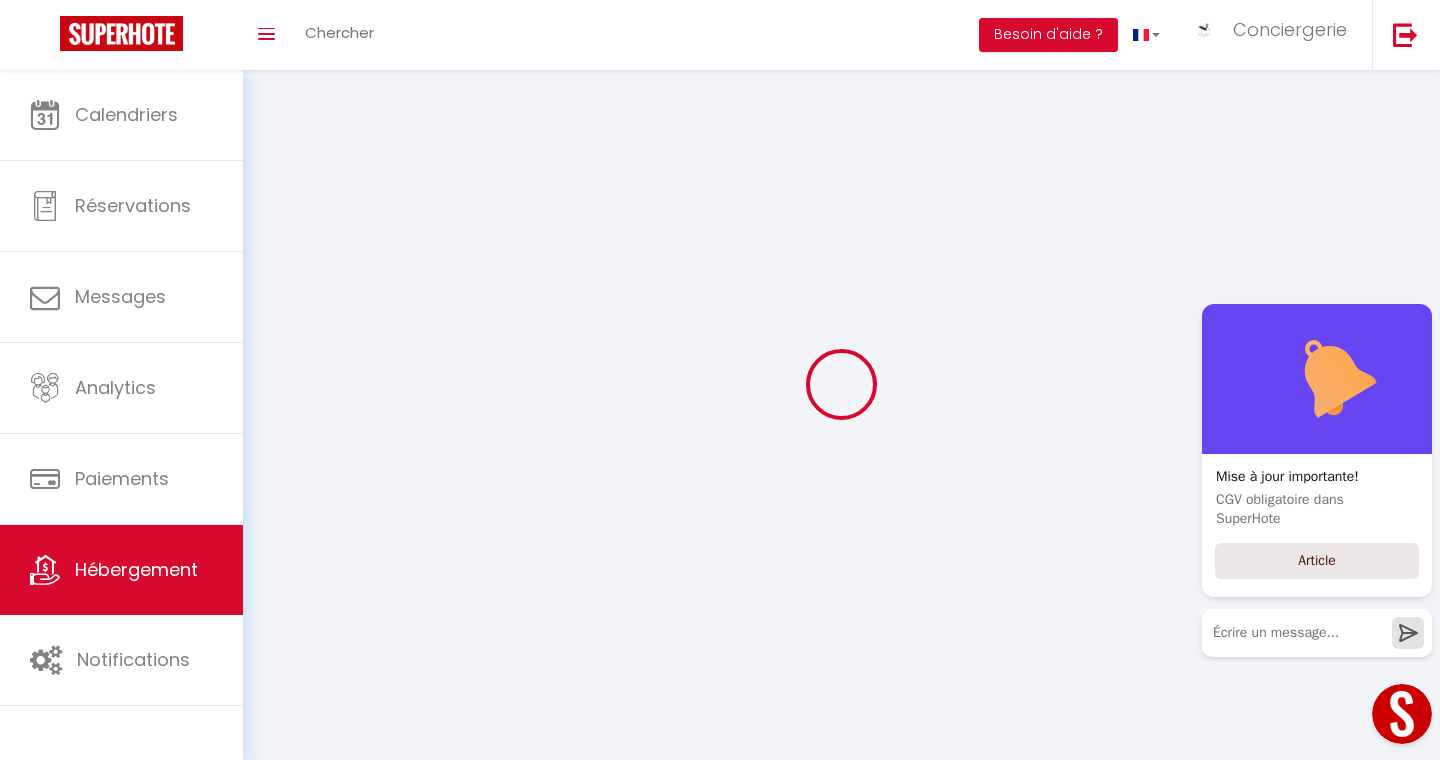select 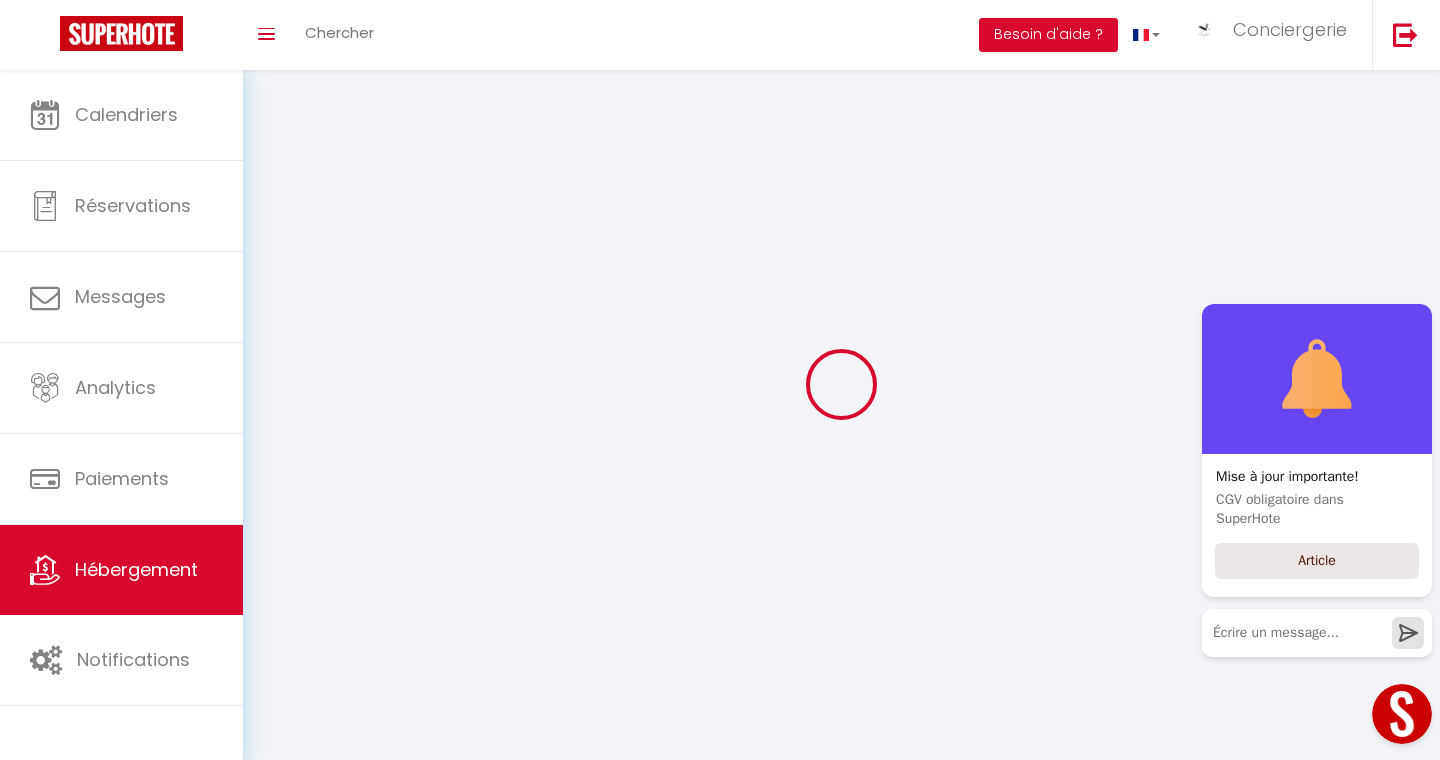 select 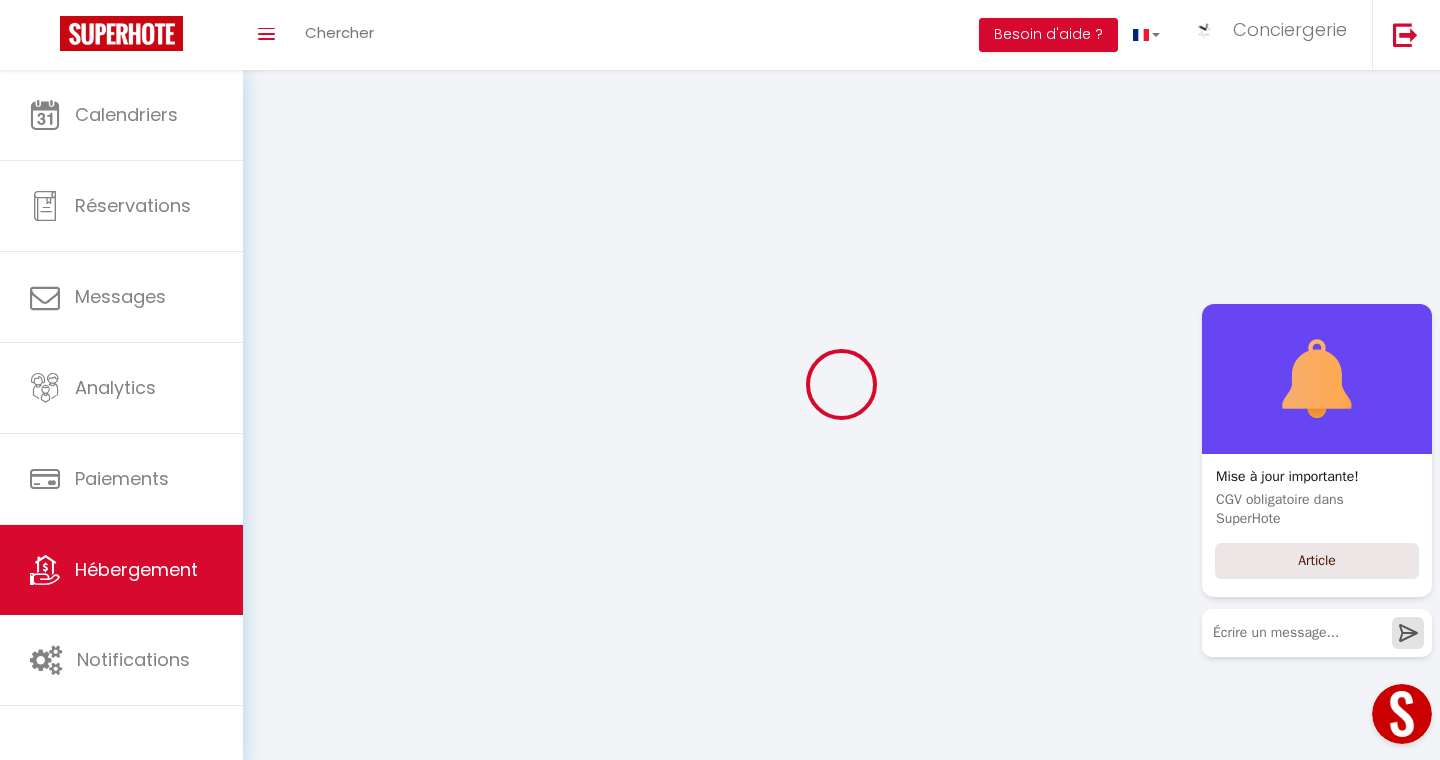 select 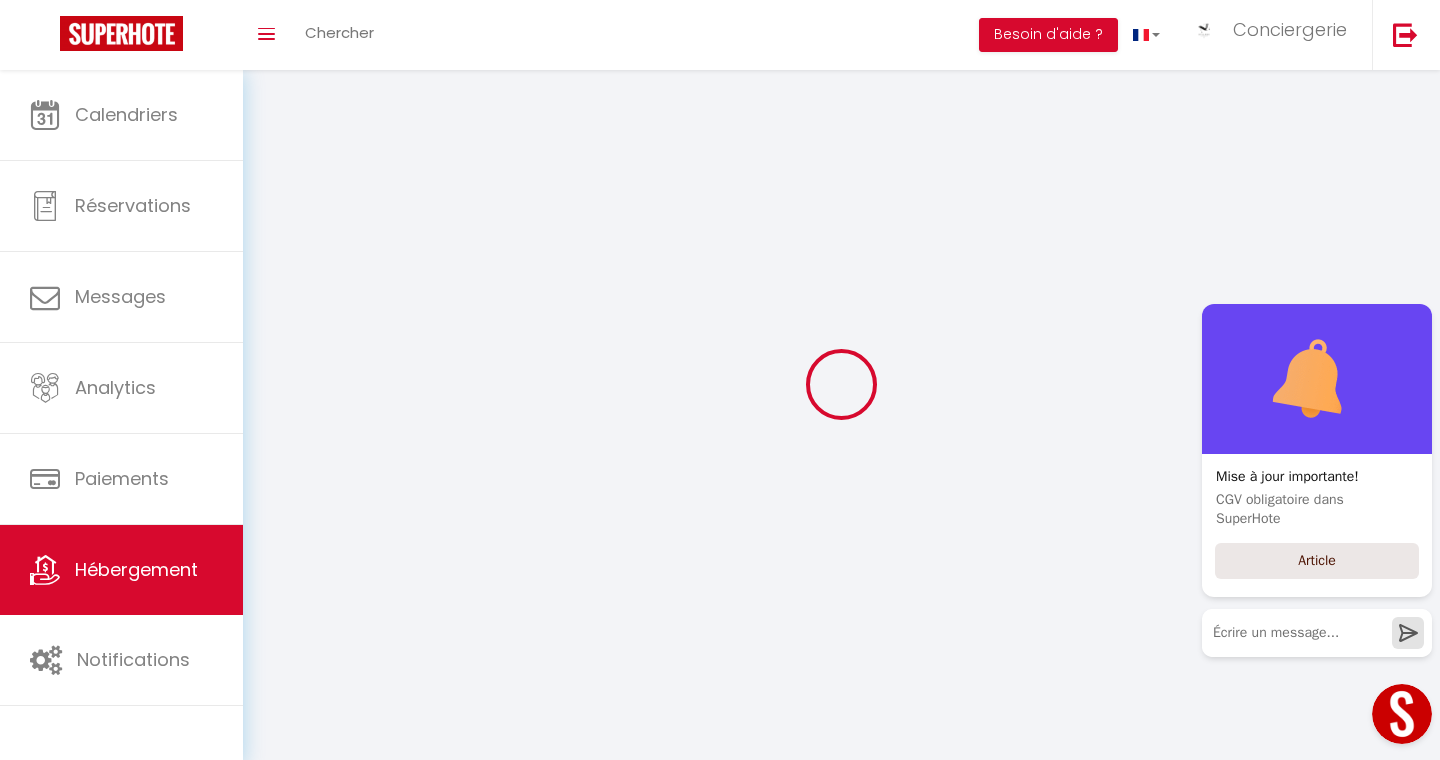 type on "17300" 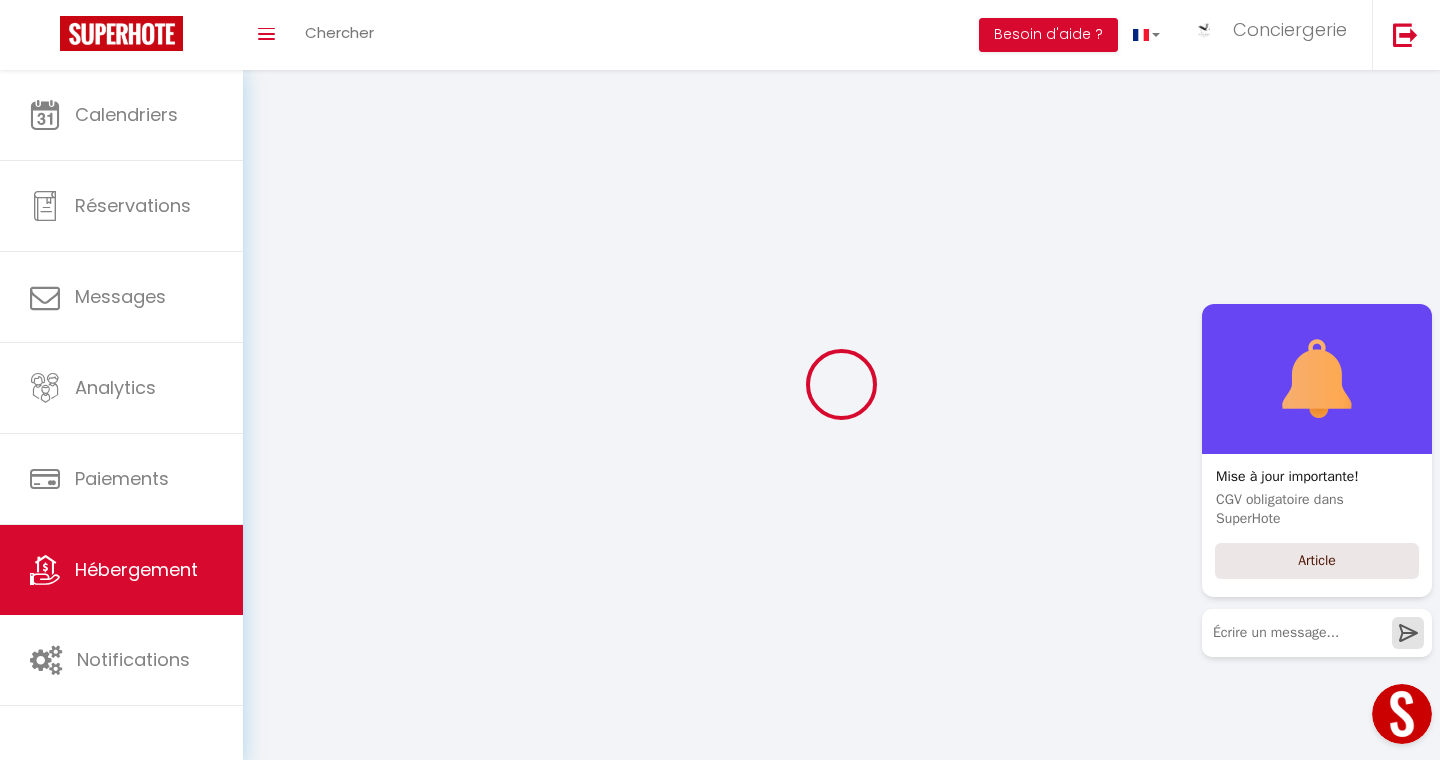 type on "[GEOGRAPHIC_DATA]" 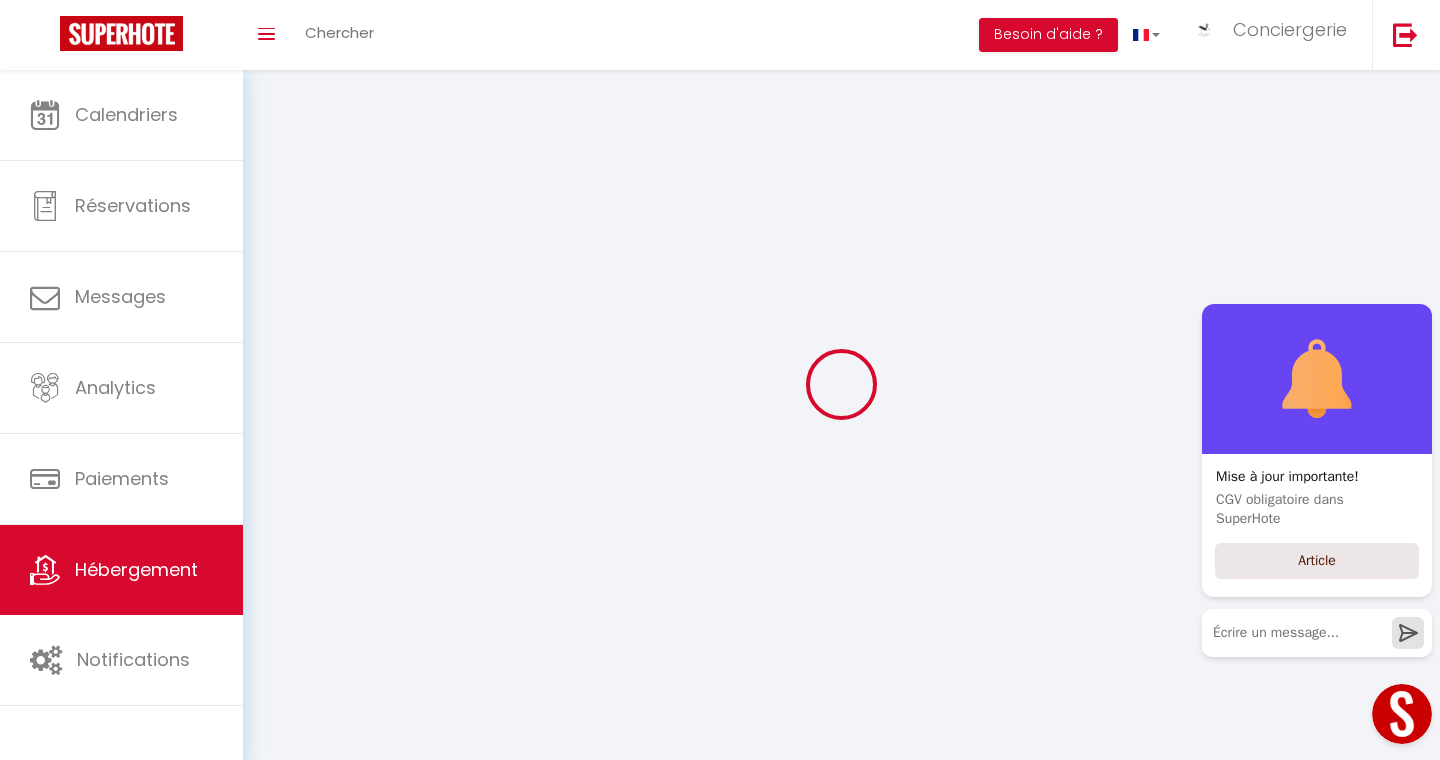 type on "[EMAIL_ADDRESS][DOMAIN_NAME]" 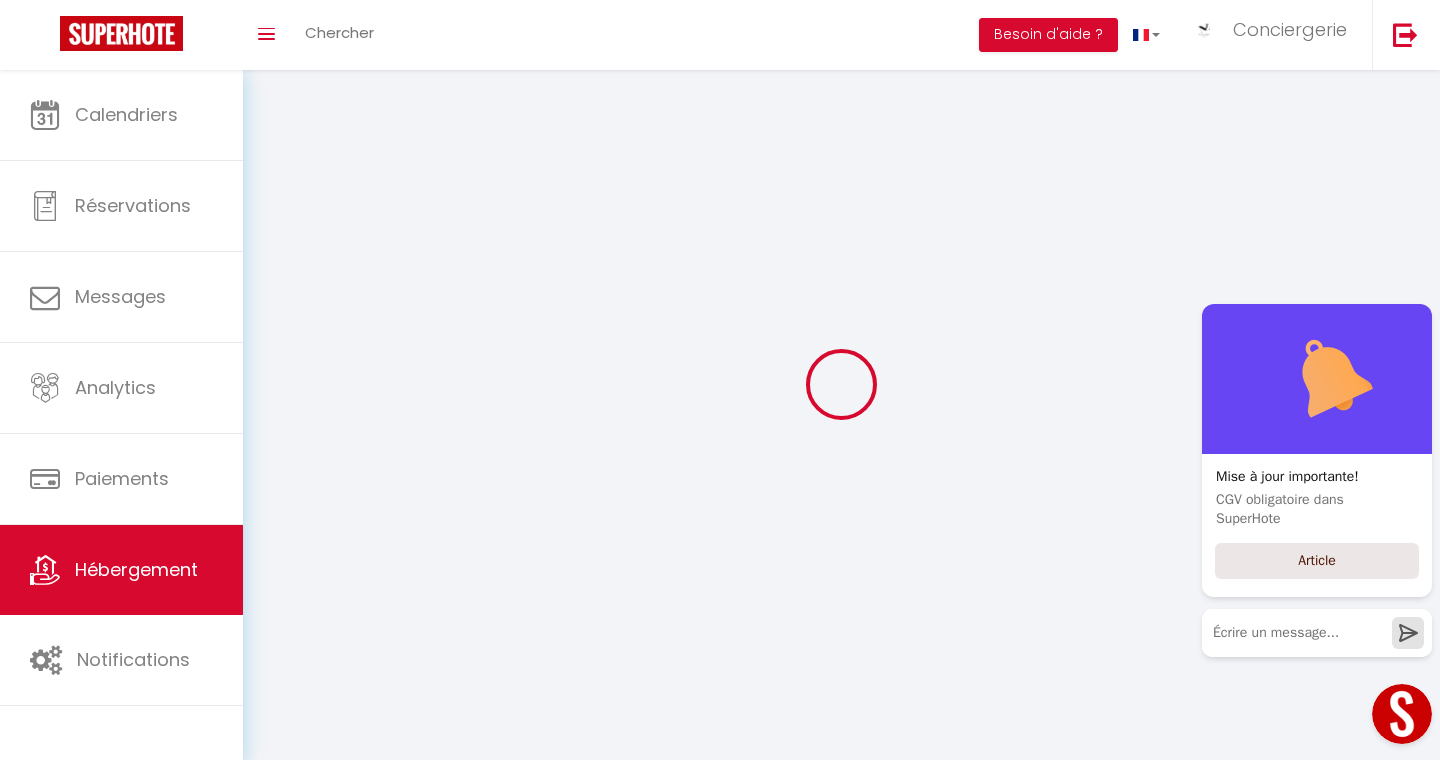 select 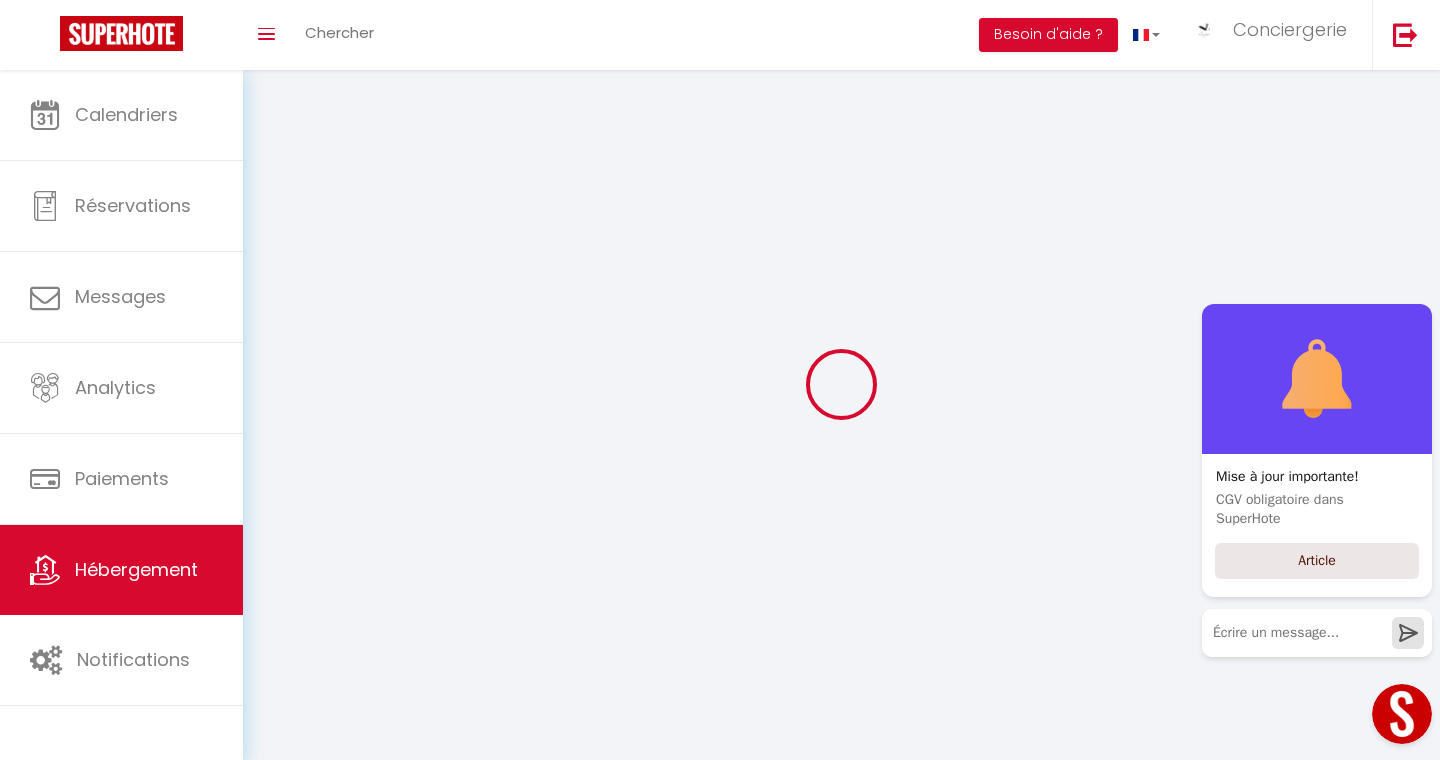 checkbox on "false" 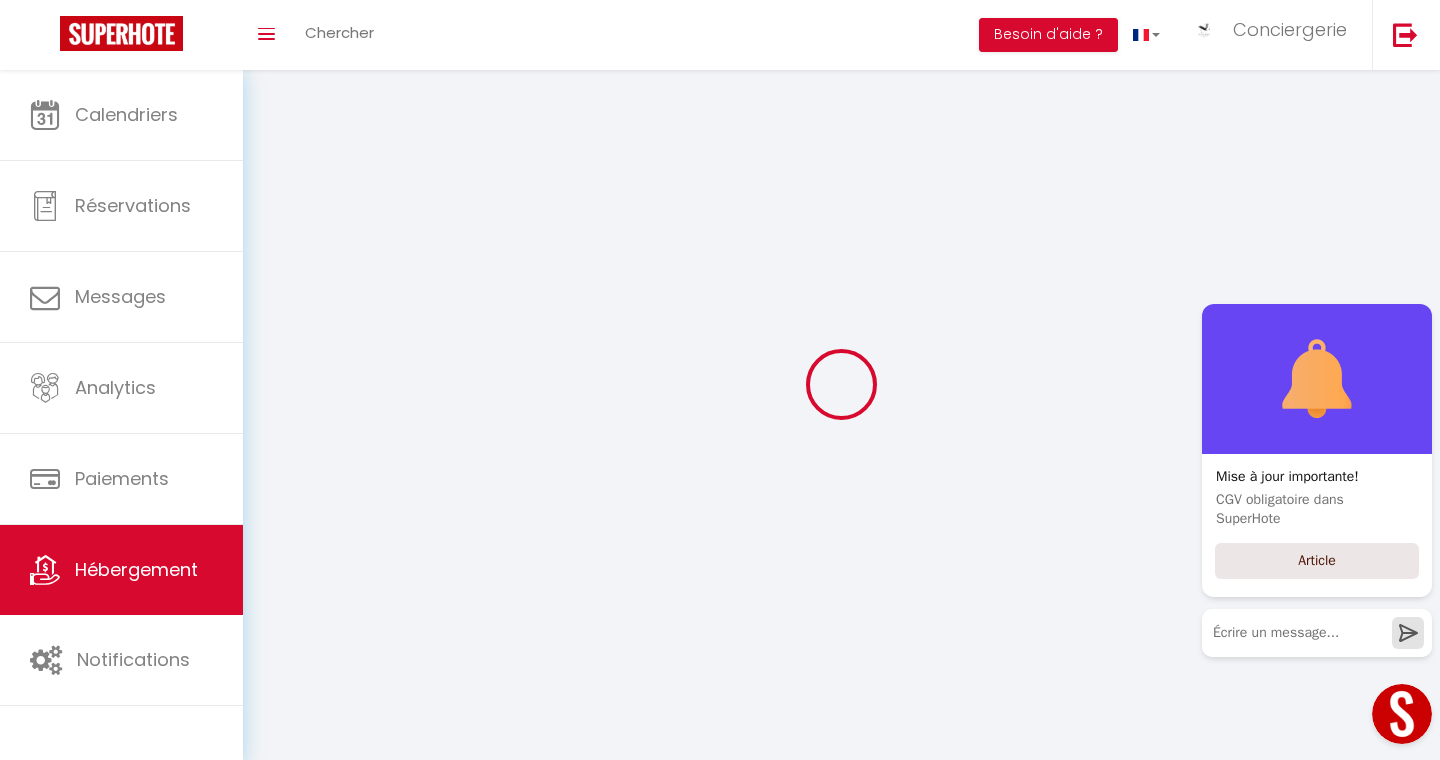 checkbox on "false" 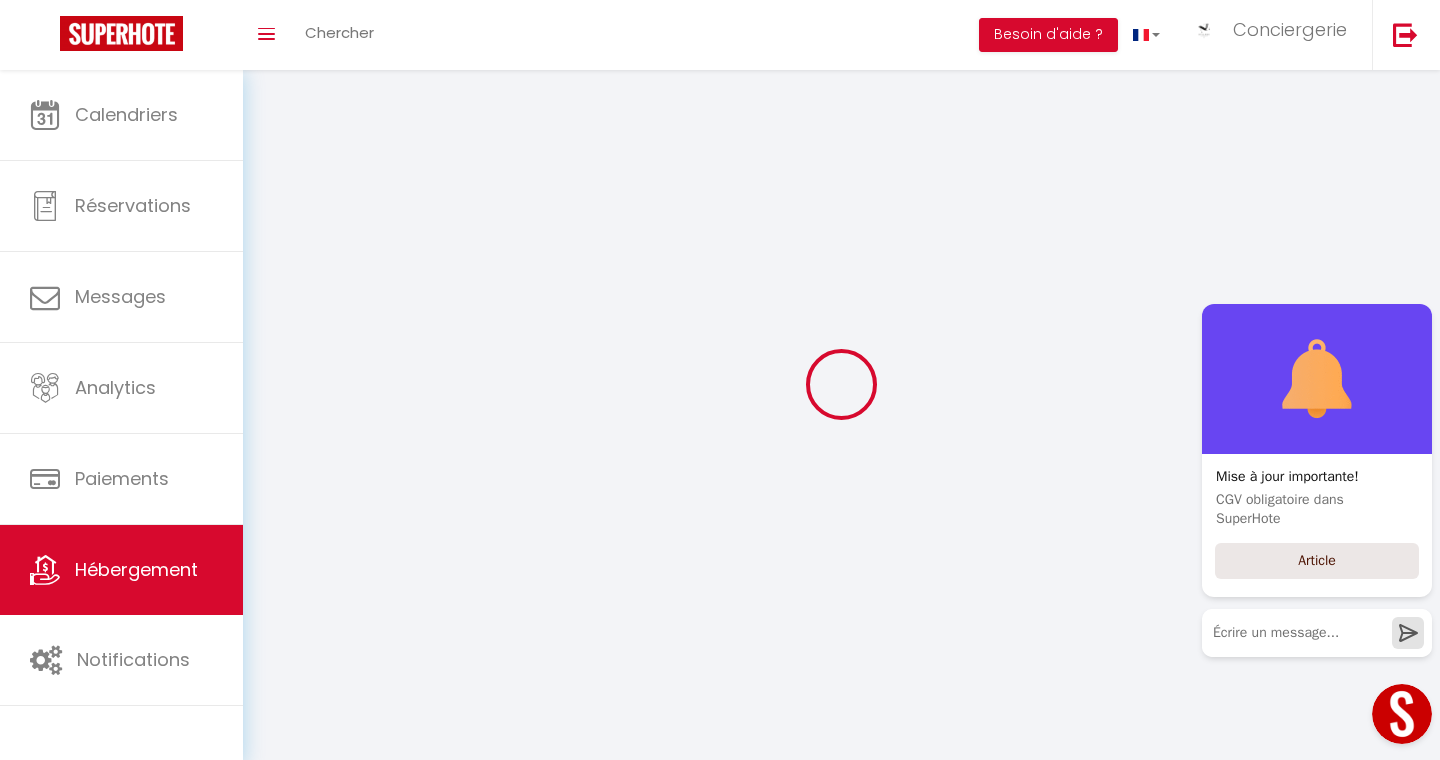 checkbox on "false" 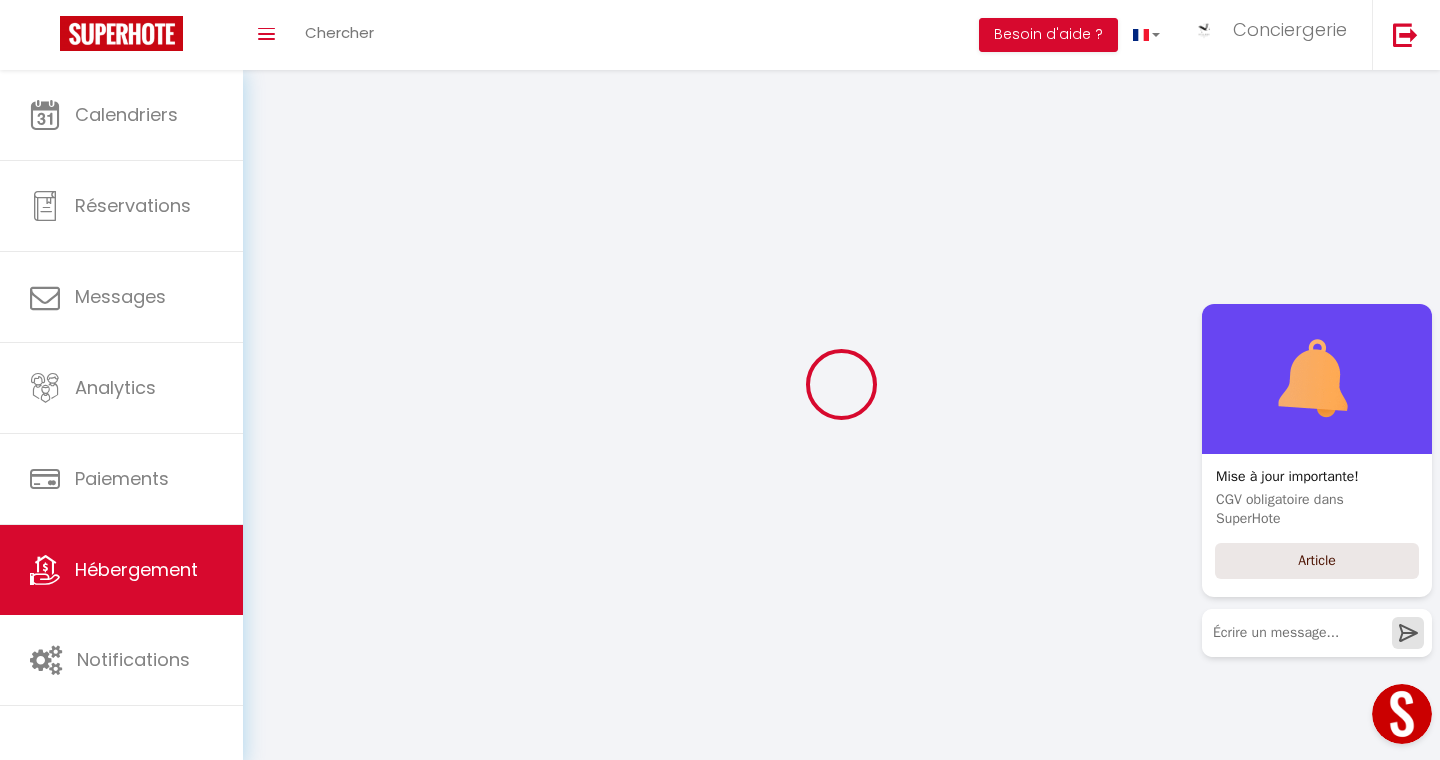 checkbox on "false" 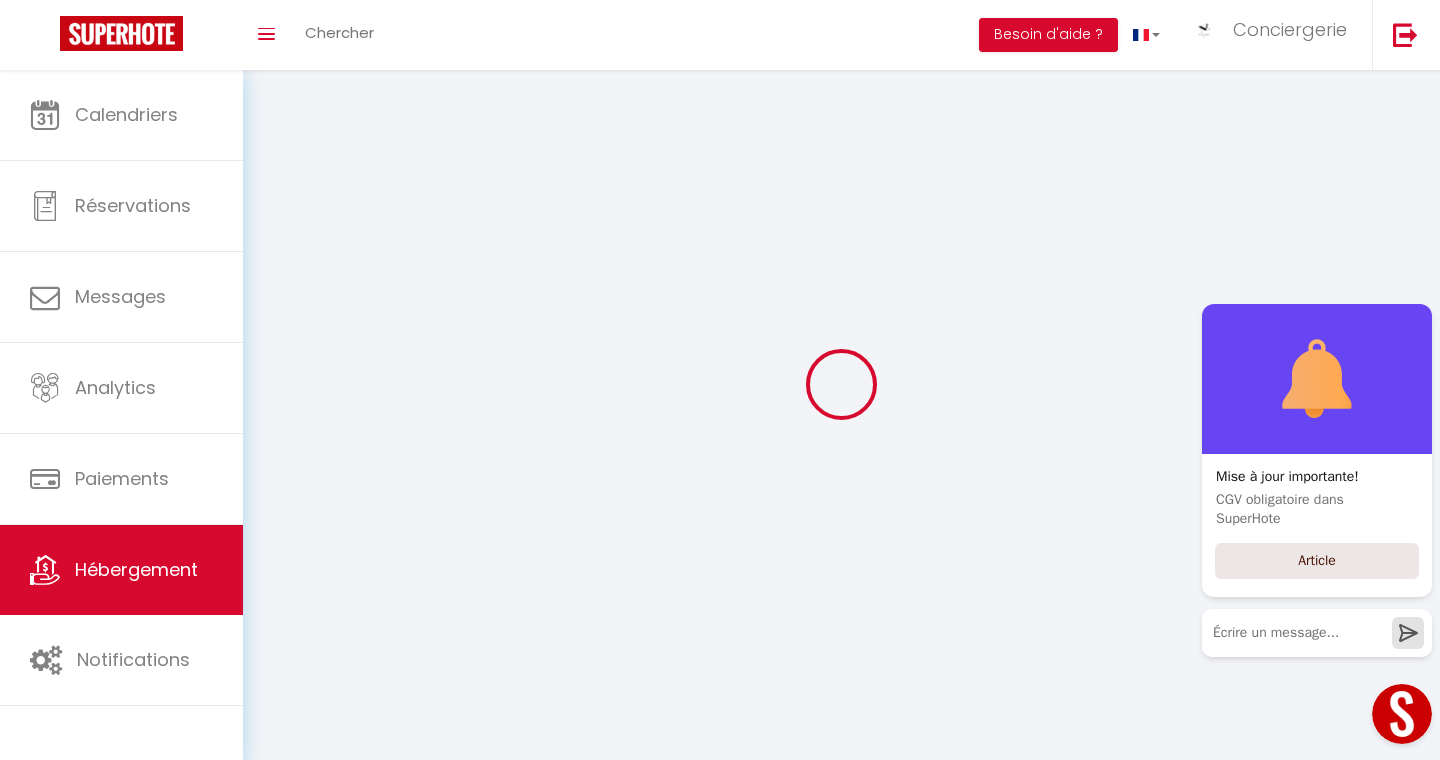 type on "25" 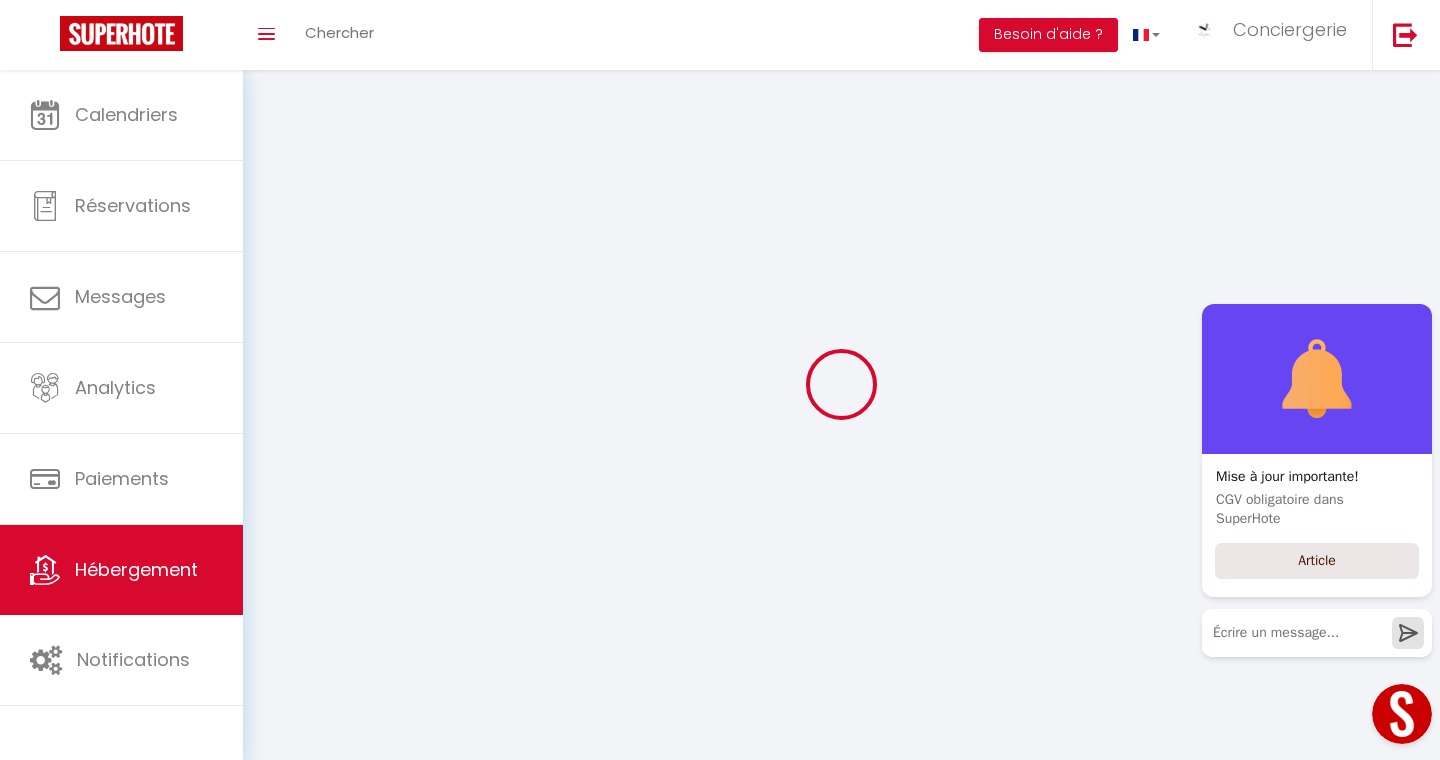 type on "295" 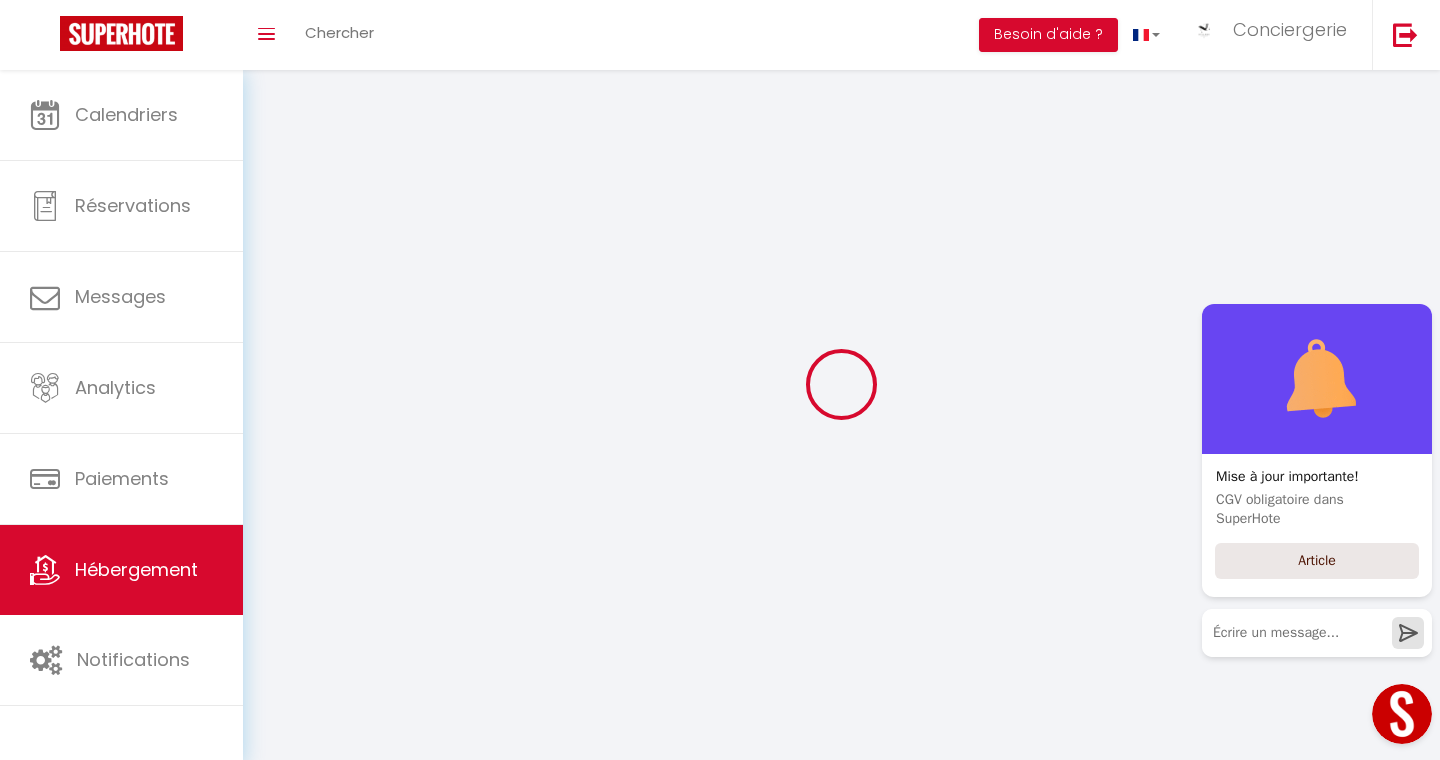 type on "0" 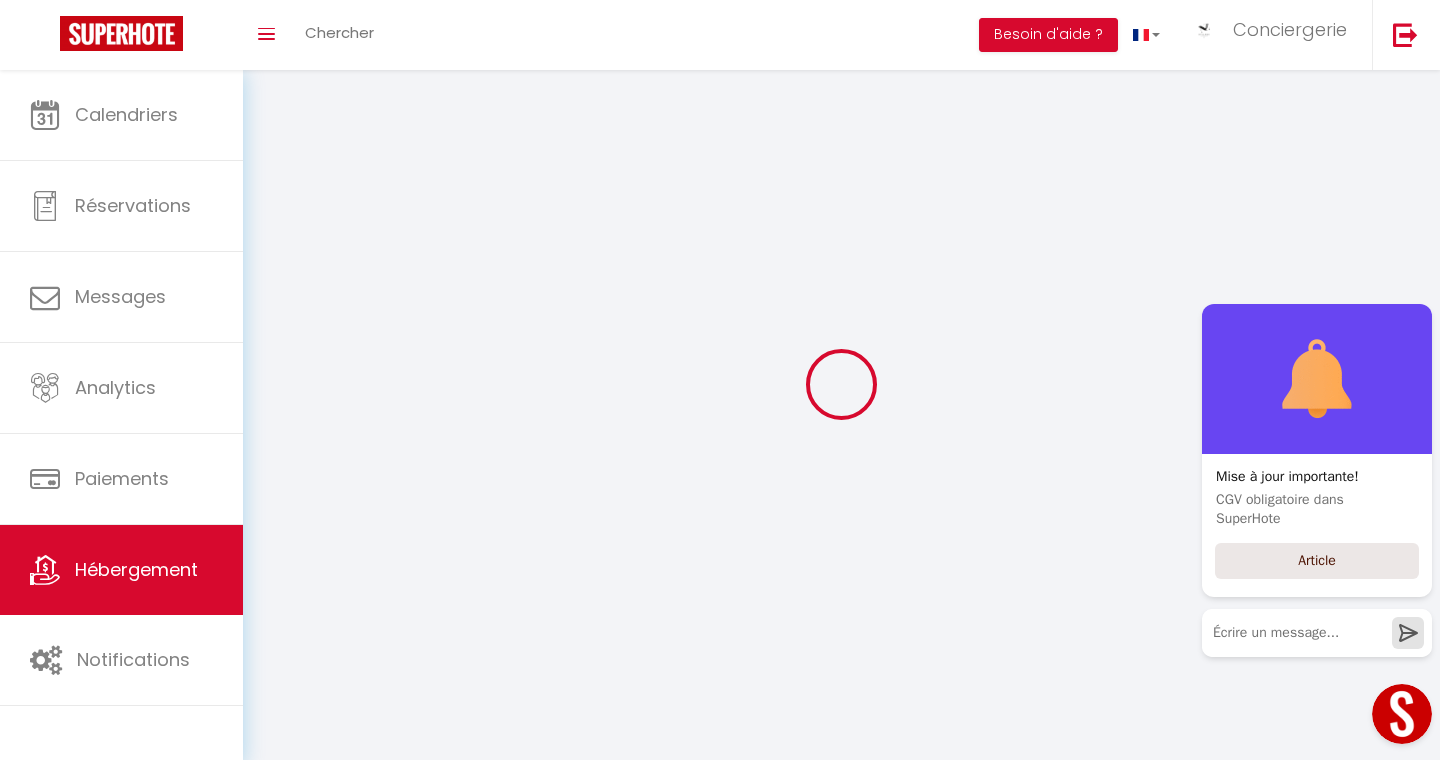 type on "0" 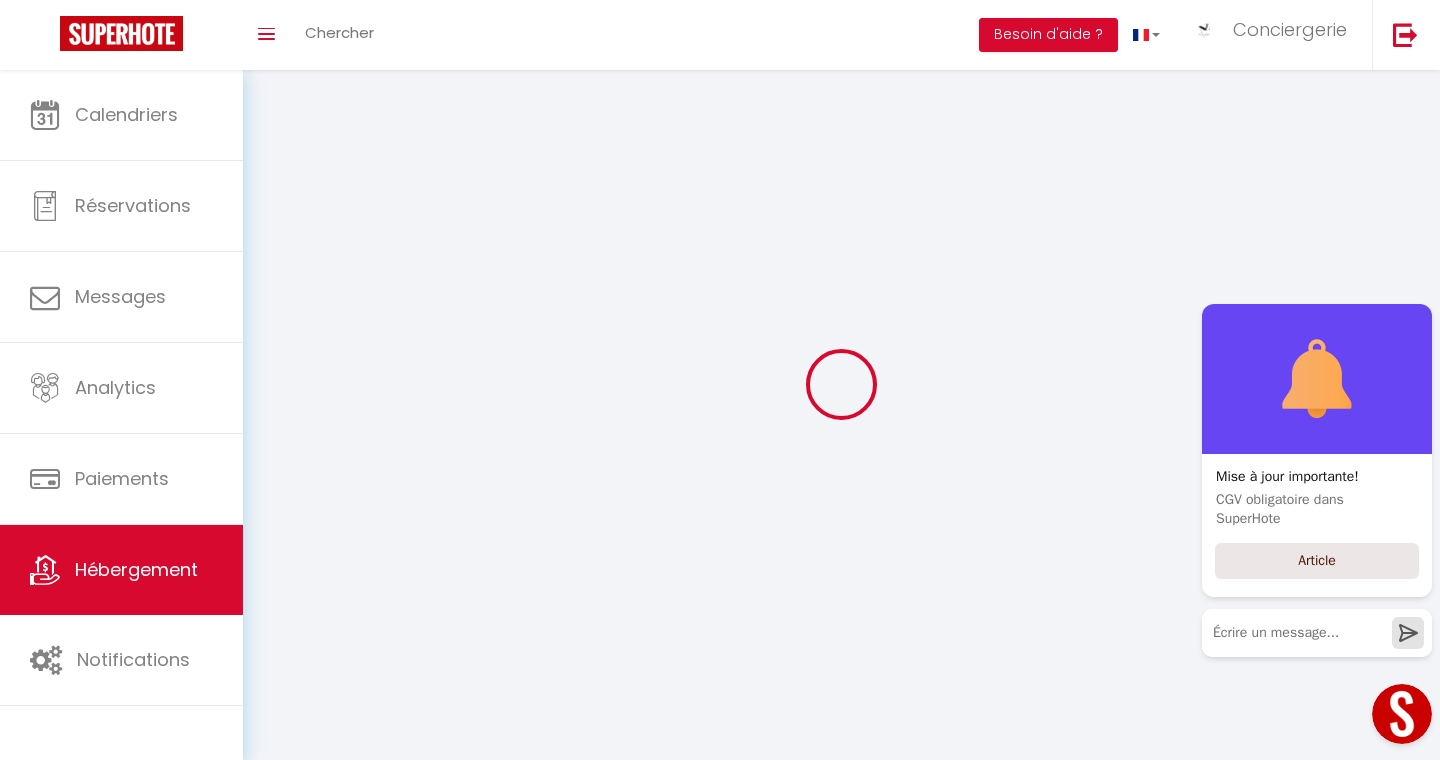select 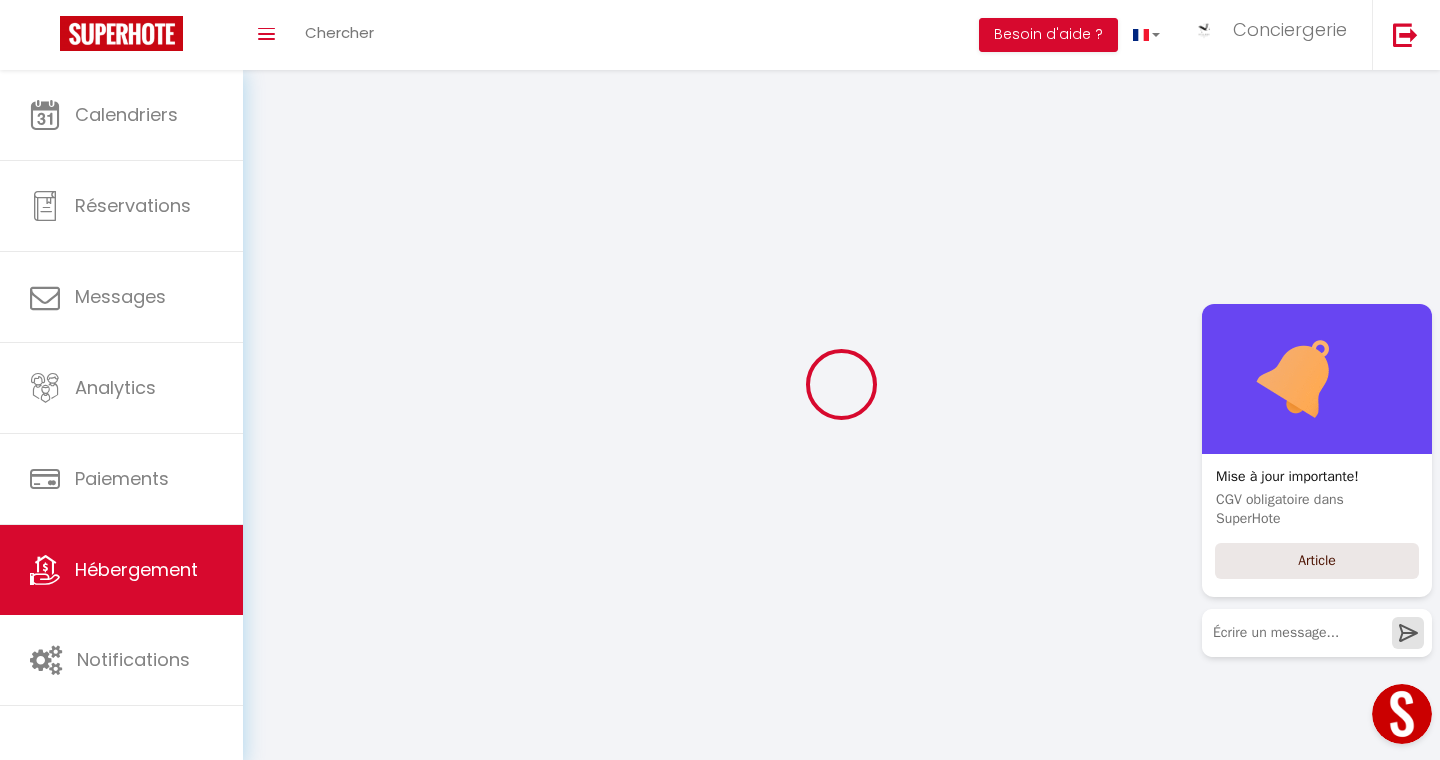 select 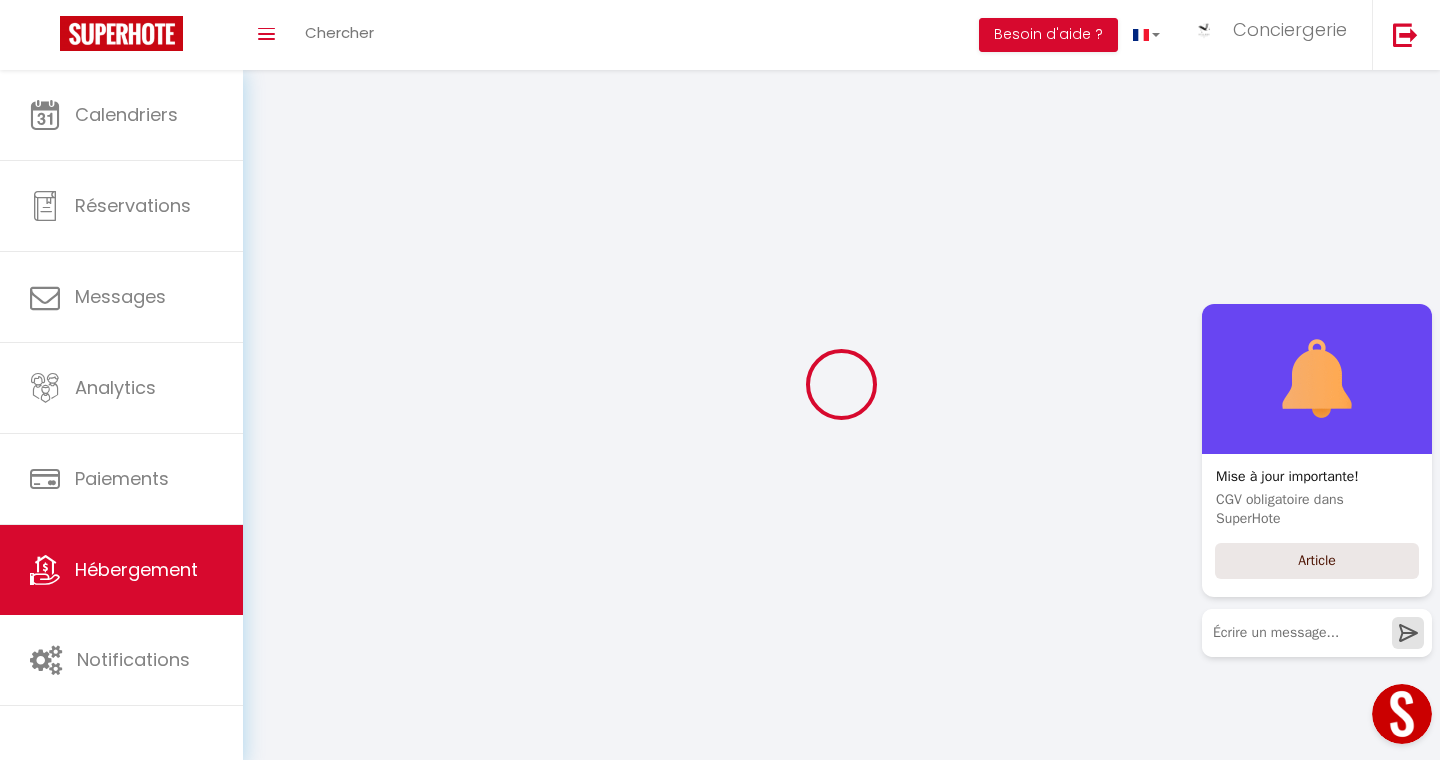 select 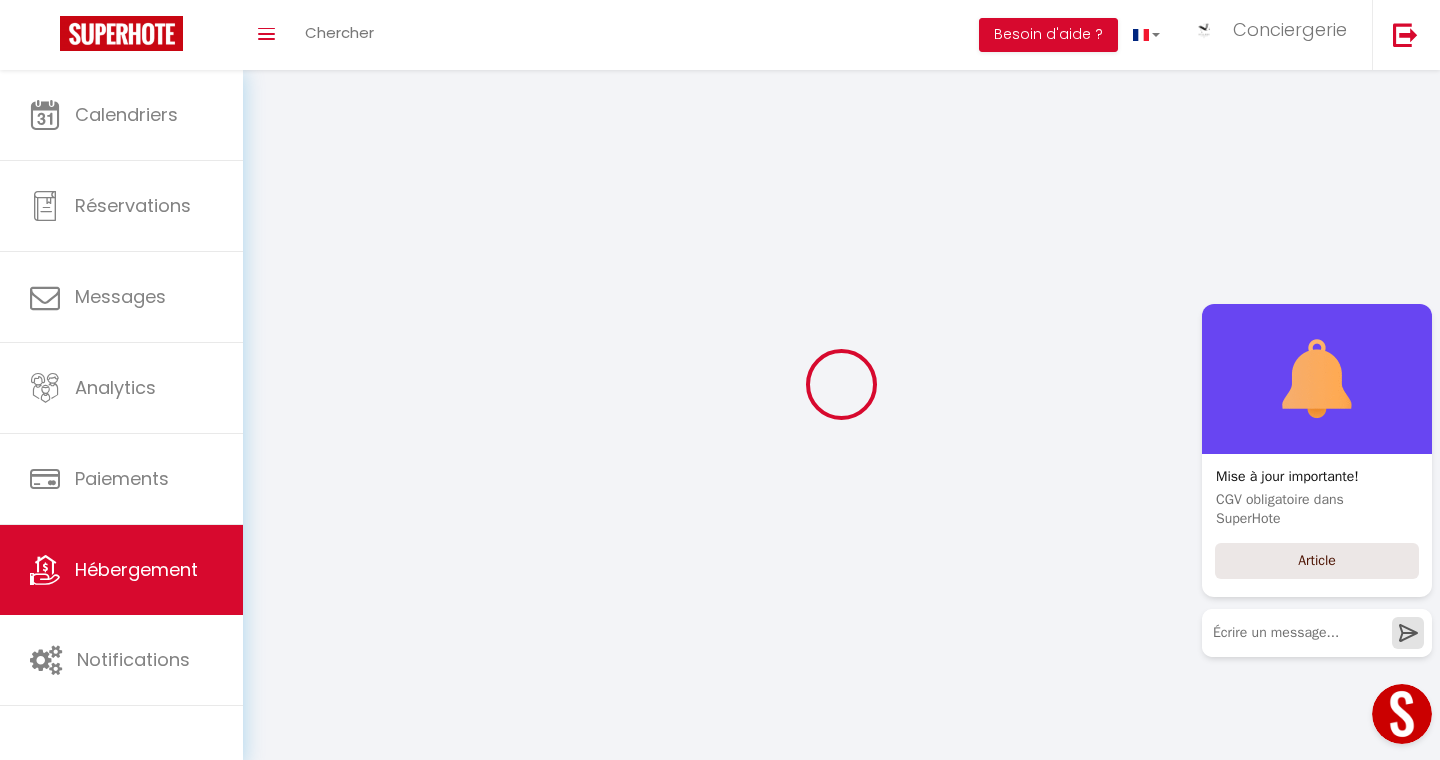 select 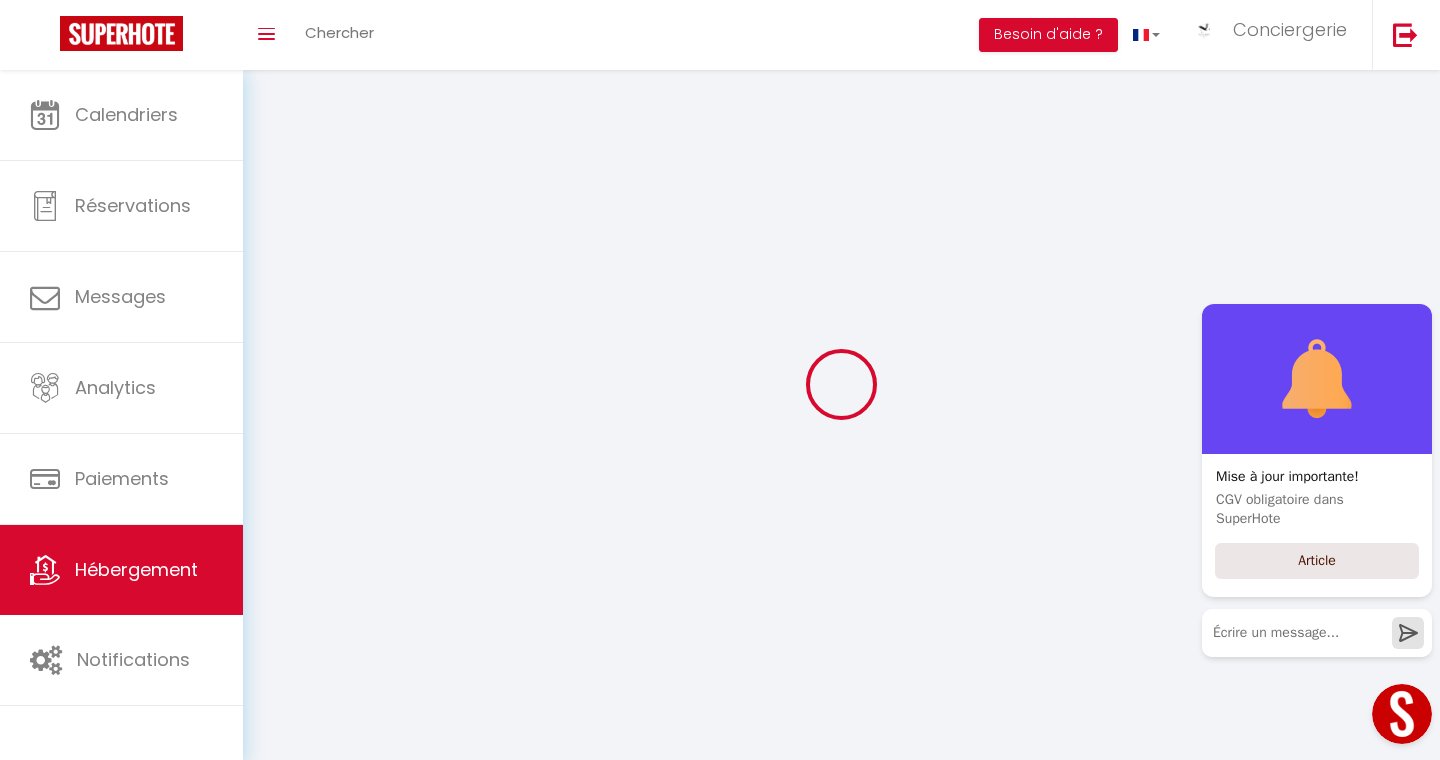 select 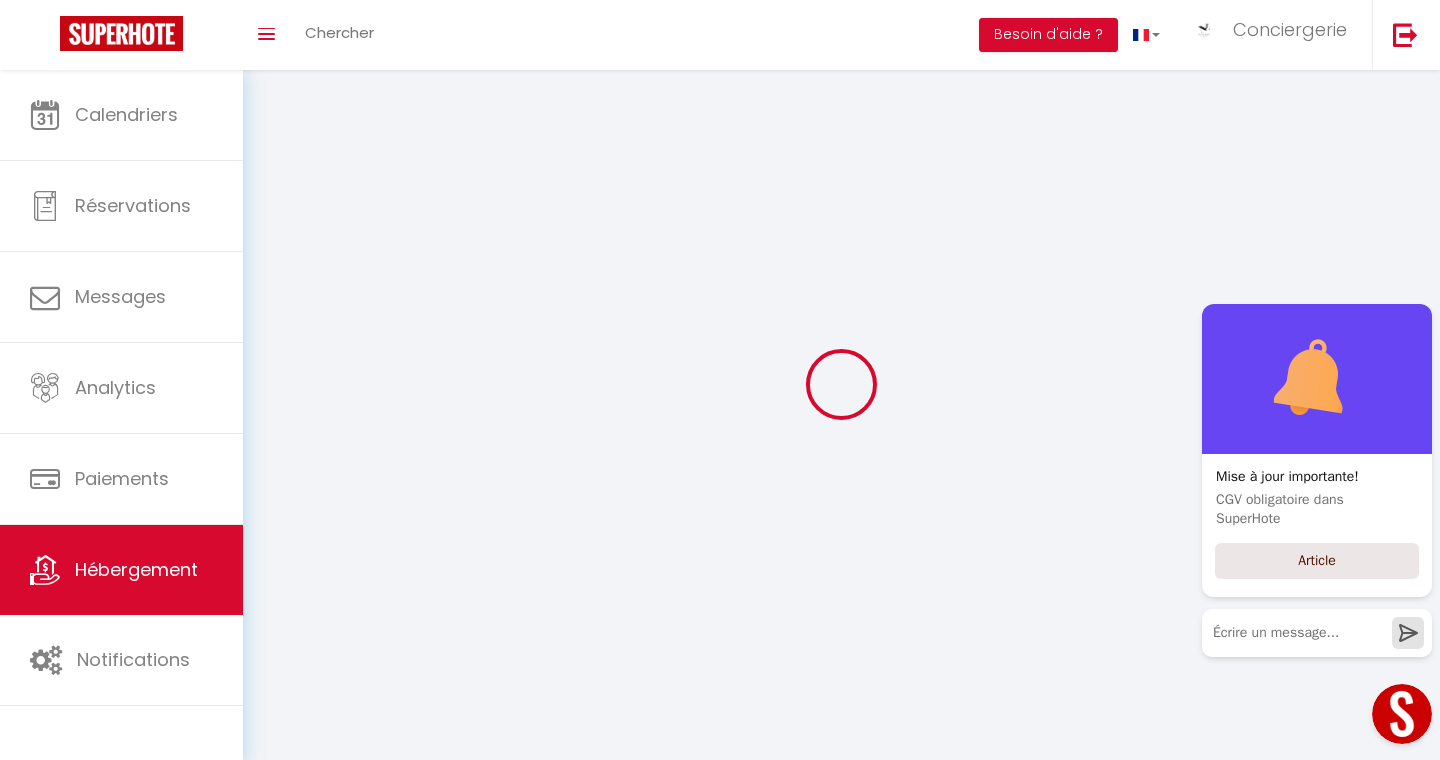select 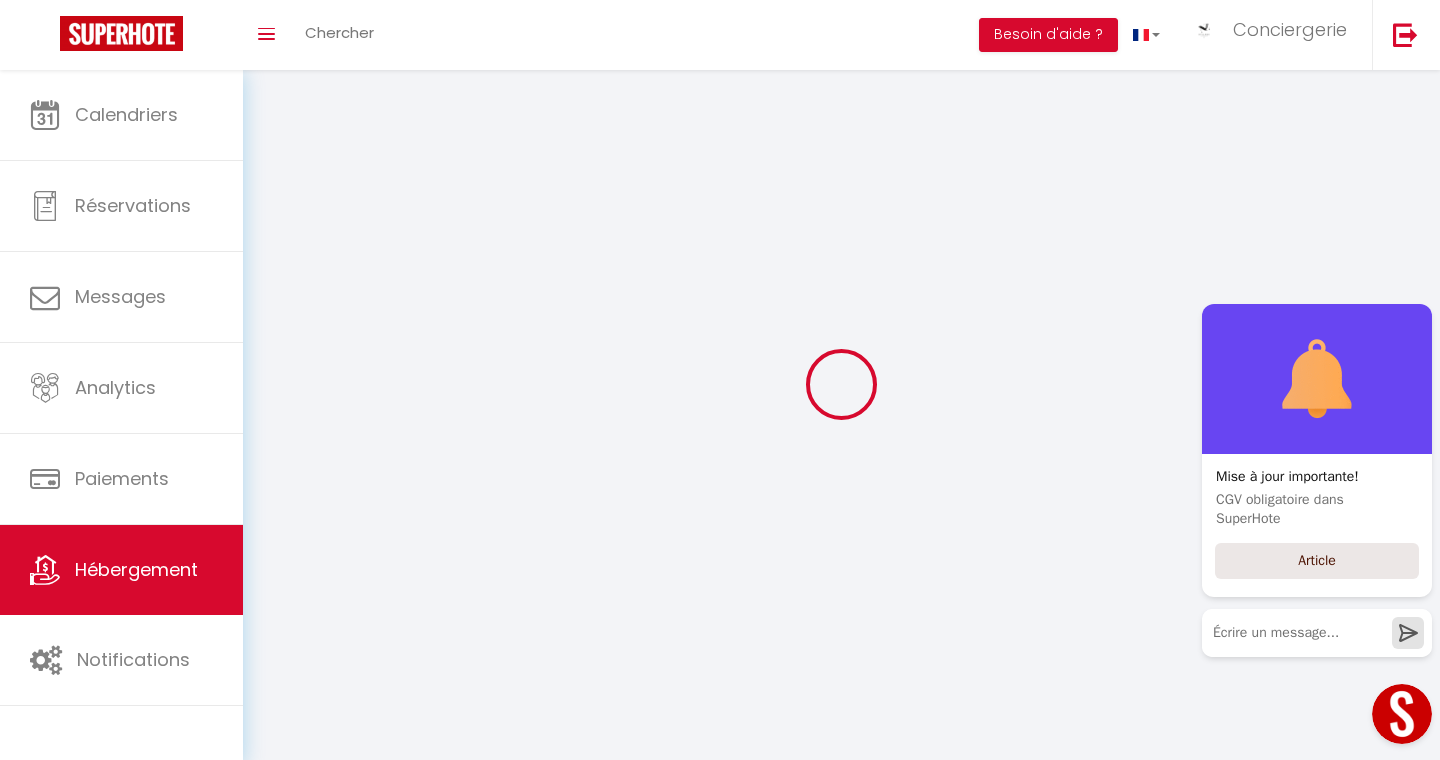 checkbox on "false" 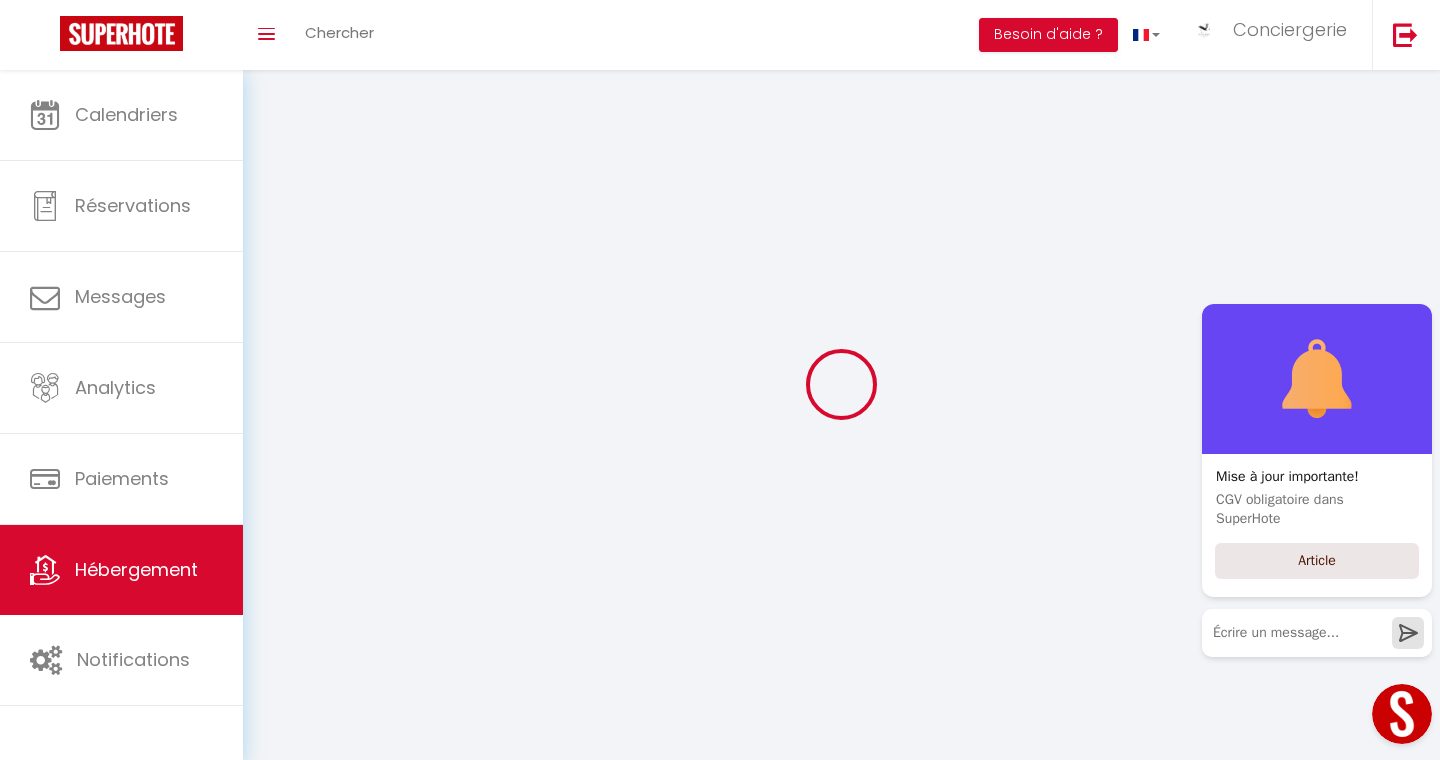 checkbox on "false" 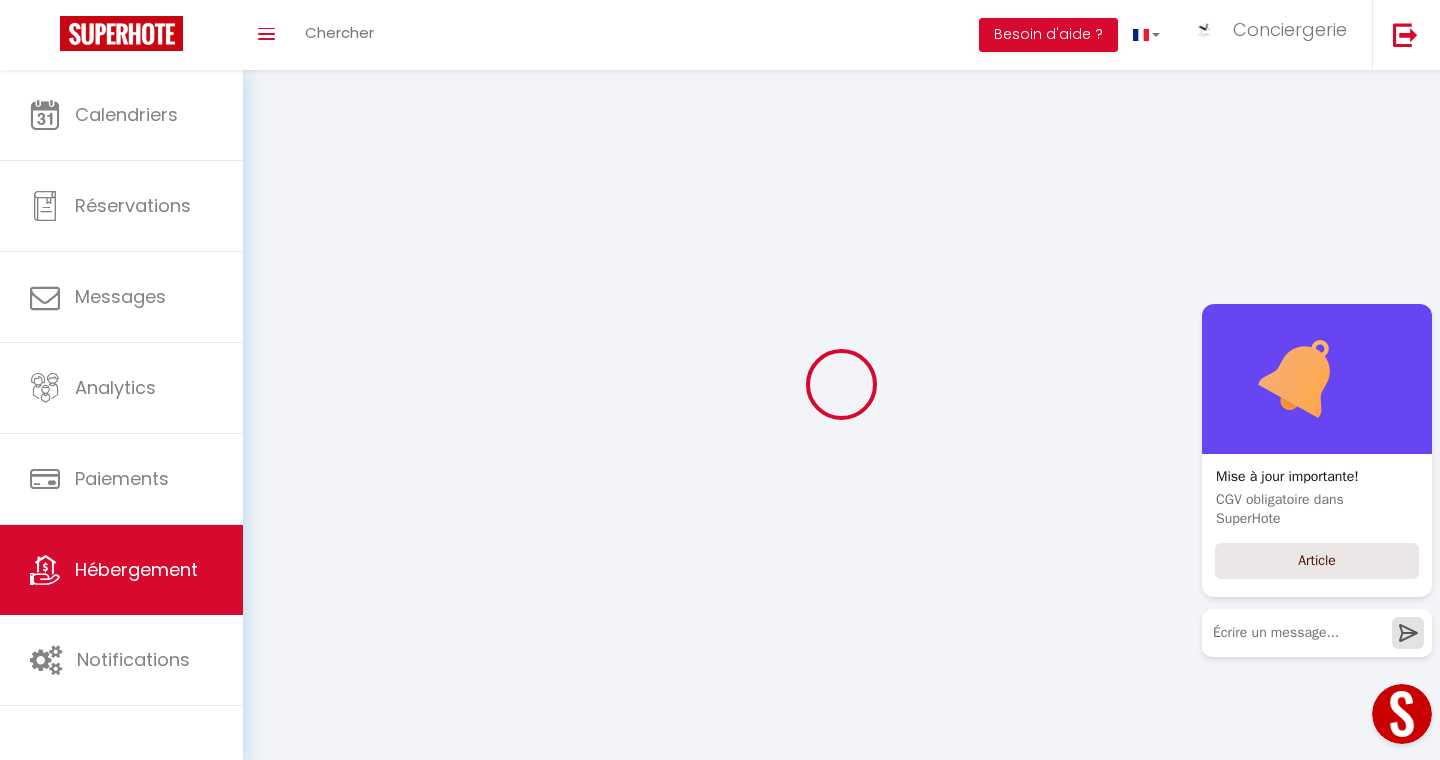 checkbox on "false" 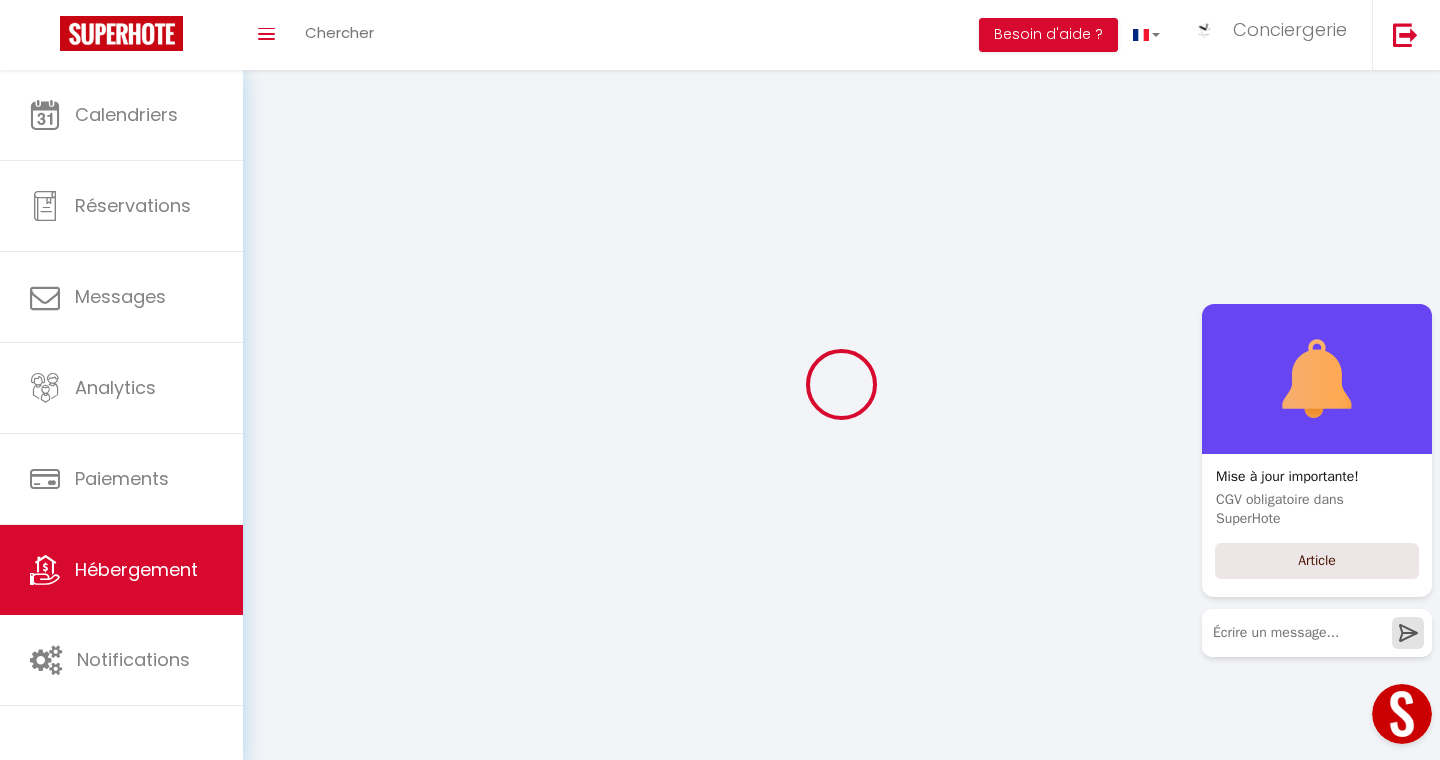 checkbox on "false" 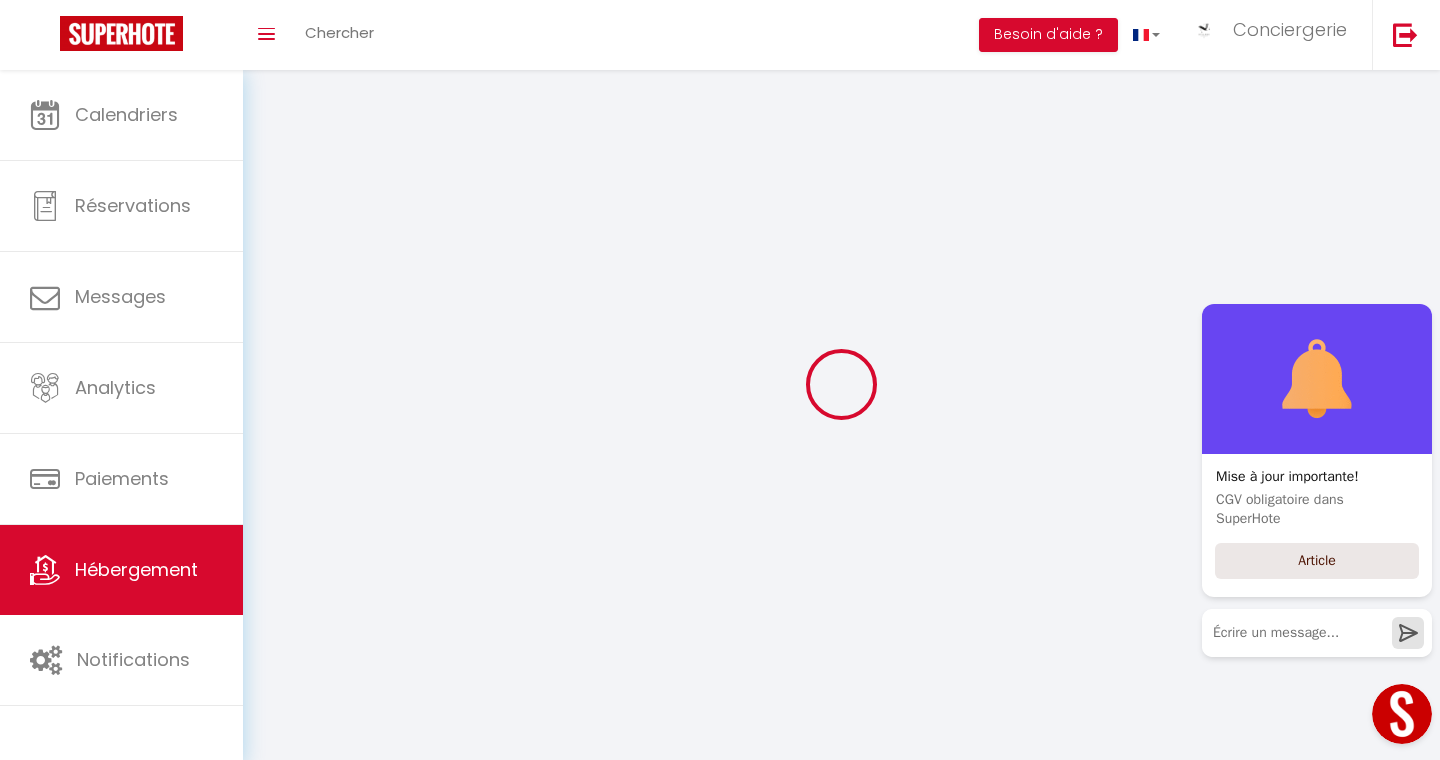 select 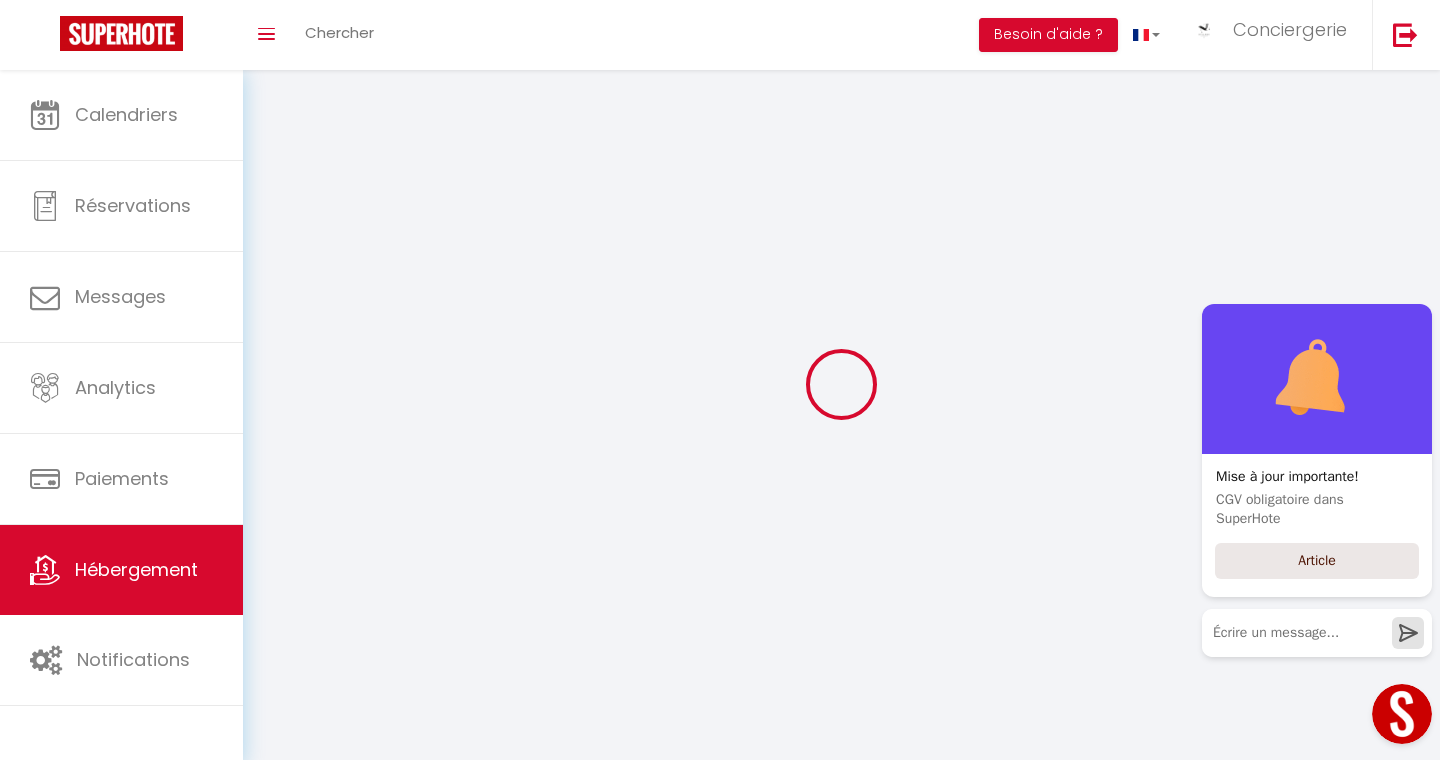 select 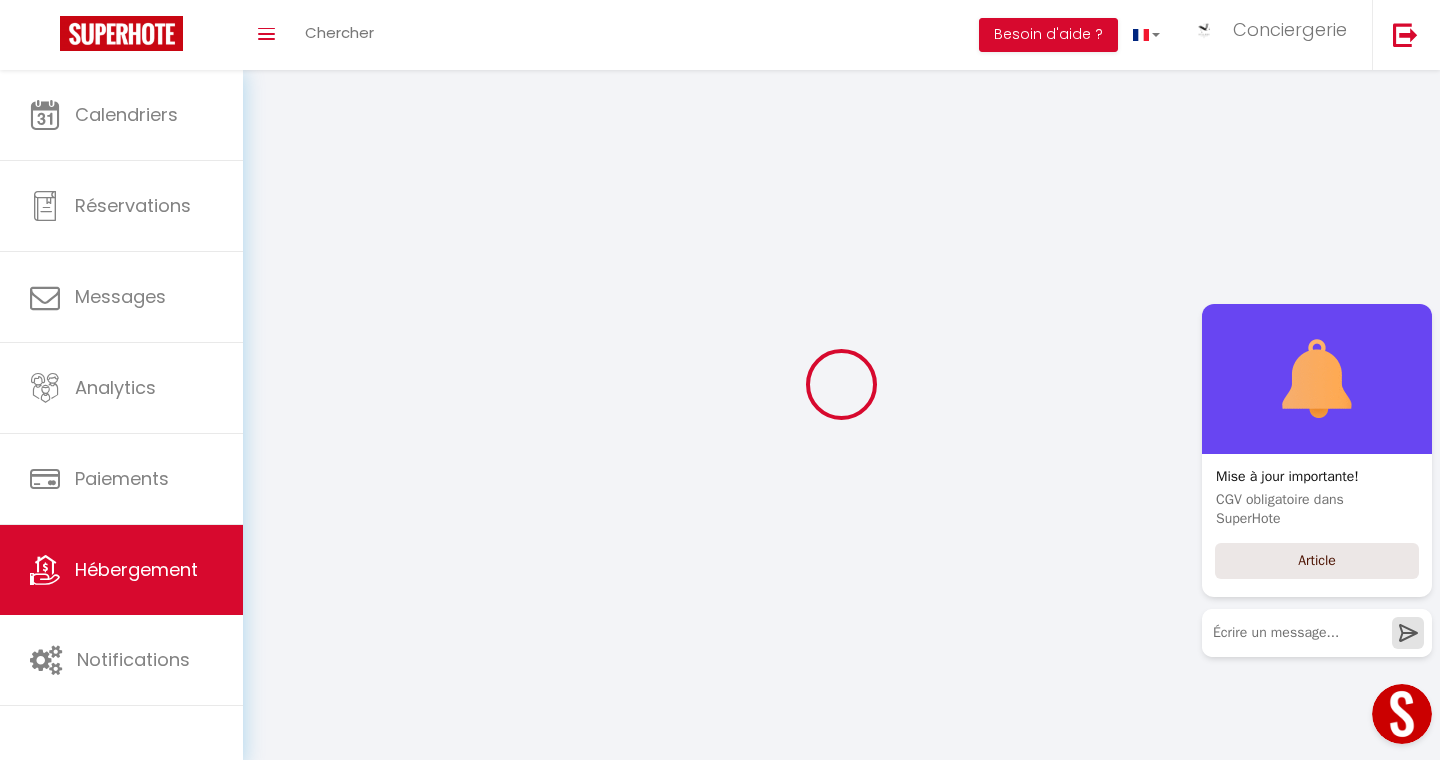select 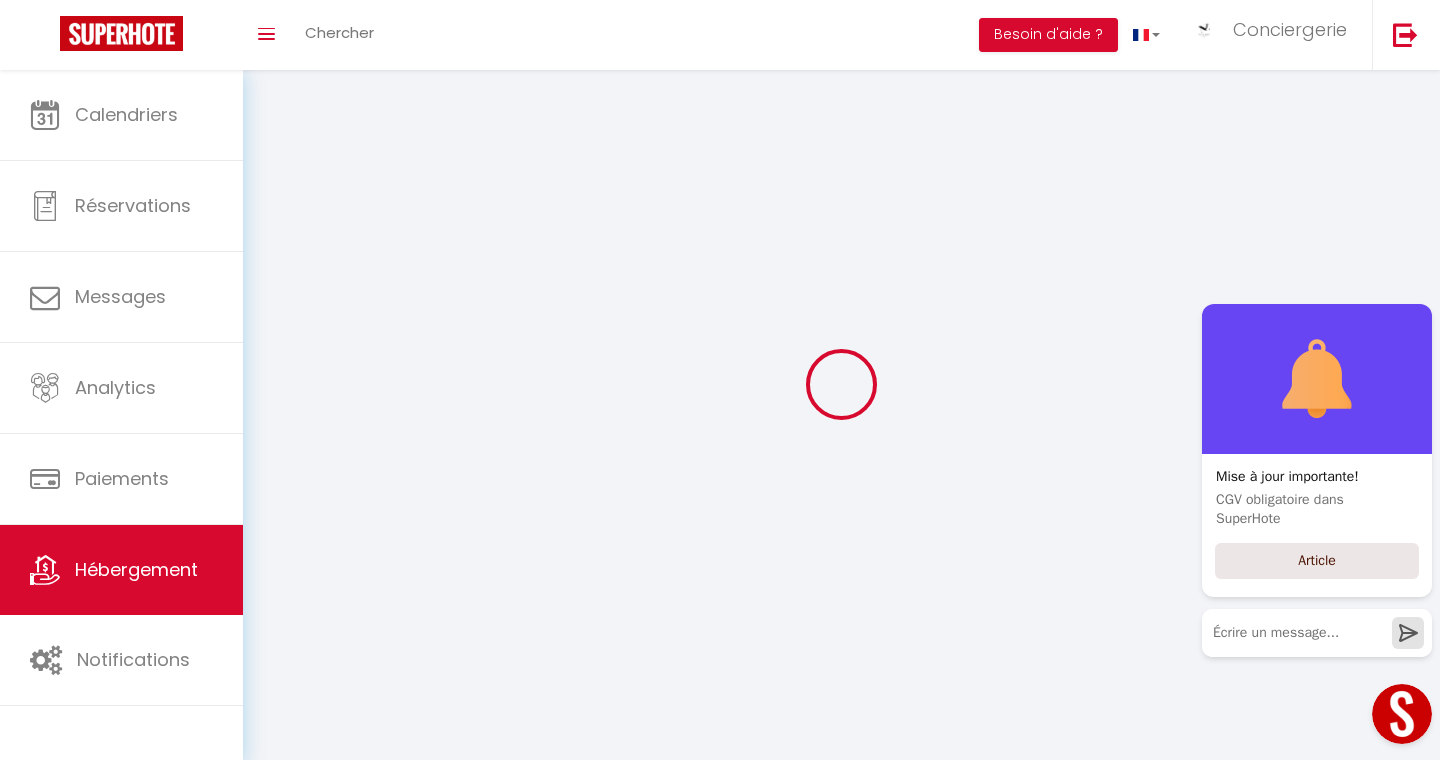 select 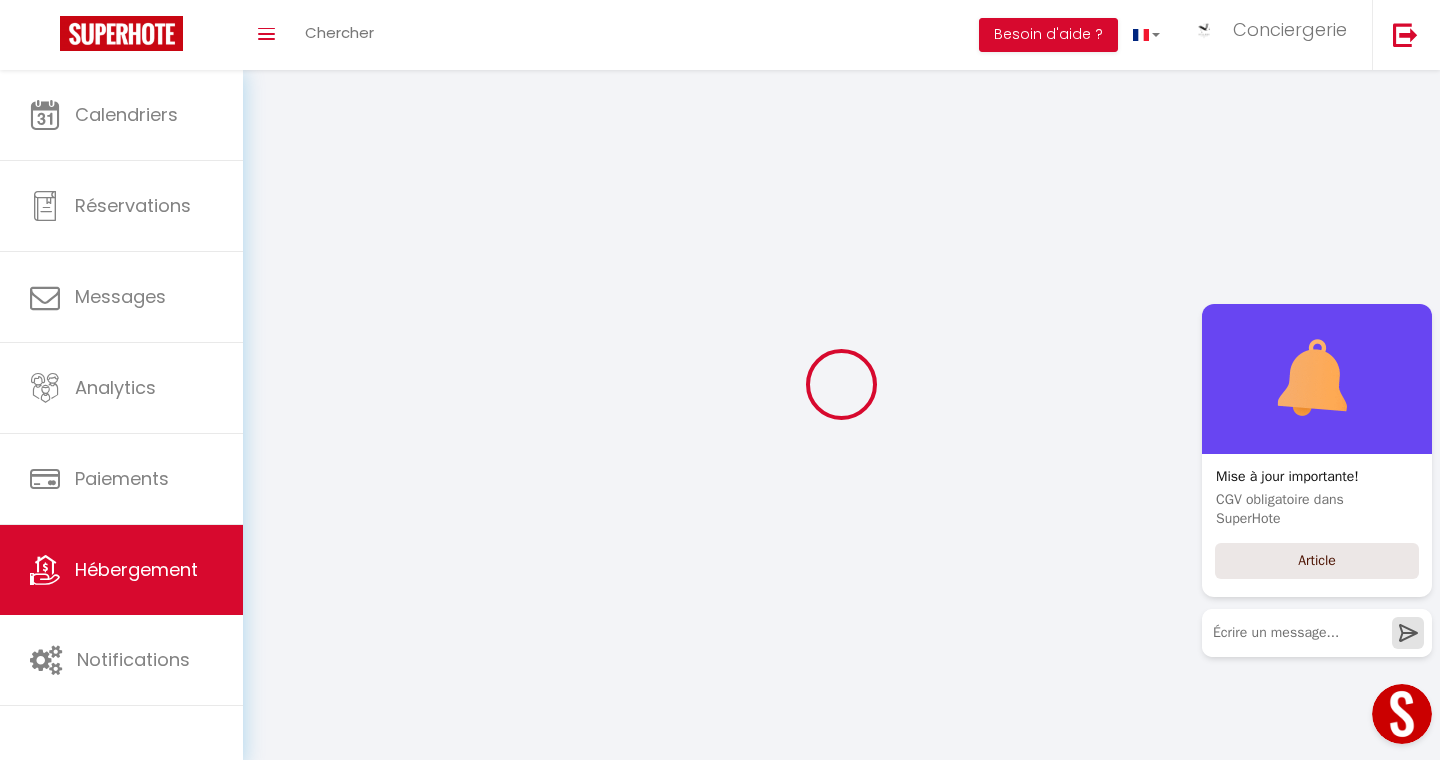select 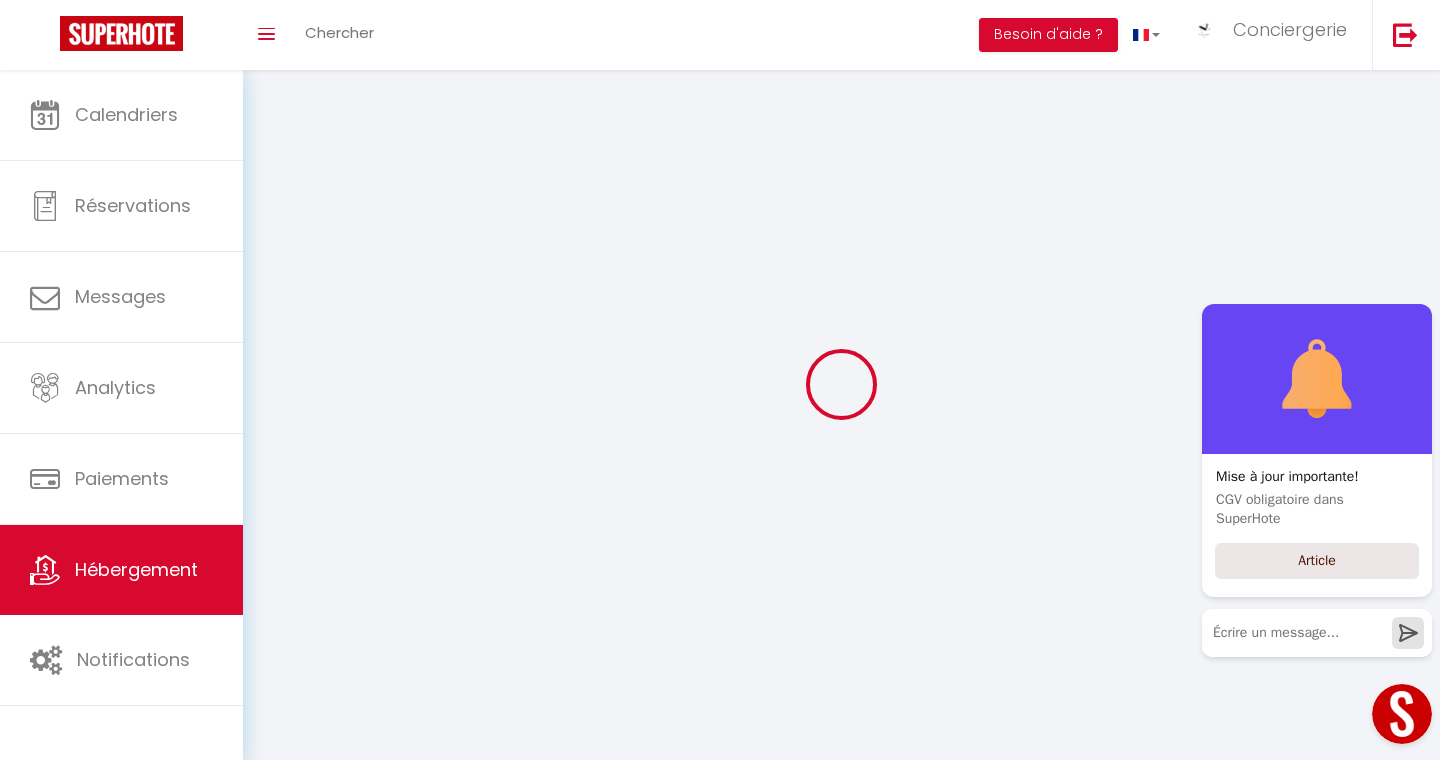 checkbox on "false" 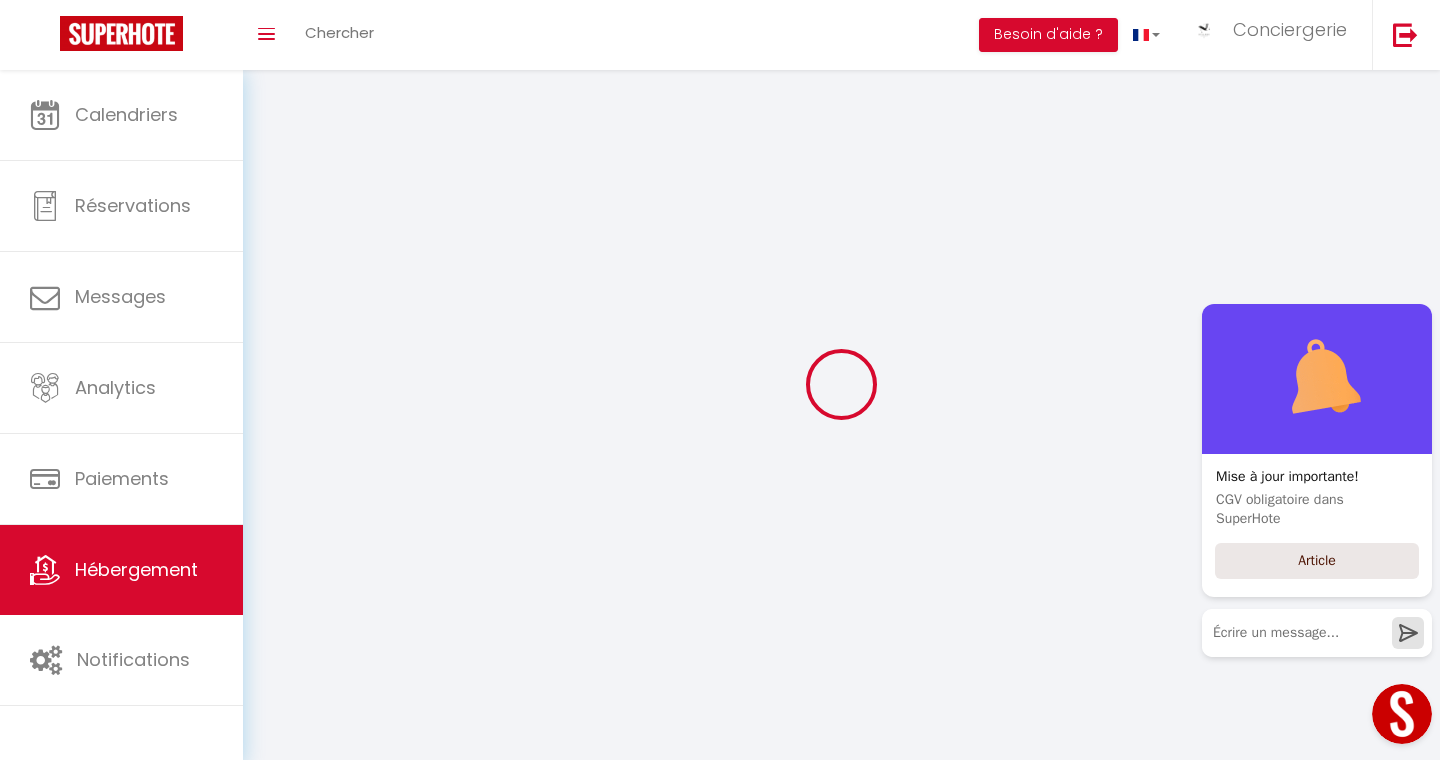 checkbox on "false" 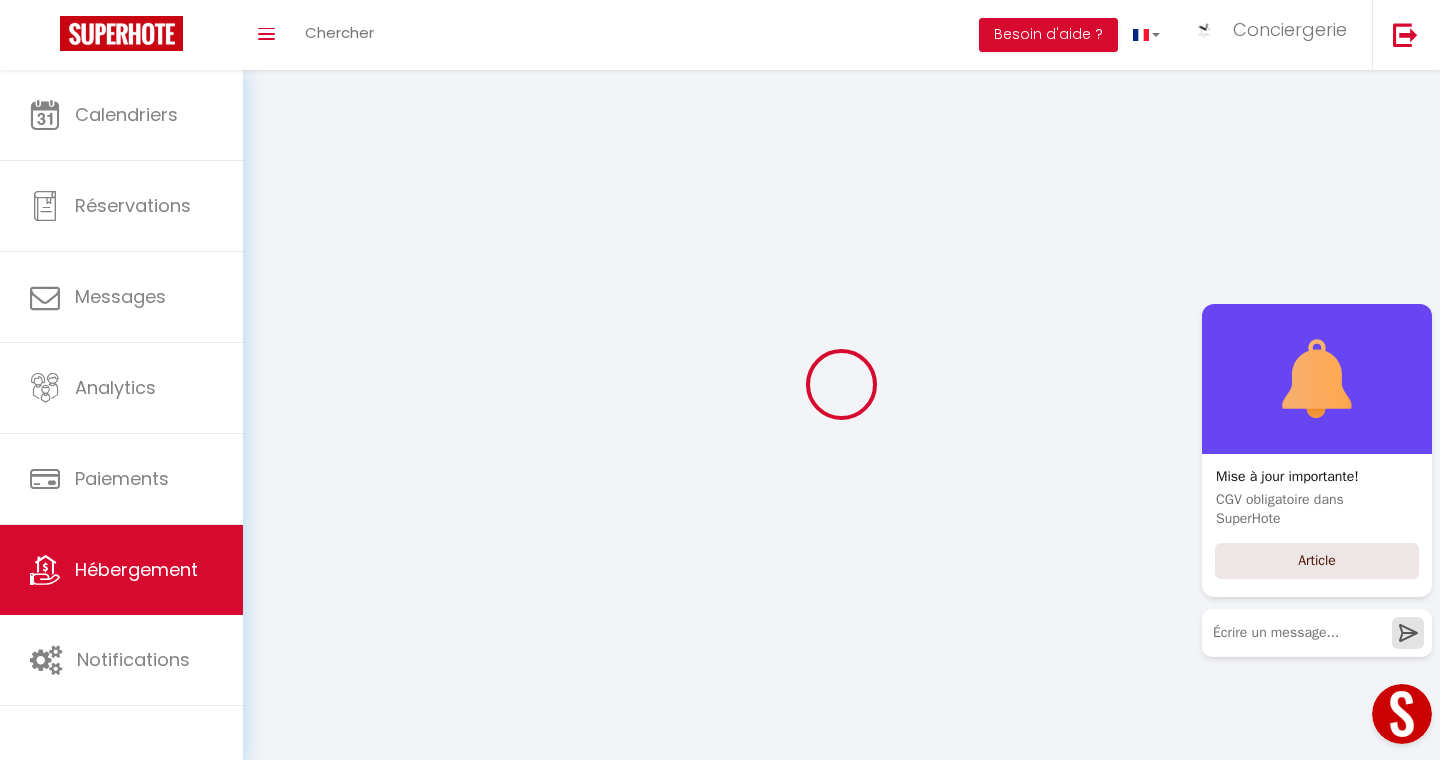 checkbox on "false" 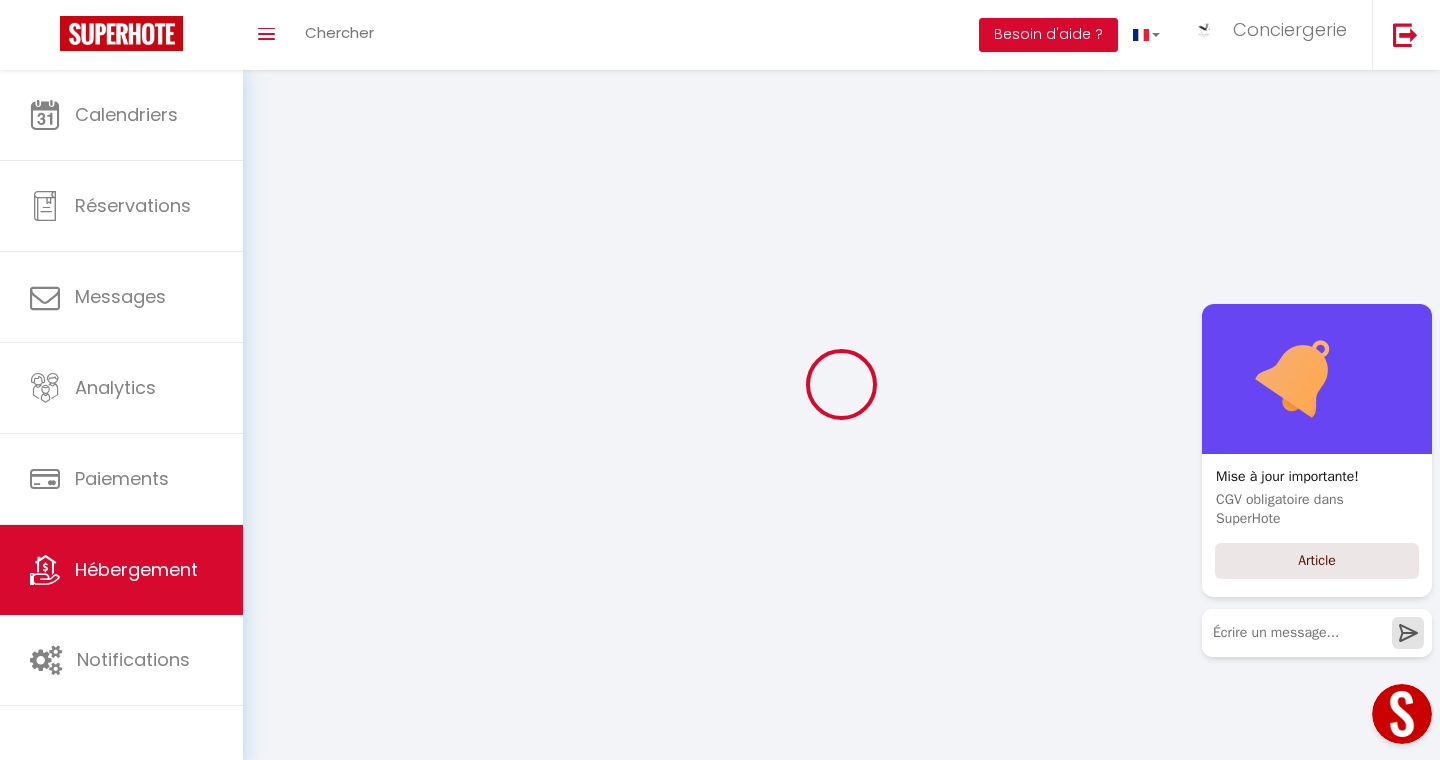 select 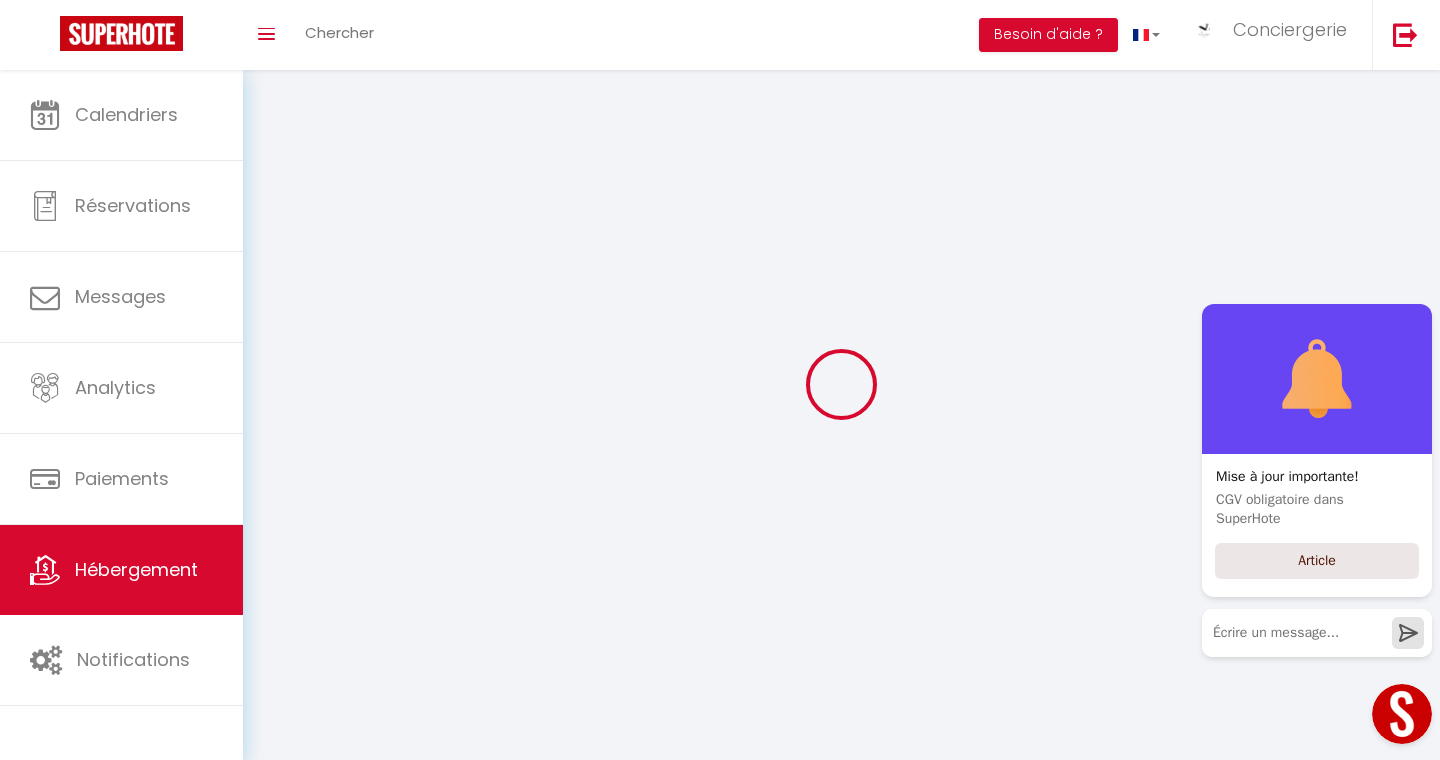 checkbox on "false" 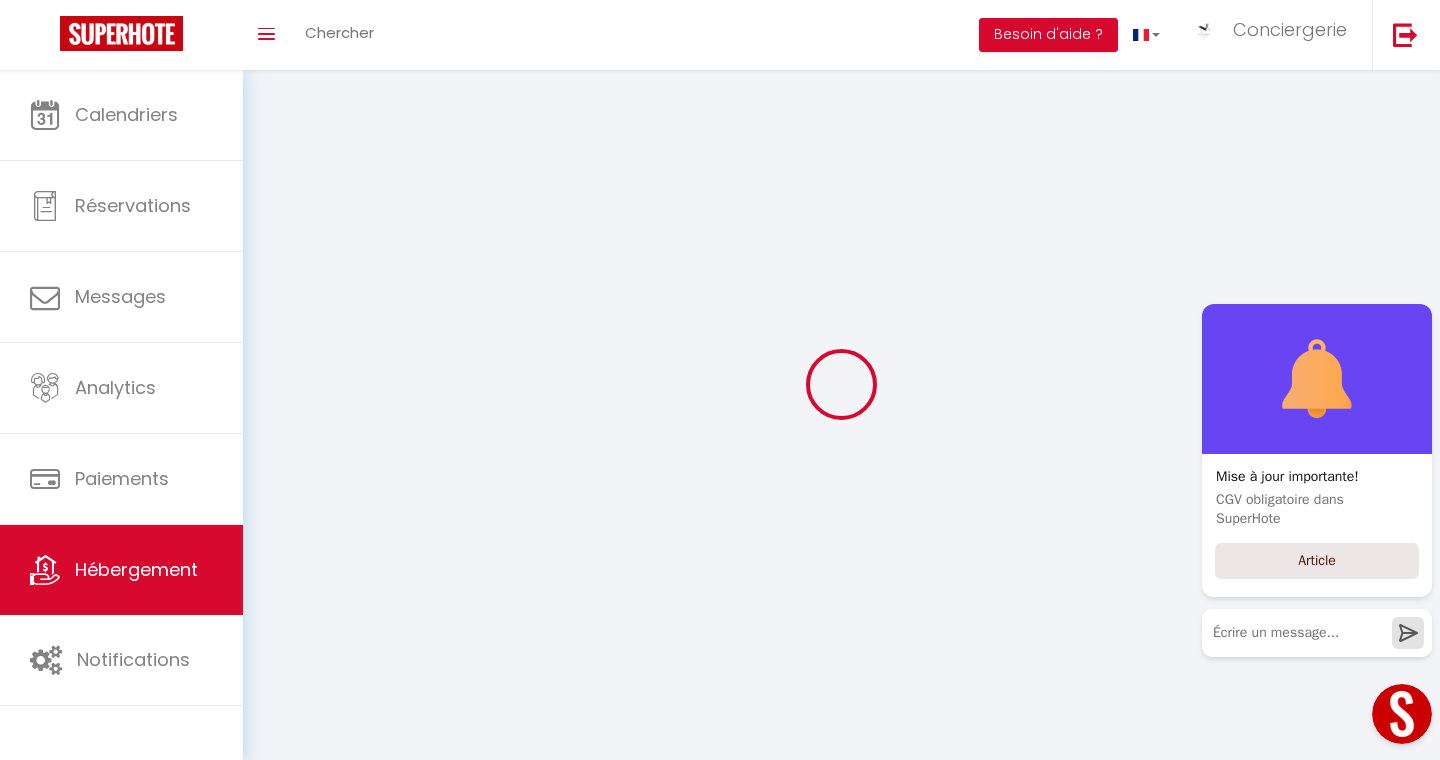 checkbox on "false" 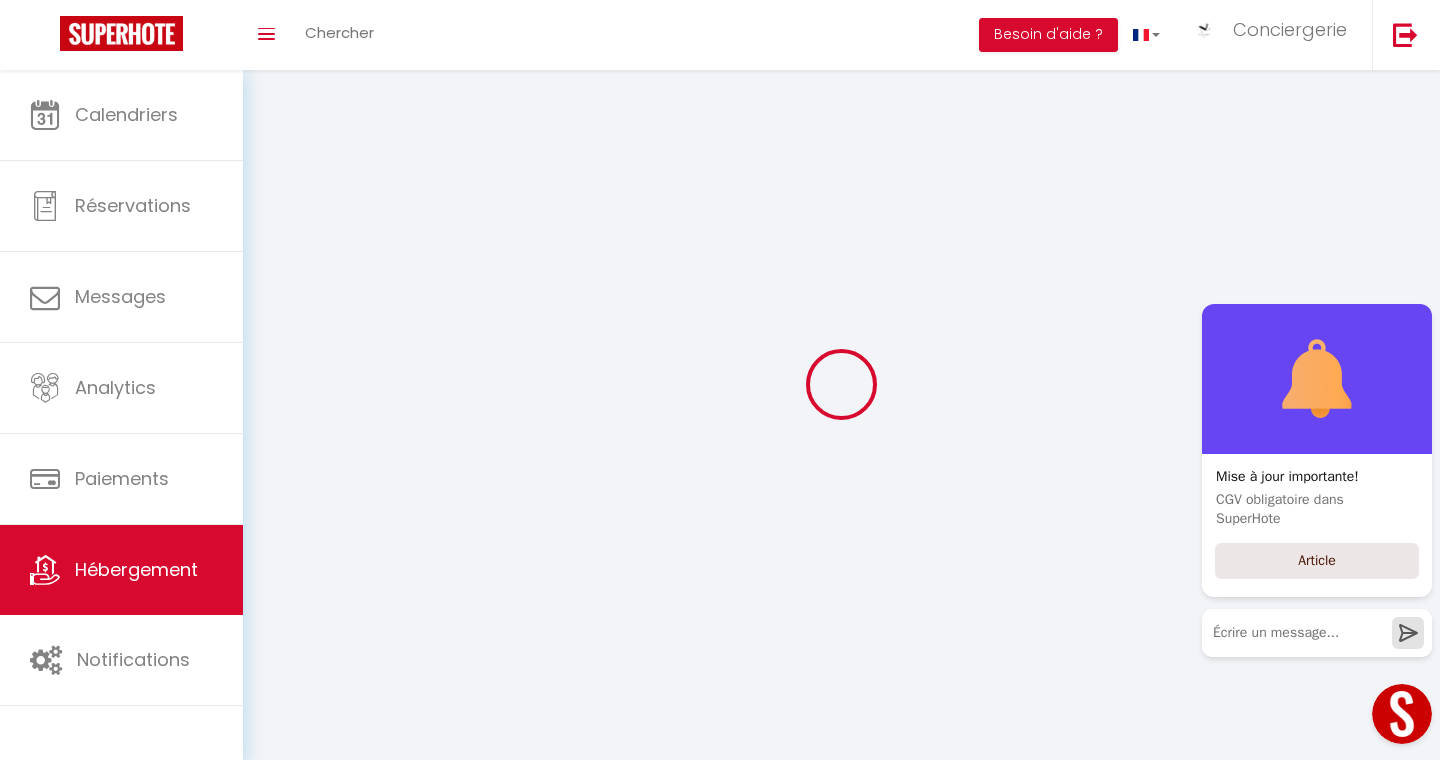 checkbox on "false" 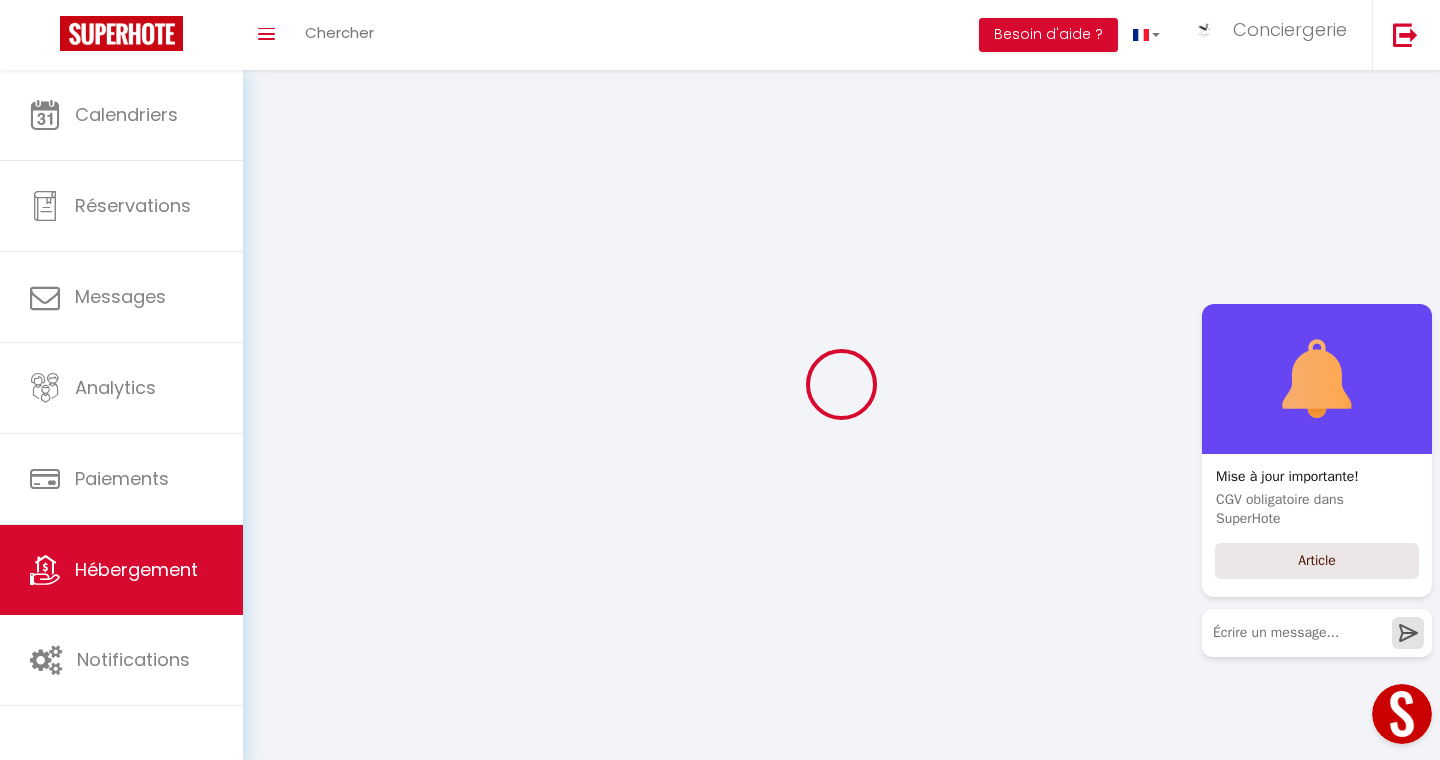 checkbox on "false" 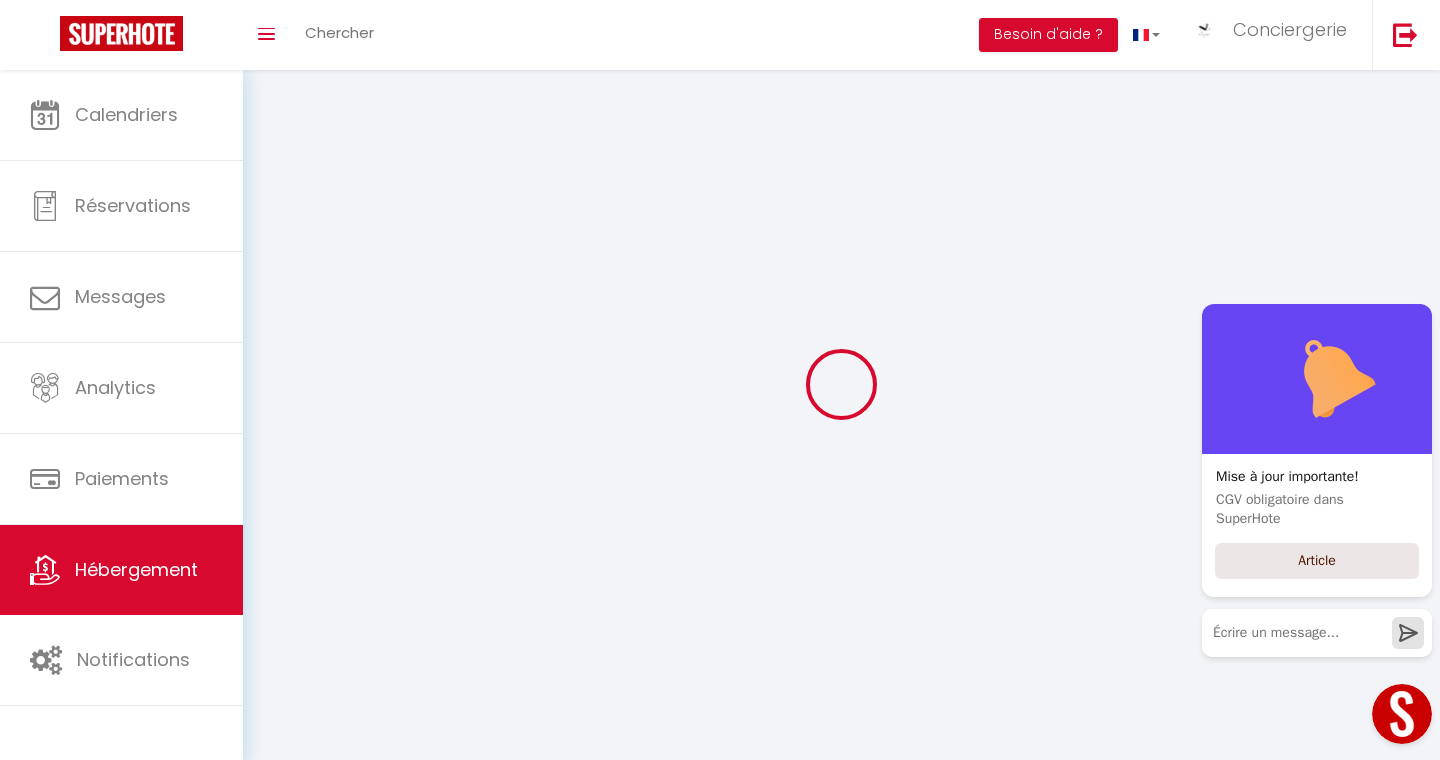 select on "16:00" 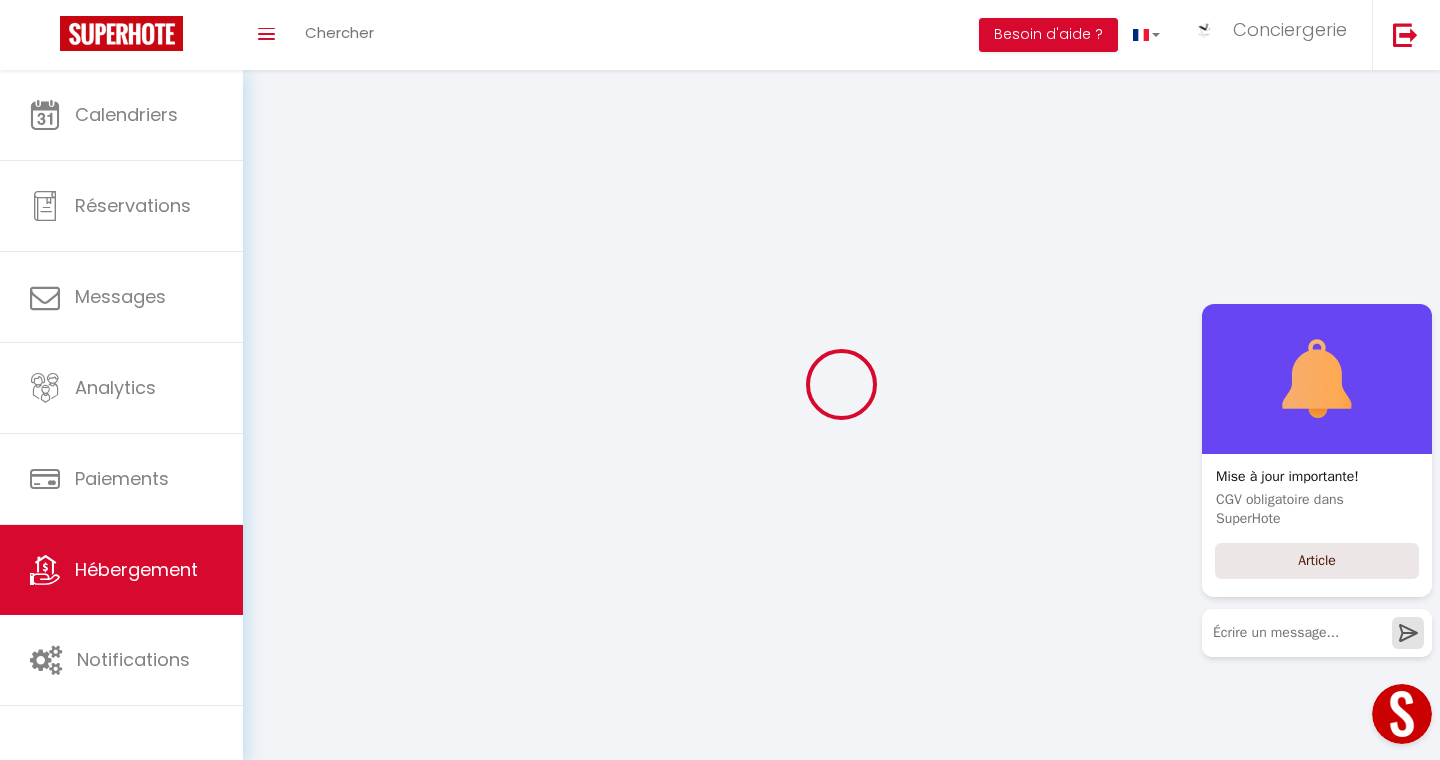 select on "23:45" 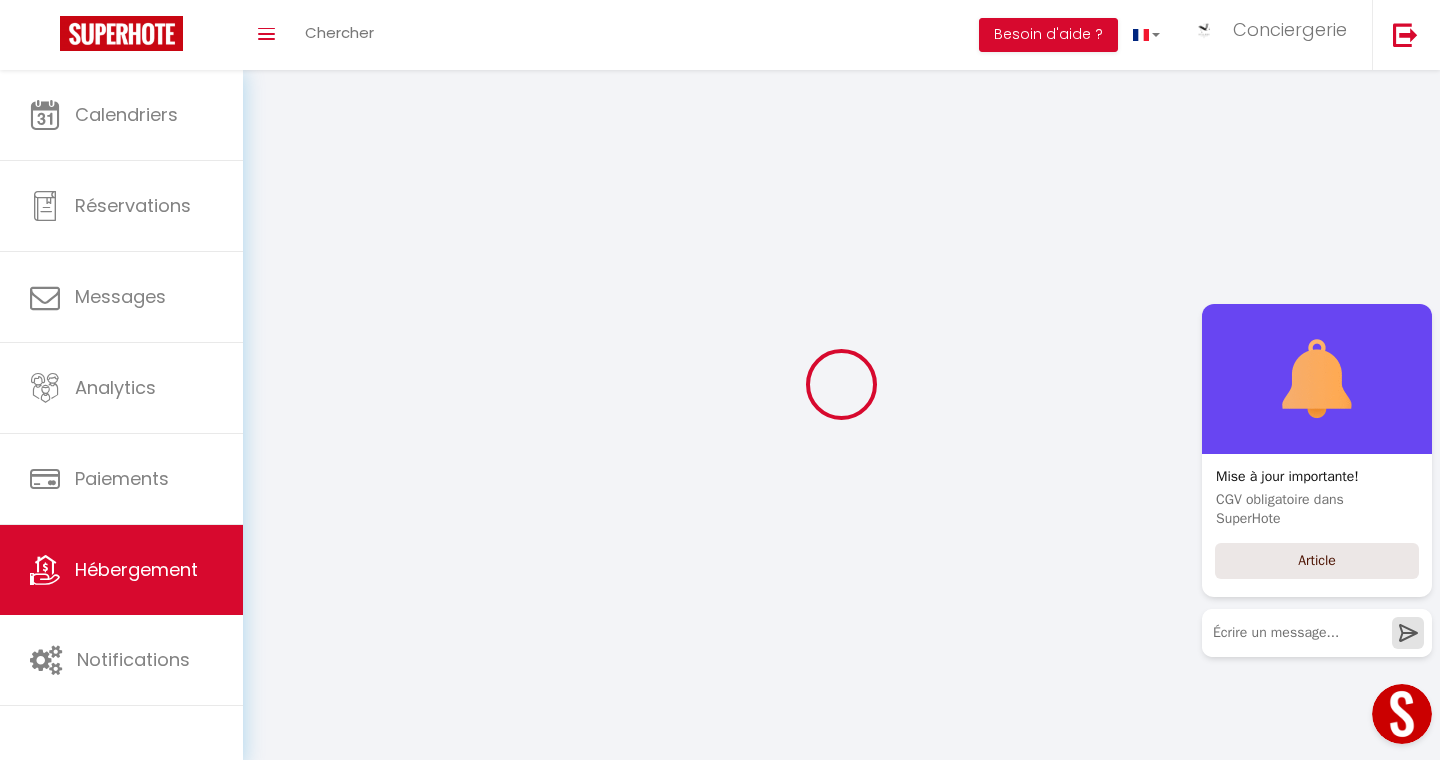 select on "10:00" 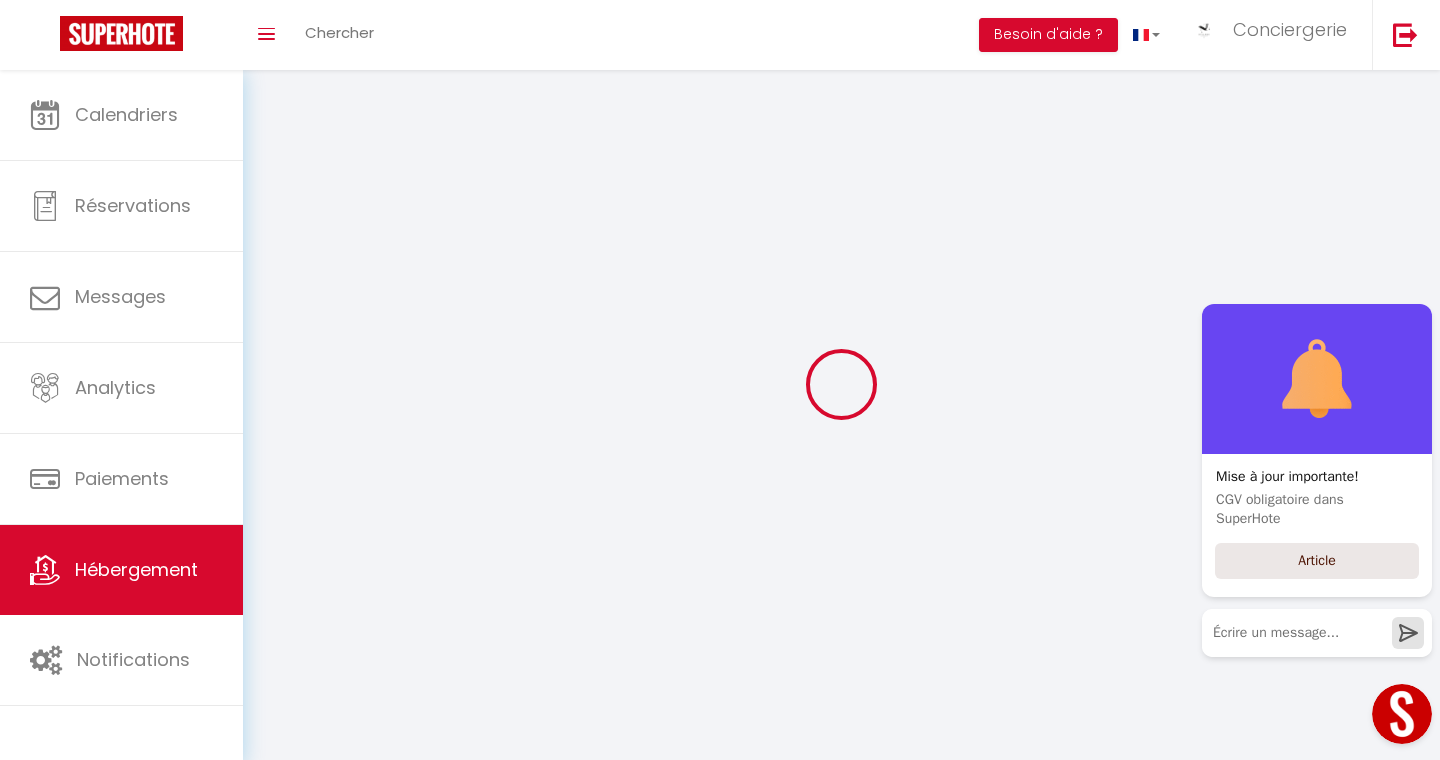 select on "30" 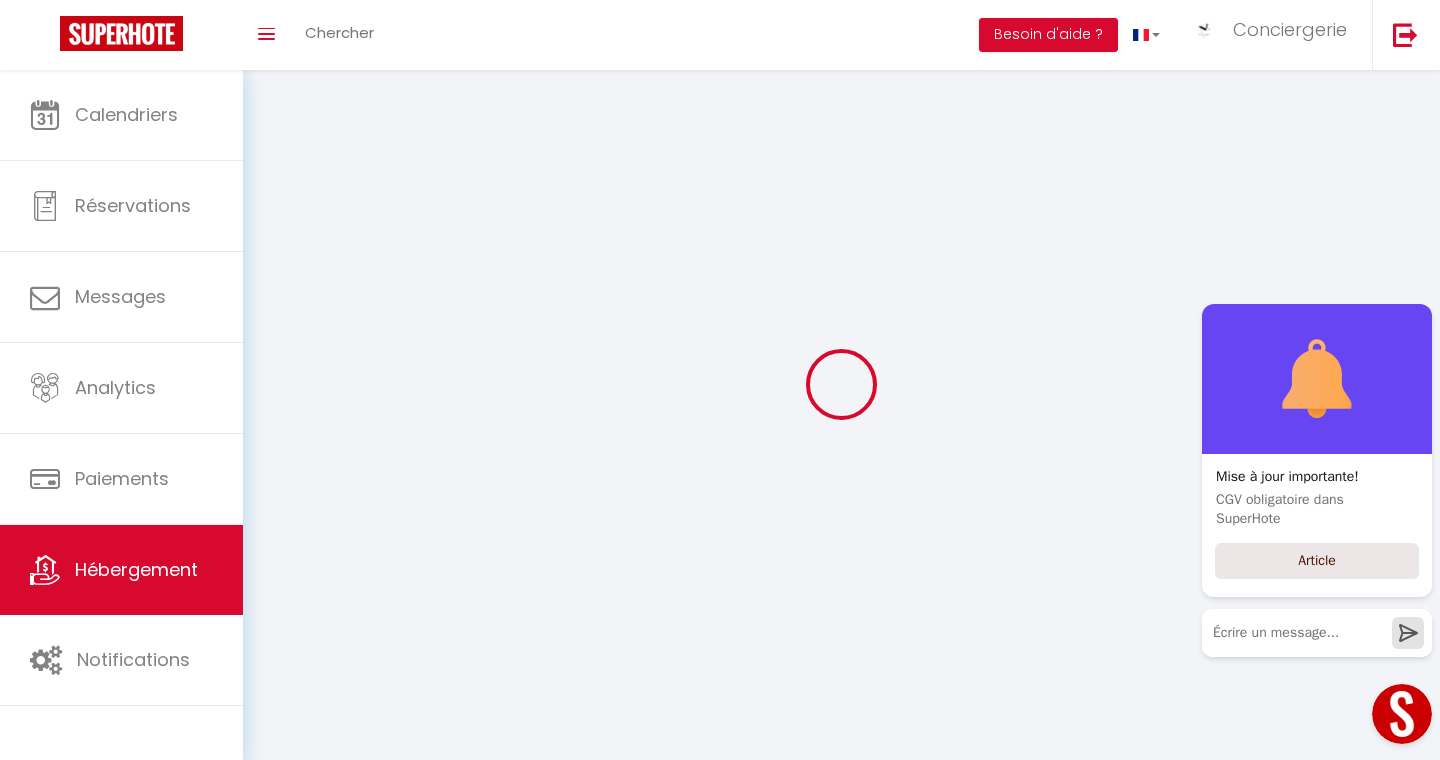 select on "30" 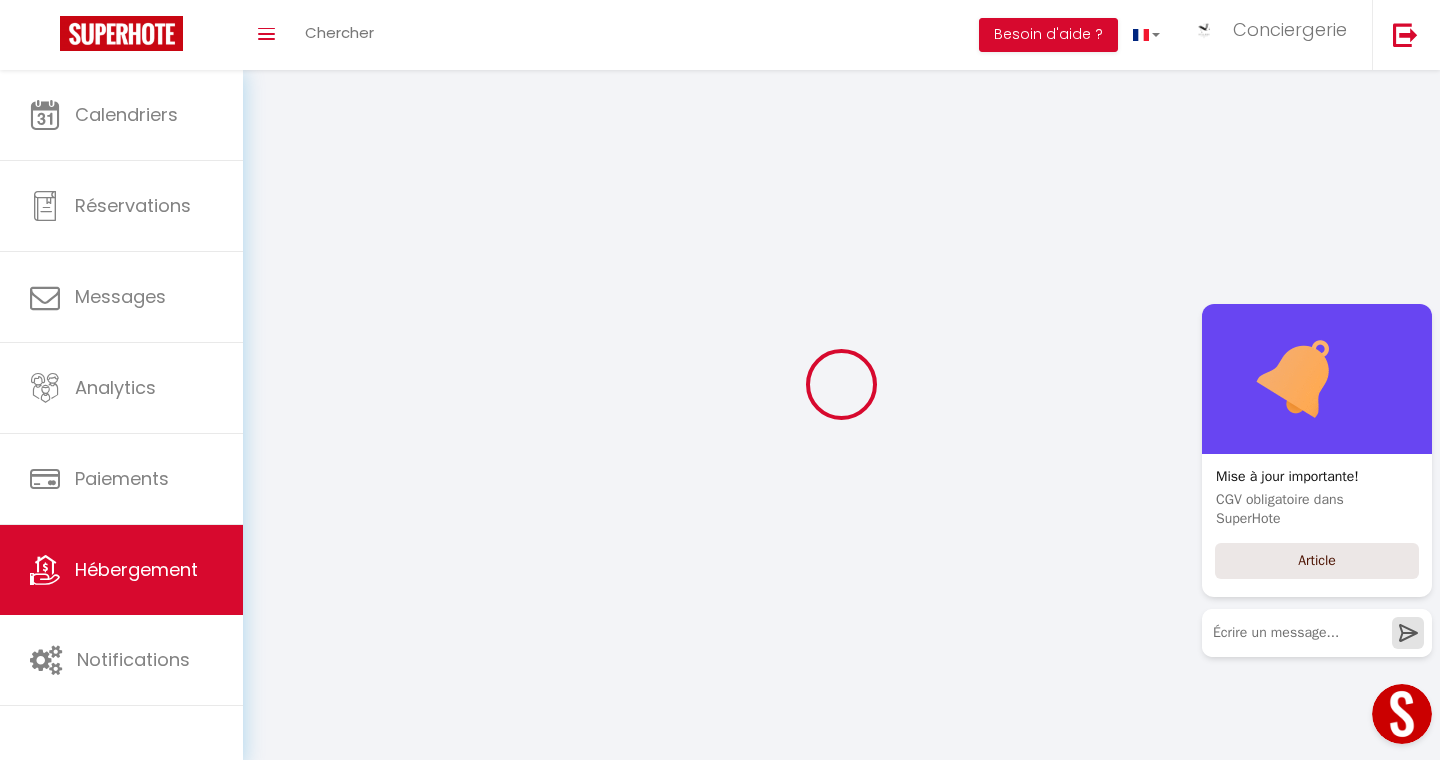 select 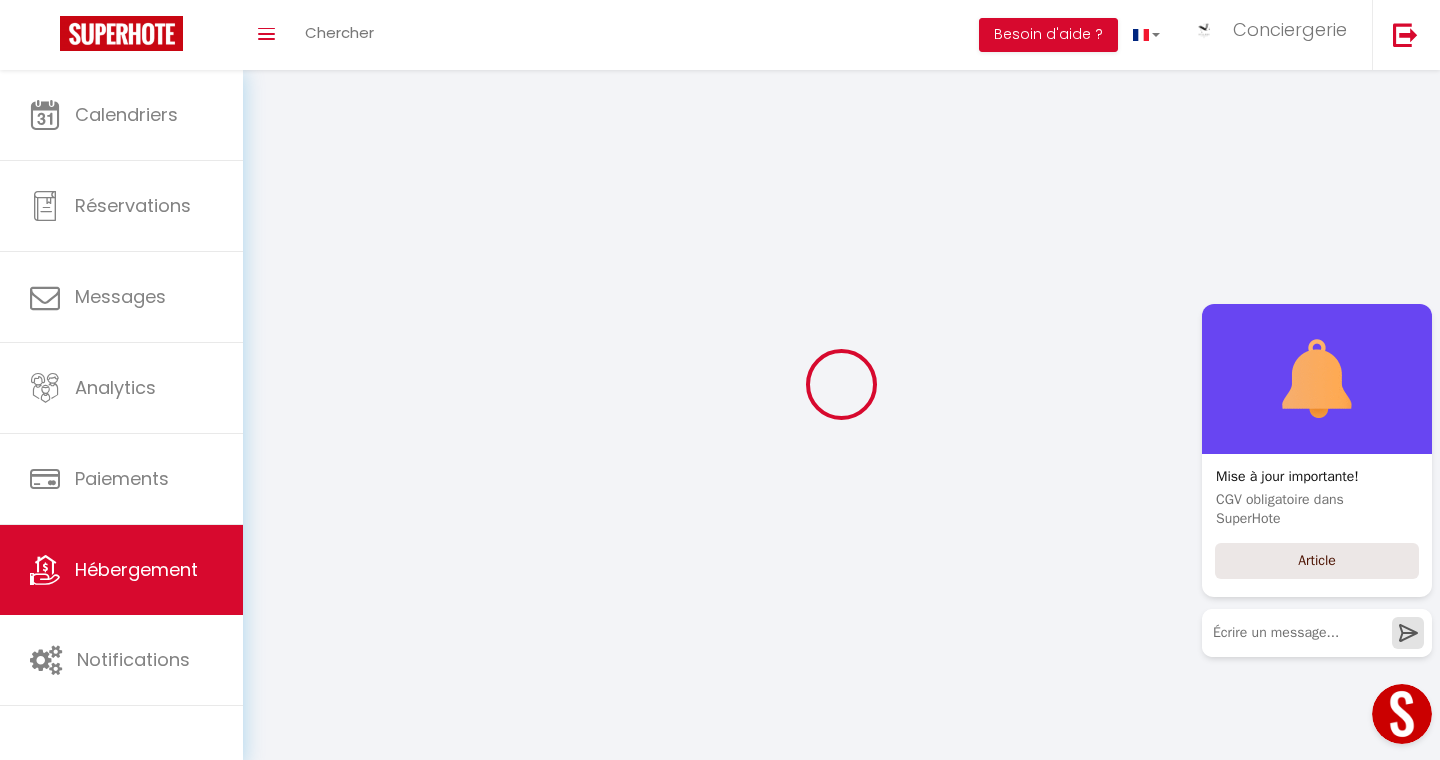 checkbox on "false" 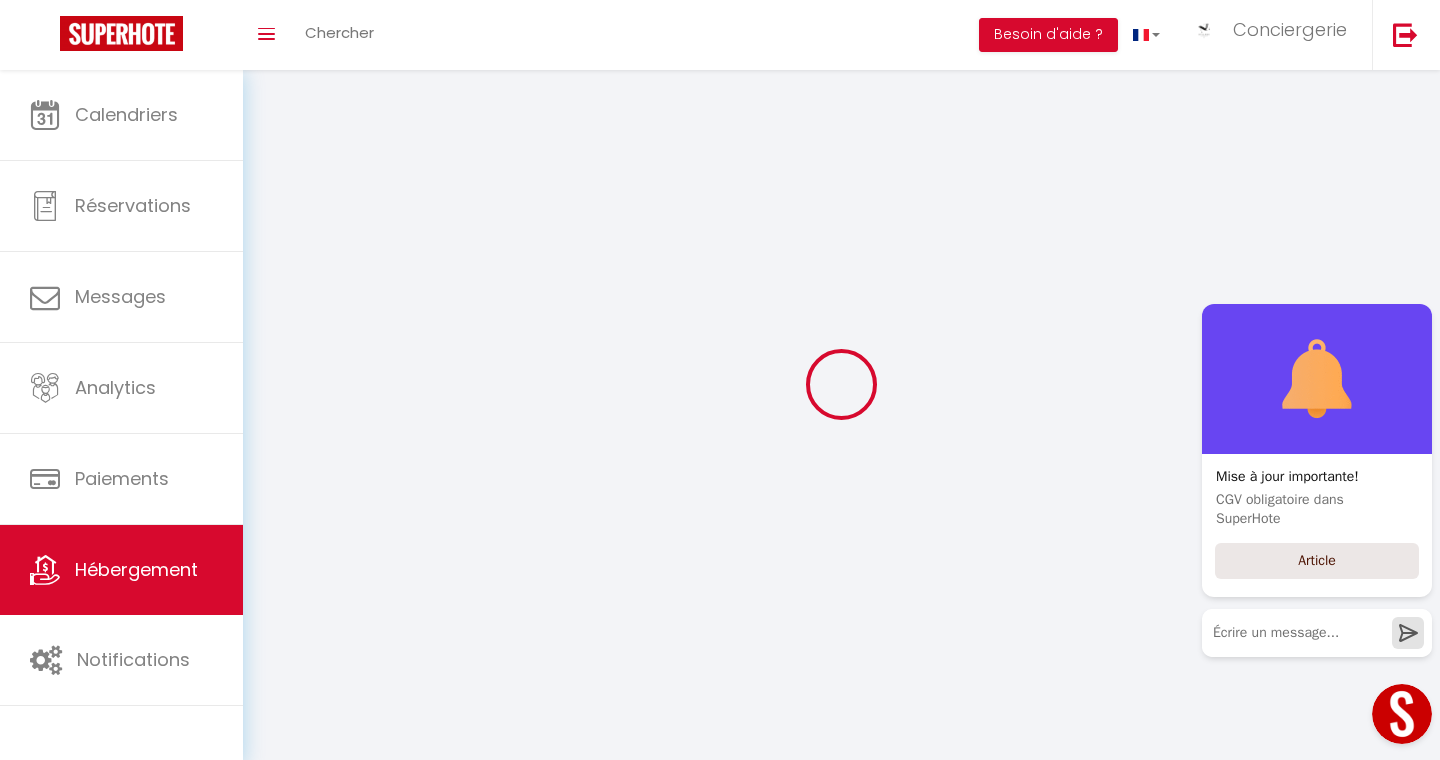 checkbox on "false" 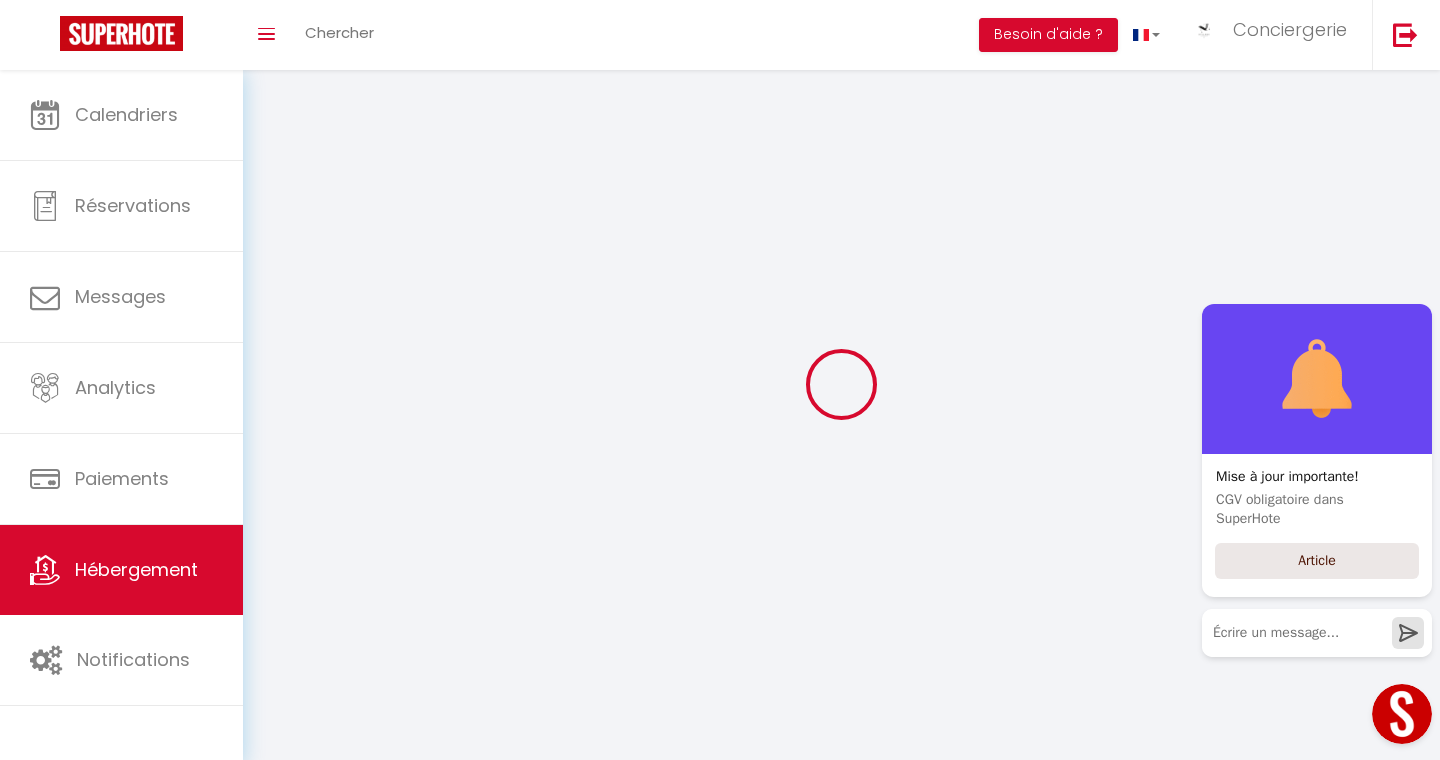 checkbox on "false" 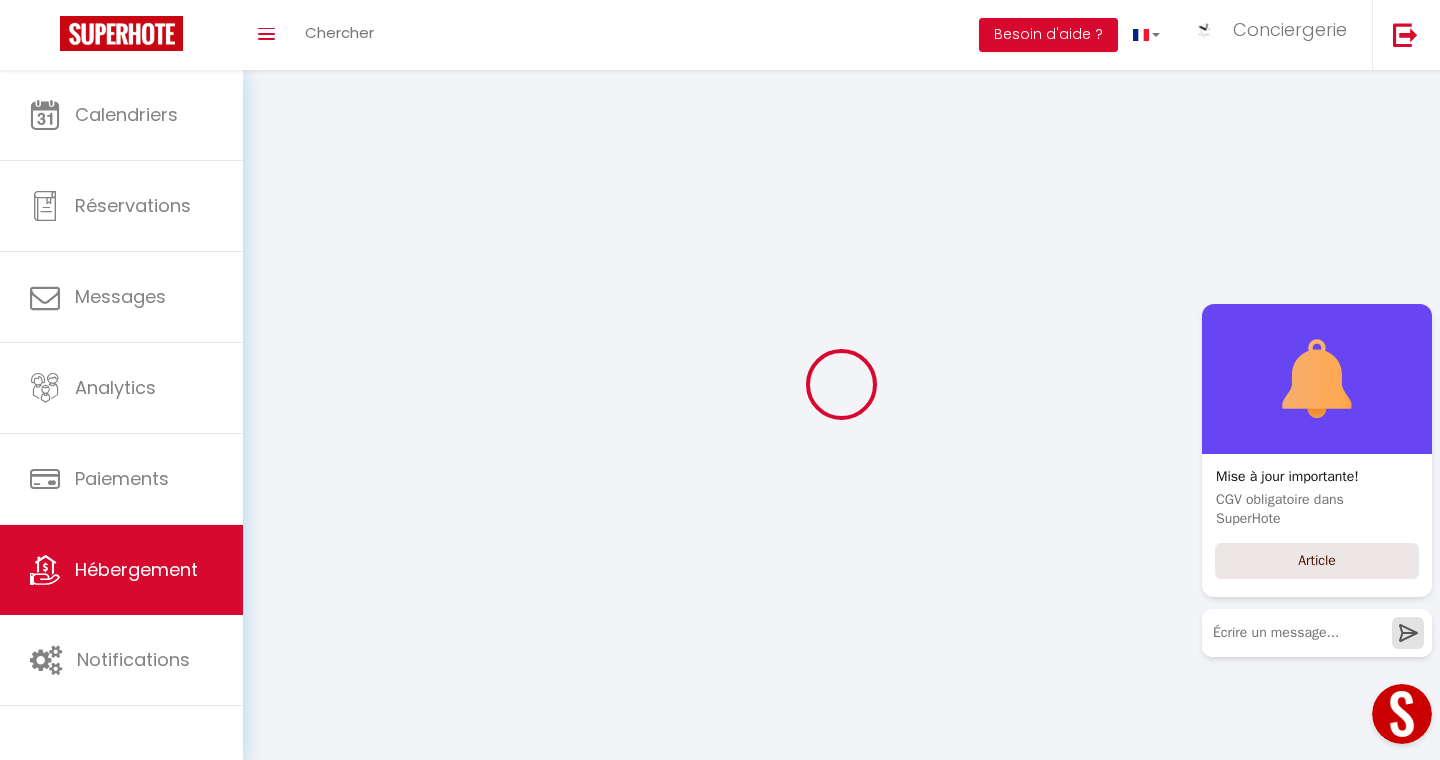 checkbox on "false" 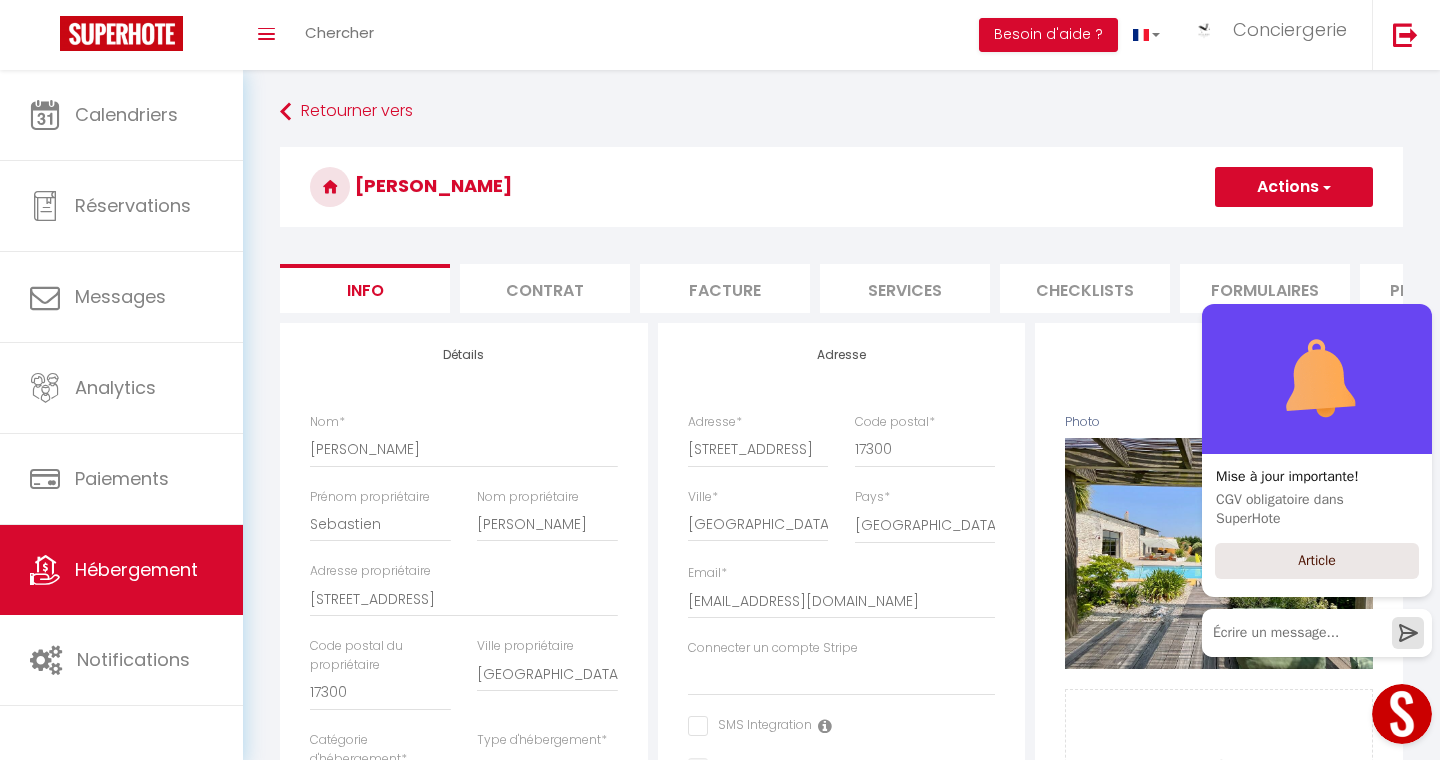 select 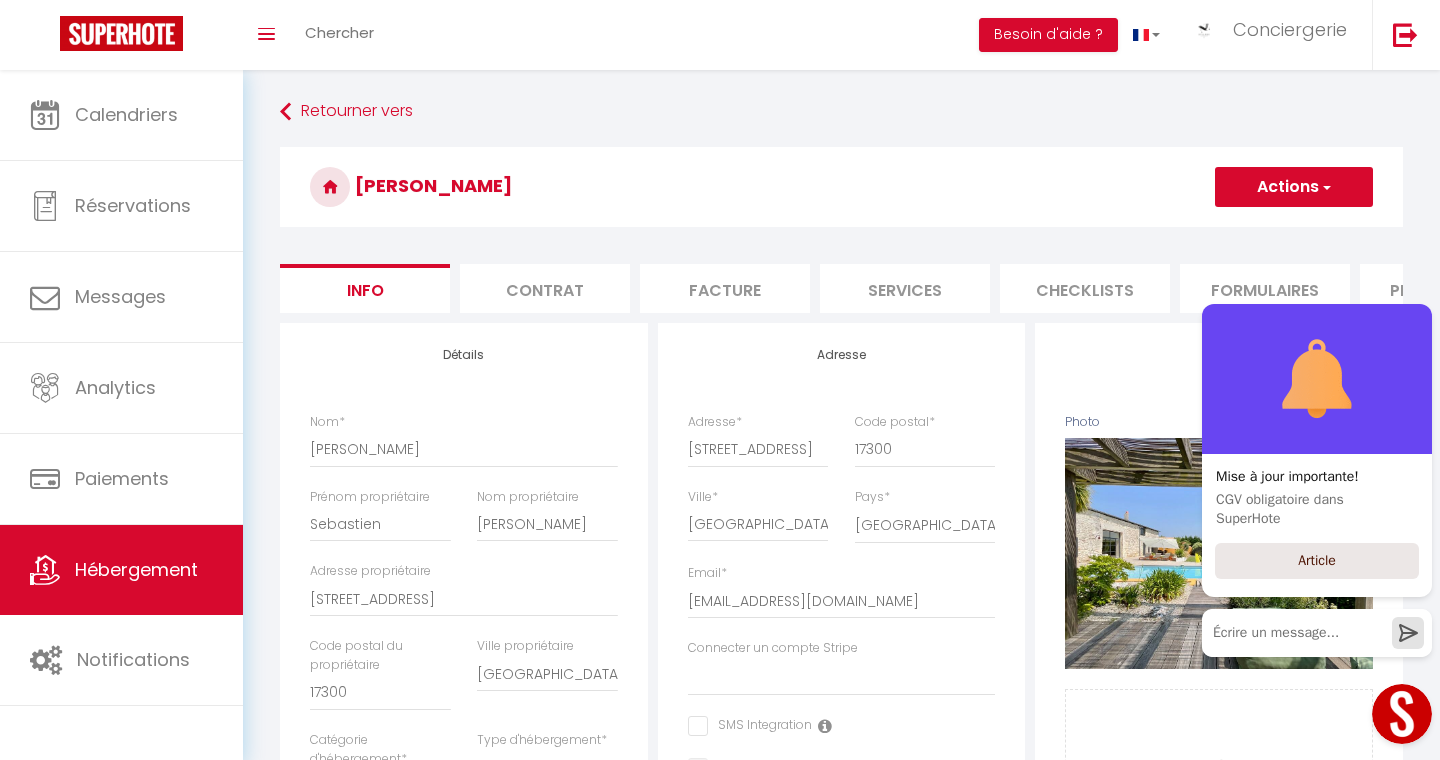 checkbox on "false" 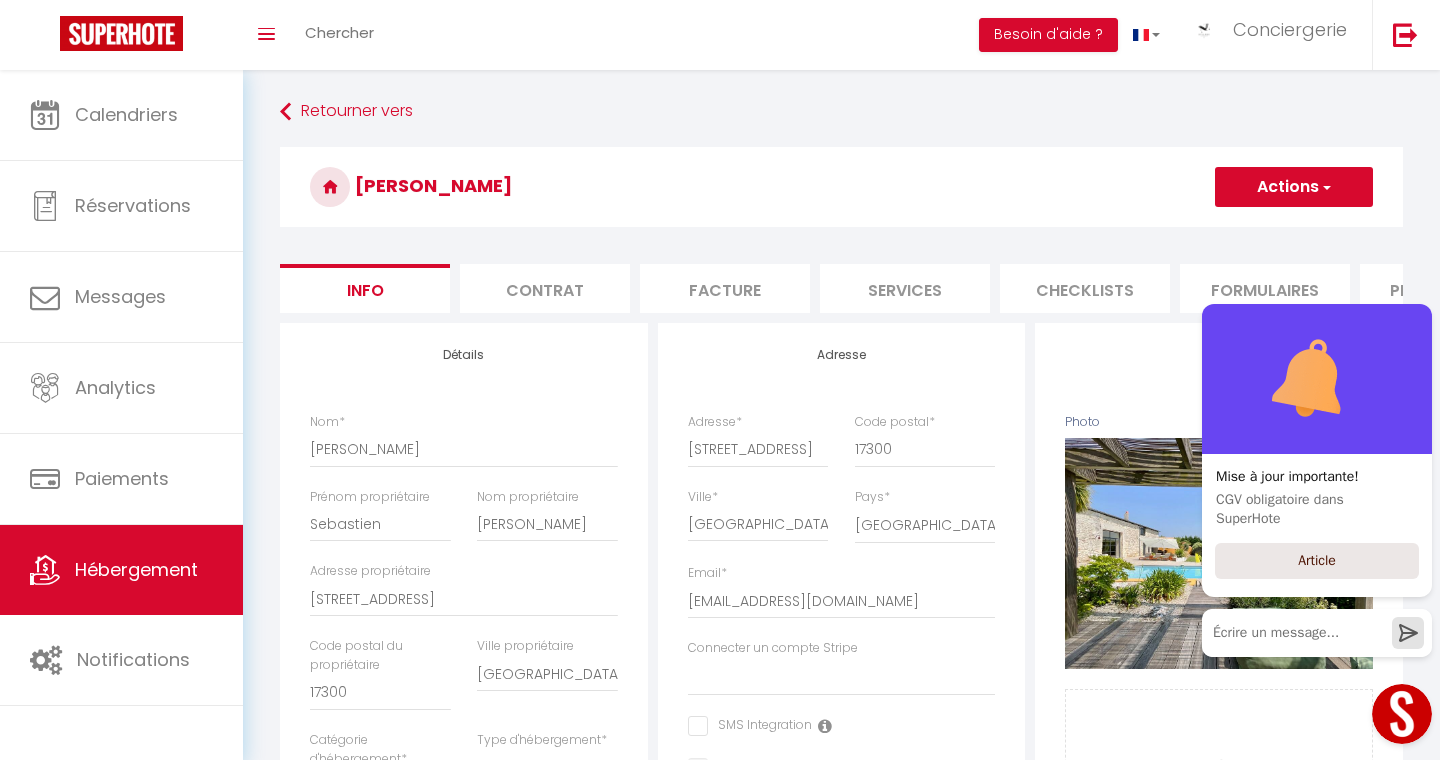 checkbox on "false" 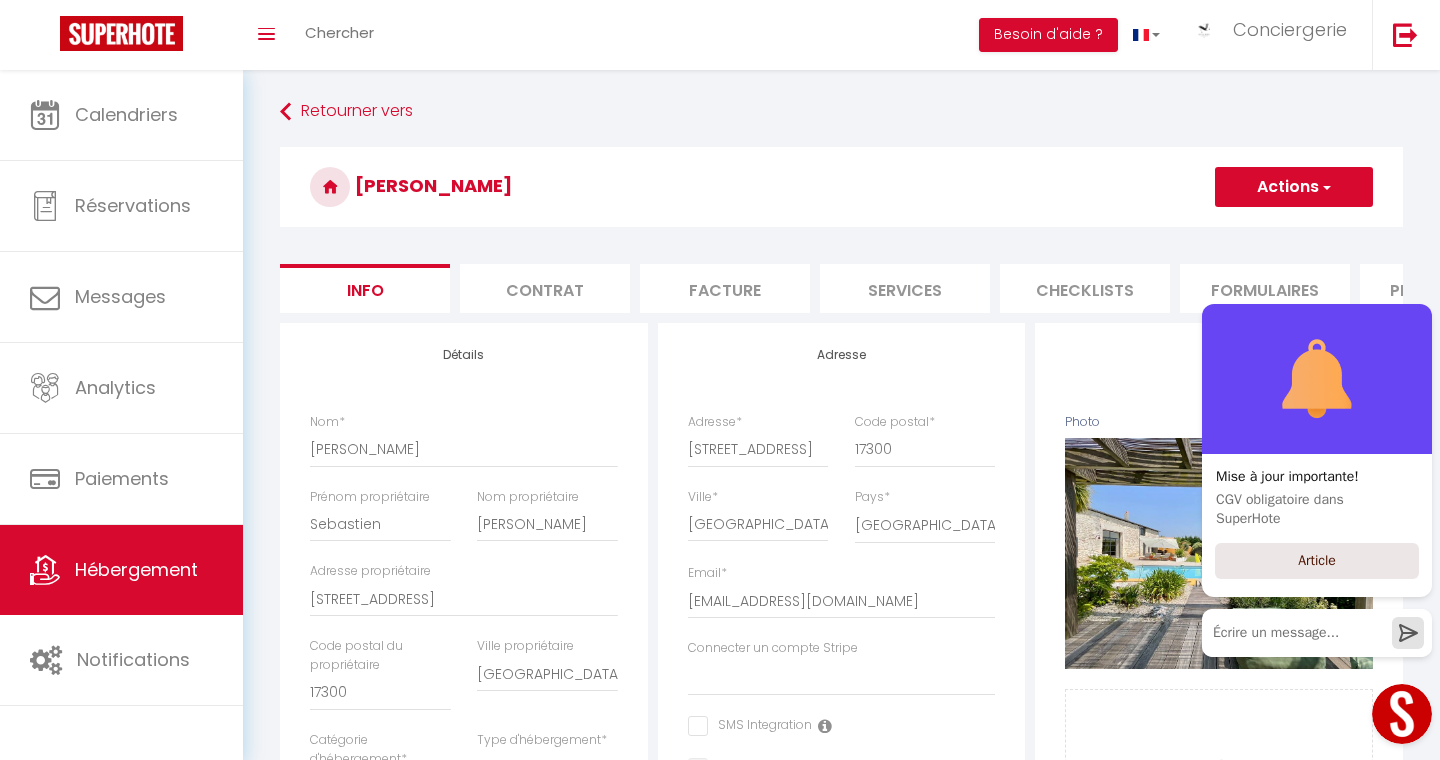 checkbox on "false" 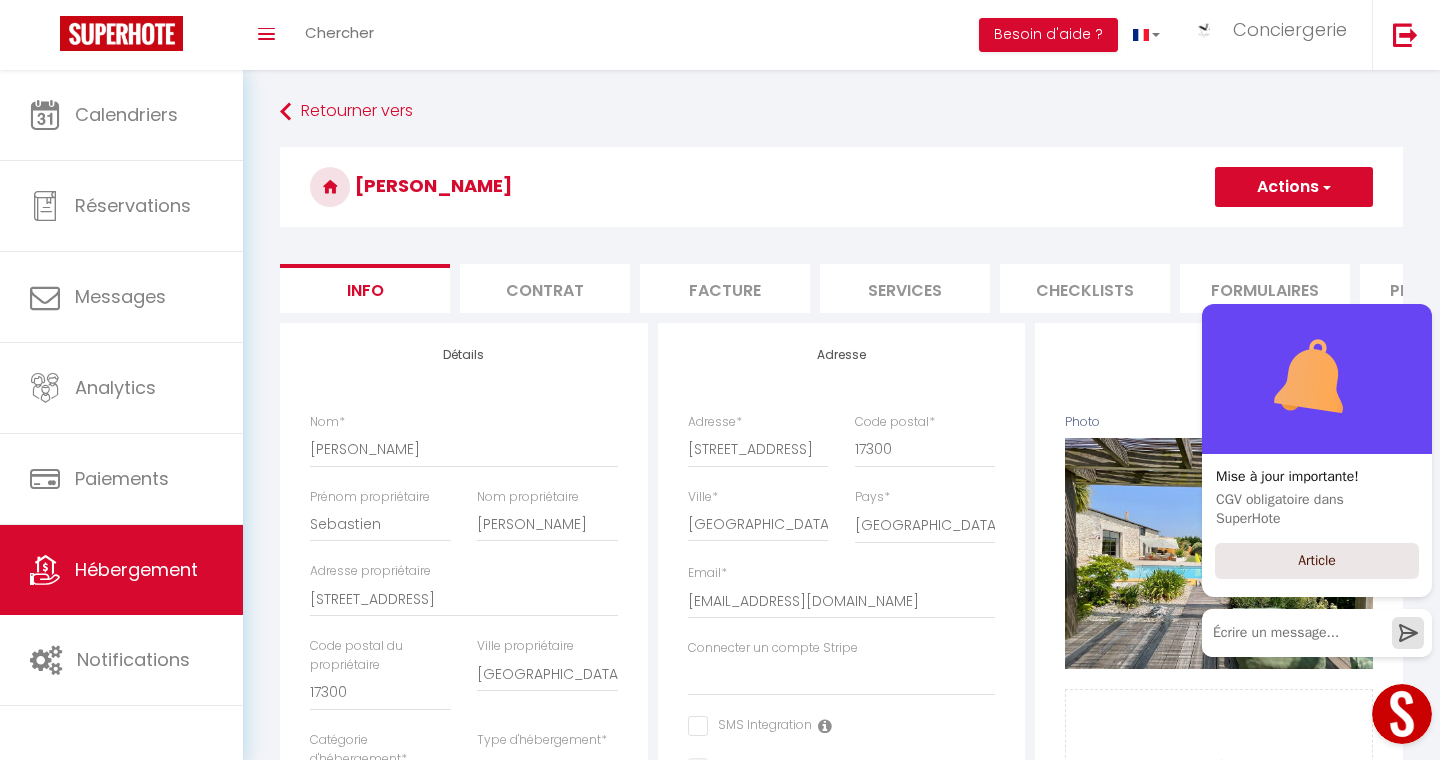 checkbox on "false" 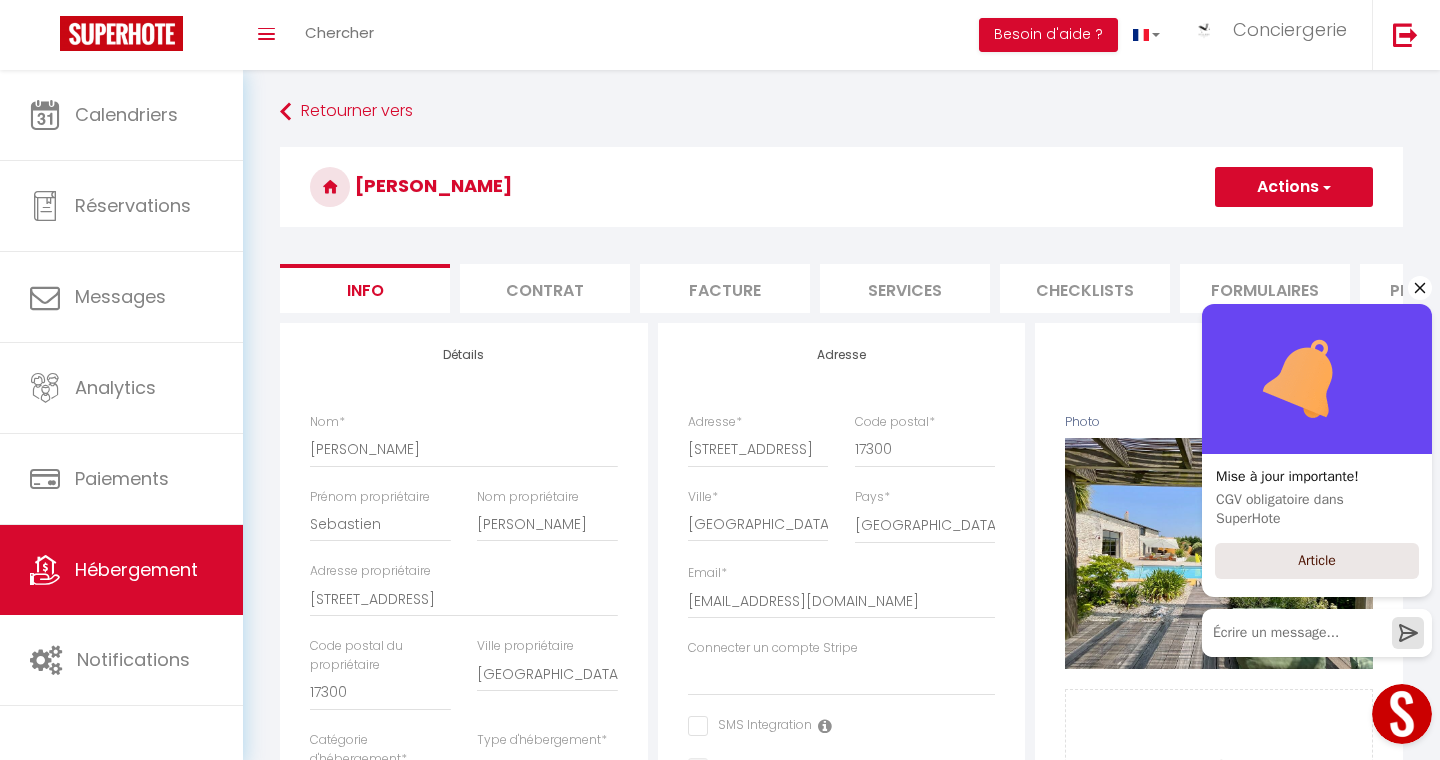 click 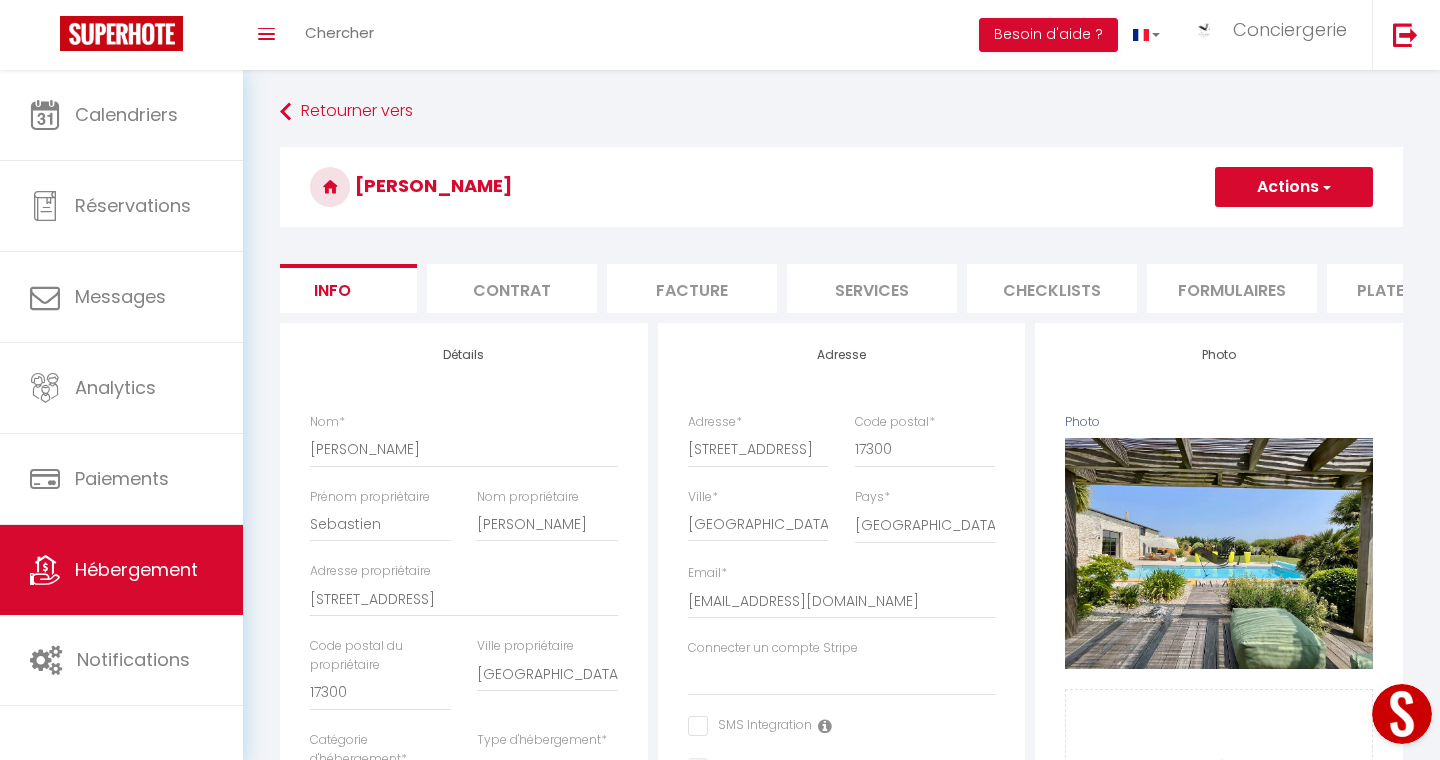 scroll, scrollTop: 0, scrollLeft: 0, axis: both 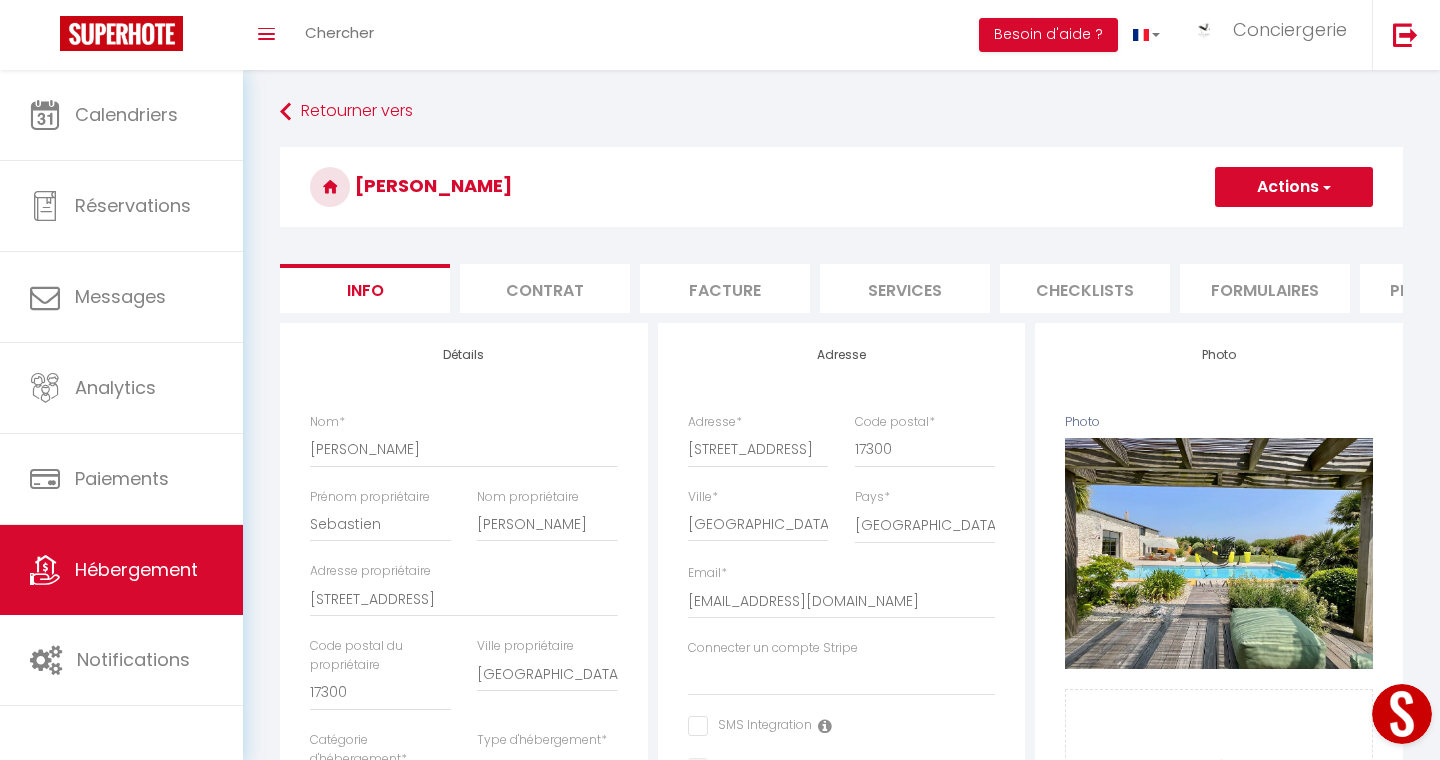 select 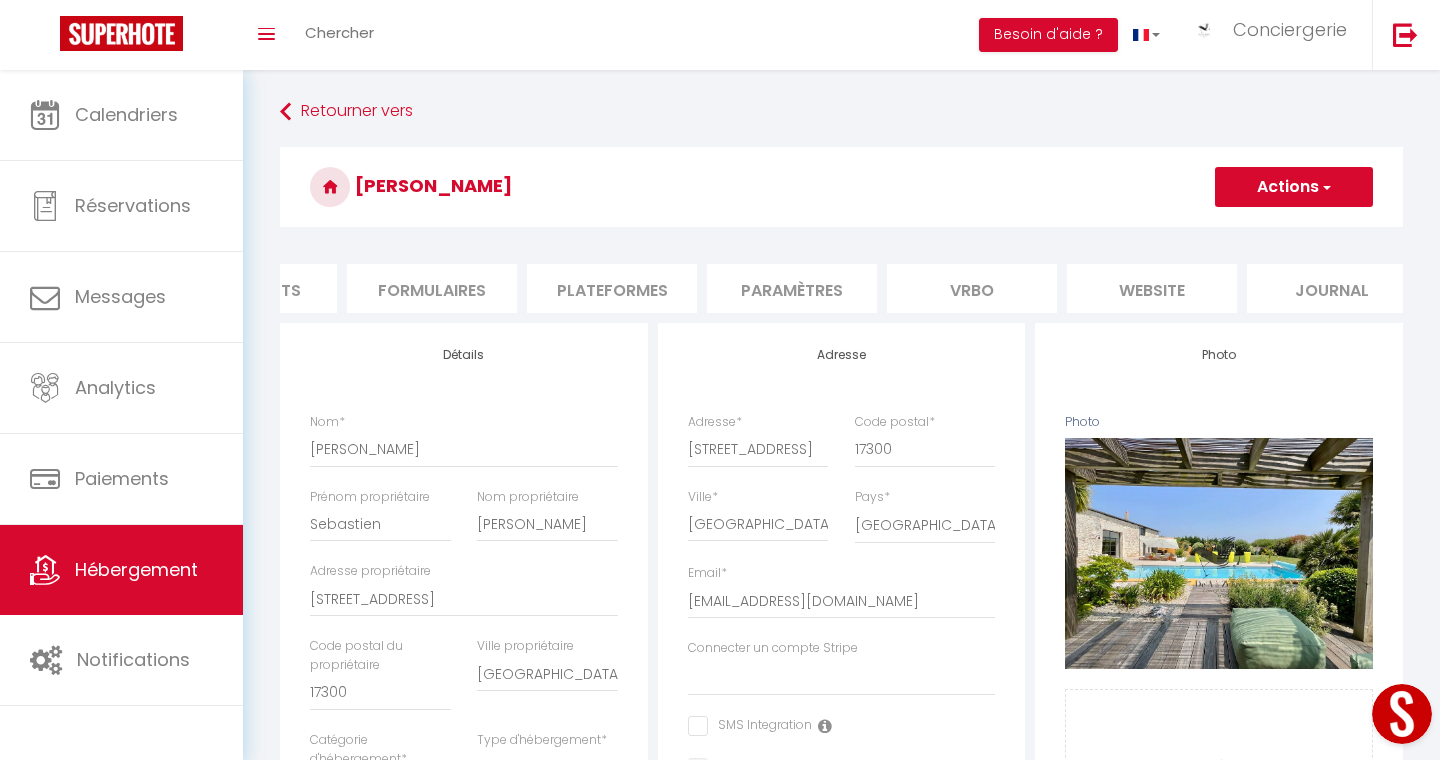 scroll, scrollTop: 0, scrollLeft: 857, axis: horizontal 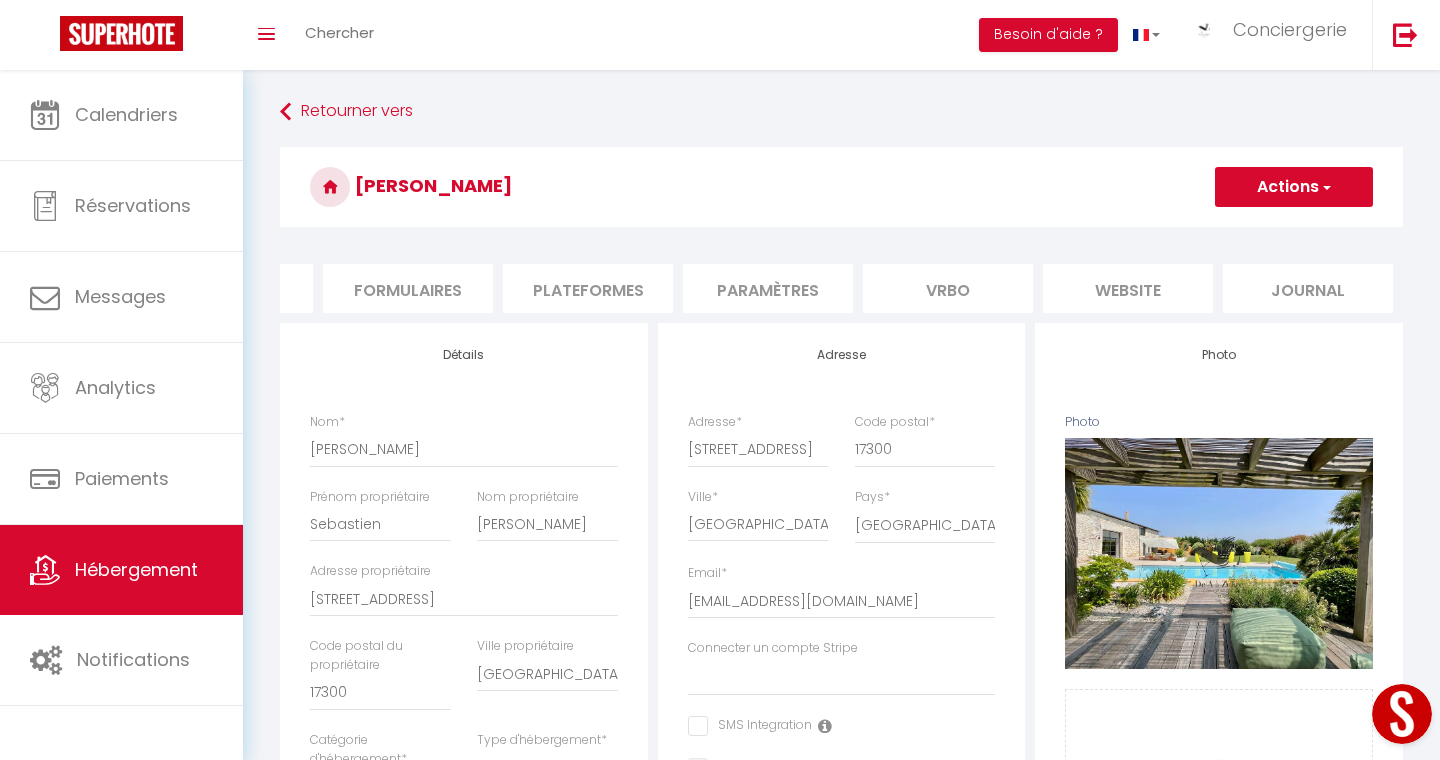 click on "Vrbo" at bounding box center (948, 288) 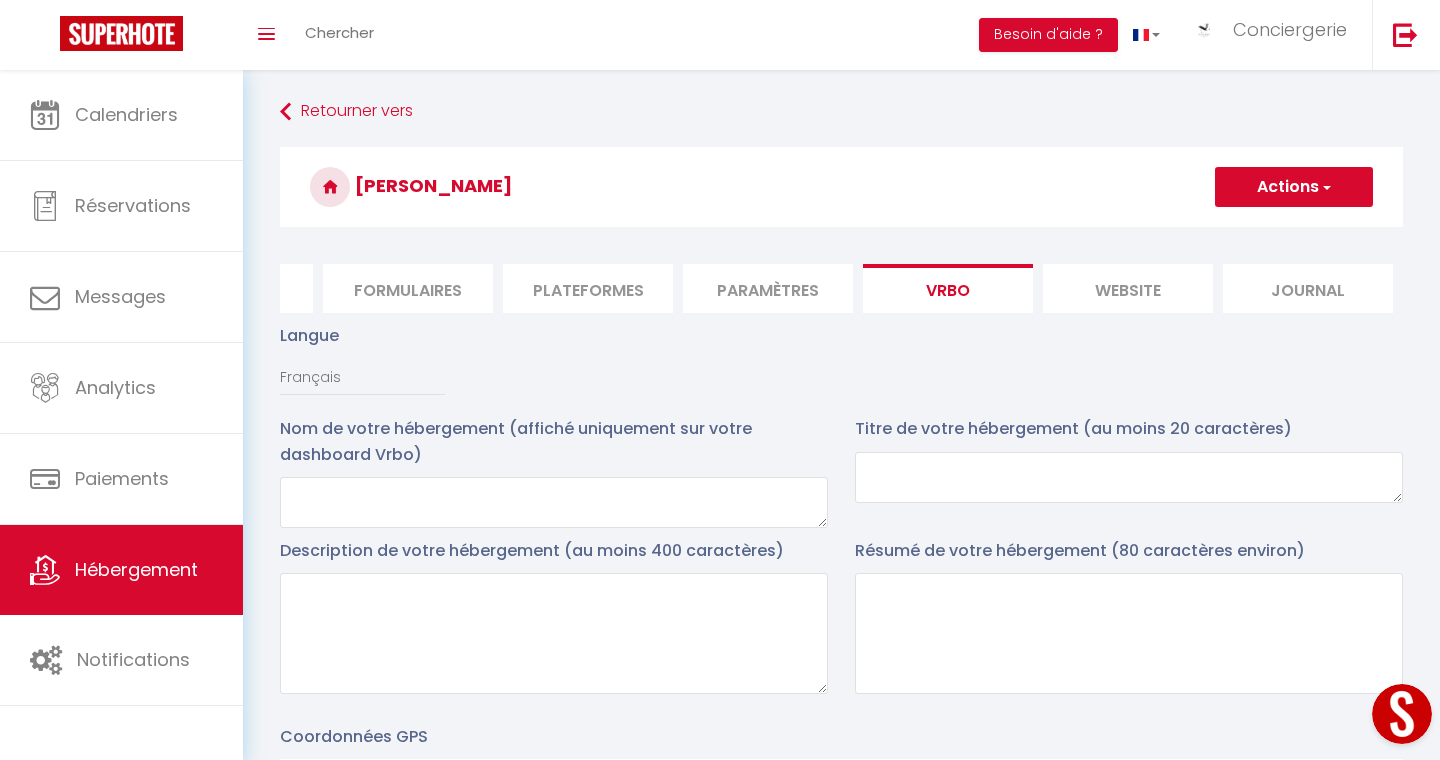 click on "Paramètres" at bounding box center (768, 288) 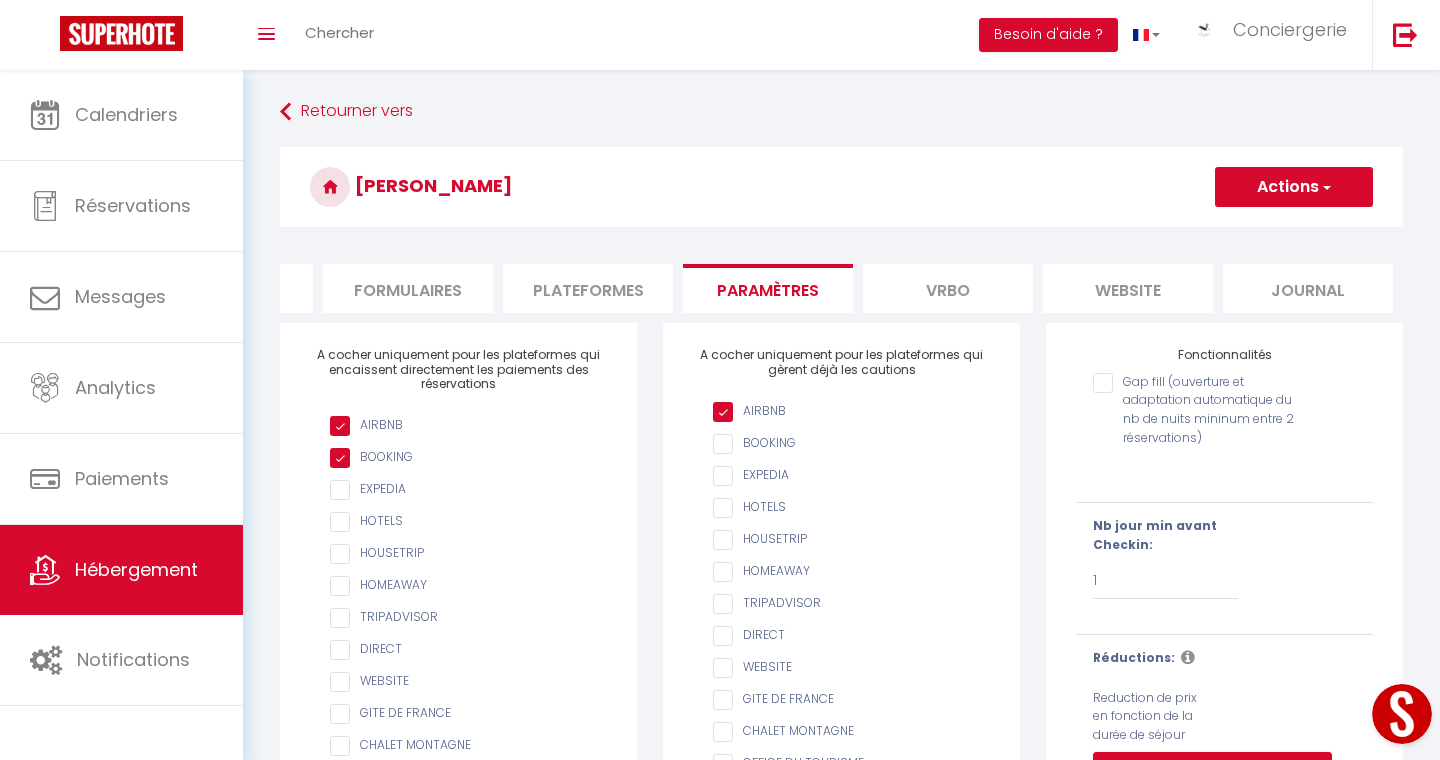 click on "Plateformes" at bounding box center (588, 288) 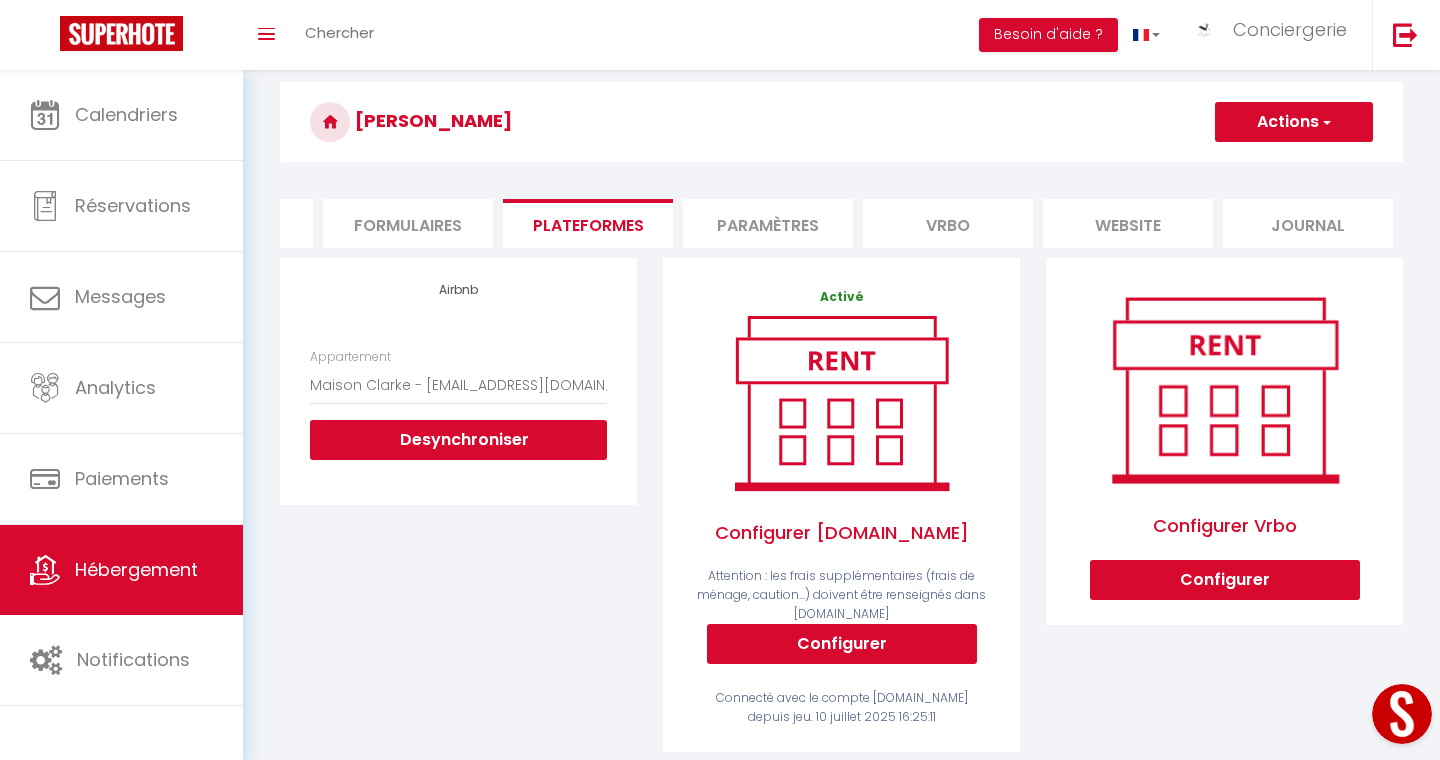 scroll, scrollTop: 0, scrollLeft: 0, axis: both 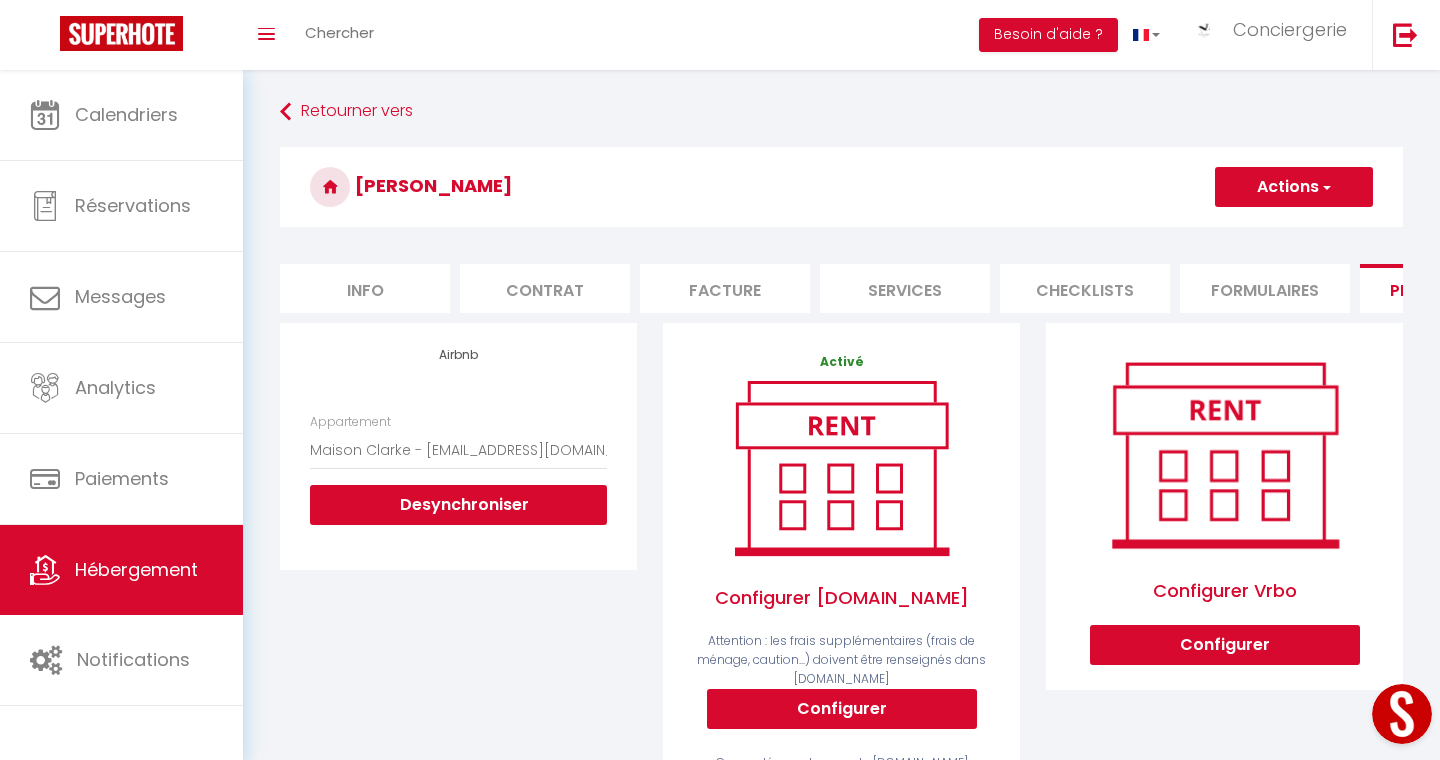click on "Info" at bounding box center (365, 288) 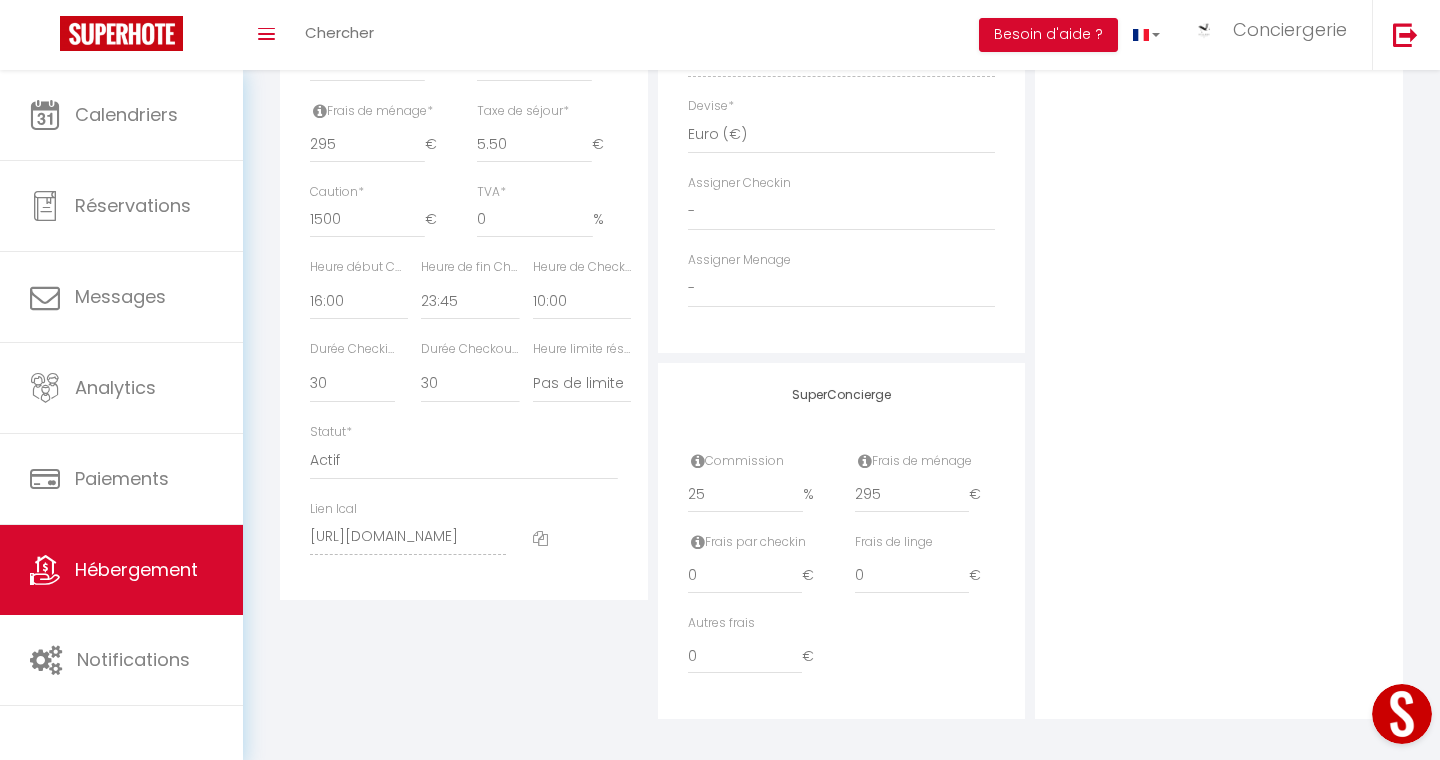 scroll, scrollTop: 962, scrollLeft: 0, axis: vertical 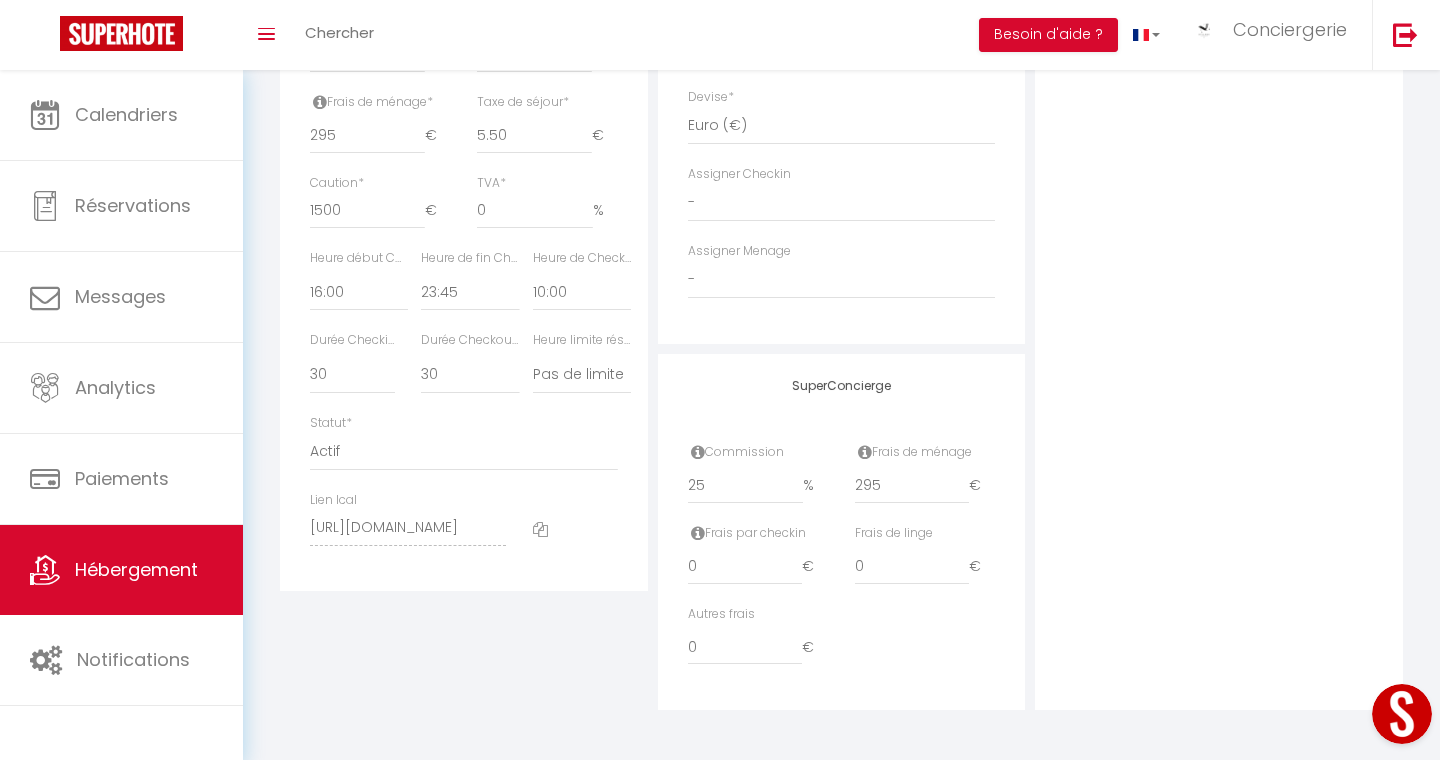 click at bounding box center [540, 529] 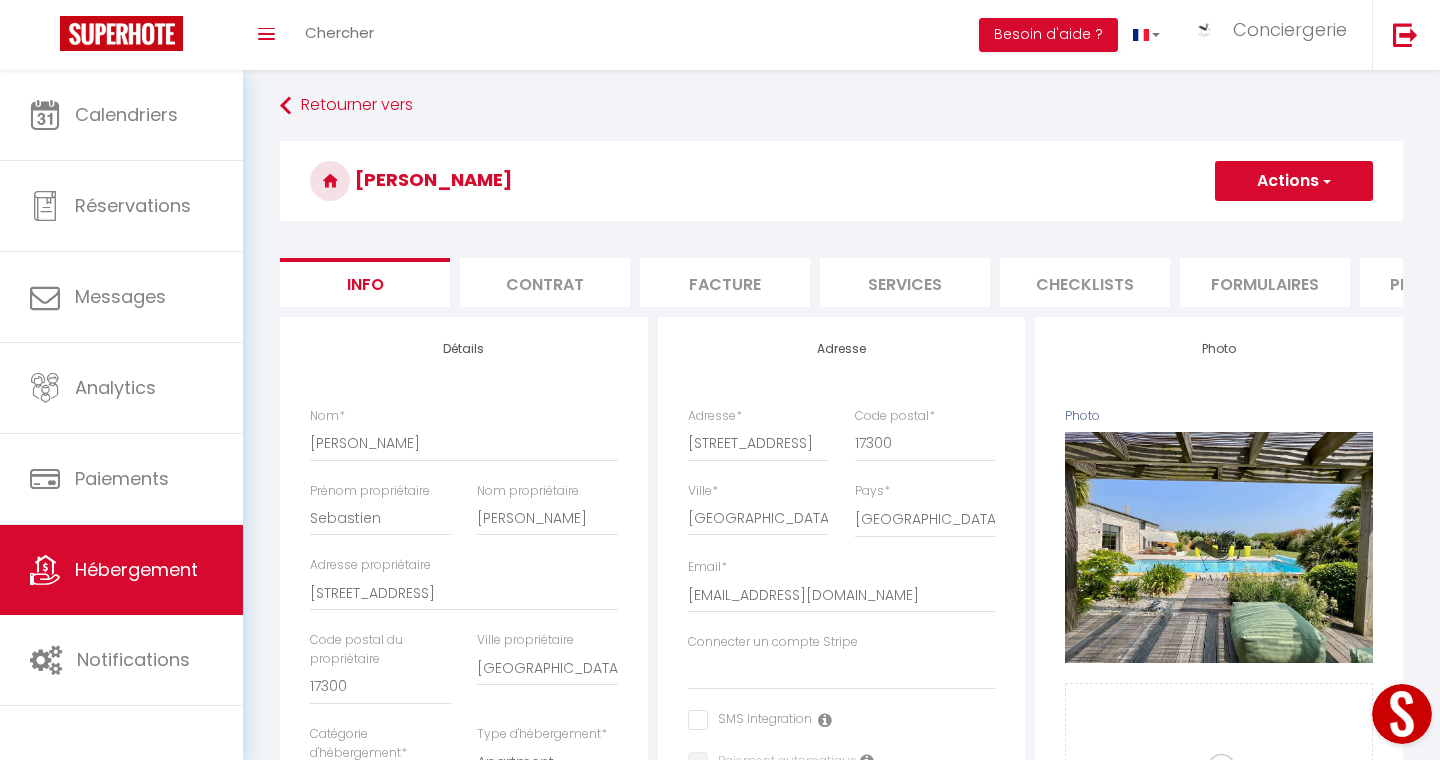 scroll, scrollTop: 0, scrollLeft: 0, axis: both 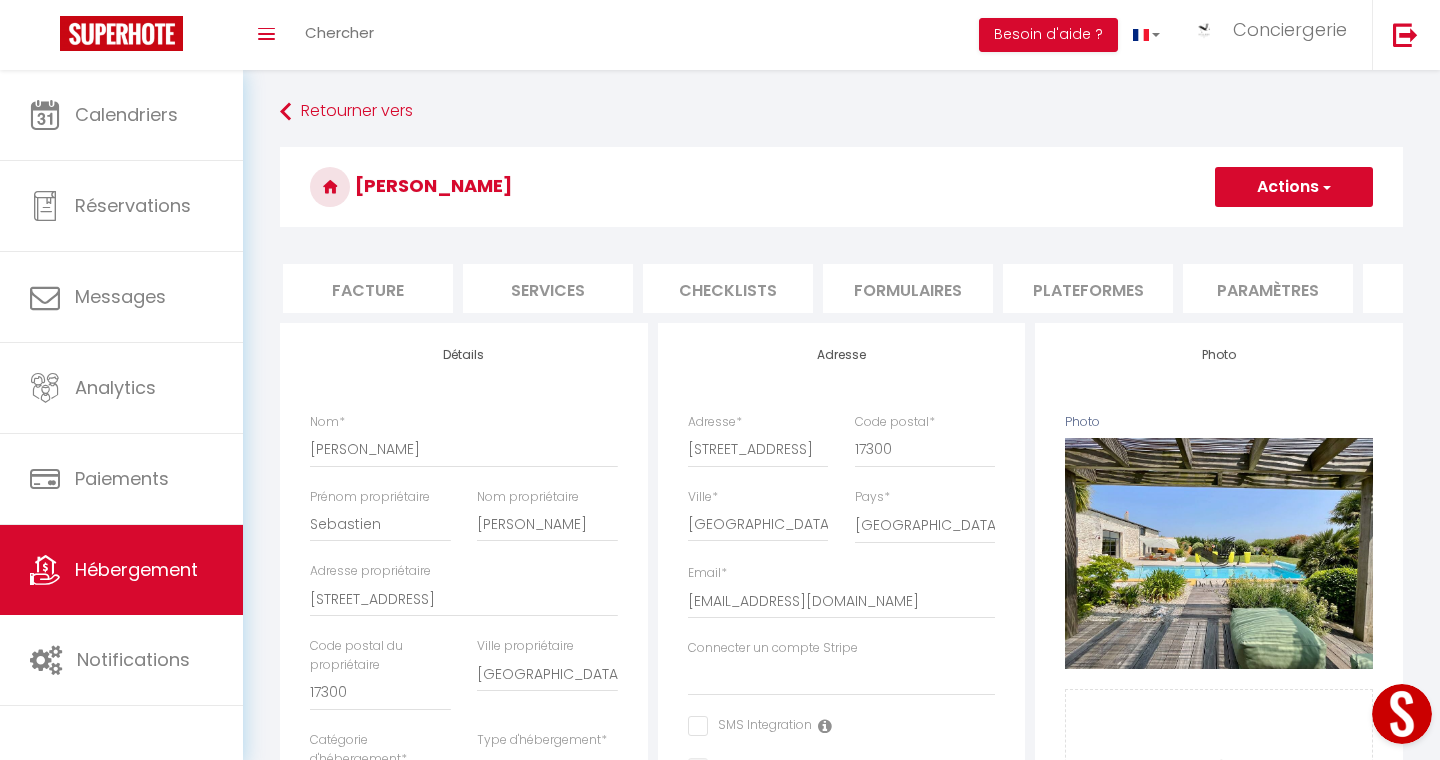 click on "Plateformes" at bounding box center (1088, 288) 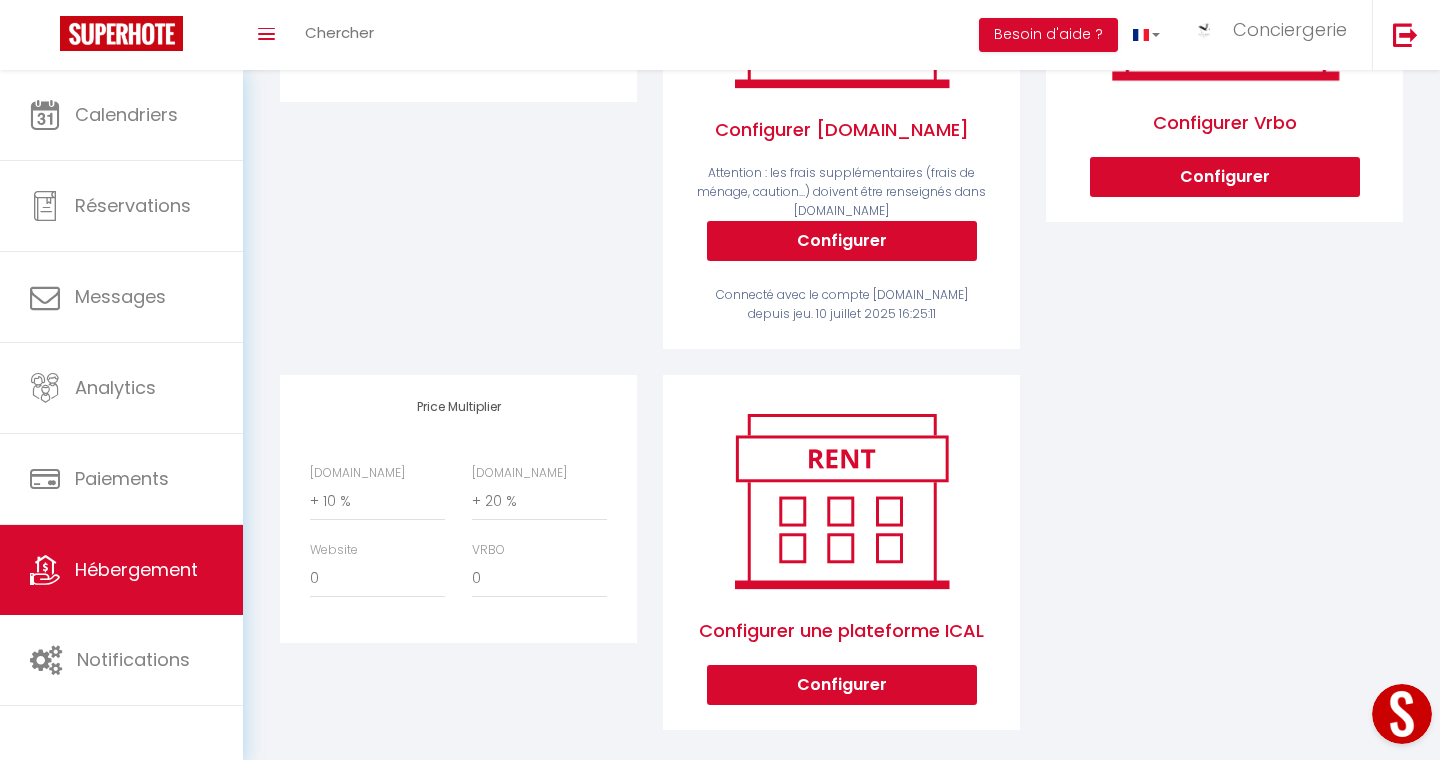 scroll, scrollTop: 488, scrollLeft: 0, axis: vertical 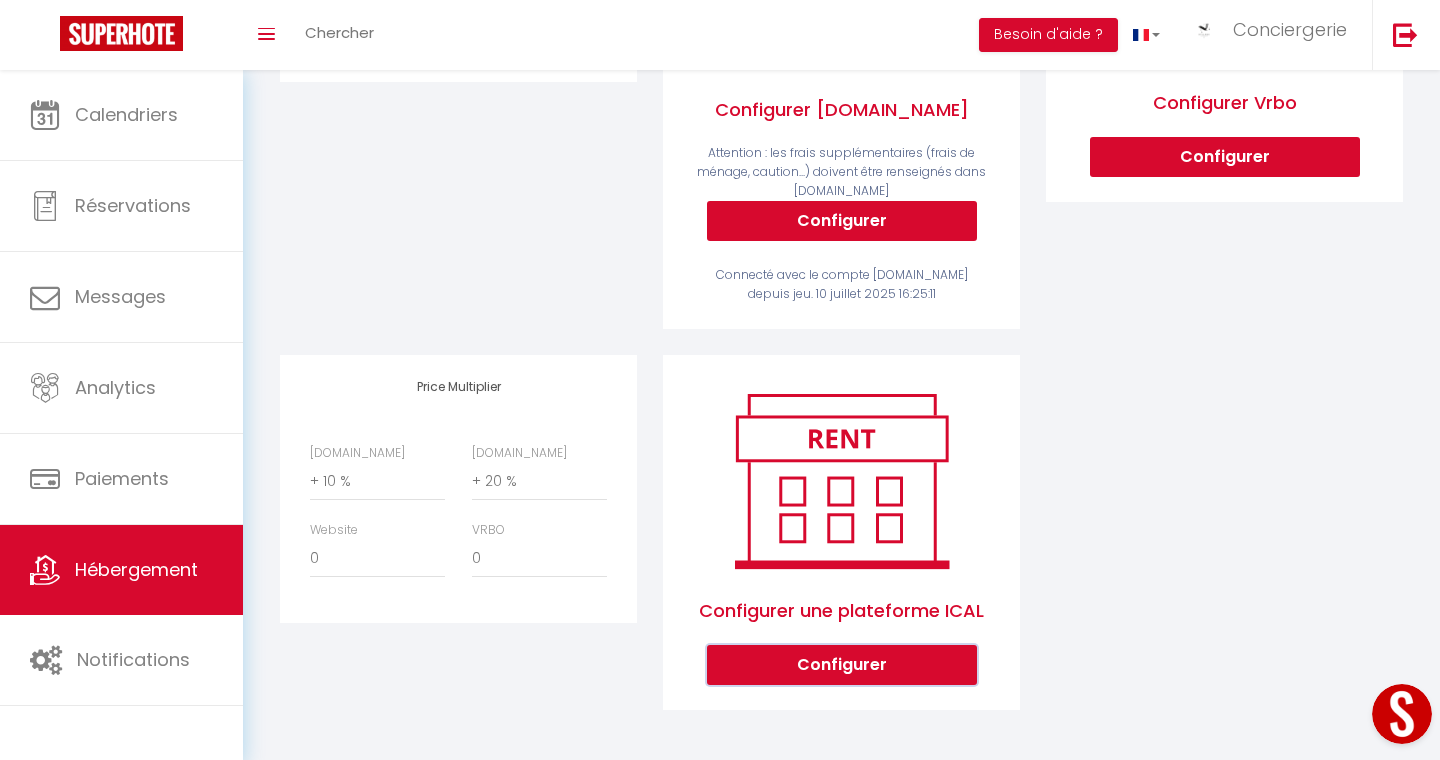 click on "Configurer" at bounding box center [842, 665] 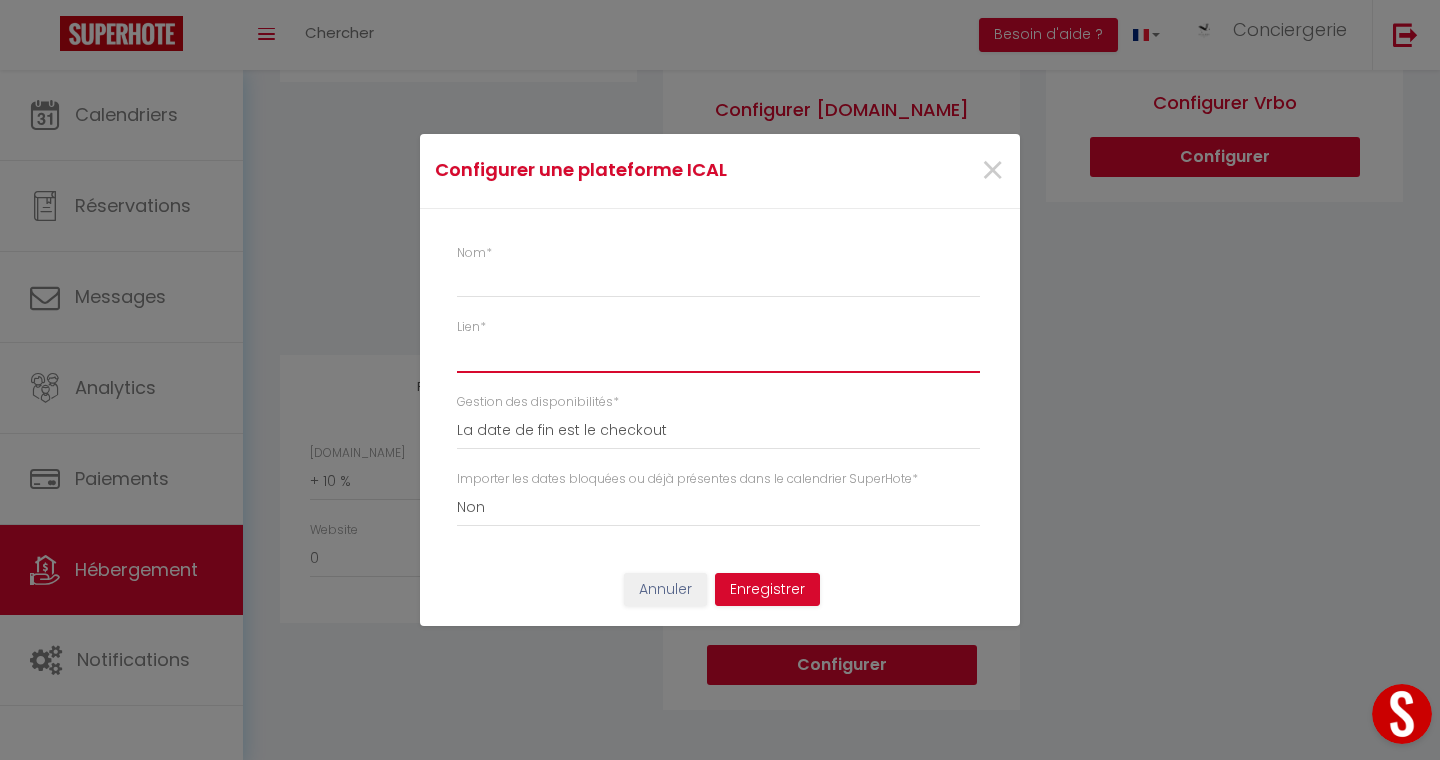 click on "Lien
*" at bounding box center (718, 355) 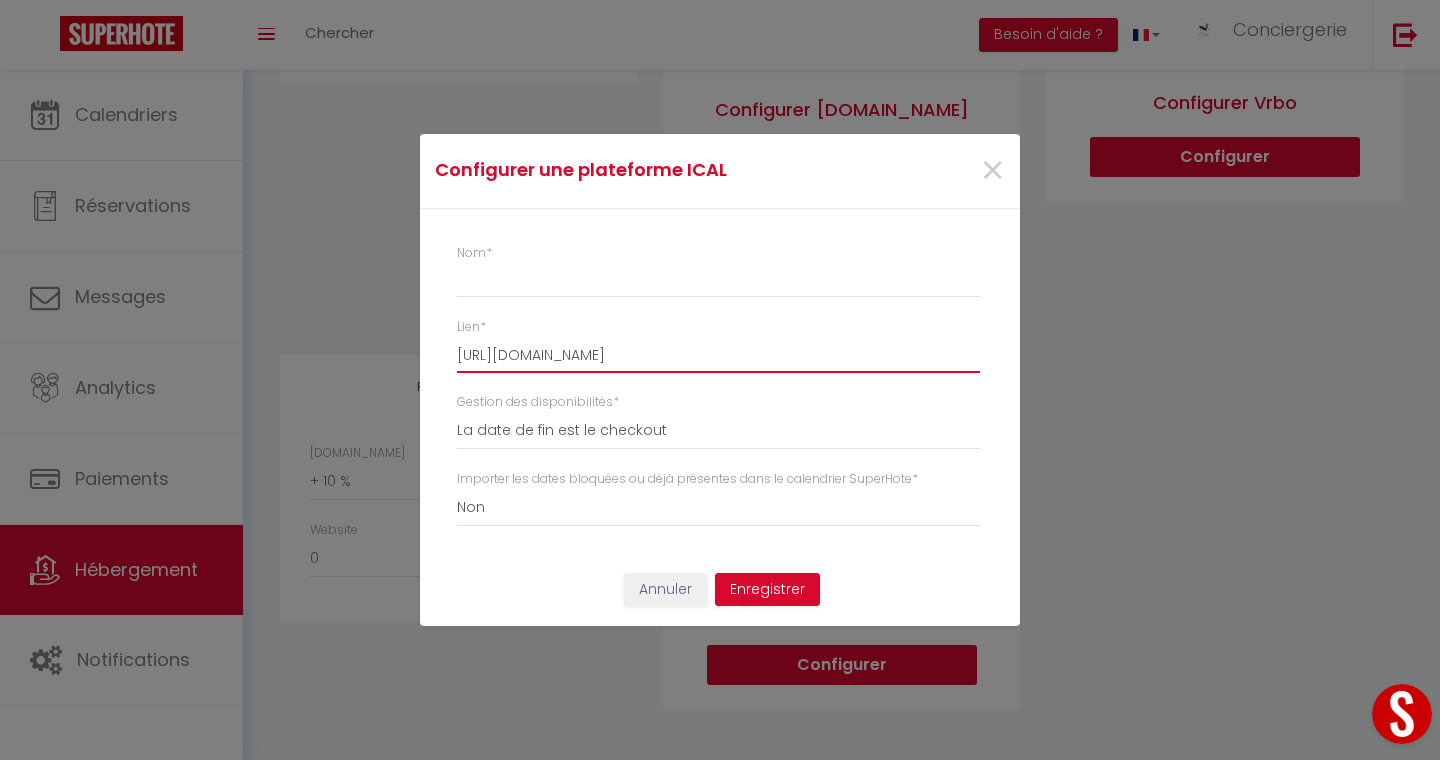 scroll, scrollTop: 0, scrollLeft: 78, axis: horizontal 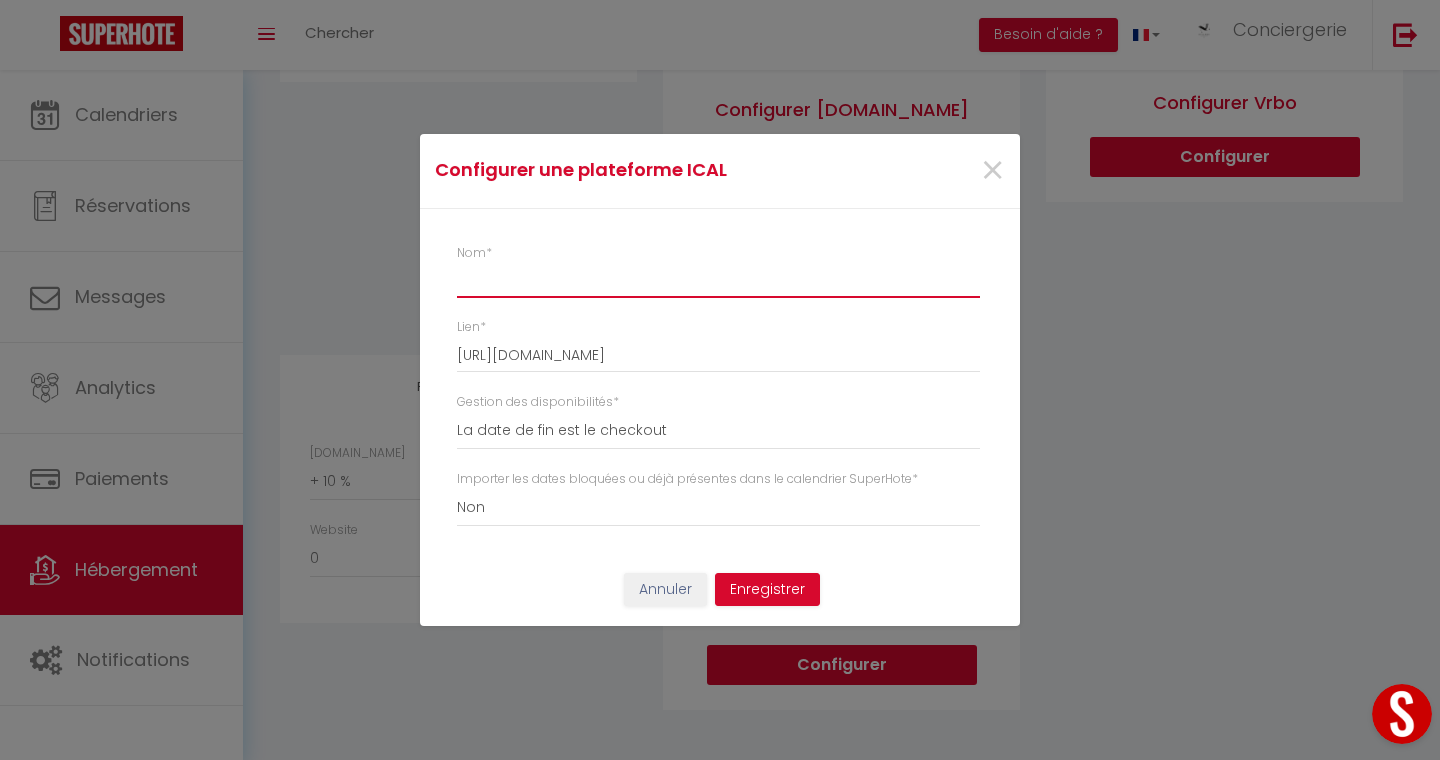 click on "Nom
*" at bounding box center (718, 280) 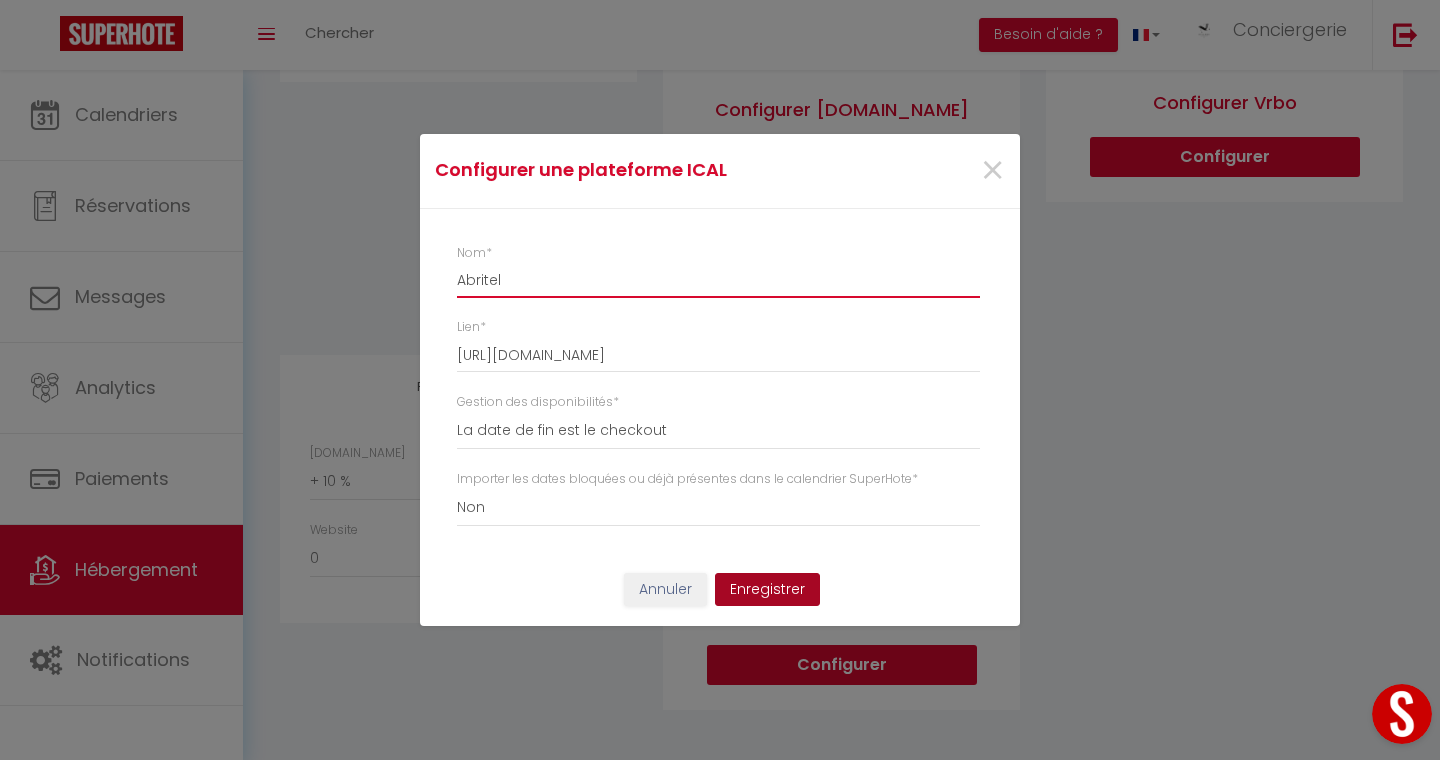 type on "Abritel" 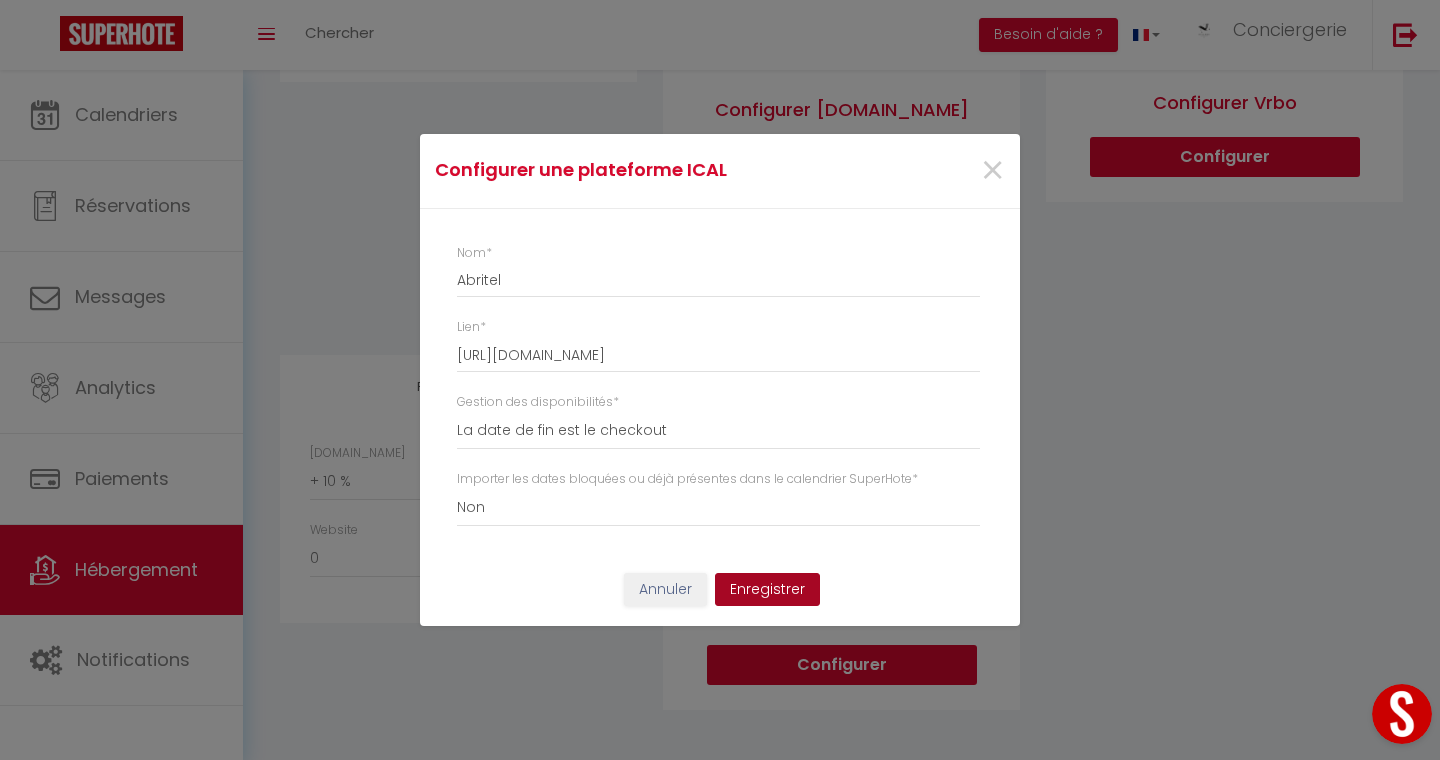 click on "Enregistrer" at bounding box center (767, 590) 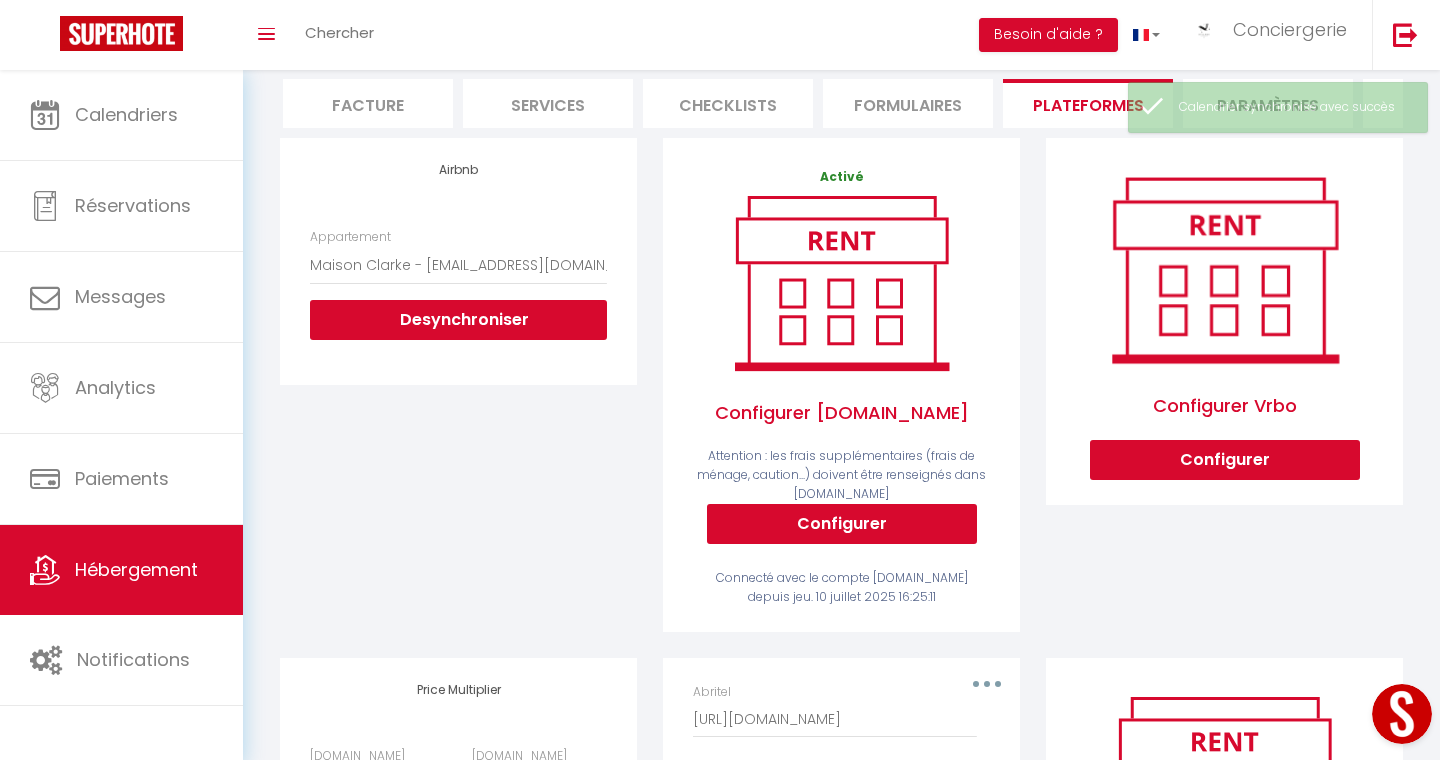 scroll, scrollTop: 183, scrollLeft: 0, axis: vertical 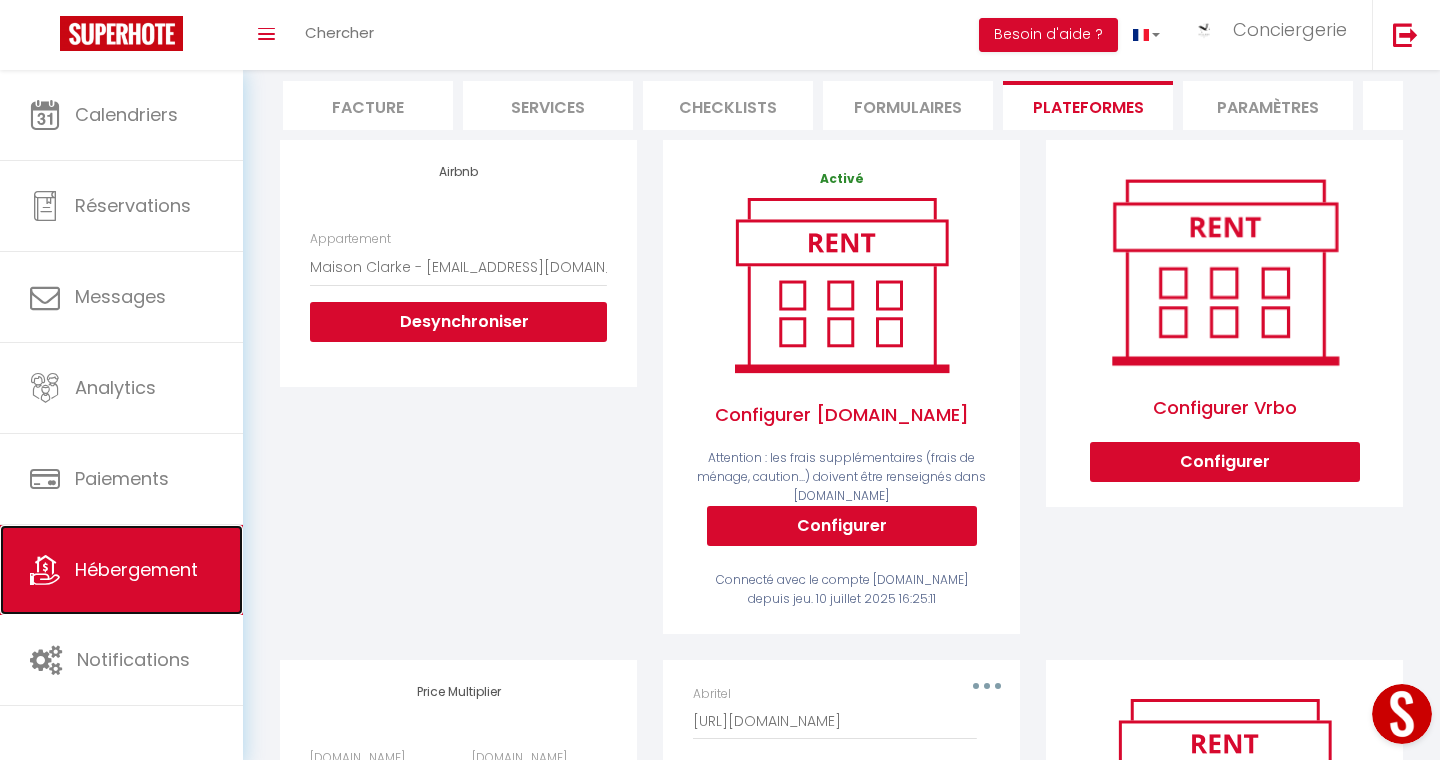 click on "Hébergement" at bounding box center [136, 569] 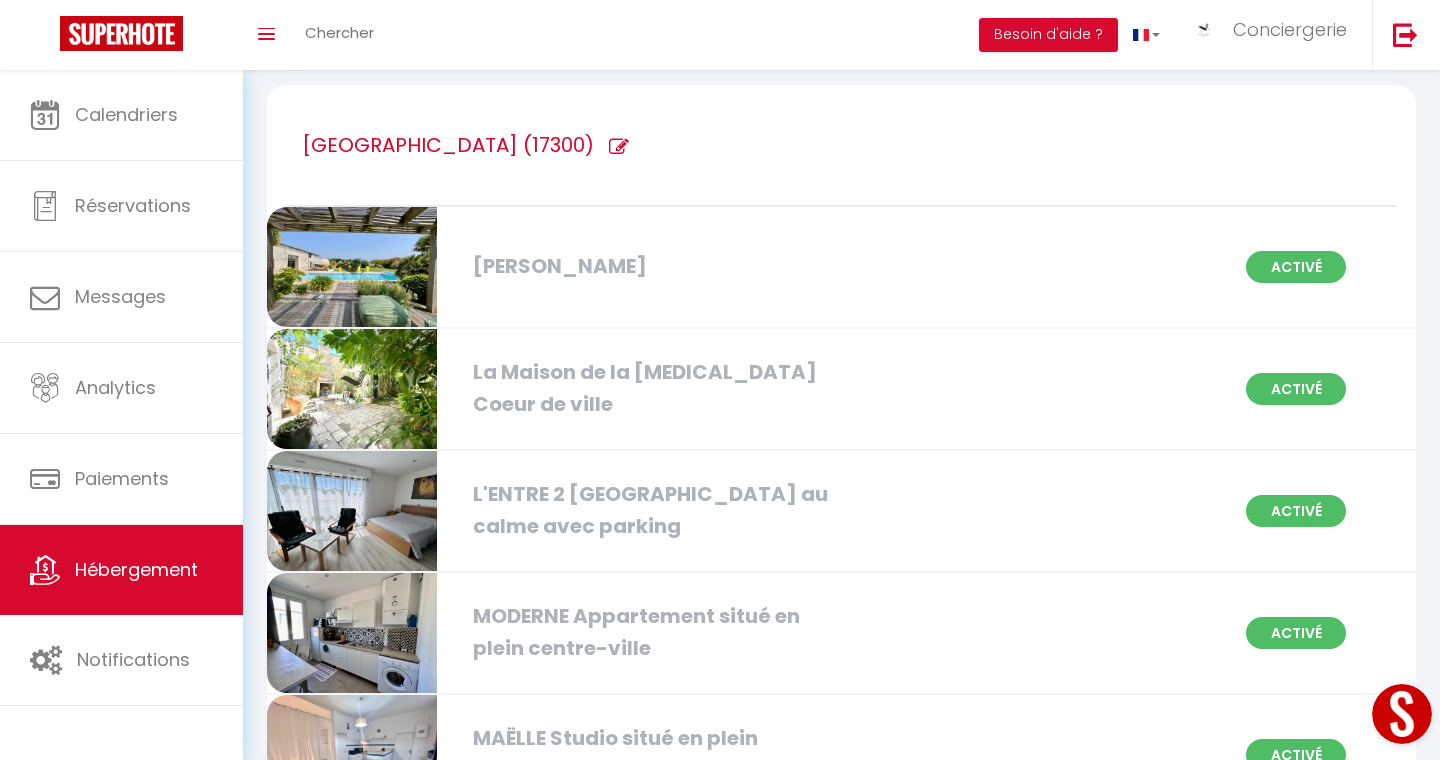 scroll, scrollTop: 180, scrollLeft: 0, axis: vertical 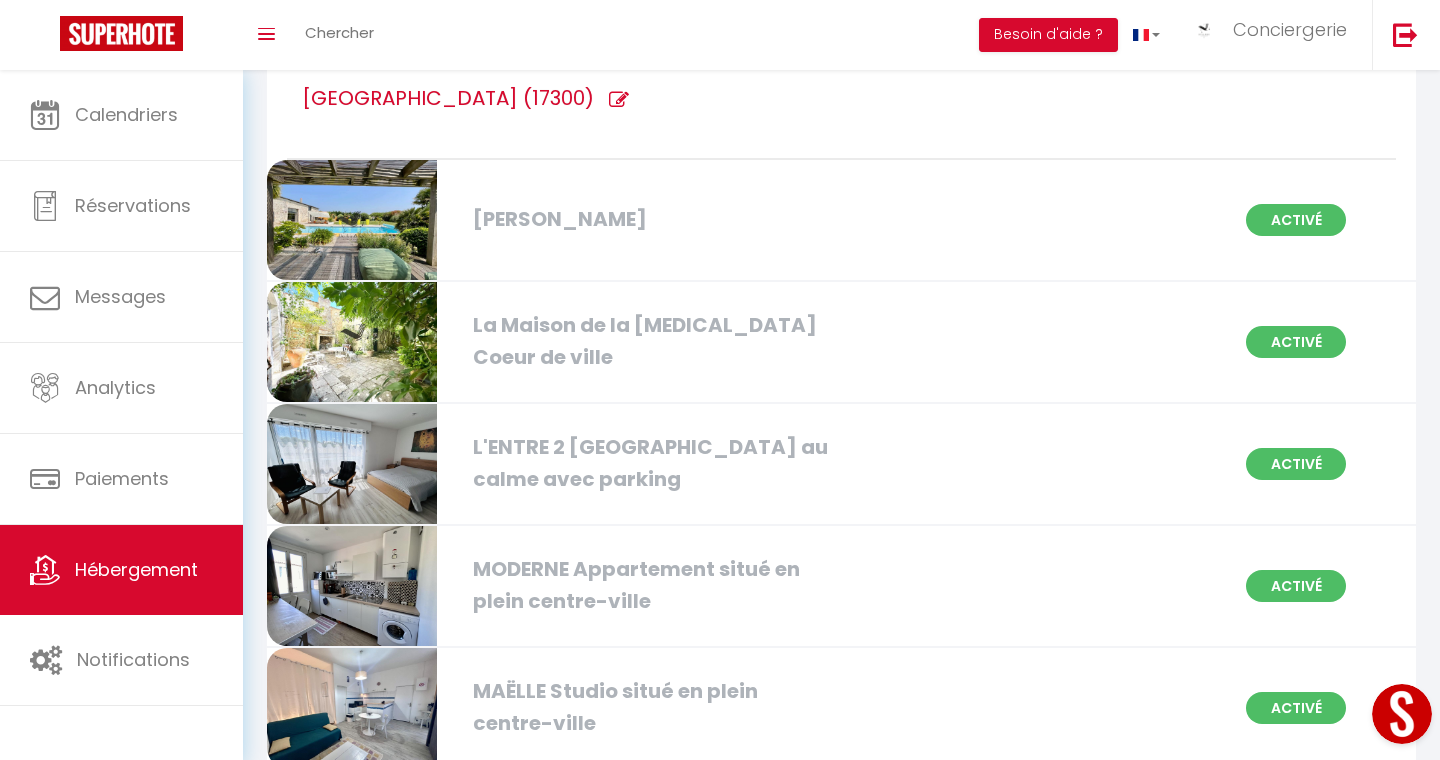 click on "La Maison de la [MEDICAL_DATA] Coeur de ville" at bounding box center (646, 341) 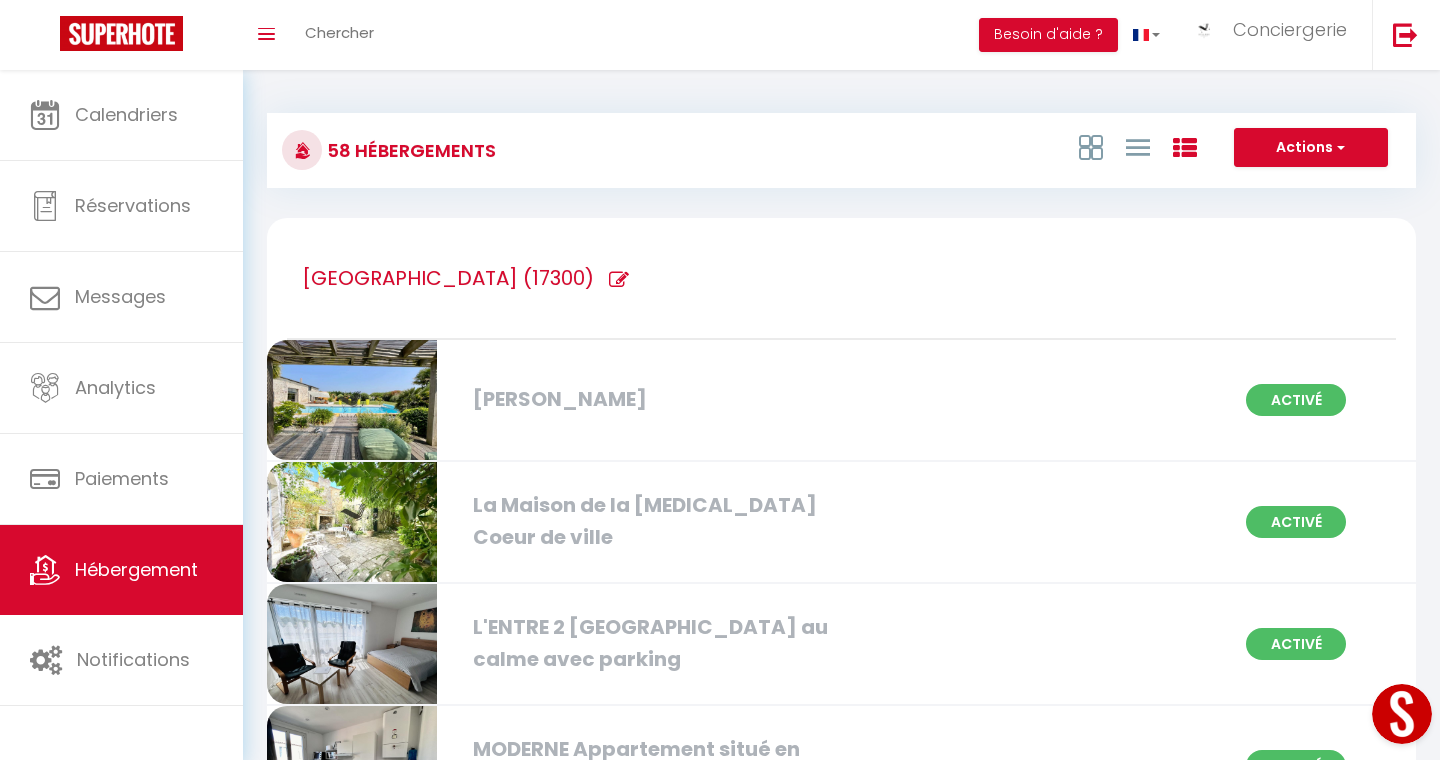 select on "3" 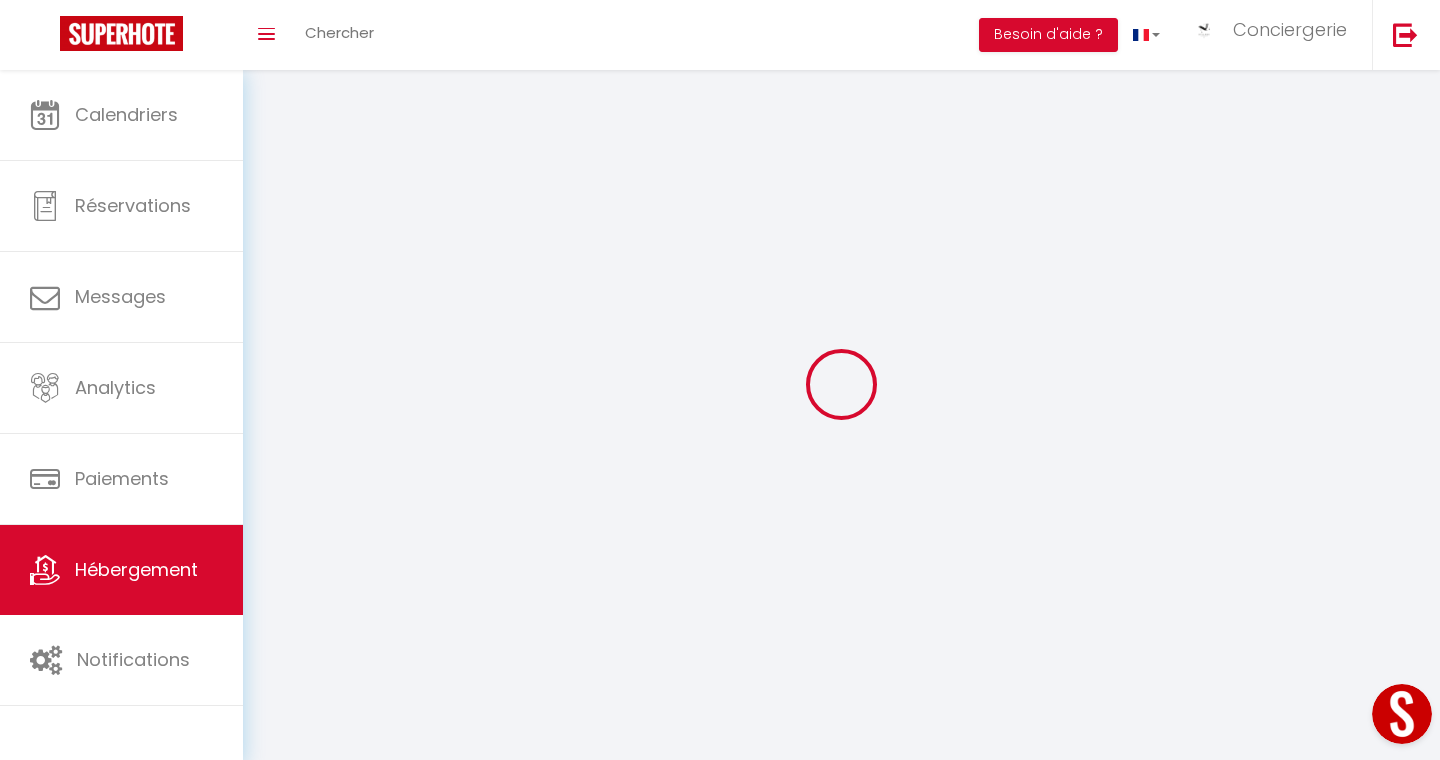 select 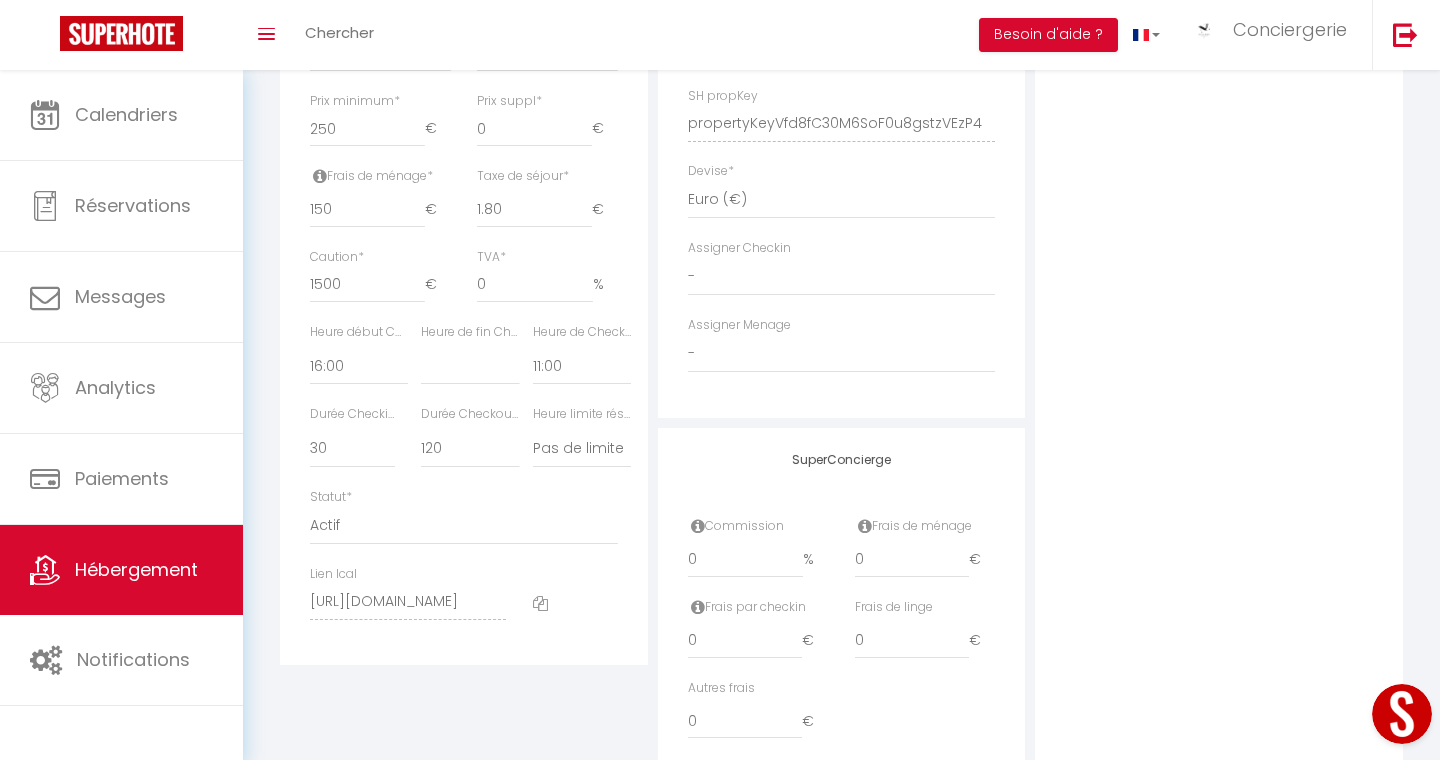 scroll, scrollTop: 962, scrollLeft: 0, axis: vertical 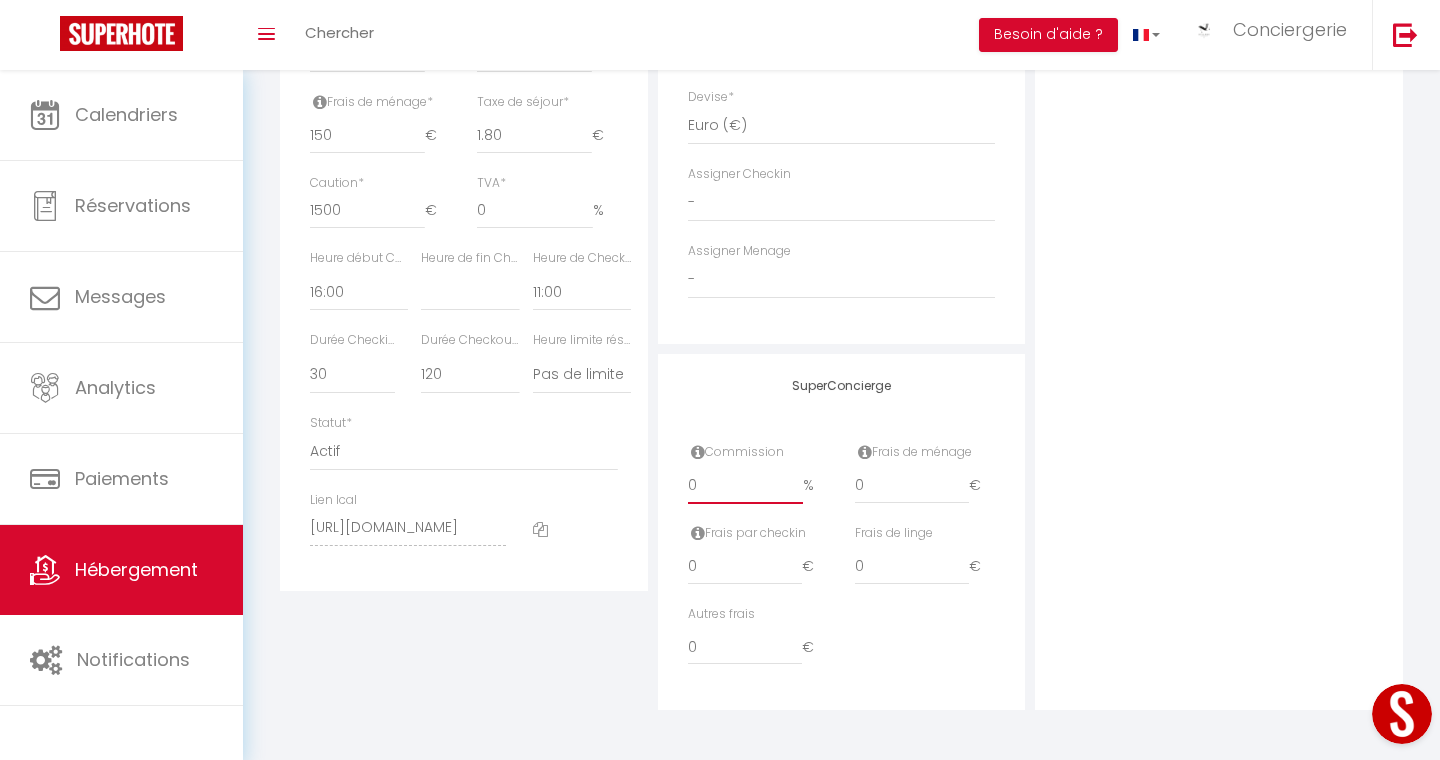 click on "0" at bounding box center [746, 486] 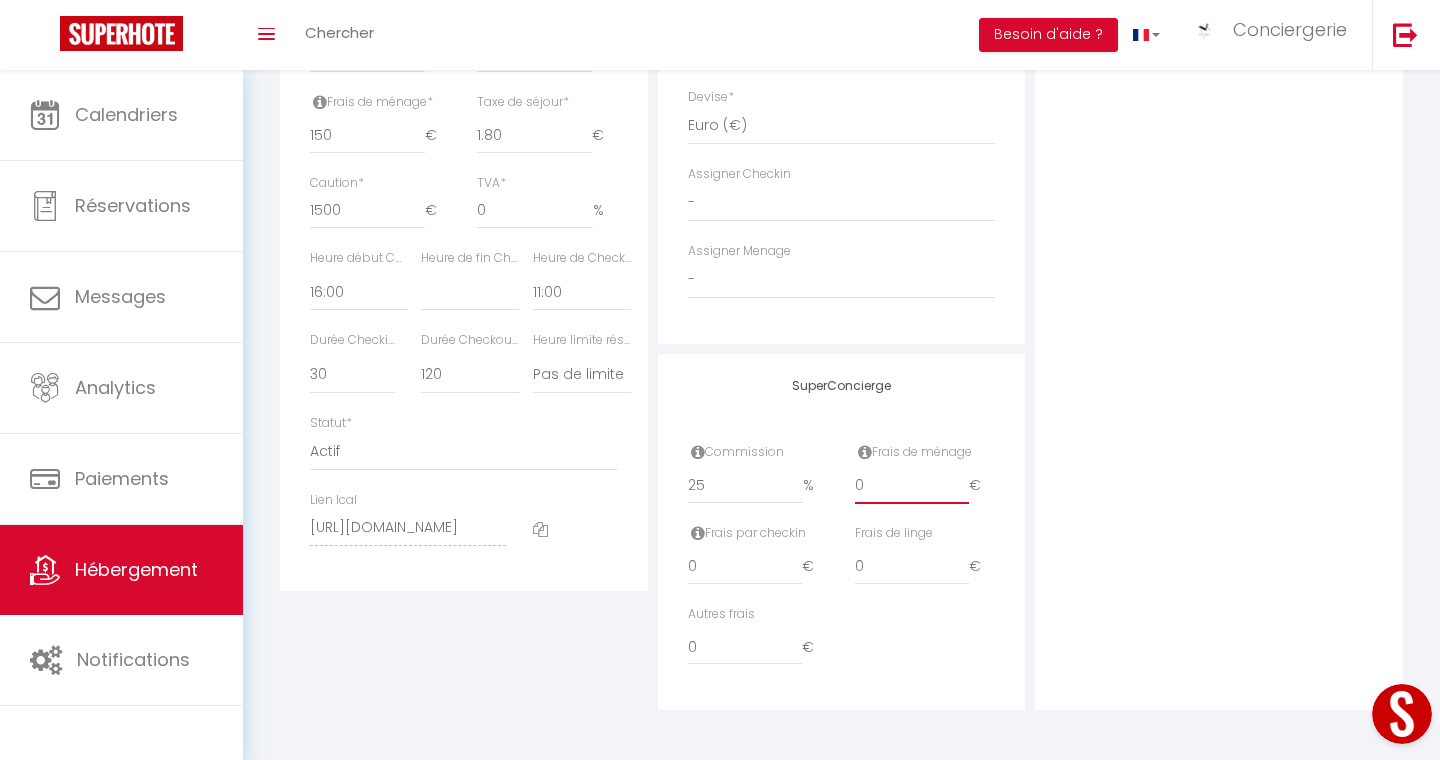 click on "0" at bounding box center (912, 486) 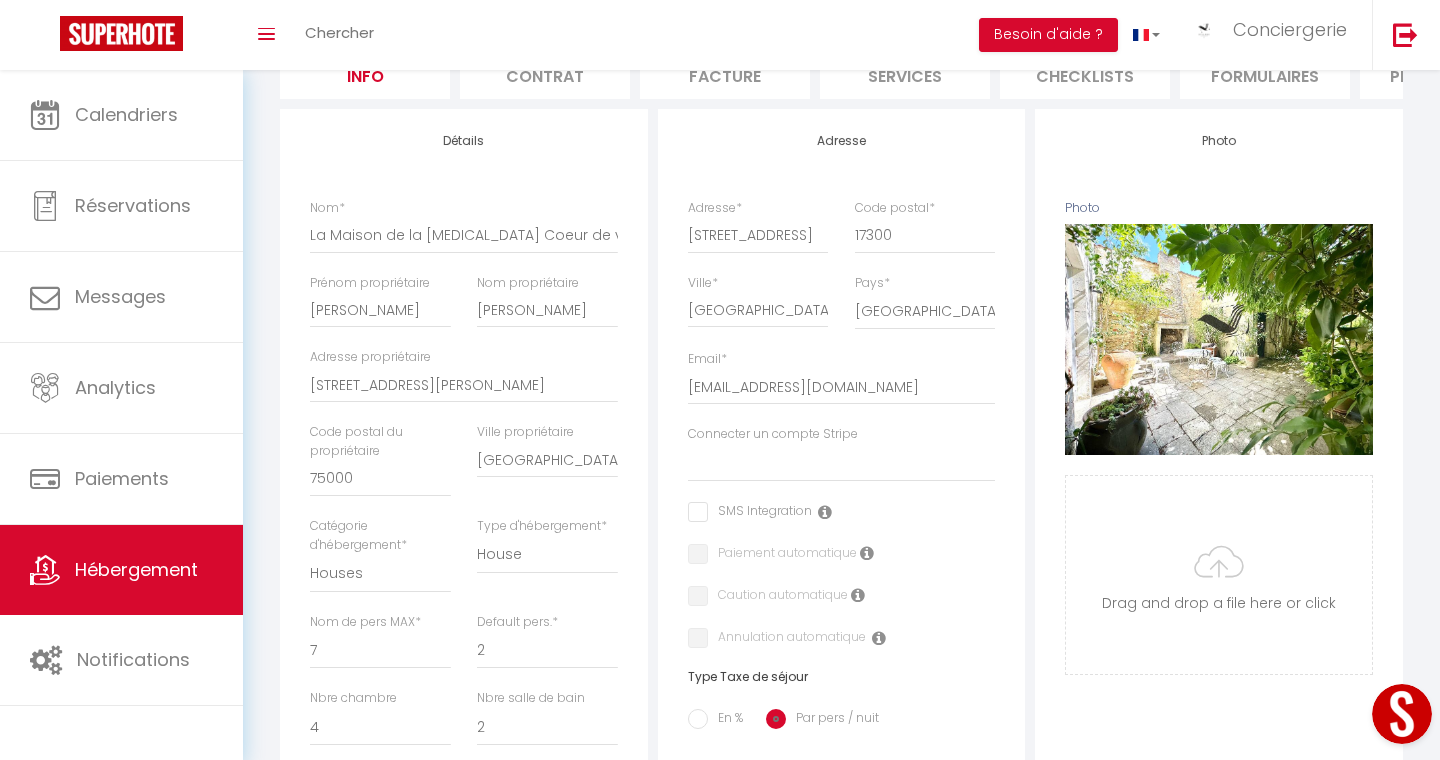 scroll, scrollTop: 0, scrollLeft: 0, axis: both 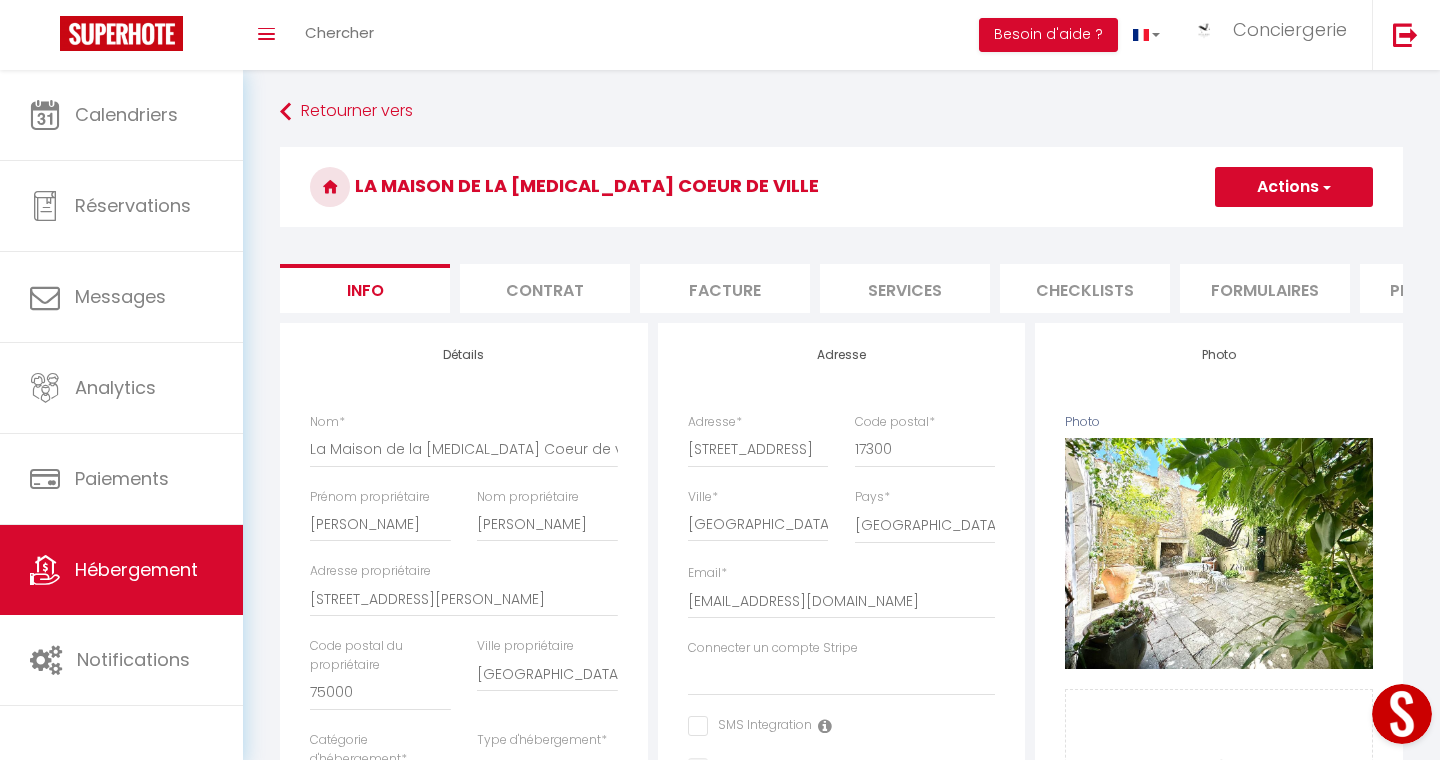 click on "Actions" at bounding box center (1294, 187) 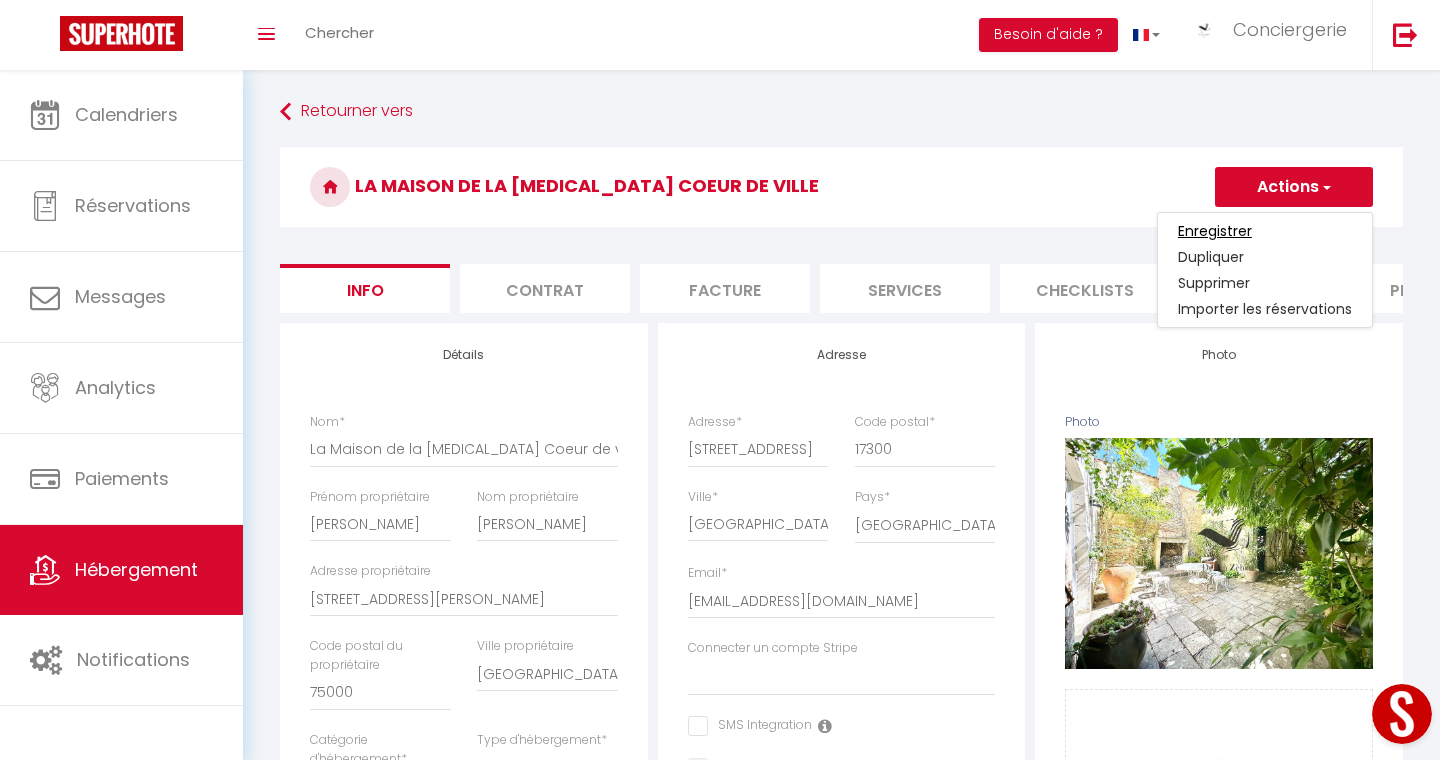 click on "Enregistrer" at bounding box center (1215, 231) 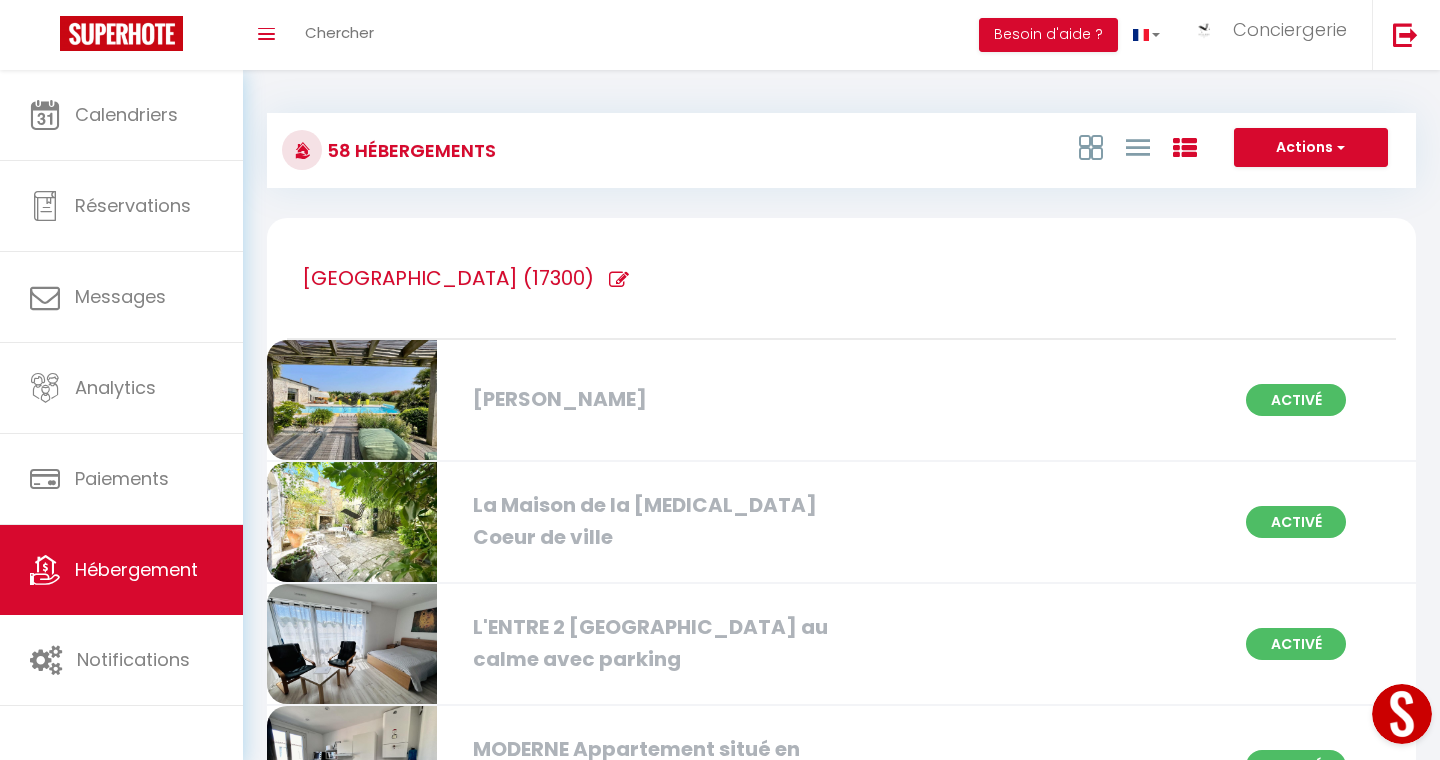 click on "La Maison de la [MEDICAL_DATA] Coeur de ville" at bounding box center (646, 521) 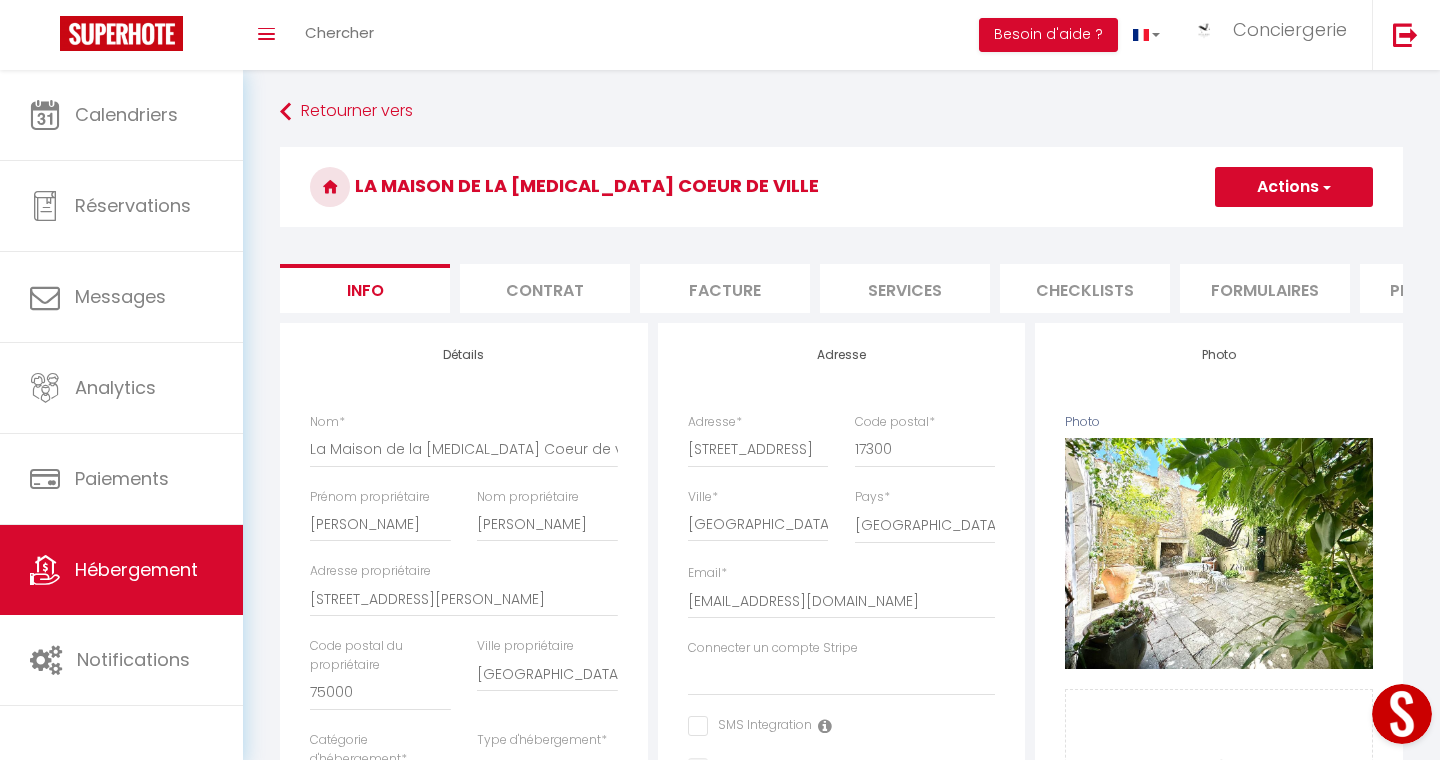 click on "Facture" at bounding box center [725, 288] 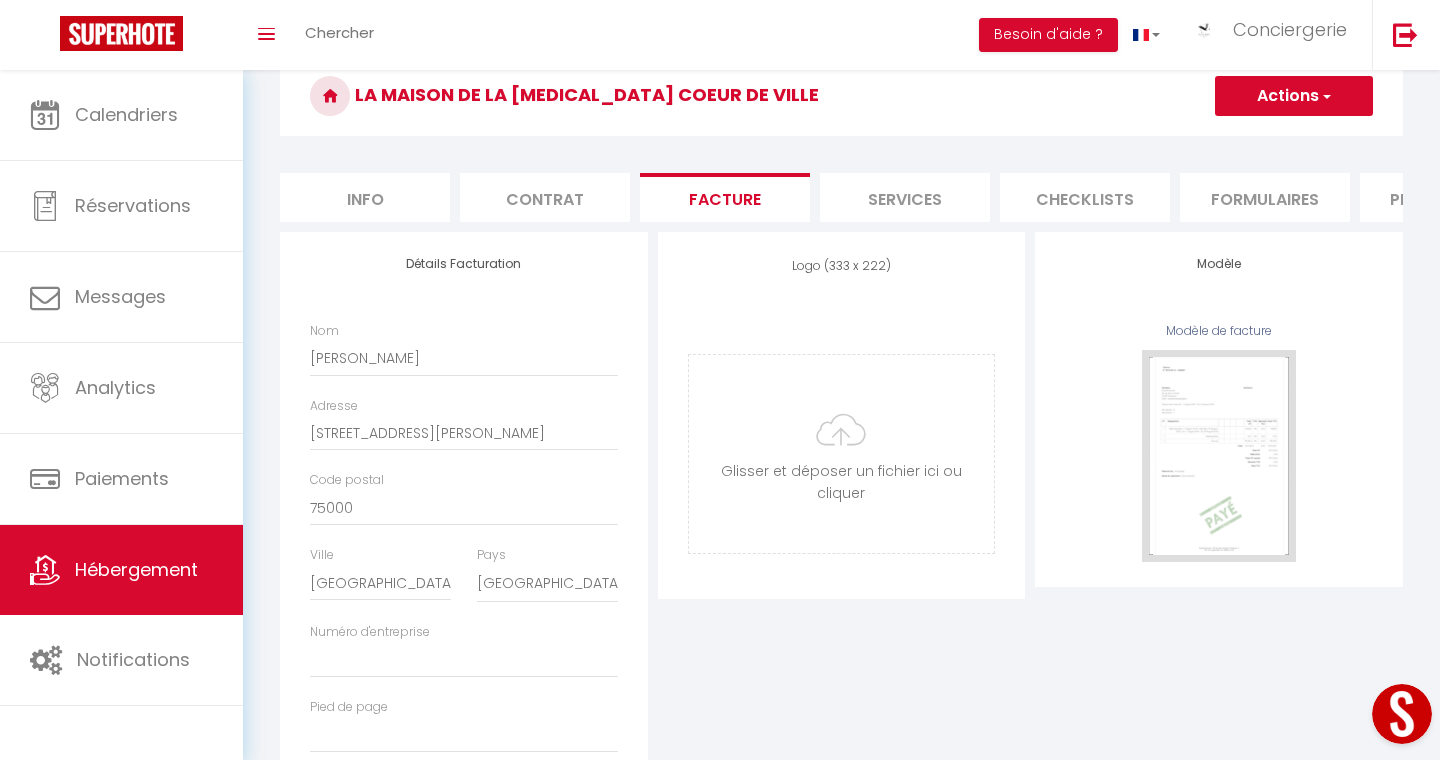 scroll, scrollTop: 0, scrollLeft: 0, axis: both 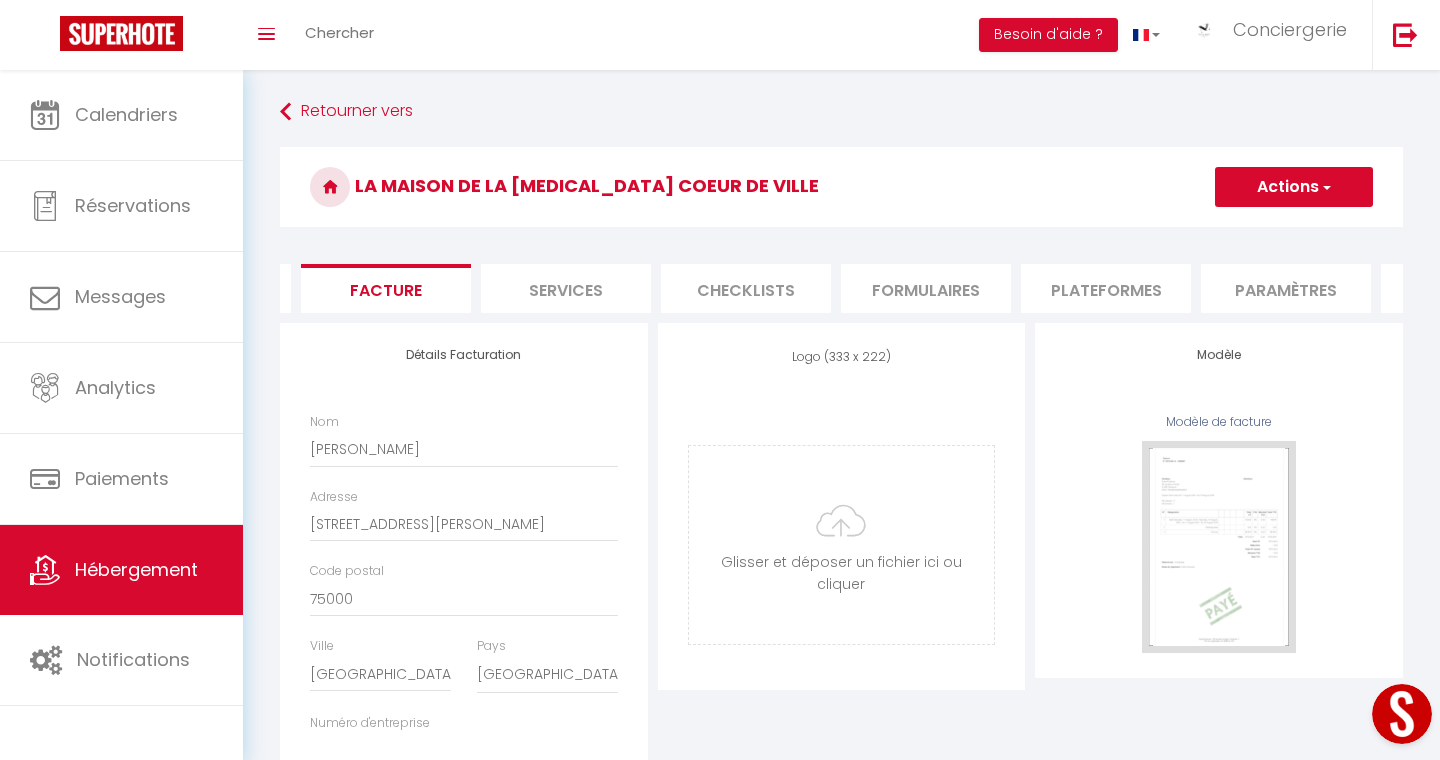 click on "Plateformes" at bounding box center [1106, 288] 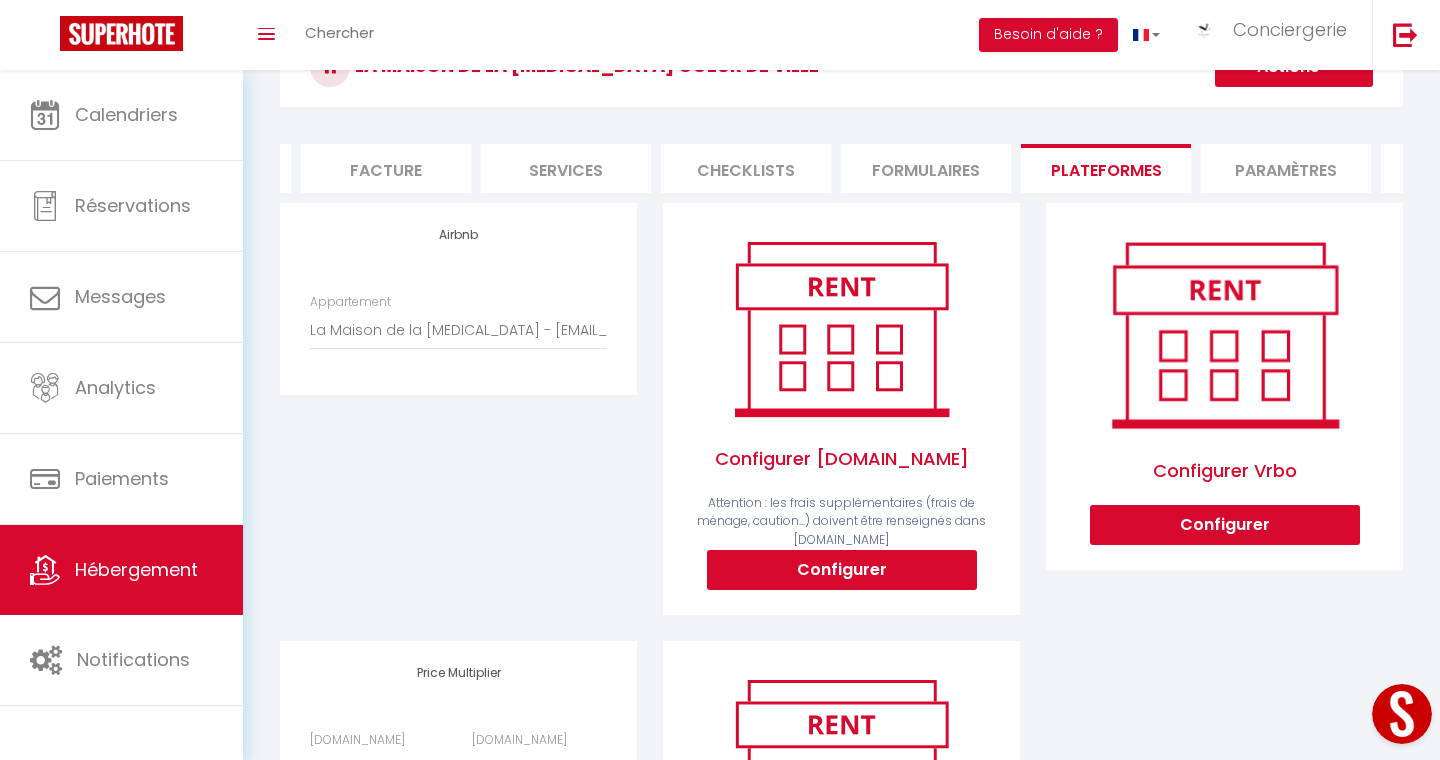 scroll, scrollTop: 115, scrollLeft: 0, axis: vertical 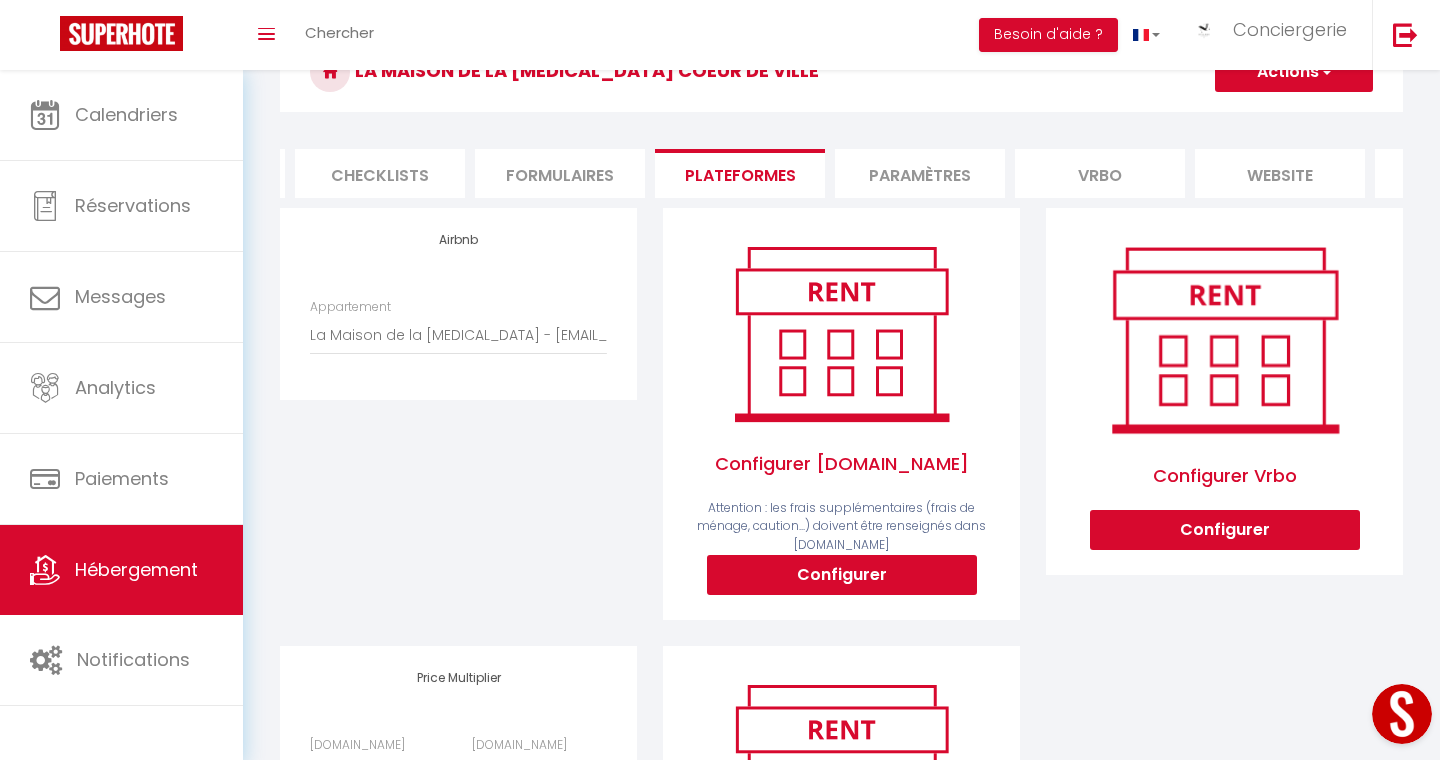 click on "website" at bounding box center (1280, 173) 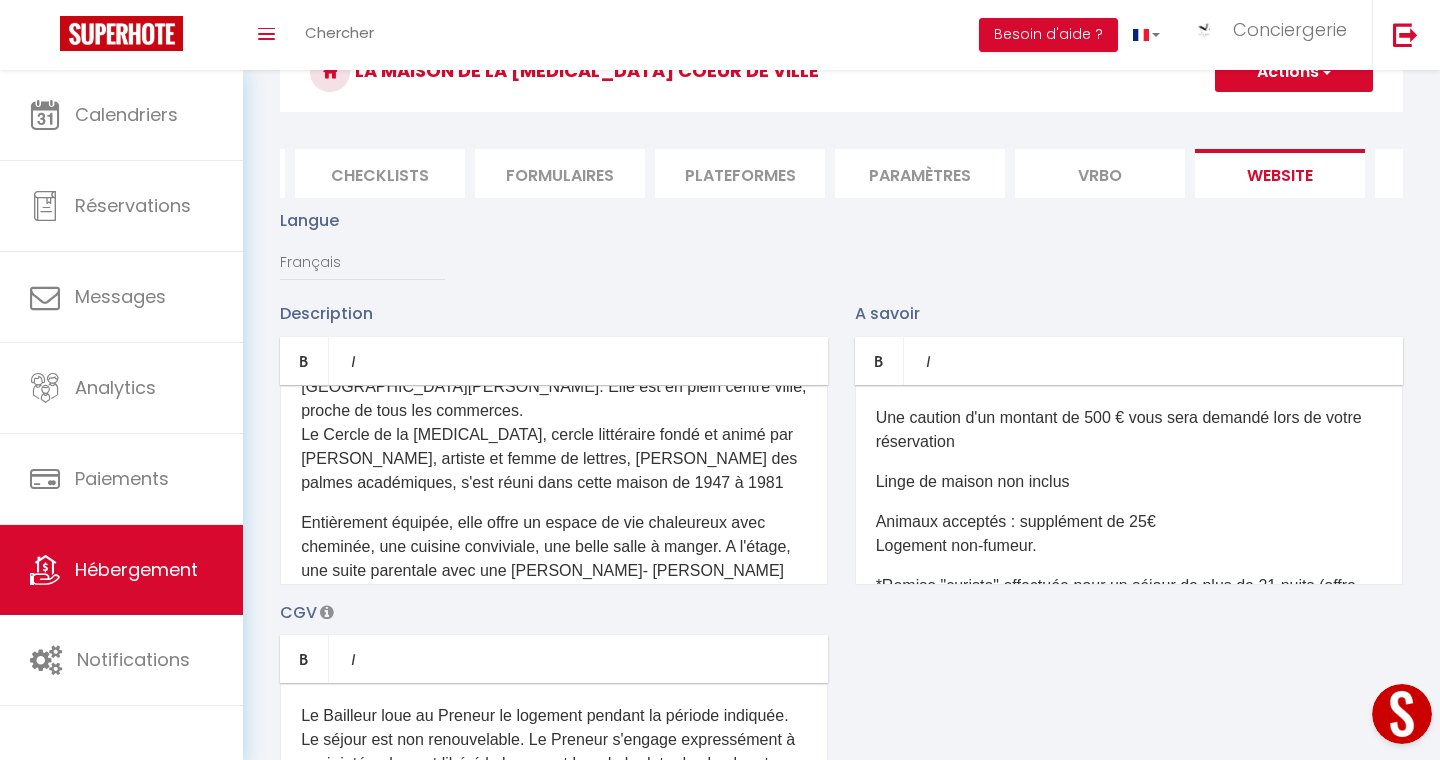 scroll, scrollTop: 137, scrollLeft: 0, axis: vertical 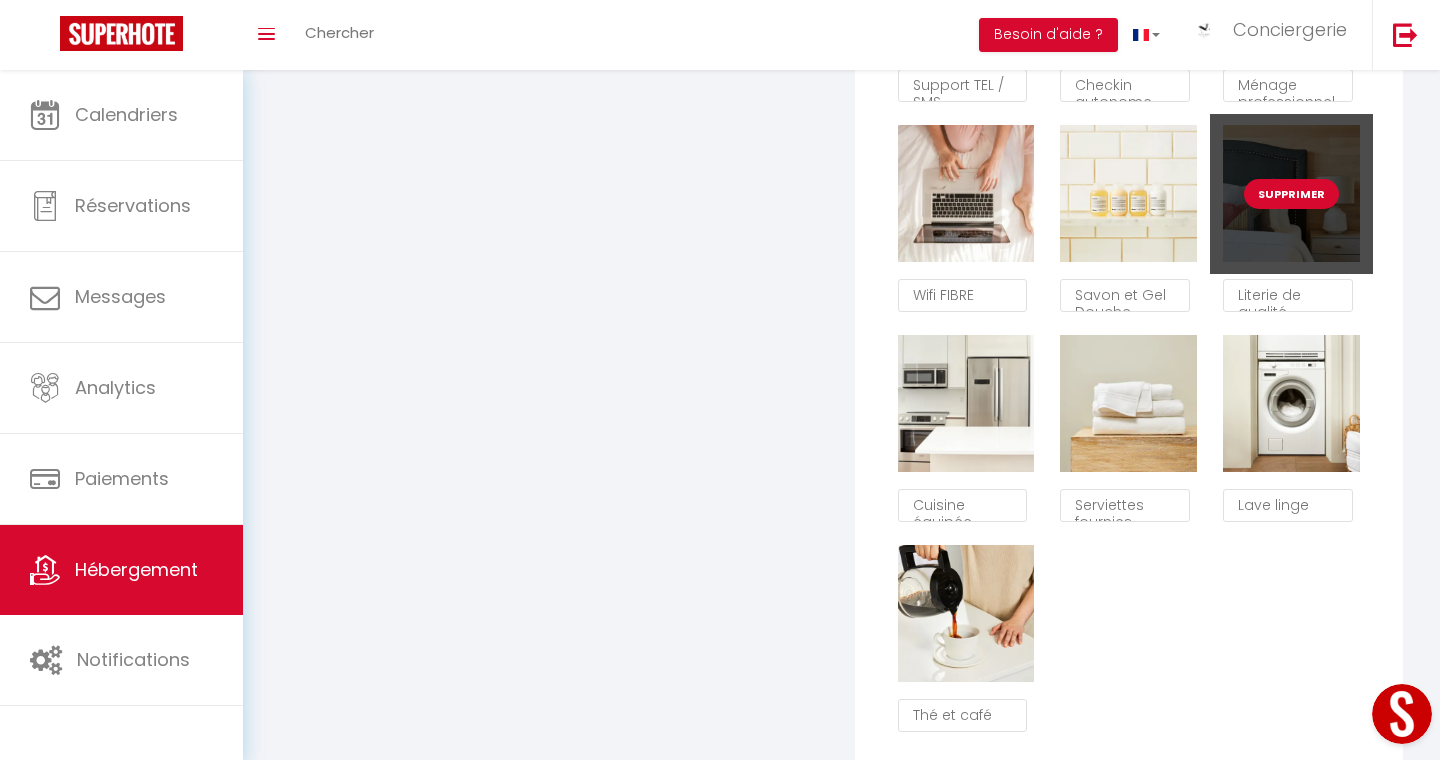 click on "Supprimer" at bounding box center (1291, 194) 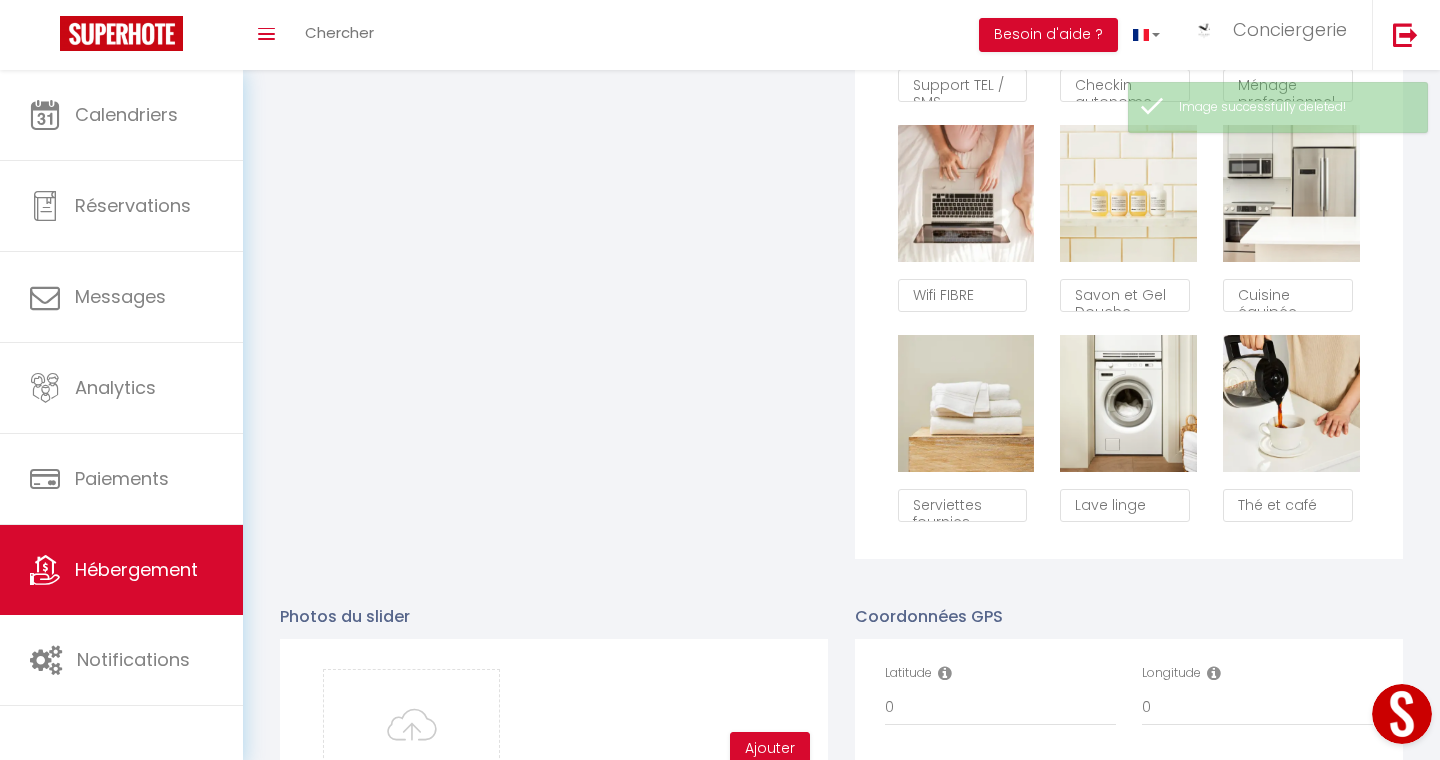 scroll, scrollTop: 12, scrollLeft: 0, axis: vertical 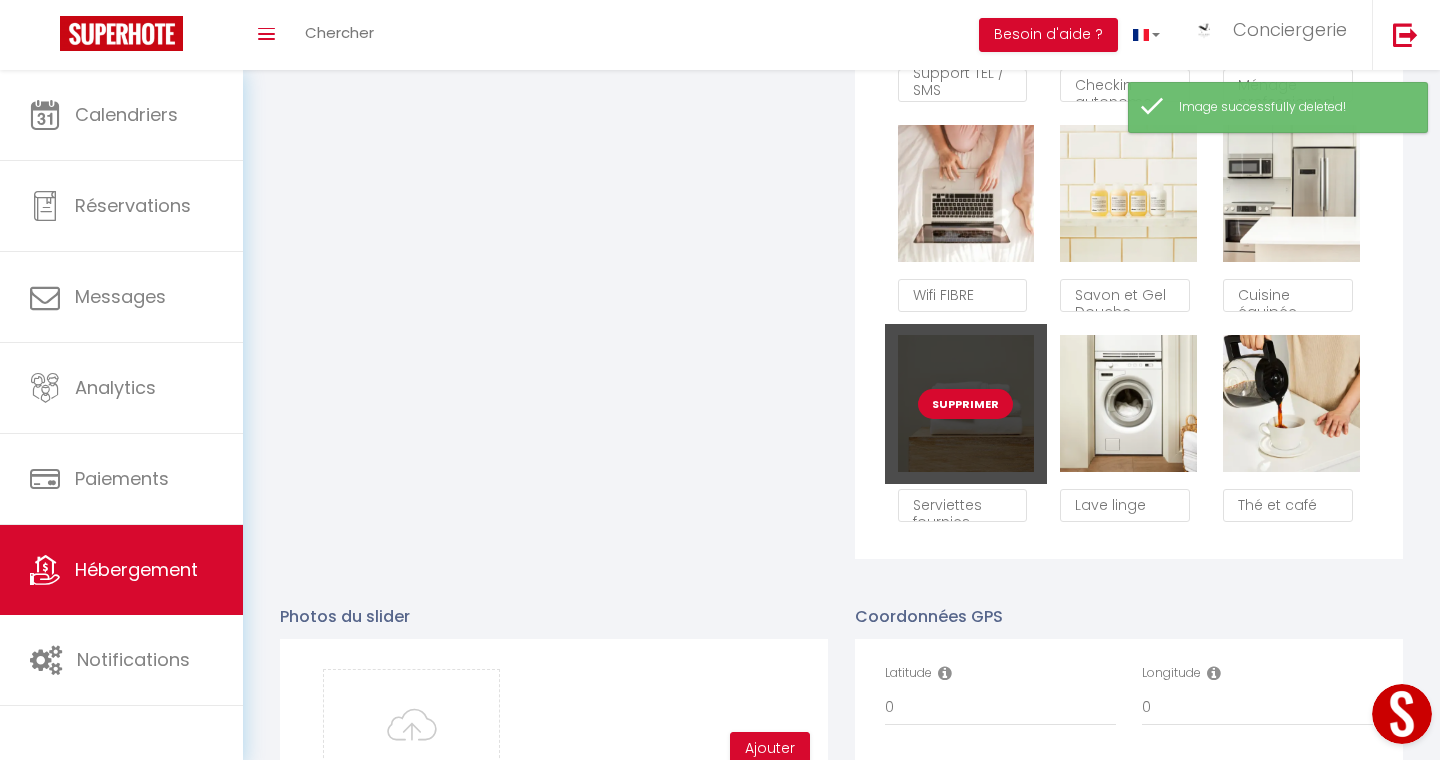 click on "Supprimer" at bounding box center (965, 404) 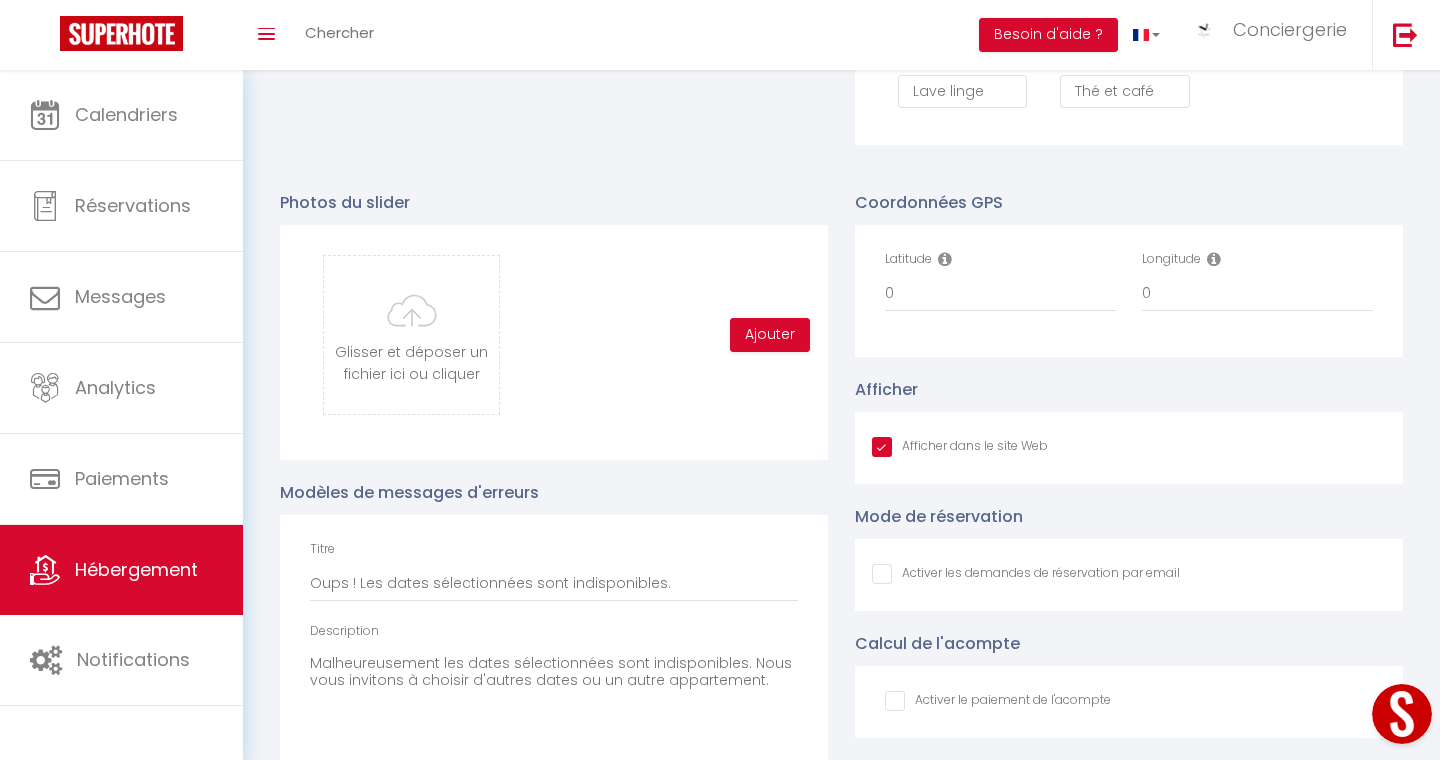scroll, scrollTop: 1796, scrollLeft: 0, axis: vertical 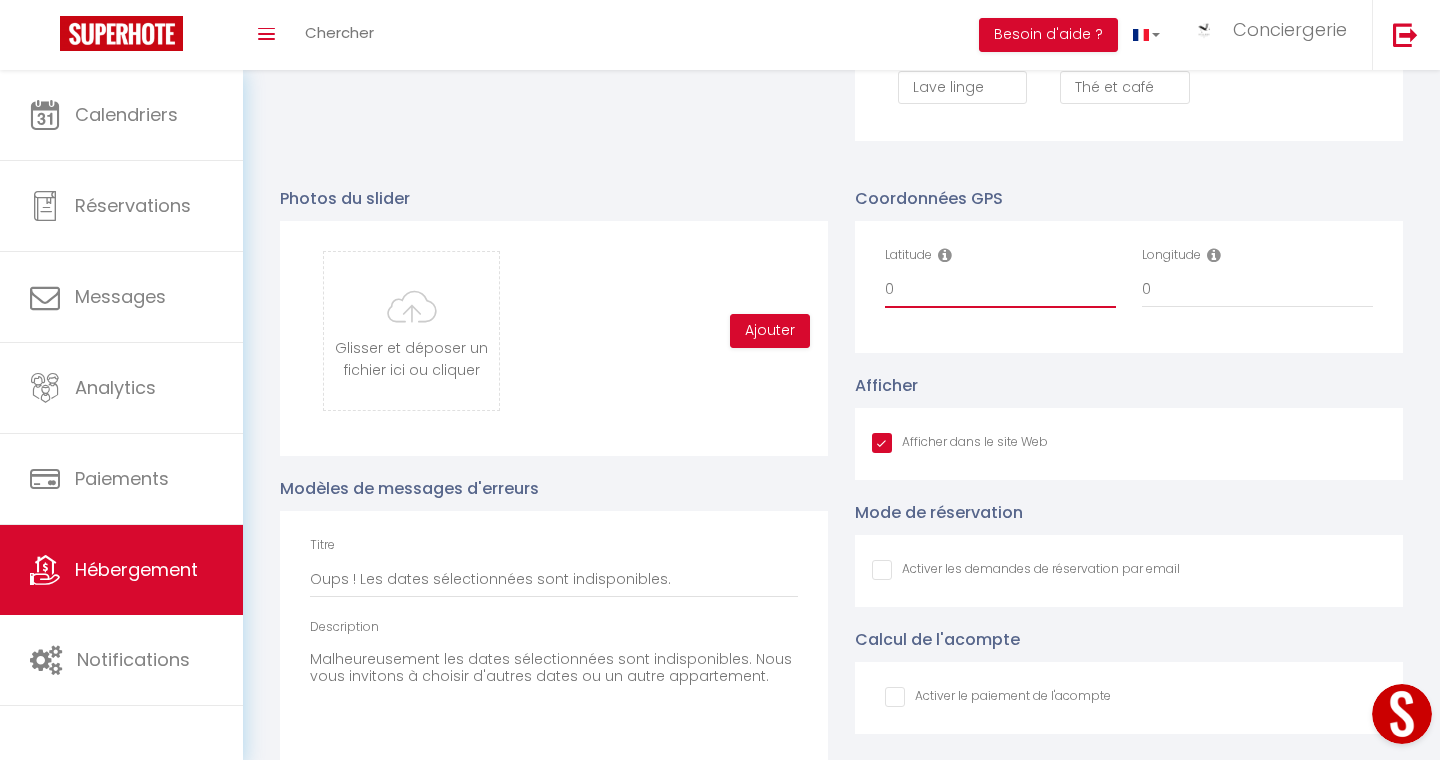 click on "0" at bounding box center [1000, 290] 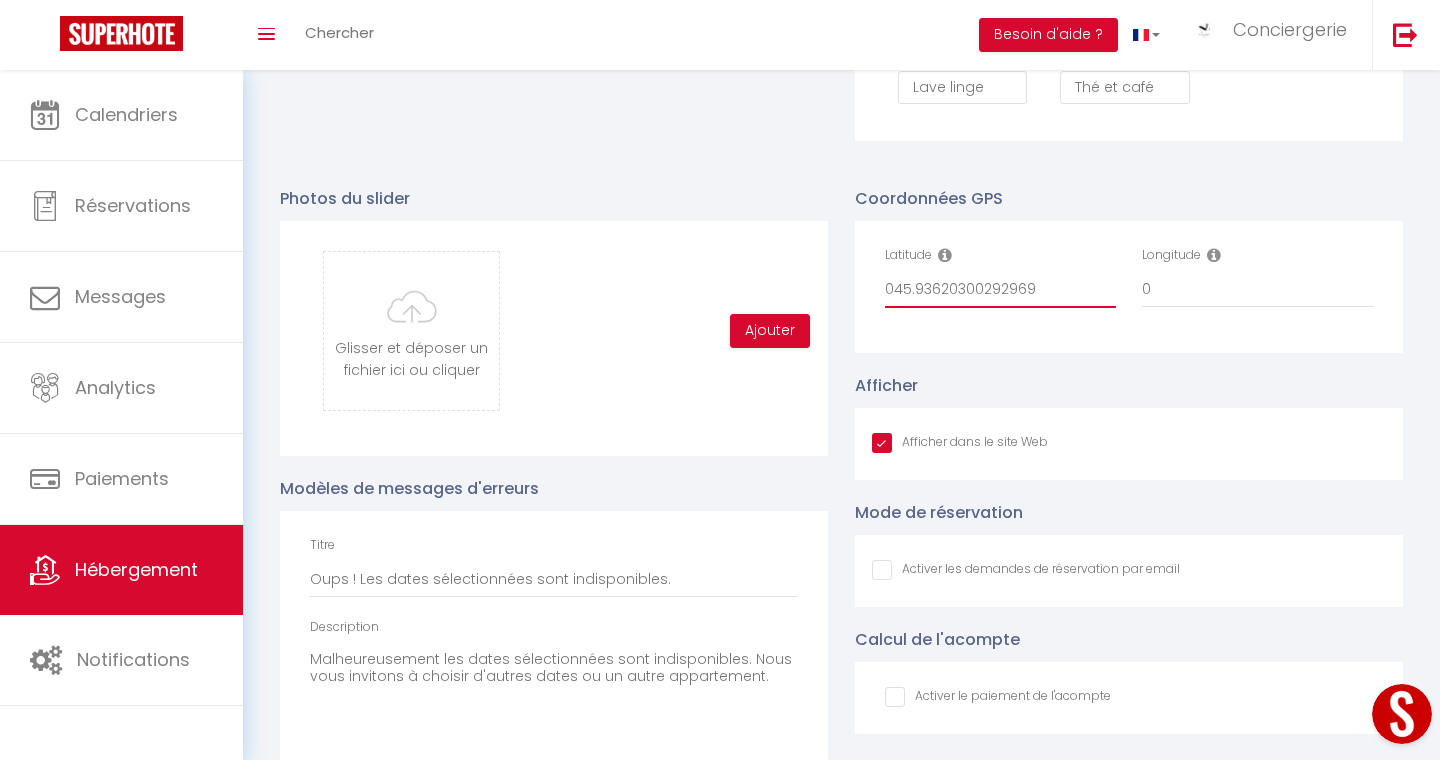 click on "045.93620300292969" at bounding box center [1000, 290] 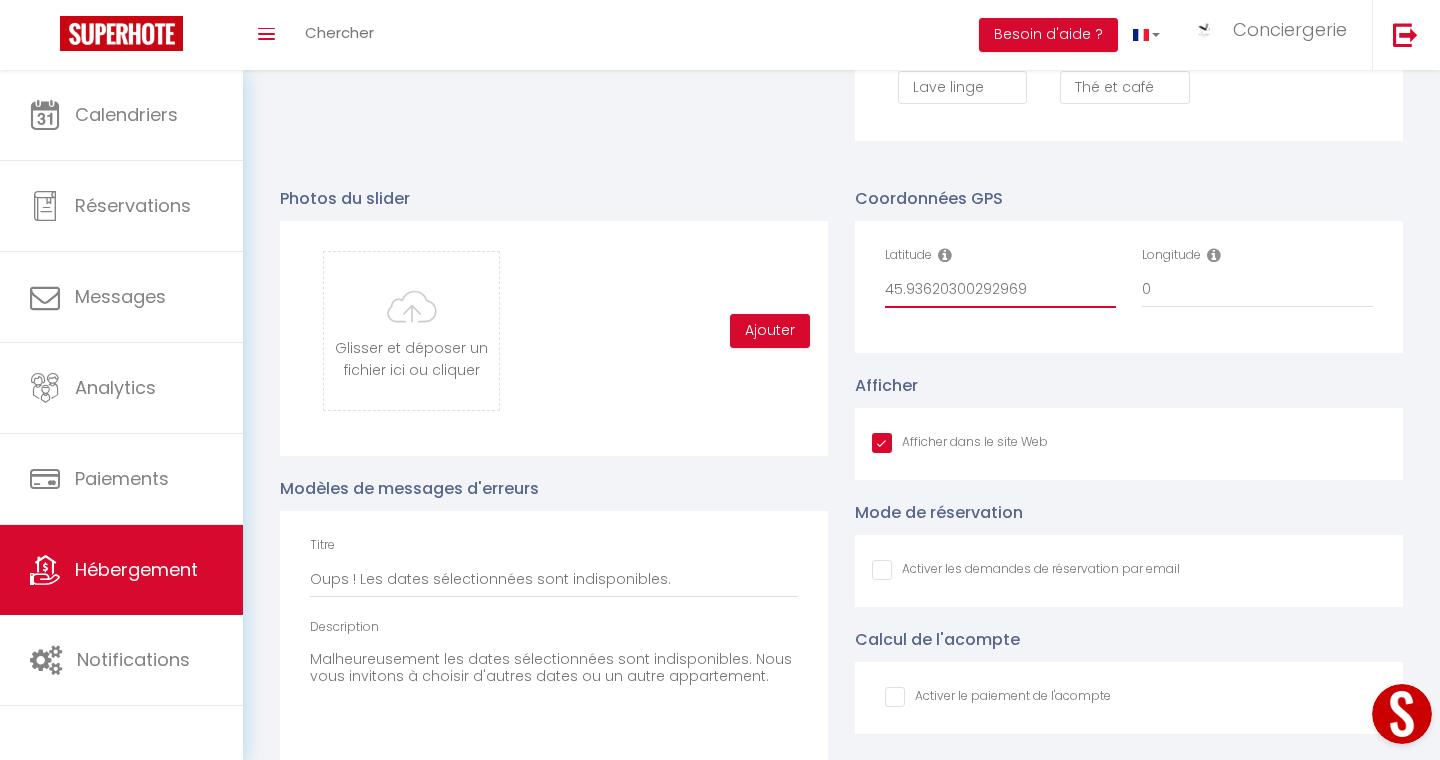 drag, startPoint x: 1035, startPoint y: 291, endPoint x: 960, endPoint y: 284, distance: 75.32596 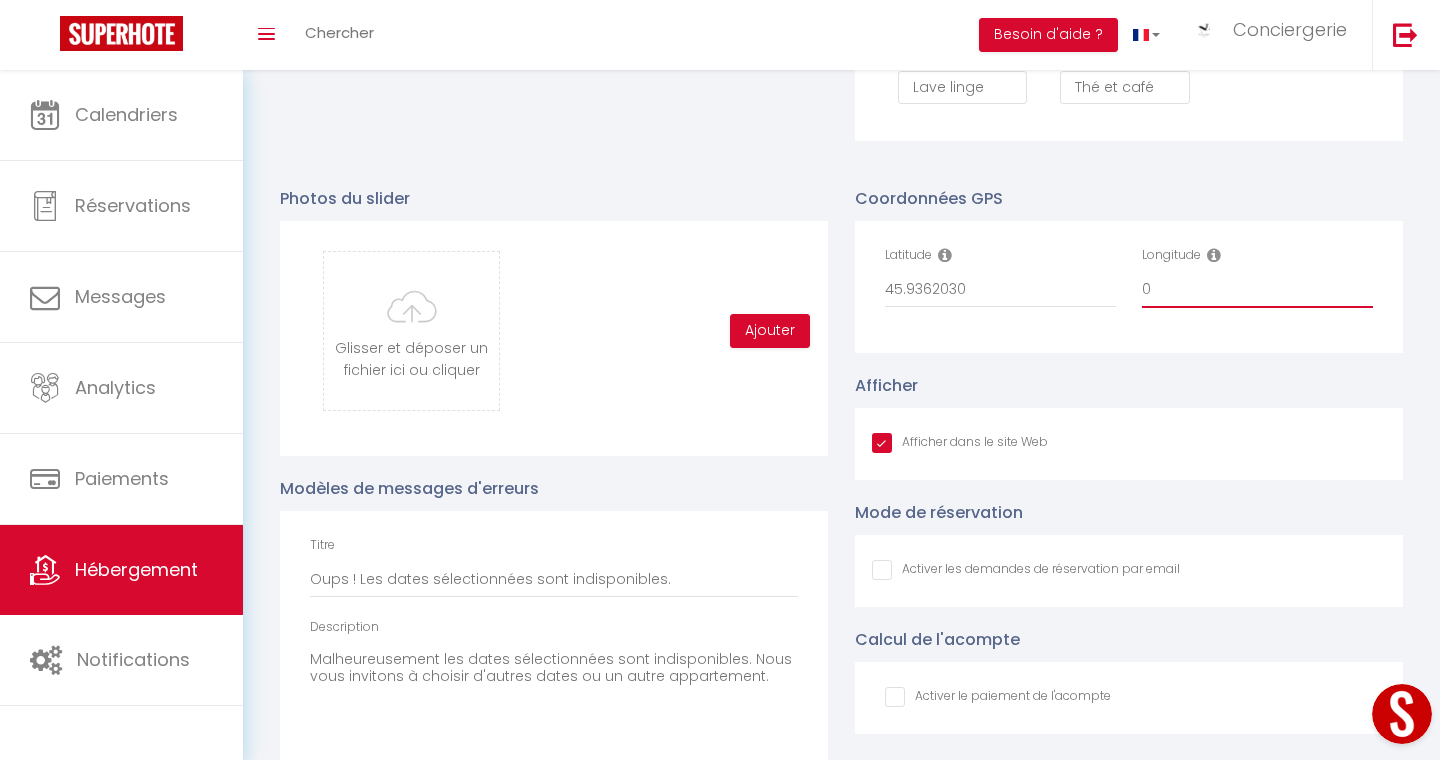 click on "0" at bounding box center (1257, 290) 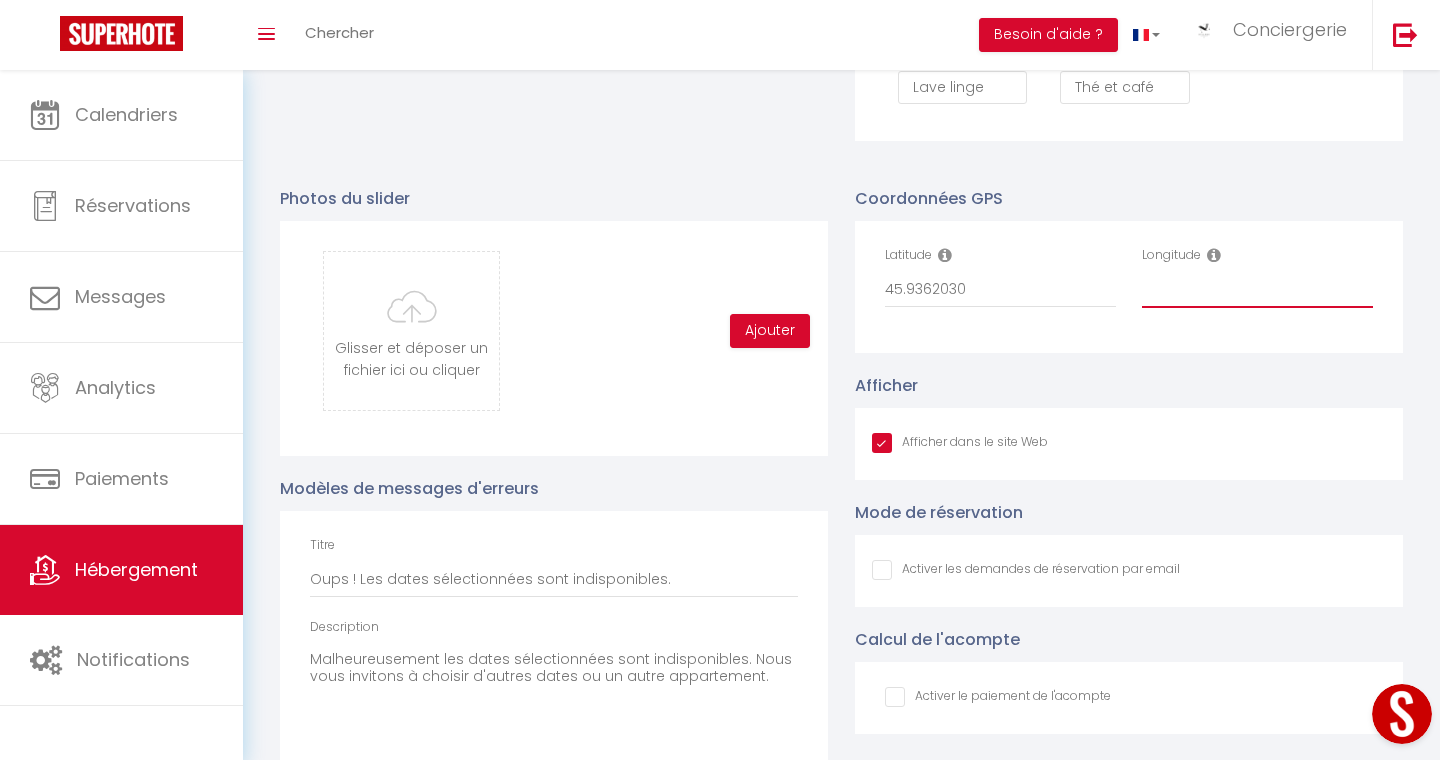 paste on "-0.9611741900444031" 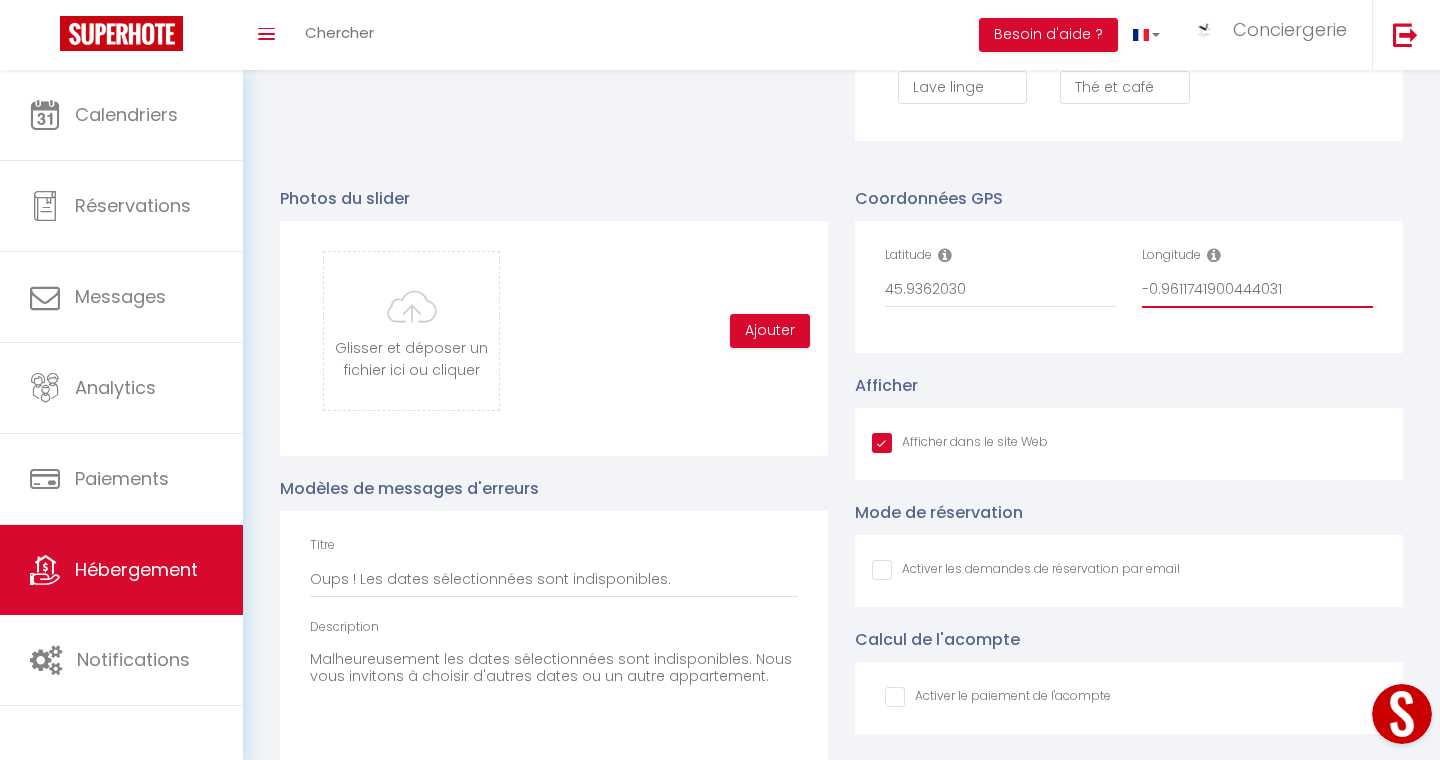 drag, startPoint x: 1287, startPoint y: 289, endPoint x: 1217, endPoint y: 284, distance: 70.178345 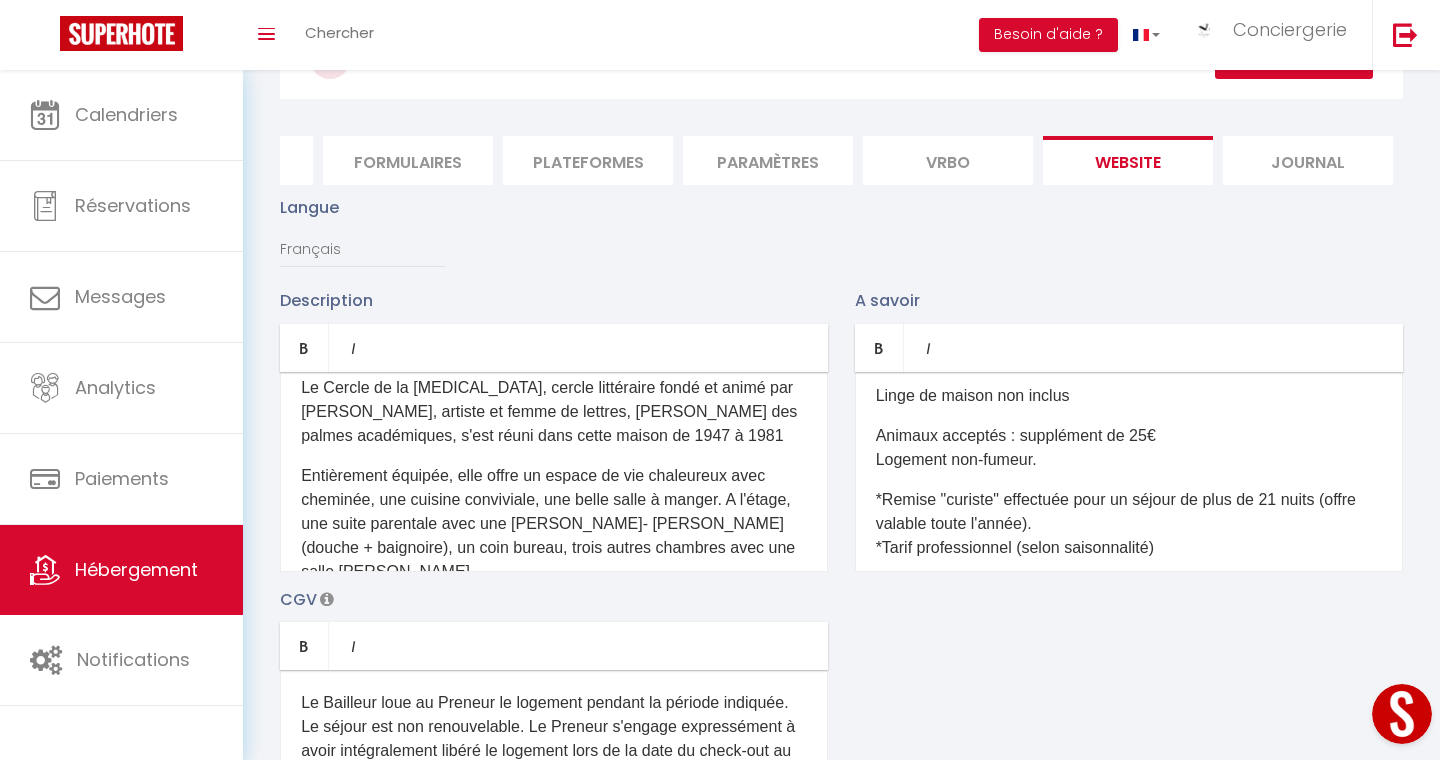scroll, scrollTop: 0, scrollLeft: 0, axis: both 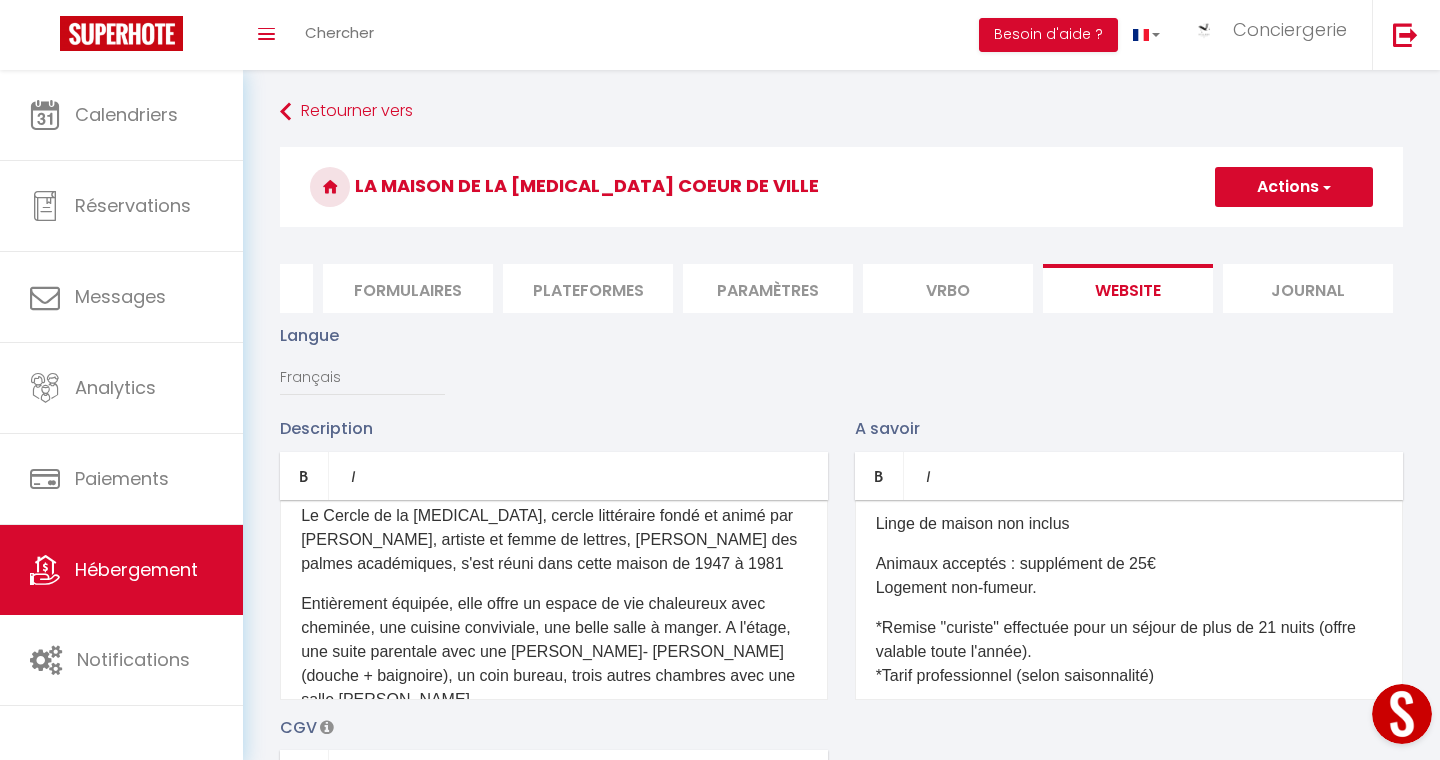 click on "Actions" at bounding box center [1294, 187] 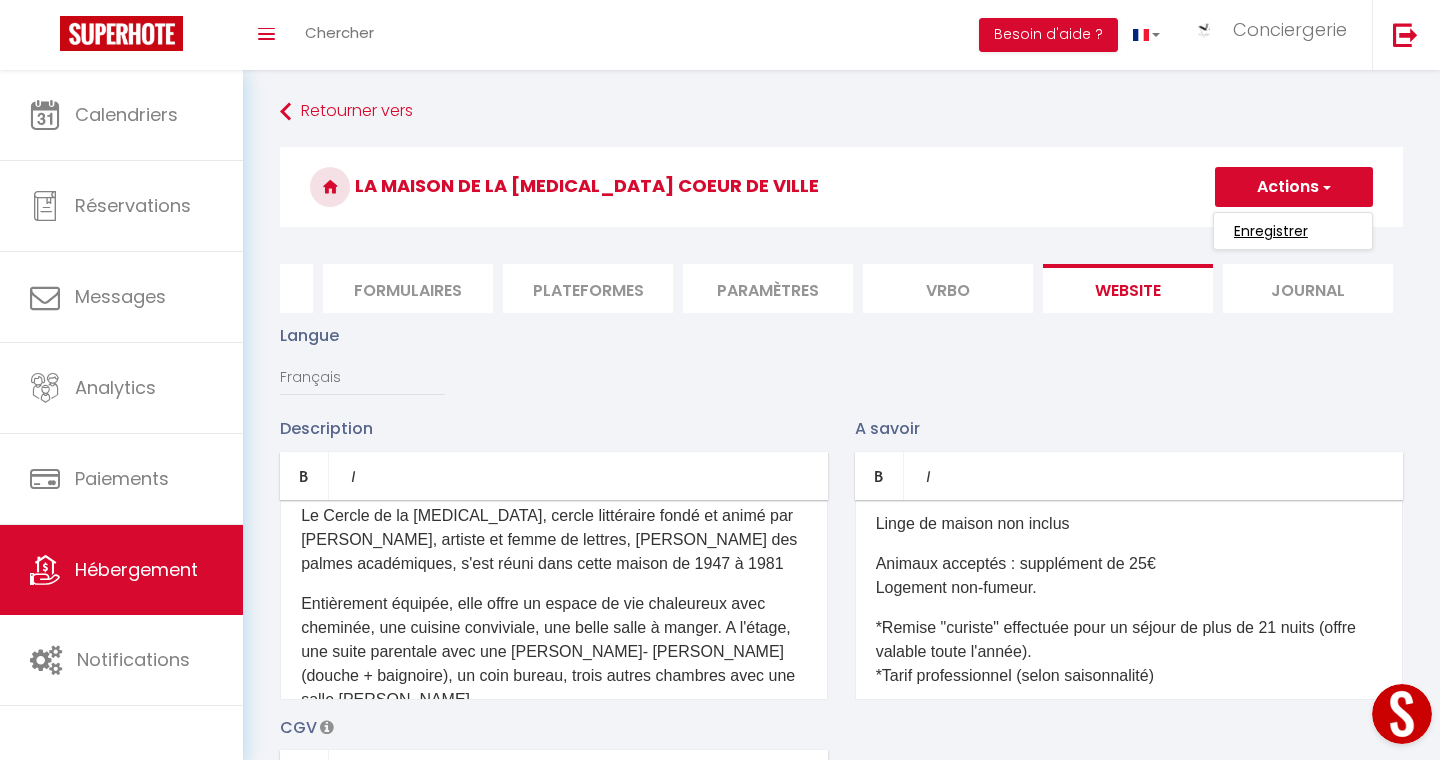 click on "Enregistrer" at bounding box center [1271, 231] 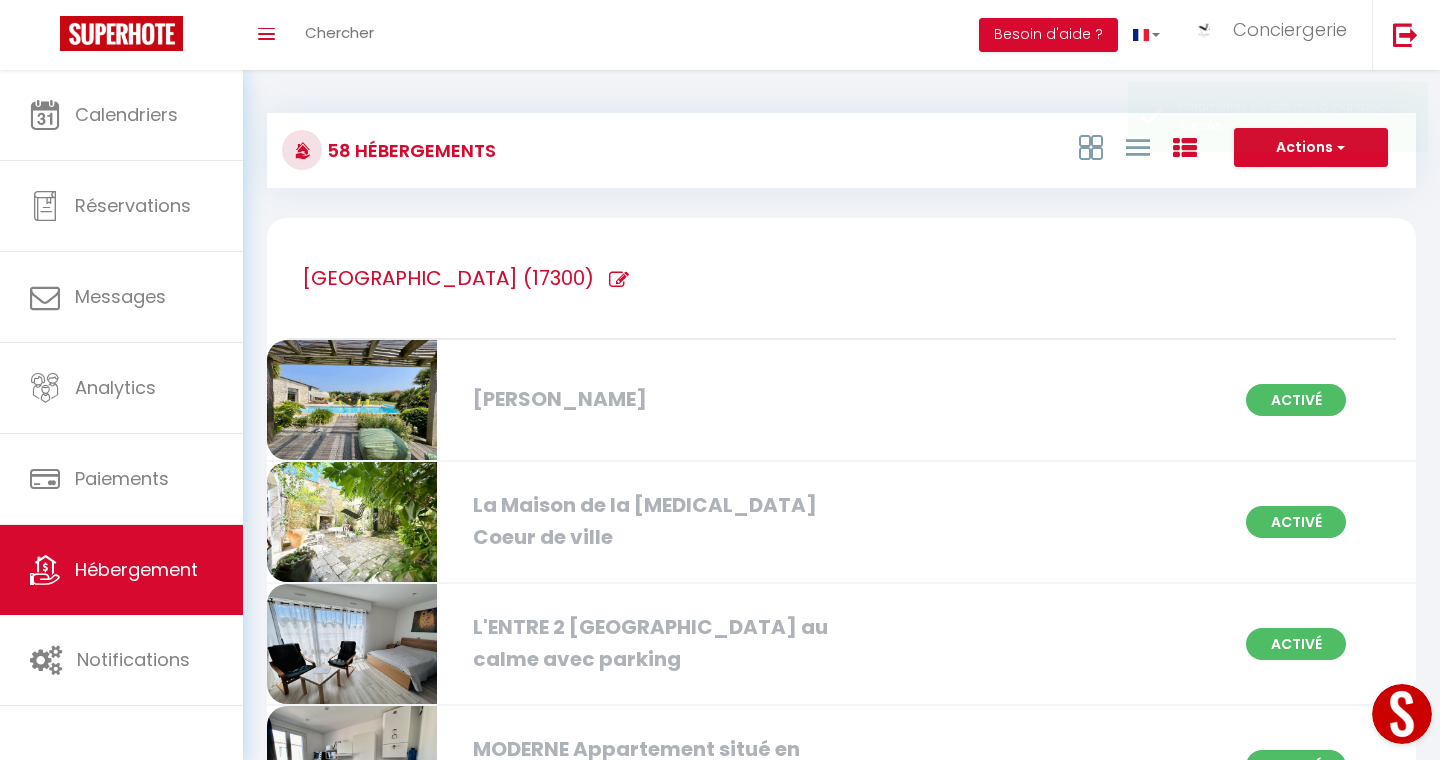 click on "La Maison de la [MEDICAL_DATA] Coeur de ville" at bounding box center (646, 521) 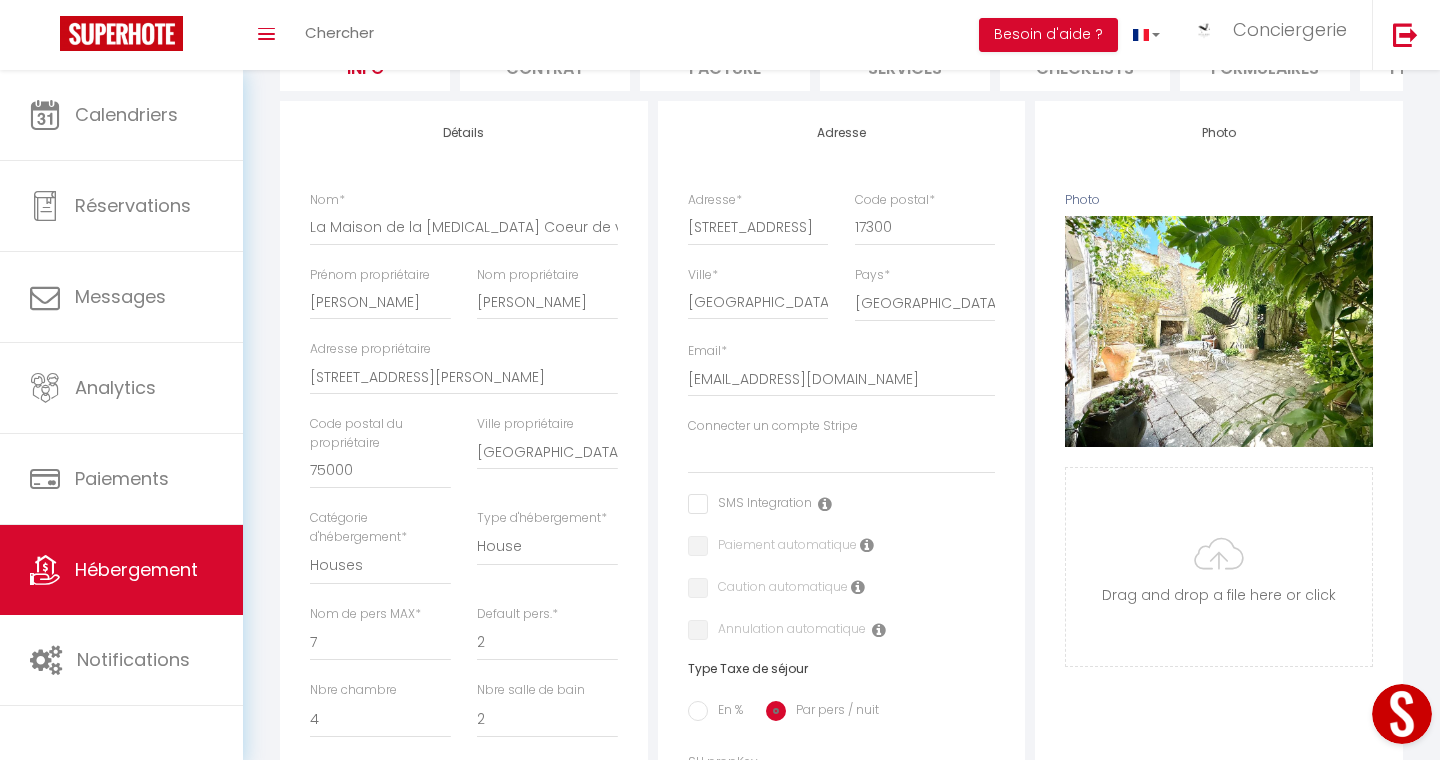 scroll, scrollTop: 0, scrollLeft: 0, axis: both 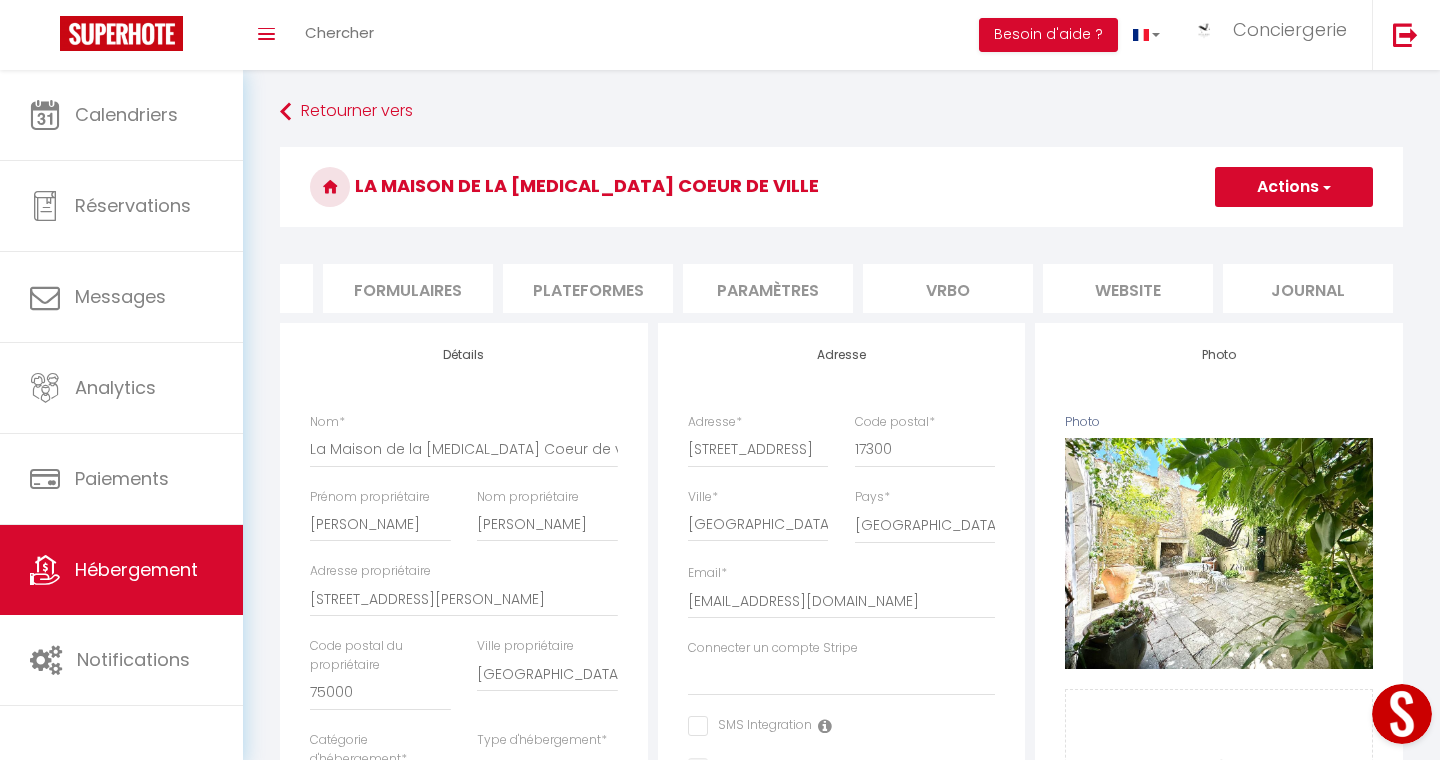 click on "website" at bounding box center [1128, 288] 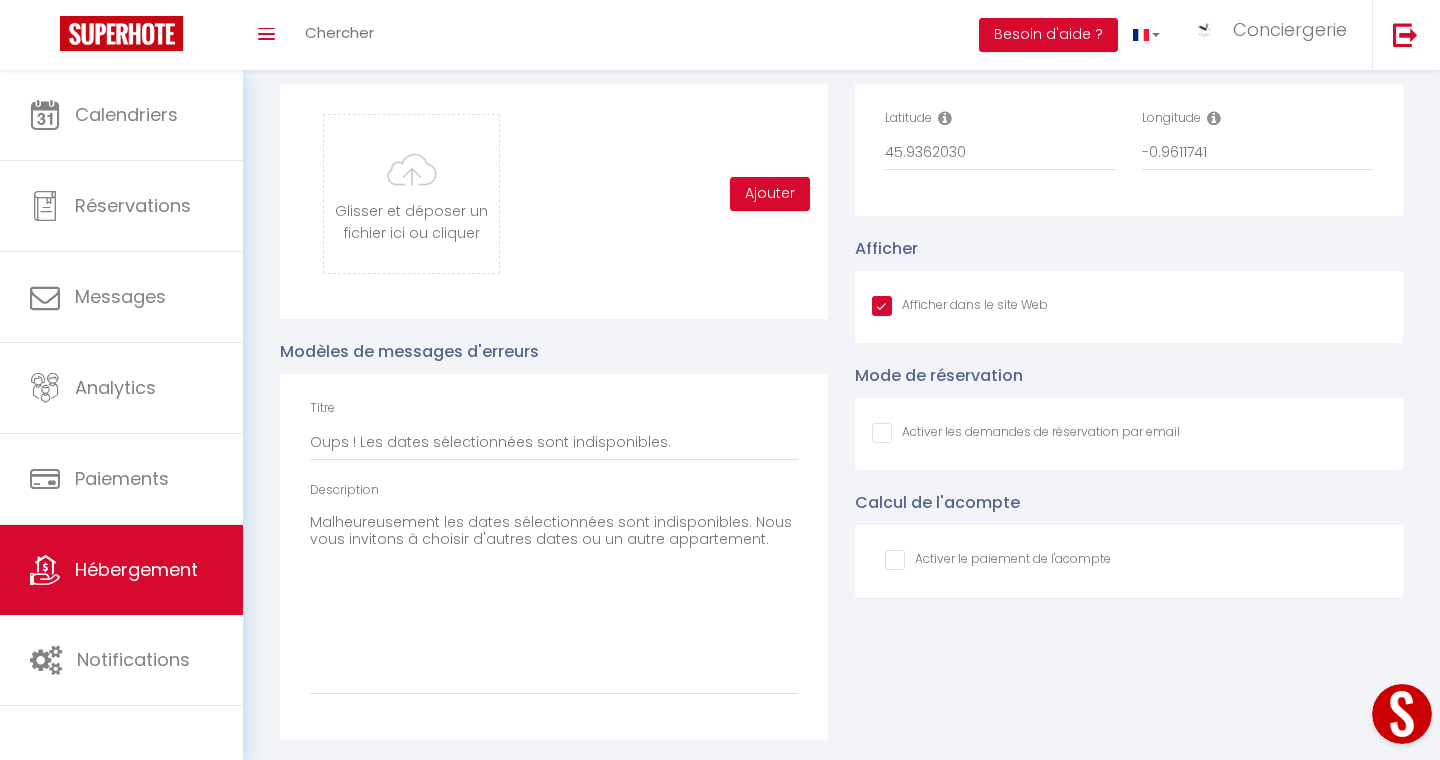 scroll, scrollTop: 1936, scrollLeft: 0, axis: vertical 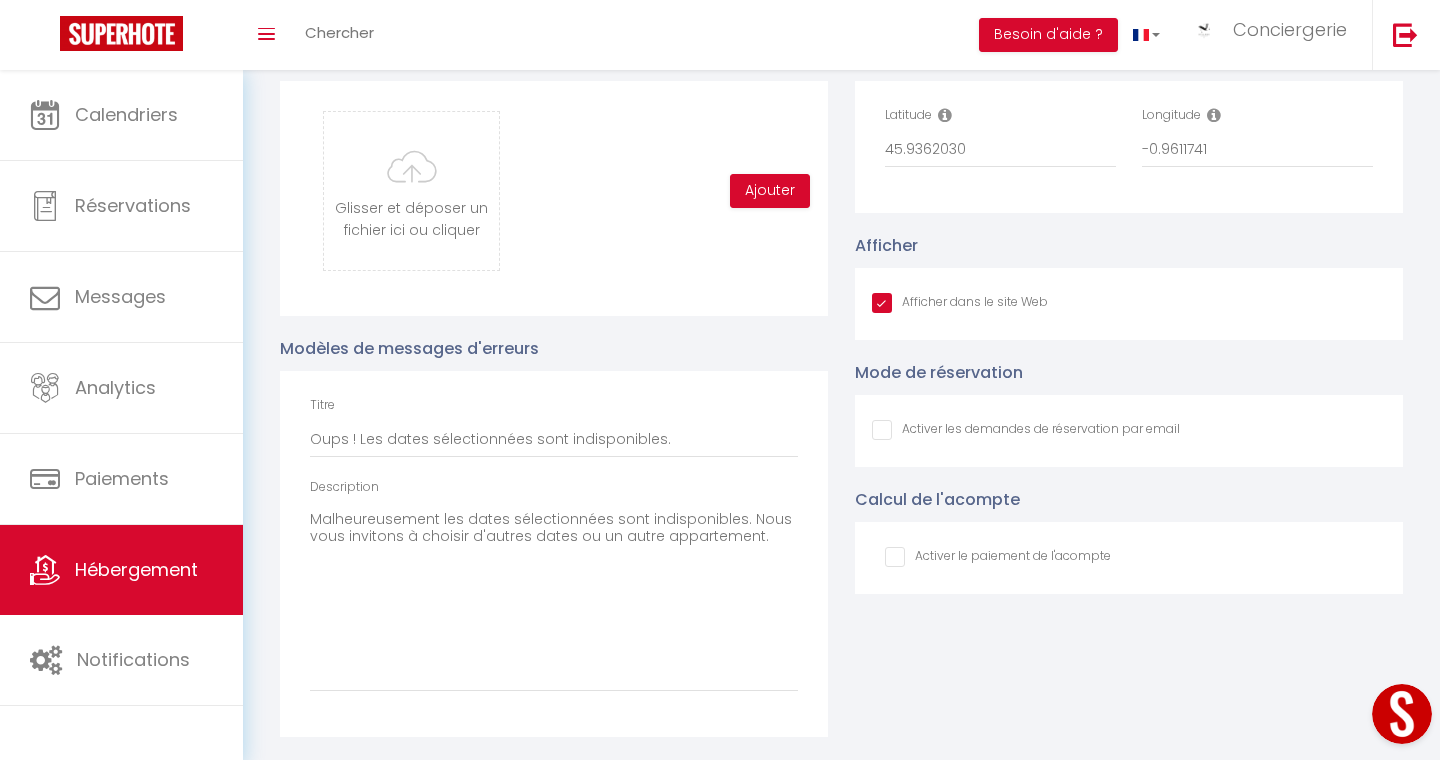 click at bounding box center [998, 557] 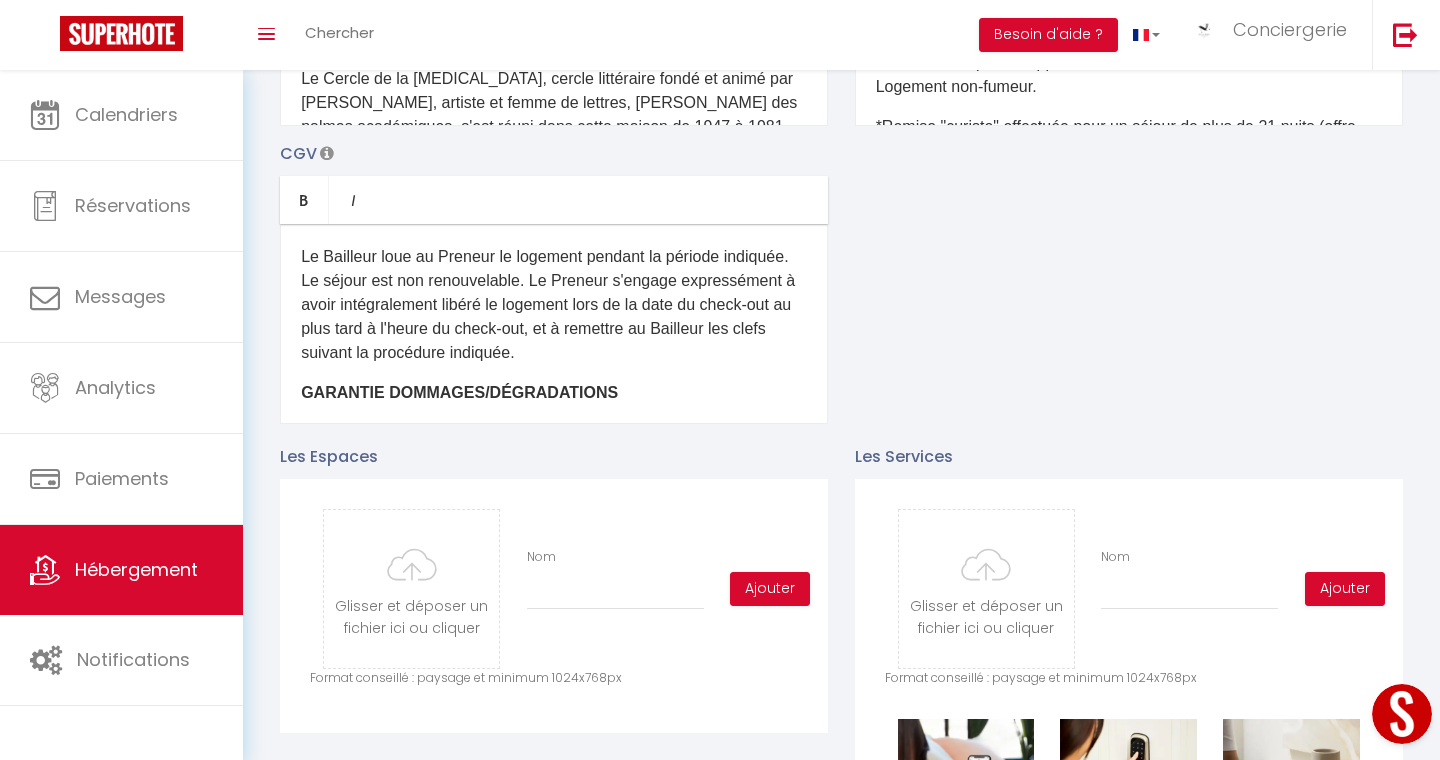 scroll, scrollTop: 0, scrollLeft: 0, axis: both 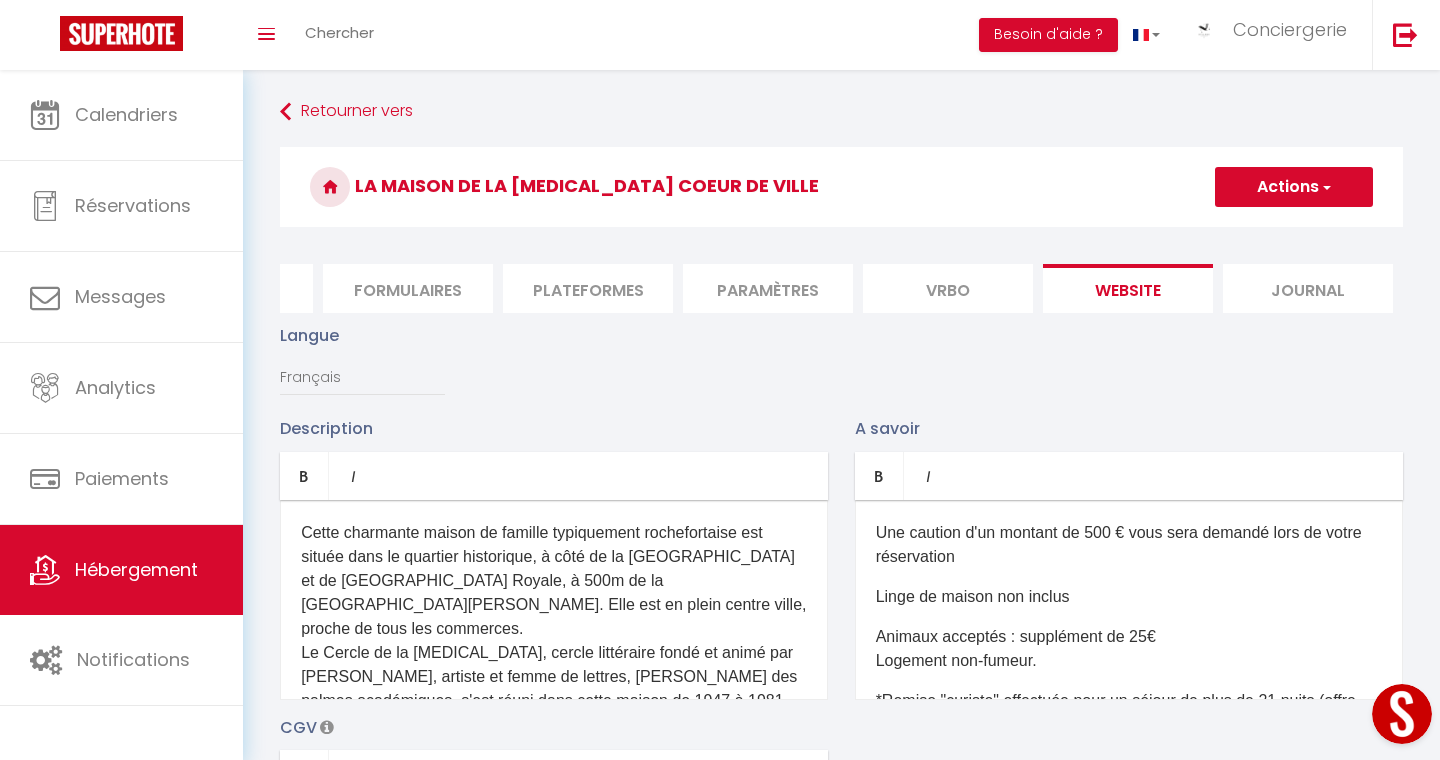 click on "Actions" at bounding box center [1294, 187] 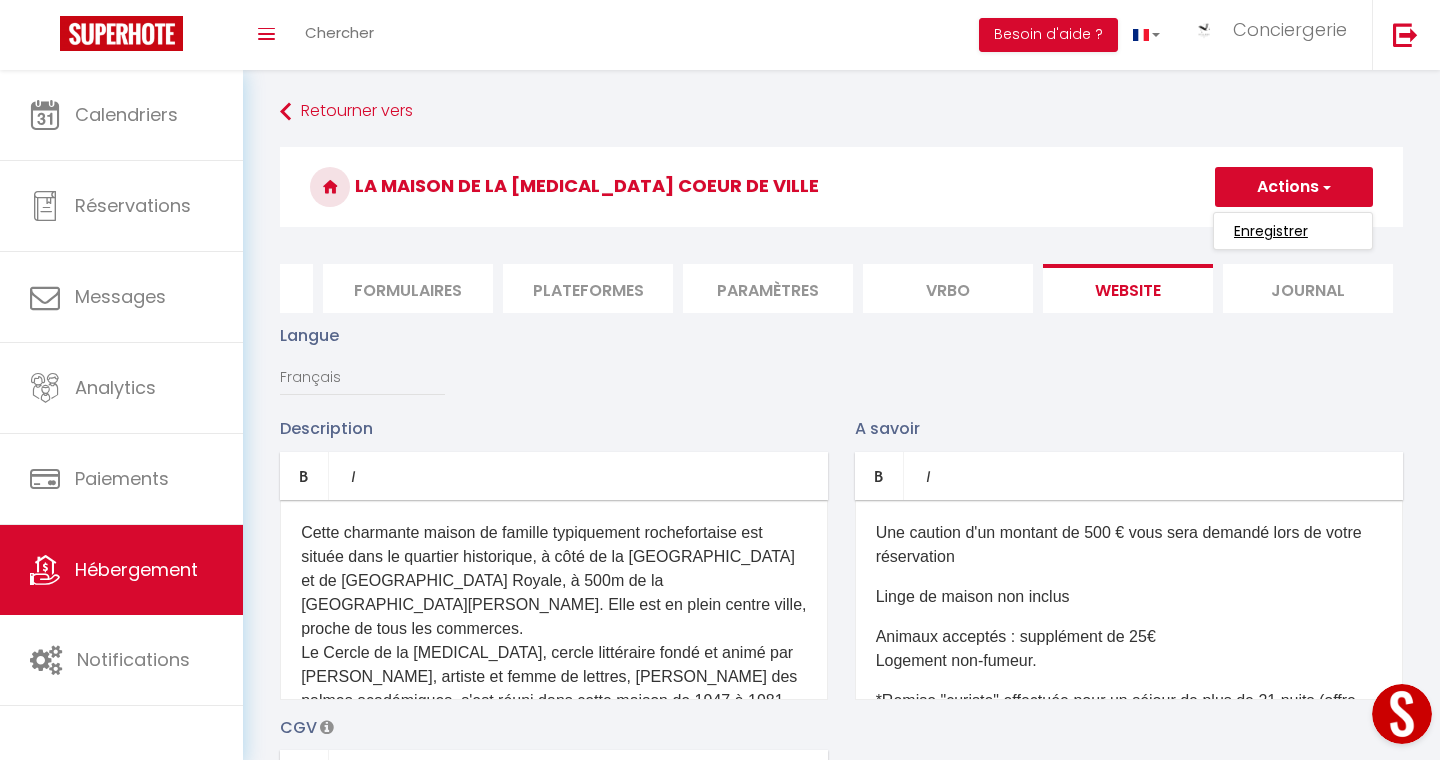 click on "Enregistrer" at bounding box center [1271, 231] 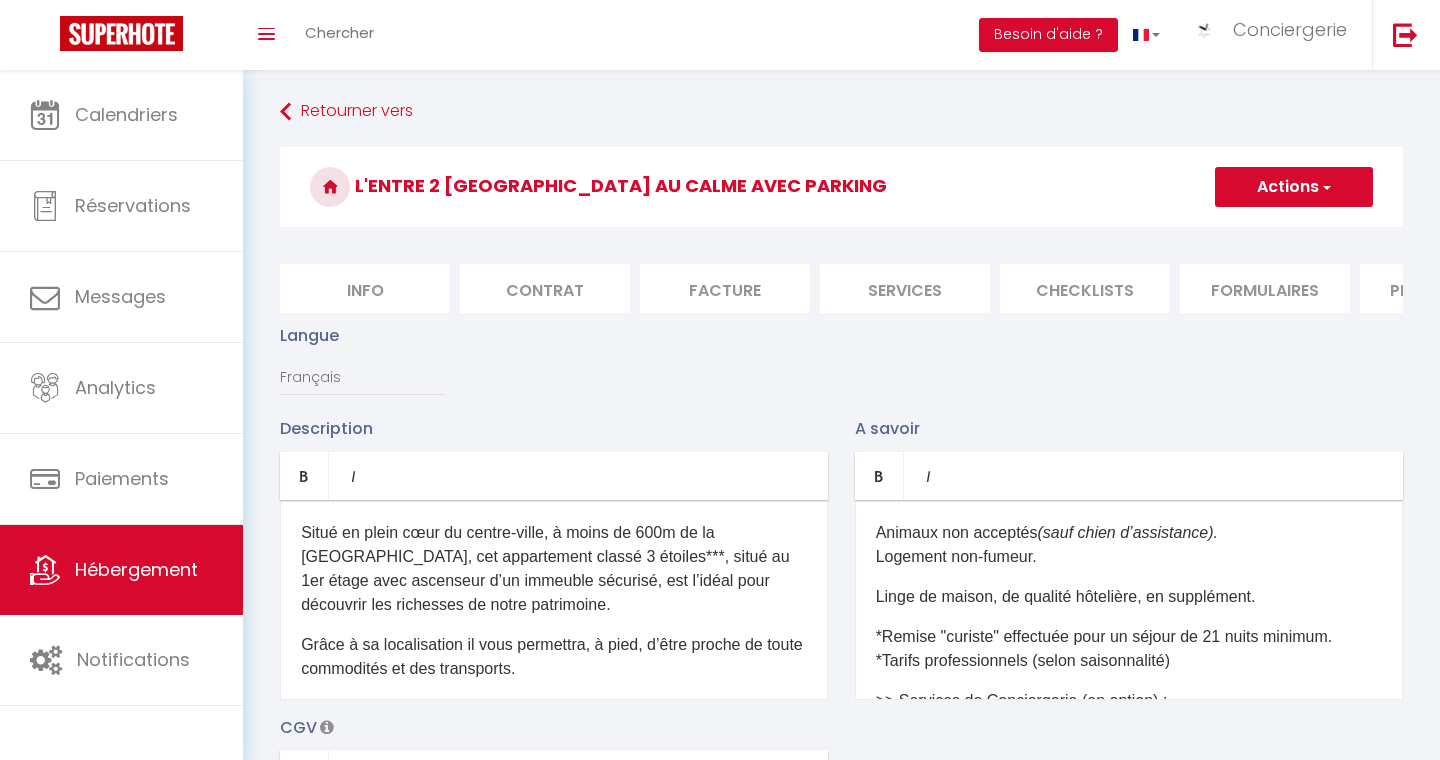 scroll, scrollTop: 1772, scrollLeft: 0, axis: vertical 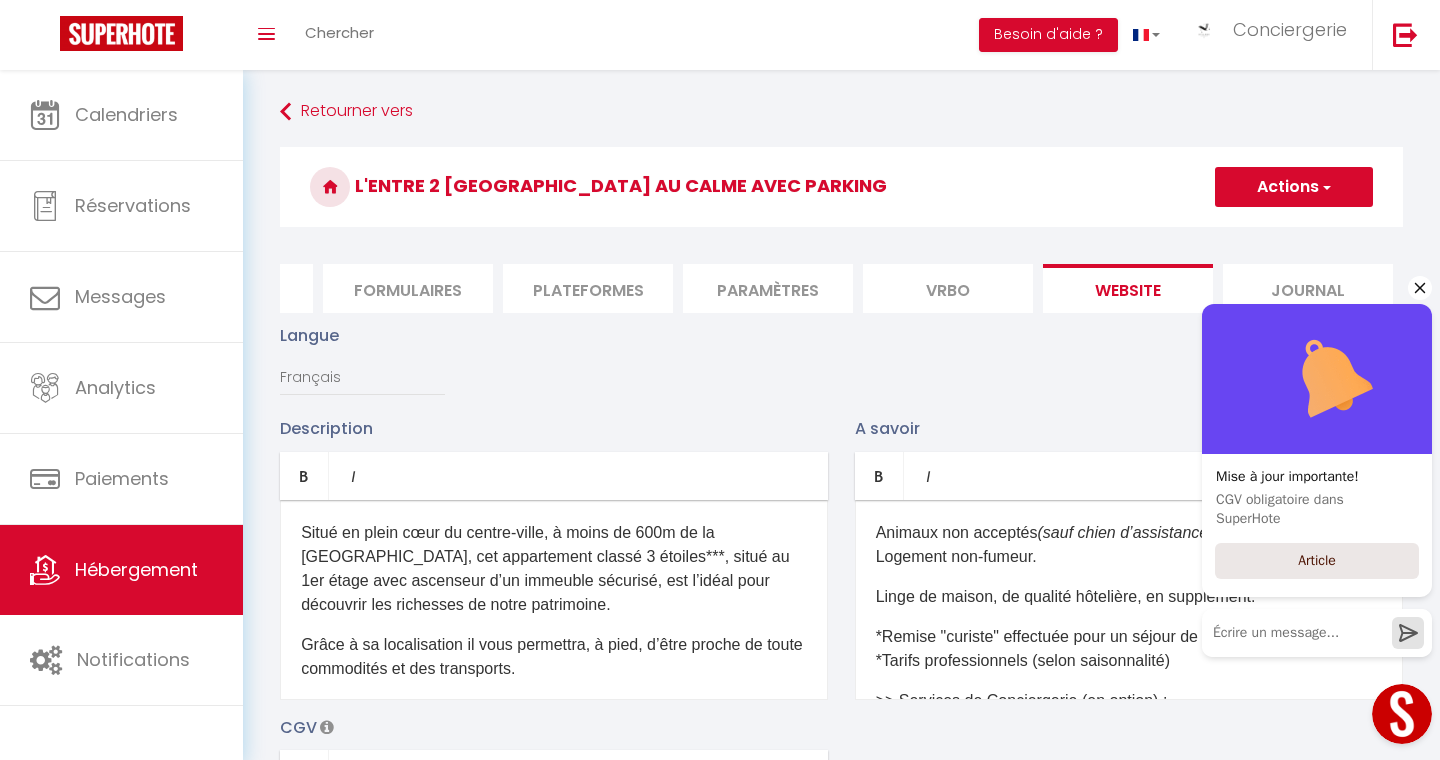 click 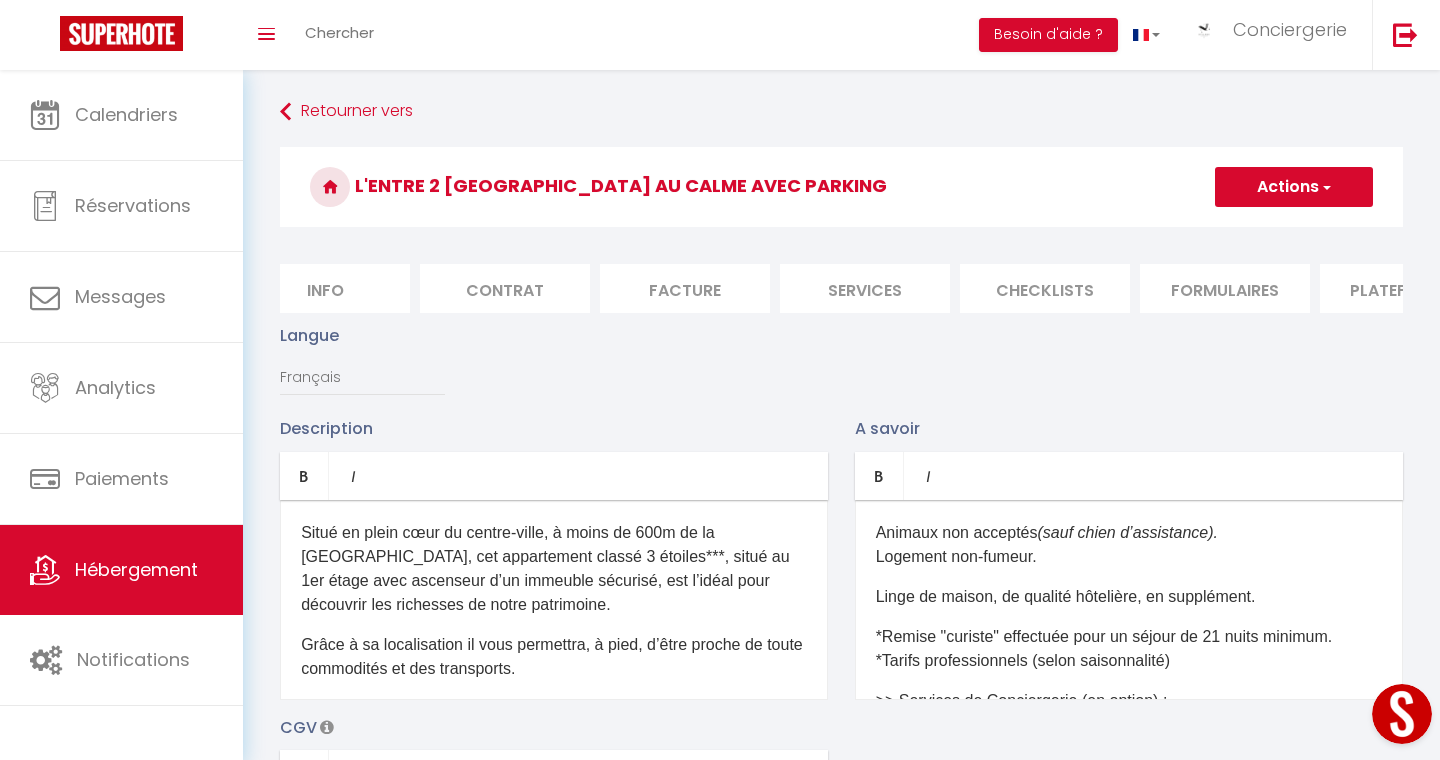 scroll, scrollTop: 0, scrollLeft: 0, axis: both 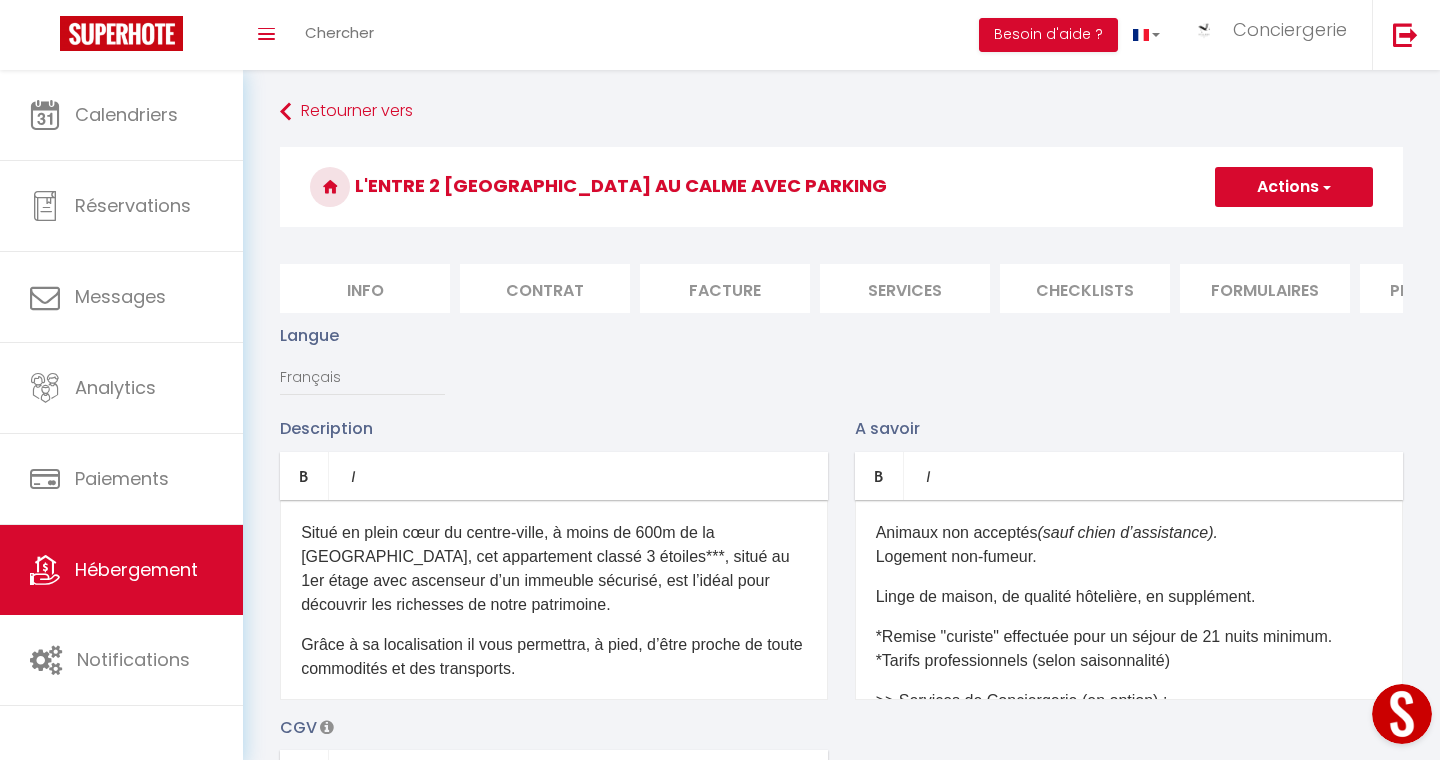 click on "Info" at bounding box center (365, 288) 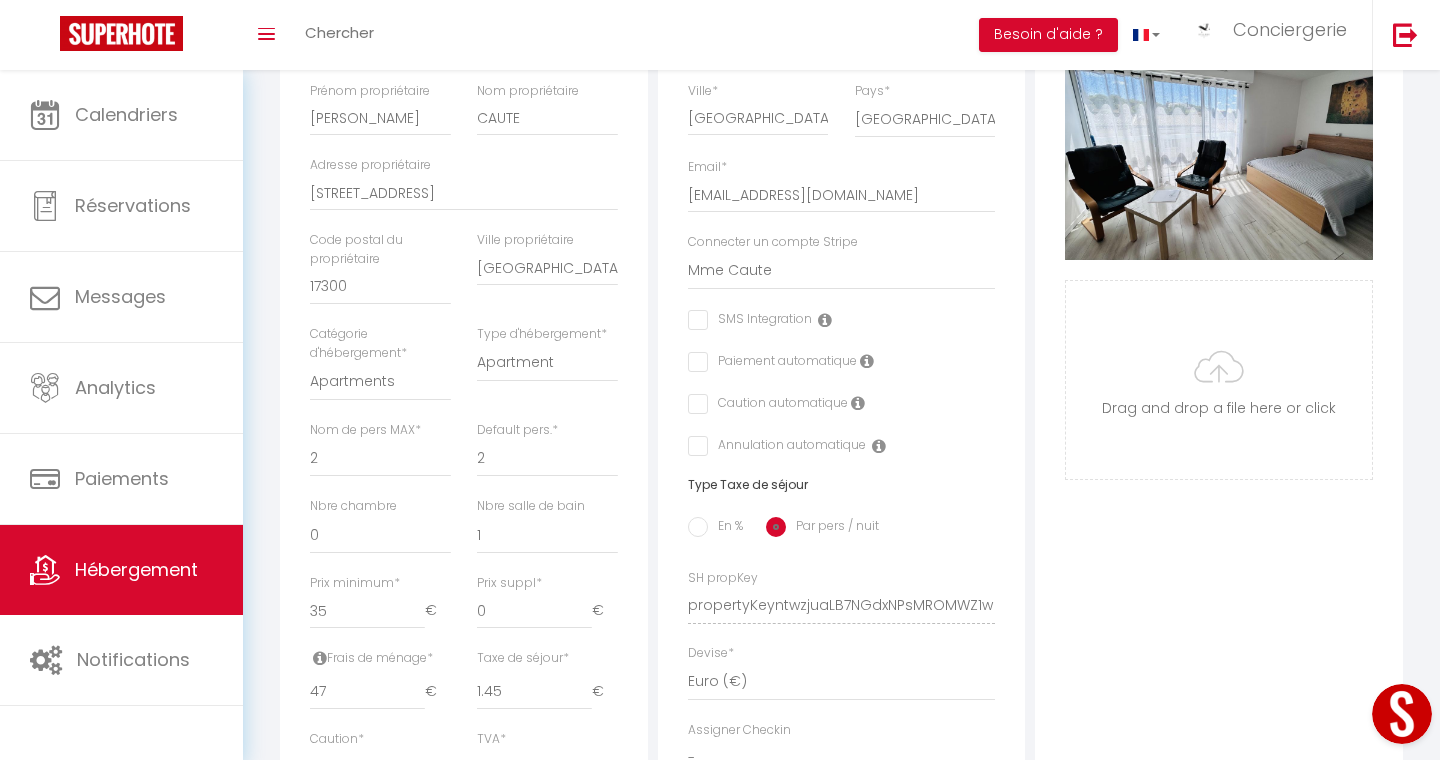 scroll, scrollTop: 962, scrollLeft: 0, axis: vertical 